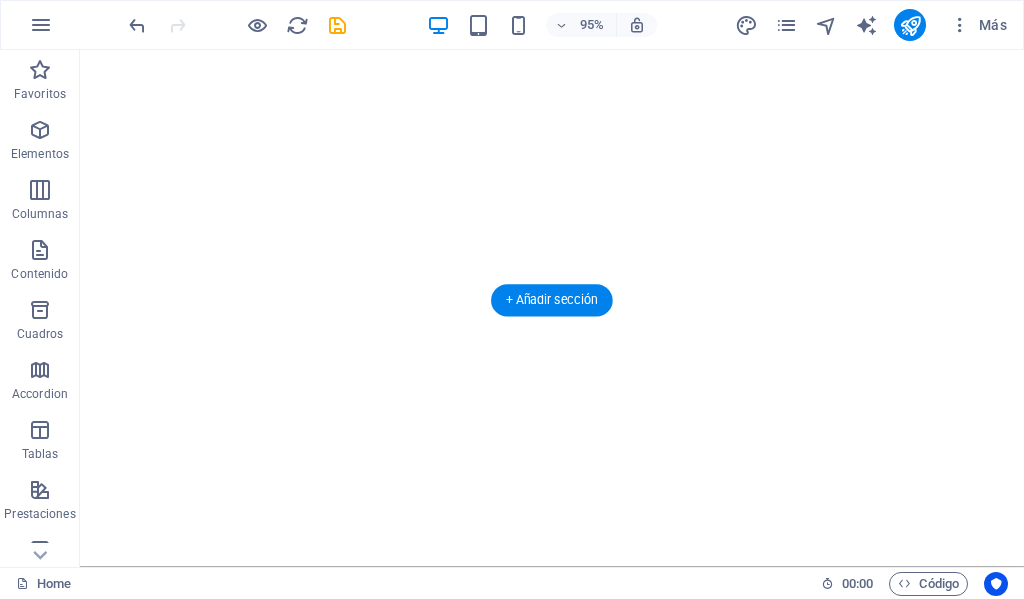 scroll, scrollTop: 0, scrollLeft: 0, axis: both 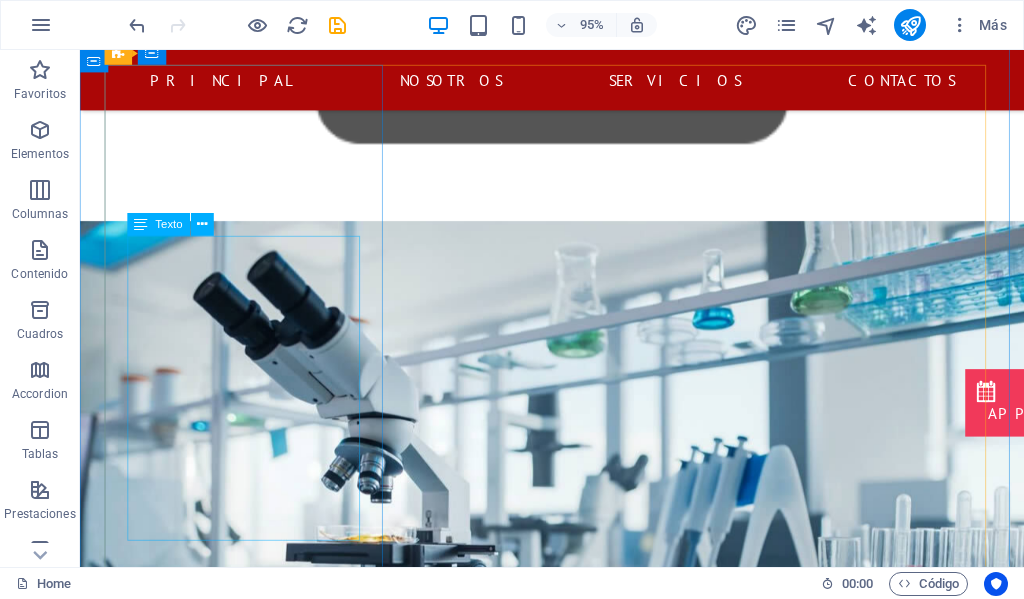 click on "Dimelab es una empresa dinámica y en crecimiento, especializada en la provisión de una amplia gama de suministros y equipos de laboratorio para clientes en los sectores de la salud, investigación, educación y control de calidad industrial. Nos hemos enfocado en ser un socio estratégico para laboratorios que buscan soluciones eficientes y vanguardistas." at bounding box center [577, 1462] 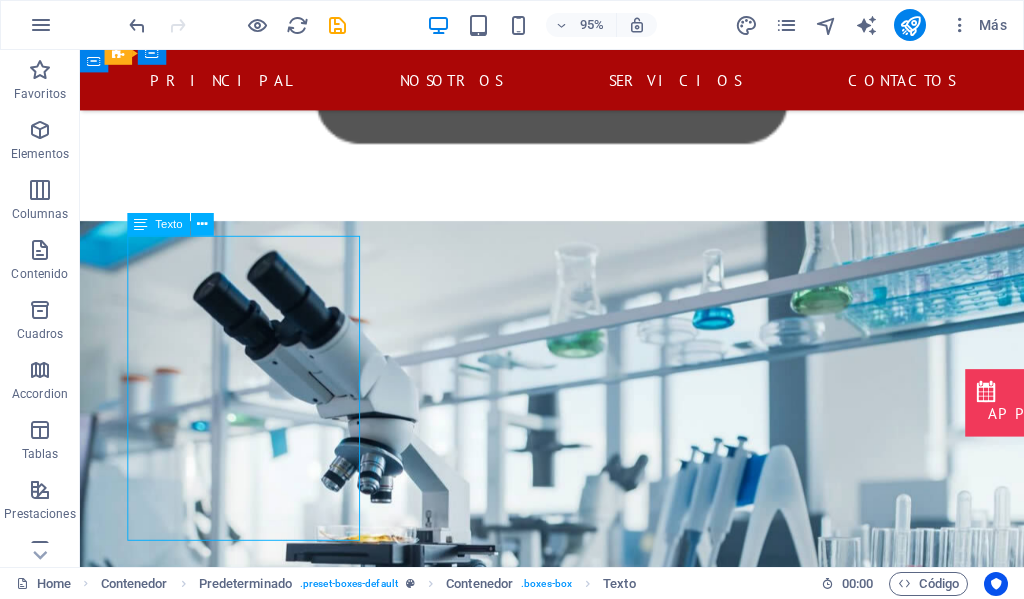 click on "Dimelab es una empresa dinámica y en crecimiento, especializada en la provisión de una amplia gama de suministros y equipos de laboratorio para clientes en los sectores de la salud, investigación, educación y control de calidad industrial. Nos hemos enfocado en ser un socio estratégico para laboratorios que buscan soluciones eficientes y vanguardistas." at bounding box center (577, 1462) 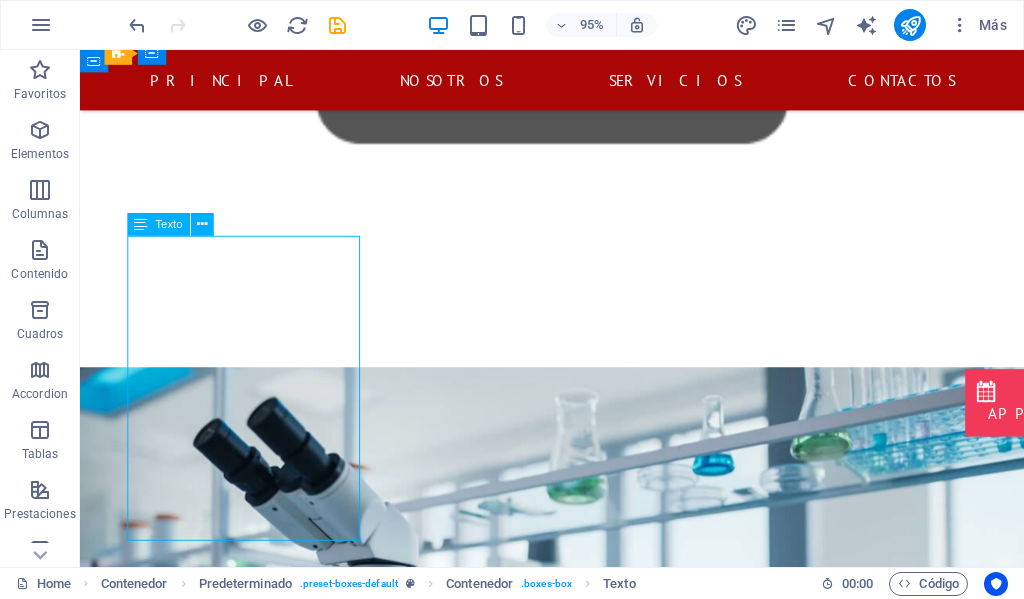scroll, scrollTop: 964, scrollLeft: 0, axis: vertical 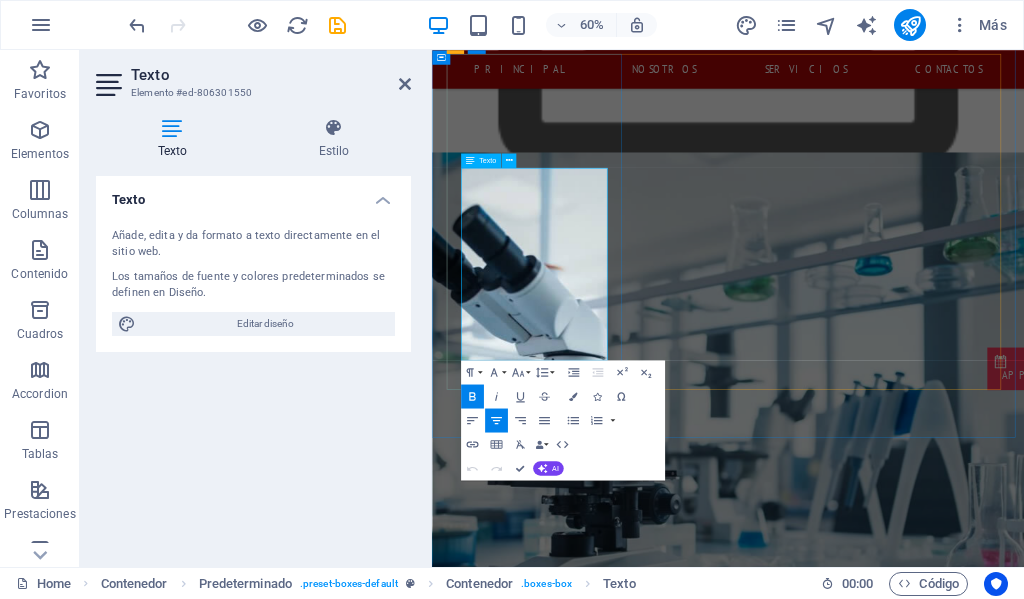 drag, startPoint x: 570, startPoint y: 254, endPoint x: 486, endPoint y: 254, distance: 84 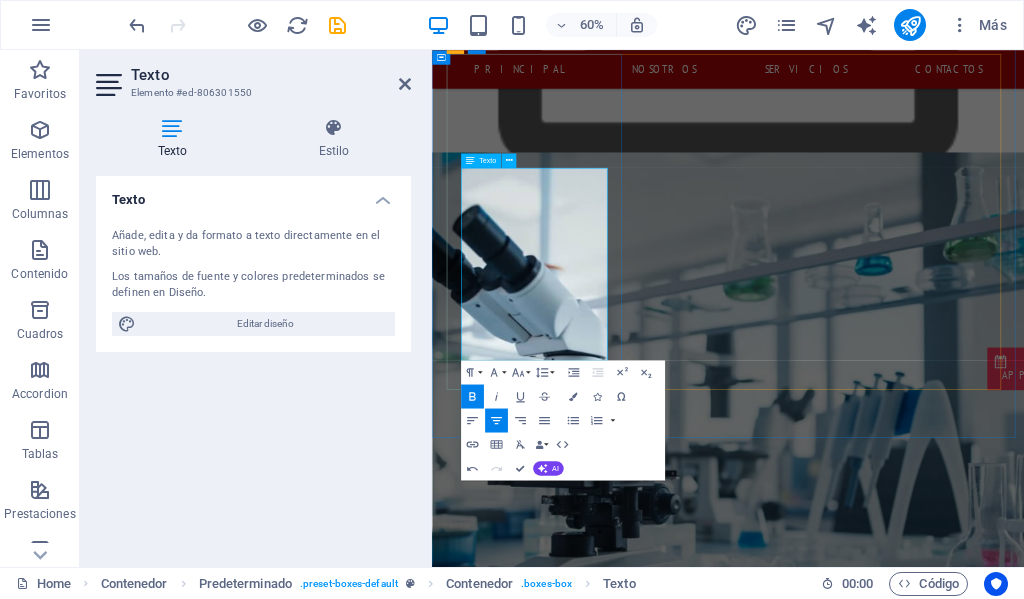 scroll, scrollTop: 974, scrollLeft: 0, axis: vertical 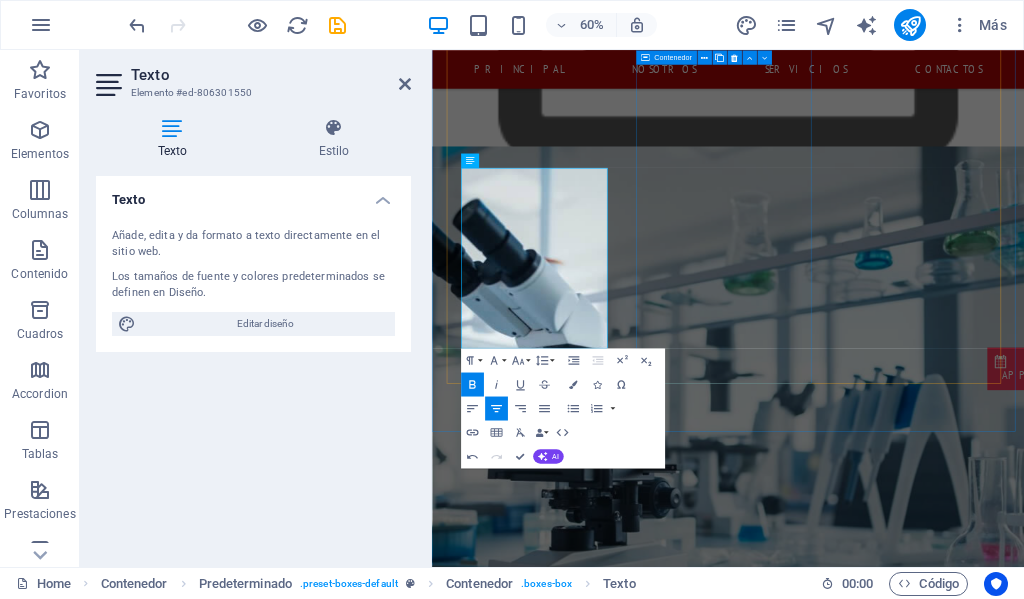 click on "Descubre nuestro equipo Dimelab cuenta con un equipo de profesionales con amplia experiencia en el sector, comprometidos en ofrecer soluciones de calidad y un servicio excepcional a nuestros clientes." at bounding box center [926, 1912] 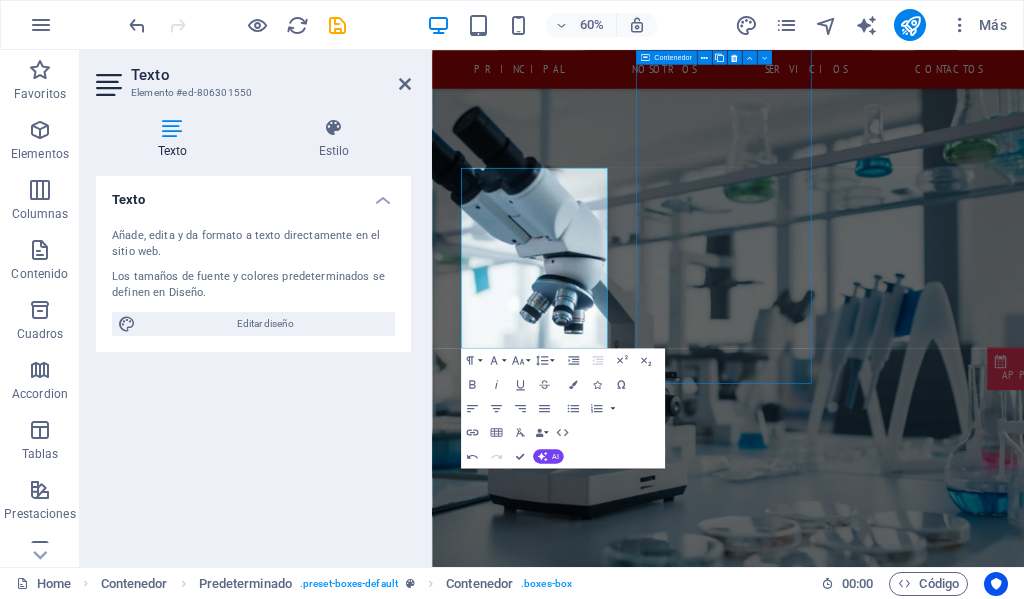 scroll, scrollTop: 810, scrollLeft: 0, axis: vertical 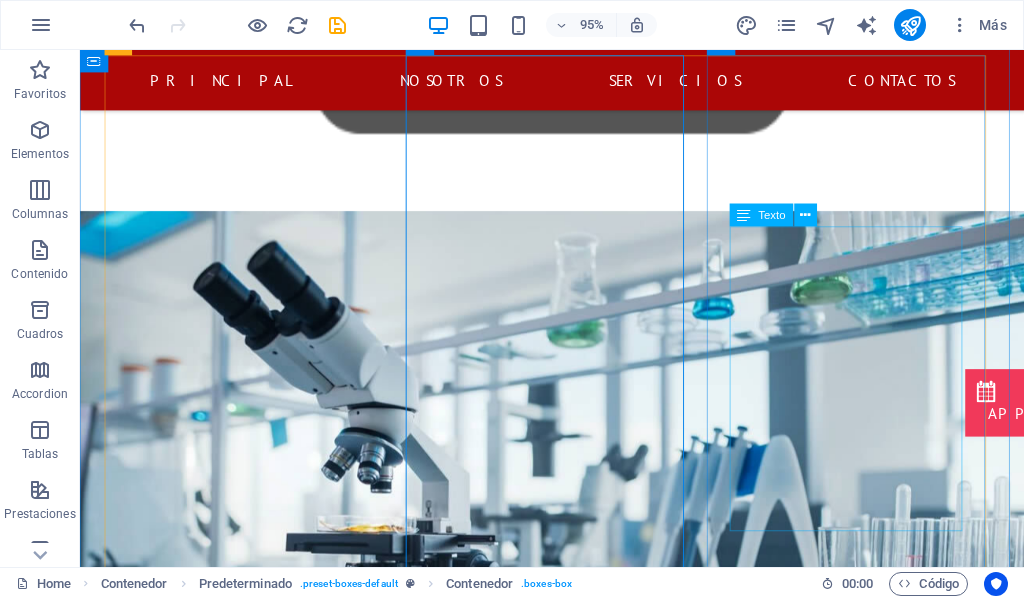 click on "Ofrecemos marcas líderes y exclusivas en Honduras como USA Scientific MEDITECH HIMEDIA Citotest Scientific HWLAB DLAB Scientific  ALL AMERICAN Statlab USA Leica  Fisher Scientific Heathonw -vee-gree  VWR Yamato  Mei Medical  Trummed  Cargille Lab.  Optica Educacional Benchmark scientific, Estas marcas garantizan calidad y precisión en todos nuestros productos e instrumentos de laboratorio." at bounding box center (577, 2018) 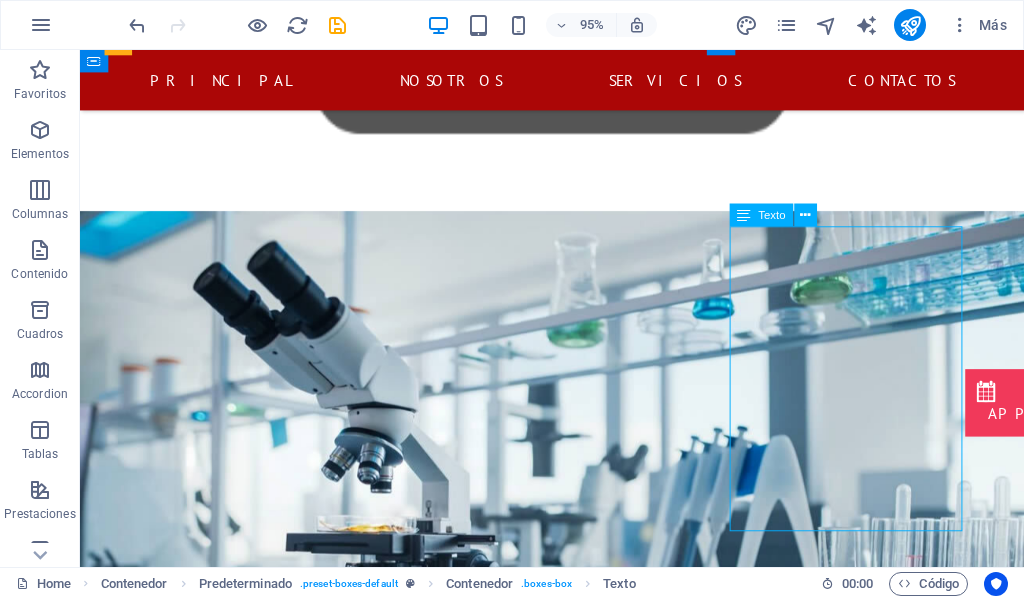 click on "Ofrecemos marcas líderes y exclusivas en Honduras como USA Scientific MEDITECH HIMEDIA Citotest Scientific HWLAB DLAB Scientific  ALL AMERICAN Statlab USA Leica  Fisher Scientific Heathonw -vee-gree  VWR Yamato  Mei Medical  Trummed  Cargille Lab.  Optica Educacional Benchmark scientific, Estas marcas garantizan calidad y precisión en todos nuestros productos e instrumentos de laboratorio." at bounding box center [577, 2018] 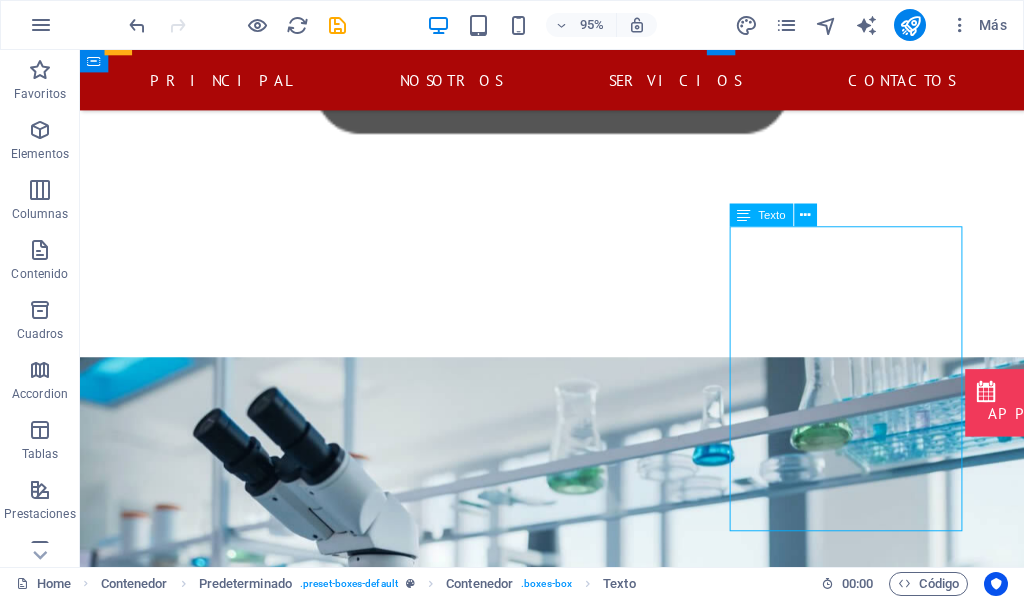 scroll, scrollTop: 974, scrollLeft: 0, axis: vertical 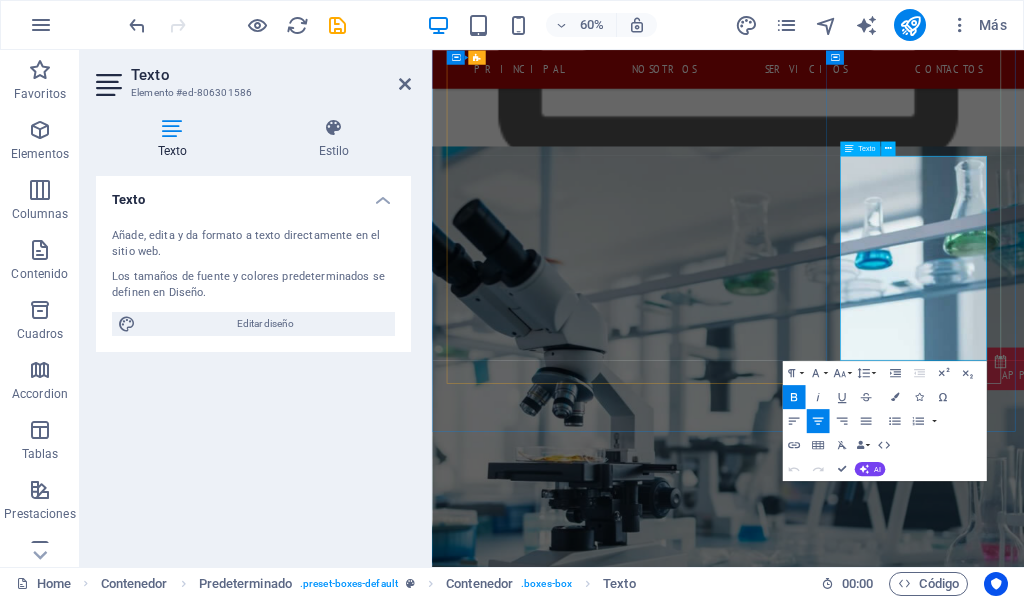 drag, startPoint x: 1300, startPoint y: 253, endPoint x: 1226, endPoint y: 253, distance: 74 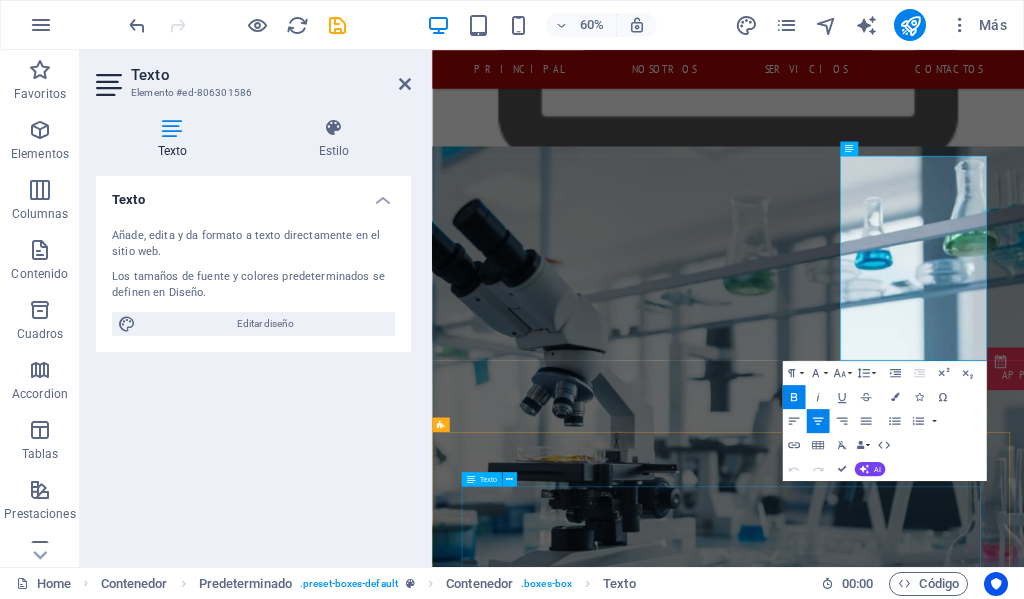 type 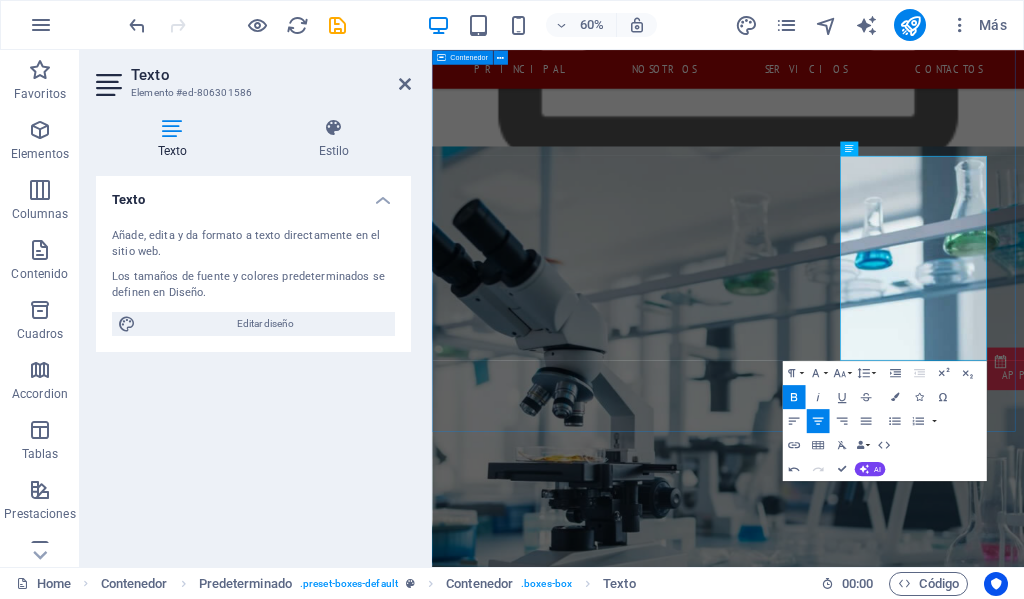 drag, startPoint x: 913, startPoint y: 646, endPoint x: 1105, endPoint y: 426, distance: 292 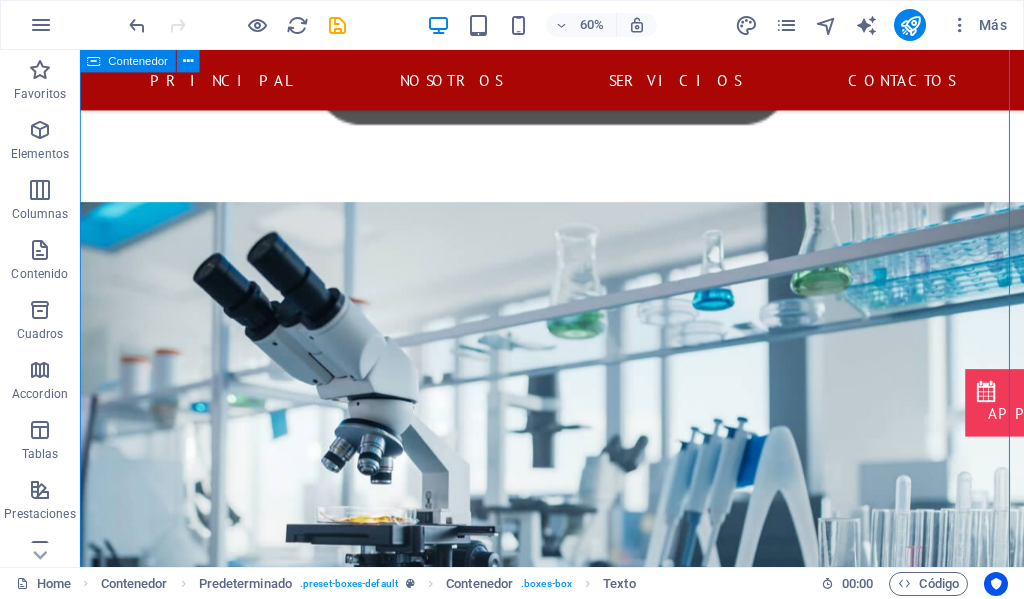 click on "Cartera marcas seleccionadas Ofrecemos marcas líderes y exclusivas en el mundo como USA Scientific MEDITECH HIMEDIA Citotest Scientific HWLAB DLAB Scientific  ALL AMERICAN Statlab USA Leica  Fisher Scientific Heathonw -vee-gree  VWR Yamato  Mei Medical  Trummed  Cargille Lab.  Optica Educacional Benchmark scientific, Estas marcas garantizan calidad y precisión en todos nuestros productos e instrumentos de laboratorio." at bounding box center (577, 1975) 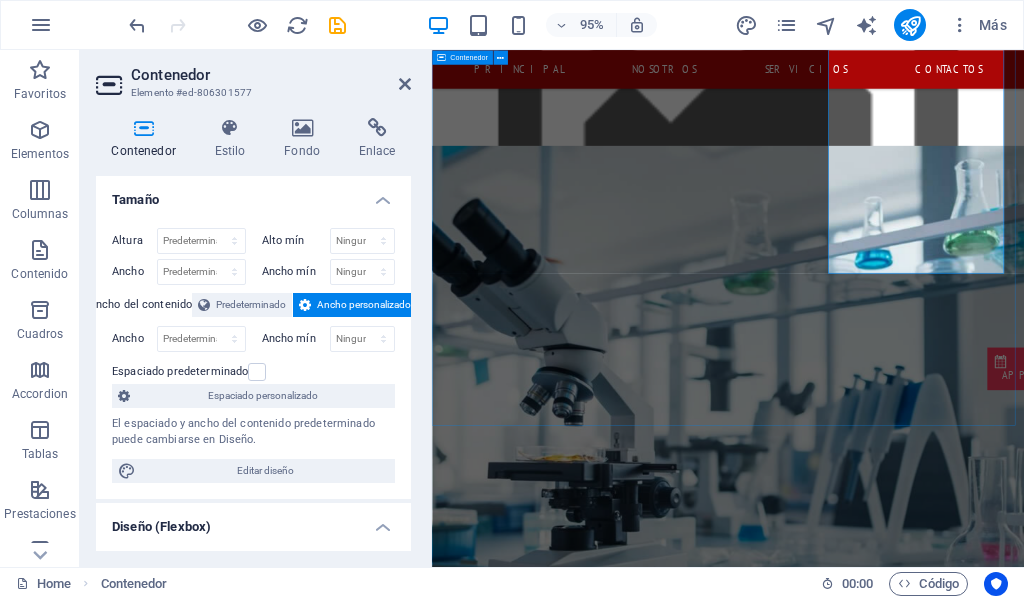scroll, scrollTop: 984, scrollLeft: 0, axis: vertical 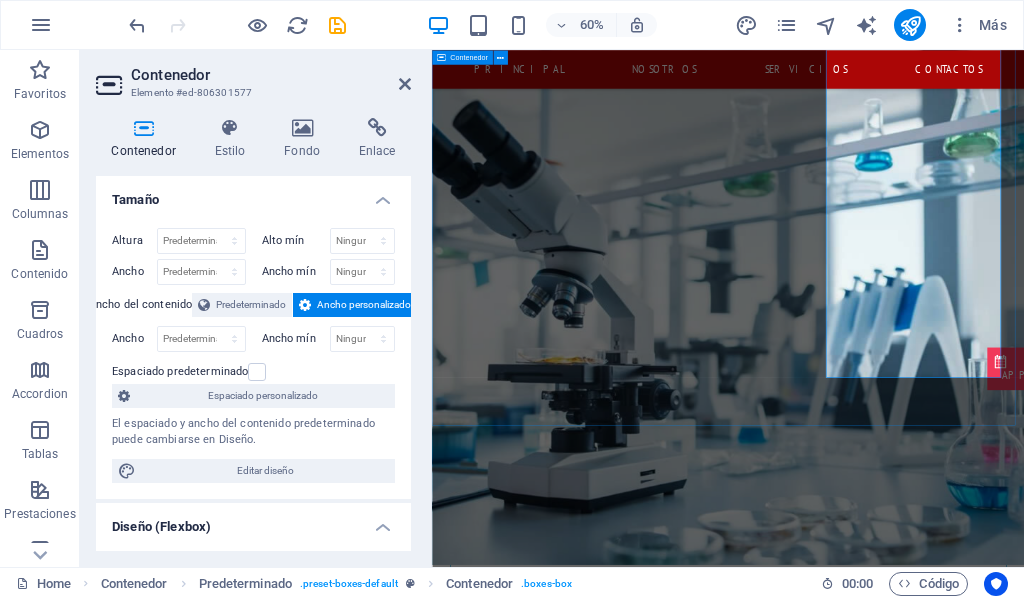 click on "ACERCA DE NOSOTROS Somos una empresa dinámica y en crecimiento, especializada en la provisión de una amplia gama de suministros y equipos de laboratorio para clientes en los sectores de la salud, investigación, educación y control de calidad industrial. Nos hemos enfocado en ser un socio estratégico para laboratorios que buscan soluciones eficientes y vanguardistas. Descubre nuestro equipo Dimelab cuenta con un equipo de profesionales con amplia experiencia en el sector, comprometidos en ofrecer soluciones de calidad y un servicio excepcional a nuestros clientes.     Cartera marcas seleccionadas Ofrecemos marcas líderes y exclusivas en el mundo como USA Scientific MEDITECH HIMEDIA Citotest Scientific HWLAB DLAB Scientific  ALL AMERICAN Statlab USA Leica  Fisher Scientific Heathonw -vee-gree  VWR Yamato  Mei Medical  Trummed  Cargille Lab.  Optica Educacional Benchmark scientific, Estas marcas garantizan calidad y precisión en todos nuestros productos e instrumentos de laboratorio." at bounding box center (925, 1528) 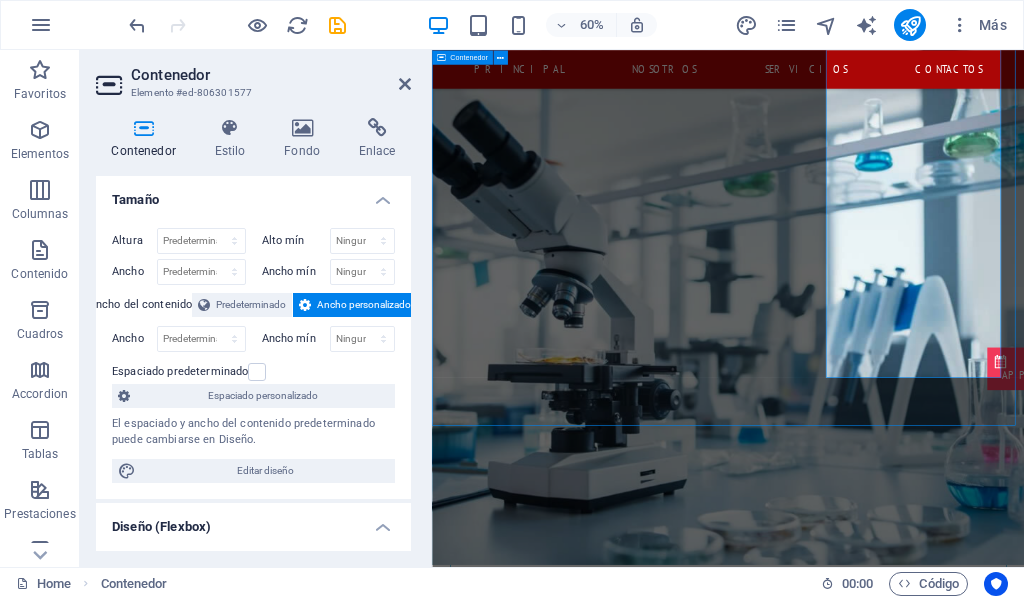 click on "ACERCA DE NOSOTROS Somos una empresa dinámica y en crecimiento, especializada en la provisión de una amplia gama de suministros y equipos de laboratorio para clientes en los sectores de la salud, investigación, educación y control de calidad industrial. Nos hemos enfocado en ser un socio estratégico para laboratorios que buscan soluciones eficientes y vanguardistas. Descubre nuestro equipo Dimelab cuenta con un equipo de profesionales con amplia experiencia en el sector, comprometidos en ofrecer soluciones de calidad y un servicio excepcional a nuestros clientes.     Cartera marcas seleccionadas Ofrecemos marcas líderes y exclusivas en el mundo como USA Scientific MEDITECH HIMEDIA Citotest Scientific HWLAB DLAB Scientific  ALL AMERICAN Statlab USA Leica  Fisher Scientific Heathonw -vee-gree  VWR Yamato  Mei Medical  Trummed  Cargille Lab.  Optica Educacional Benchmark scientific, Estas marcas garantizan calidad y precisión en todos nuestros productos e instrumentos de laboratorio." at bounding box center (925, 1528) 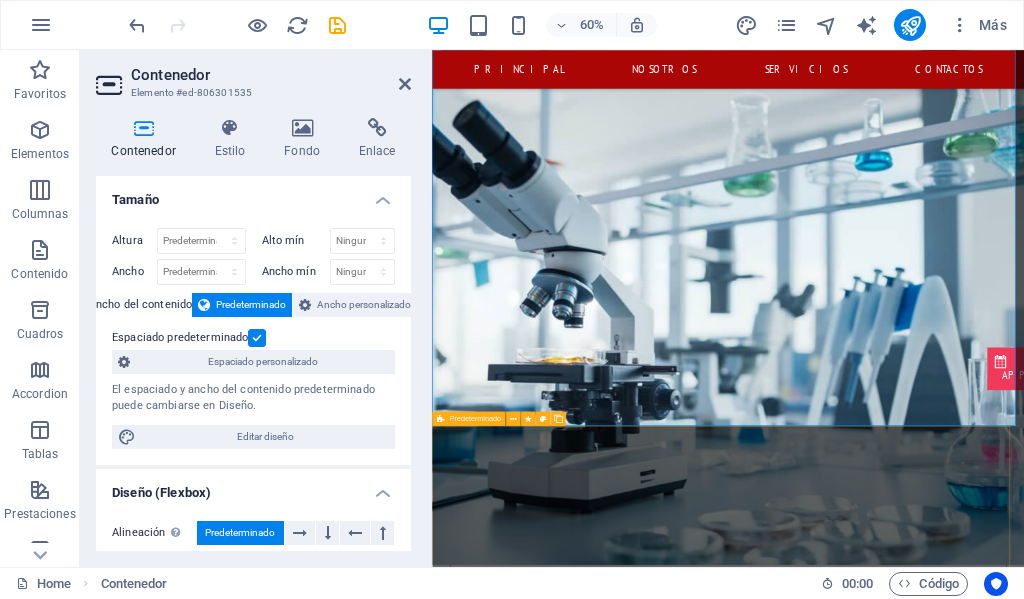 click on "Headline Lorem ipsum dolor sit amet, consetetur sadipscing elitr, sed diam nonumy eirmod tempor invidunt ut labore et dolore magna aliquyam erat, sed diam voluptua. At vero eos et accusam et justo duo dolores et ea rebum. Stet clita kasd gubergren, no sea takimata sanctus est Lorem ipsum dolor sit amet.  Lorem ipsum dolor sit amet, consetetur sadipscing elitr, sed diam nonumy eirmod tempor invidunt ut labore et dolore magna aliquyam erat, sed diam voluptua. At vero eos et accusam et justo duo dolores et ea rebum. Stet clita kasd gubergren, no sea takimata sanctus est Lorem ipsum dolor sit amet." at bounding box center (913, 2286) 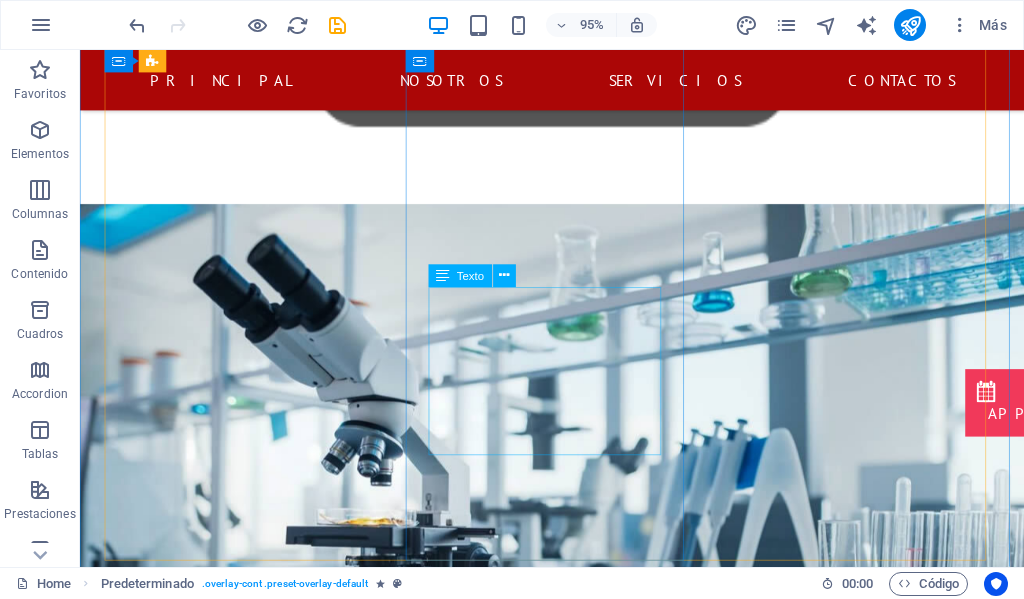 scroll, scrollTop: 718, scrollLeft: 0, axis: vertical 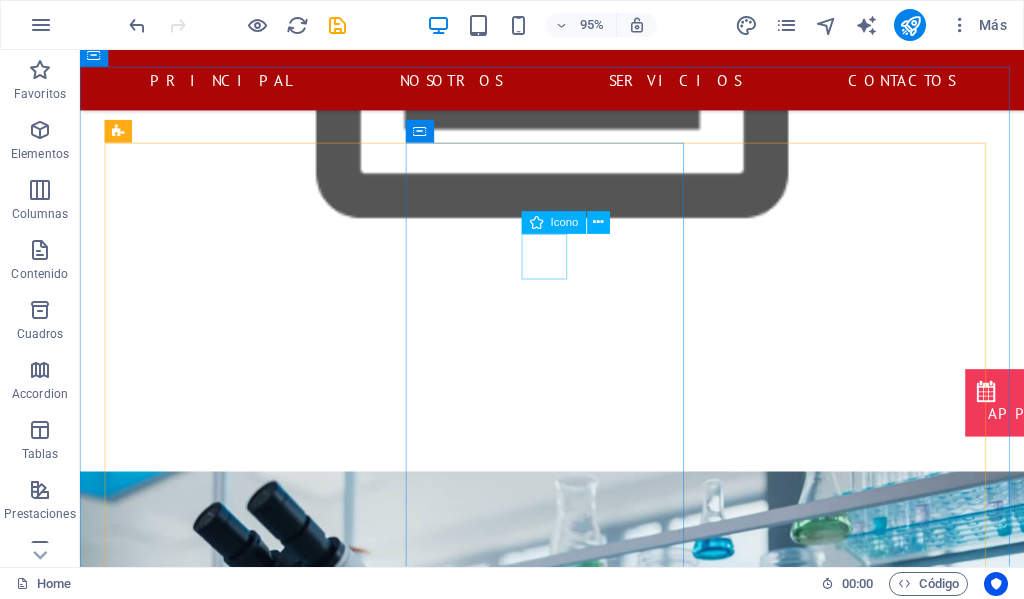 click on "Icono" at bounding box center (565, 222) 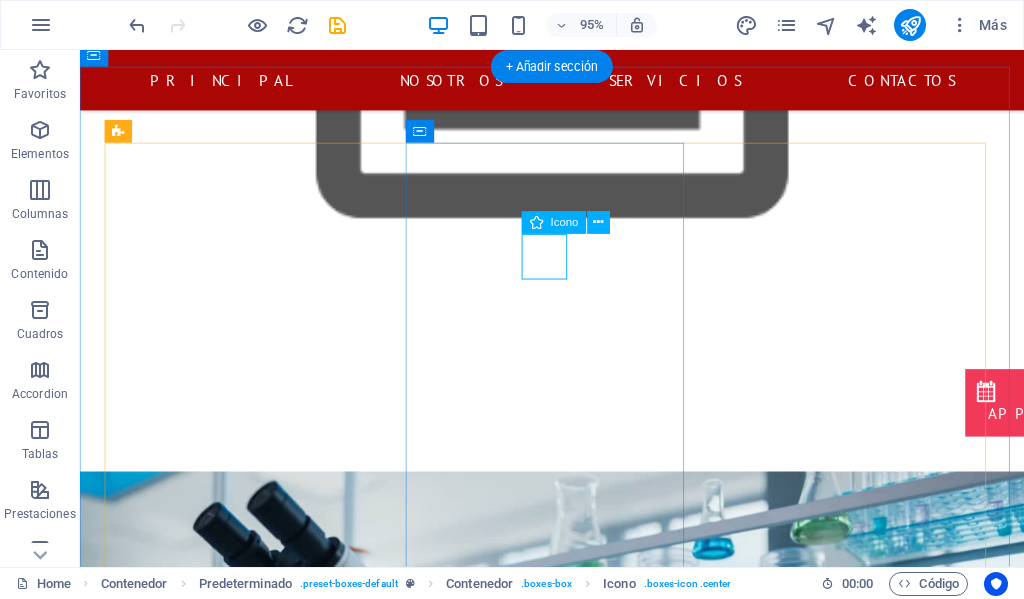 click at bounding box center [577, 1717] 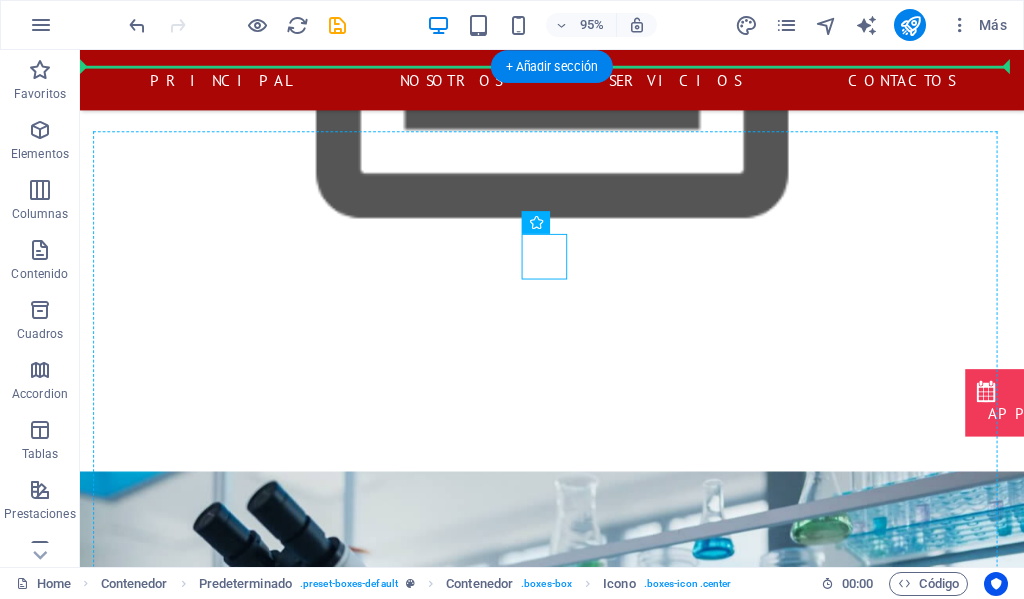 drag, startPoint x: 648, startPoint y: 270, endPoint x: 593, endPoint y: 179, distance: 106.32967 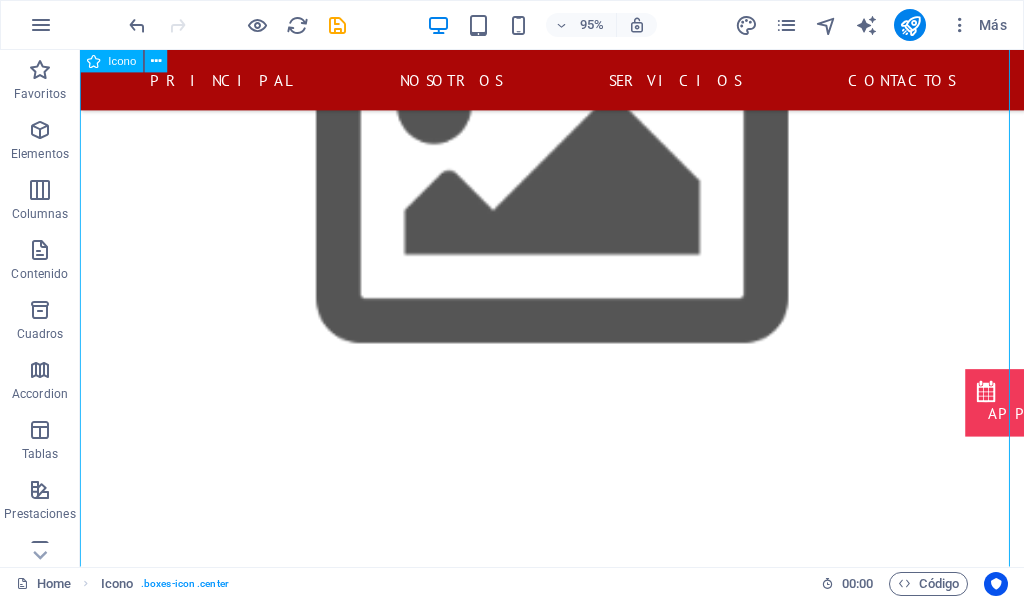 scroll, scrollTop: 518, scrollLeft: 0, axis: vertical 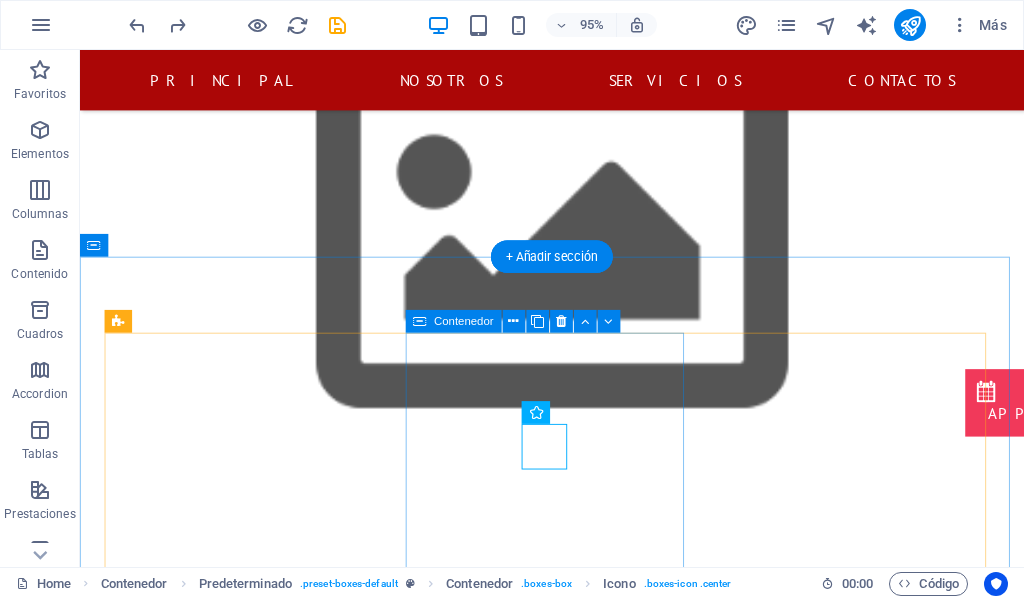 click on "Descubre nuestro equipo Dimelab cuenta con un equipo de profesionales con amplia experiencia en el sector, comprometidos en ofrecer soluciones de calidad y un servicio excepcional a nuestros clientes." at bounding box center [577, 1994] 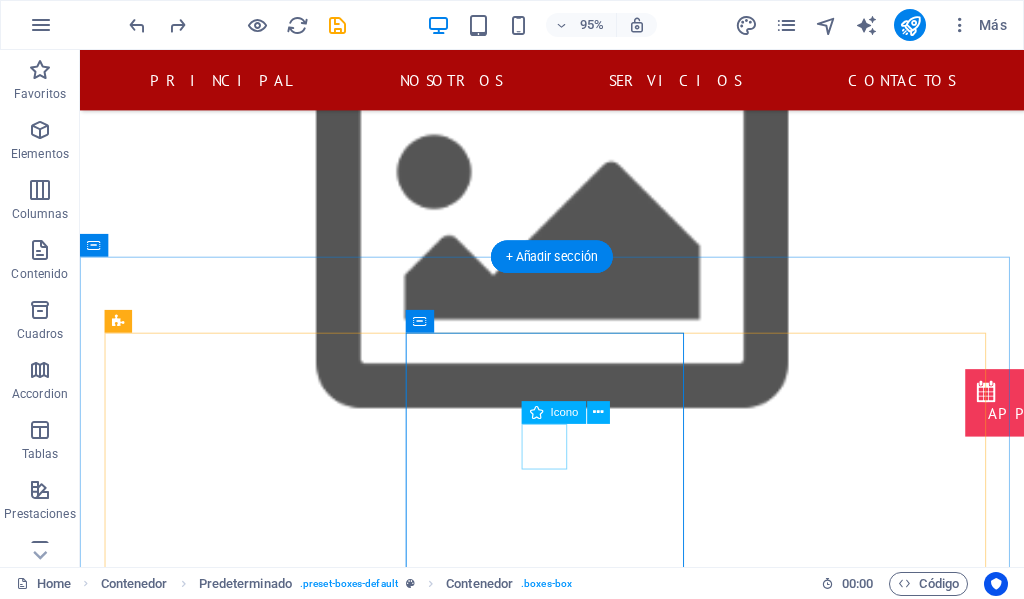 click at bounding box center [577, 1917] 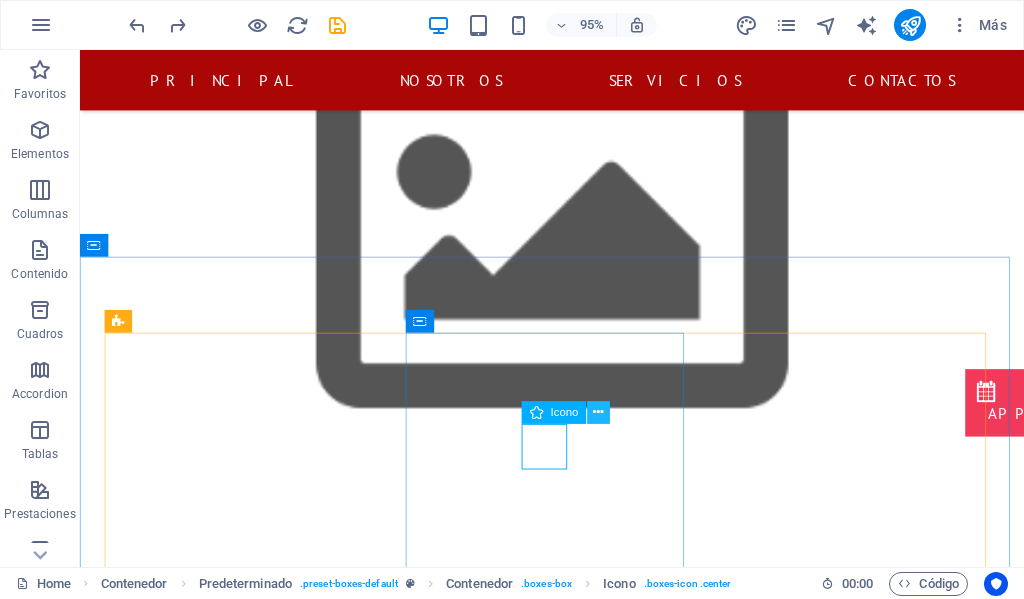 click at bounding box center [598, 413] 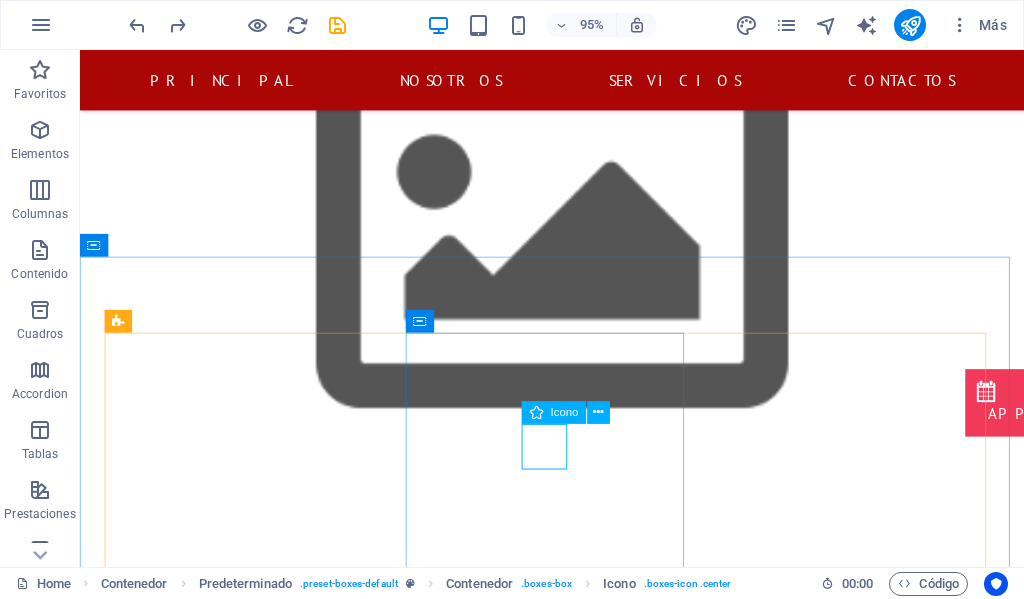 click at bounding box center [536, 413] 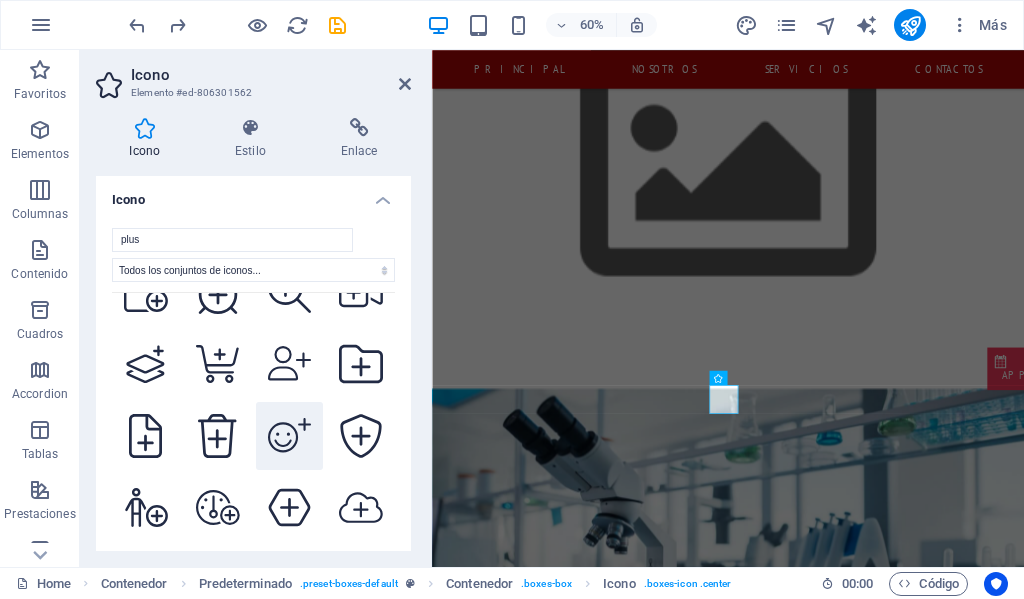 scroll, scrollTop: 3300, scrollLeft: 0, axis: vertical 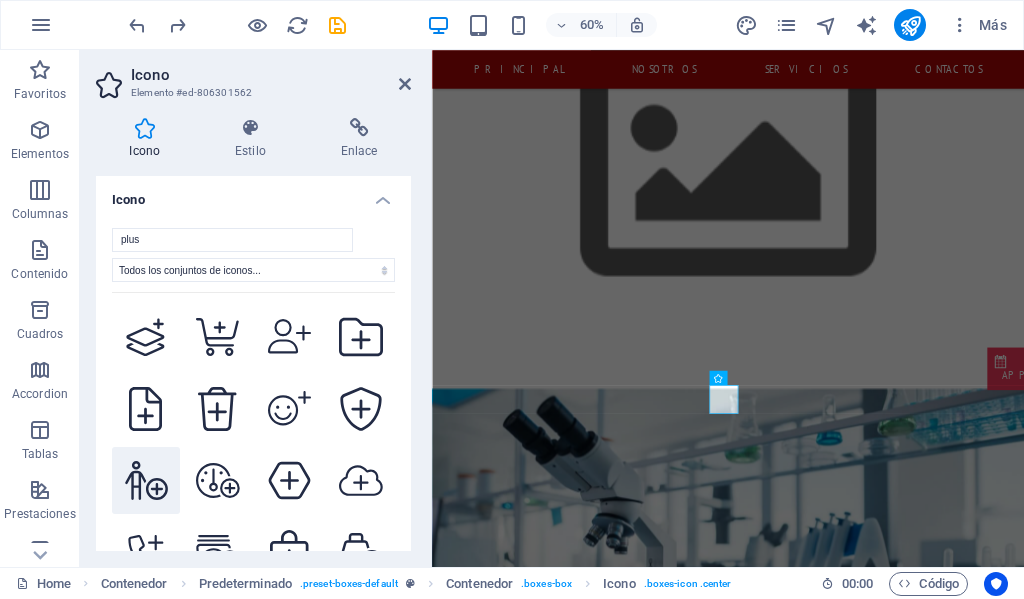 click 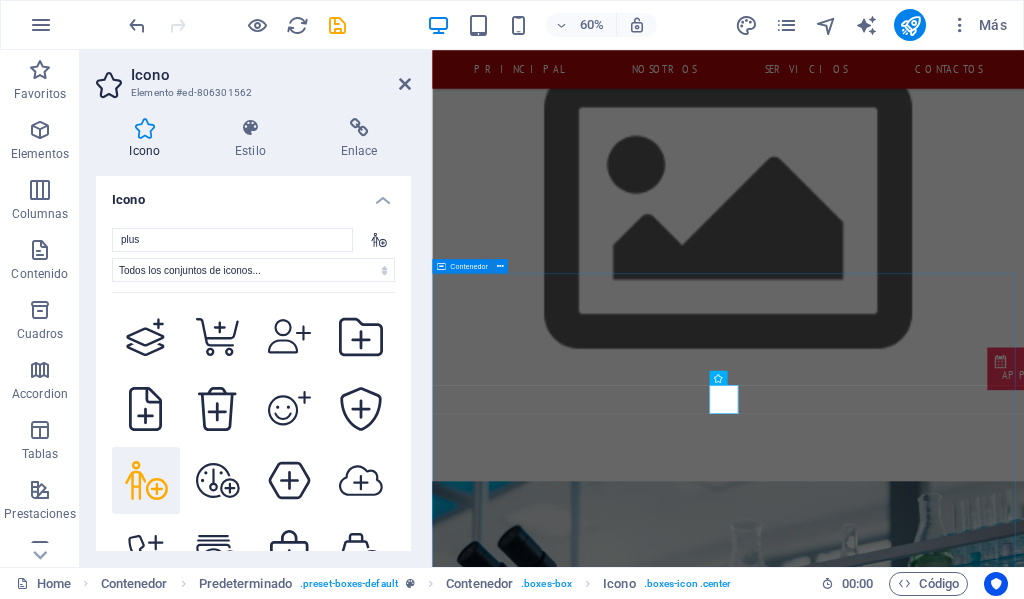 click on "ACERCA DE NOSOTROS Somos una empresa dinámica y en crecimiento, especializada en la provisión de una amplia gama de suministros y equipos de laboratorio para clientes en los sectores de la salud, investigación, educación y control de calidad industrial. Nos hemos enfocado en ser un socio estratégico para laboratorios que buscan soluciones eficientes y vanguardistas. Descubre nuestro equipo Dimelab cuenta con un equipo de profesionales con amplia experiencia en el sector, comprometidos en ofrecer soluciones de calidad y un servicio excepcional a nuestros clientes.     Cartera marcas seleccionadas Ofrecemos marcas líderes y exclusivas en el mundo como USA Scientific MEDITECH HIMEDIA Citotest Scientific HWLAB DLAB Scientific  ALL AMERICAN Statlab USA Leica  Fisher Scientific Heathonw -vee-gree  VWR Yamato  Mei Medical  Trummed  Cargille Lab.  Optica Educacional Benchmark scientific, Estas marcas garantizan calidad y precisión en todos nuestros productos e instrumentos de laboratorio." at bounding box center (925, 2368) 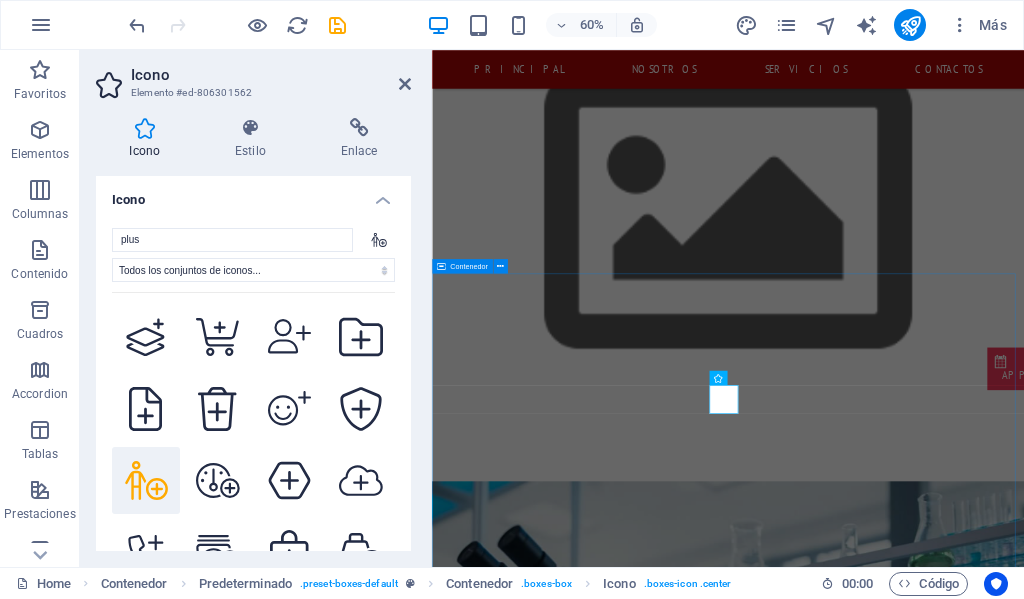 click on "ACERCA DE NOSOTROS Somos una empresa dinámica y en crecimiento, especializada en la provisión de una amplia gama de suministros y equipos de laboratorio para clientes en los sectores de la salud, investigación, educación y control de calidad industrial. Nos hemos enfocado en ser un socio estratégico para laboratorios que buscan soluciones eficientes y vanguardistas. Descubre nuestro equipo Dimelab cuenta con un equipo de profesionales con amplia experiencia en el sector, comprometidos en ofrecer soluciones de calidad y un servicio excepcional a nuestros clientes.     Cartera marcas seleccionadas Ofrecemos marcas líderes y exclusivas en el mundo como USA Scientific MEDITECH HIMEDIA Citotest Scientific HWLAB DLAB Scientific  ALL AMERICAN Statlab USA Leica  Fisher Scientific Heathonw -vee-gree  VWR Yamato  Mei Medical  Trummed  Cargille Lab.  Optica Educacional Benchmark scientific, Estas marcas garantizan calidad y precisión en todos nuestros productos e instrumentos de laboratorio." at bounding box center [925, 2368] 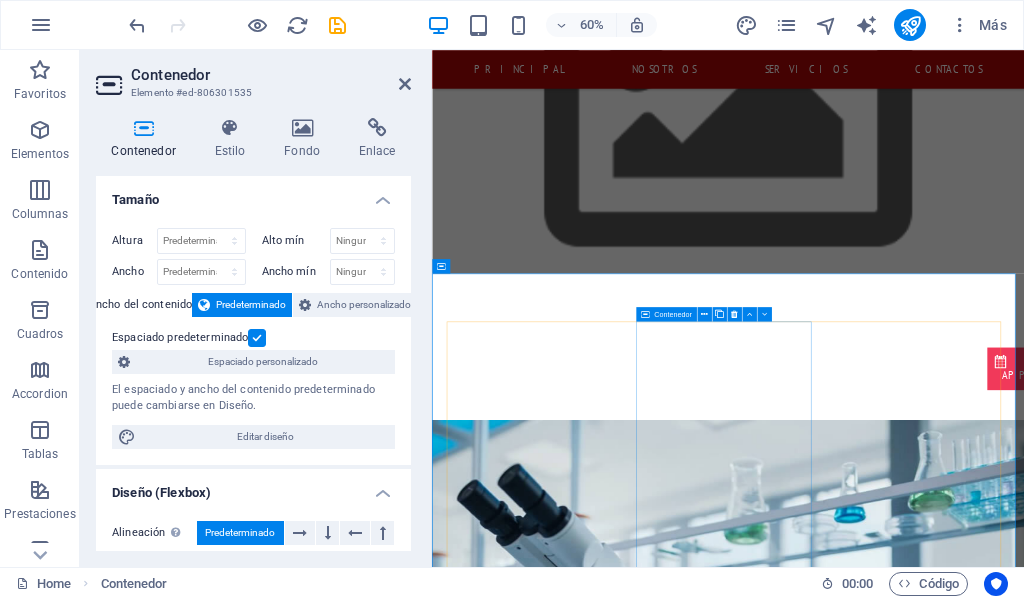 scroll, scrollTop: 718, scrollLeft: 0, axis: vertical 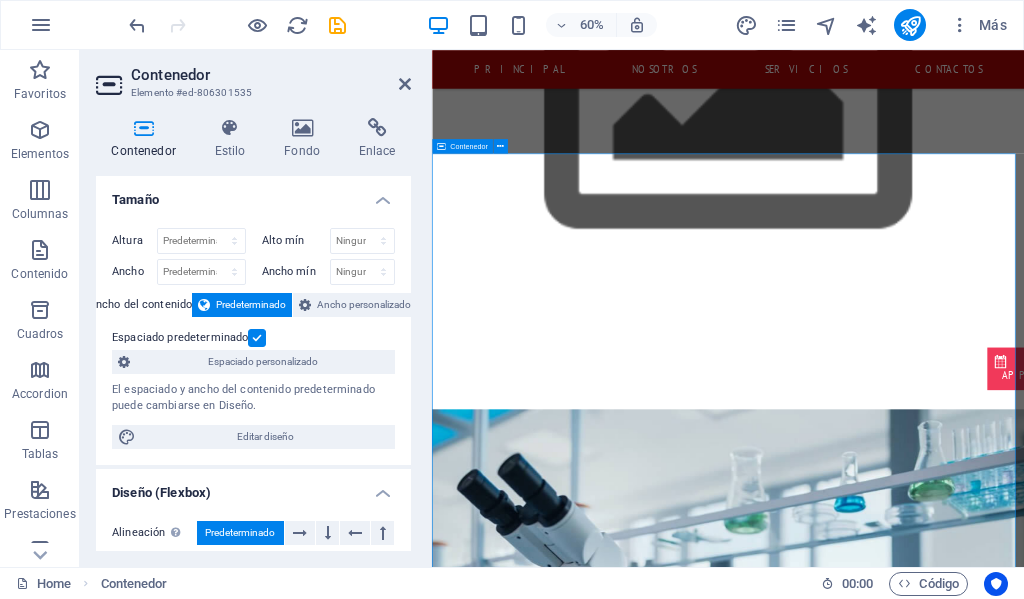 click on "ACERCA DE NOSOTROS Somos una empresa dinámica y en crecimiento, especializada en la provisión de una amplia gama de suministros y equipos de laboratorio para clientes en los sectores de la salud, investigación, educación y control de calidad industrial. Nos hemos enfocado en ser un socio estratégico para laboratorios que buscan soluciones eficientes y vanguardistas. Descubre nuestro equipo Dimelab cuenta con un equipo de profesionales con amplia experiencia en el sector, comprometidos en ofrecer soluciones de calidad y un servicio excepcional a nuestros clientes.     Cartera marcas seleccionadas Ofrecemos marcas líderes y exclusivas en el mundo como USA Scientific MEDITECH HIMEDIA Citotest Scientific HWLAB DLAB Scientific  ALL AMERICAN Statlab USA Leica  Fisher Scientific Heathonw -vee-gree  VWR Yamato  Mei Medical  Trummed  Cargille Lab.  Optica Educacional Benchmark scientific, Estas marcas garantizan calidad y precisión en todos nuestros productos e instrumentos de laboratorio." at bounding box center (925, 2168) 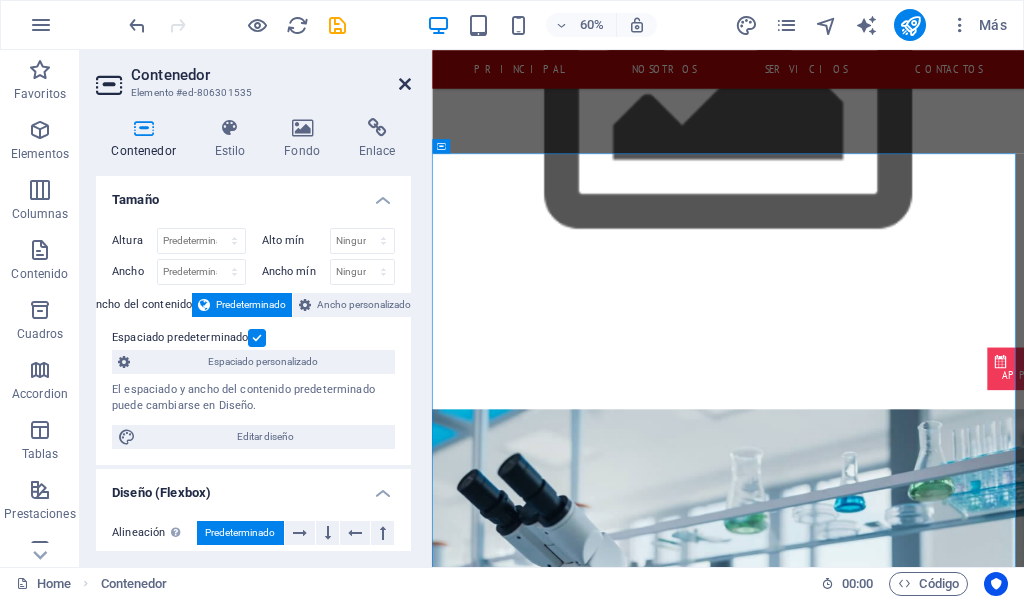 click at bounding box center (405, 84) 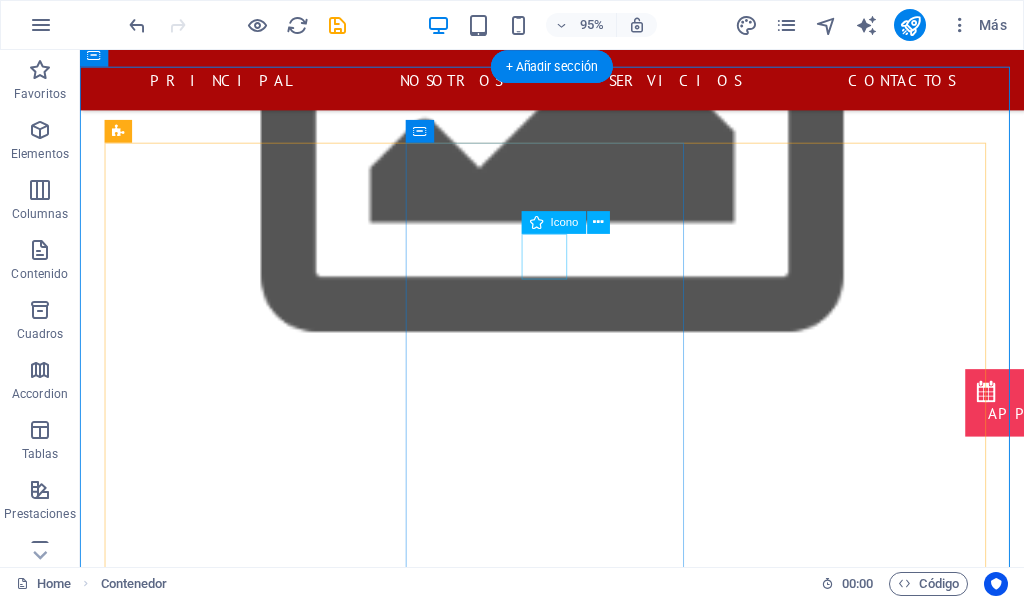 click at bounding box center (577, 2091) 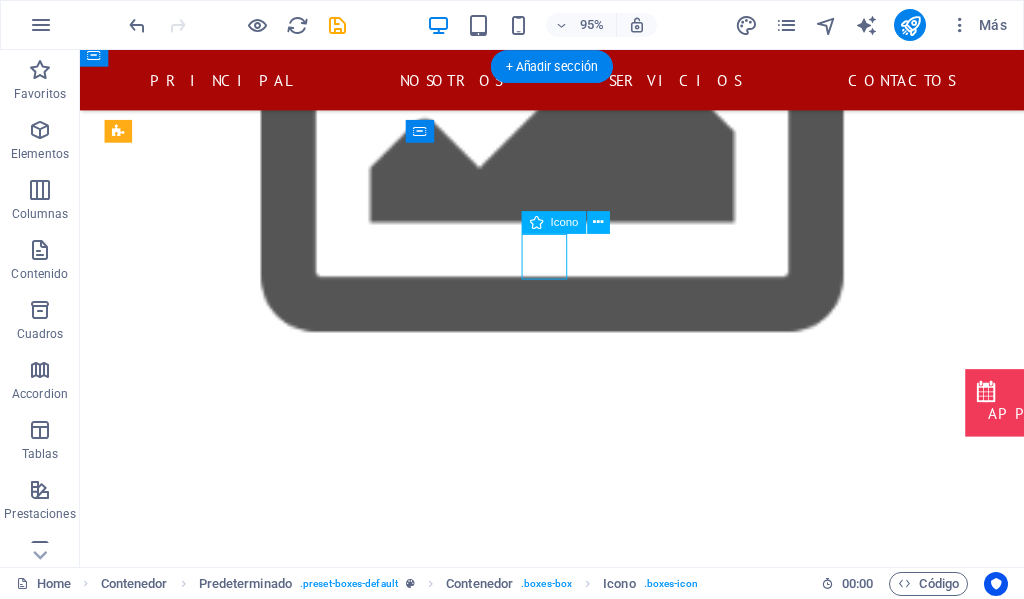 click at bounding box center [577, 2091] 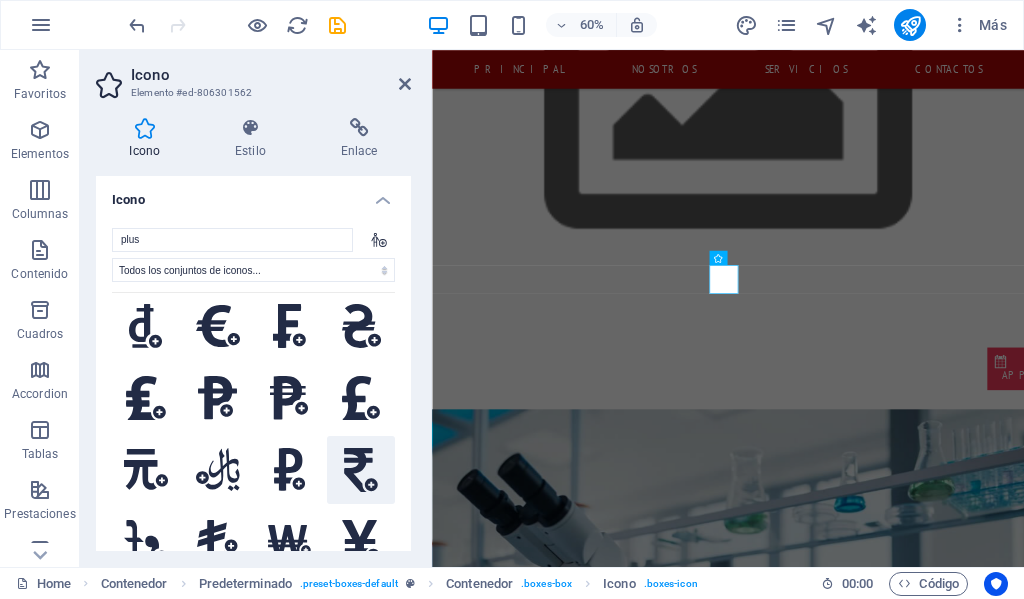 scroll, scrollTop: 200, scrollLeft: 0, axis: vertical 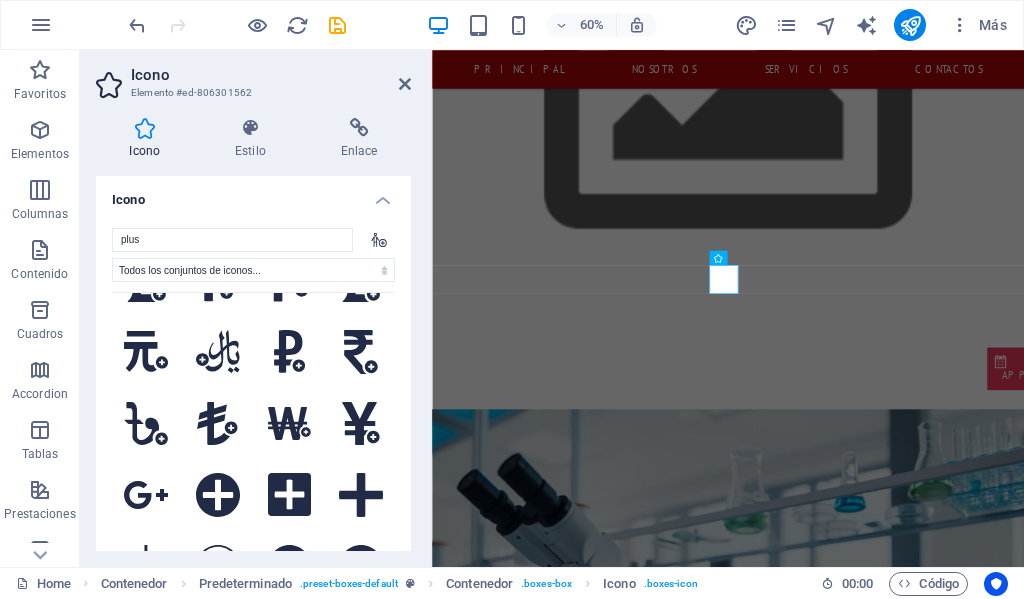 drag, startPoint x: 386, startPoint y: 306, endPoint x: 391, endPoint y: 399, distance: 93.13431 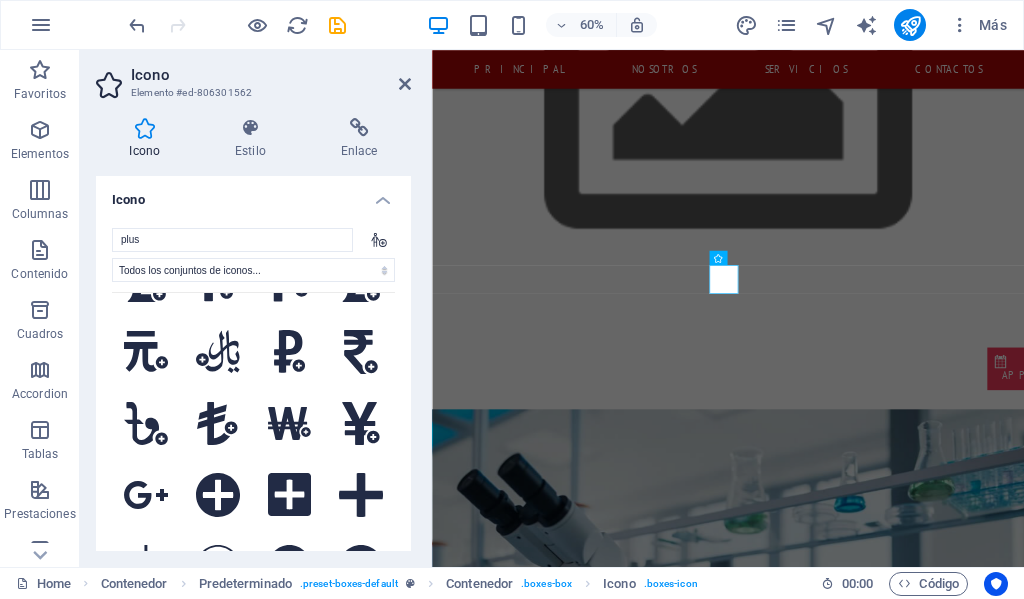 click on "plus Todos los conjuntos de iconos... IcoFont Ionicons FontAwesome Brands FontAwesome Duotone FontAwesome Solid FontAwesome Regular FontAwesome Light FontAwesome Thin FontAwesome Sharp Solid FontAwesome Sharp Regular FontAwesome Sharp Light FontAwesome Sharp Thin .fa-secondary{opacity:.4} .fa-secondary{opacity:.4} .fa-secondary{opacity:.4} .fa-secondary{opacity:.4} .fa-secondary{opacity:.4} .fa-secondary{opacity:.4} .fa-secondary{opacity:.4} .fa-secondary{opacity:.4} .fa-secondary{opacity:.4} .fa-secondary{opacity:.4} .fa-secondary{opacity:.4} .fa-secondary{opacity:.4} .fa-secondary{opacity:.4} .fa-secondary{opacity:.4} .fa-secondary{opacity:.4} .fa-secondary{opacity:.4} .fa-secondary{opacity:.4} .fa-secondary{opacity:.4} .fa-secondary{opacity:.4} .fa-secondary{opacity:.4} .fa-secondary{opacity:.4} .fa-secondary{opacity:.4} .fa-secondary{opacity:.4} .fa-secondary{opacity:.4} .fa-secondary{opacity:.4} .fa-secondary{opacity:.4} .fa-secondary{opacity:.4} .fa-secondary{opacity:.4} .fa-secondary{opacity:.4}" at bounding box center (253, 410) 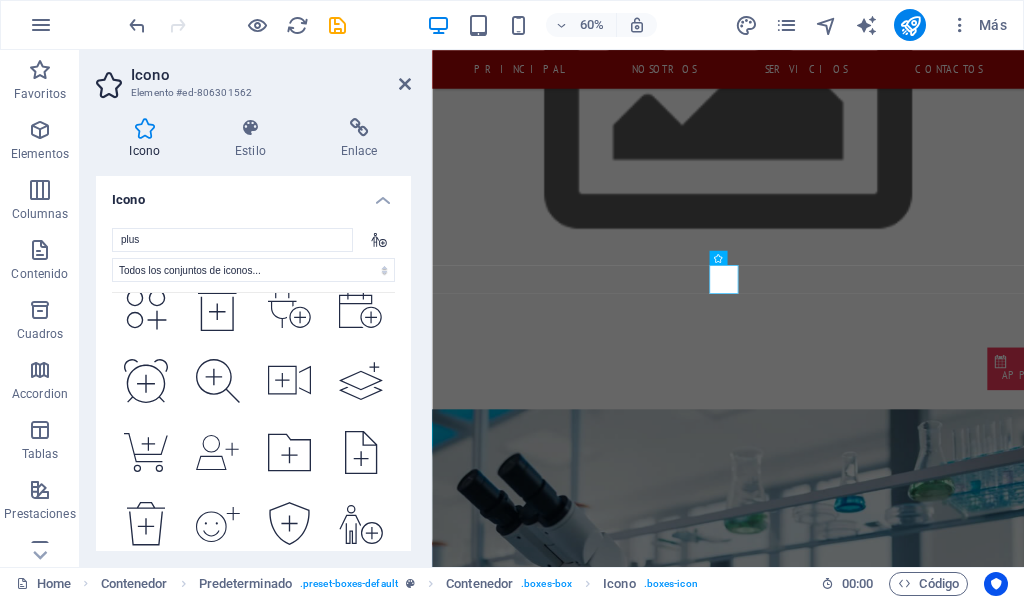 scroll, scrollTop: 7110, scrollLeft: 0, axis: vertical 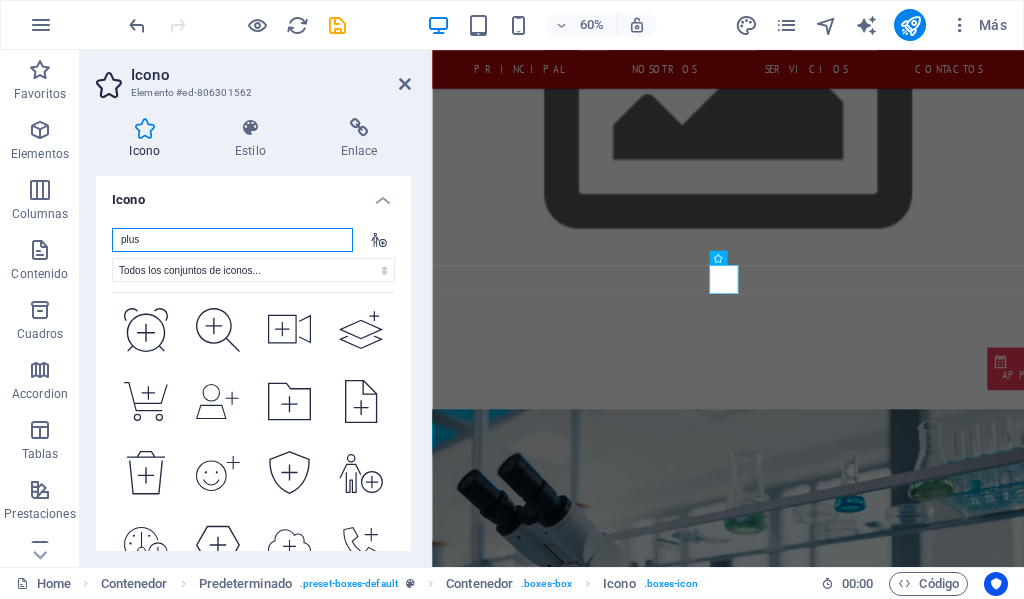 click on "plus" at bounding box center [232, 240] 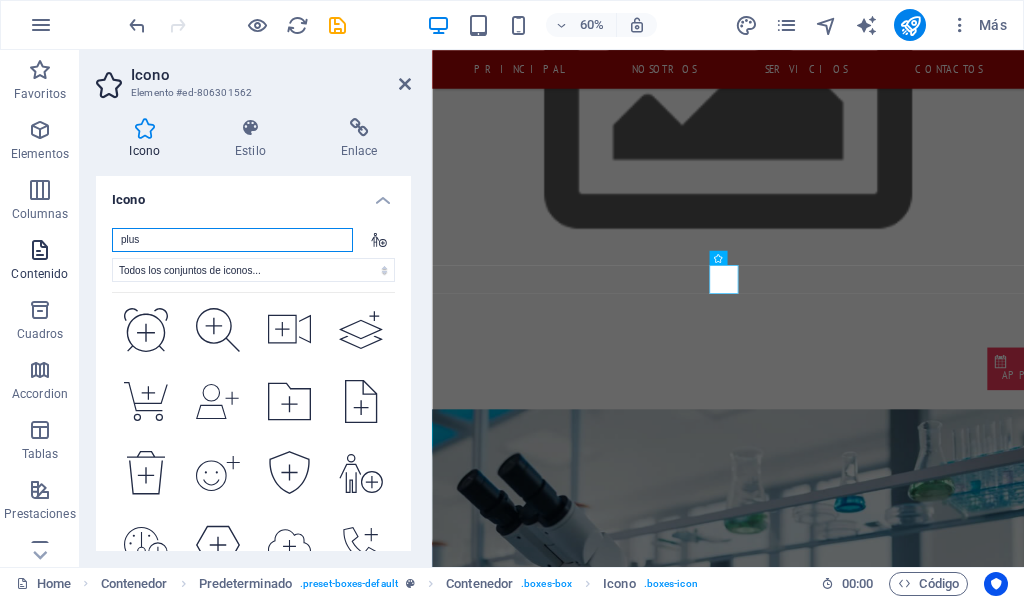 drag, startPoint x: 250, startPoint y: 245, endPoint x: 62, endPoint y: 261, distance: 188.67963 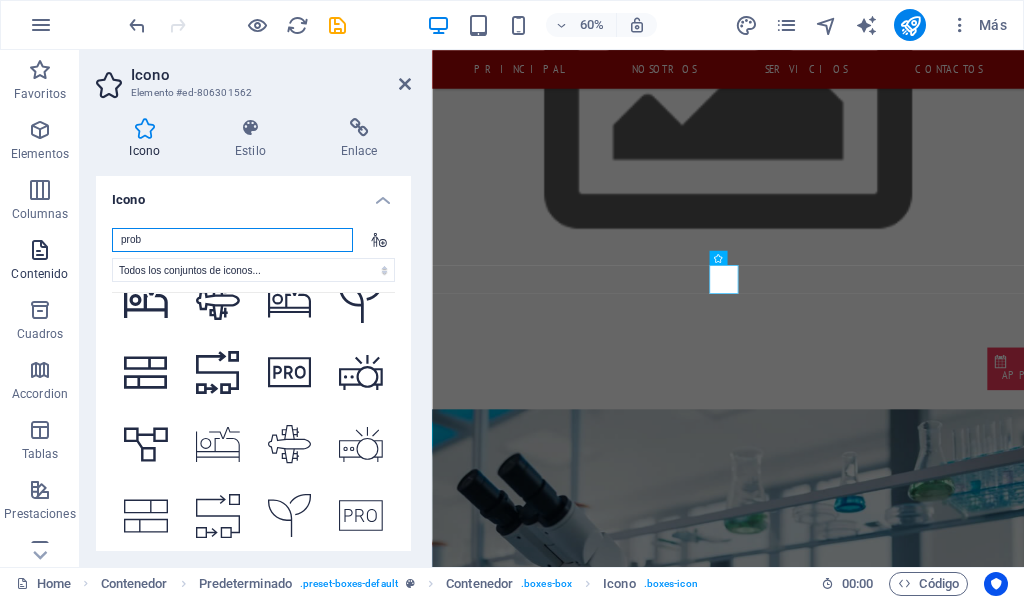 scroll, scrollTop: 0, scrollLeft: 0, axis: both 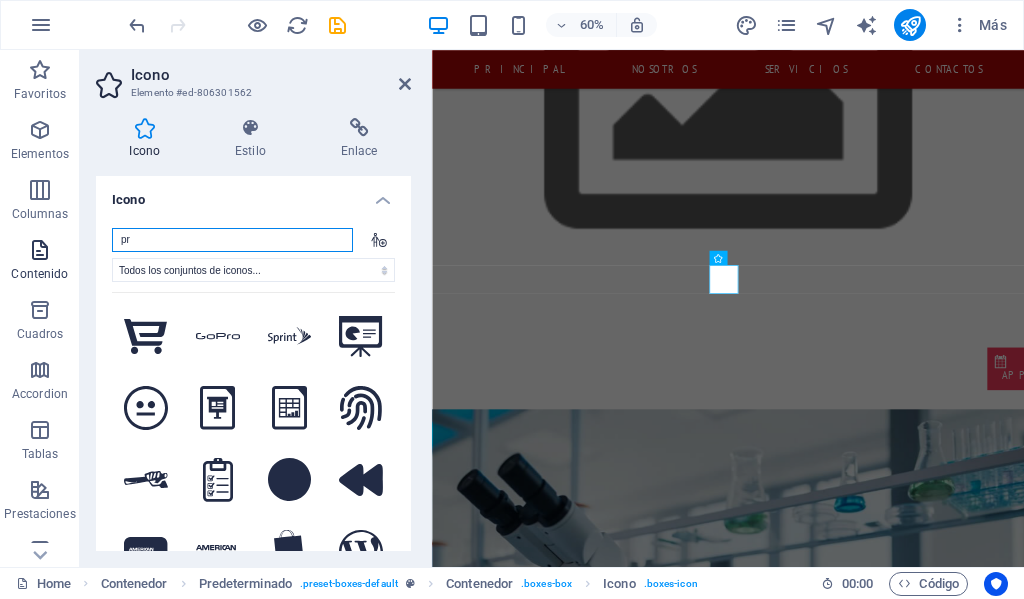 type on "p" 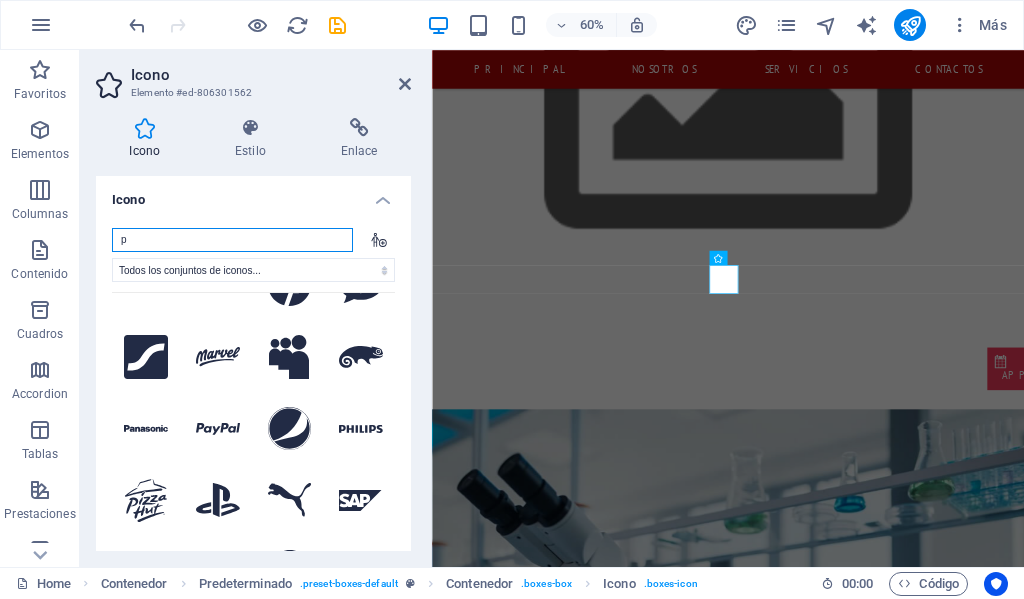 scroll, scrollTop: 700, scrollLeft: 0, axis: vertical 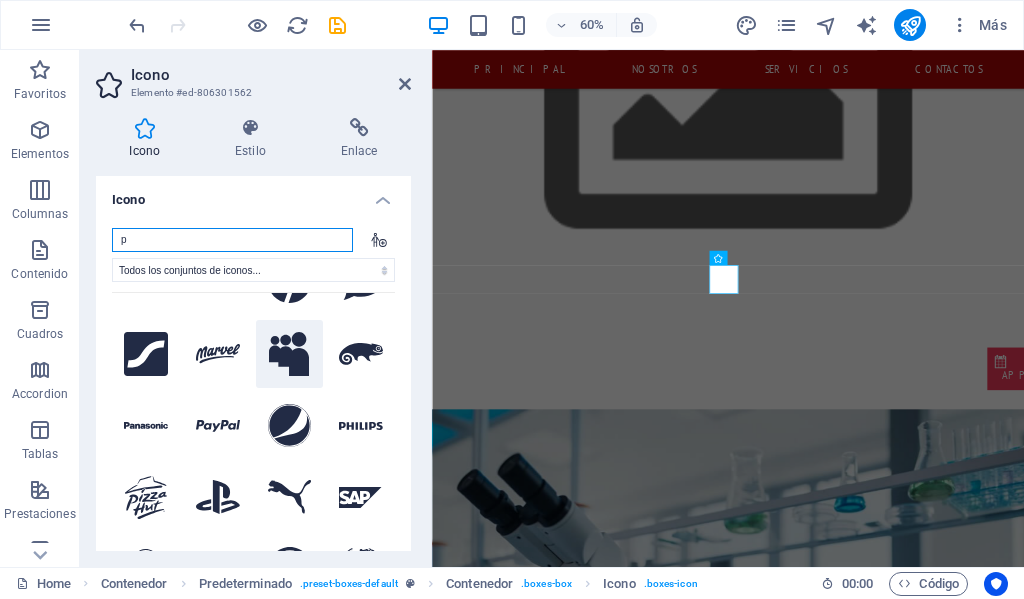 type on "p" 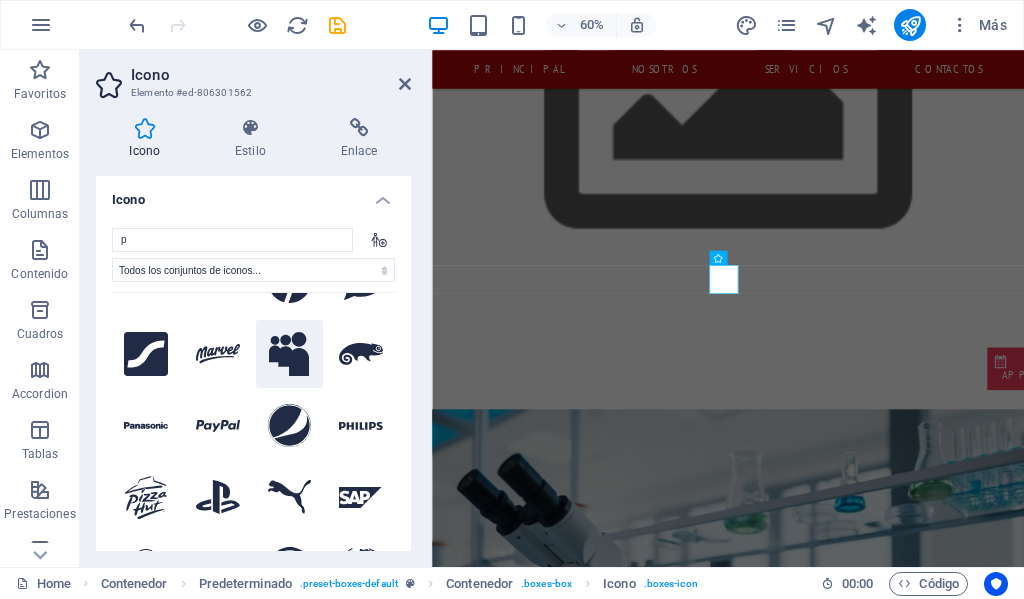 click 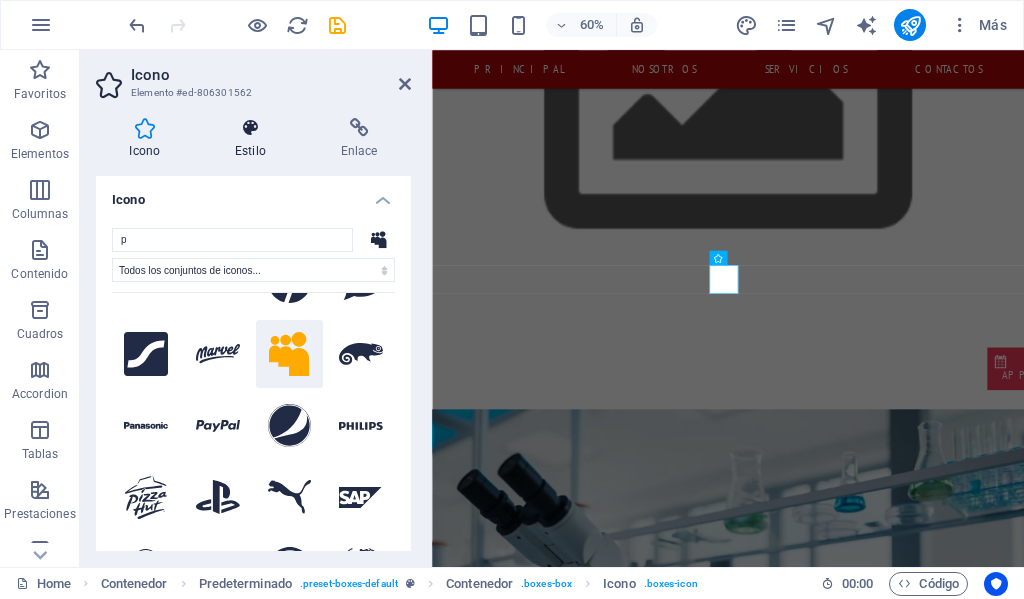 click on "Estilo" at bounding box center (255, 139) 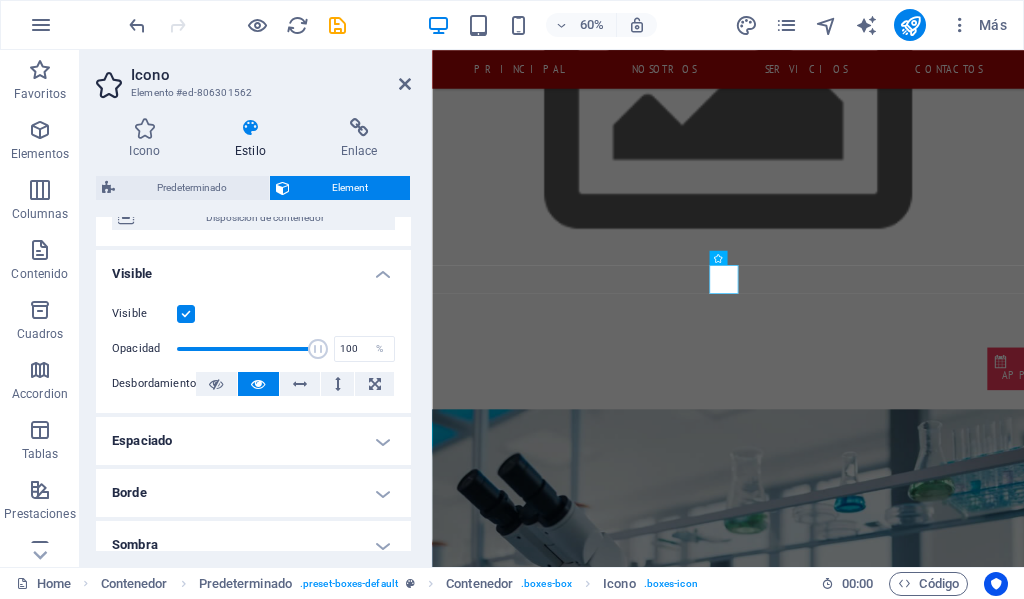 scroll, scrollTop: 200, scrollLeft: 0, axis: vertical 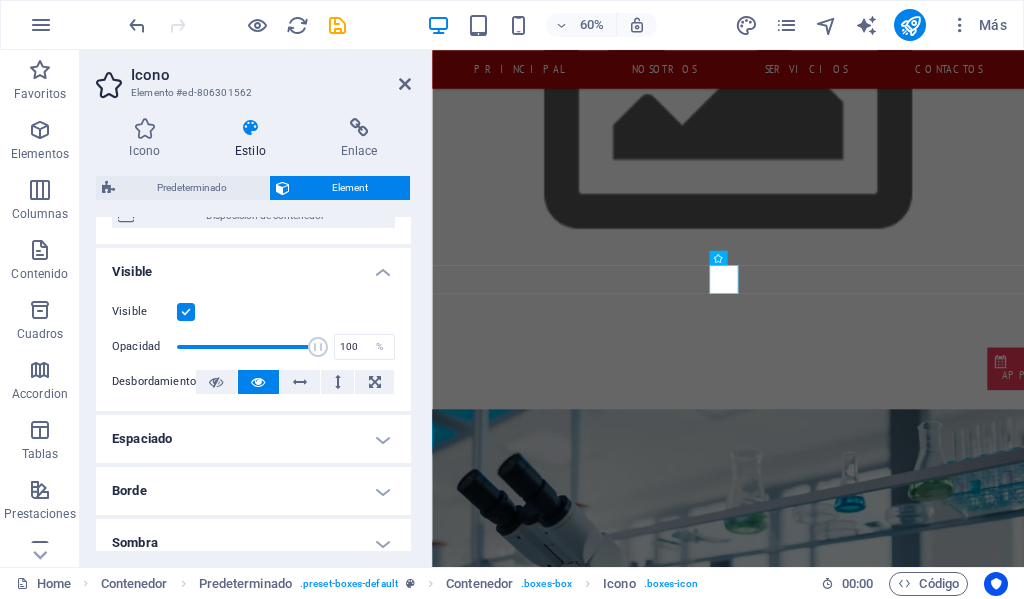 click at bounding box center (186, 312) 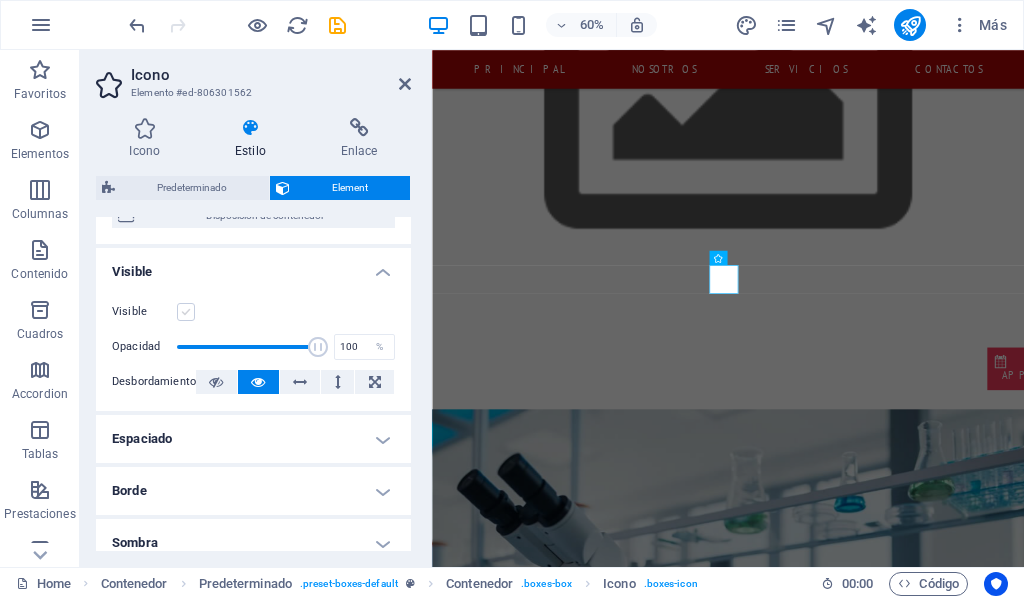 click at bounding box center (186, 312) 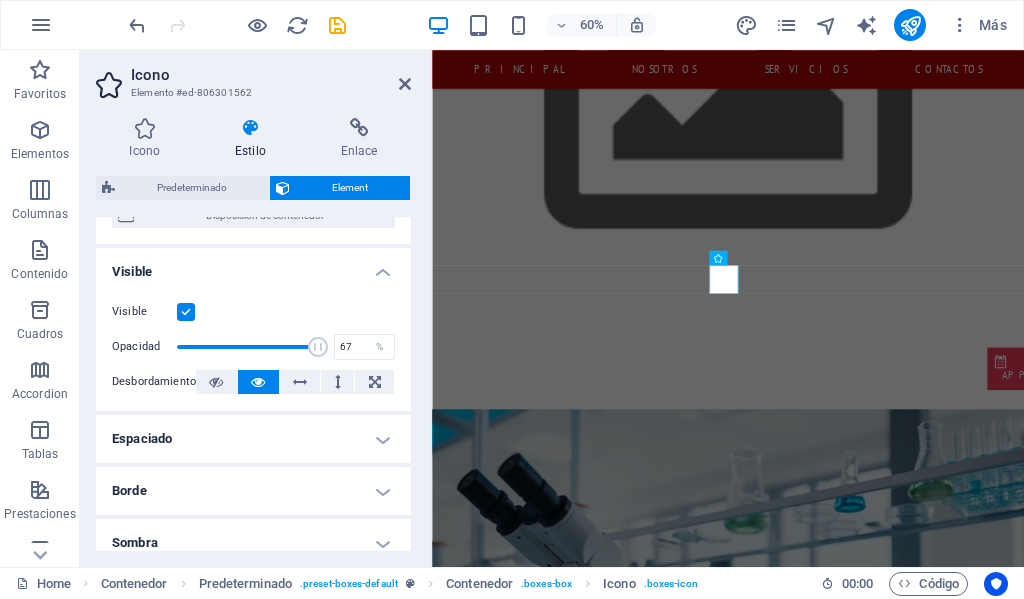 click at bounding box center (247, 347) 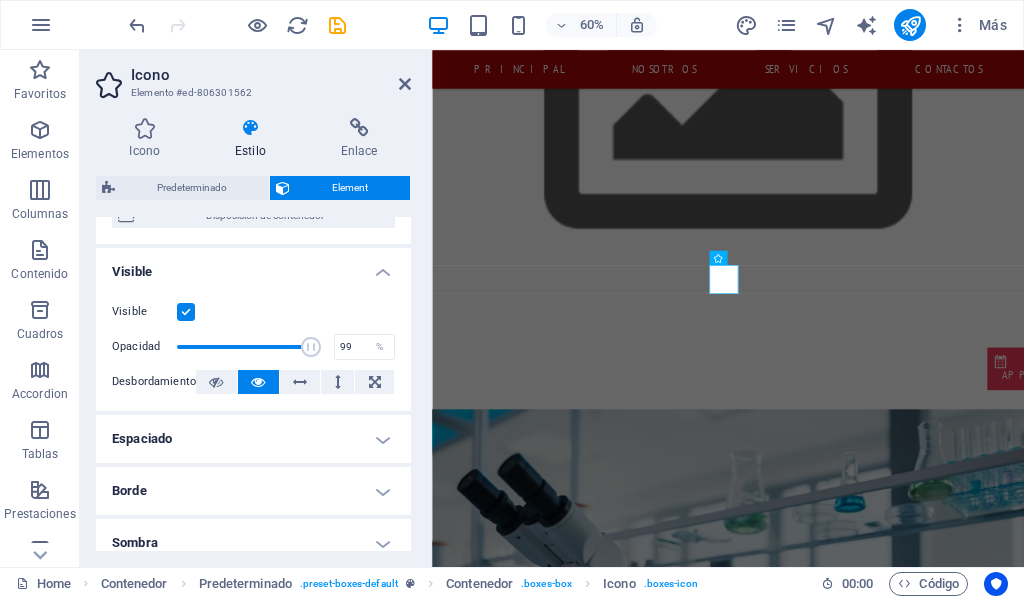 type on "100" 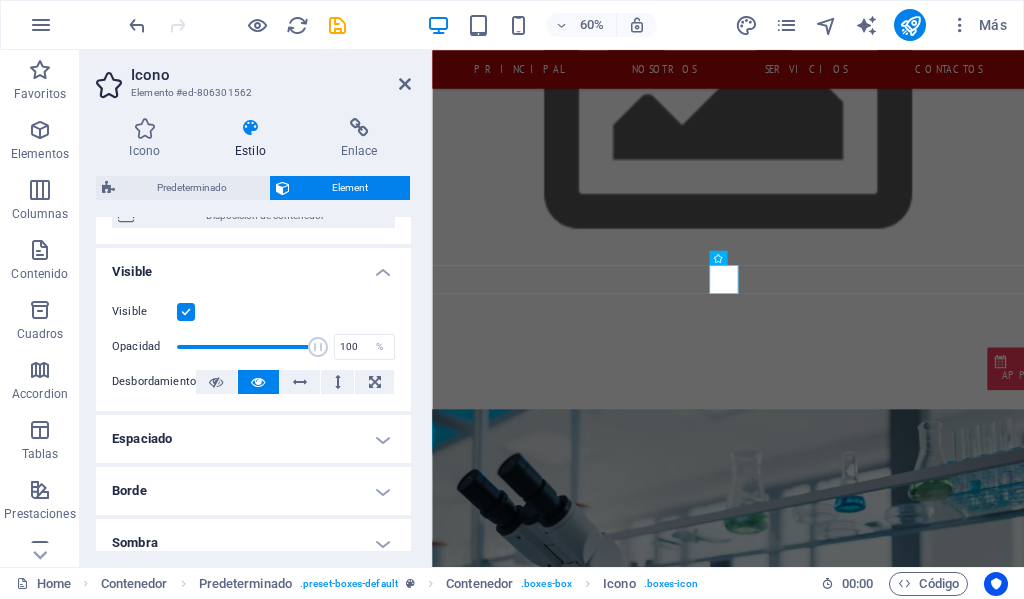 drag, startPoint x: 269, startPoint y: 344, endPoint x: 319, endPoint y: 344, distance: 50 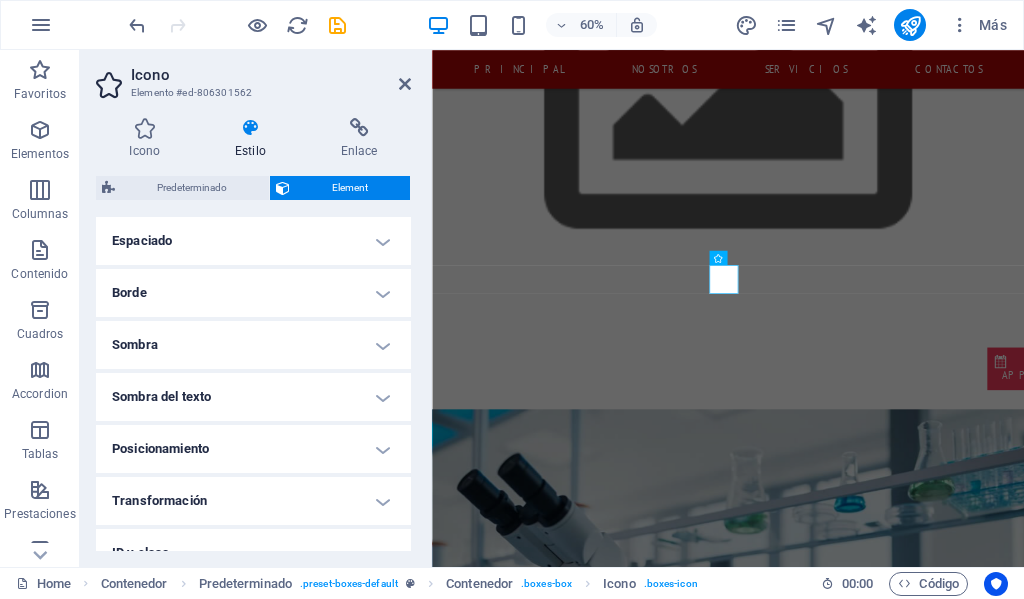scroll, scrollTop: 400, scrollLeft: 0, axis: vertical 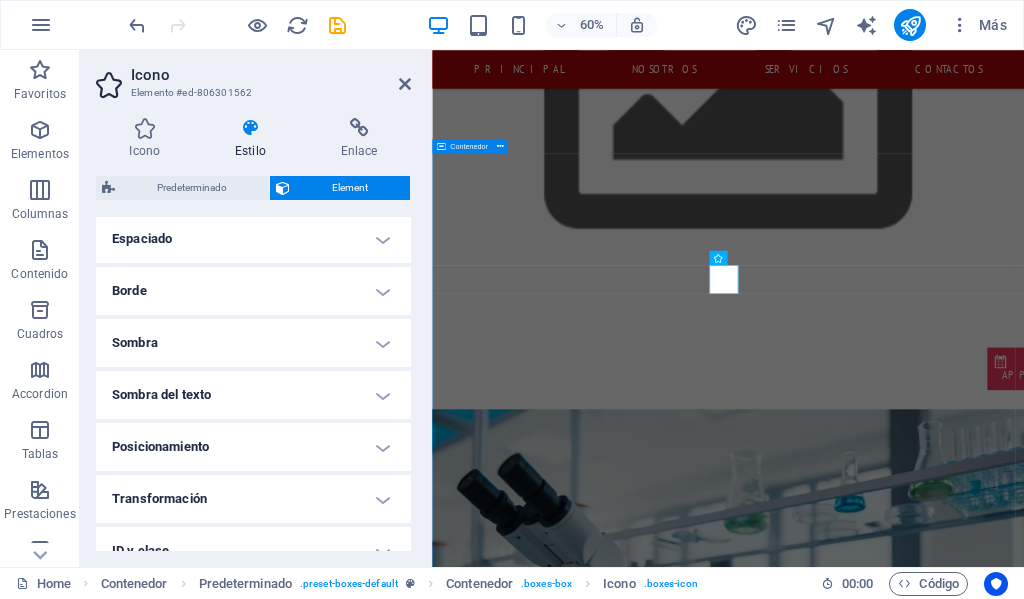 click on "ACERCA DE NOSOTROS Somos una empresa dinámica y en crecimiento, especializada en la provisión de una amplia gama de suministros y equipos de laboratorio para clientes en los sectores de la salud, investigación, educación y control de calidad industrial. Nos hemos enfocado en ser un socio estratégico para laboratorios que buscan soluciones eficientes y vanguardistas. Descubre nuestro equipo Dimelab cuenta con un equipo de profesionales con amplia experiencia en el sector, comprometidos en ofrecer soluciones de calidad y un servicio excepcional a nuestros clientes.     Cartera marcas seleccionadas Ofrecemos marcas líderes y exclusivas en el mundo como USA Scientific MEDITECH HIMEDIA Citotest Scientific HWLAB DLAB Scientific  ALL AMERICAN Statlab USA Leica  Fisher Scientific Heathonw -vee-gree  VWR Yamato  Mei Medical  Trummed  Cargille Lab.  Optica Educacional Benchmark scientific, Estas marcas garantizan calidad y precisión en todos nuestros productos e instrumentos de laboratorio." at bounding box center [925, 2168] 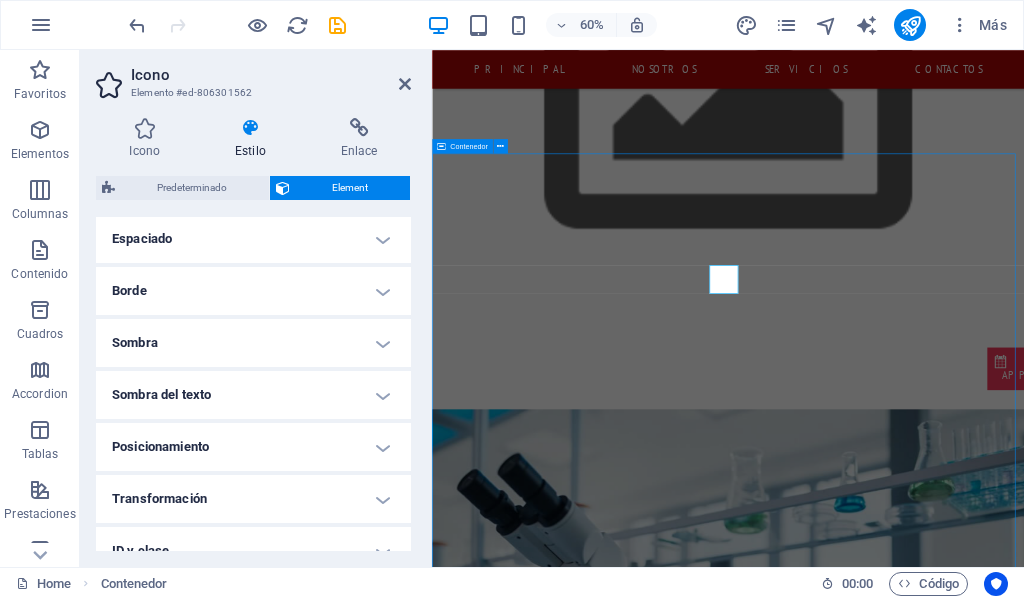 click on "ACERCA DE NOSOTROS Somos una empresa dinámica y en crecimiento, especializada en la provisión de una amplia gama de suministros y equipos de laboratorio para clientes en los sectores de la salud, investigación, educación y control de calidad industrial. Nos hemos enfocado en ser un socio estratégico para laboratorios que buscan soluciones eficientes y vanguardistas. Descubre nuestro equipo Dimelab cuenta con un equipo de profesionales con amplia experiencia en el sector, comprometidos en ofrecer soluciones de calidad y un servicio excepcional a nuestros clientes.     Cartera marcas seleccionadas Ofrecemos marcas líderes y exclusivas en el mundo como USA Scientific MEDITECH HIMEDIA Citotest Scientific HWLAB DLAB Scientific  ALL AMERICAN Statlab USA Leica  Fisher Scientific Heathonw -vee-gree  VWR Yamato  Mei Medical  Trummed  Cargille Lab.  Optica Educacional Benchmark scientific, Estas marcas garantizan calidad y precisión en todos nuestros productos e instrumentos de laboratorio." at bounding box center [925, 2168] 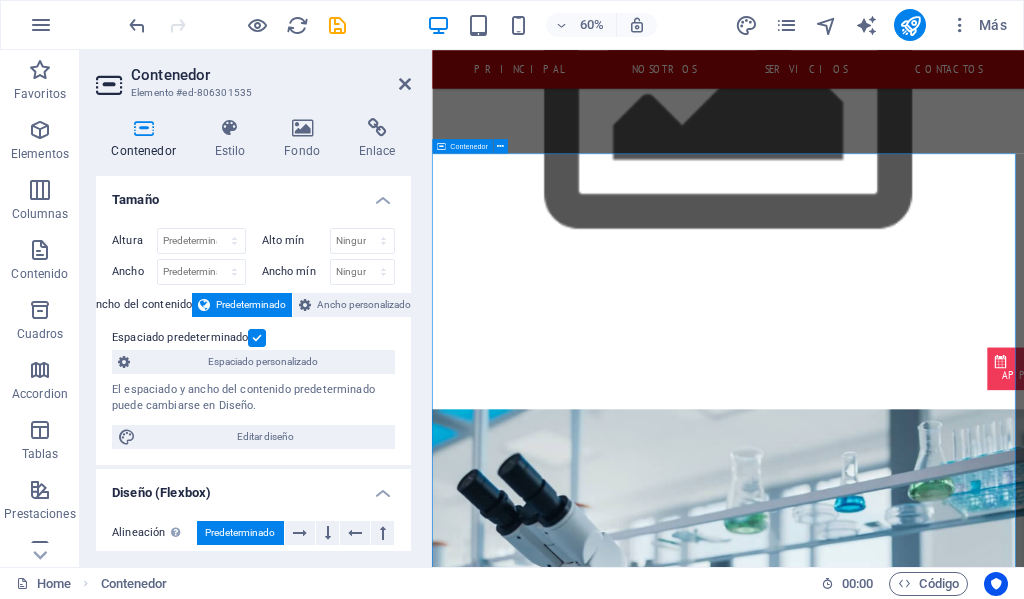 click on "ACERCA DE NOSOTROS Somos una empresa dinámica y en crecimiento, especializada en la provisión de una amplia gama de suministros y equipos de laboratorio para clientes en los sectores de la salud, investigación, educación y control de calidad industrial. Nos hemos enfocado en ser un socio estratégico para laboratorios que buscan soluciones eficientes y vanguardistas. Descubre nuestro equipo Dimelab cuenta con un equipo de profesionales con amplia experiencia en el sector, comprometidos en ofrecer soluciones de calidad y un servicio excepcional a nuestros clientes.     Cartera marcas seleccionadas Ofrecemos marcas líderes y exclusivas en el mundo como USA Scientific MEDITECH HIMEDIA Citotest Scientific HWLAB DLAB Scientific  ALL AMERICAN Statlab USA Leica  Fisher Scientific Heathonw -vee-gree  VWR Yamato  Mei Medical  Trummed  Cargille Lab.  Optica Educacional Benchmark scientific, Estas marcas garantizan calidad y precisión en todos nuestros productos e instrumentos de laboratorio." at bounding box center [925, 2168] 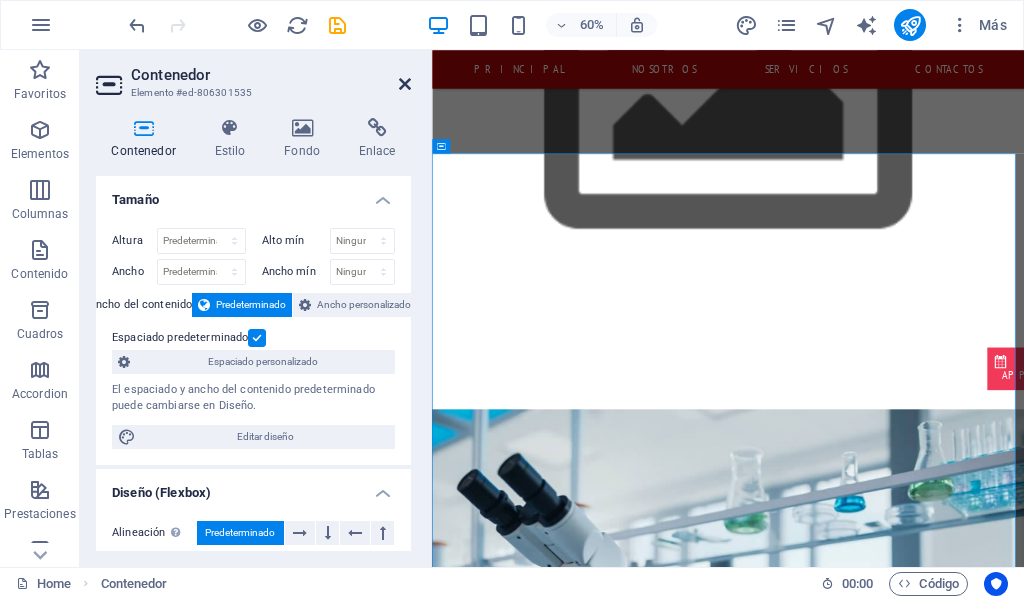click at bounding box center (405, 84) 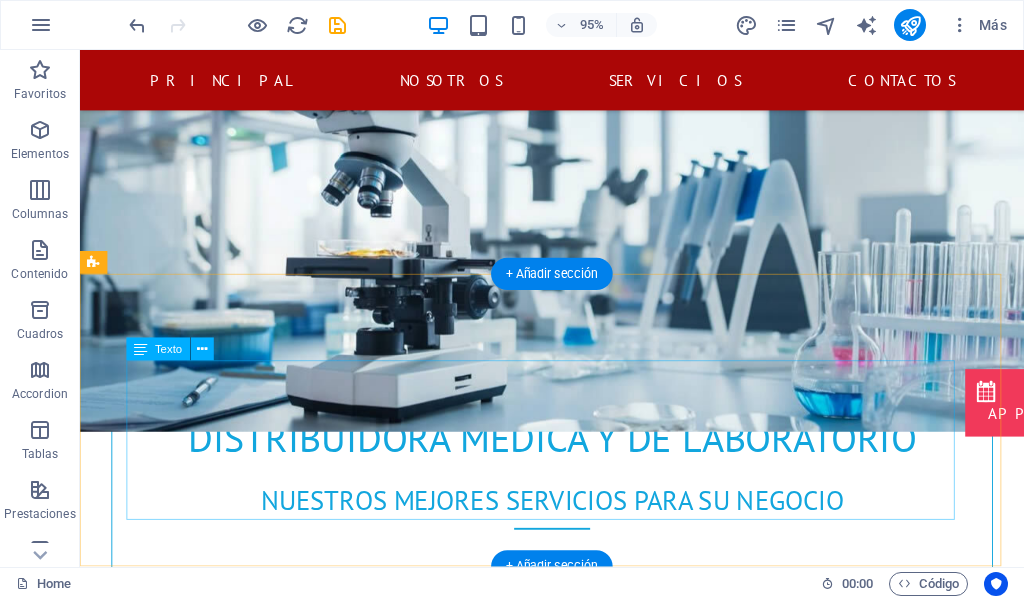 scroll, scrollTop: 1300, scrollLeft: 0, axis: vertical 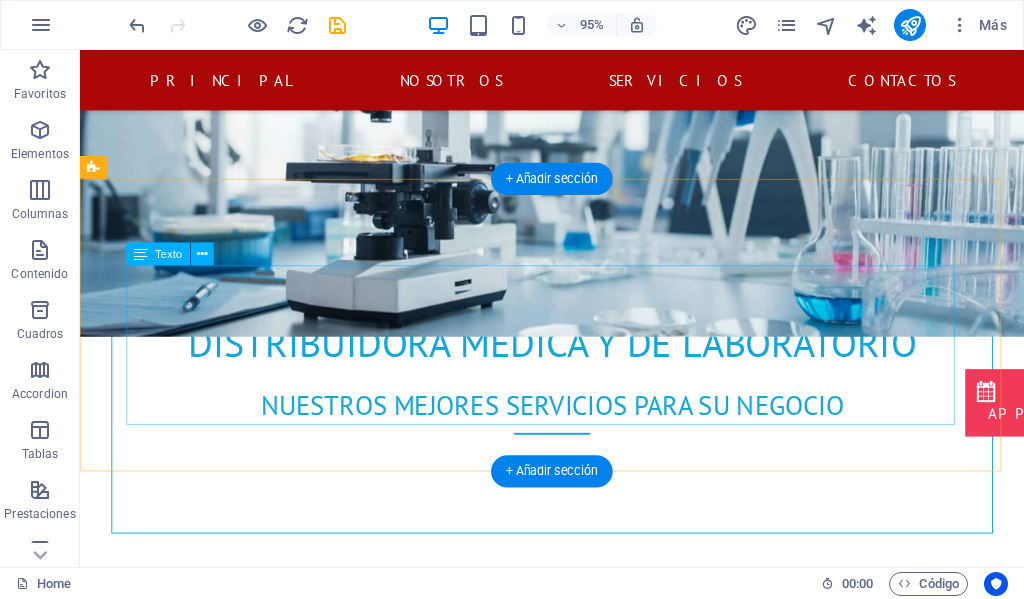 click on "Lorem ipsum dolor sit amet, consetetur sadipscing elitr, sed diam nonumy eirmod tempor invidunt ut labore et dolore magna aliquyam erat, sed diam voluptua. At vero eos et accusam et justo duo dolores et ea rebum. Stet clita kasd gubergren, no sea takimata sanctus est Lorem ipsum dolor sit amet.  Lorem ipsum dolor sit amet, consetetur sadipscing elitr, sed diam nonumy eirmod tempor invidunt ut labore et dolore magna aliquyam erat, sed diam voluptua. At vero eos et accusam et justo duo dolores et ea rebum. Stet clita kasd gubergren, no sea takimata sanctus est Lorem ipsum dolor sit amet." at bounding box center (565, 1927) 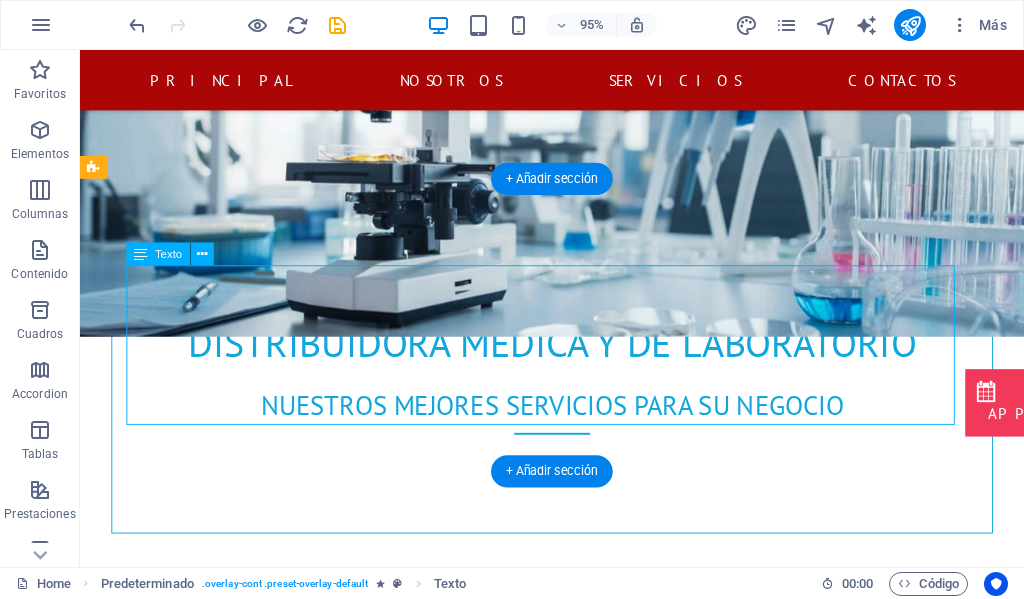 click on "Lorem ipsum dolor sit amet, consetetur sadipscing elitr, sed diam nonumy eirmod tempor invidunt ut labore et dolore magna aliquyam erat, sed diam voluptua. At vero eos et accusam et justo duo dolores et ea rebum. Stet clita kasd gubergren, no sea takimata sanctus est Lorem ipsum dolor sit amet.  Lorem ipsum dolor sit amet, consetetur sadipscing elitr, sed diam nonumy eirmod tempor invidunt ut labore et dolore magna aliquyam erat, sed diam voluptua. At vero eos et accusam et justo duo dolores et ea rebum. Stet clita kasd gubergren, no sea takimata sanctus est Lorem ipsum dolor sit amet." at bounding box center (565, 1927) 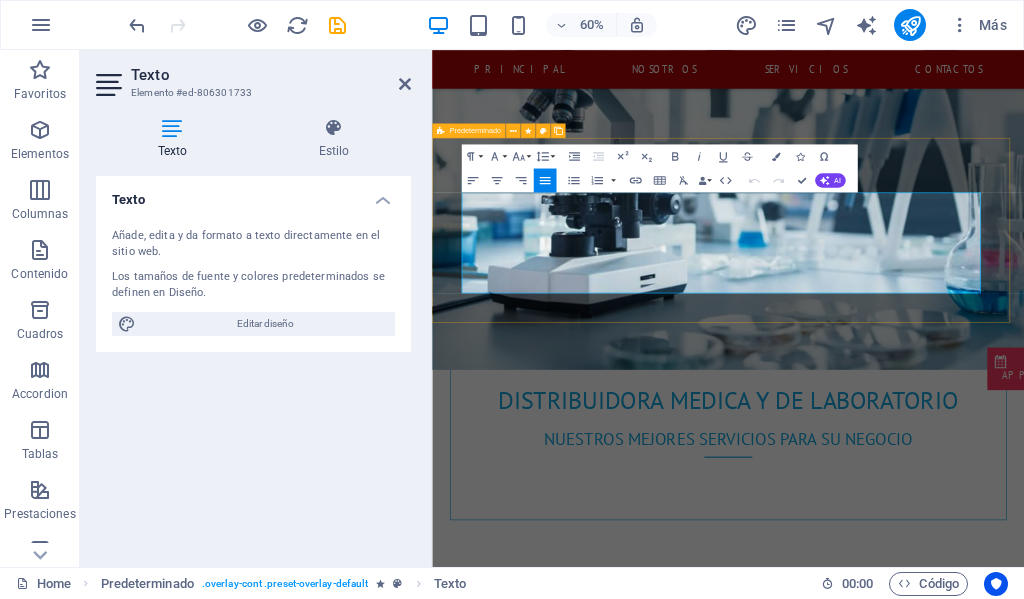 drag, startPoint x: 848, startPoint y: 449, endPoint x: 431, endPoint y: 271, distance: 453.40158 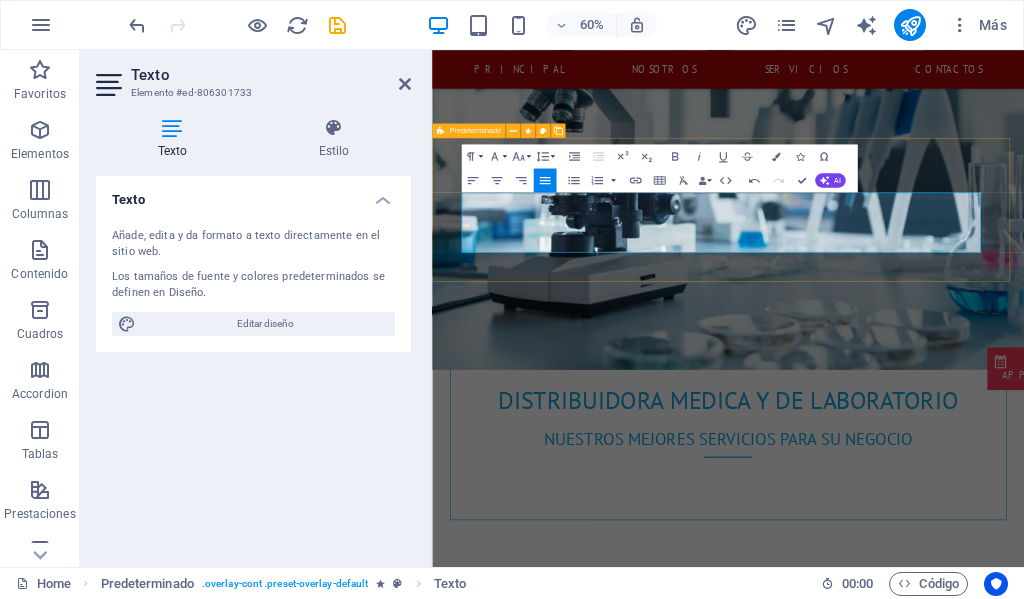 click on "Headline Los instrumentos de laboratorio abarcan medidores, recipientes y herramientas para síntesis y análisis. Deben proporcionar resultados precisos y estar fabricados con materiales resistentes a impactos químicos y físicos extremos. Estas herramientas están diseñadas para satisfacer las altas exigencias tecnológicas del sector, ofreciendo interfaces modernas y un manejo seguro para los usuarios profesionales." at bounding box center [913, 2050] 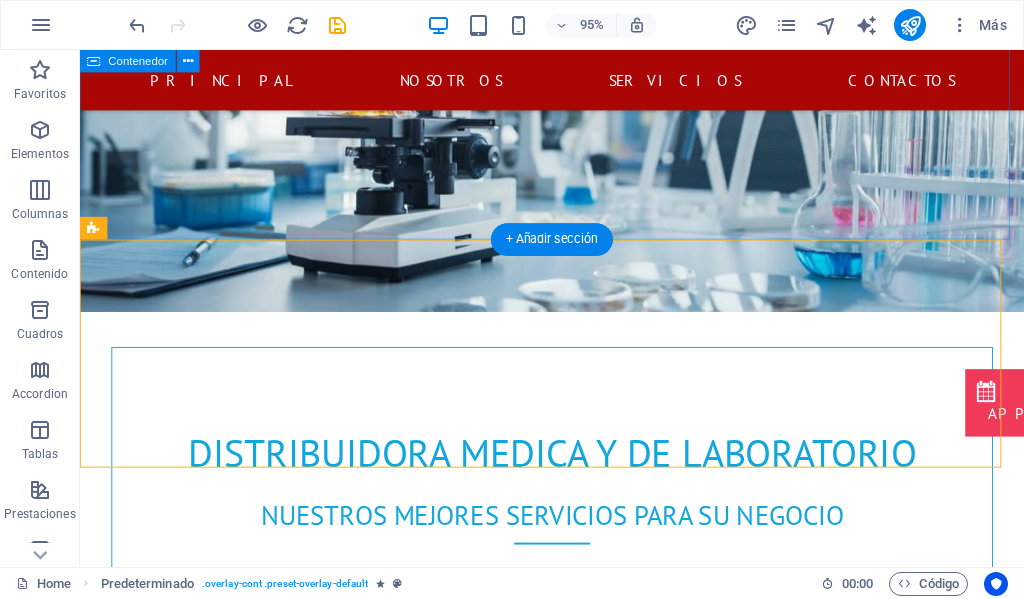 scroll, scrollTop: 1264, scrollLeft: 0, axis: vertical 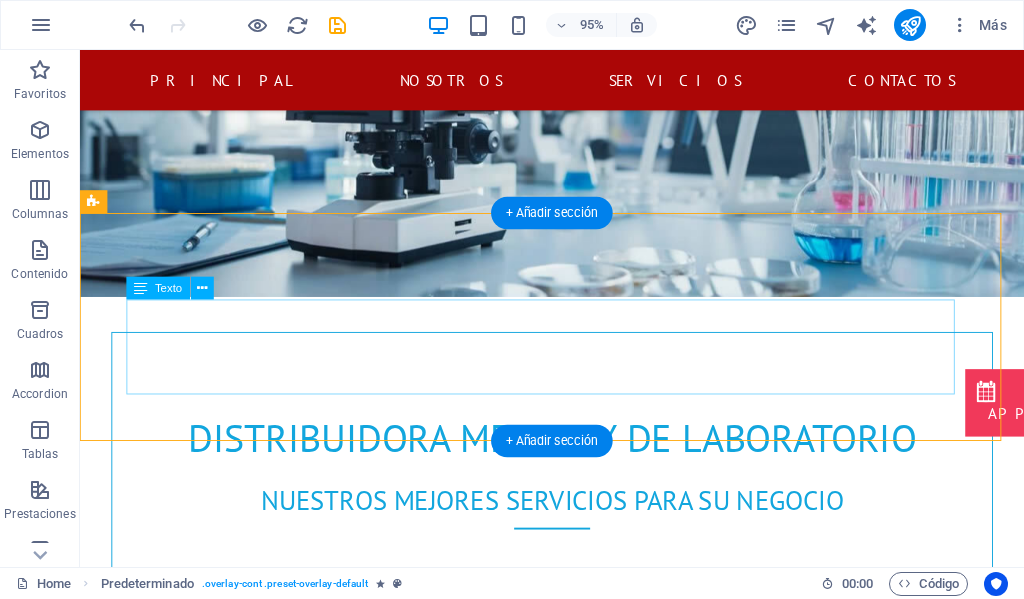 click on "Los instrumentos de laboratorio abarcan medidores, recipientes y herramientas para síntesis y análisis. Deben proporcionar resultados precisos y estar fabricados con materiales resistentes a impactos químicos y físicos extremos. Estas herramientas están diseñadas para satisfacer las altas exigencias tecnológicas del sector, ofreciendo interfaces modernas y un manejo seguro para los usuarios profesionales." at bounding box center (565, 1897) 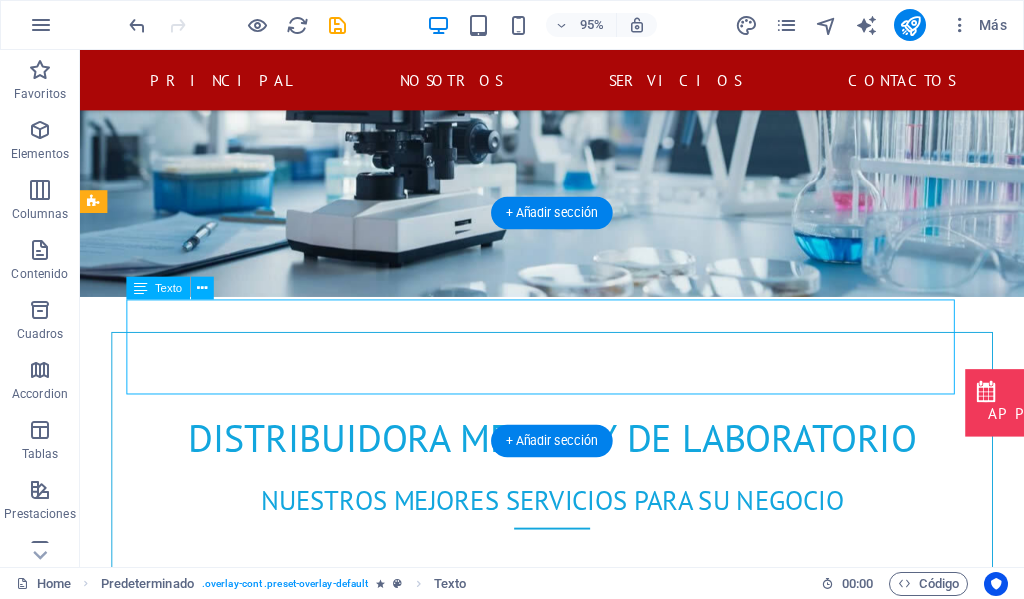 click on "Los instrumentos de laboratorio abarcan medidores, recipientes y herramientas para síntesis y análisis. Deben proporcionar resultados precisos y estar fabricados con materiales resistentes a impactos químicos y físicos extremos. Estas herramientas están diseñadas para satisfacer las altas exigencias tecnológicas del sector, ofreciendo interfaces modernas y un manejo seguro para los usuarios profesionales." at bounding box center (565, 1897) 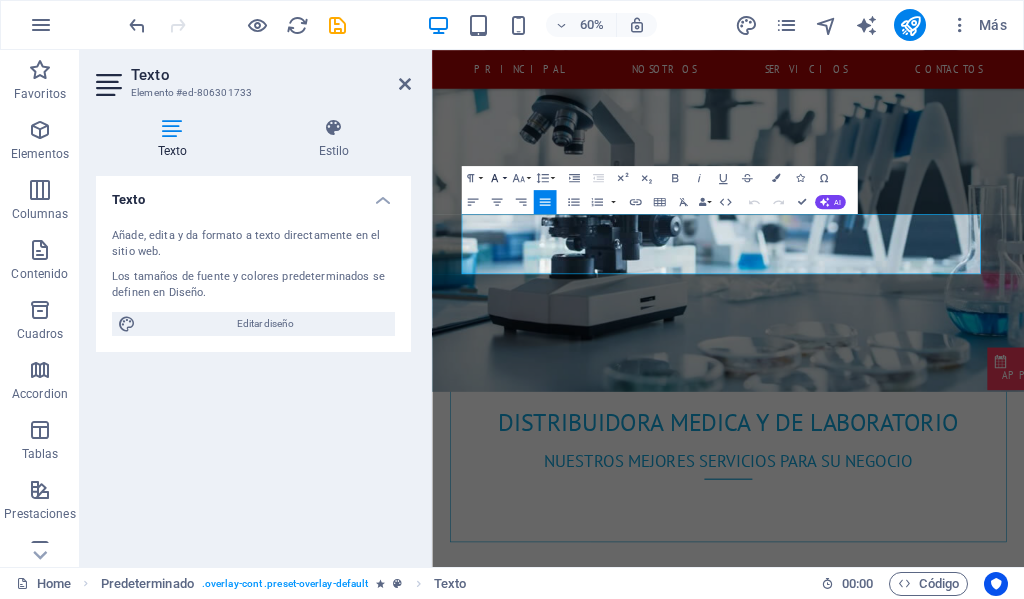 click on "Font Family" at bounding box center (496, 178) 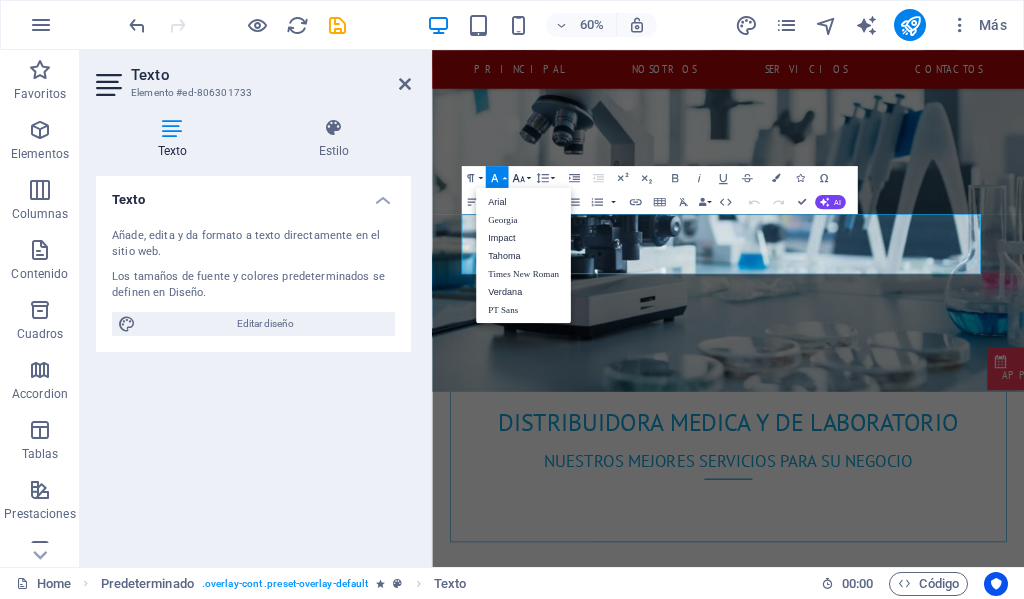 click on "Font Size" at bounding box center (520, 178) 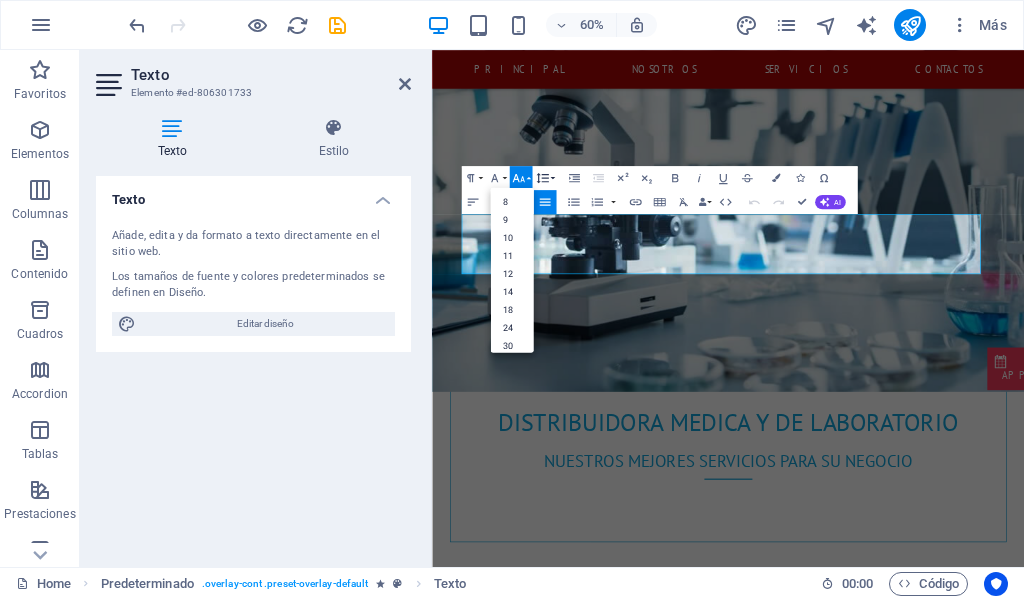 click on "Line Height" at bounding box center [544, 178] 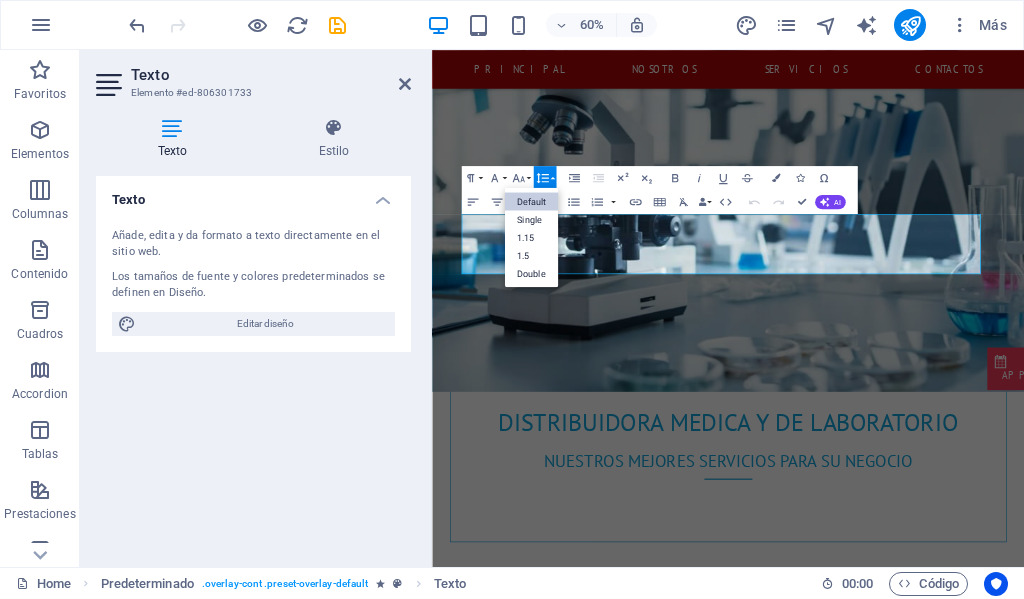 scroll, scrollTop: 0, scrollLeft: 0, axis: both 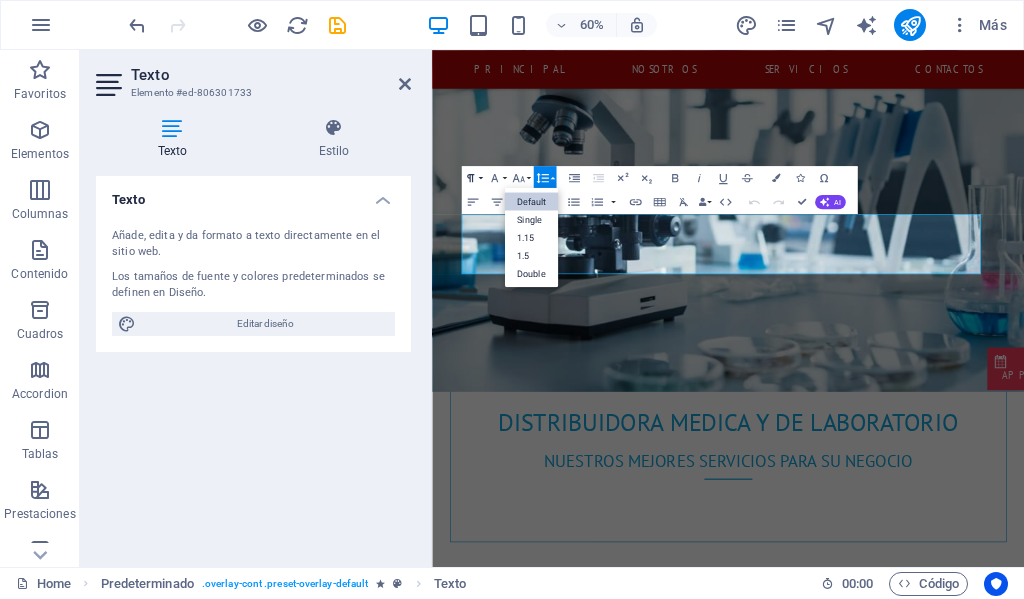 click on "Paragraph Format" at bounding box center [472, 178] 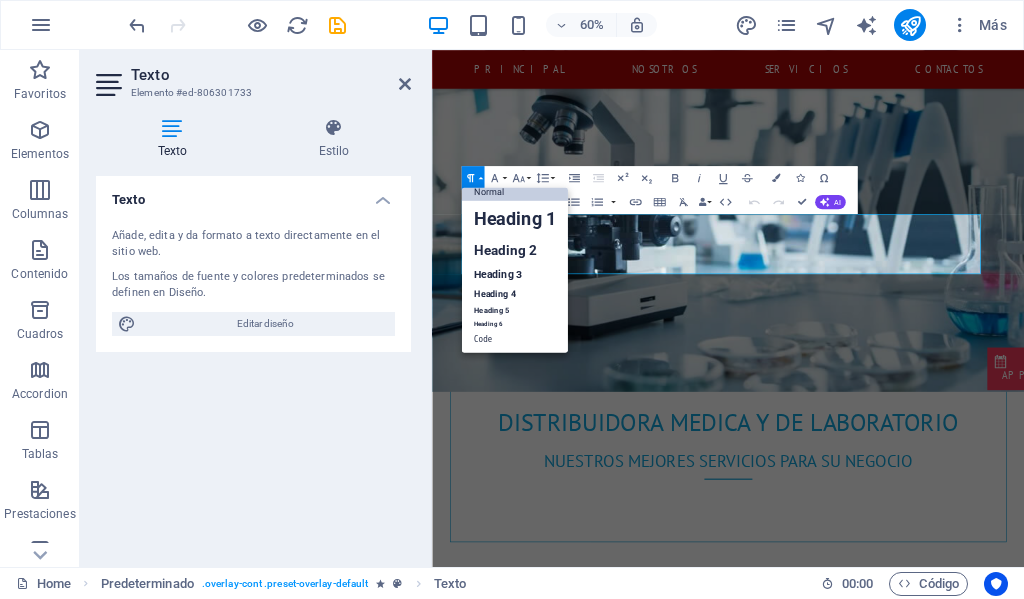 scroll, scrollTop: 16, scrollLeft: 0, axis: vertical 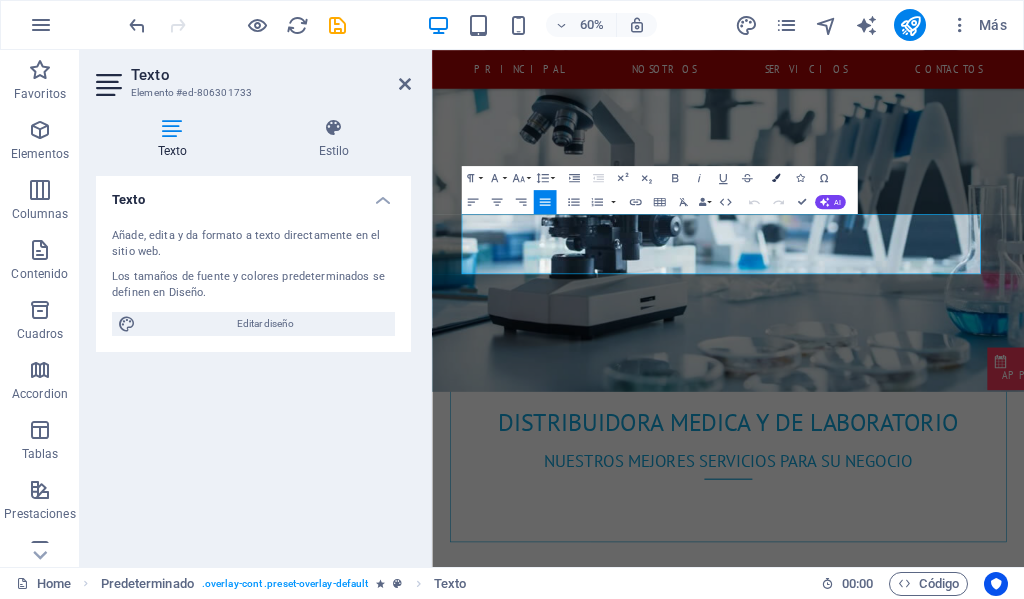click at bounding box center [776, 178] 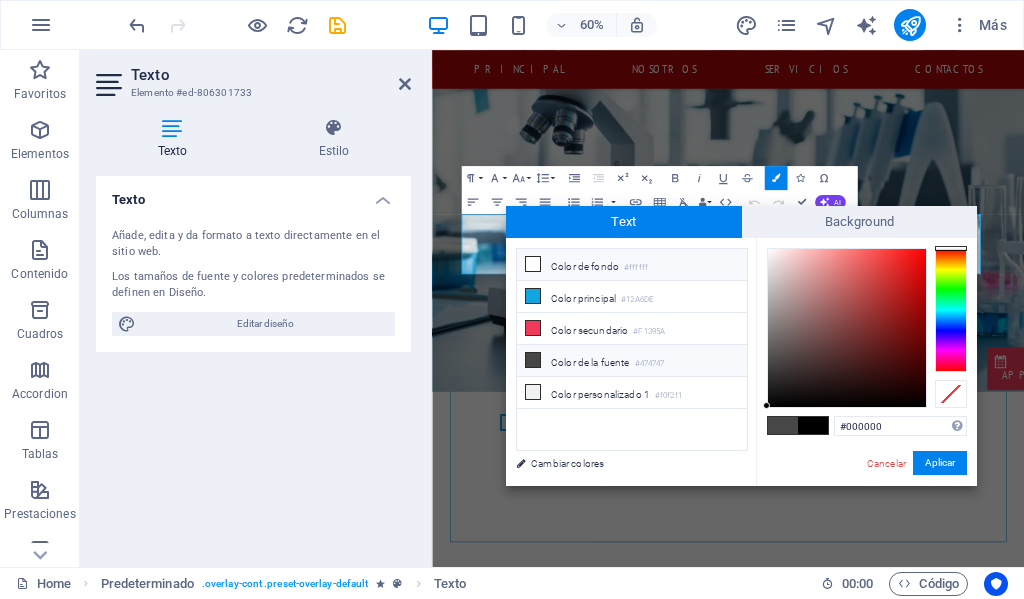 click at bounding box center [533, 264] 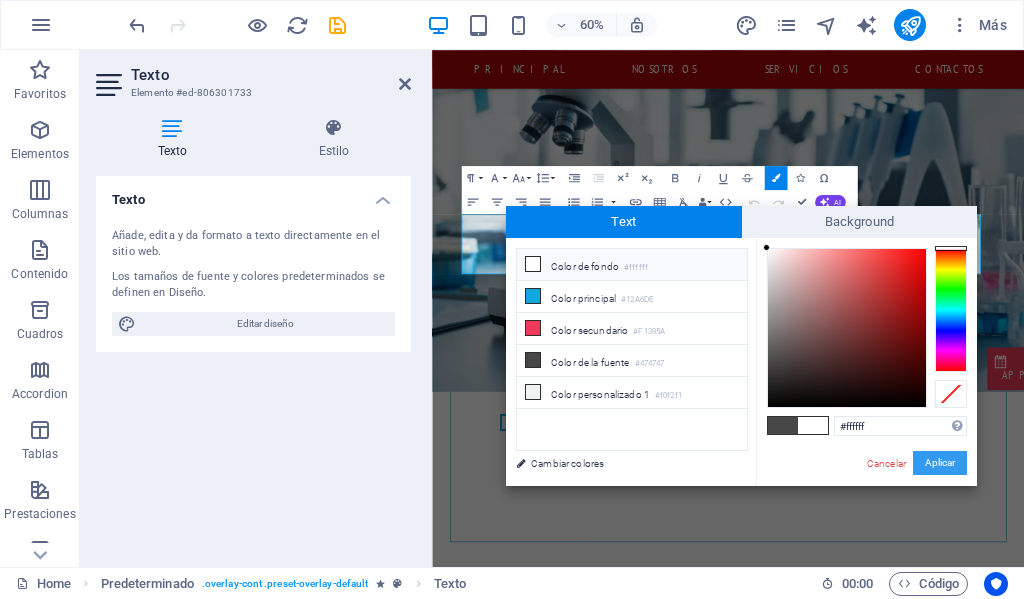 click on "Aplicar" at bounding box center [940, 463] 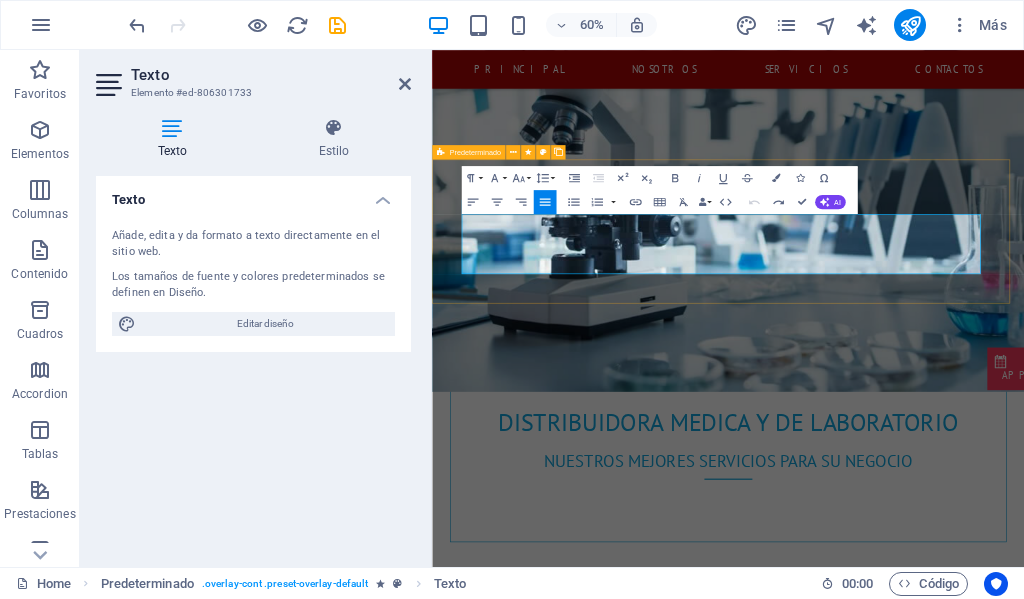 click on "Headline Los instrumentos de laboratorio abarcan medidores, recipientes y herramientas para síntesis y análisis. Deben proporcionar resultados precisos y estar fabricados con materiales resistentes a impactos químicos y físicos extremos. Estas herramientas están diseñadas para satisfacer las altas exigencias tecnológicas del sector, ofreciendo interfaces modernas y un manejo seguro para los usuarios profesionales." at bounding box center [913, 2086] 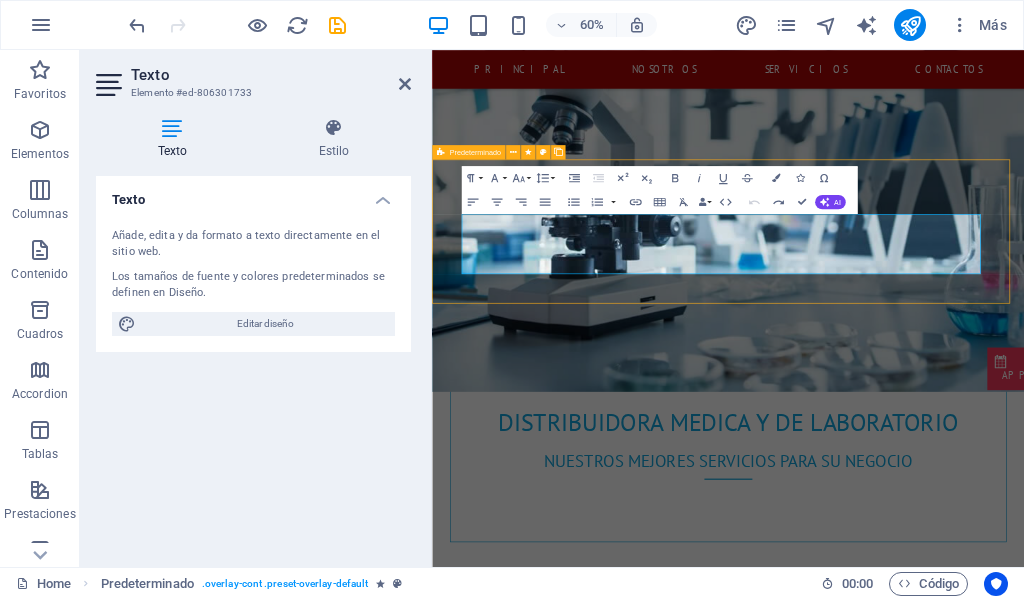 scroll, scrollTop: 1264, scrollLeft: 0, axis: vertical 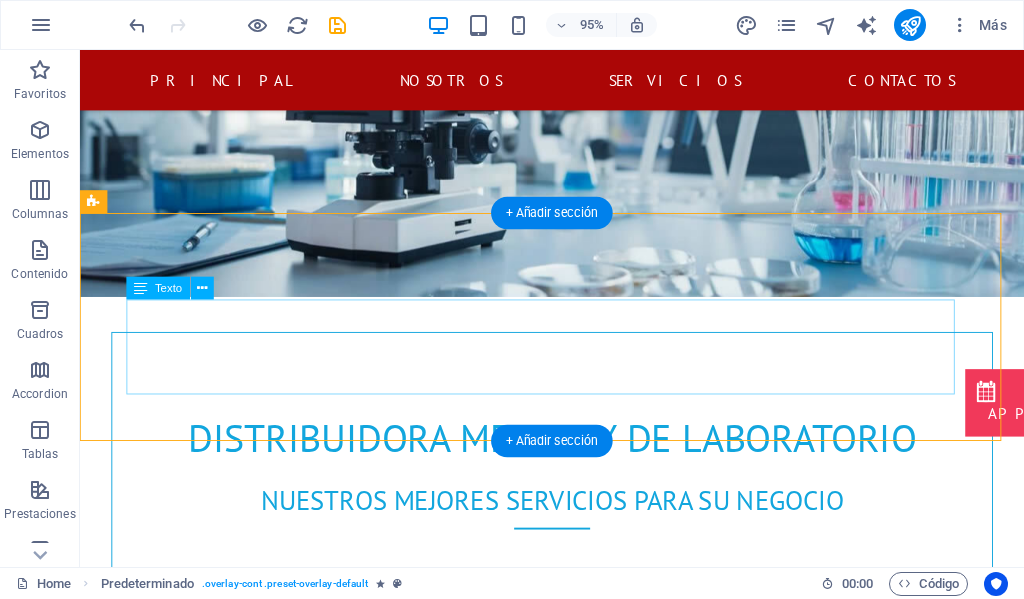 click on "Los instrumentos de laboratorio abarcan medidores, recipientes y herramientas para síntesis y análisis. Deben proporcionar resultados precisos y estar fabricados con materiales resistentes a impactos químicos y físicos extremos. Estas herramientas están diseñadas para satisfacer las altas exigencias tecnológicas del sector, ofreciendo interfaces modernas y un manejo seguro para los usuarios profesionales." at bounding box center (565, 1897) 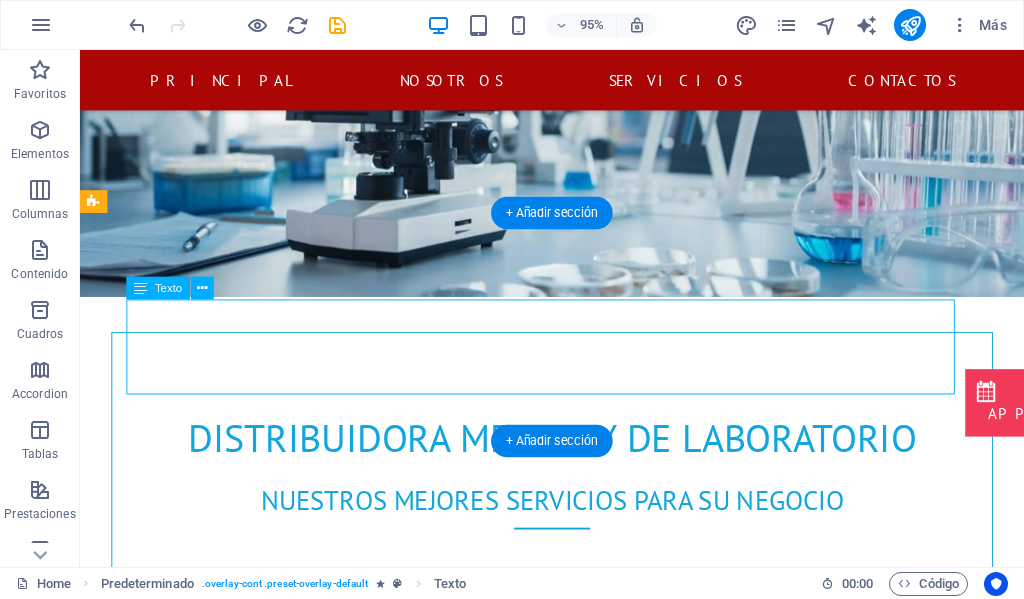 click on "Los instrumentos de laboratorio abarcan medidores, recipientes y herramientas para síntesis y análisis. Deben proporcionar resultados precisos y estar fabricados con materiales resistentes a impactos químicos y físicos extremos. Estas herramientas están diseñadas para satisfacer las altas exigencias tecnológicas del sector, ofreciendo interfaces modernas y un manejo seguro para los usuarios profesionales." at bounding box center [565, 1897] 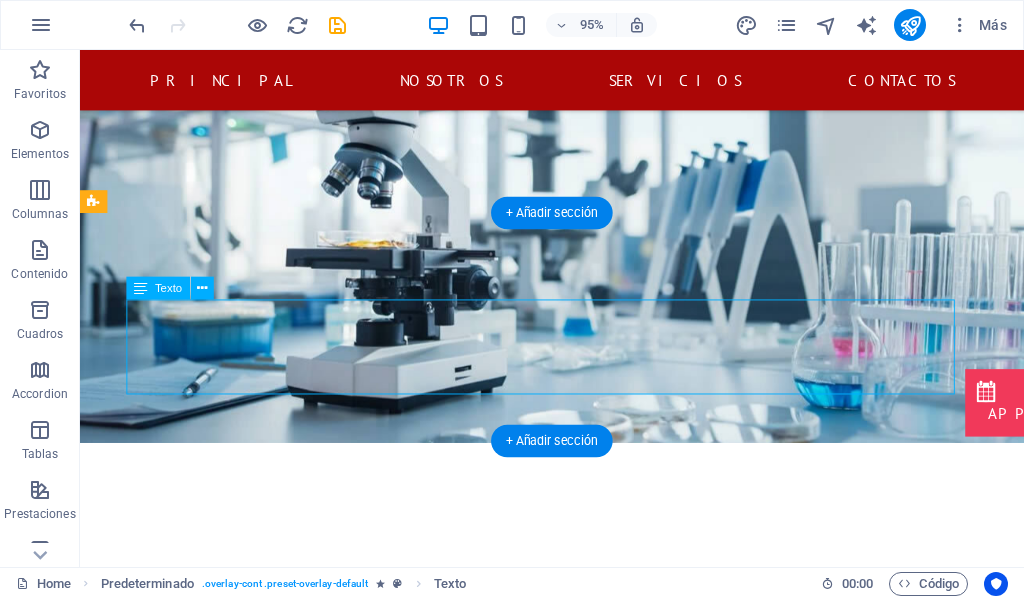 scroll, scrollTop: 1428, scrollLeft: 0, axis: vertical 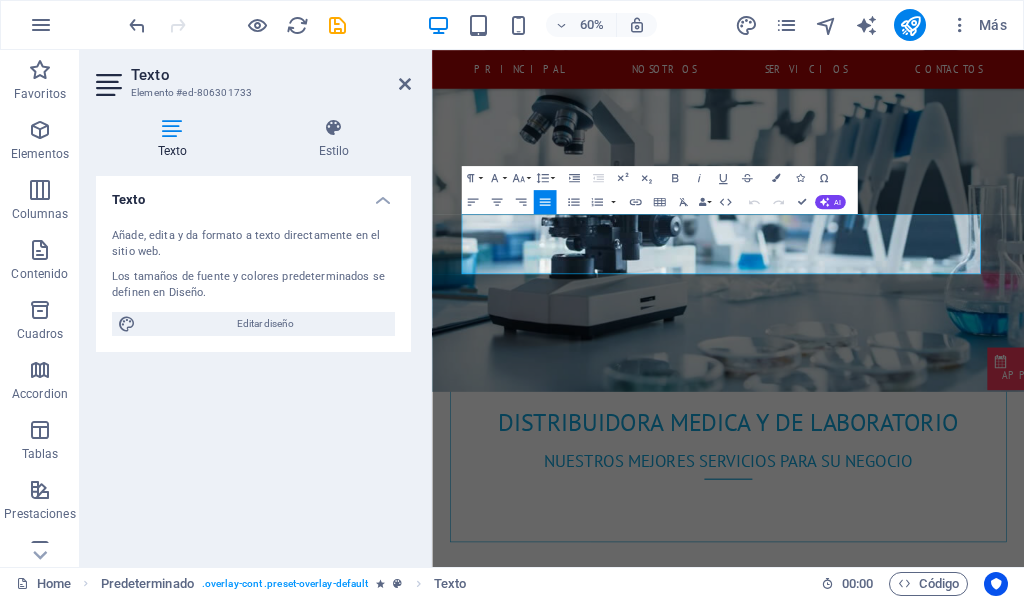 drag, startPoint x: 933, startPoint y: 411, endPoint x: 844, endPoint y: 272, distance: 165.05151 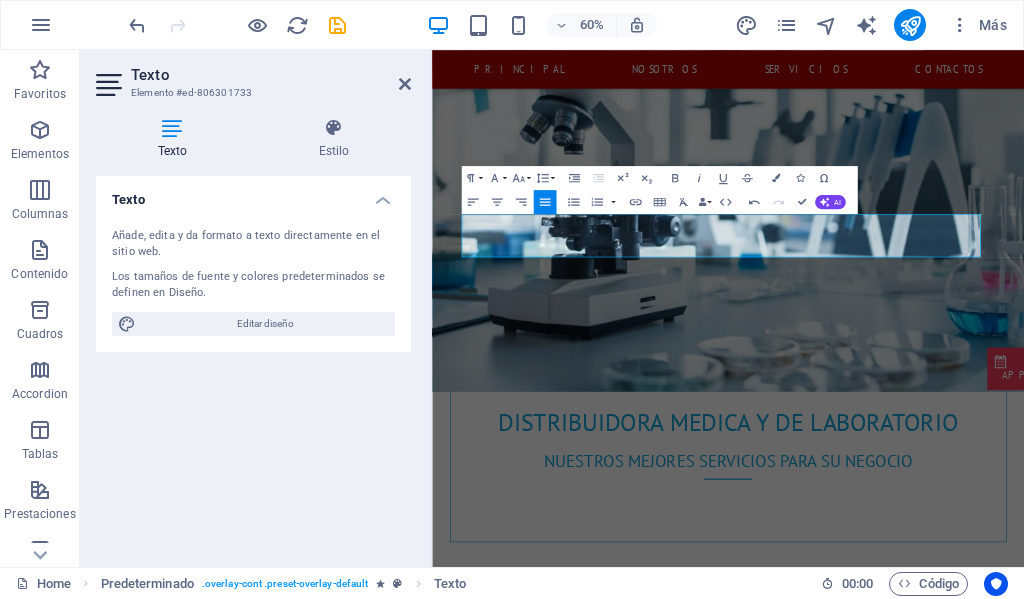 scroll, scrollTop: 5590, scrollLeft: 7, axis: both 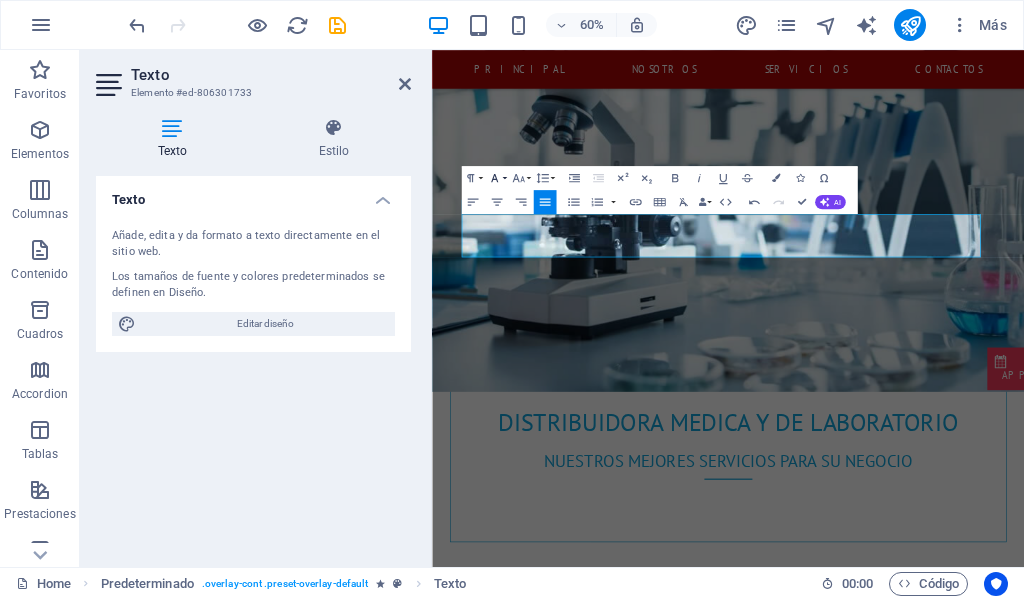 click on "Font Family" at bounding box center (496, 178) 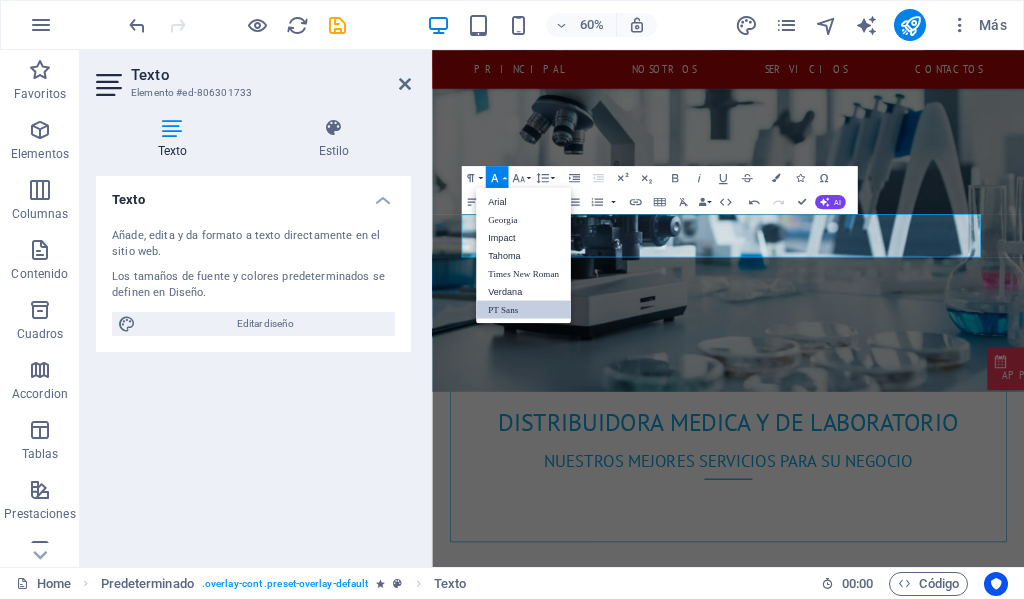 scroll, scrollTop: 0, scrollLeft: 0, axis: both 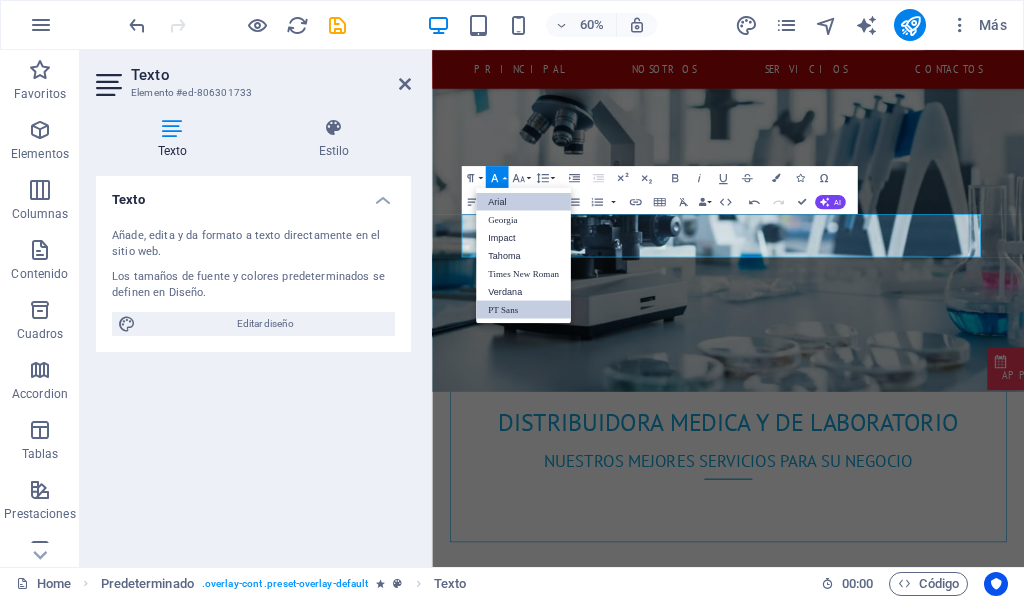 click on "Arial" at bounding box center [523, 201] 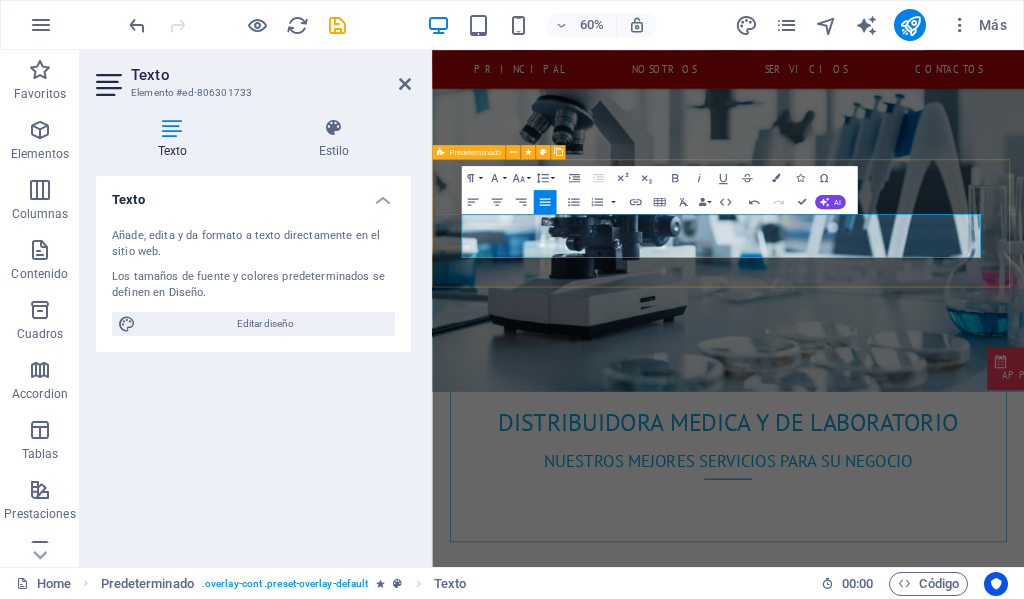 drag, startPoint x: 1193, startPoint y: 389, endPoint x: 431, endPoint y: 316, distance: 765.4887 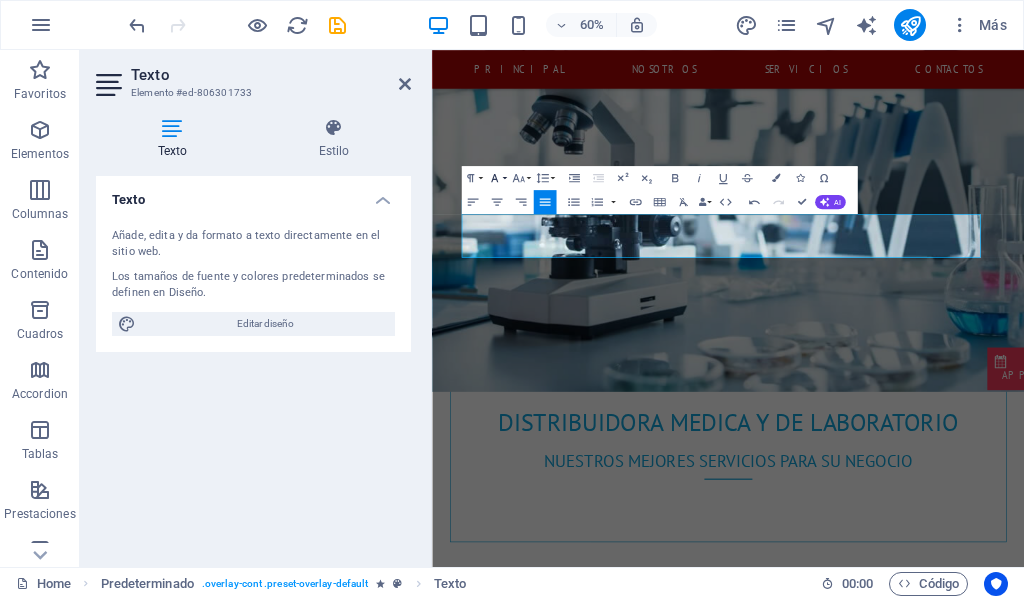 click on "Font Family" at bounding box center [496, 178] 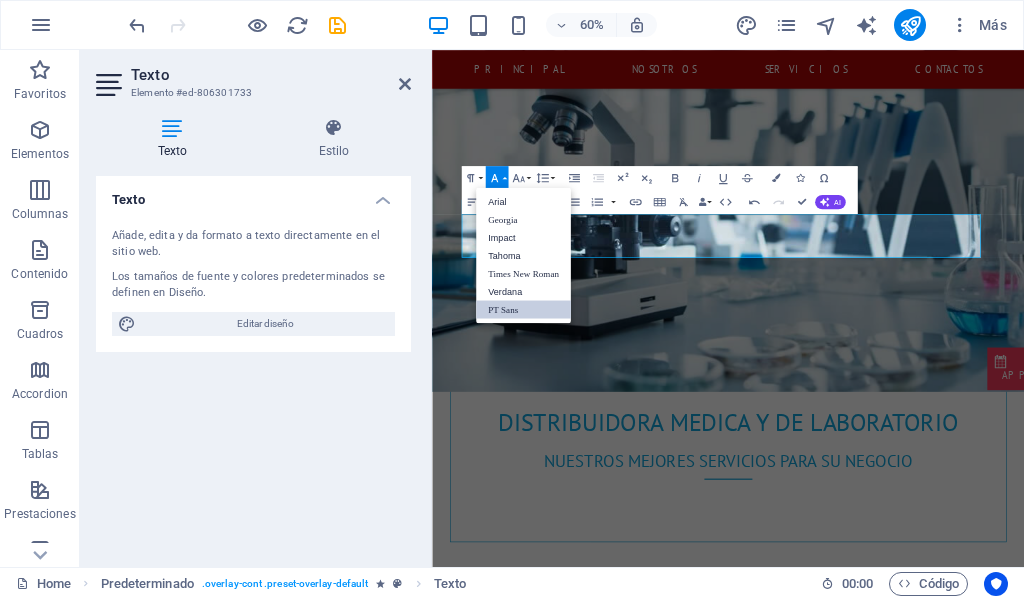 scroll, scrollTop: 0, scrollLeft: 0, axis: both 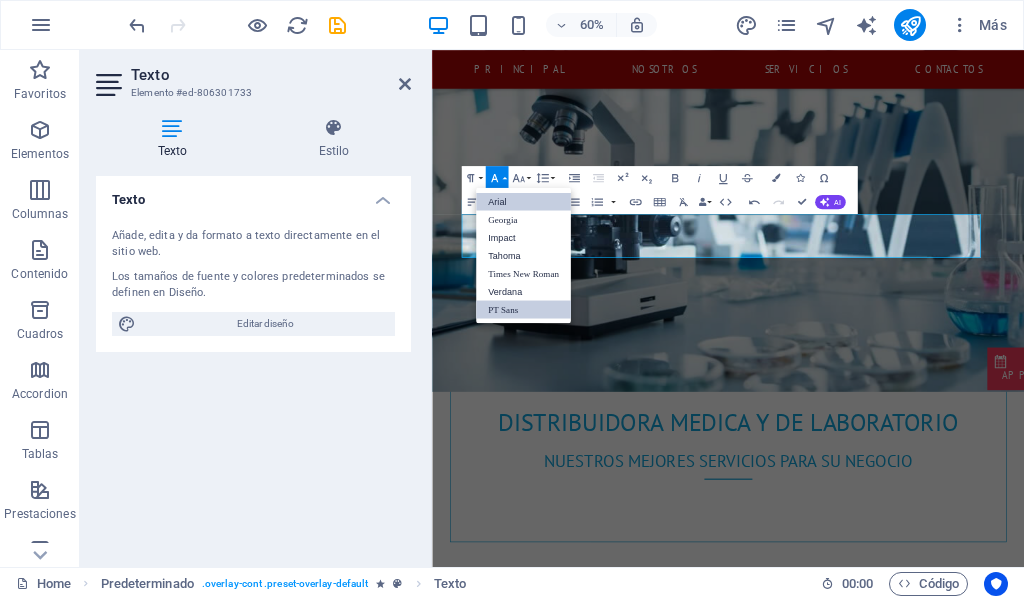 click on "Arial" at bounding box center [523, 201] 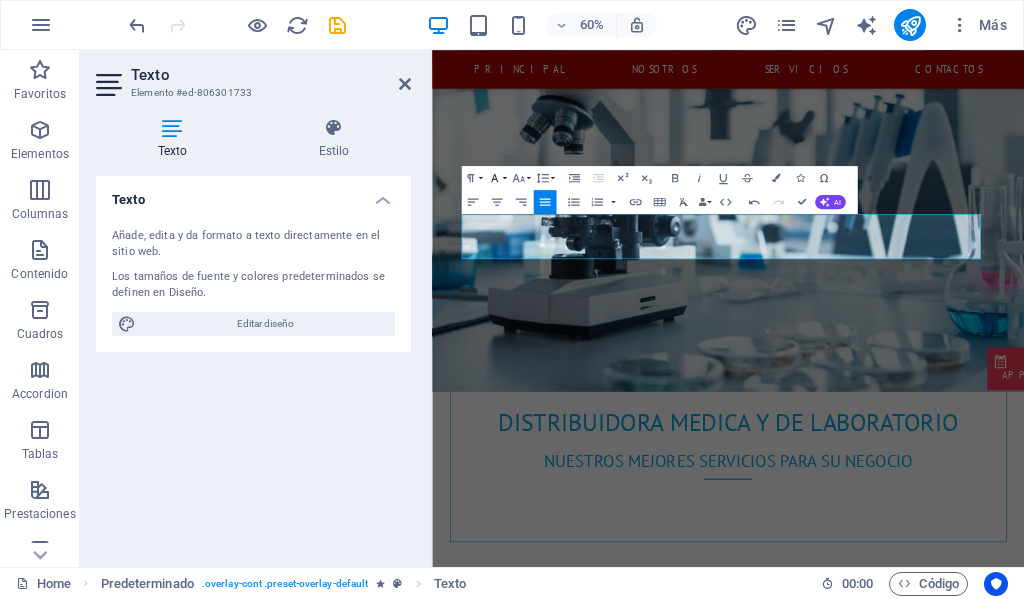 click on "Font Family" at bounding box center [496, 178] 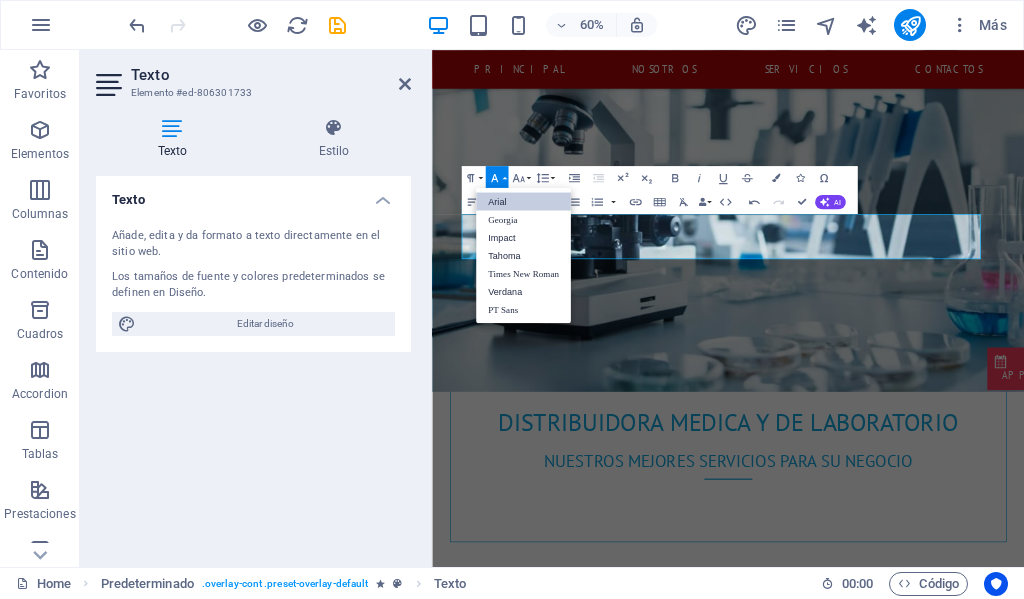 scroll, scrollTop: 0, scrollLeft: 0, axis: both 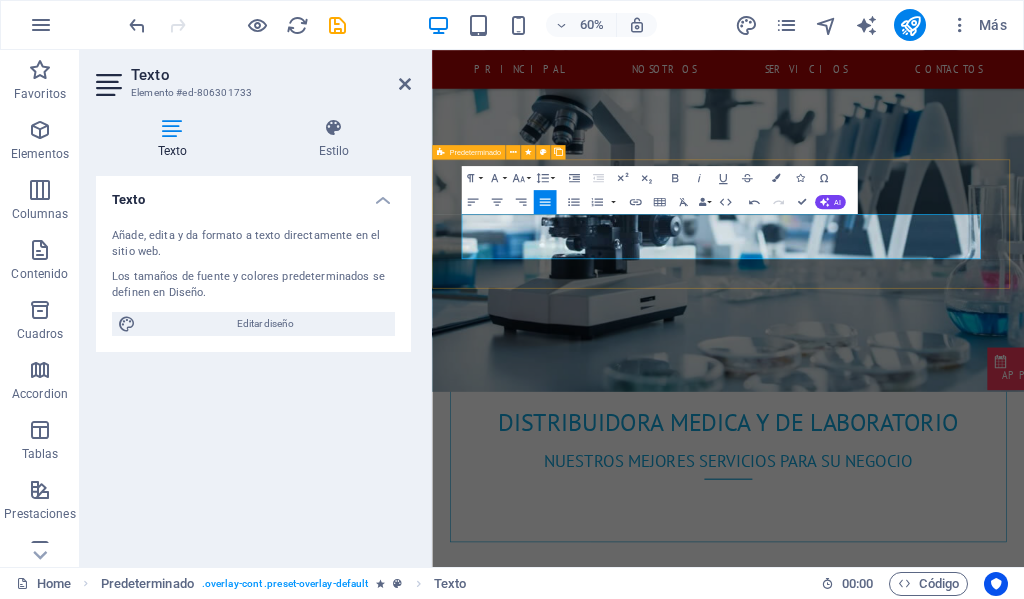 click on "Headline El término instrumentos de laboratorio es un concepto general que se puede aplicar a todos los medidores, recipientes y demás herramientas que sirven para realizar síntesis y análisis en el ámbito de los diversos trabajos de laboratorio. Éstas herramientas proporcionan resultados de medición de gran valor informativo en un tiempo mínimo​ El término instrumentos de laboratorio es un concepto general que se puede aplicar a todos los medidores, recipientes y demás herramientas que sirven para realizar síntesis y análisis en el ámbito de los diversos trabajos de laboratorio. Éstas herramientas proporcionan resultados de medición de gran valor informativo en un tiempo mínimo" at bounding box center [913, 2073] 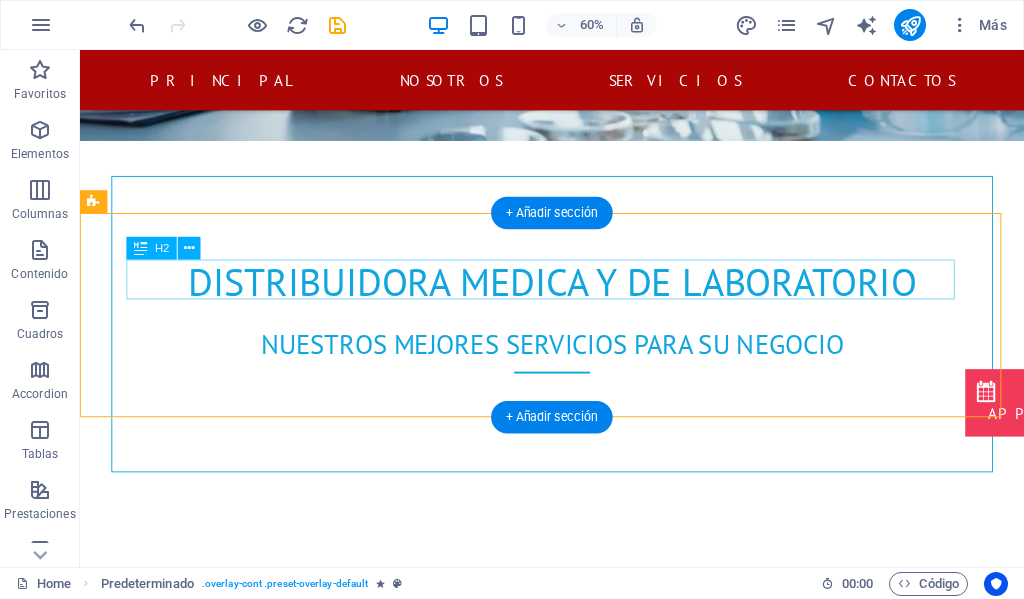 scroll, scrollTop: 1264, scrollLeft: 0, axis: vertical 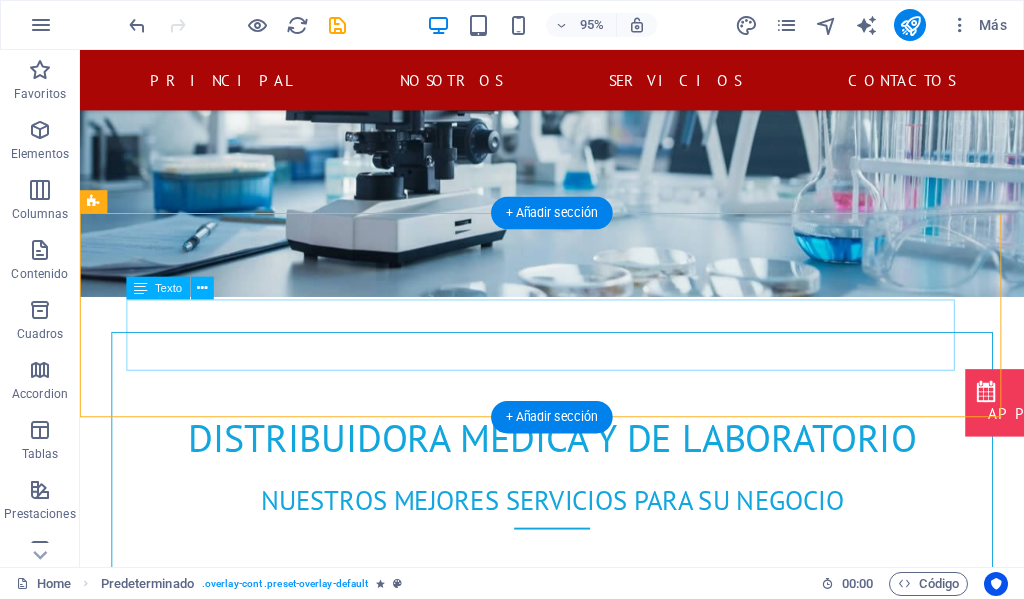 click on "El término instrumentos de laboratorio es un concepto general que se puede aplicar a todos los medidores, recipientes y demás herramientas que sirven para realizar síntesis y análisis en el ámbito de los diversos trabajos de laboratorio. Éstas herramientas proporcionan resultados de medición de gran valor informativo en un tiempo mínimo" at bounding box center [565, 1884] 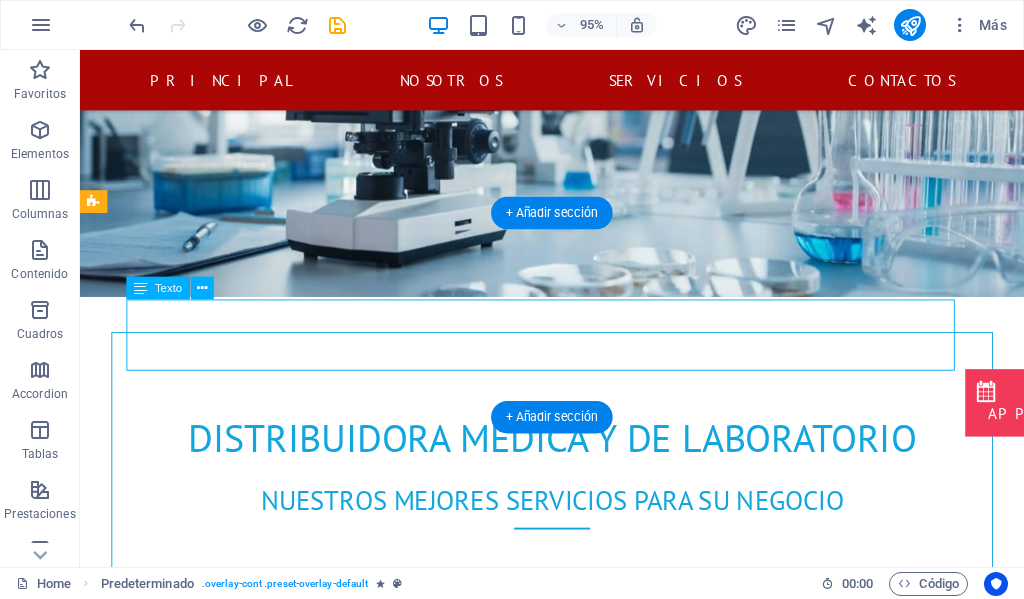 click on "El término instrumentos de laboratorio es un concepto general que se puede aplicar a todos los medidores, recipientes y demás herramientas que sirven para realizar síntesis y análisis en el ámbito de los diversos trabajos de laboratorio. Éstas herramientas proporcionan resultados de medición de gran valor informativo en un tiempo mínimo" at bounding box center [565, 1884] 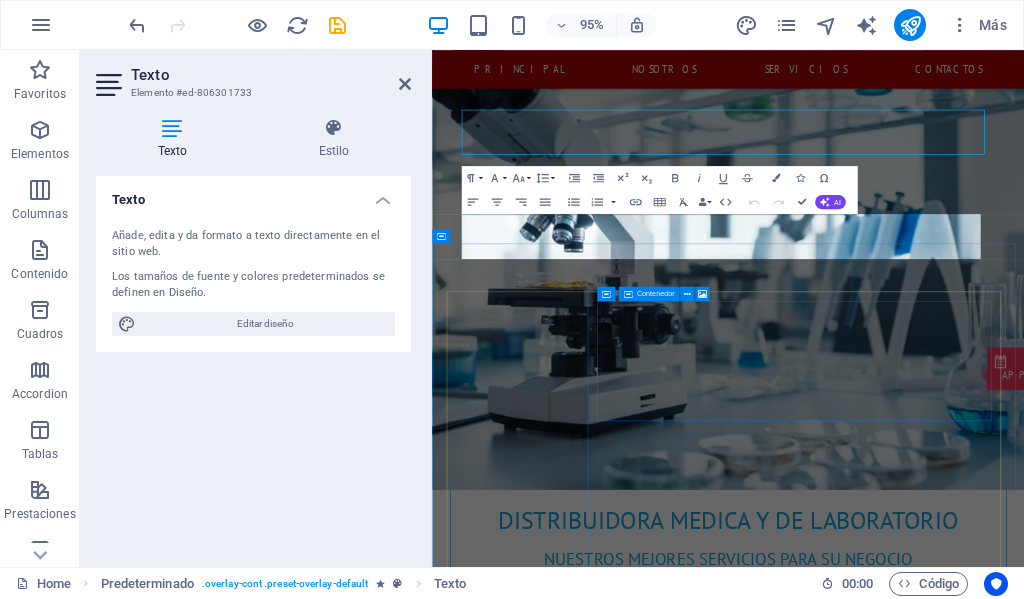 scroll, scrollTop: 1428, scrollLeft: 0, axis: vertical 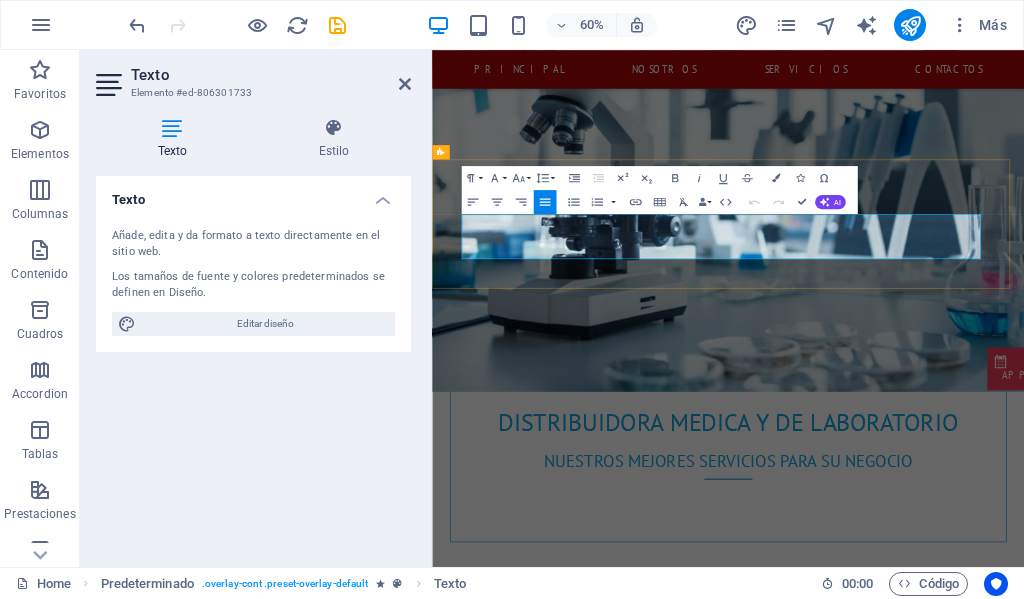 click on "El término instrumentos de laboratorio es un concepto general que se puede aplicar a todos los medidores, recipientes y demás herramientas que sirven para realizar síntesis y análisis en el ámbito de los diversos trabajos de laboratorio. Éstas herramientas proporcionan resultados de medición de gran valor informativo en un tiempo mínimo" at bounding box center (913, 2094) 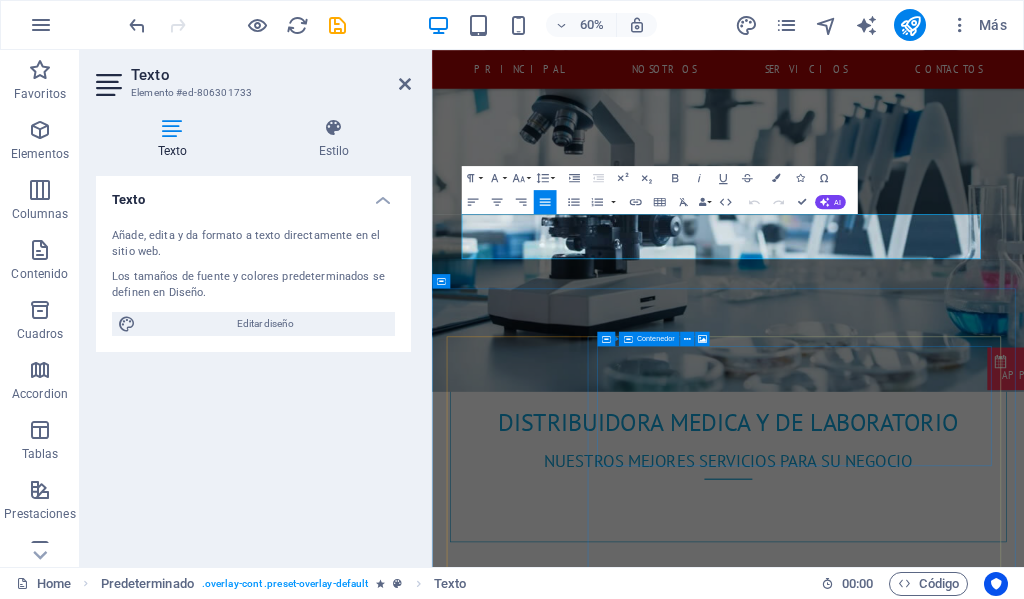 type 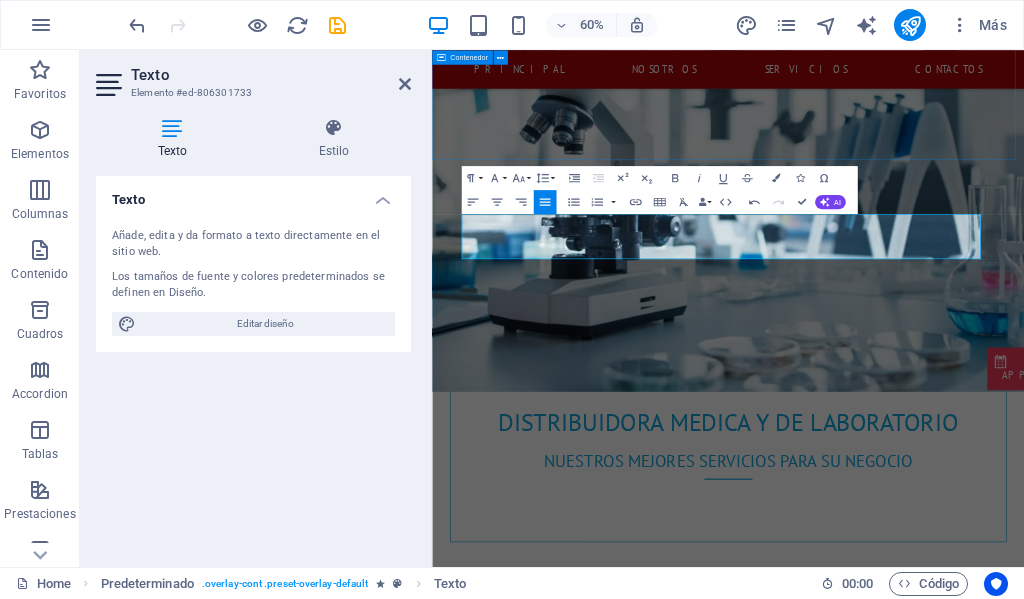 click on "ACERCA DE NOSOTROS Somos una empresa dinámica y en crecimiento, especializada en la provisión de una amplia gama de suministros y equipos de laboratorio para clientes en los sectores de la salud, investigación, educación y control de calidad industrial. Nos hemos enfocado en ser un socio estratégico para laboratorios que buscan soluciones eficientes y vanguardistas. Descubre nuestro equipo Dimelab cuenta con un equipo de profesionales con amplia experiencia en el sector, comprometidos en ofrecer soluciones de calidad y un servicio excepcional a nuestros clientes.     Cartera marcas seleccionadas Ofrecemos marcas líderes y exclusivas en el mundo como USA Scientific MEDITECH HIMEDIA Citotest Scientific HWLAB DLAB Scientific  ALL AMERICAN Statlab USA Leica  Fisher Scientific Heathonw -vee-gree  VWR Yamato  Mei Medical  Trummed  Cargille Lab.  Optica Educacional Benchmark scientific, Estas marcas garantizan calidad y precisión en todos nuestros productos e instrumentos de laboratorio." at bounding box center (925, 1458) 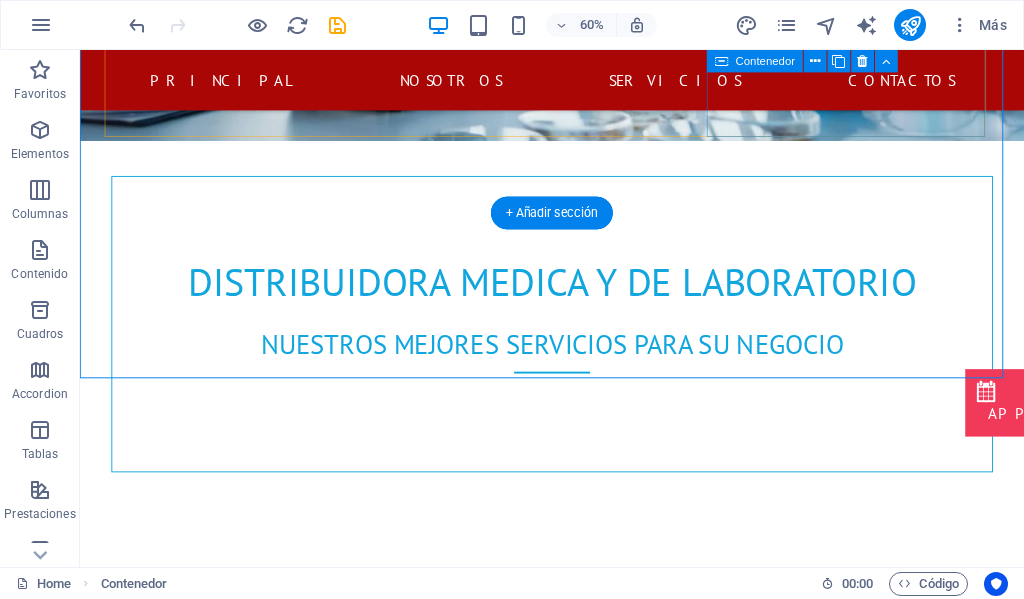 scroll, scrollTop: 1264, scrollLeft: 0, axis: vertical 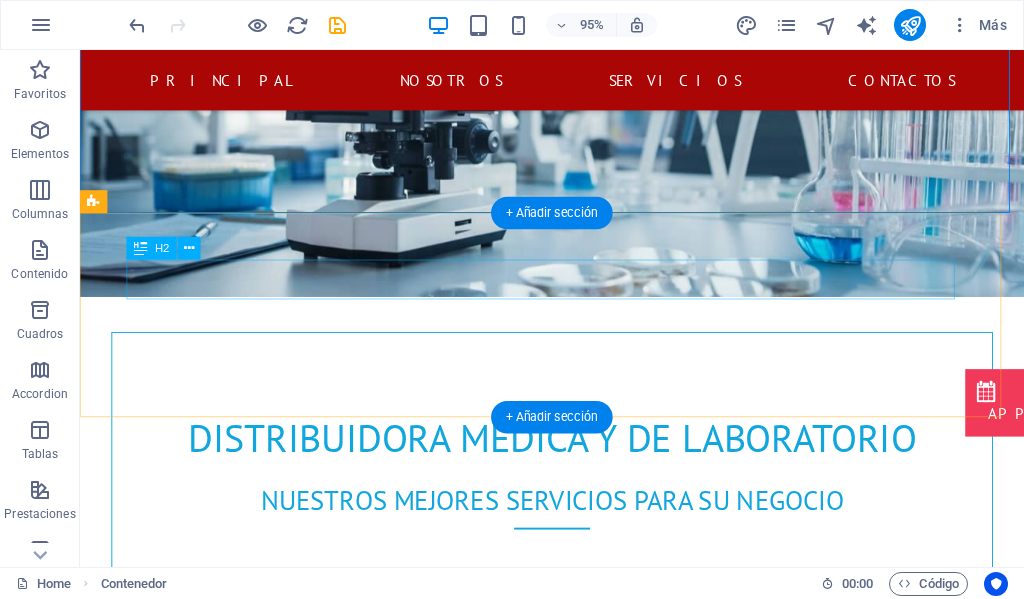 click on "Headline" at bounding box center (565, 1826) 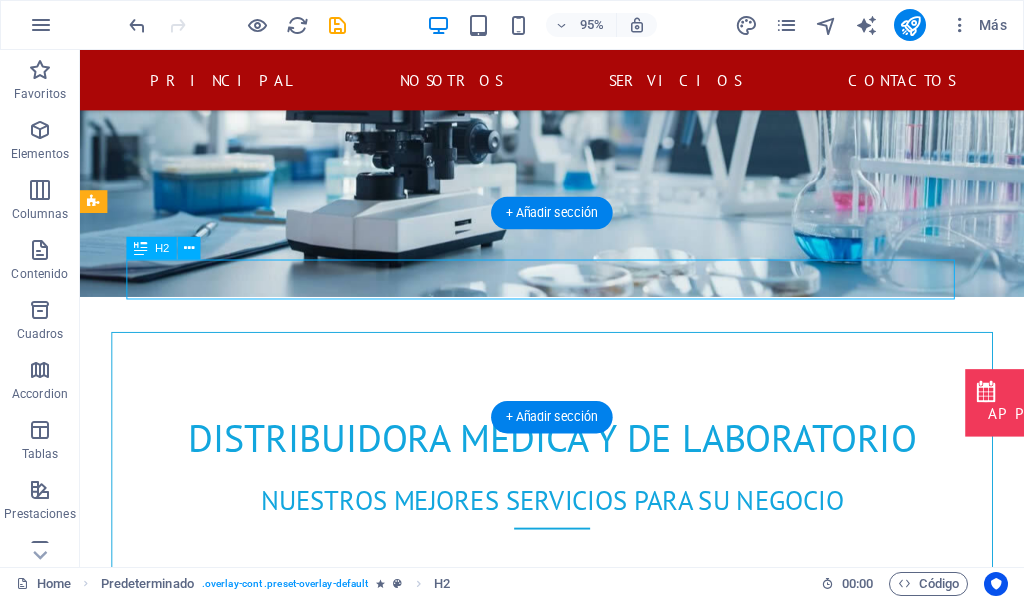 drag, startPoint x: 581, startPoint y: 288, endPoint x: 286, endPoint y: 429, distance: 326.96484 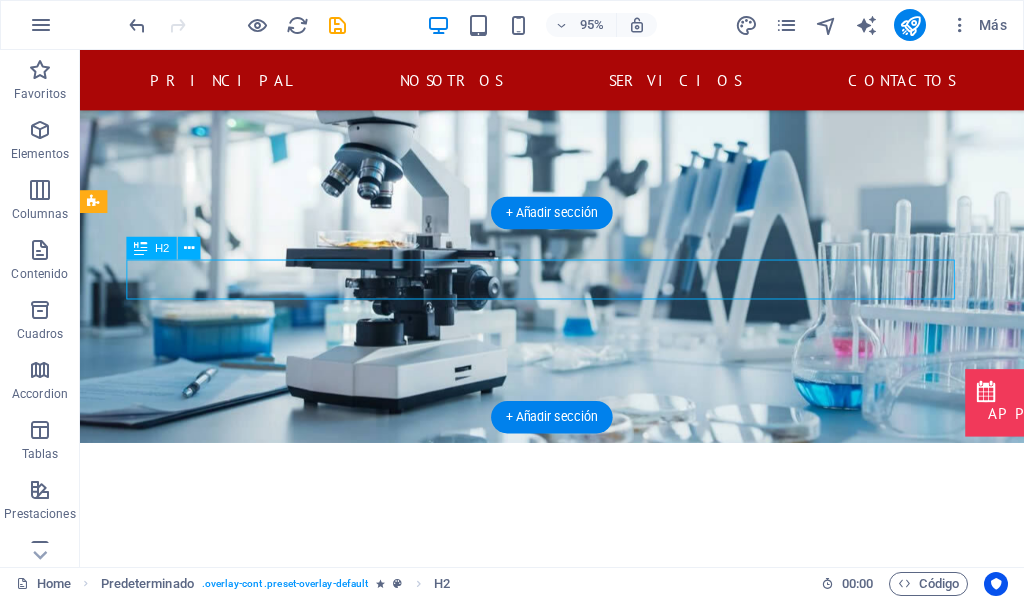 scroll, scrollTop: 1428, scrollLeft: 0, axis: vertical 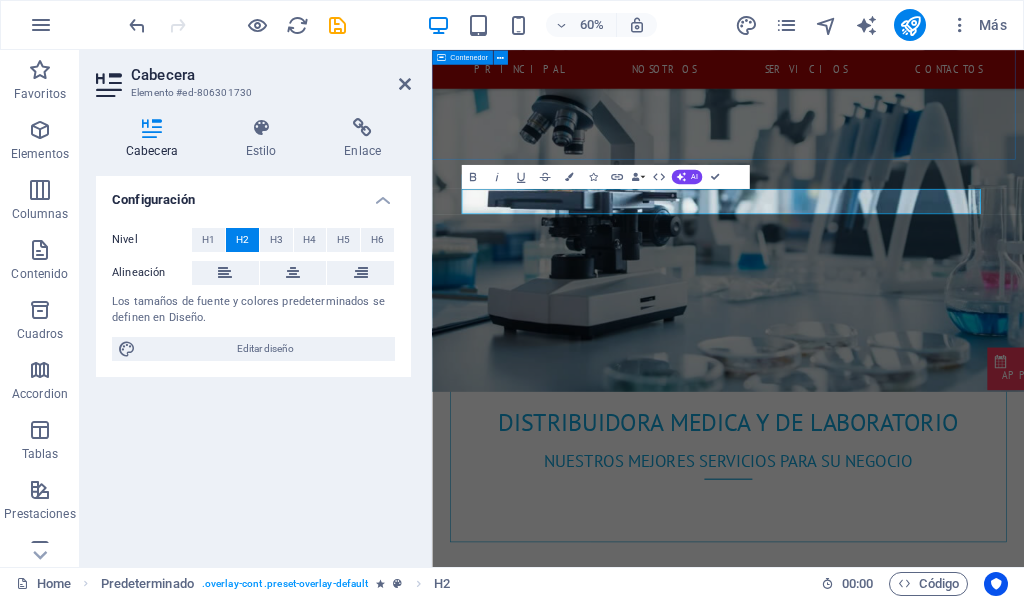 type 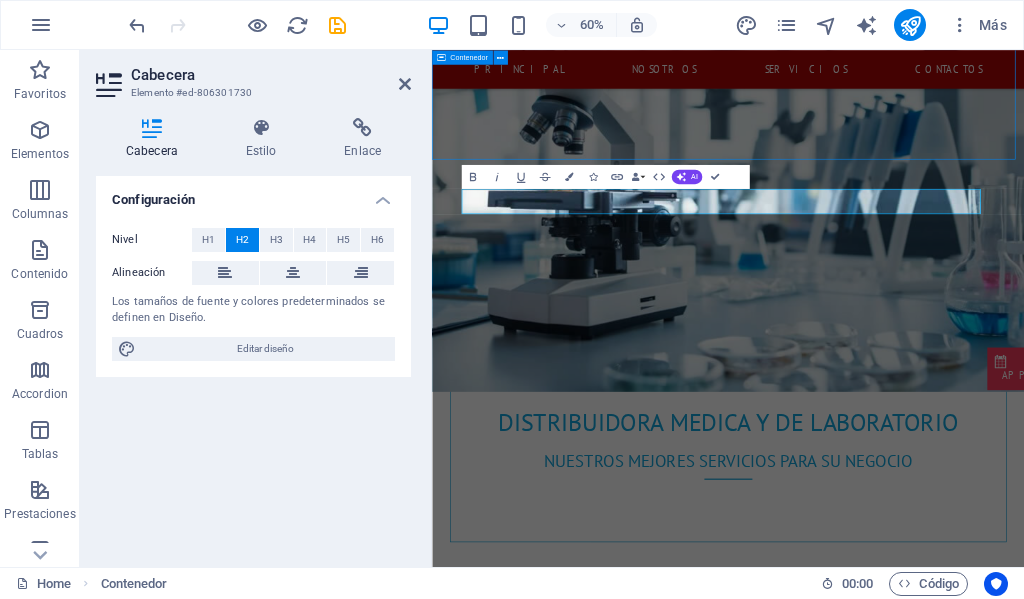 click on "ACERCA DE NOSOTROS Somos una empresa dinámica y en crecimiento, especializada en la provisión de una amplia gama de suministros y equipos de laboratorio para clientes en los sectores de la salud, investigación, educación y control de calidad industrial. Nos hemos enfocado en ser un socio estratégico para laboratorios que buscan soluciones eficientes y vanguardistas. Descubre nuestro equipo Dimelab cuenta con un equipo de profesionales con amplia experiencia en el sector, comprometidos en ofrecer soluciones de calidad y un servicio excepcional a nuestros clientes.     Cartera marcas seleccionadas Ofrecemos marcas líderes y exclusivas en el mundo como USA Scientific MEDITECH HIMEDIA Citotest Scientific HWLAB DLAB Scientific  ALL AMERICAN Statlab USA Leica  Fisher Scientific Heathonw -vee-gree  VWR Yamato  Mei Medical  Trummed  Cargille Lab.  Optica Educacional Benchmark scientific, Estas marcas garantizan calidad y precisión en todos nuestros productos e instrumentos de laboratorio." at bounding box center (925, 1458) 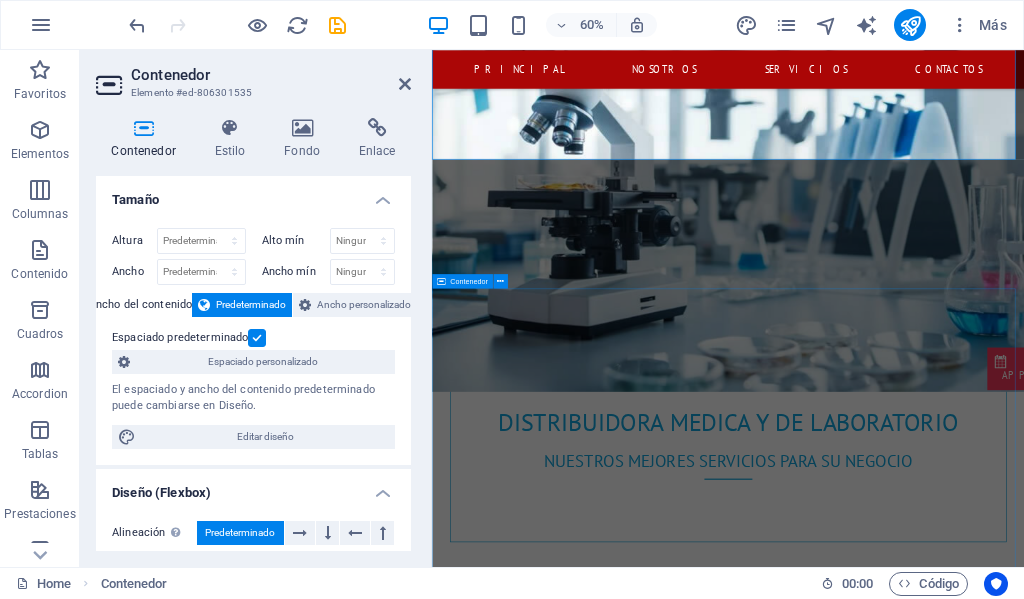 click on "Health Care Suelta el contenido aquí o  Añadir elementos  Pegar portapapeles Health Care Lorem ipsum dolor sit amet, consetetur sadipscing elitr, sed diam nonumy eirmod tempor invidunt ut labore et dolore magna aliquyam erat, sed diam voluptua. At vero eos et accusam et justo duo dolores et ea rebum. Stet clita kasd gubergren, no sea takimata sanctus est Lorem ipsum dolor sit amet. Lorem ipsum dolor sit amet, consetetur sadipscing elitr, sed diam nonumy eirmod tempor invidunt ut labore et dolore magna aliquyam erat, sed diam voluptua. At vero eos et accusam et justo duo dolores et ea rebum. Stet clita kasd gubergren, no sea takimata sanctus est Lorem ipsum dolor sit amet." at bounding box center [925, 2638] 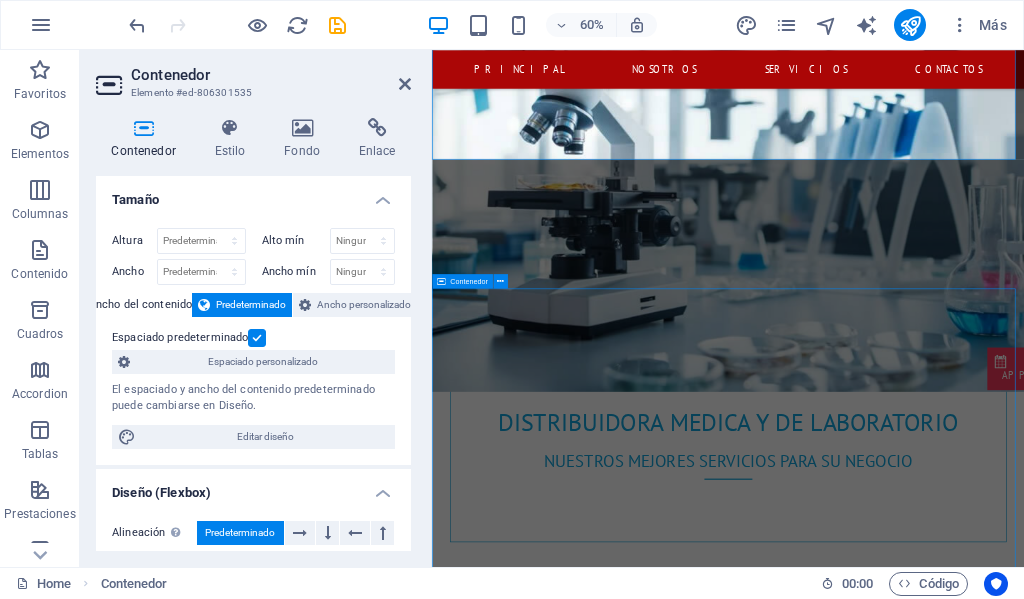 click on "Health Care Suelta el contenido aquí o  Añadir elementos  Pegar portapapeles Health Care Lorem ipsum dolor sit amet, consetetur sadipscing elitr, sed diam nonumy eirmod tempor invidunt ut labore et dolore magna aliquyam erat, sed diam voluptua. At vero eos et accusam et justo duo dolores et ea rebum. Stet clita kasd gubergren, no sea takimata sanctus est Lorem ipsum dolor sit amet. Lorem ipsum dolor sit amet, consetetur sadipscing elitr, sed diam nonumy eirmod tempor invidunt ut labore et dolore magna aliquyam erat, sed diam voluptua. At vero eos et accusam et justo duo dolores et ea rebum. Stet clita kasd gubergren, no sea takimata sanctus est Lorem ipsum dolor sit amet." at bounding box center (925, 2638) 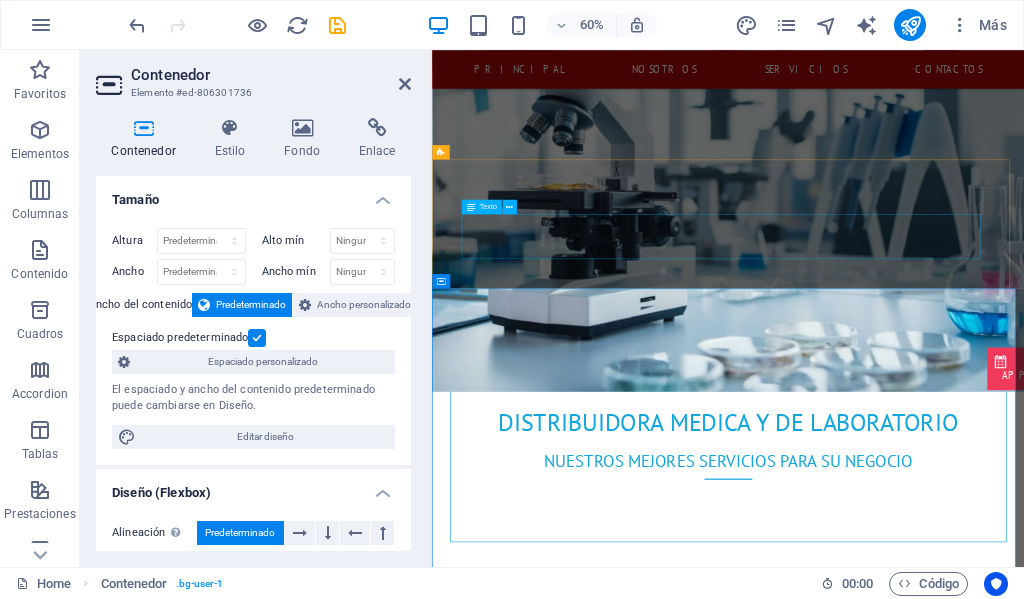 click on "El término instrumentos de laboratorio es un concepto general que se puede aplicar a todos los medidores, recipientes y demás herramientas que sirven para realizar síntesis y análisis en el ámbito de los diversos trabajos de laboratorio. Éstas herramientas proporcionan resultados de medición de gran valor informativo en un tiempo mínimo." at bounding box center [913, 2094] 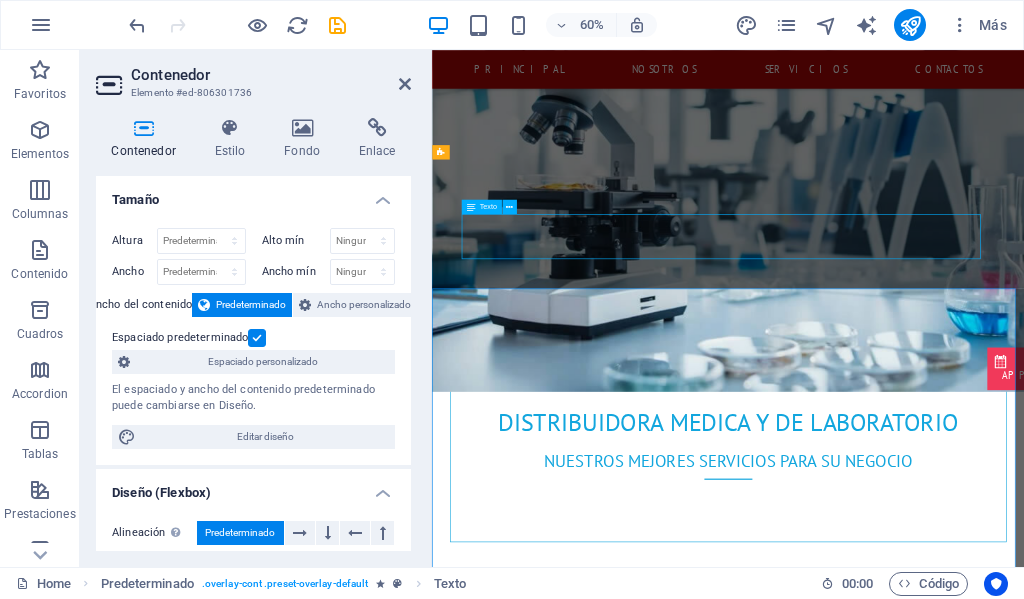 click on "El término instrumentos de laboratorio es un concepto general que se puede aplicar a todos los medidores, recipientes y demás herramientas que sirven para realizar síntesis y análisis en el ámbito de los diversos trabajos de laboratorio. Éstas herramientas proporcionan resultados de medición de gran valor informativo en un tiempo mínimo." at bounding box center (913, 2094) 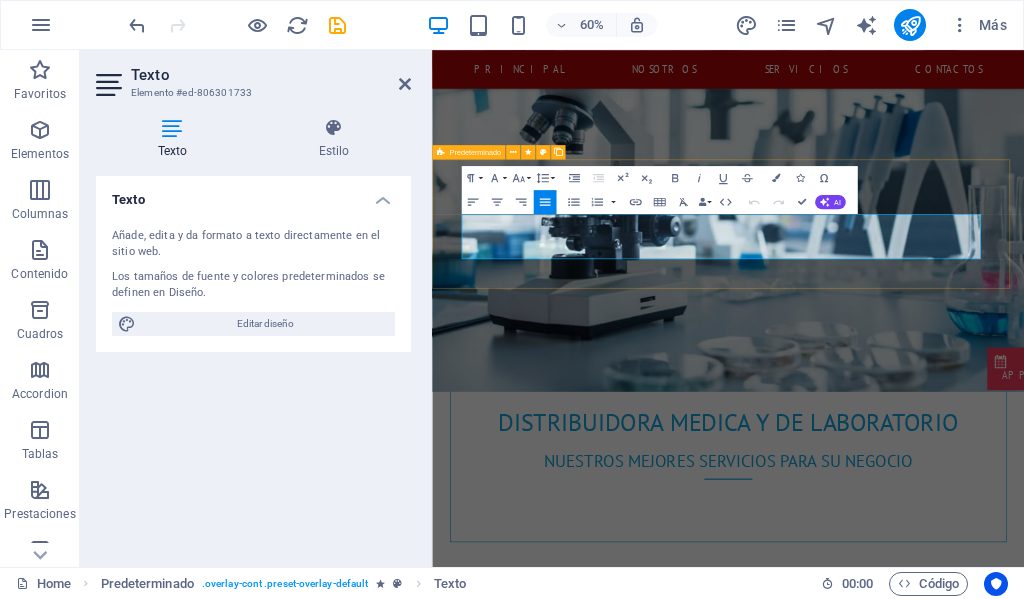 click on "INSTRUMENTOS DE LABORATORIO El término instrumentos de laboratorio es un concepto general que se puede aplicar a todos los medidores, recipientes y demás herramientas que sirven para realizar síntesis y análisis en el ámbito de los diversos trabajos de laboratorio. Éstas herramientas proporcionan resultados de medición de gran valor informativo en un tiempo mínimo." at bounding box center [913, 2073] 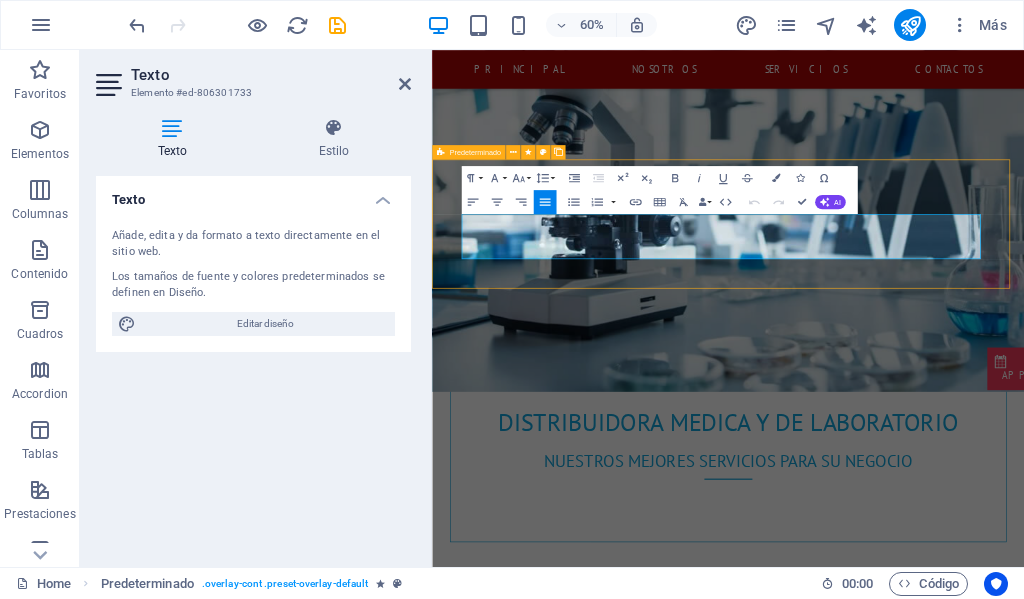 click on "INSTRUMENTOS DE LABORATORIO El término instrumentos de laboratorio es un concepto general que se puede aplicar a todos los medidores, recipientes y demás herramientas que sirven para realizar síntesis y análisis en el ámbito de los diversos trabajos de laboratorio. Éstas herramientas proporcionan resultados de medición de gran valor informativo en un tiempo mínimo." at bounding box center [913, 2073] 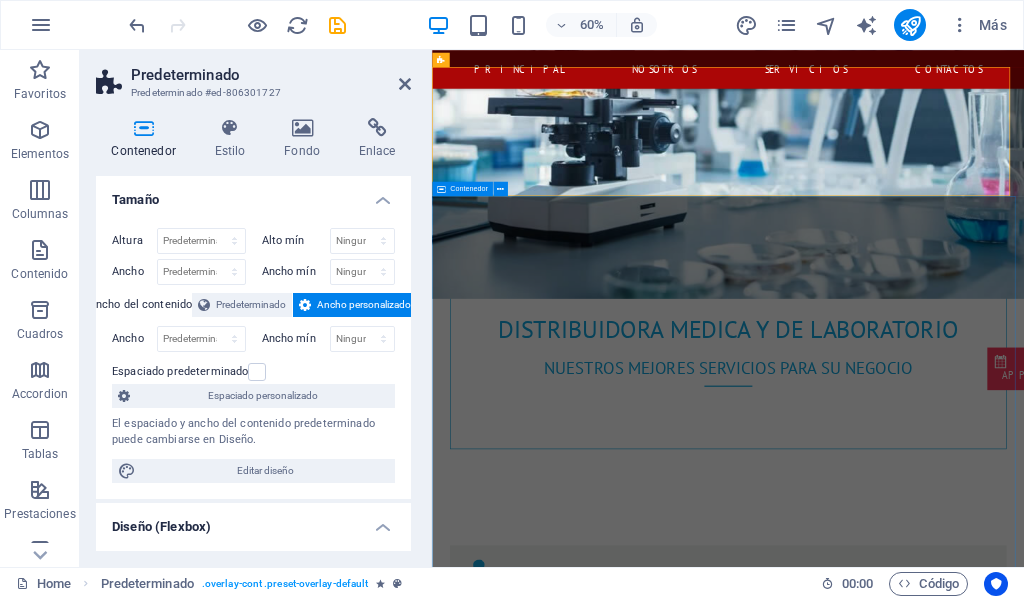 click on "Health Care Suelta el contenido aquí o  Añadir elementos  Pegar portapapeles Health Care Lorem ipsum dolor sit amet, consetetur sadipscing elitr, sed diam nonumy eirmod tempor invidunt ut labore et dolore magna aliquyam erat, sed diam voluptua. At vero eos et accusam et justo duo dolores et ea rebum. Stet clita kasd gubergren, no sea takimata sanctus est Lorem ipsum dolor sit amet. Lorem ipsum dolor sit amet, consetetur sadipscing elitr, sed diam nonumy eirmod tempor invidunt ut labore et dolore magna aliquyam erat, sed diam voluptua. At vero eos et accusam et justo duo dolores et ea rebum. Stet clita kasd gubergren, no sea takimata sanctus est Lorem ipsum dolor sit amet." at bounding box center (925, 2484) 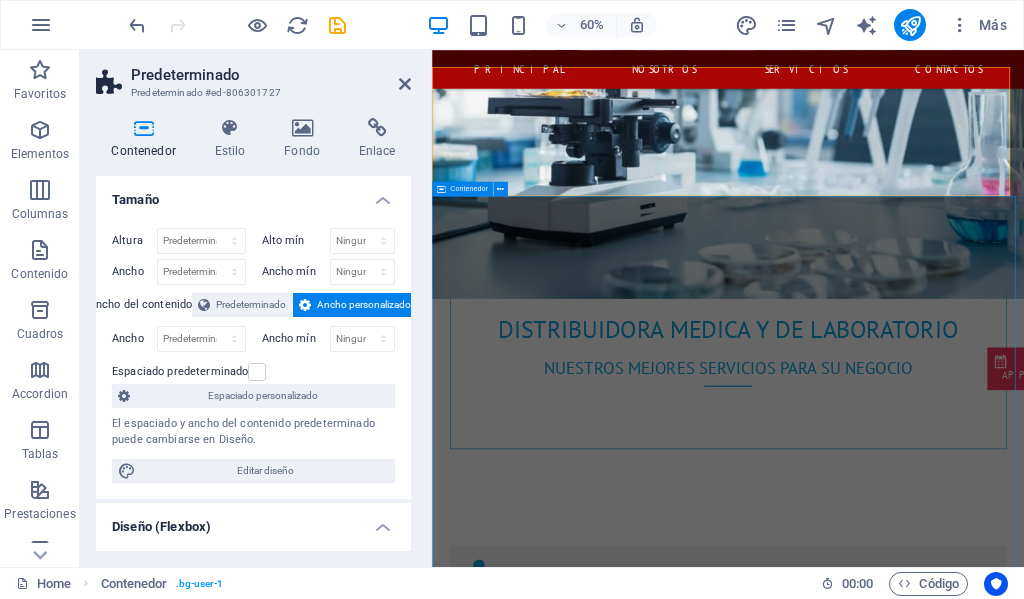 click on "Health Care Suelta el contenido aquí o  Añadir elementos  Pegar portapapeles Health Care Lorem ipsum dolor sit amet, consetetur sadipscing elitr, sed diam nonumy eirmod tempor invidunt ut labore et dolore magna aliquyam erat, sed diam voluptua. At vero eos et accusam et justo duo dolores et ea rebum. Stet clita kasd gubergren, no sea takimata sanctus est Lorem ipsum dolor sit amet. Lorem ipsum dolor sit amet, consetetur sadipscing elitr, sed diam nonumy eirmod tempor invidunt ut labore et dolore magna aliquyam erat, sed diam voluptua. At vero eos et accusam et justo duo dolores et ea rebum. Stet clita kasd gubergren, no sea takimata sanctus est Lorem ipsum dolor sit amet." at bounding box center [925, 2484] 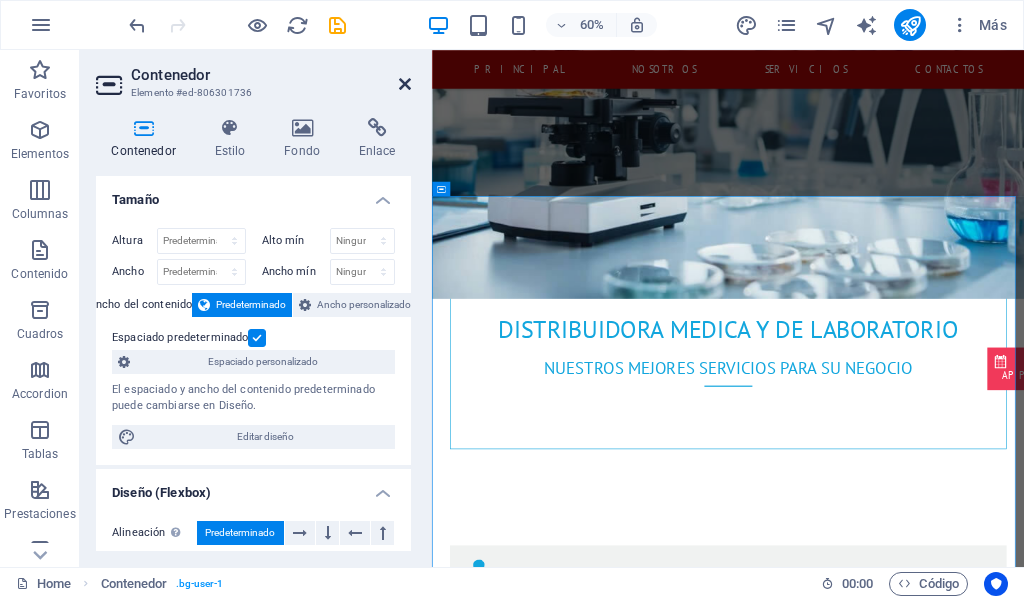 click at bounding box center (405, 84) 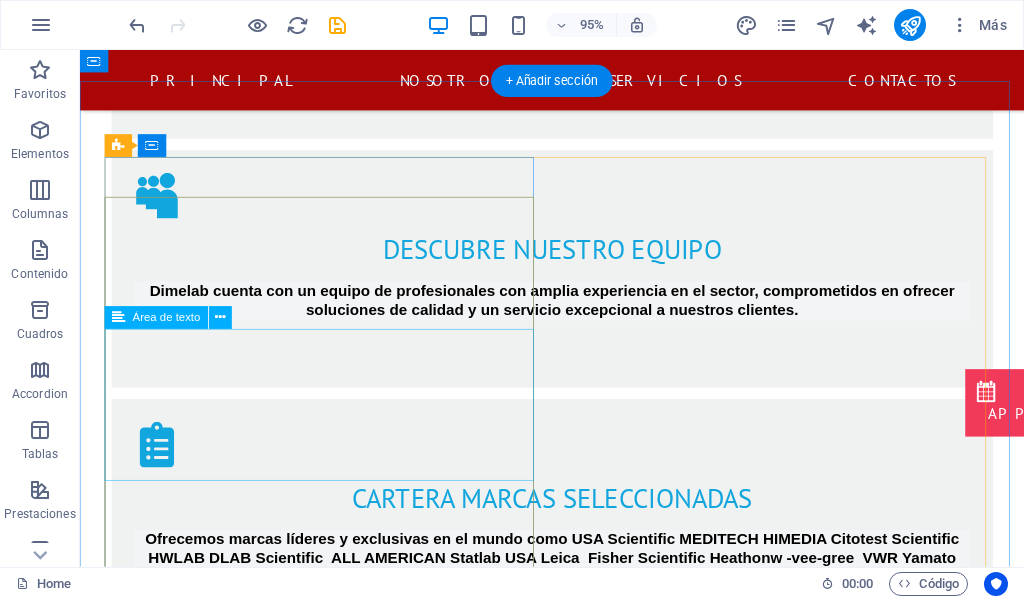 scroll, scrollTop: 2200, scrollLeft: 0, axis: vertical 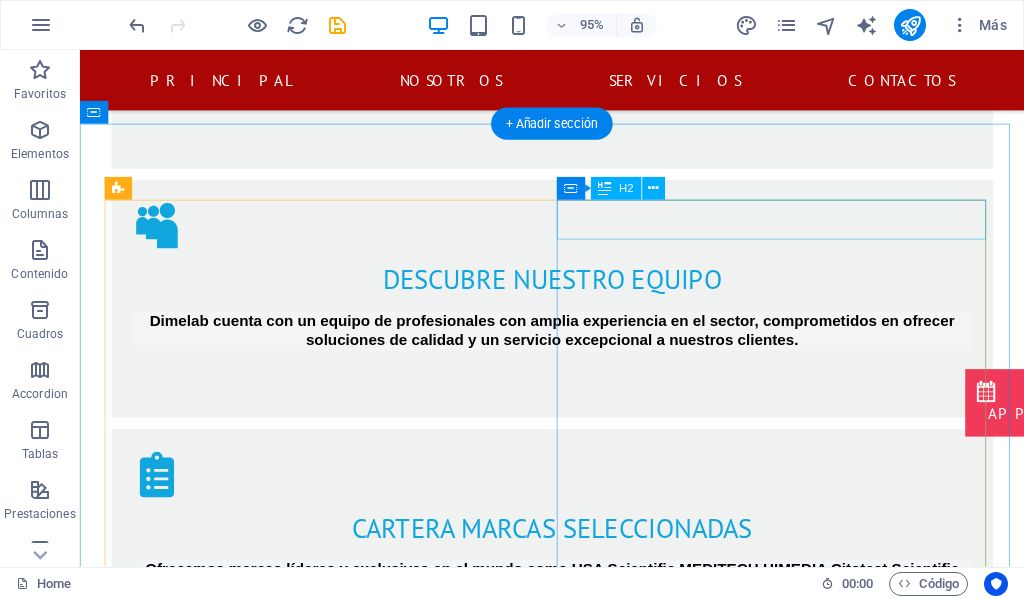 click on "Our Timetable" at bounding box center [577, 3102] 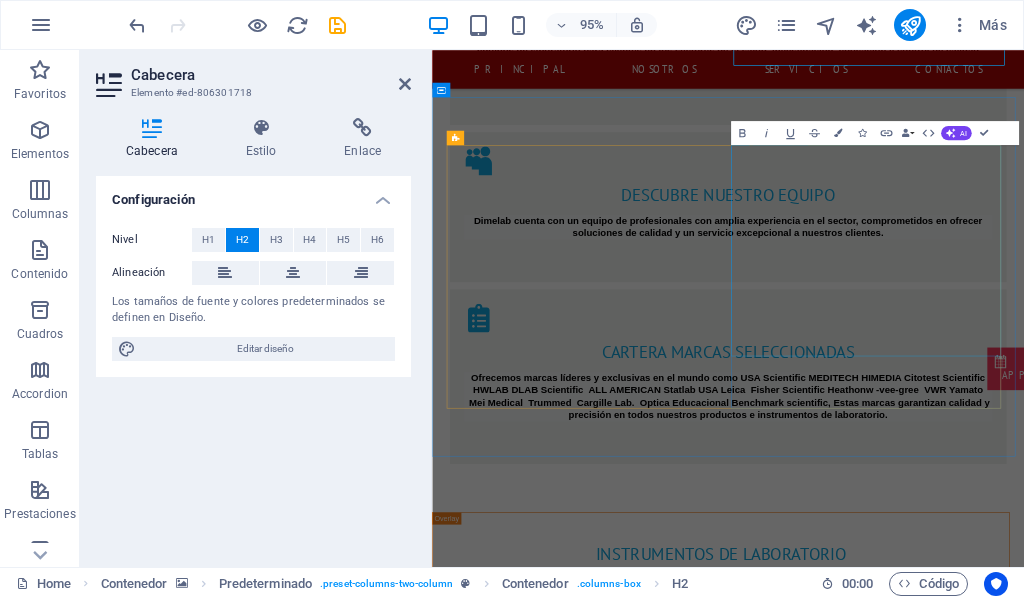 scroll, scrollTop: 2374, scrollLeft: 0, axis: vertical 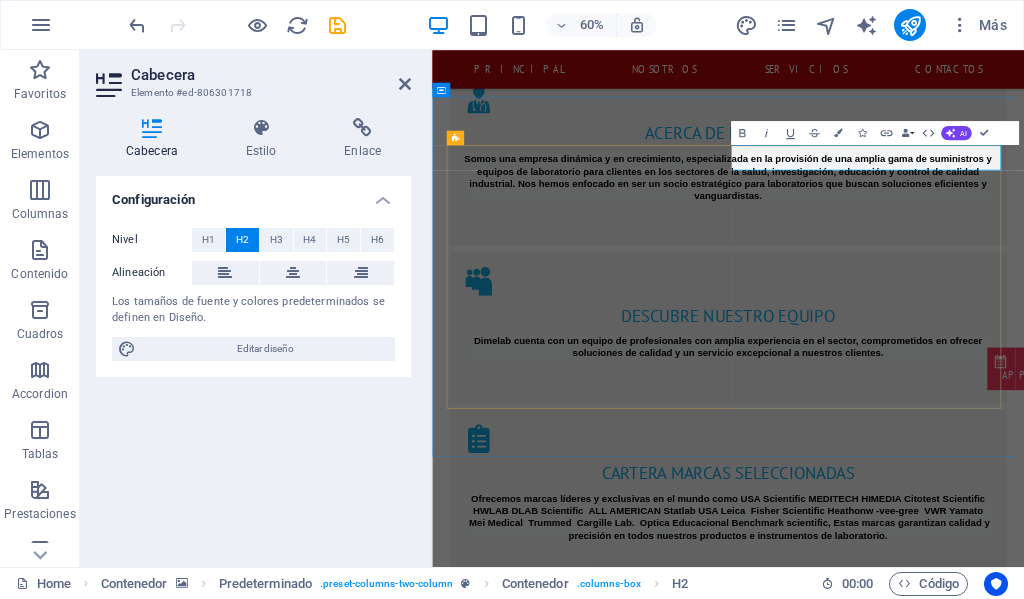 type 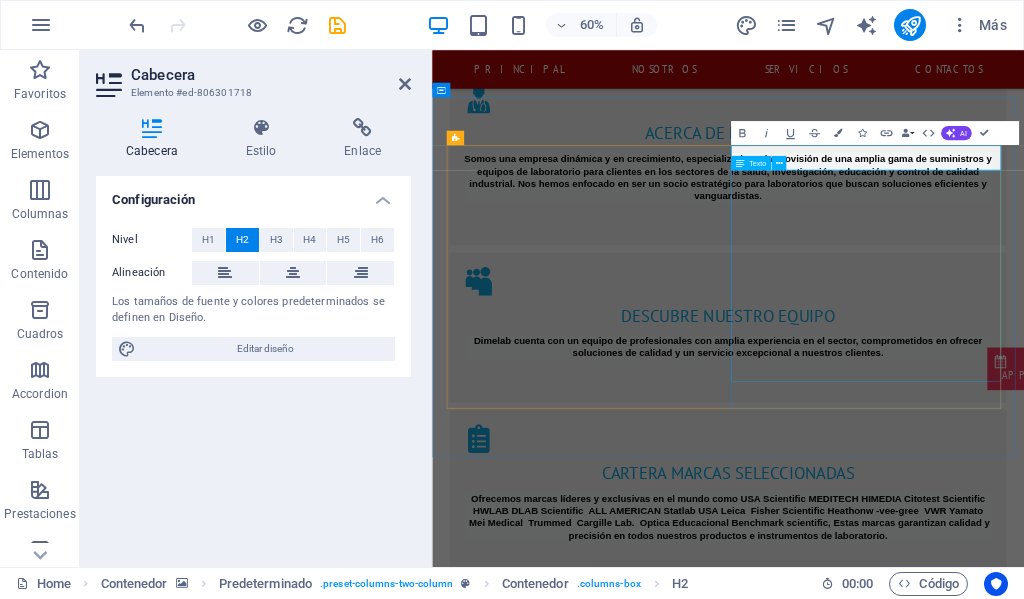 click on "monday 6 - 11am / 1 - 8pm tuesday 6.30 - 1am / 2 - 9pm wednesday 6.30 - 1am / 2 - 9pm thursday 6 - 11am /  1 - 8pm friday 6.30 - 1am / 1 - 9pm saturday 6am - 3pm sunday 6am - 3pm" at bounding box center [926, 3658] 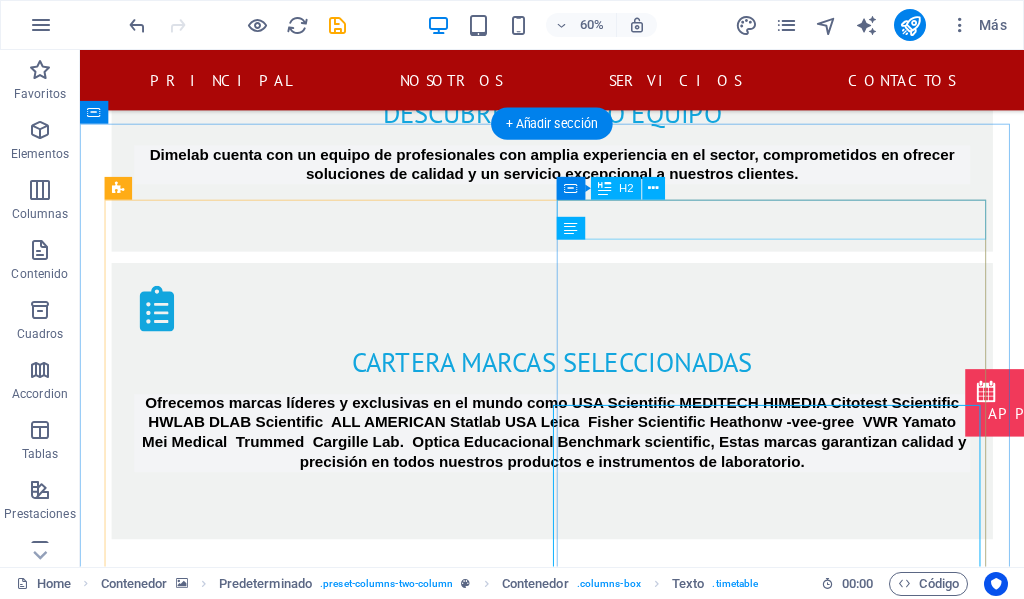 scroll, scrollTop: 2200, scrollLeft: 0, axis: vertical 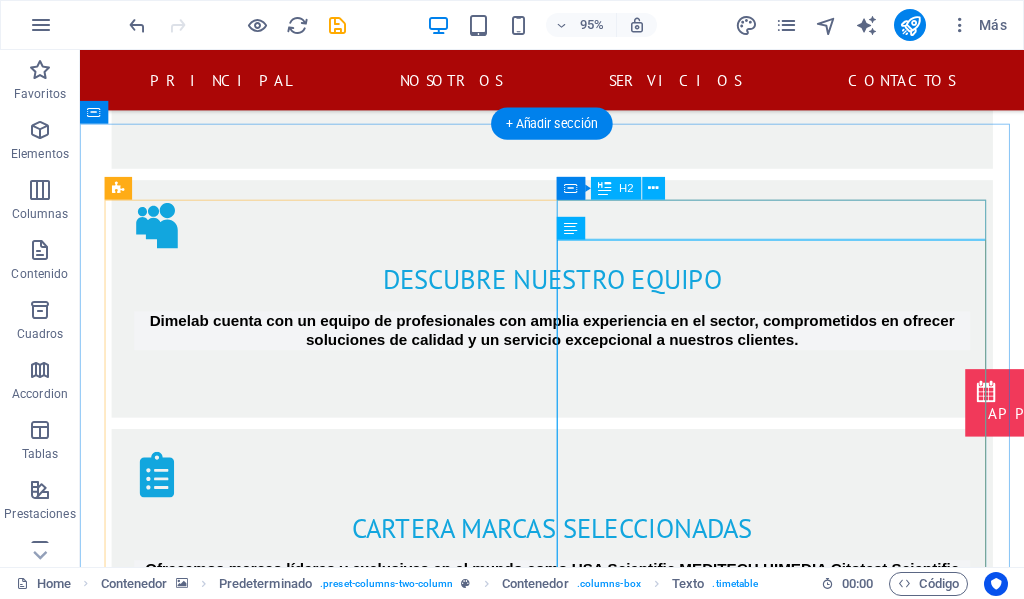 click on "NUESTRO HORARIO" at bounding box center [577, 3102] 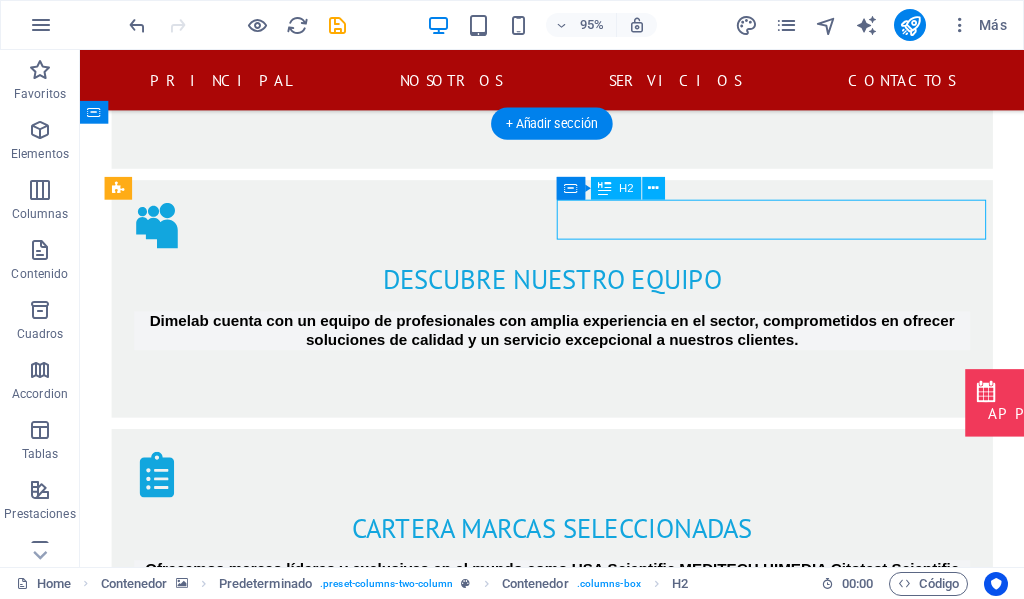 click on "NUESTRO HORARIO" at bounding box center (577, 3102) 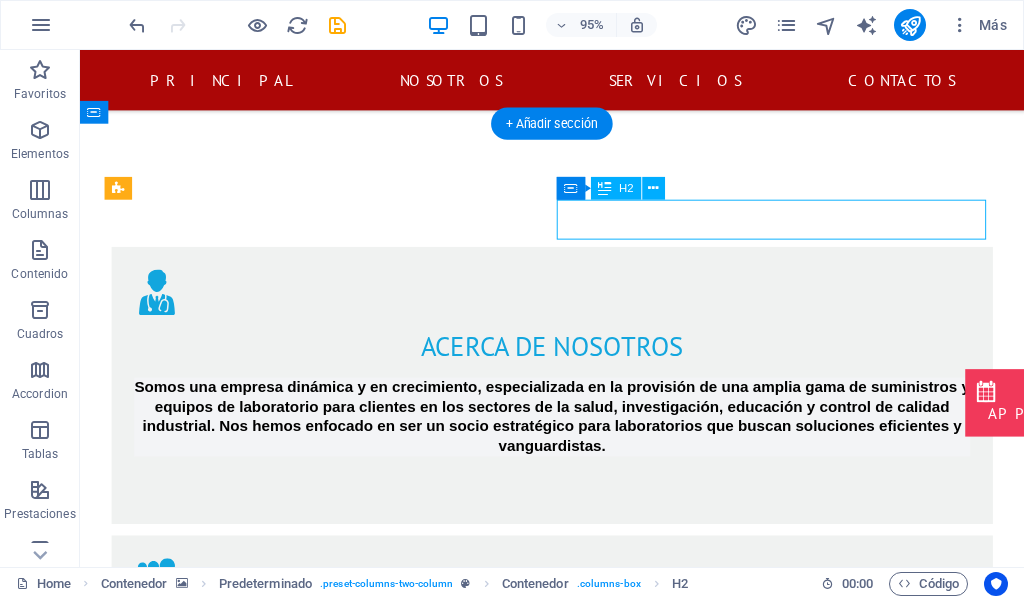 scroll, scrollTop: 2374, scrollLeft: 0, axis: vertical 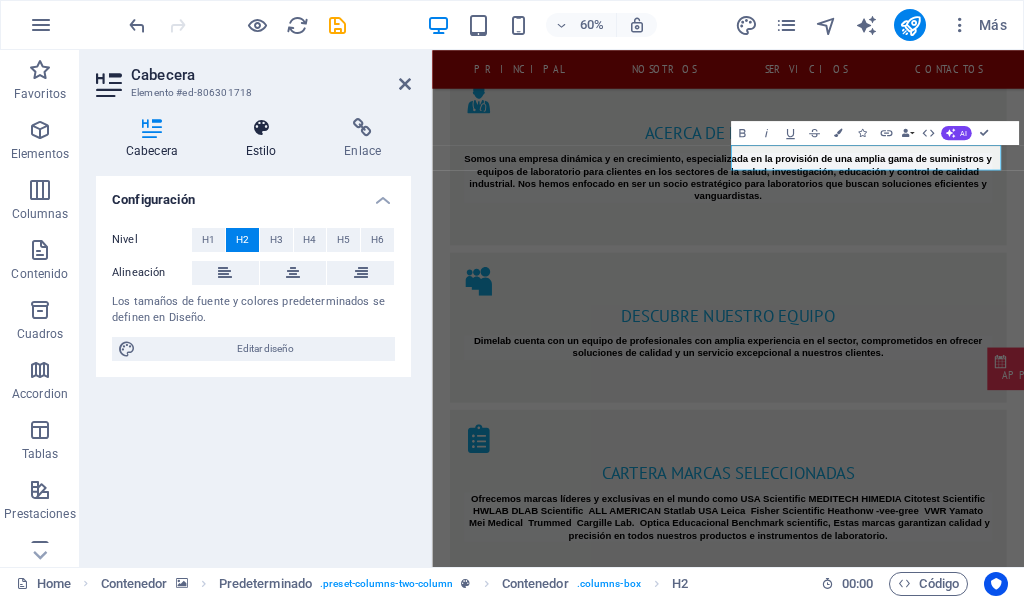 click at bounding box center (261, 128) 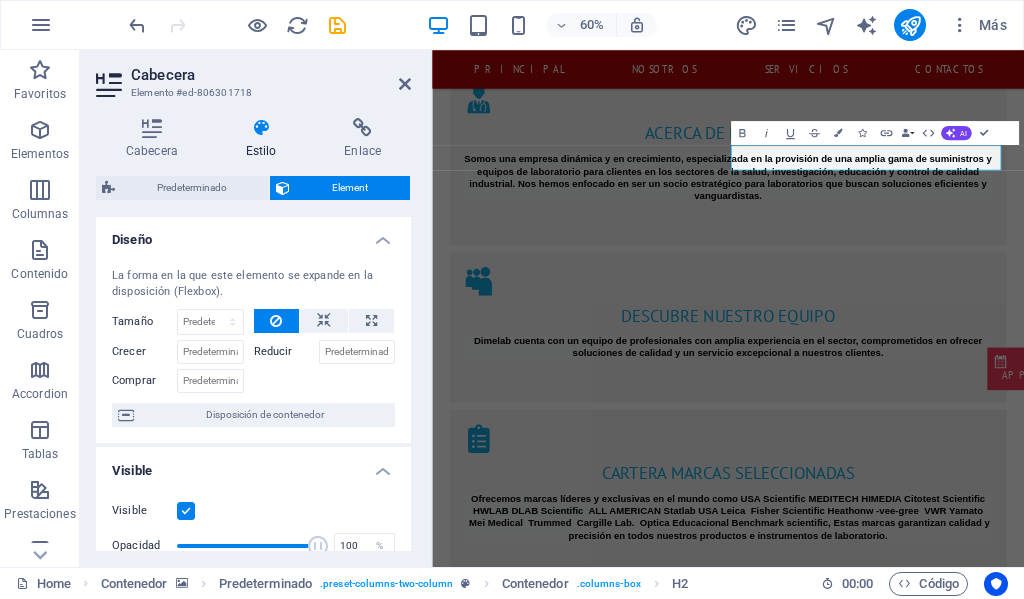 scroll, scrollTop: 0, scrollLeft: 0, axis: both 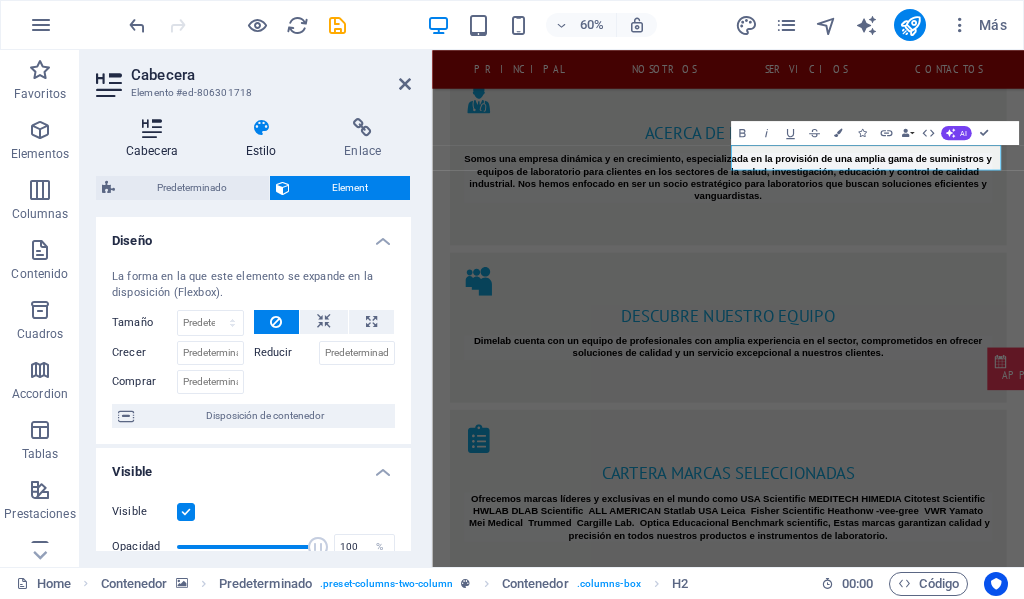 click at bounding box center [152, 128] 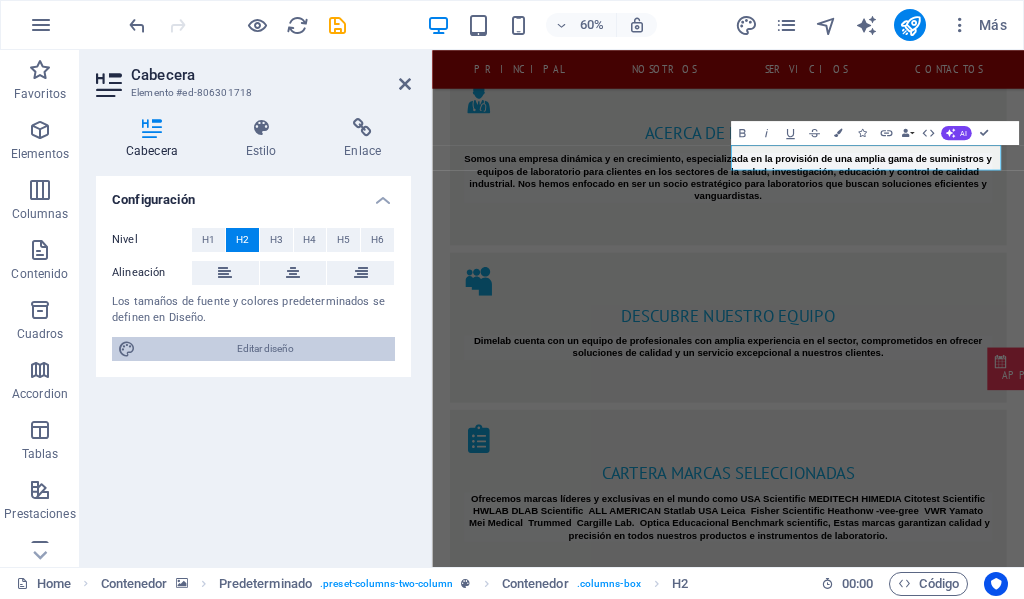 click on "Editar diseño" at bounding box center [265, 349] 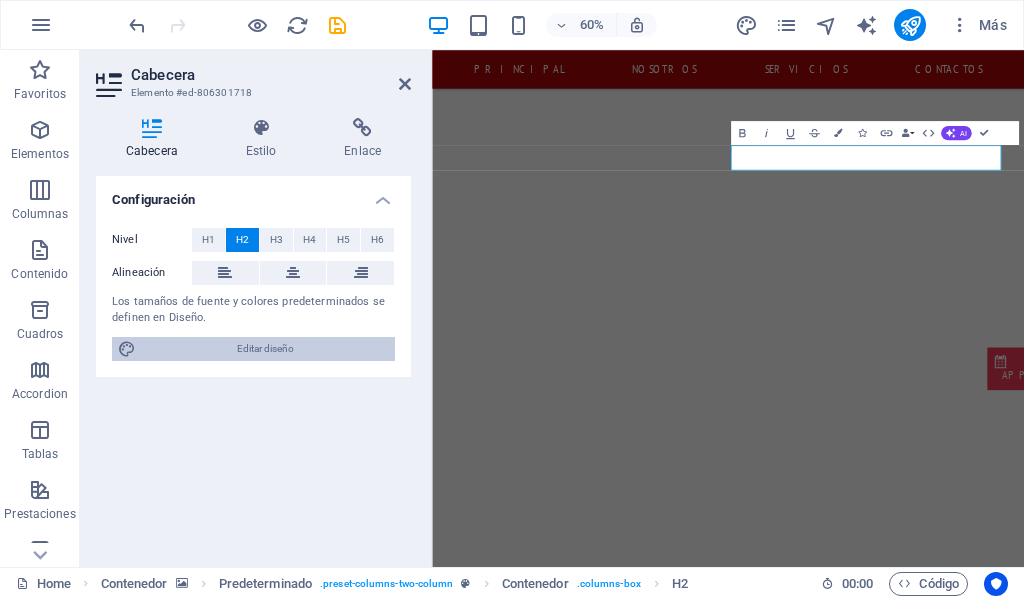 select on "px" 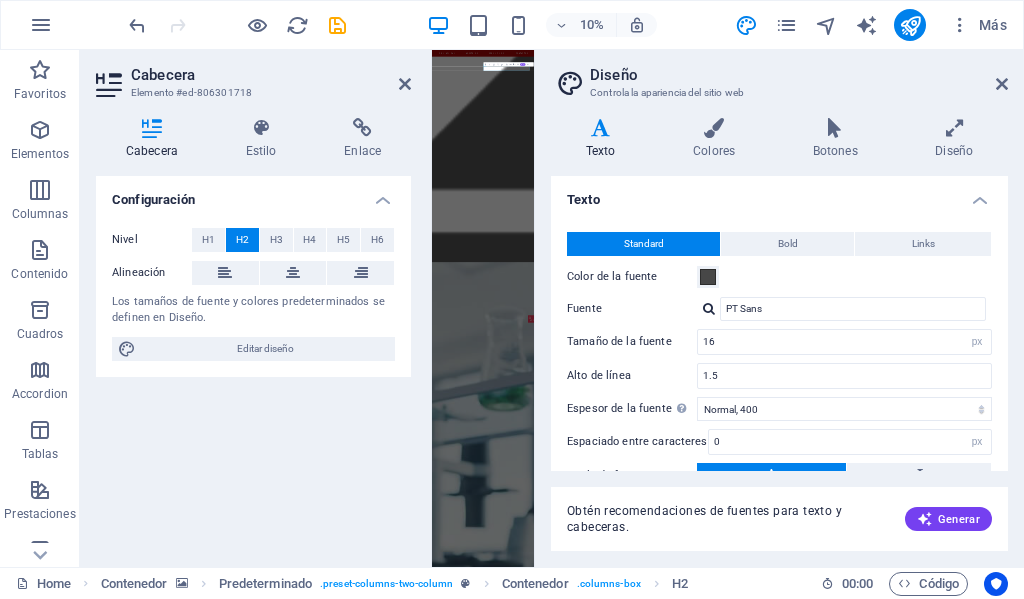 scroll, scrollTop: 5642, scrollLeft: 0, axis: vertical 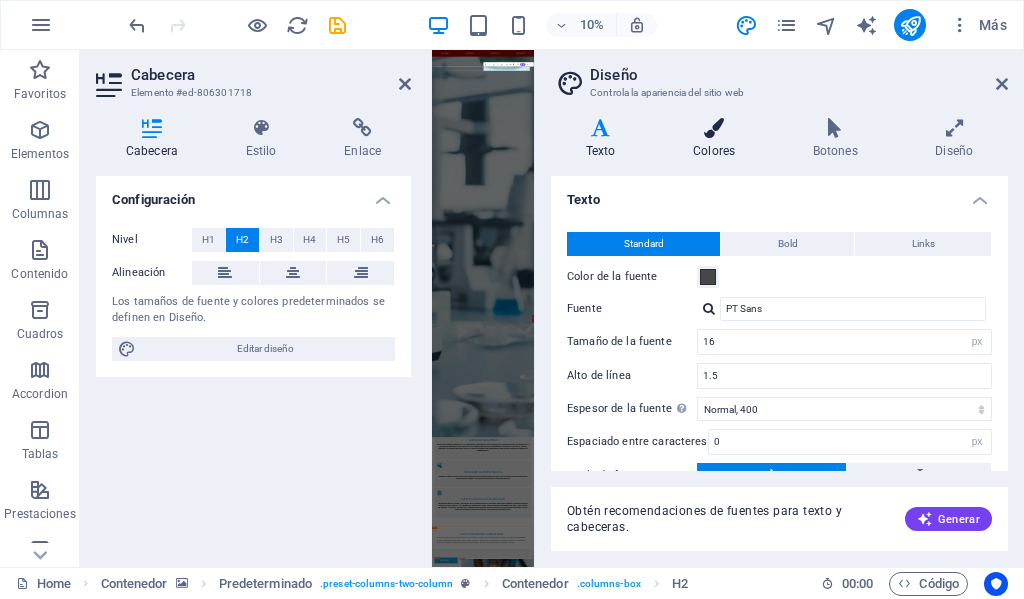 click at bounding box center [714, 128] 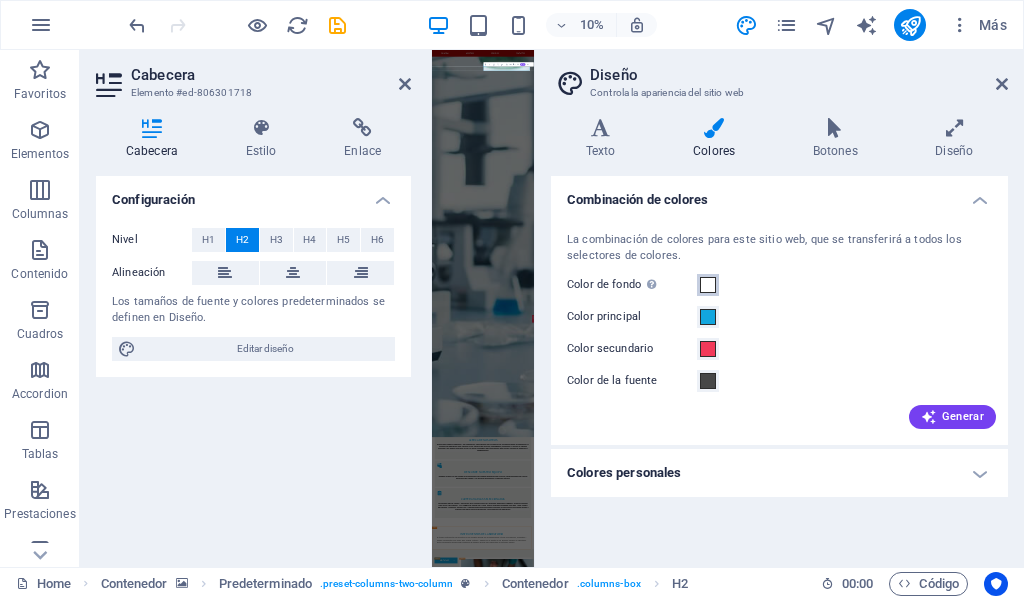 click at bounding box center (708, 285) 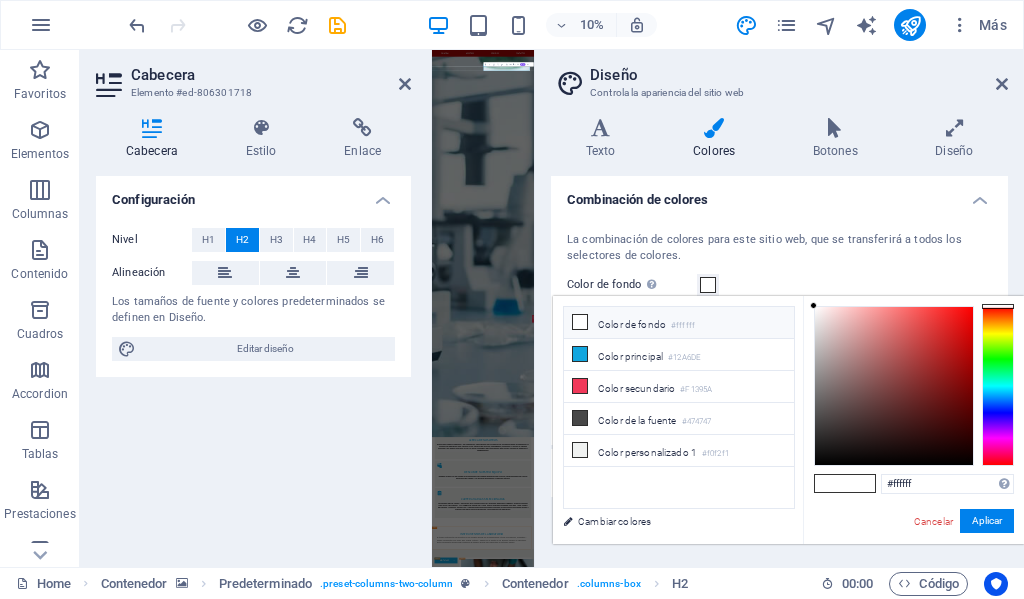 click on "Color de fondo
#ffffff" at bounding box center [679, 323] 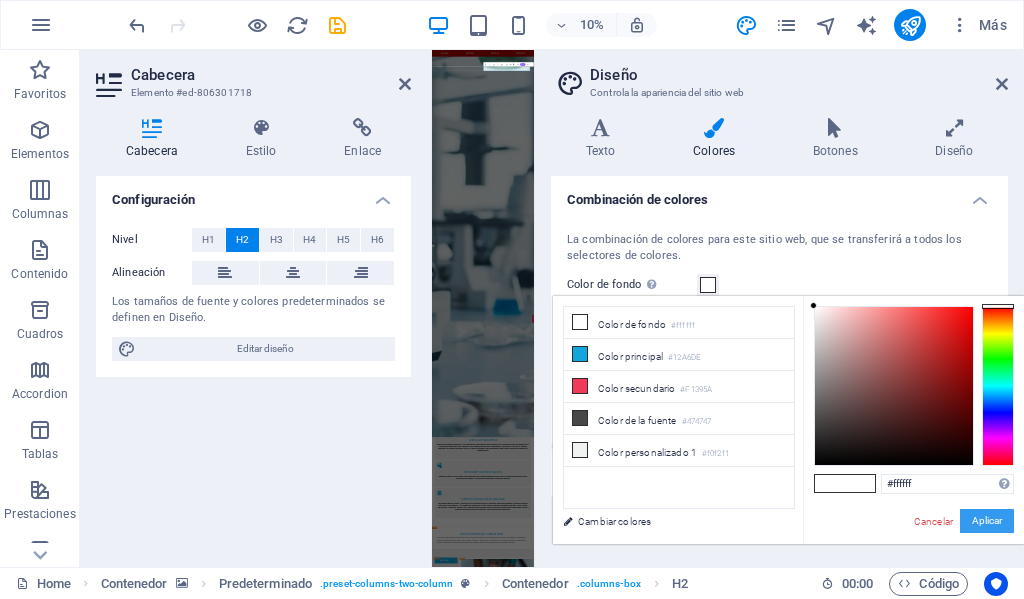 click on "Aplicar" at bounding box center (987, 521) 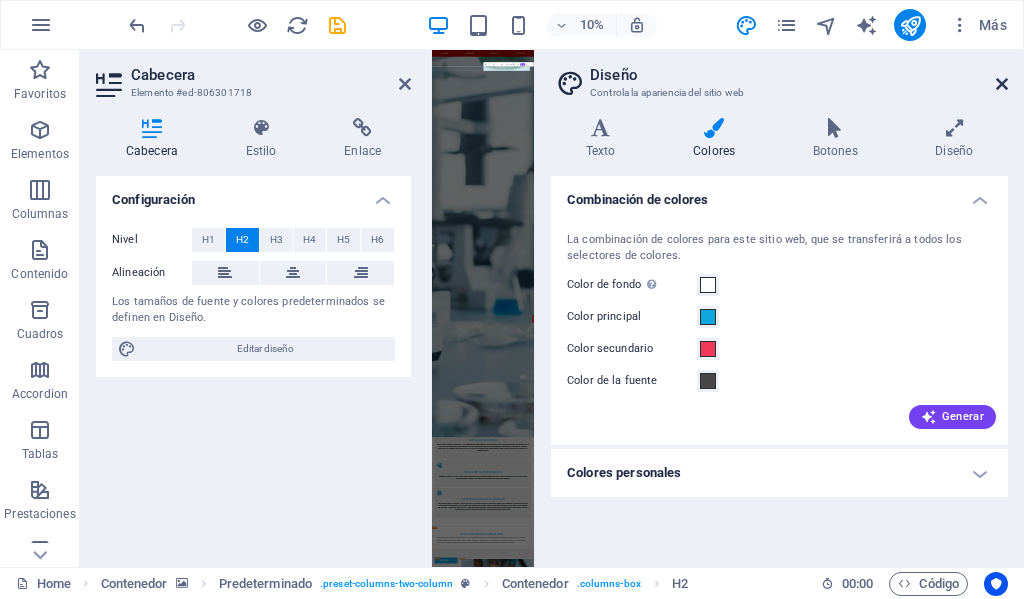 click at bounding box center [1002, 84] 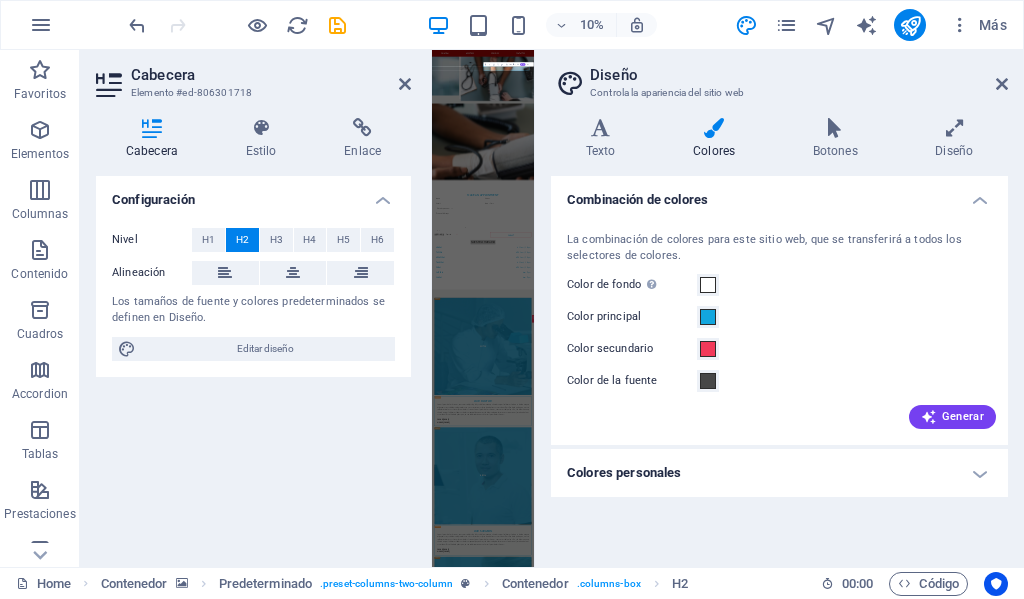 scroll, scrollTop: 2374, scrollLeft: 0, axis: vertical 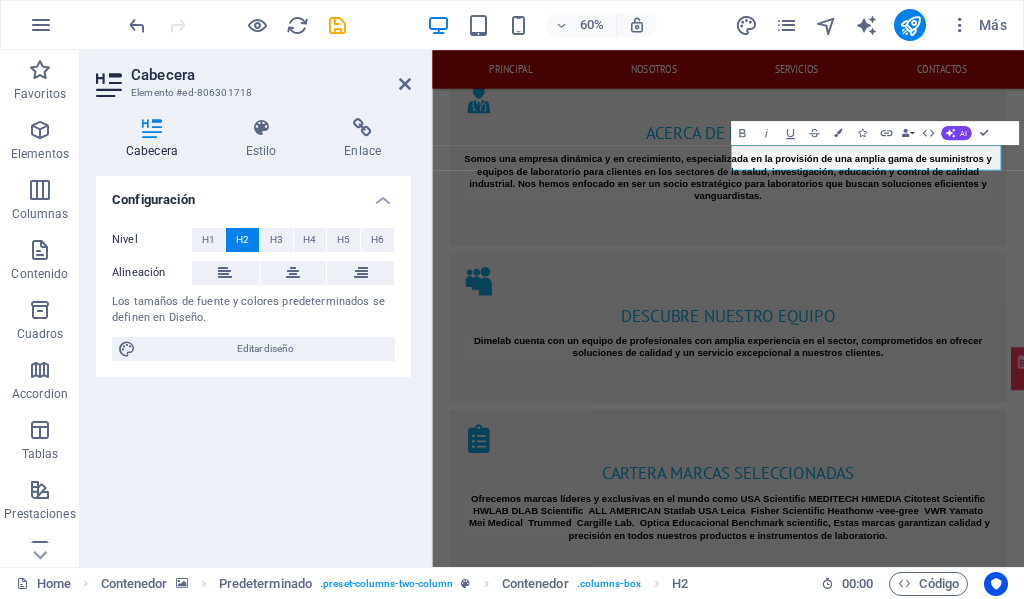 click at bounding box center (925, 2188) 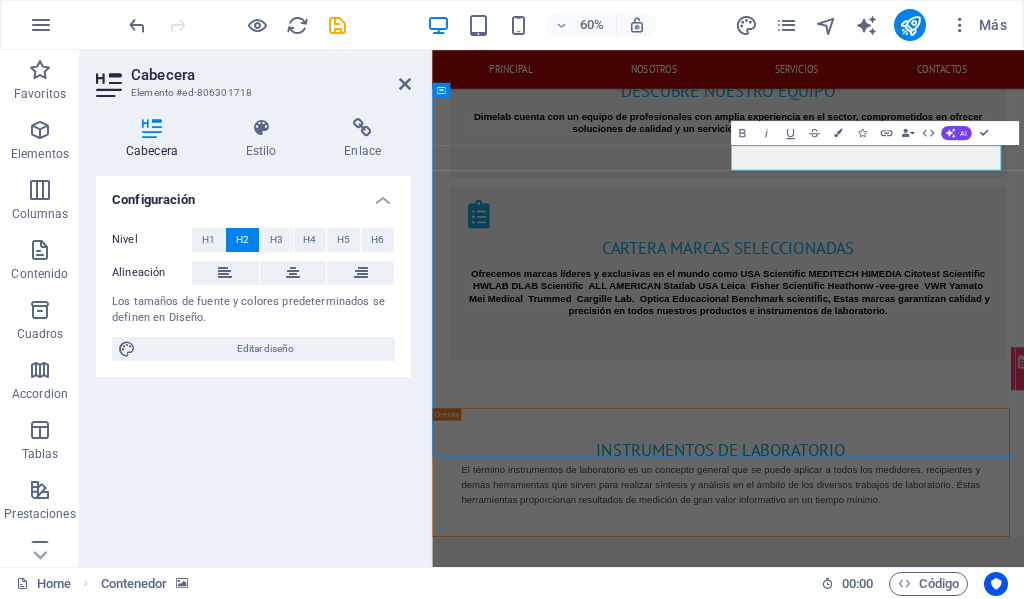 scroll, scrollTop: 2200, scrollLeft: 0, axis: vertical 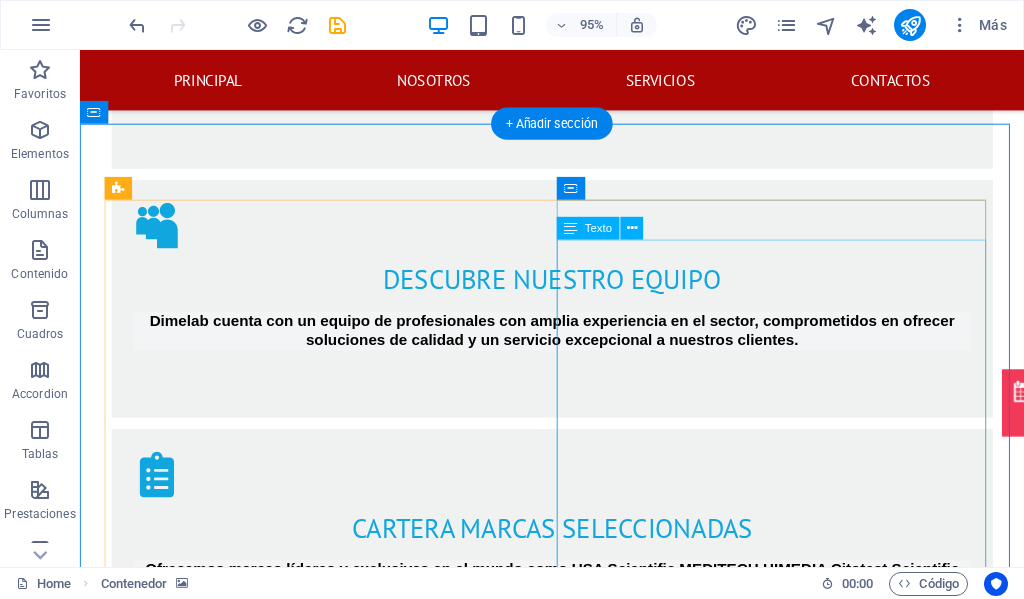 click on "monday 6 - 11am / 1 - 8pm tuesday 6.30 - 1am / 2 - 9pm wednesday 6.30 - 1am / 2 - 9pm thursday 6 - 11am /  1 - 8pm friday 6.30 - 1am / 1 - 9pm saturday 6am - 3pm sunday 6am - 3pm" at bounding box center (577, 2987) 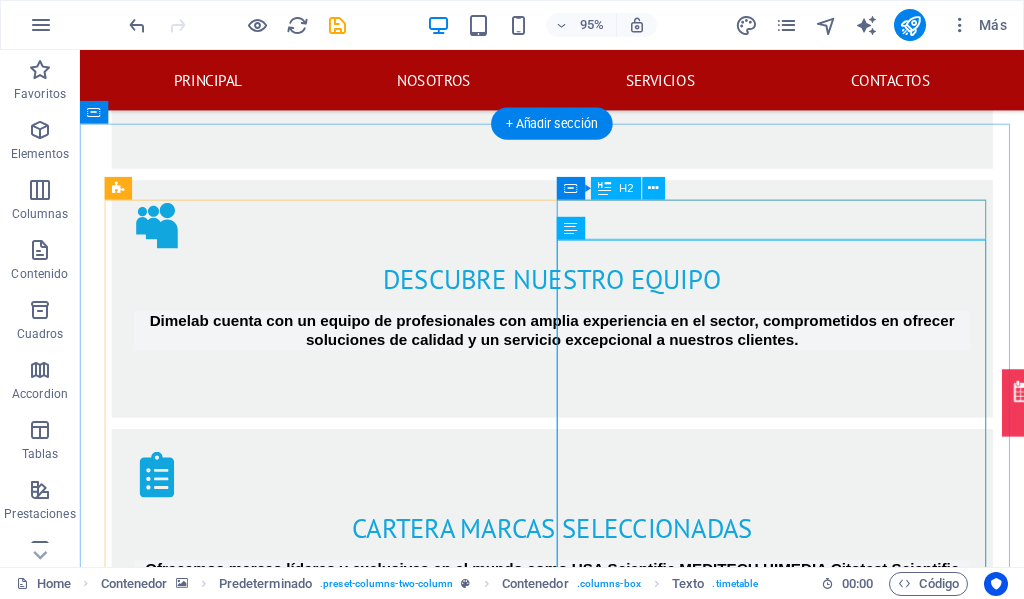 click on "NUESTRO HORARIO" at bounding box center [577, 2790] 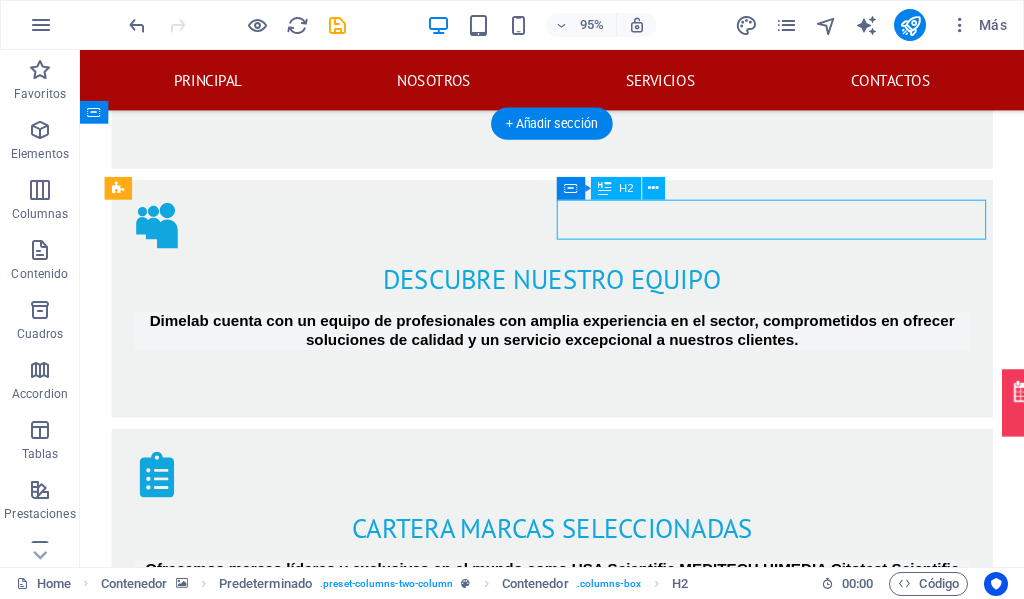 click on "NUESTRO HORARIO" at bounding box center [577, 2790] 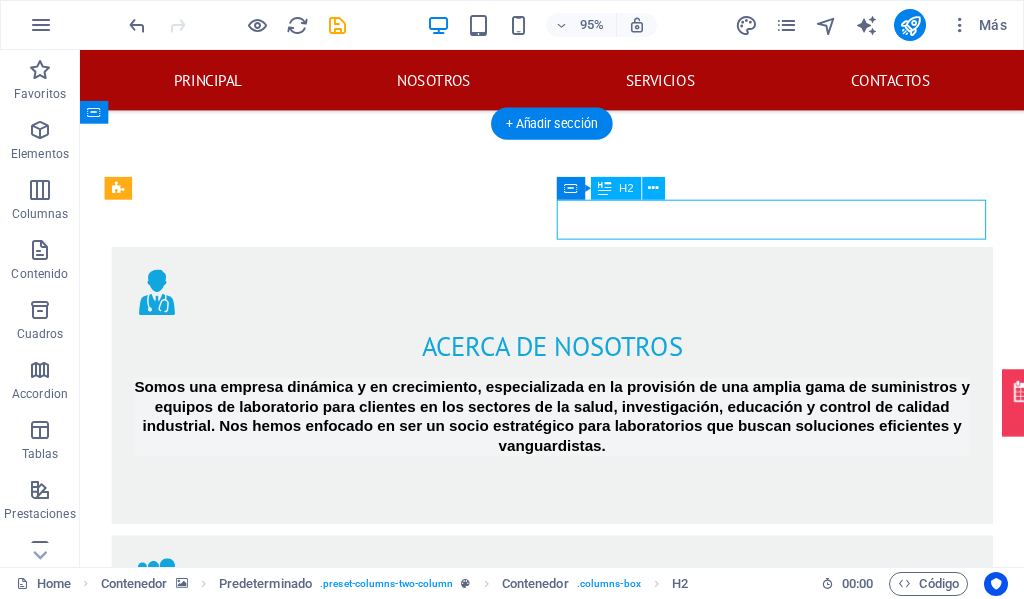 scroll, scrollTop: 2374, scrollLeft: 0, axis: vertical 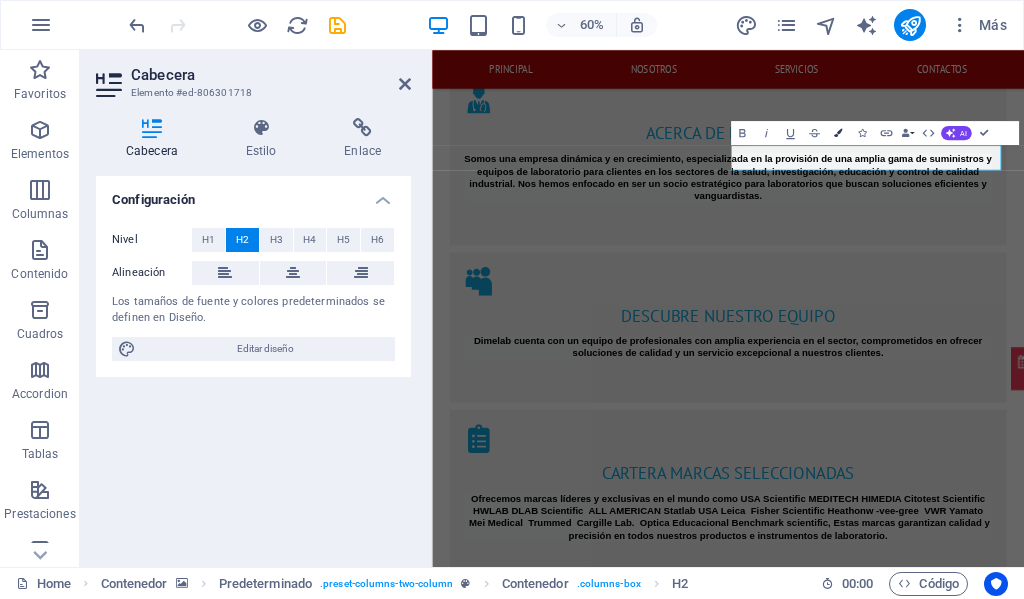click at bounding box center [838, 133] 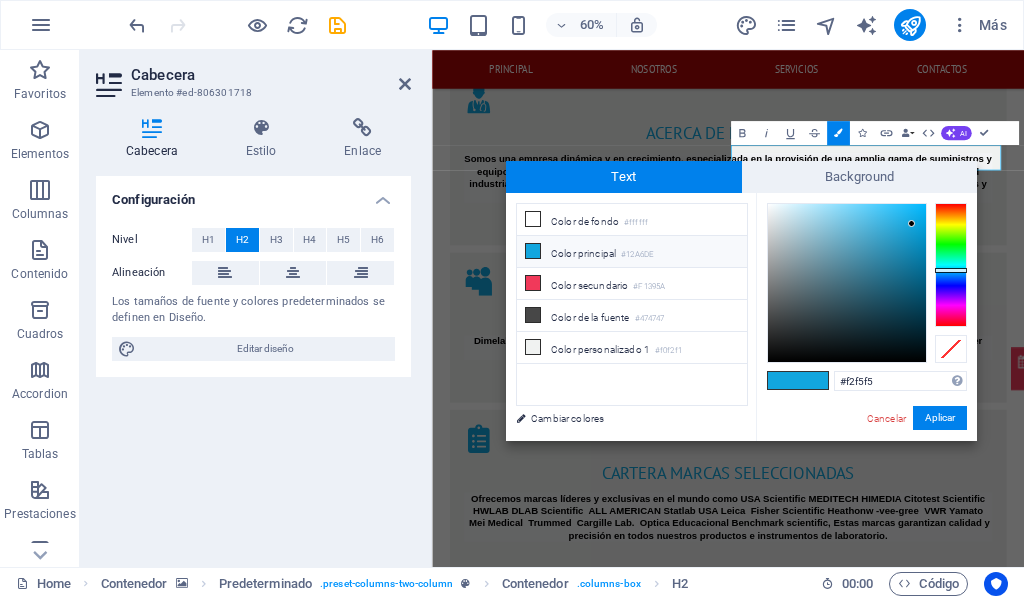click at bounding box center (847, 283) 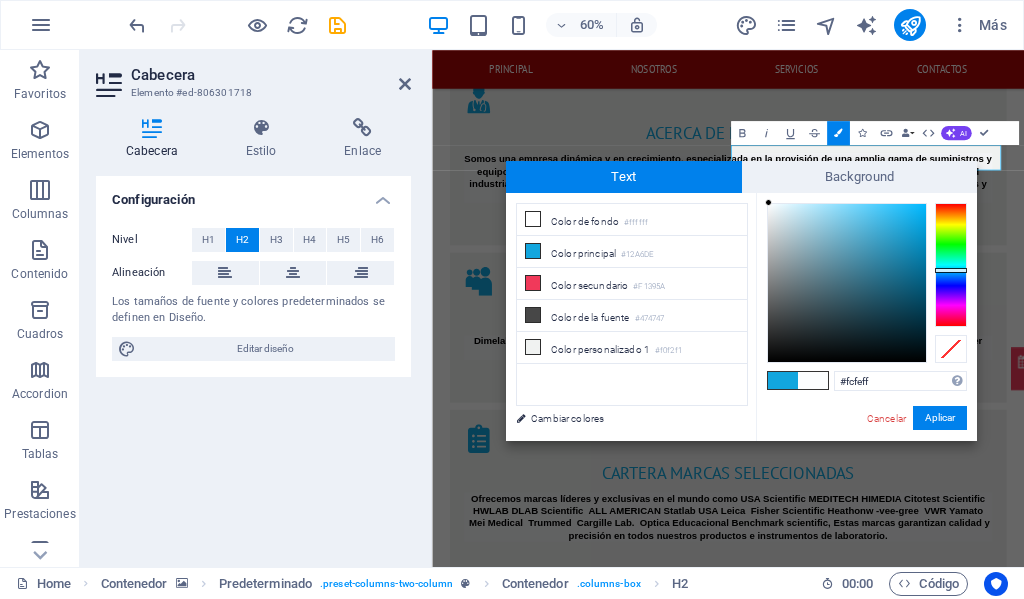 drag, startPoint x: 769, startPoint y: 209, endPoint x: 769, endPoint y: 197, distance: 12 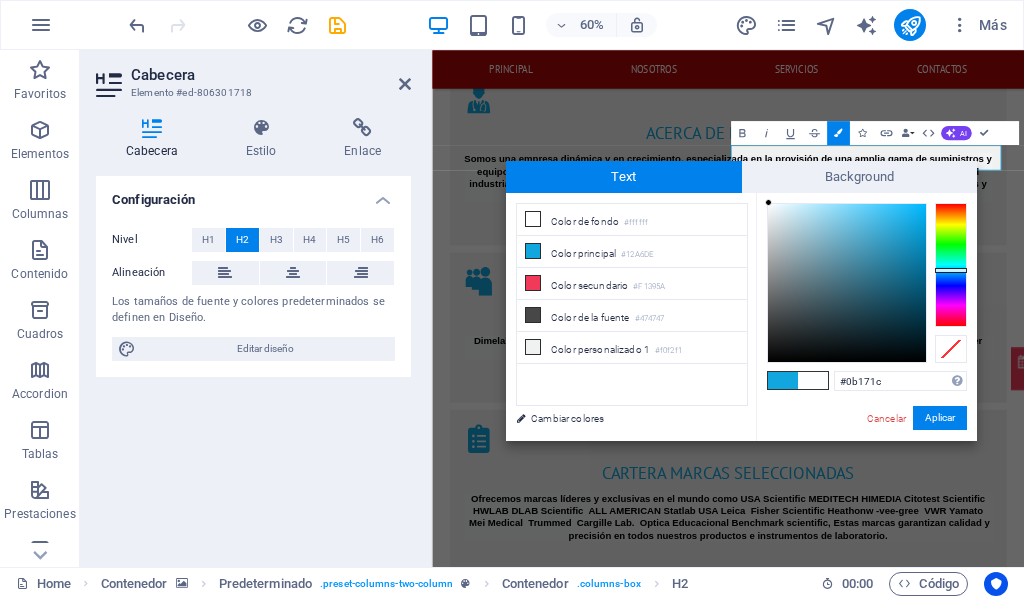 type on "#000000" 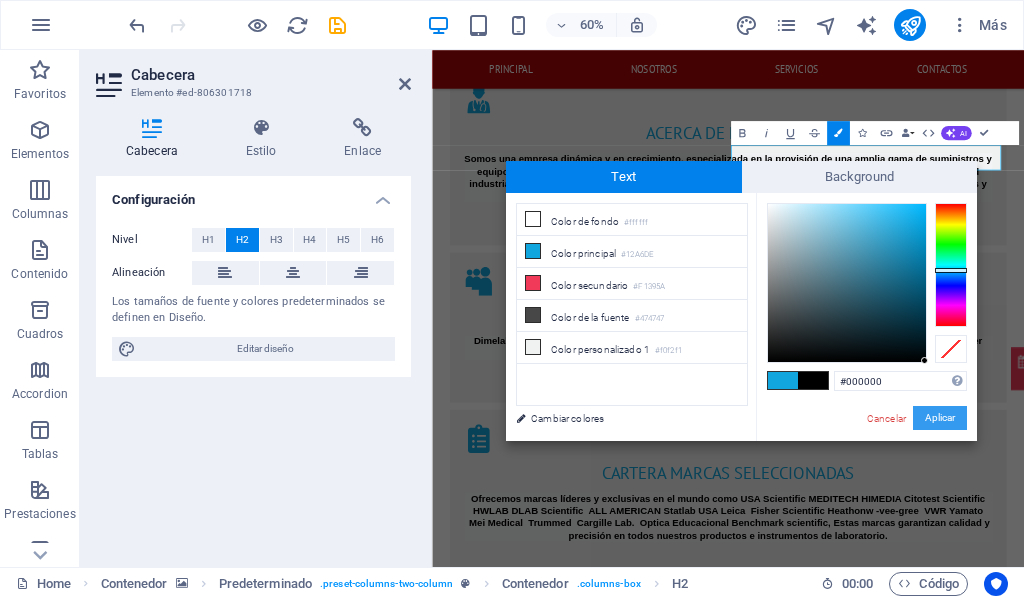 click on "Aplicar" at bounding box center (940, 418) 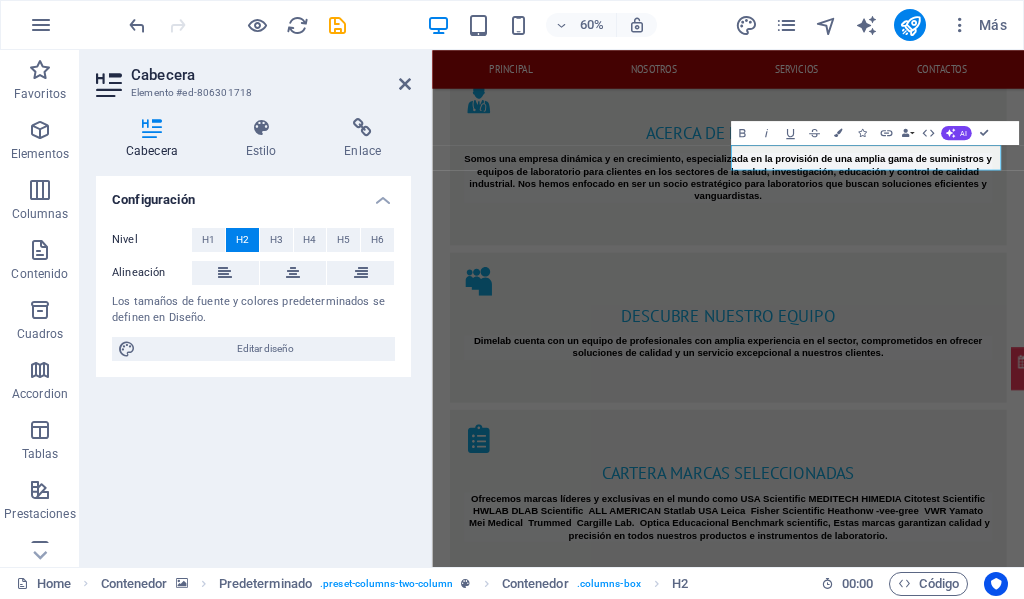 click on "H1   Banner   Contenedor   Contenedor   Separador   H2   Separador   Separador   Botón   Contenedor   Predeterminado   Contenedor   Predeterminado   H2   Texto   Contenedor   Marcador   Predeterminado   Contenedor   Contenedor   H2   Texto   Marcador   Contenedor   Contenedor   Texto   Marcador   Contenedor   Contenedor   H2   Texto   Marcador   Contenedor   Contenedor   Texto   Texto   Contenedor   Predeterminado   Contenedor   Contenedor   Predeterminado   Imagen   Predeterminado   H2   Contenedor   Texto   Imagen   Contenedor   Texto   Imagen   H2   Contenedor   Texto   Contenedor   Icono   Callout   Contenedor   H2   Separador   Entrada   Pie de página Hel   Pie de página Hel   Contenedor   Formulario   Área de texto   Texto   Contenedor   Casilla   Captcha   Mapa   Menú   Barra de menús   Contenedor   Icono   Texto   H3   H2   Botón   H3   H2   Captcha   Contenedor   Predeterminado   Predeterminado   Formulario   Área de texto   Fecha   Predeterminado   Contenedor   H2" at bounding box center (728, 308) 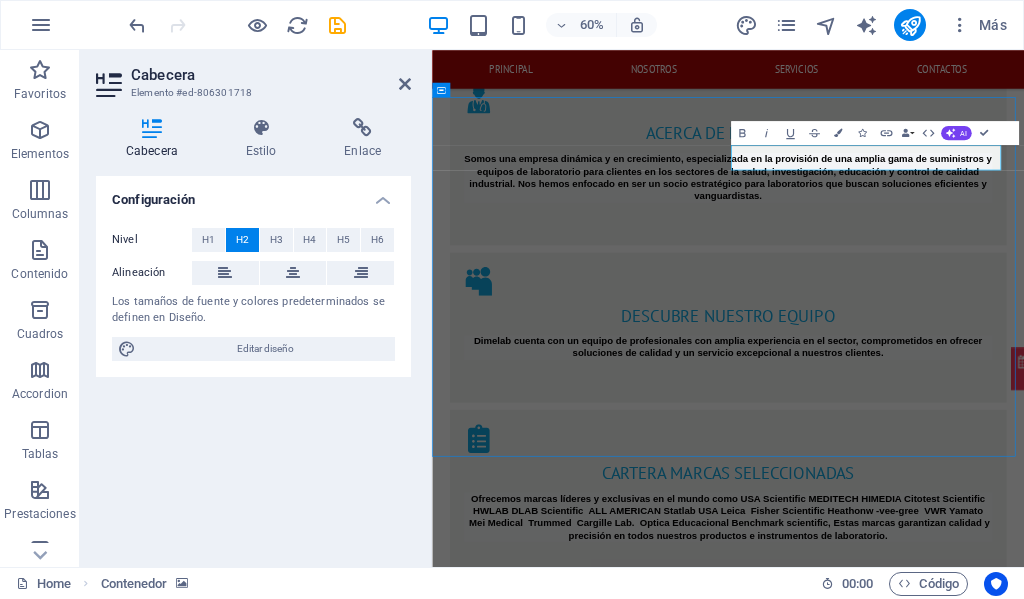 click at bounding box center [925, 2188] 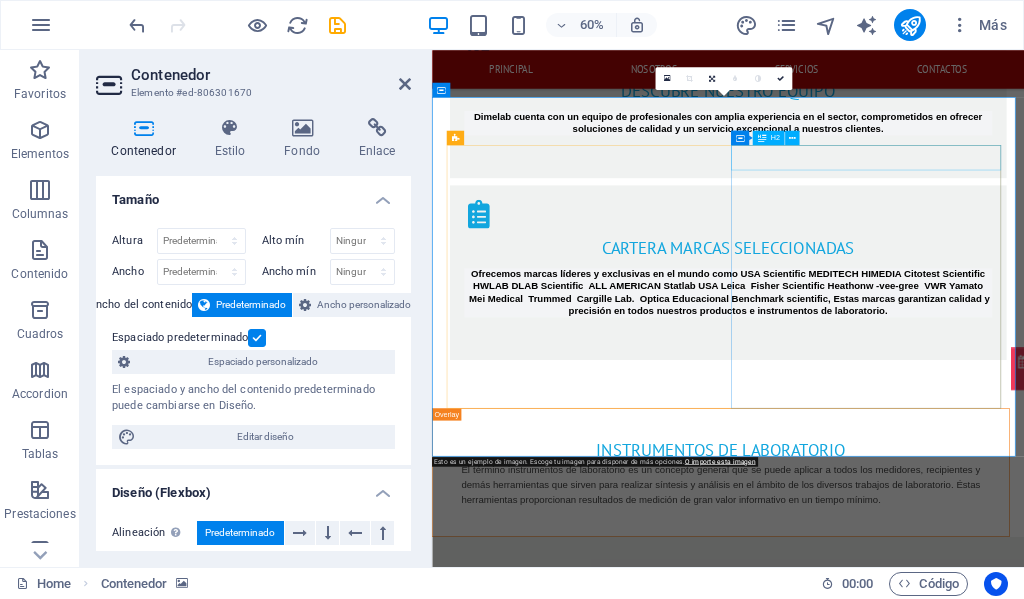 click on "NUESTRO HORARIO" at bounding box center [926, 2616] 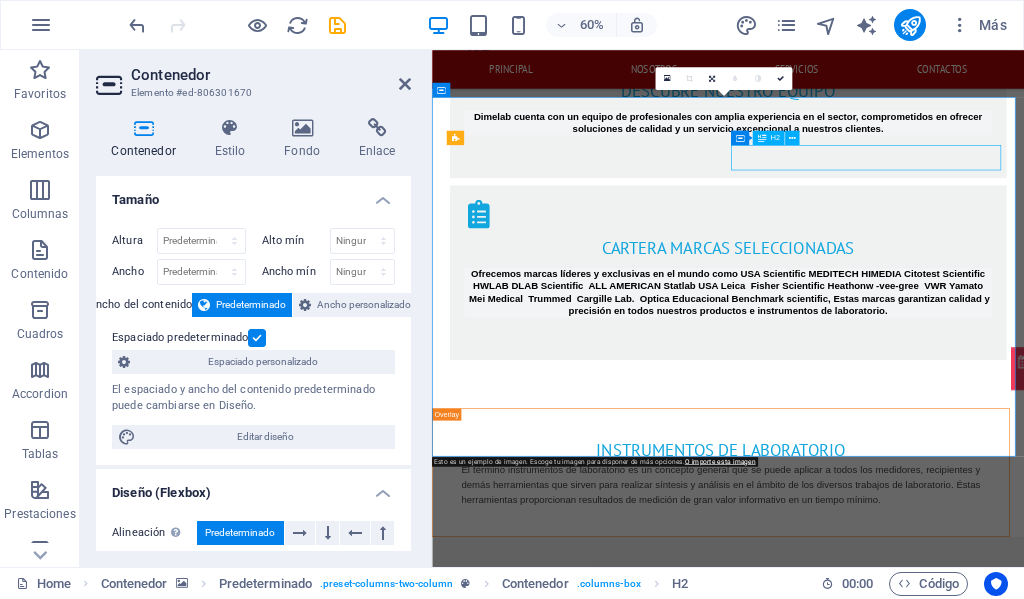 click on "NUESTRO HORARIO" at bounding box center [926, 2616] 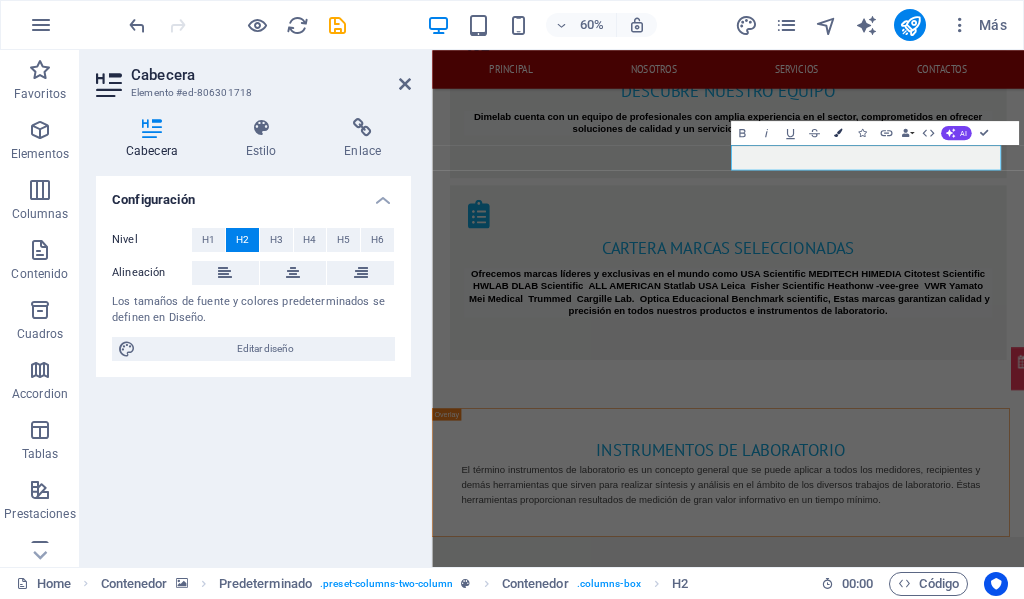 click at bounding box center [838, 133] 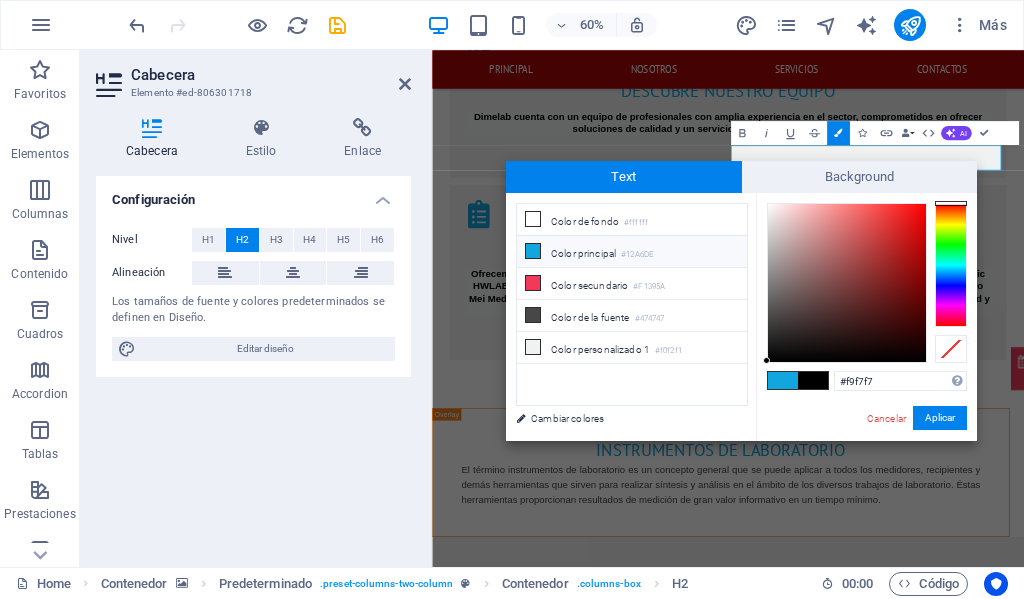 click at bounding box center [847, 283] 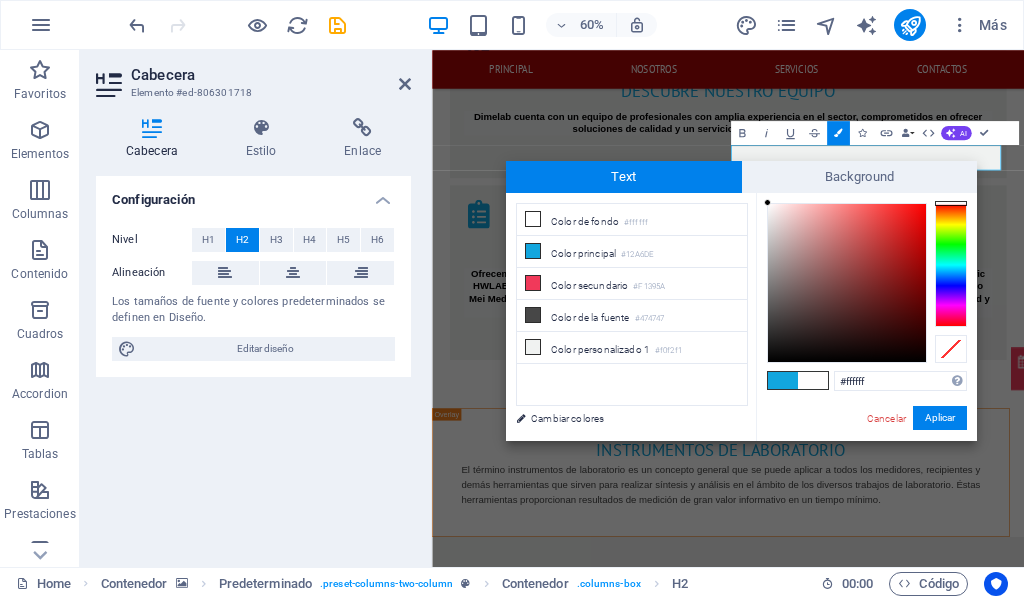 click on "#ffffff Formatos soportados #0852ed rgb(8, 82, 237) rgba(8, 82, 237, 90%) hsv(221,97,93) hsl(221, 93%, 48%) Cancelar Aplicar" at bounding box center (866, 462) 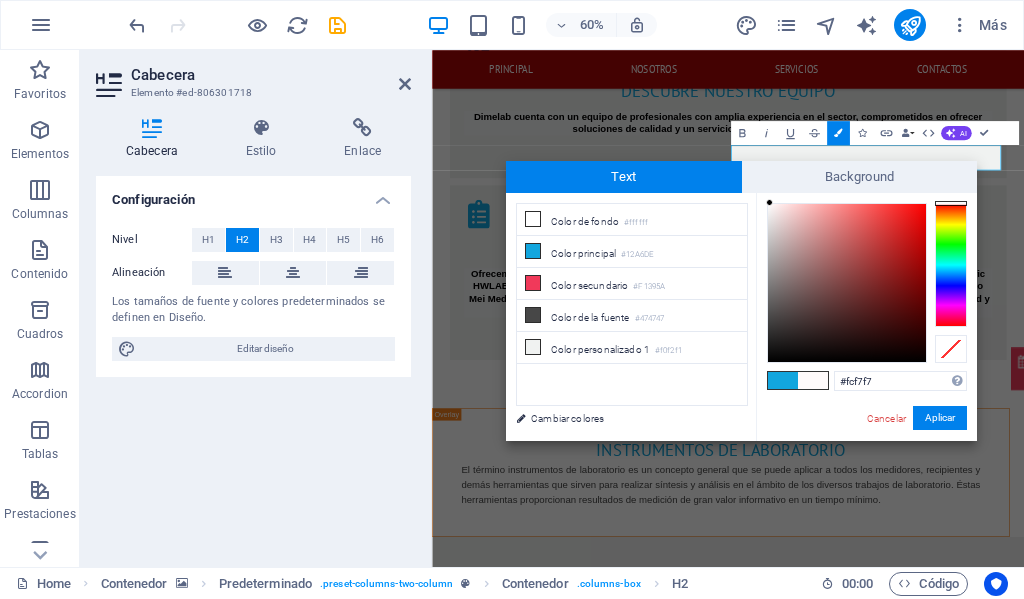 type on "#faf6f6" 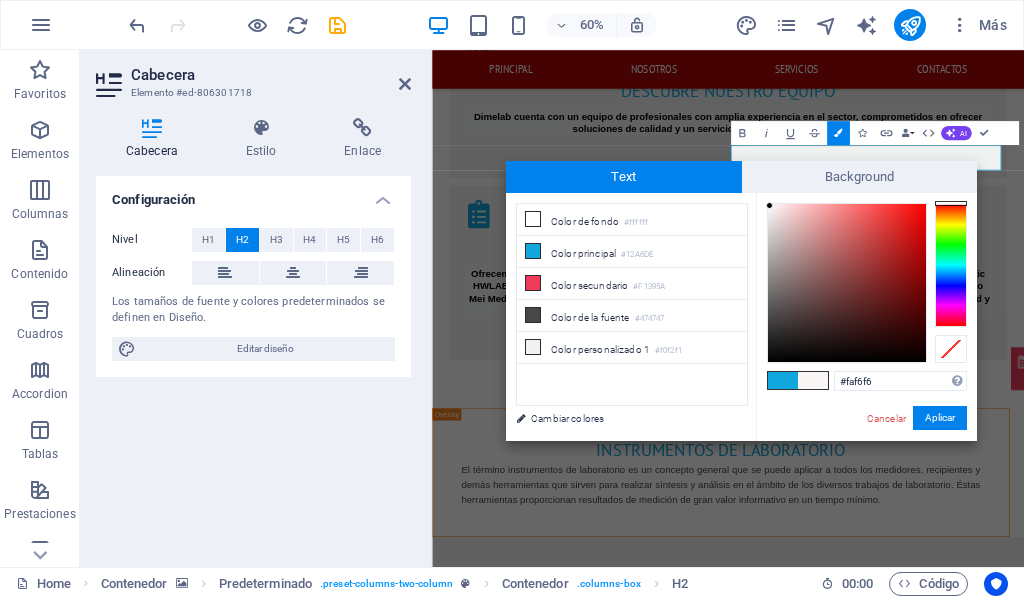 click at bounding box center [769, 205] 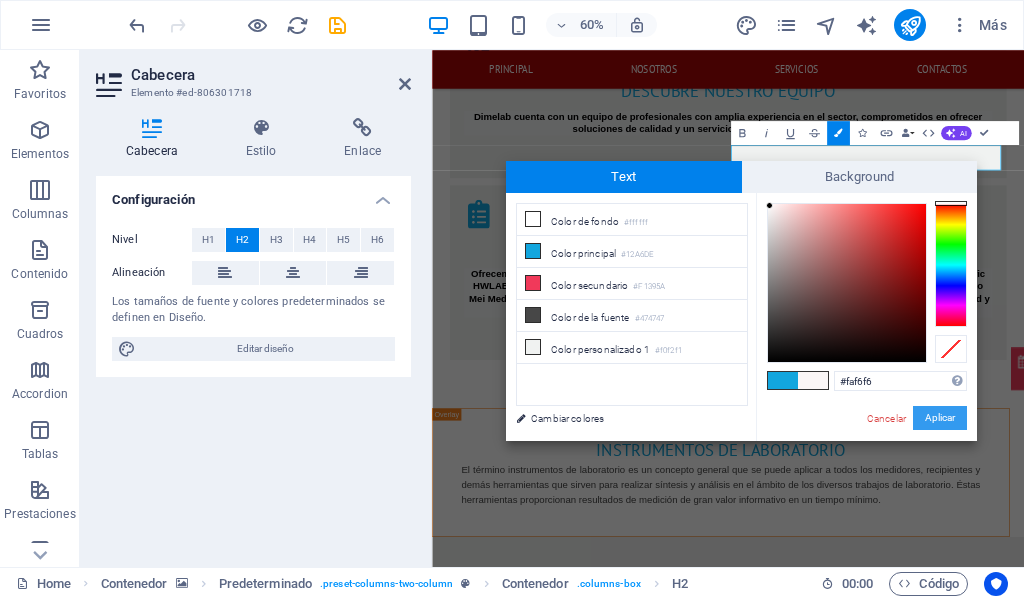 click on "Aplicar" at bounding box center [940, 418] 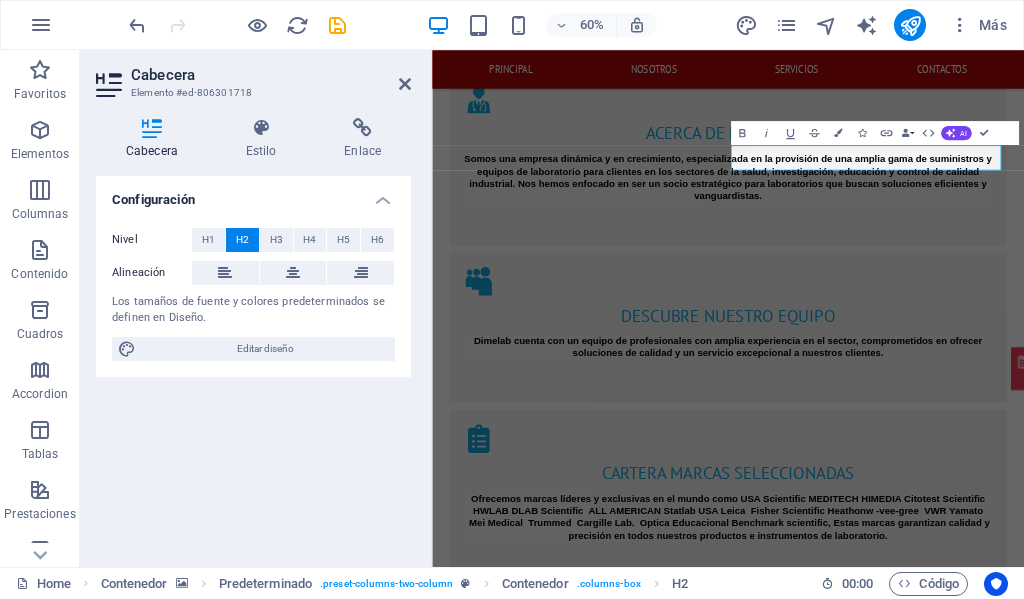 click at bounding box center (925, 2188) 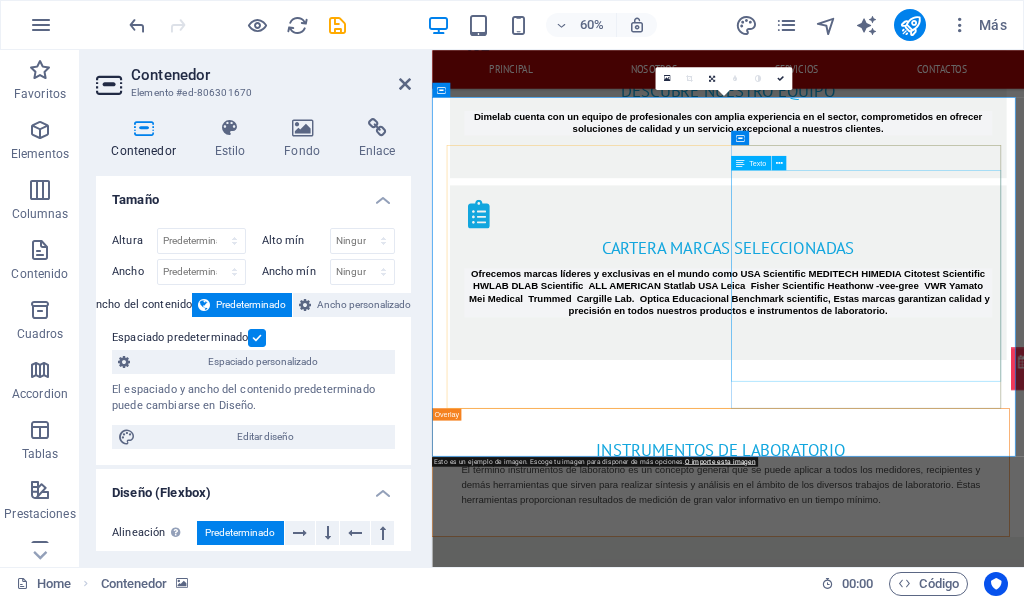 click on "monday 6 - 11am / 1 - 8pm tuesday 6.30 - 1am / 2 - 9pm wednesday 6.30 - 1am / 2 - 9pm thursday 6 - 11am /  1 - 8pm friday 6.30 - 1am / 1 - 9pm saturday 6am - 3pm sunday 6am - 3pm" at bounding box center [926, 2813] 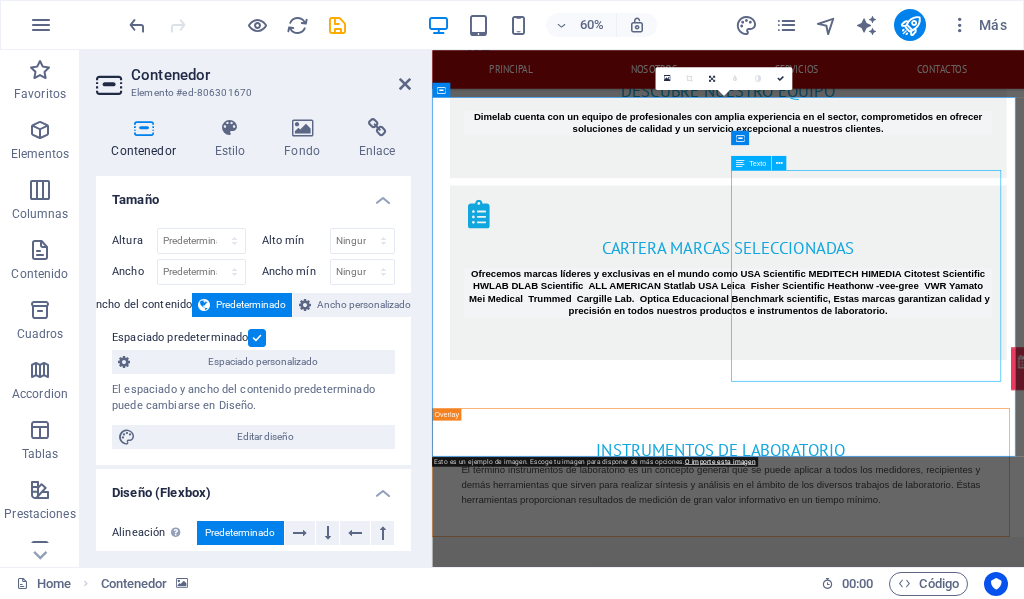 click on "monday 6 - 11am / 1 - 8pm tuesday 6.30 - 1am / 2 - 9pm wednesday 6.30 - 1am / 2 - 9pm thursday 6 - 11am /  1 - 8pm friday 6.30 - 1am / 1 - 9pm saturday 6am - 3pm sunday 6am - 3pm" at bounding box center [926, 2813] 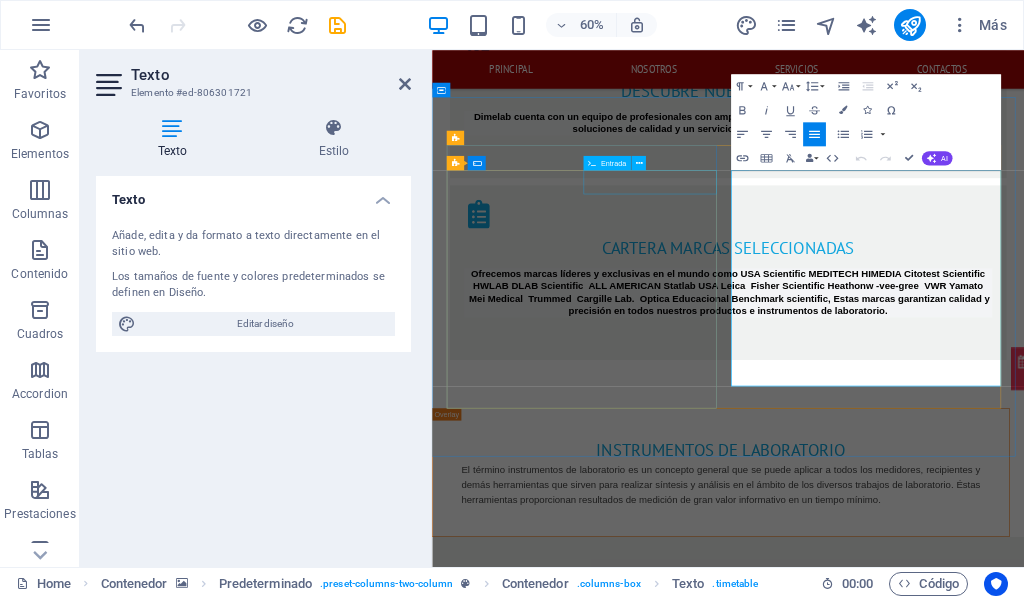 drag, startPoint x: 1016, startPoint y: 279, endPoint x: 840, endPoint y: 279, distance: 176 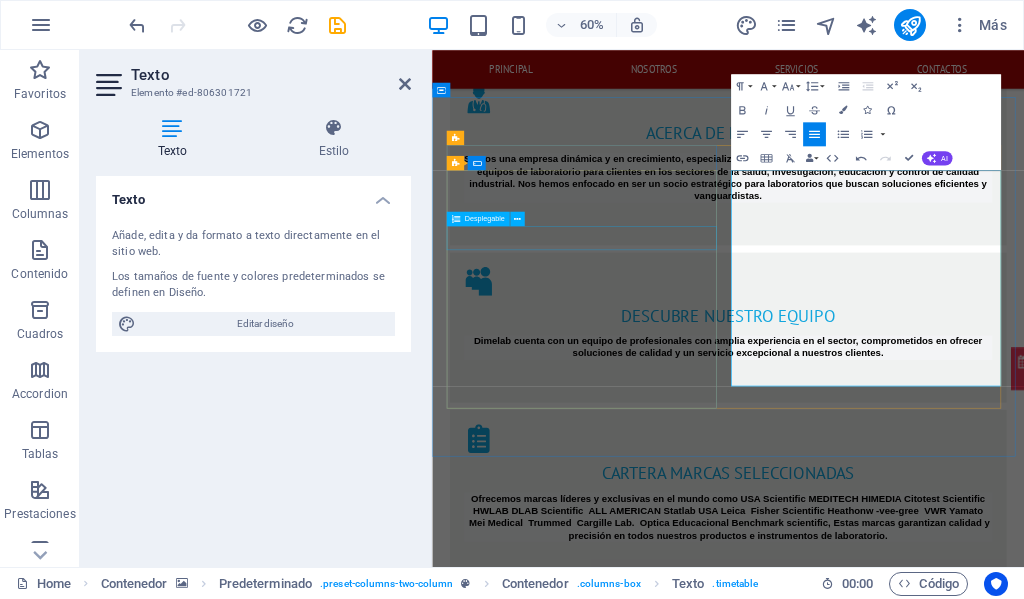 drag, startPoint x: 1010, startPoint y: 339, endPoint x: 868, endPoint y: 353, distance: 142.68848 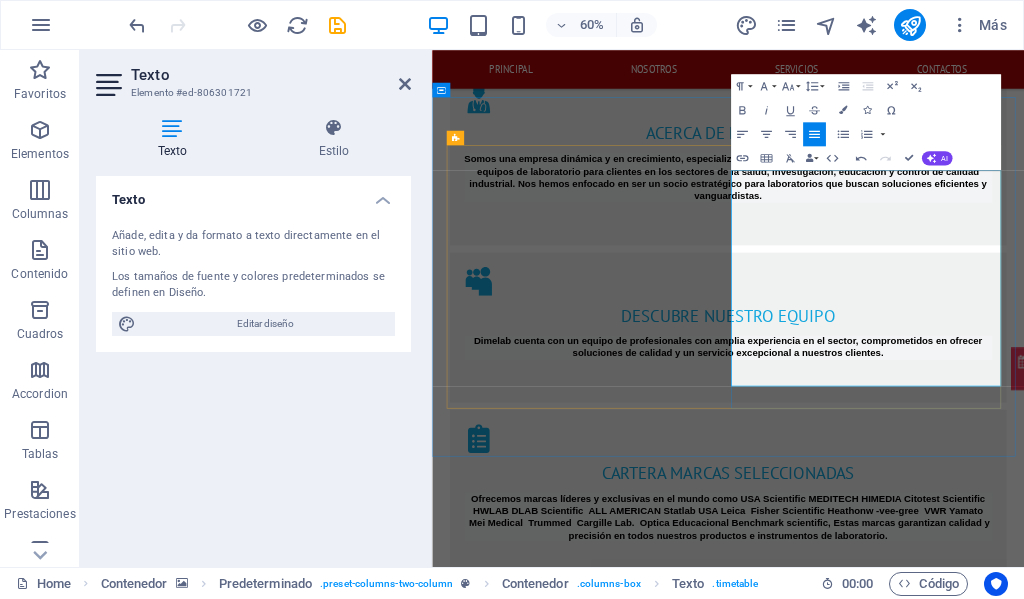 click on "tuesday" at bounding box center (588, 3252) 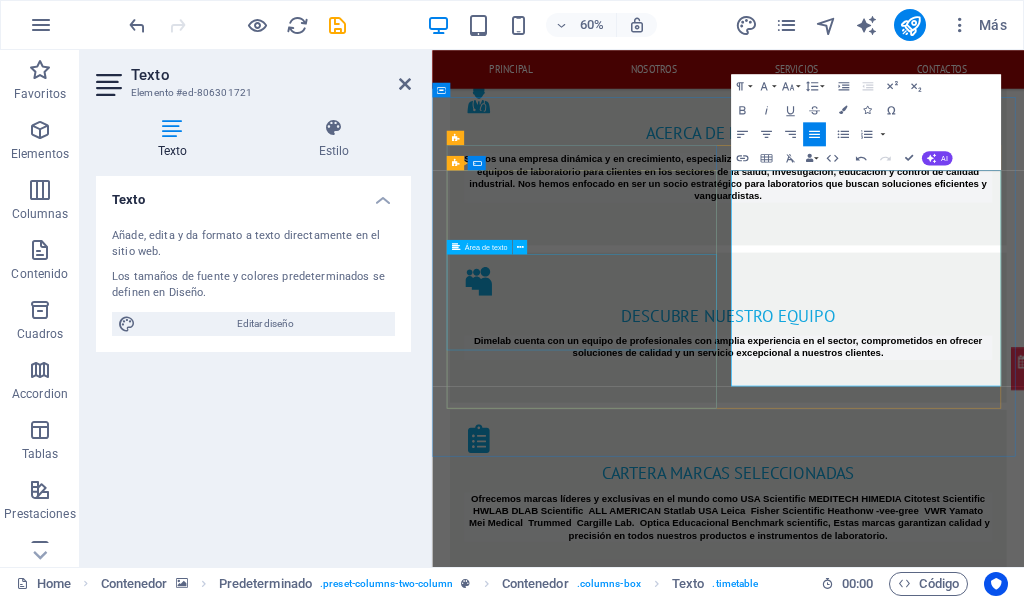 drag, startPoint x: 1031, startPoint y: 373, endPoint x: 905, endPoint y: 393, distance: 127.57743 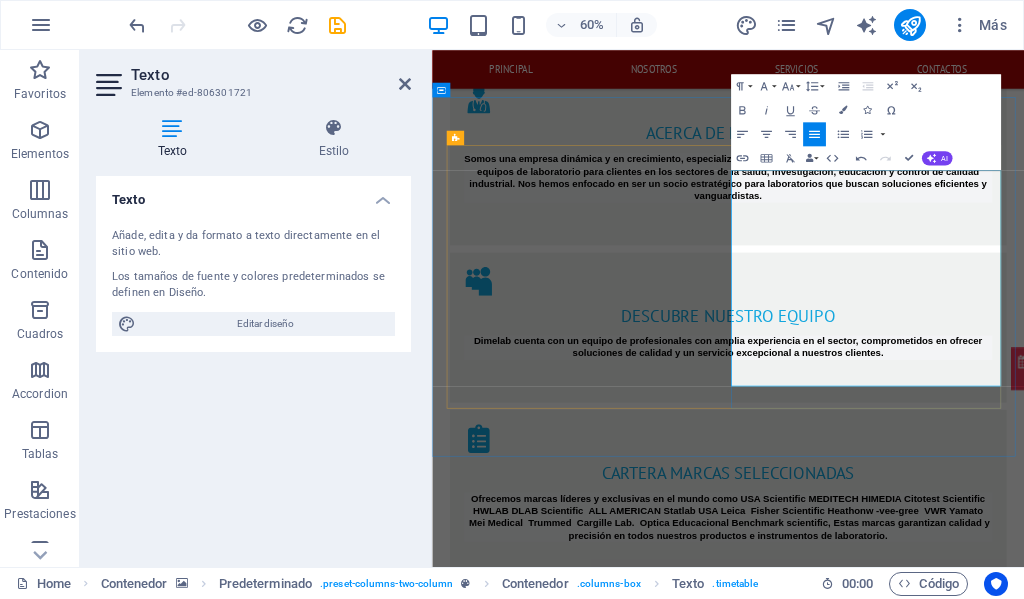 click on "wednesday" at bounding box center [588, 3301] 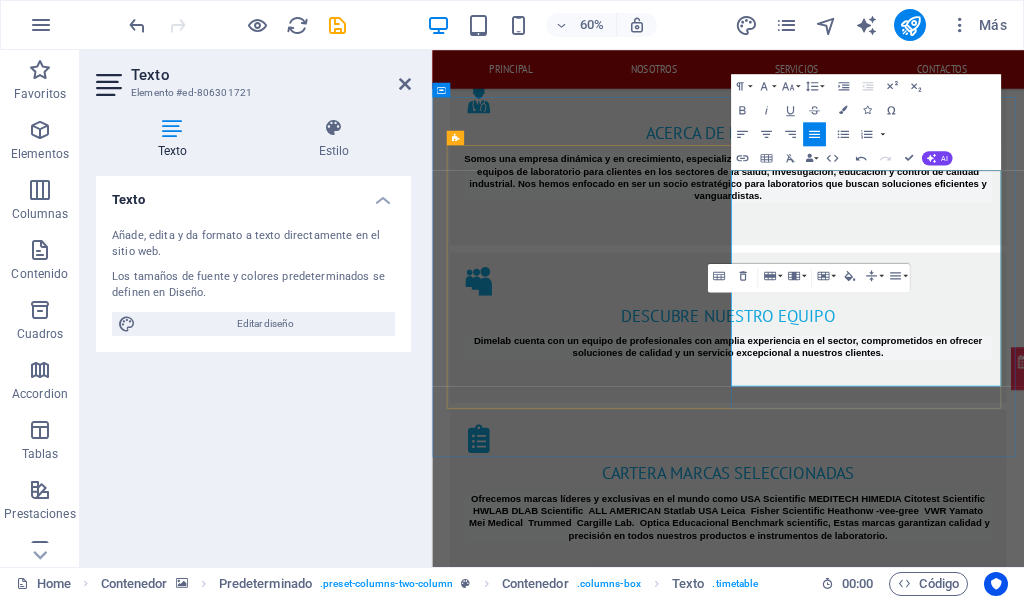 click on "saturday" at bounding box center [588, 3448] 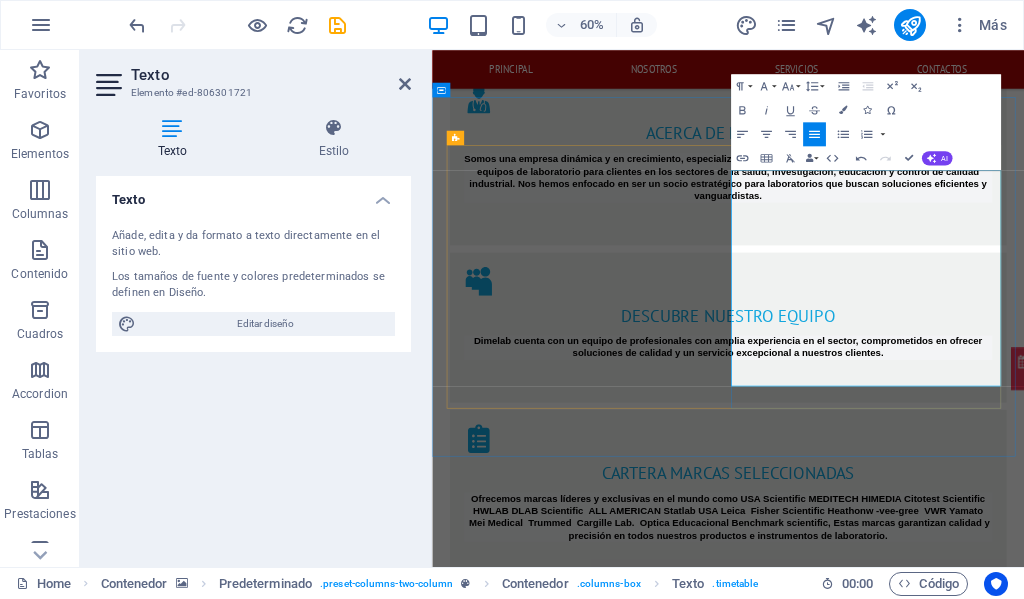 click on "sunday" at bounding box center [588, 3497] 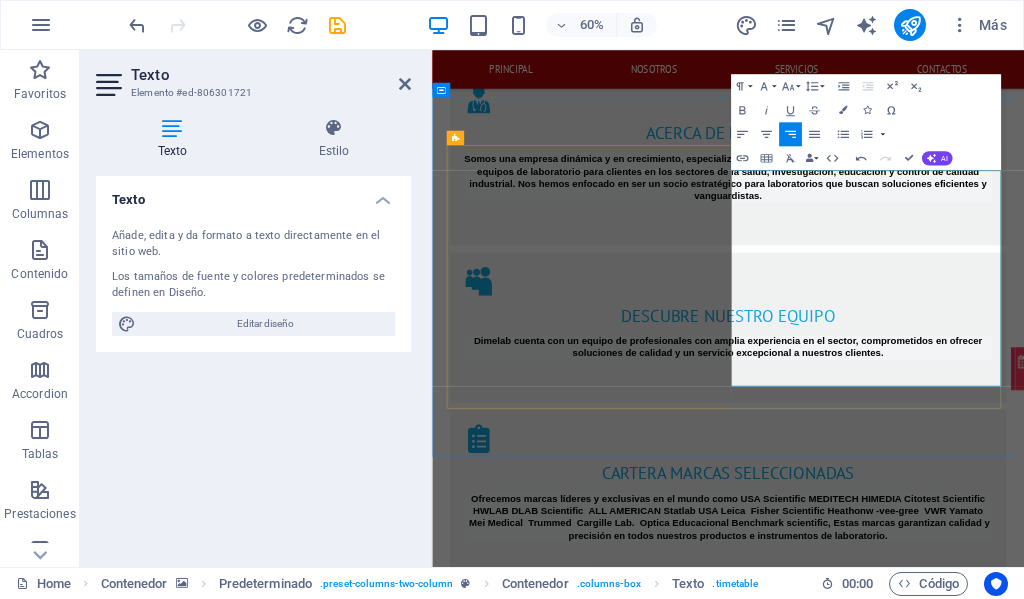 drag, startPoint x: 1281, startPoint y: 274, endPoint x: 1363, endPoint y: 283, distance: 82.492424 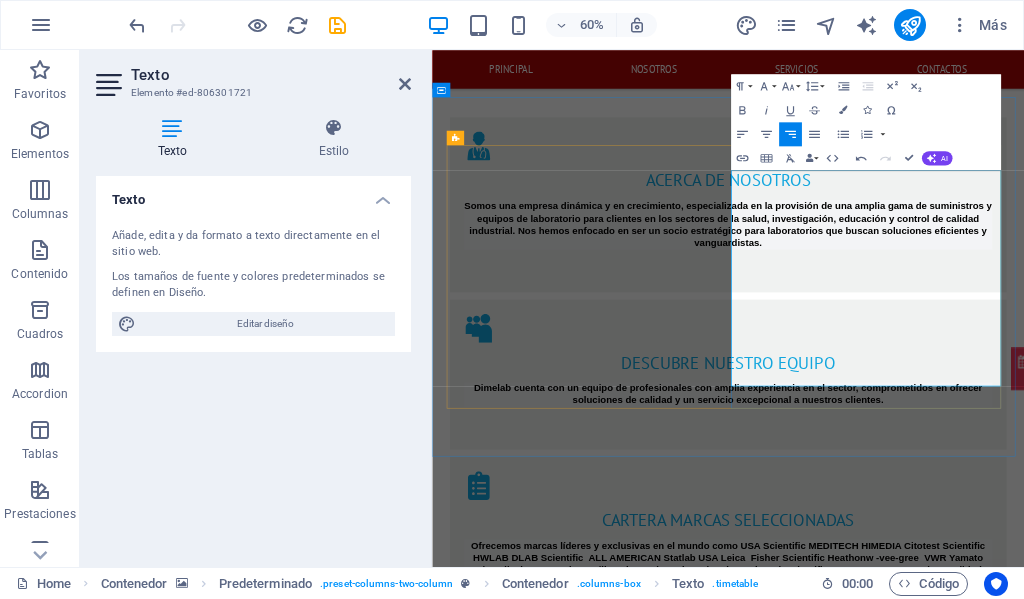 scroll, scrollTop: 2274, scrollLeft: 0, axis: vertical 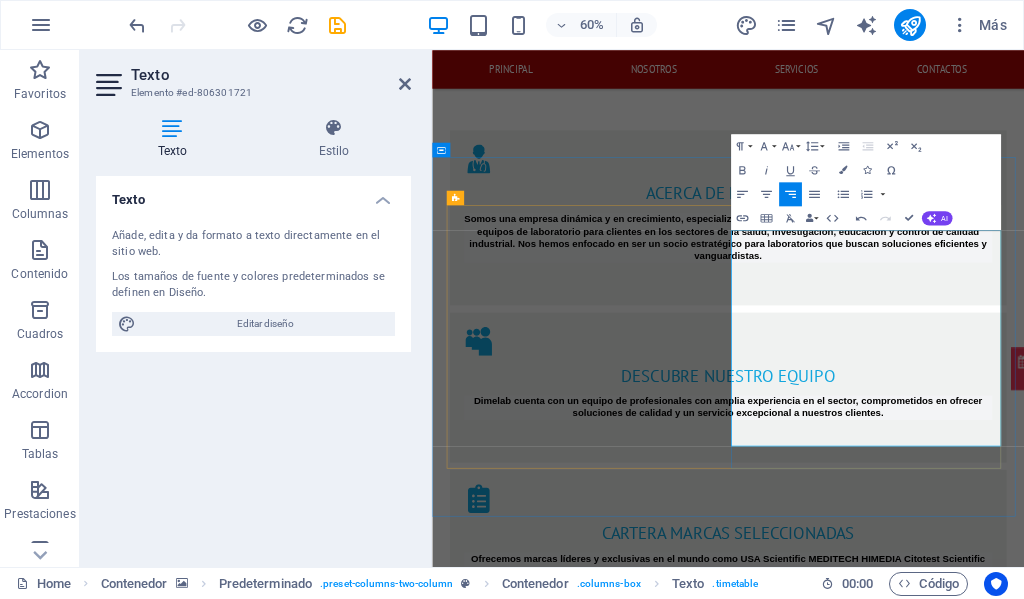 drag, startPoint x: 1296, startPoint y: 633, endPoint x: 1368, endPoint y: 628, distance: 72.1734 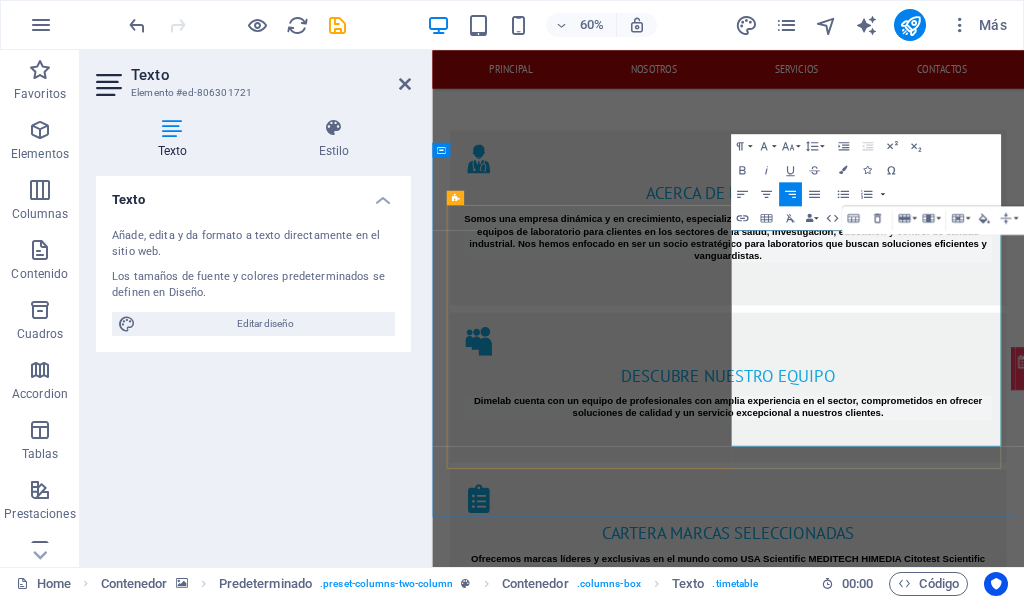 click on "8 am / 4 pm" at bounding box center (1052, 3352) 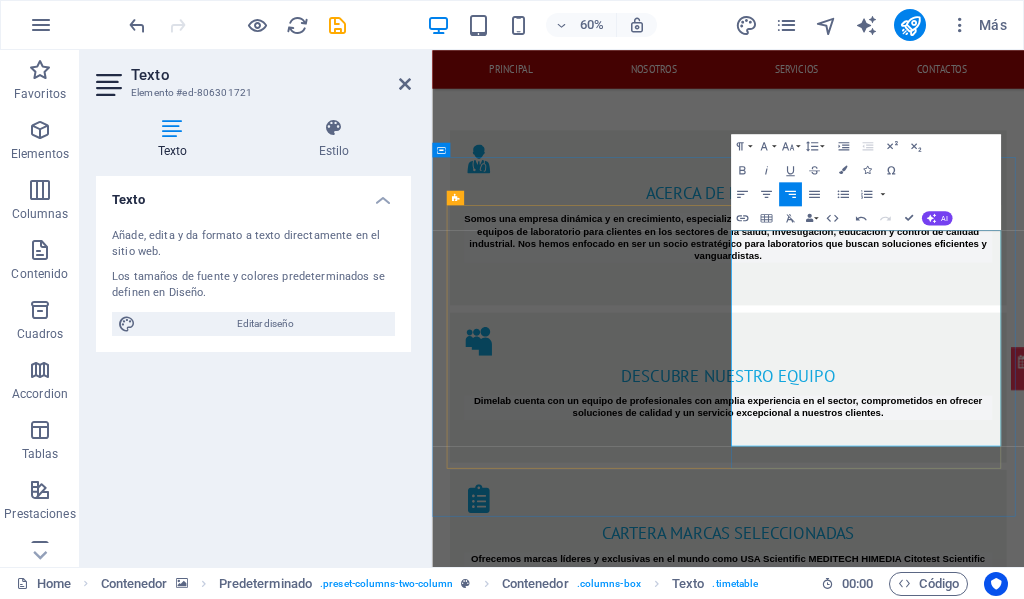 click on "8 am / 4 pm" at bounding box center (1052, 3401) 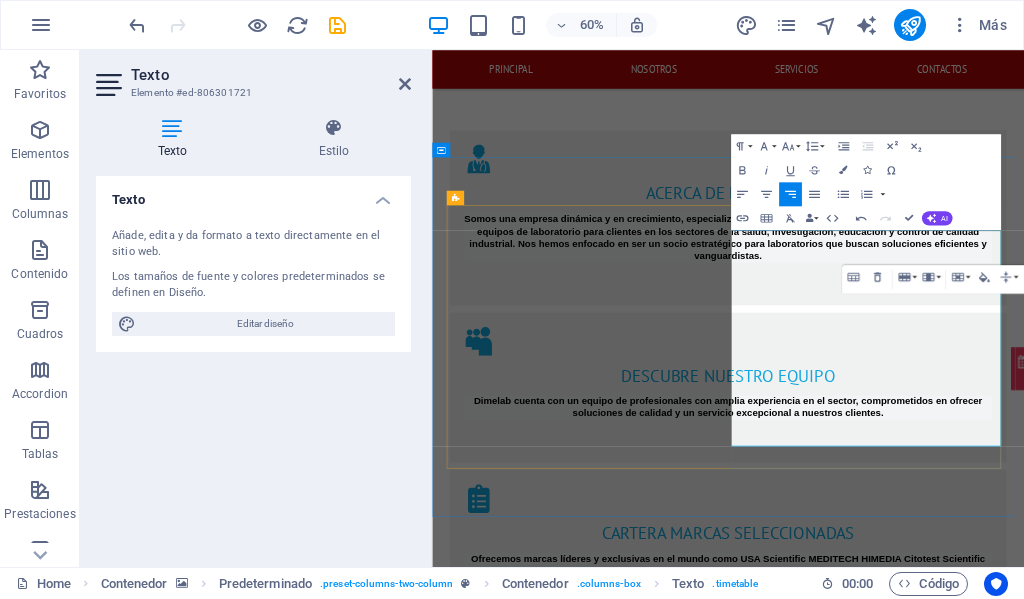 click on "8 am / 4 pm" at bounding box center [1052, 3450] 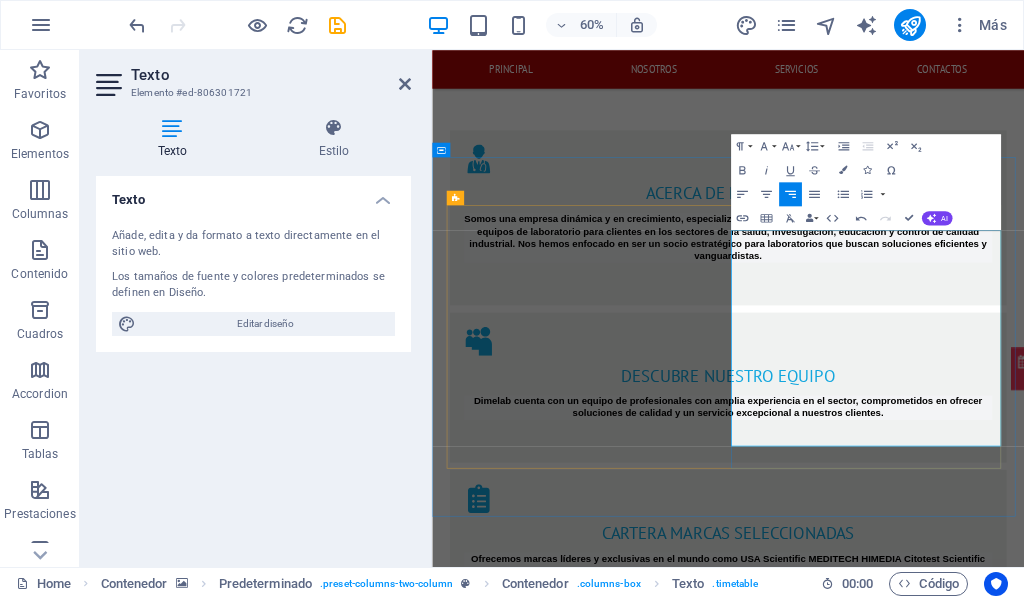 click on "8 am / 4 pm" at bounding box center [1052, 3499] 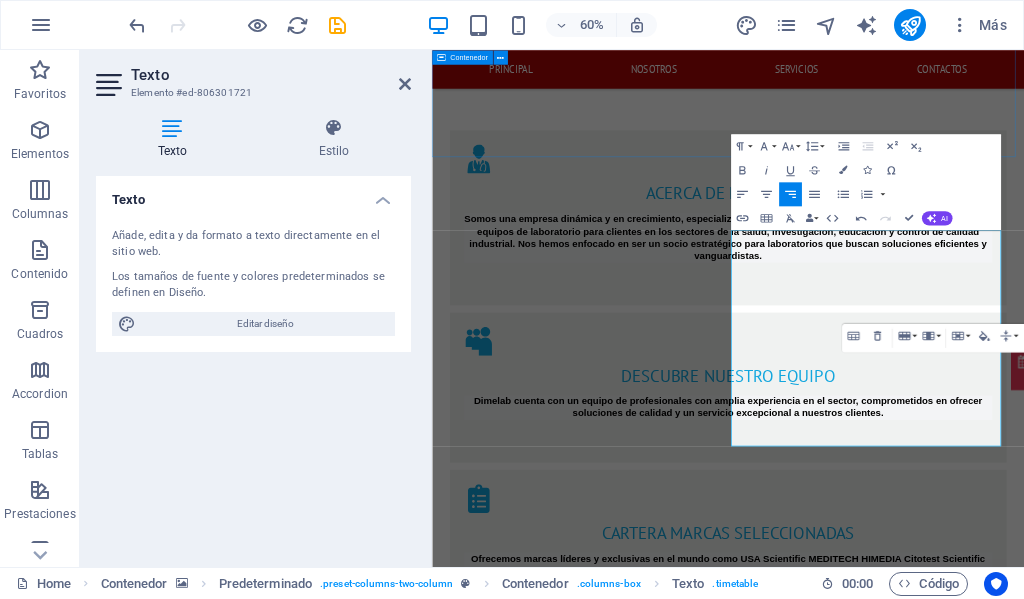 click on "Health Care Suelta el contenido aquí o  Añadir elementos  Pegar portapapeles Health Care Lorem ipsum dolor sit amet, consetetur sadipscing elitr, sed diam nonumy eirmod tempor invidunt ut labore et dolore magna aliquyam erat, sed diam voluptua. At vero eos et accusam et justo duo dolores et ea rebum. Stet clita kasd gubergren, no sea takimata sanctus est Lorem ipsum dolor sit amet. Lorem ipsum dolor sit amet, consetetur sadipscing elitr, sed diam nonumy eirmod tempor invidunt ut labore et dolore magna aliquyam erat, sed diam voluptua. At vero eos et accusam et justo duo dolores et ea rebum. Stet clita kasd gubergren, no sea takimata sanctus est Lorem ipsum dolor sit amet." at bounding box center (925, 1648) 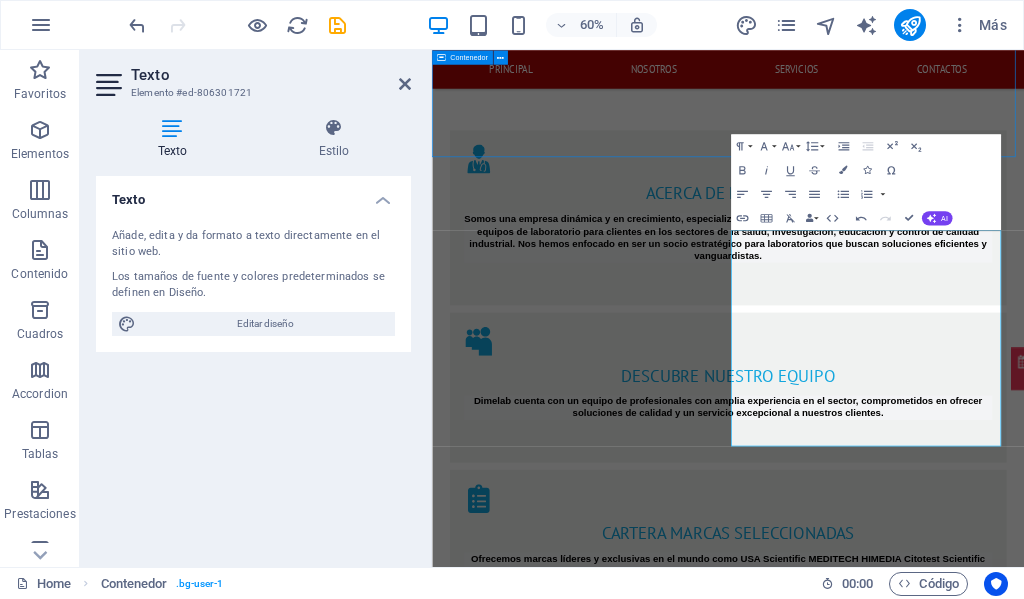 click on "Health Care Suelta el contenido aquí o  Añadir elementos  Pegar portapapeles Health Care Lorem ipsum dolor sit amet, consetetur sadipscing elitr, sed diam nonumy eirmod tempor invidunt ut labore et dolore magna aliquyam erat, sed diam voluptua. At vero eos et accusam et justo duo dolores et ea rebum. Stet clita kasd gubergren, no sea takimata sanctus est Lorem ipsum dolor sit amet. Lorem ipsum dolor sit amet, consetetur sadipscing elitr, sed diam nonumy eirmod tempor invidunt ut labore et dolore magna aliquyam erat, sed diam voluptua. At vero eos et accusam et justo duo dolores et ea rebum. Stet clita kasd gubergren, no sea takimata sanctus est Lorem ipsum dolor sit amet." at bounding box center (925, 1648) 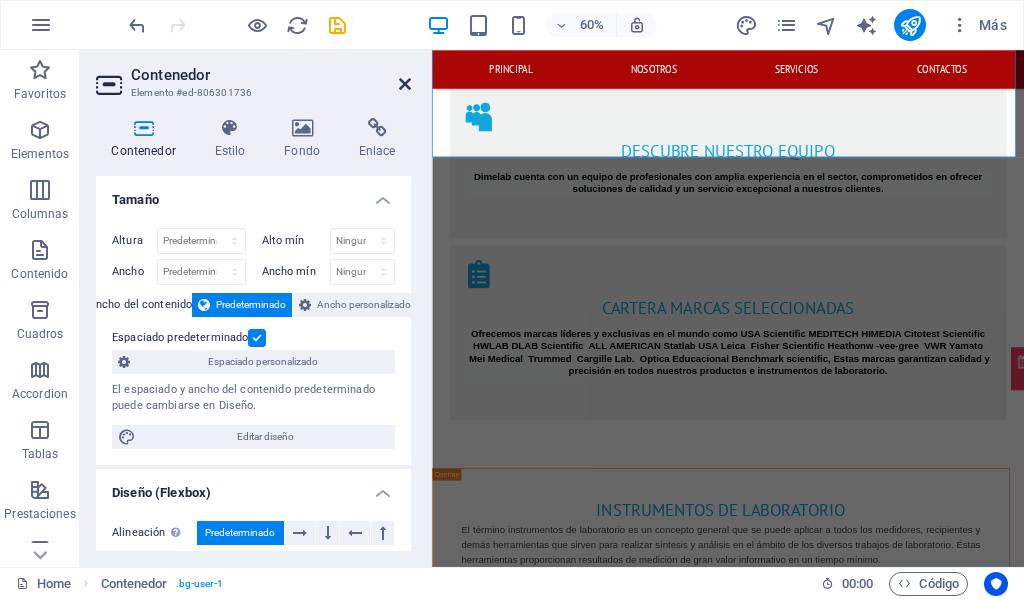 click at bounding box center [405, 84] 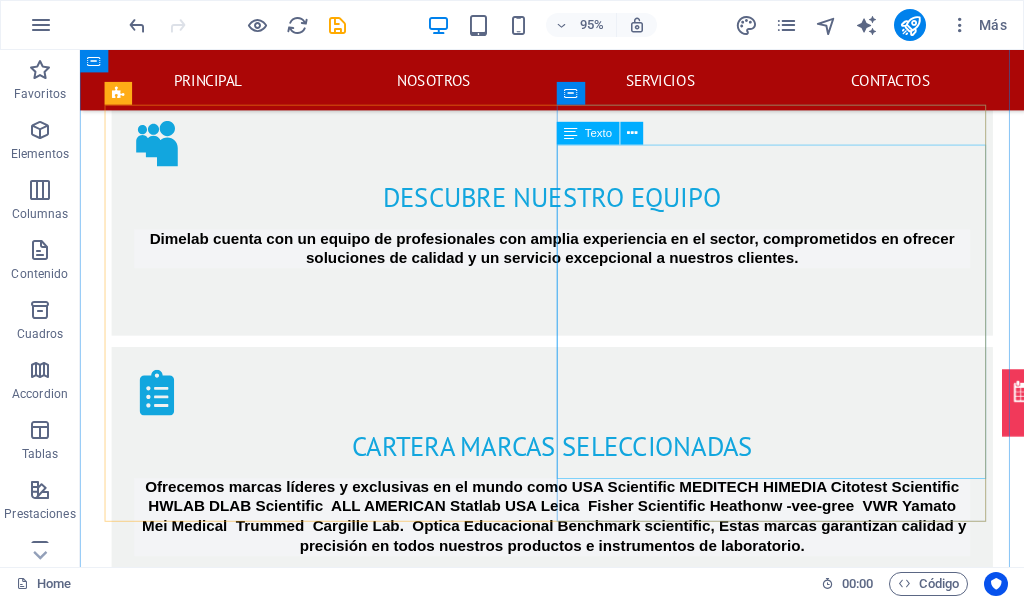 scroll, scrollTop: 2200, scrollLeft: 0, axis: vertical 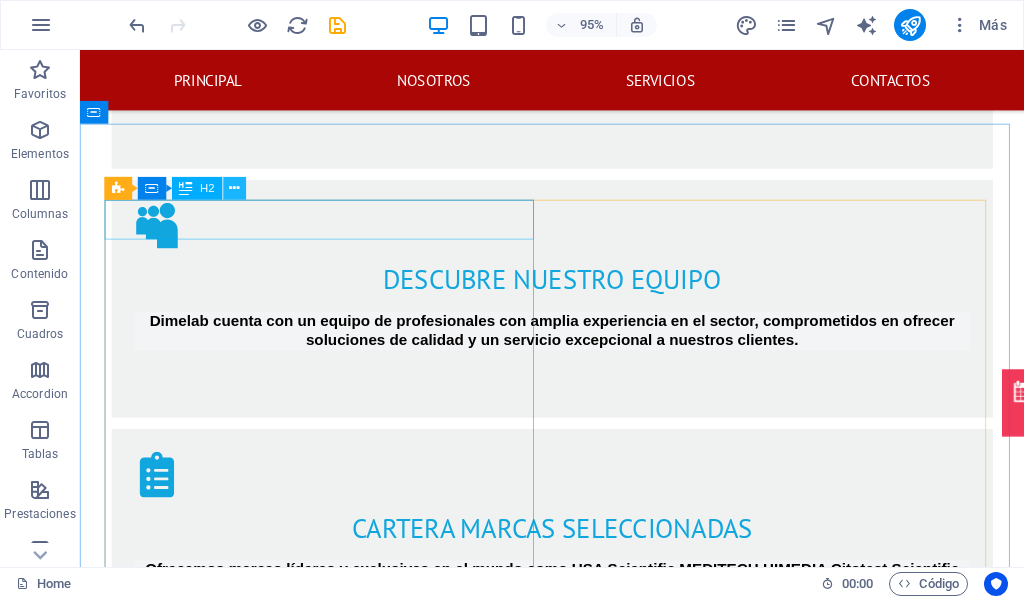 click at bounding box center (234, 189) 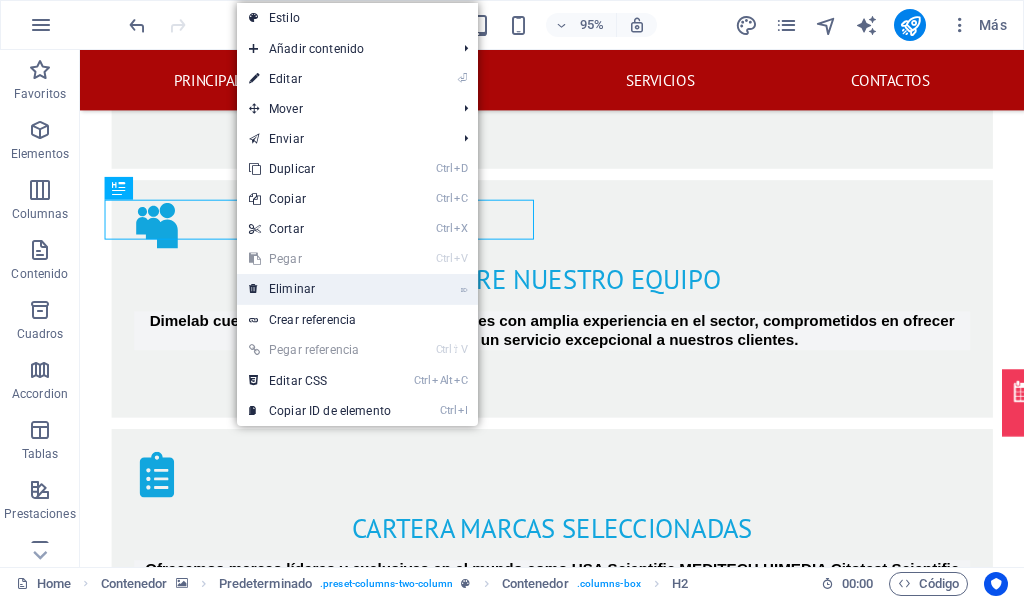 click on "⌦  Eliminar" at bounding box center [320, 289] 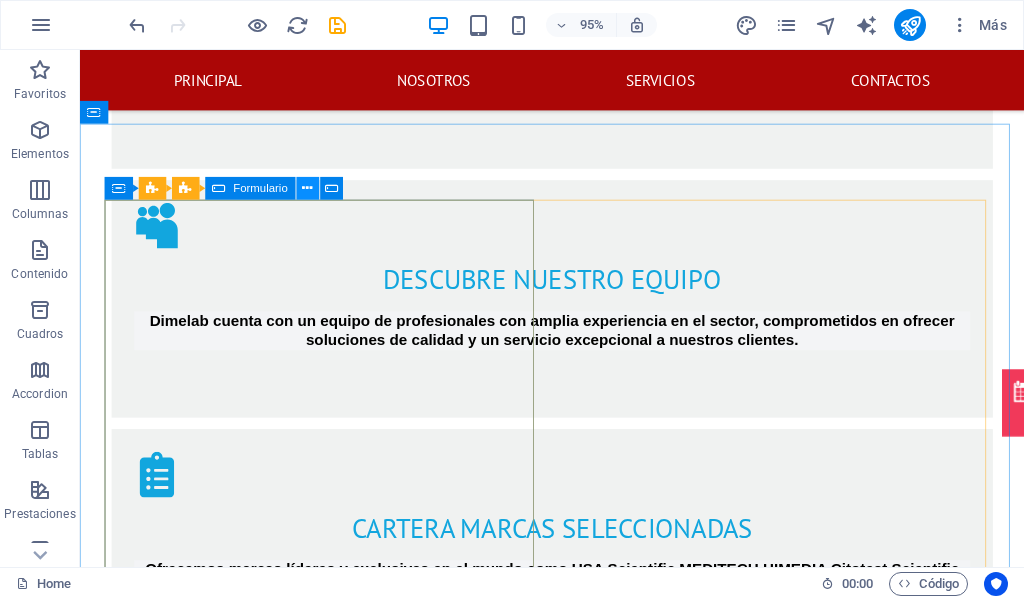 click at bounding box center [308, 189] 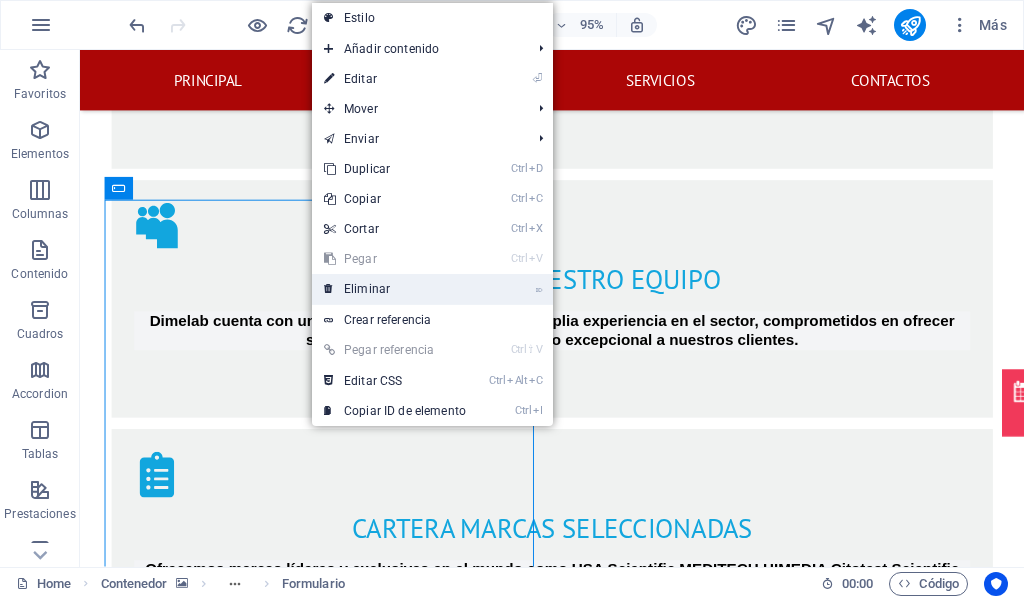 click on "⌦  Eliminar" at bounding box center (395, 289) 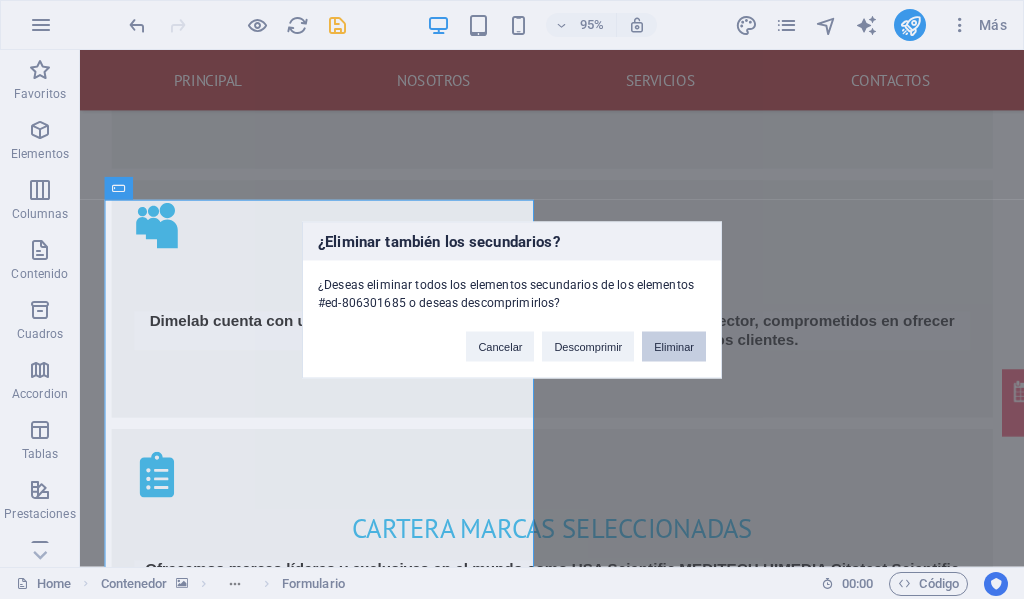 click on "Eliminar" at bounding box center (674, 346) 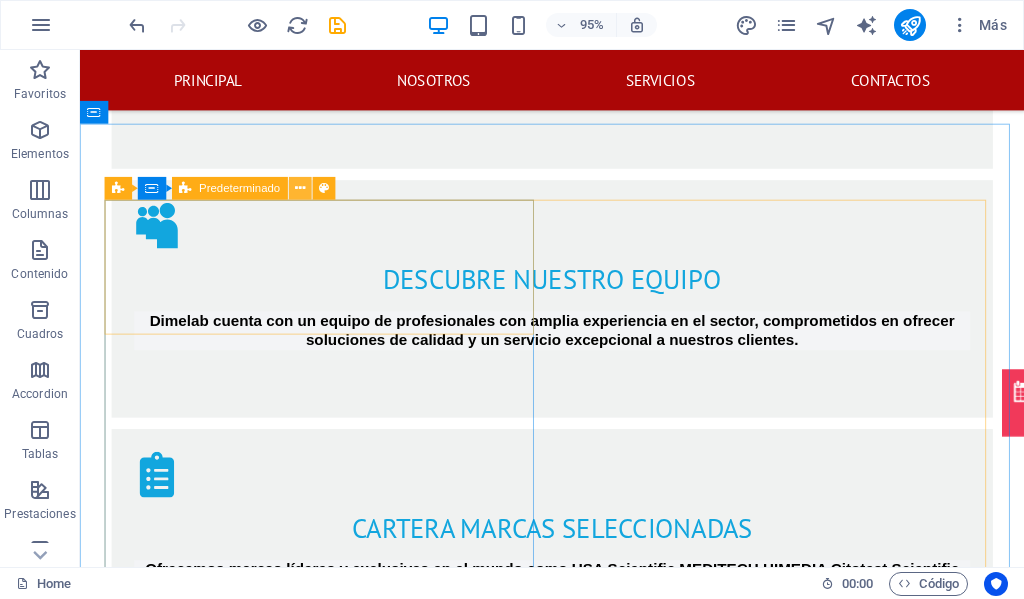 click at bounding box center [300, 189] 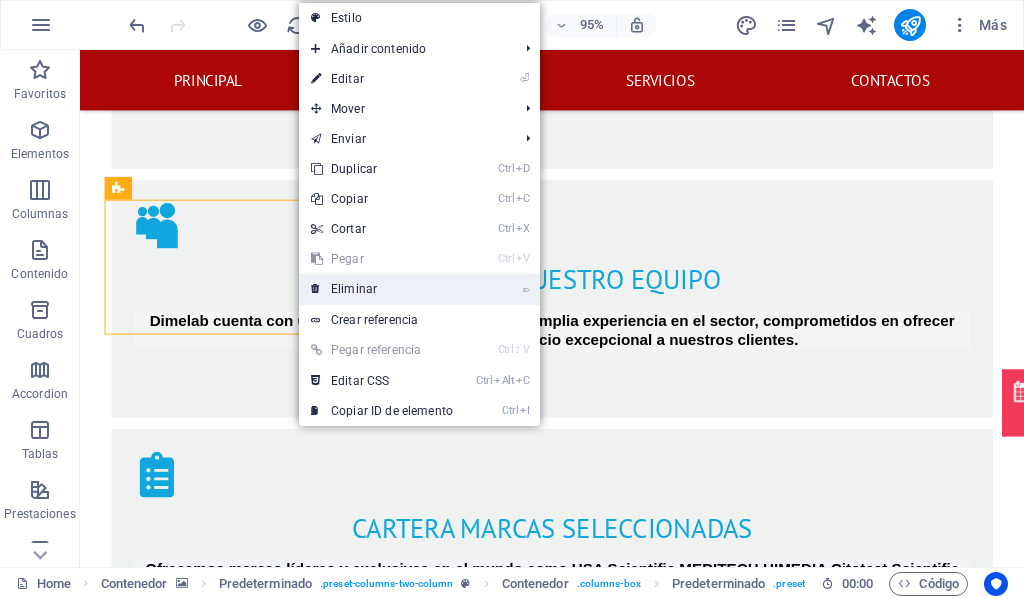 click on "⌦  Eliminar" at bounding box center [382, 289] 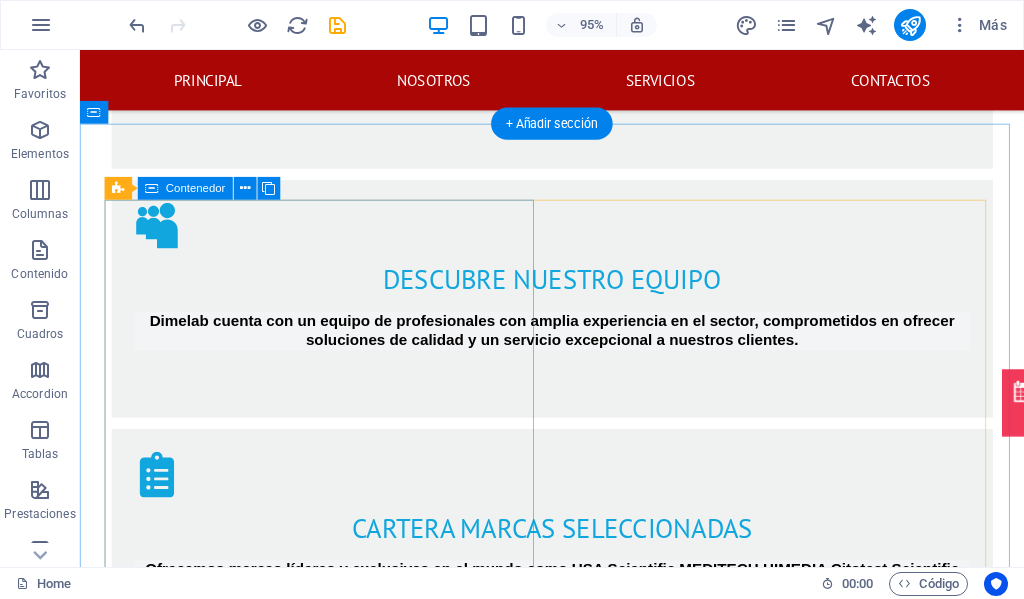 click on "Suelta el contenido aquí o  Añadir elementos  Pegar portapapeles" at bounding box center [577, 2362] 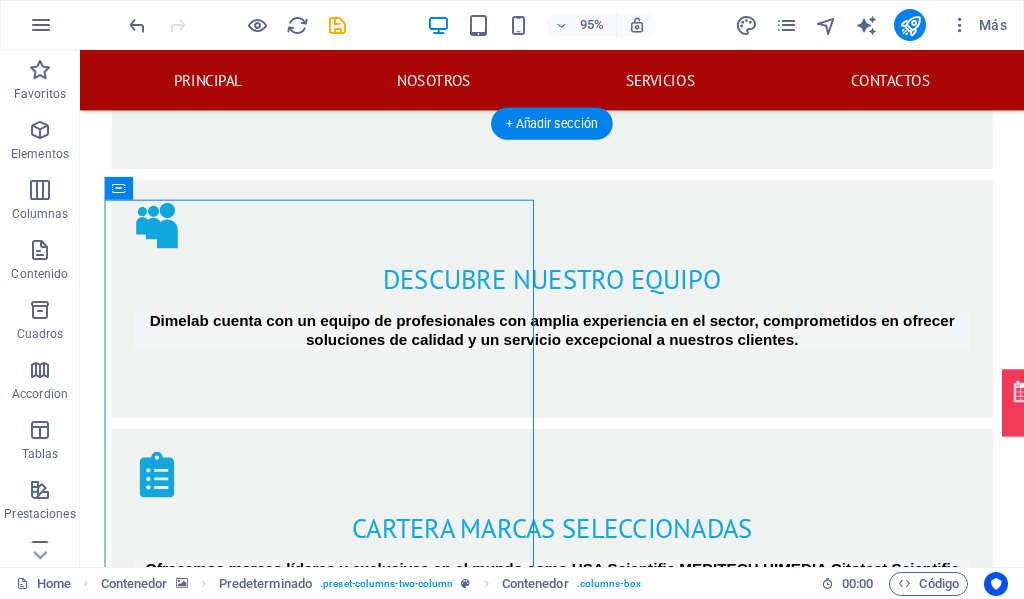 drag, startPoint x: 259, startPoint y: 240, endPoint x: 174, endPoint y: 343, distance: 133.544 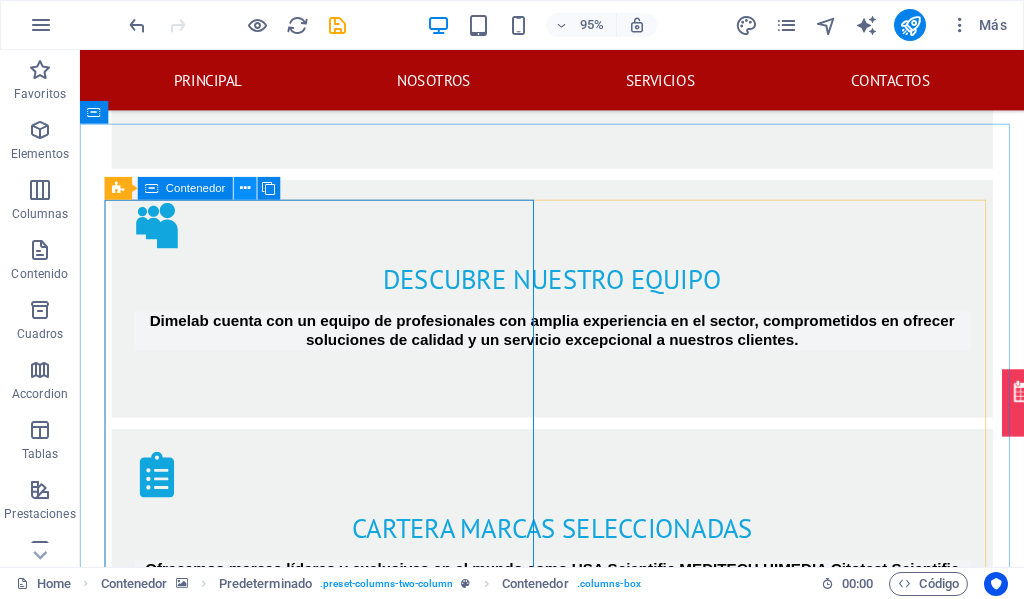 click at bounding box center (245, 189) 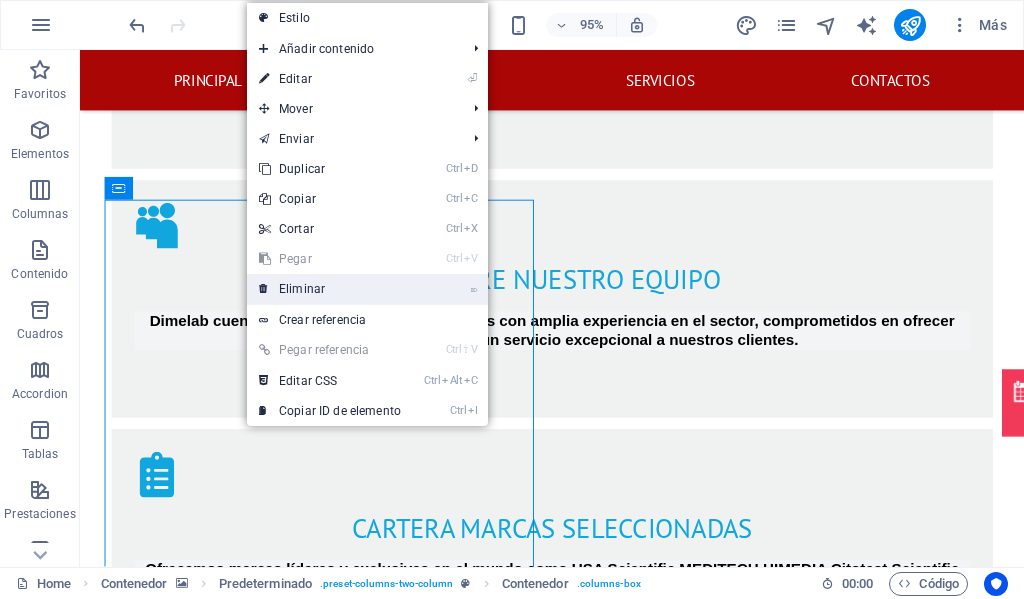 drag, startPoint x: 288, startPoint y: 285, endPoint x: 219, endPoint y: 247, distance: 78.77182 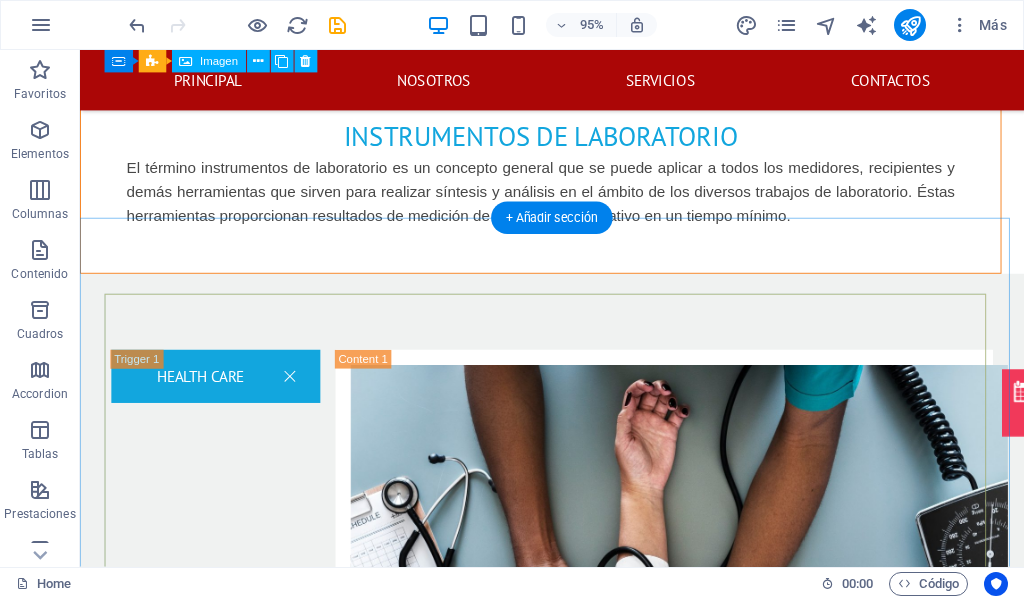 scroll, scrollTop: 2600, scrollLeft: 0, axis: vertical 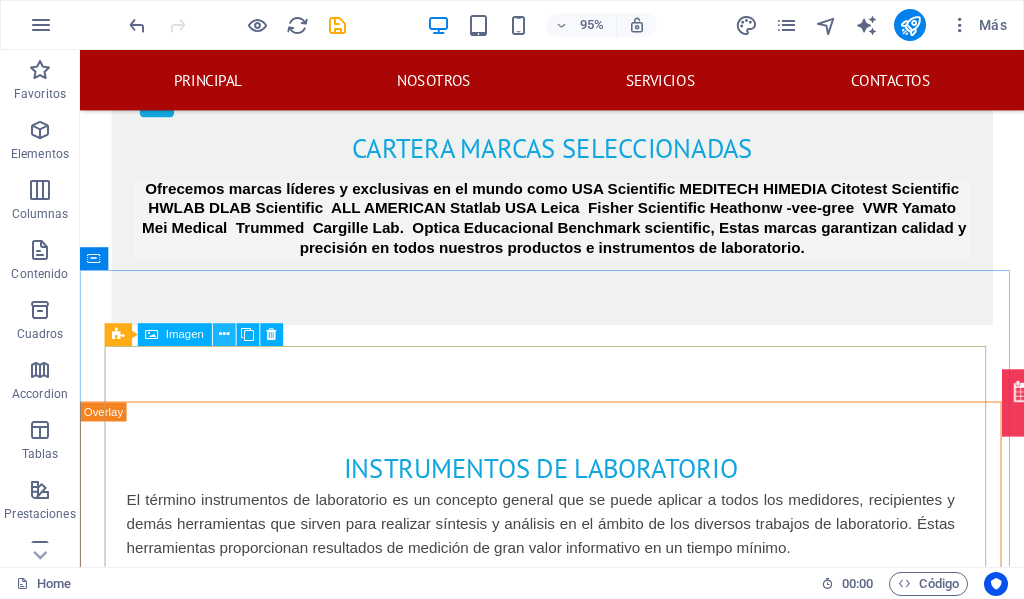 click at bounding box center (224, 335) 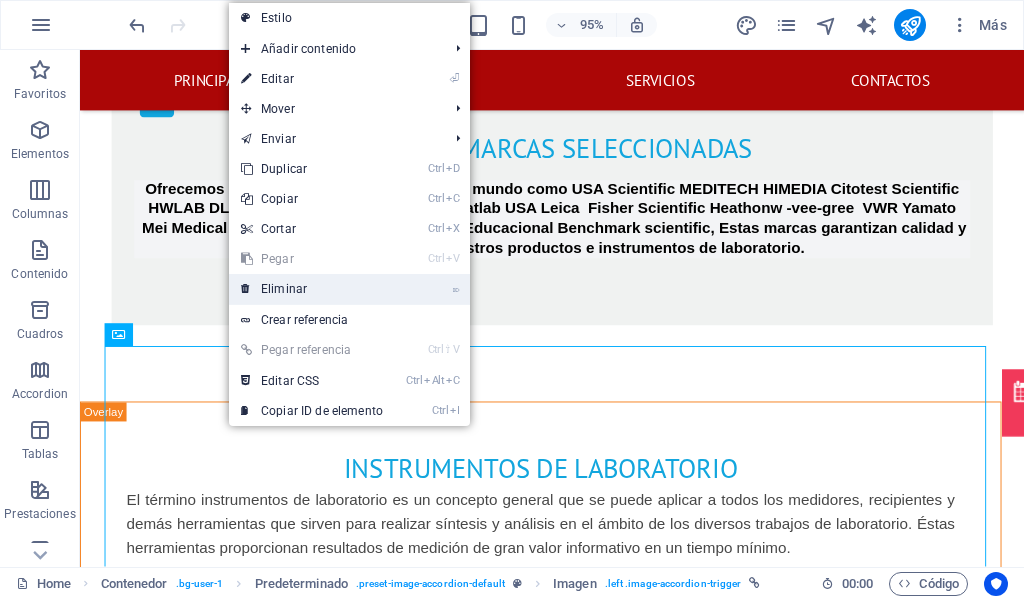 click on "⌦  Eliminar" at bounding box center (312, 289) 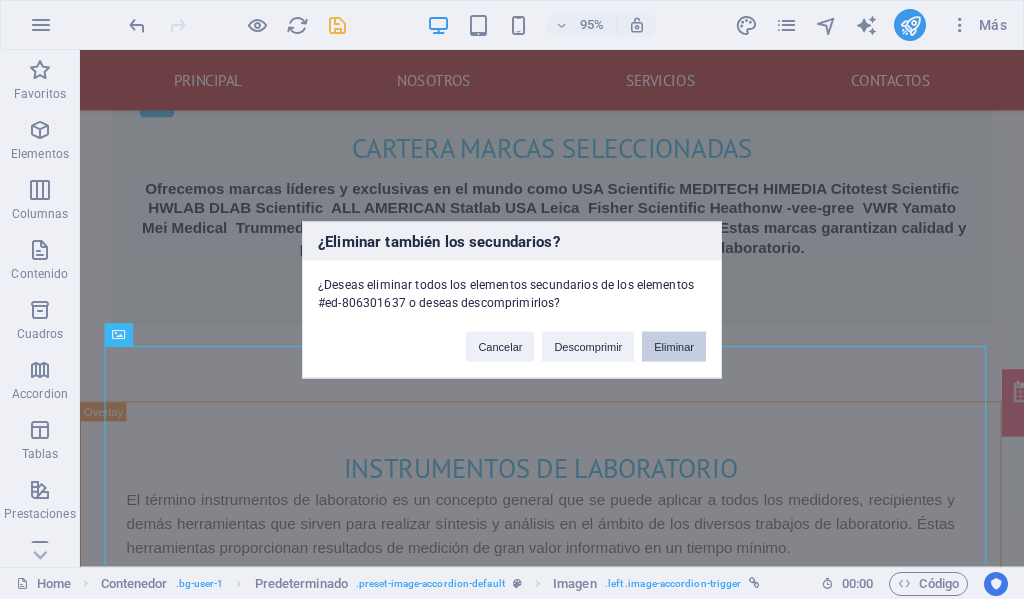 click on "Eliminar" at bounding box center [674, 346] 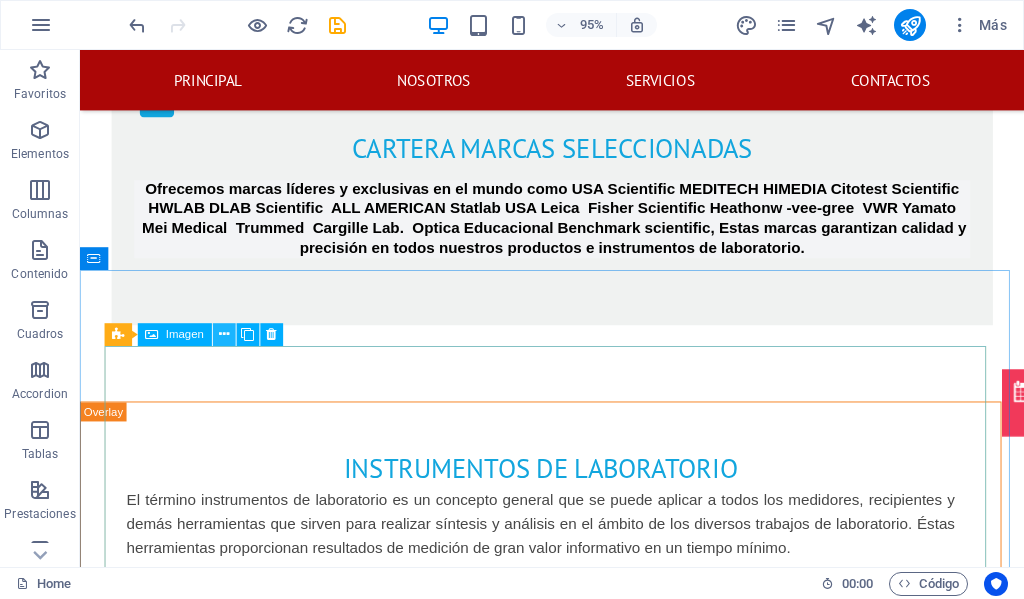 click at bounding box center [224, 335] 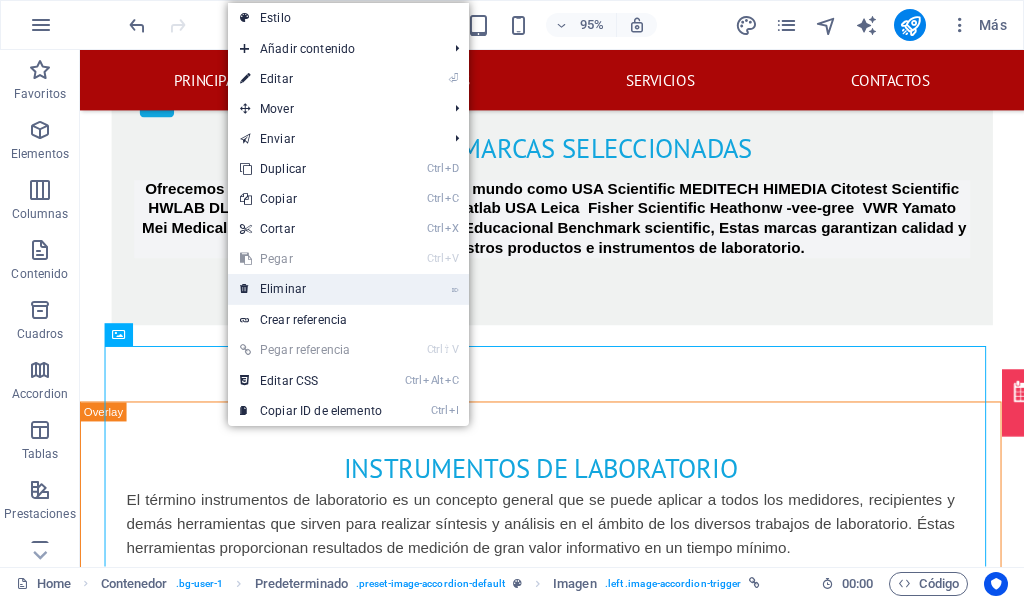 click on "⌦  Eliminar" at bounding box center (311, 289) 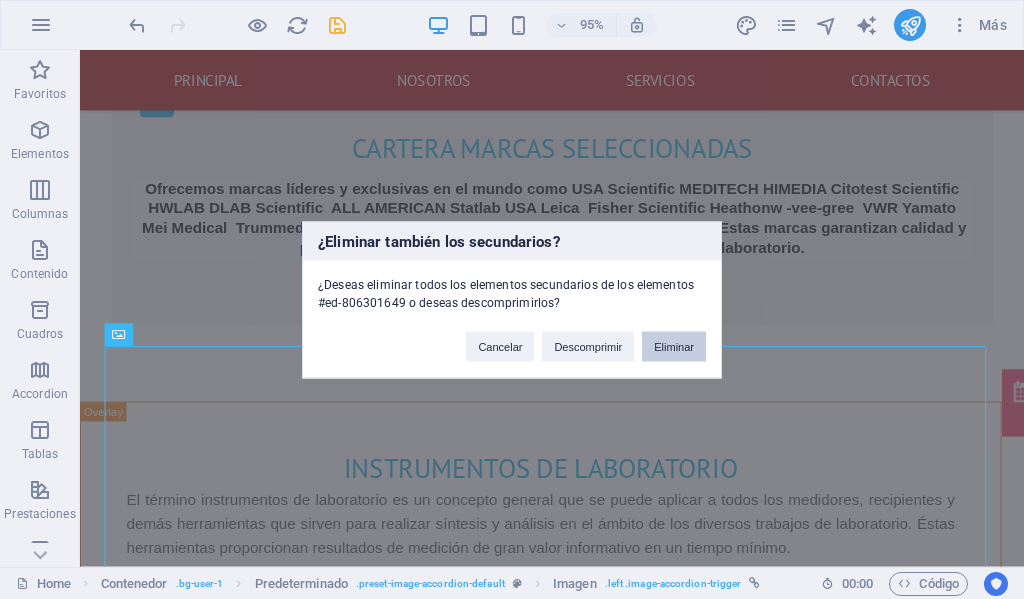 click on "Eliminar" at bounding box center (674, 346) 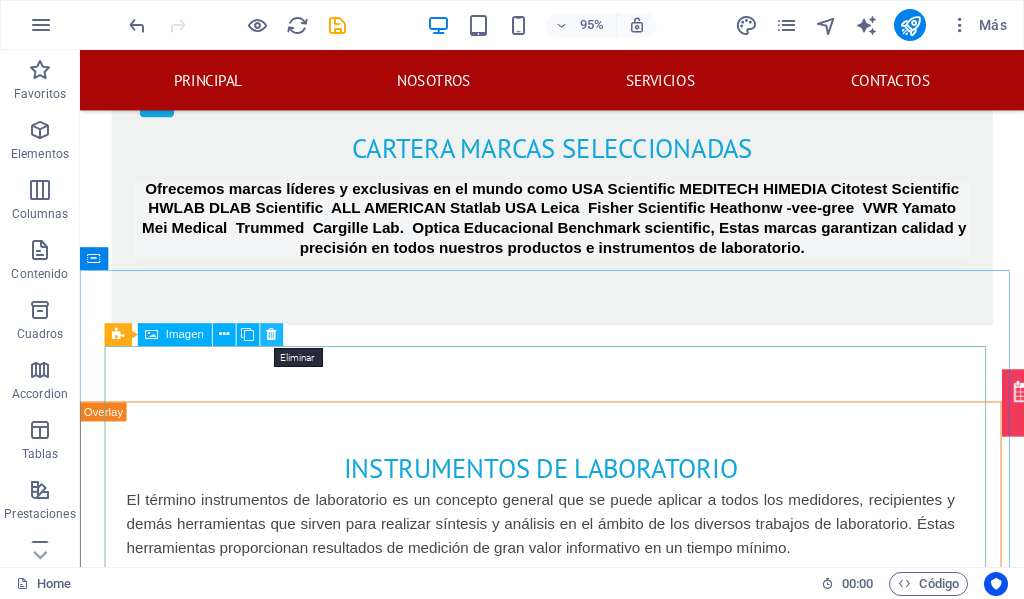 click at bounding box center (271, 335) 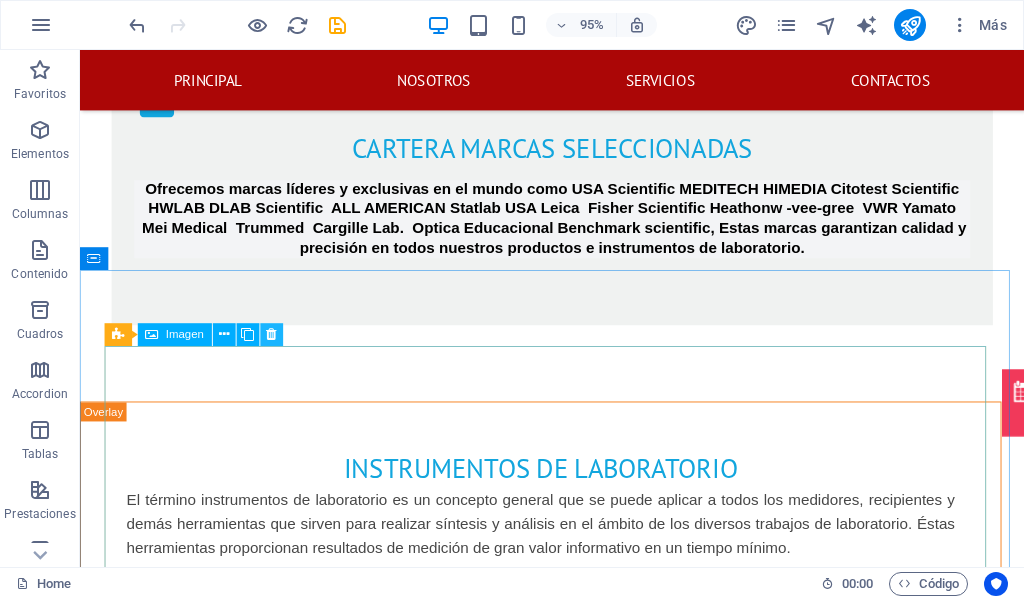 click at bounding box center (271, 335) 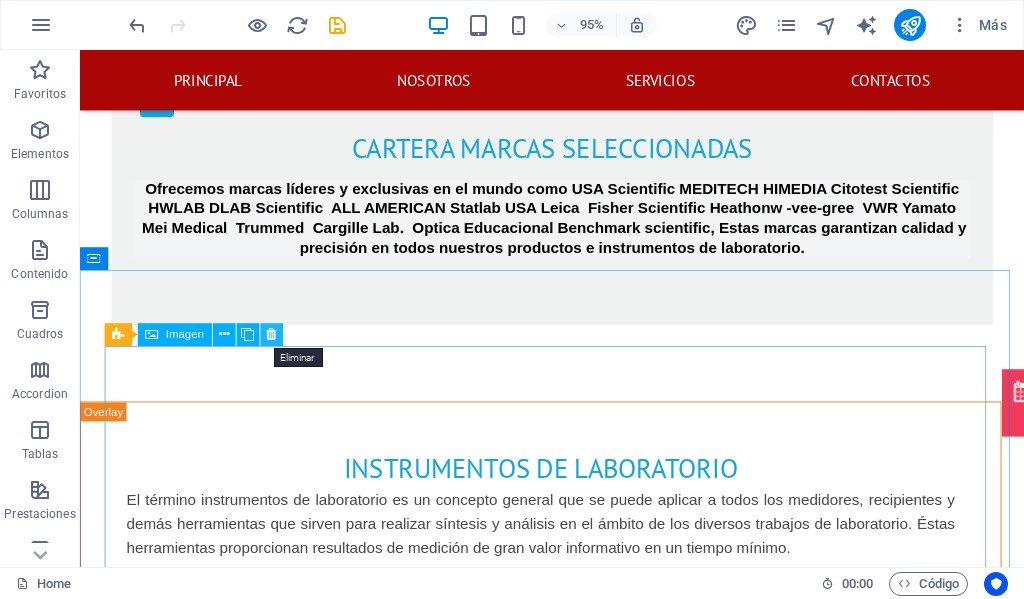 click at bounding box center (271, 335) 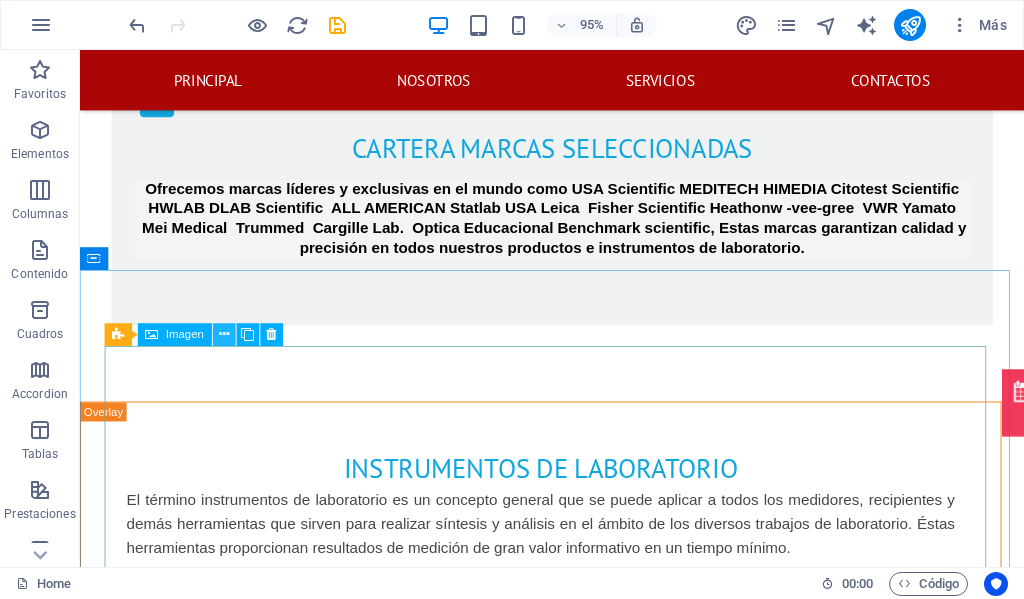 click at bounding box center [224, 335] 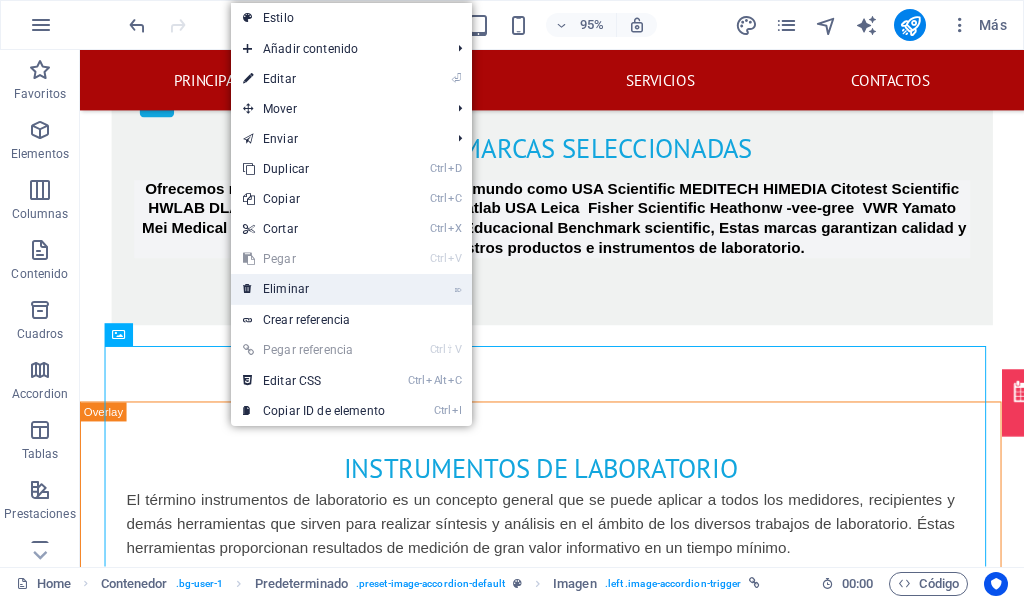 click on "⌦  Eliminar" at bounding box center [314, 289] 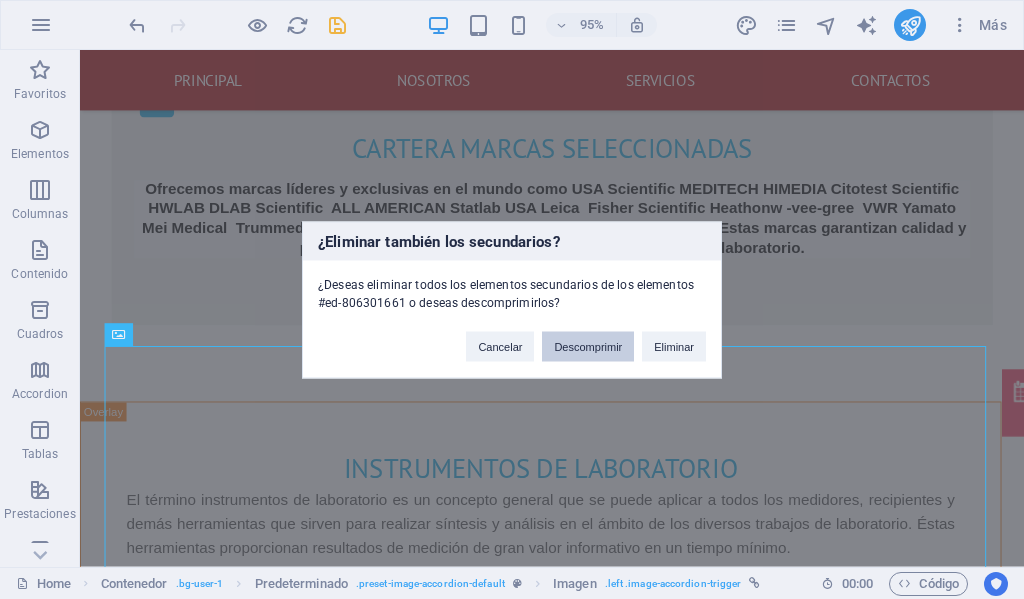 click on "Descomprimir" at bounding box center (588, 346) 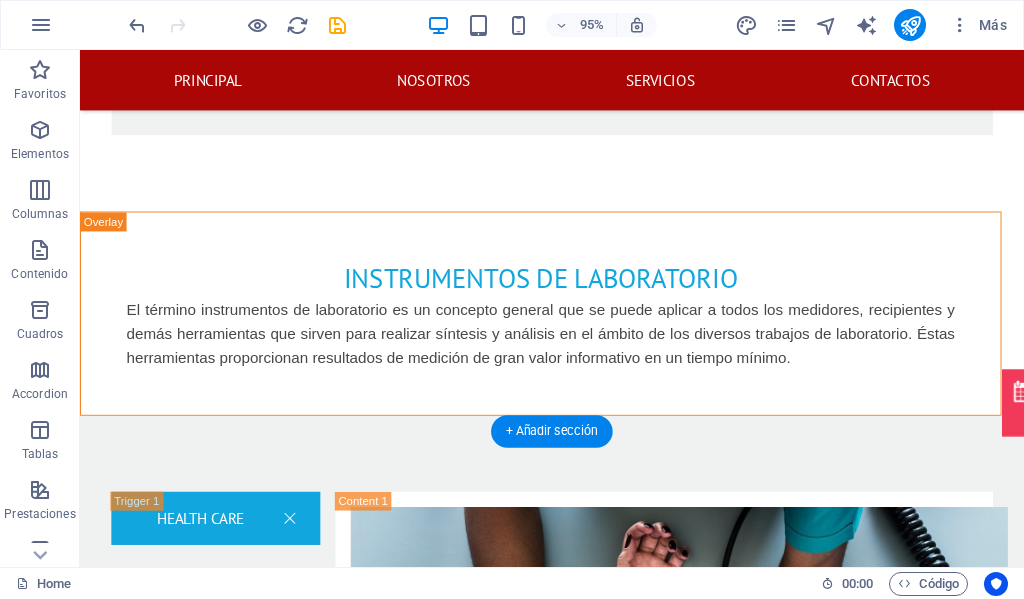 scroll, scrollTop: 2600, scrollLeft: 0, axis: vertical 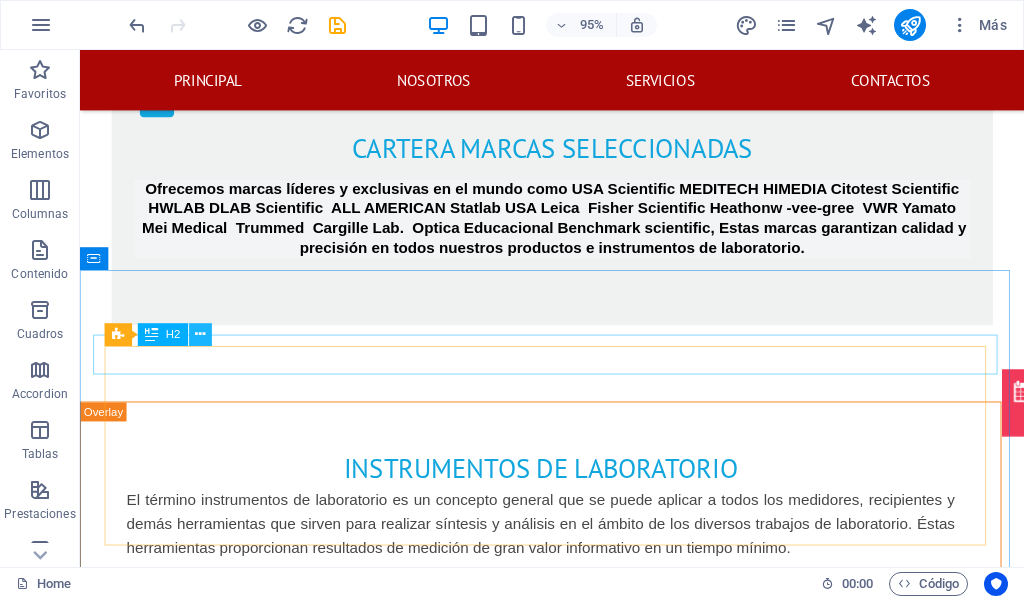 click at bounding box center [200, 335] 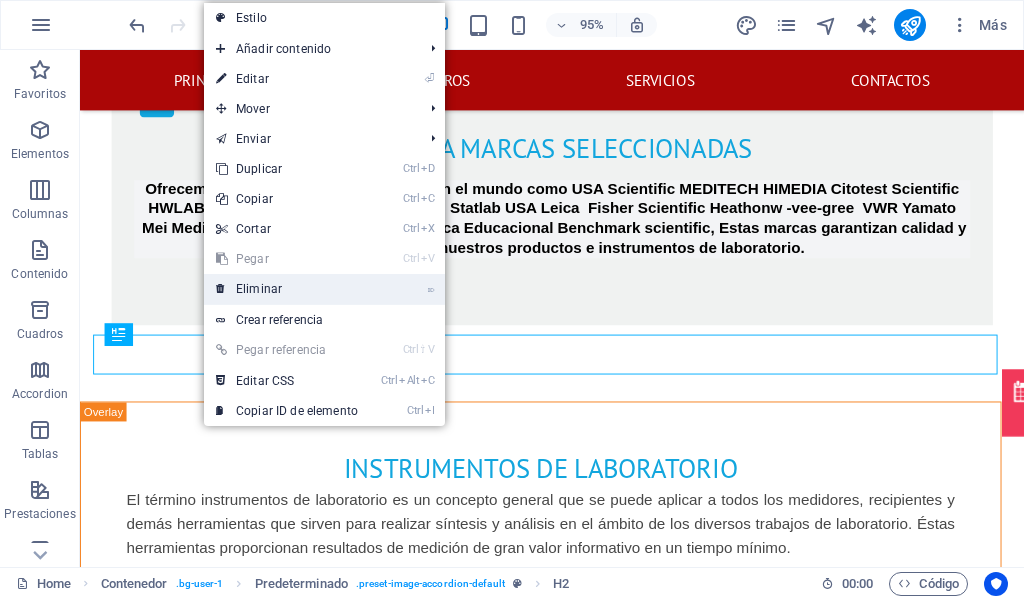 click on "⌦  Eliminar" at bounding box center (287, 289) 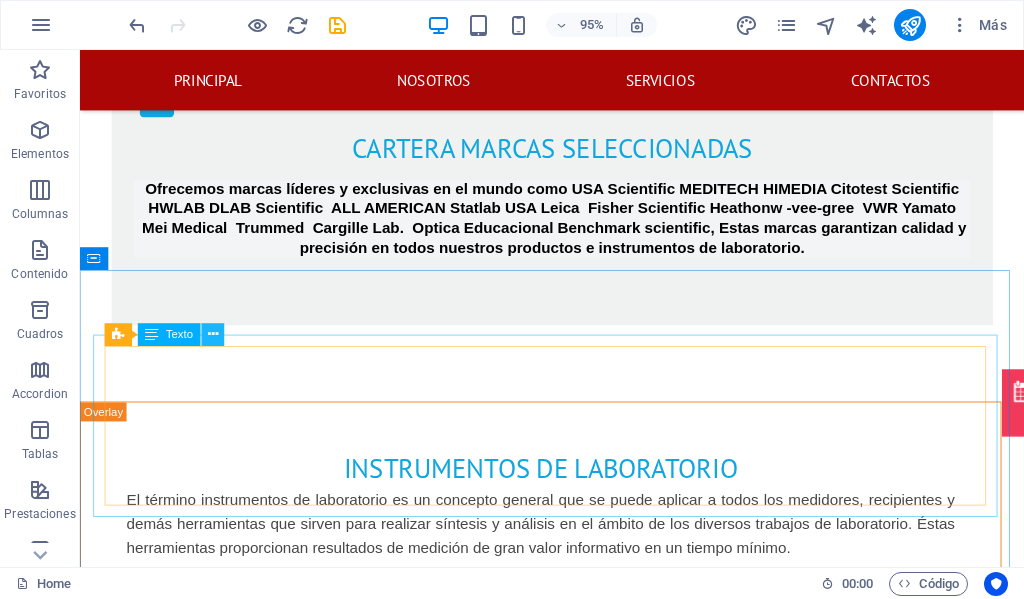 click at bounding box center [213, 335] 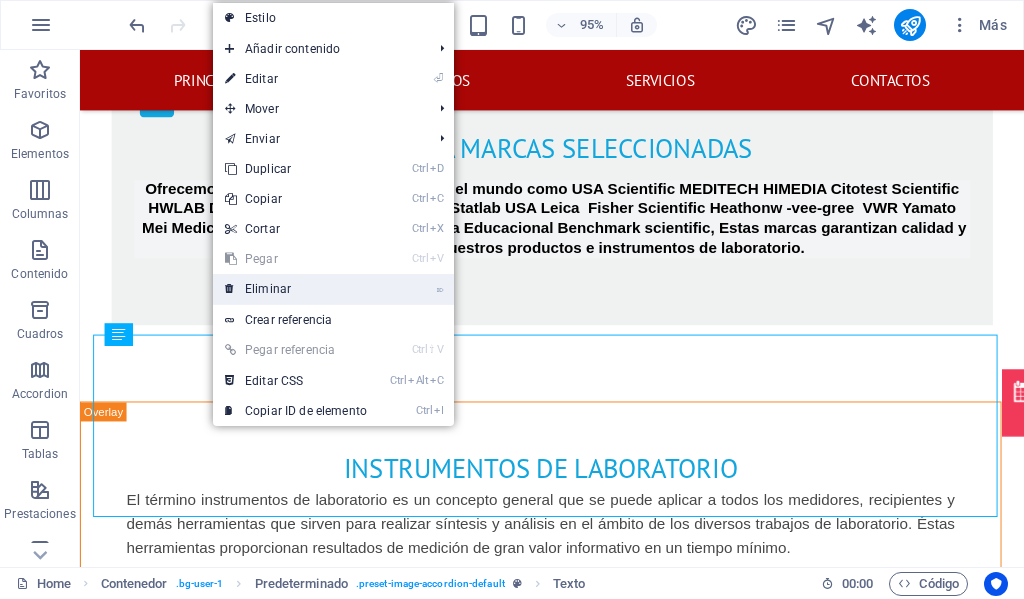 click on "⌦  Eliminar" at bounding box center [296, 289] 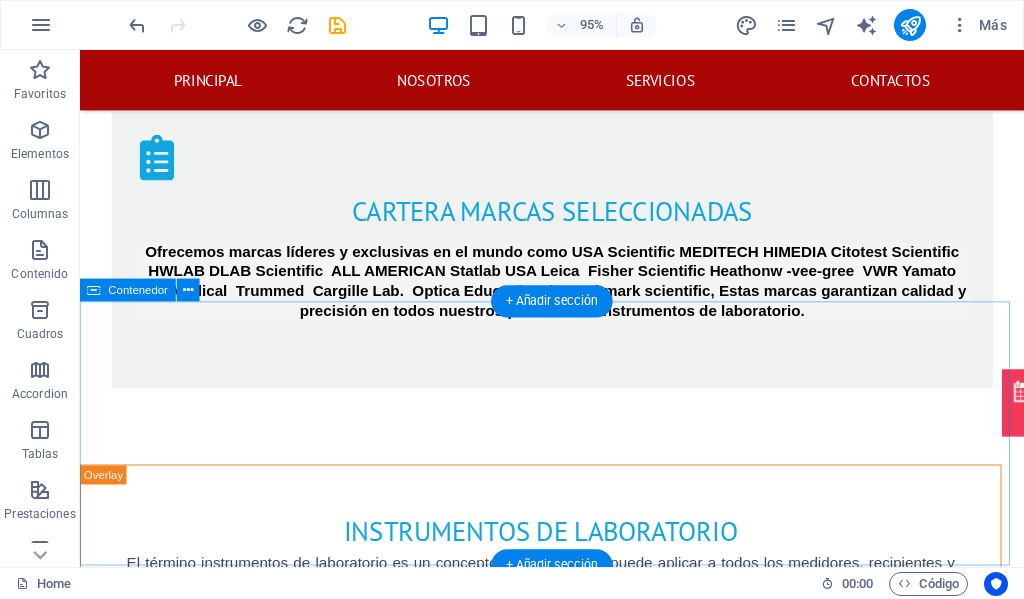 scroll, scrollTop: 2500, scrollLeft: 0, axis: vertical 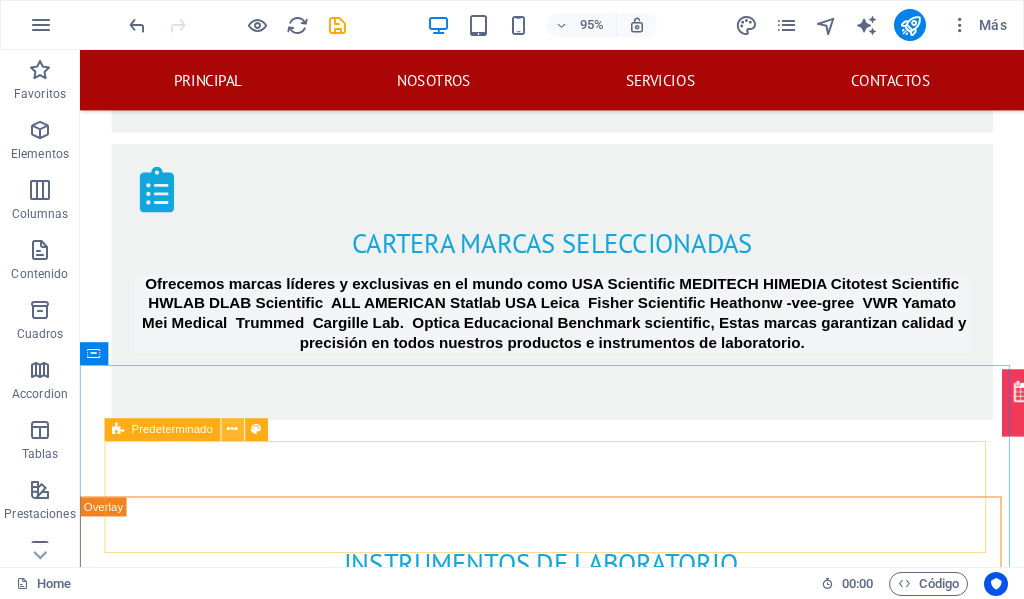click at bounding box center [233, 430] 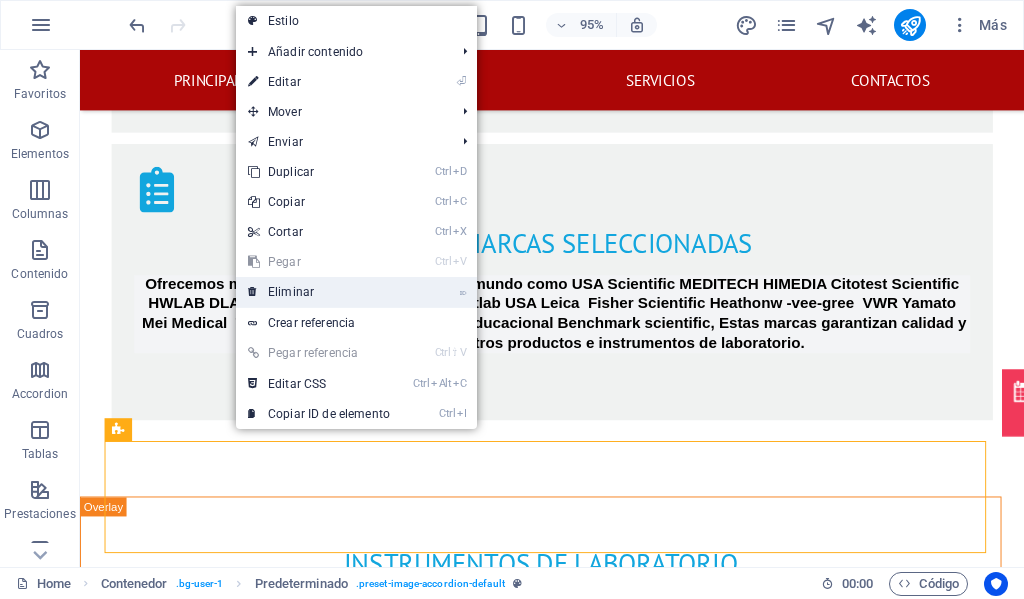 click on "⌦  Eliminar" at bounding box center [319, 292] 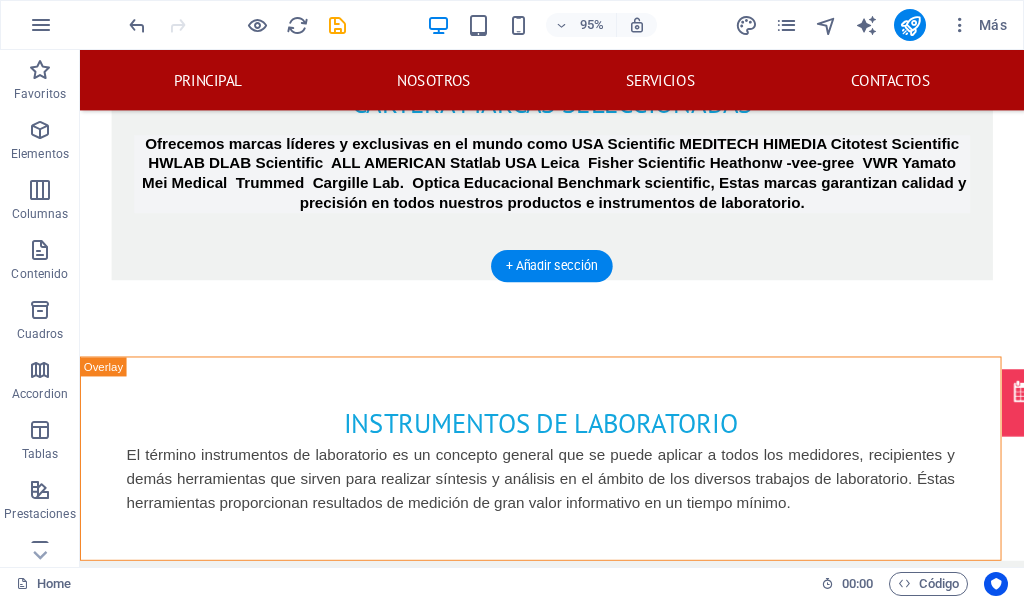 scroll, scrollTop: 2600, scrollLeft: 0, axis: vertical 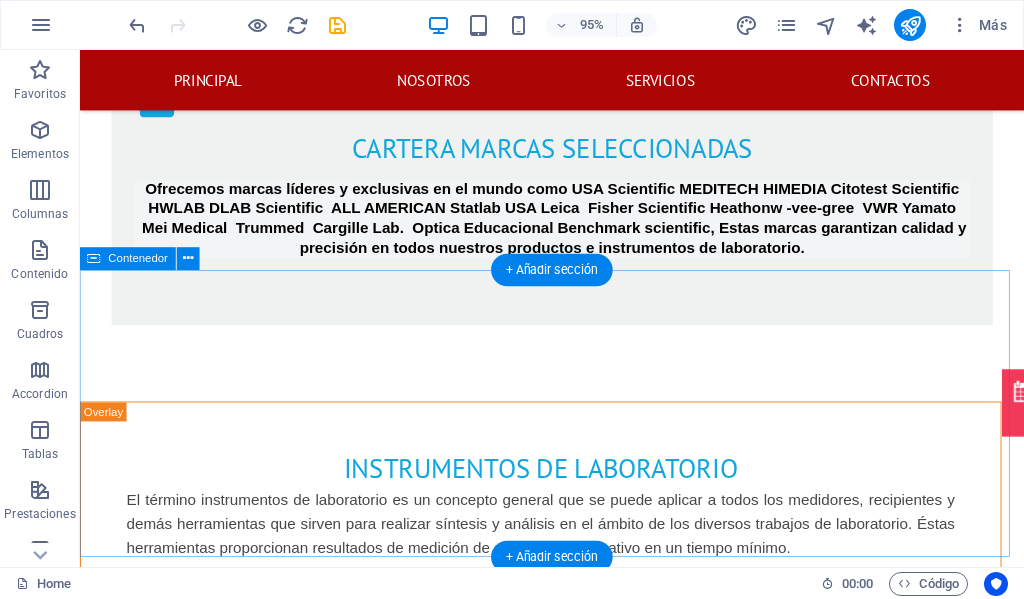 click on "Suelta el contenido aquí o  Añadir elementos  Pegar portapapeles" at bounding box center (577, 2516) 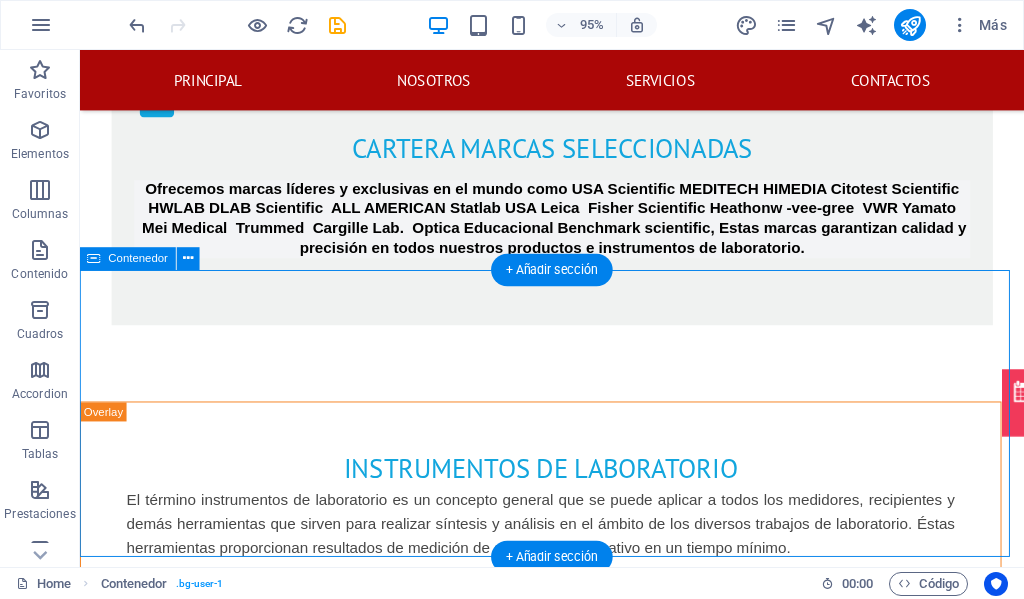 drag, startPoint x: 162, startPoint y: 365, endPoint x: 175, endPoint y: 425, distance: 61.39218 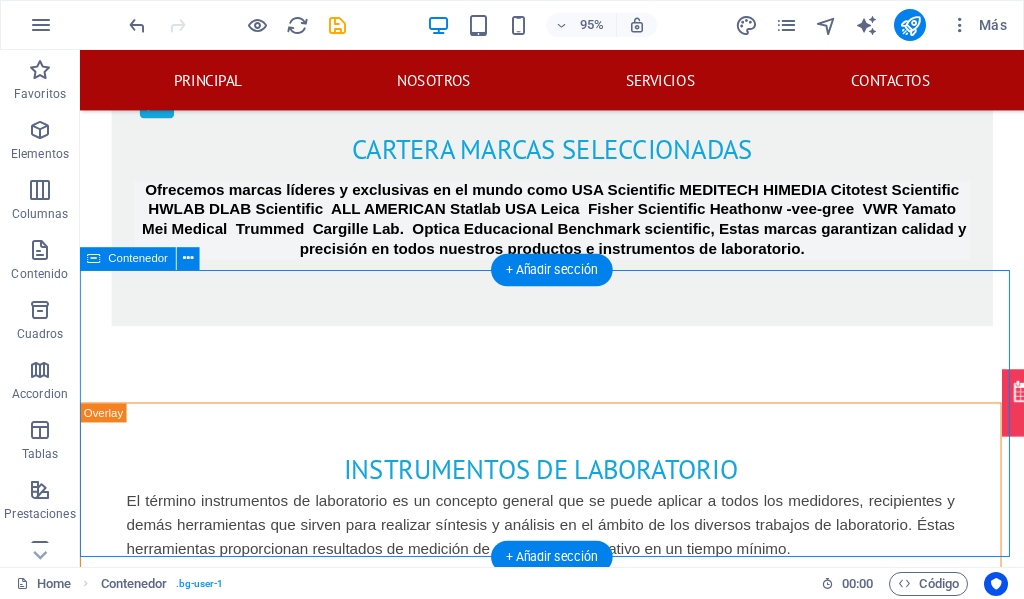 scroll, scrollTop: 2600, scrollLeft: 0, axis: vertical 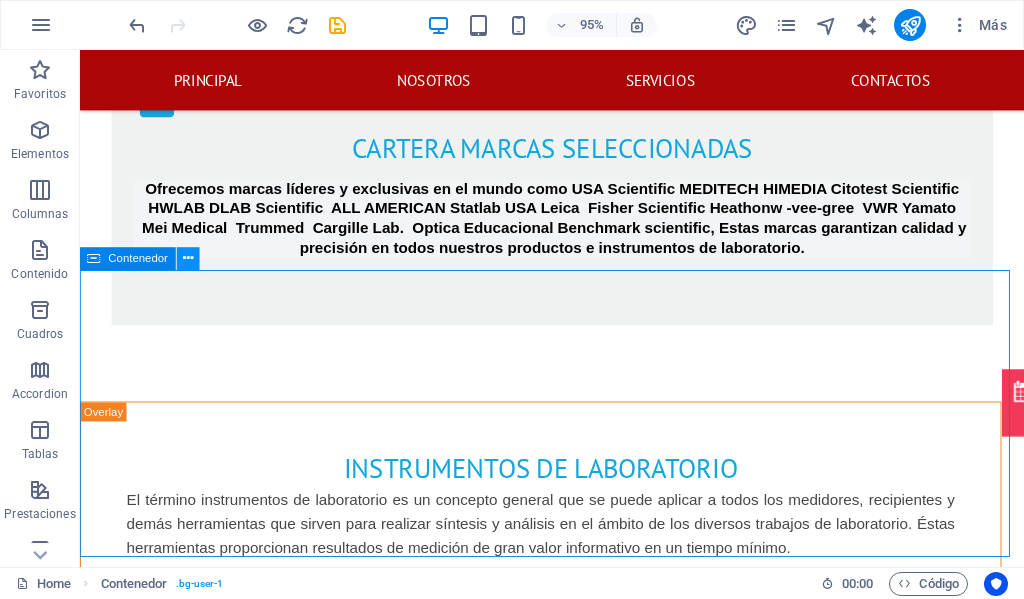 click at bounding box center (188, 259) 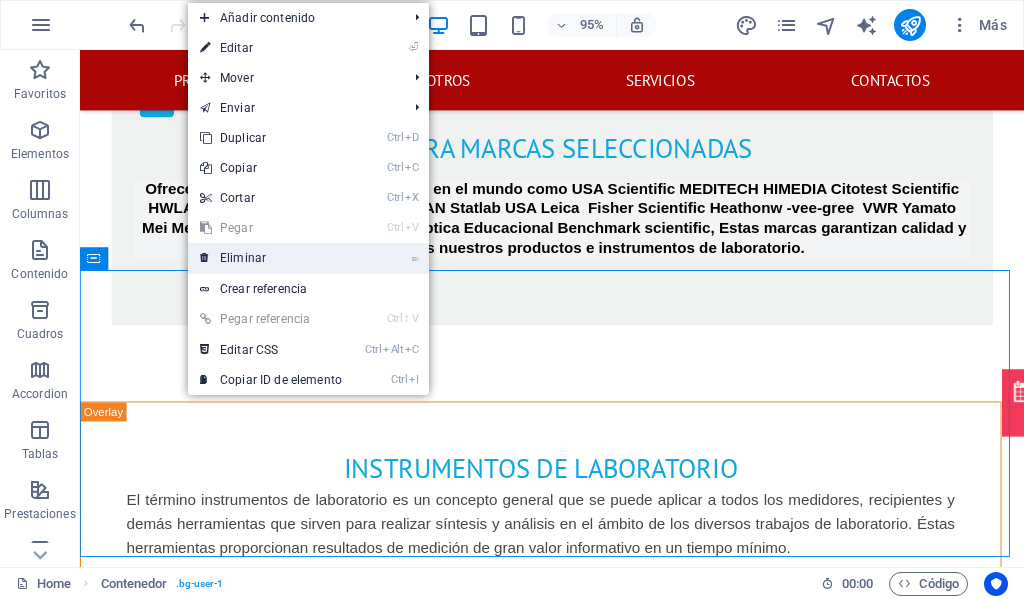 click on "⌦  Eliminar" at bounding box center (271, 258) 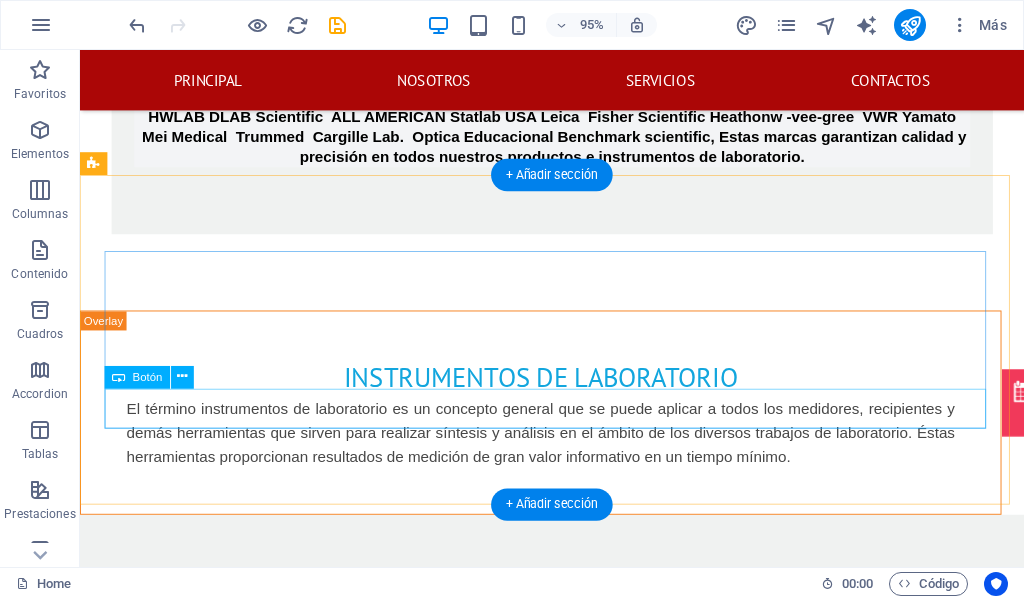 scroll, scrollTop: 2700, scrollLeft: 0, axis: vertical 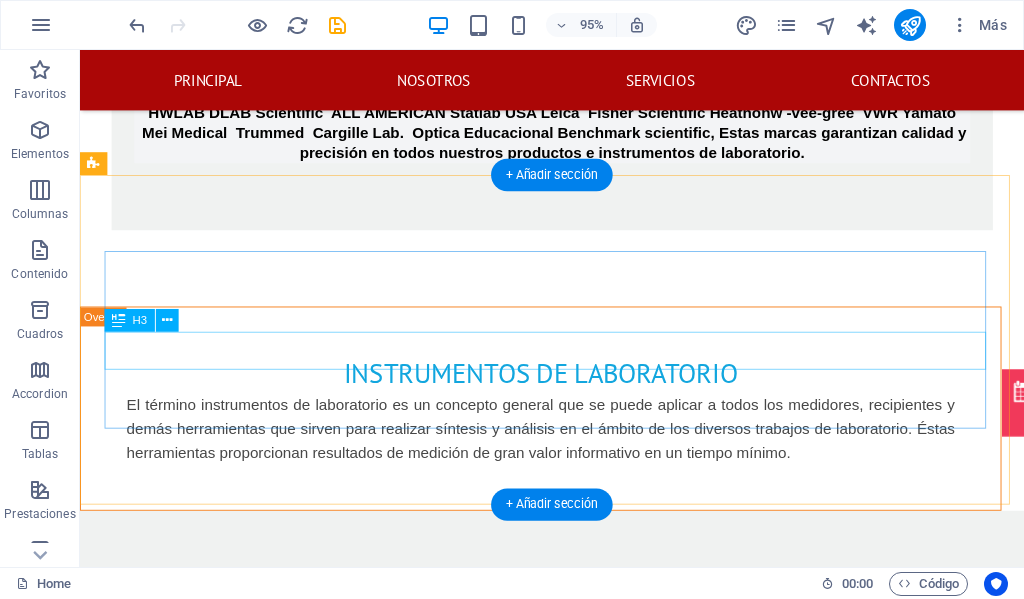 click on "WE ARE HAPPY TO HELP - MAKE AN APPOINTMENT!" at bounding box center [577, 2902] 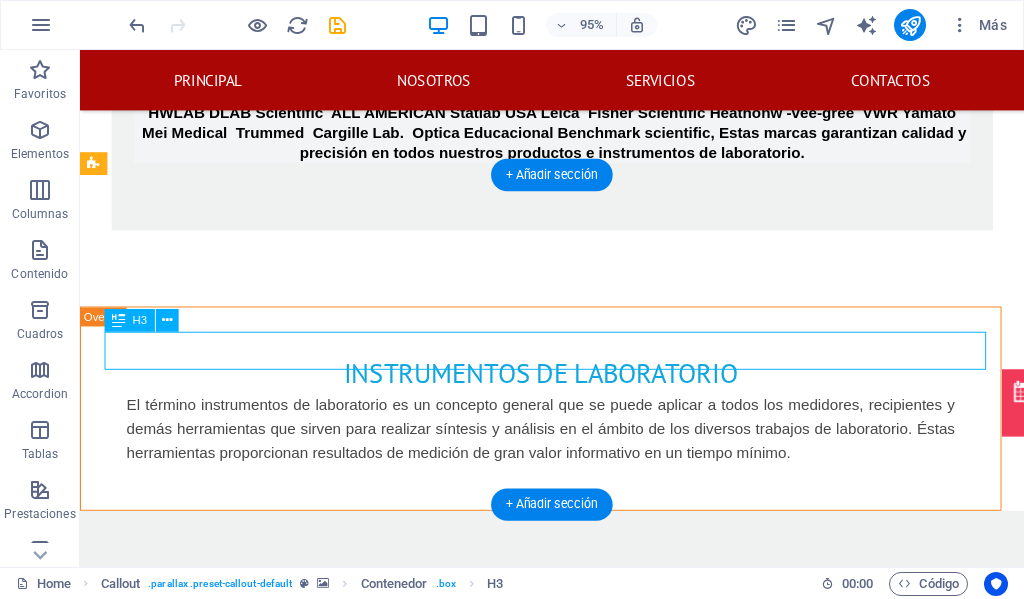 click on "WE ARE HAPPY TO HELP - MAKE AN APPOINTMENT!" at bounding box center (577, 2902) 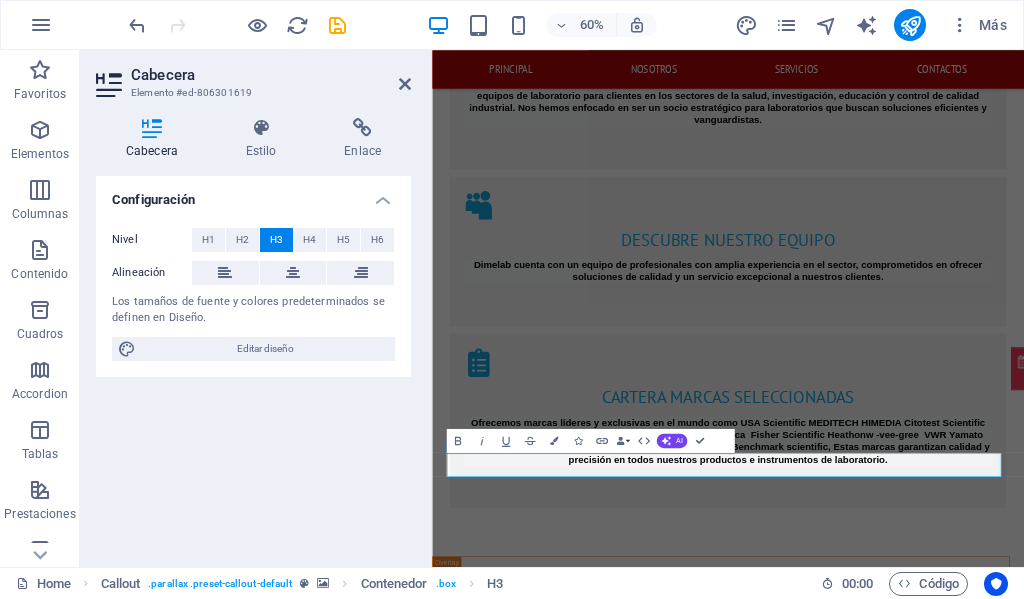 scroll, scrollTop: 2600, scrollLeft: 0, axis: vertical 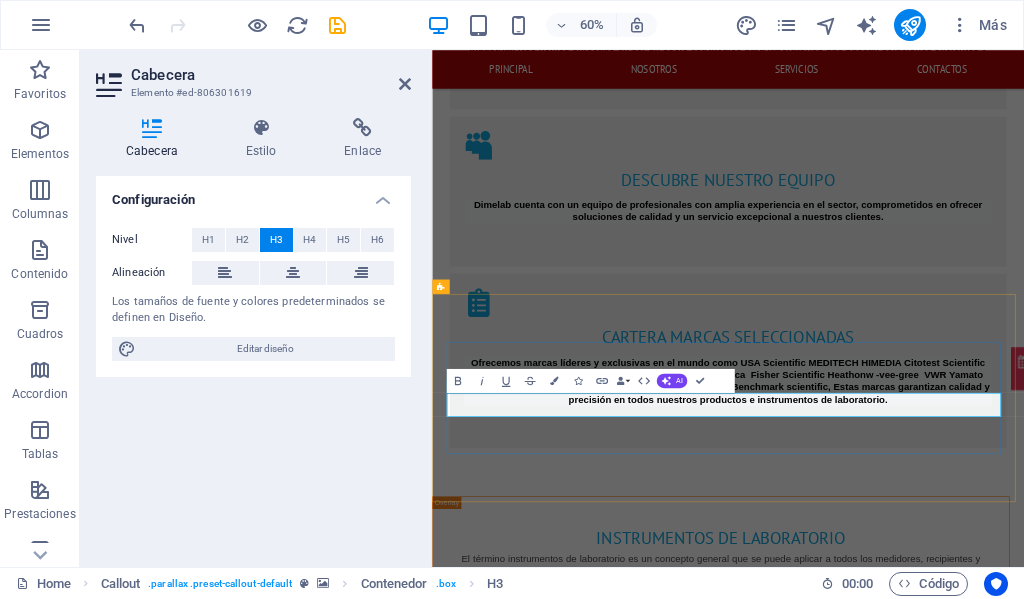 click on "WE ARE HAPPY TO HELP - MAKE AN APPOINTMENT!" at bounding box center (926, 3694) 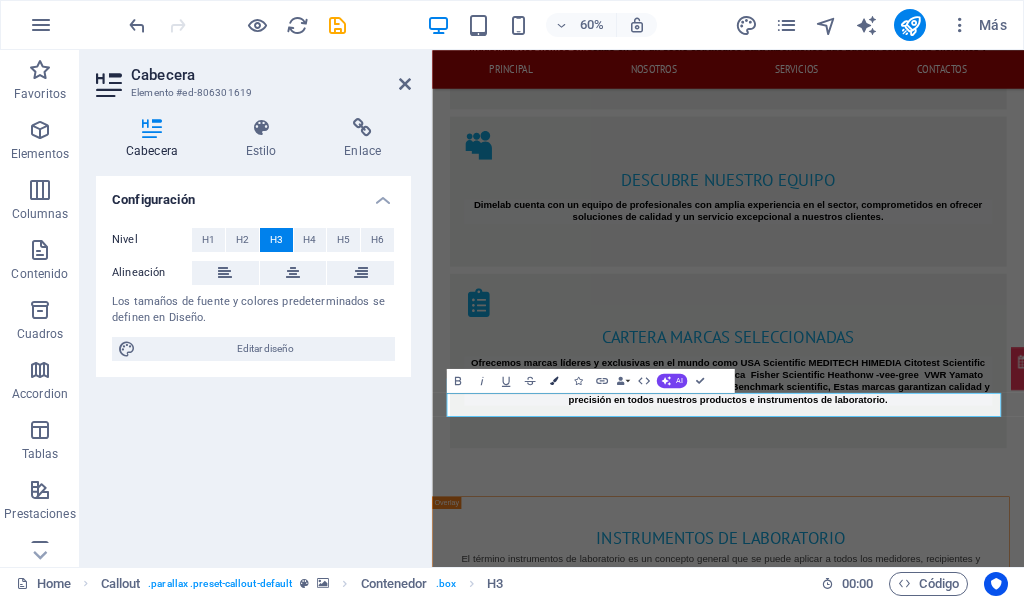 click at bounding box center [554, 381] 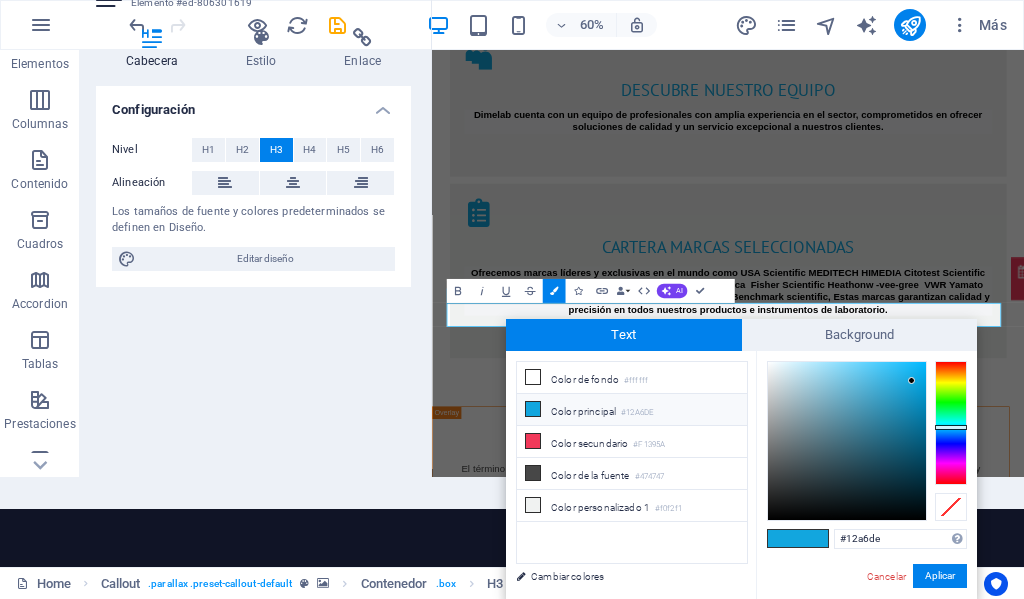 type on "#f4f7f8" 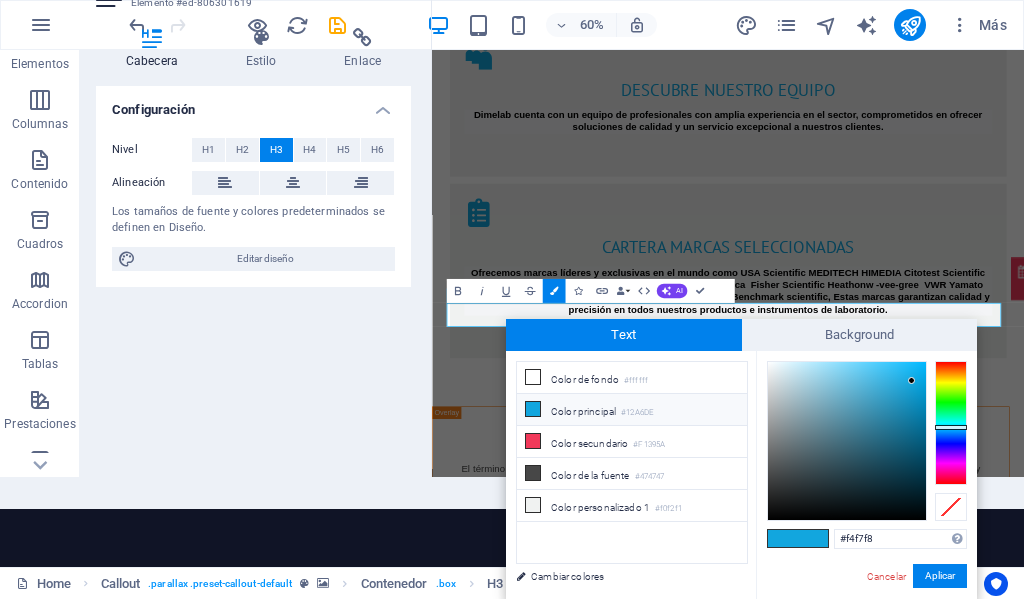 click at bounding box center [847, 441] 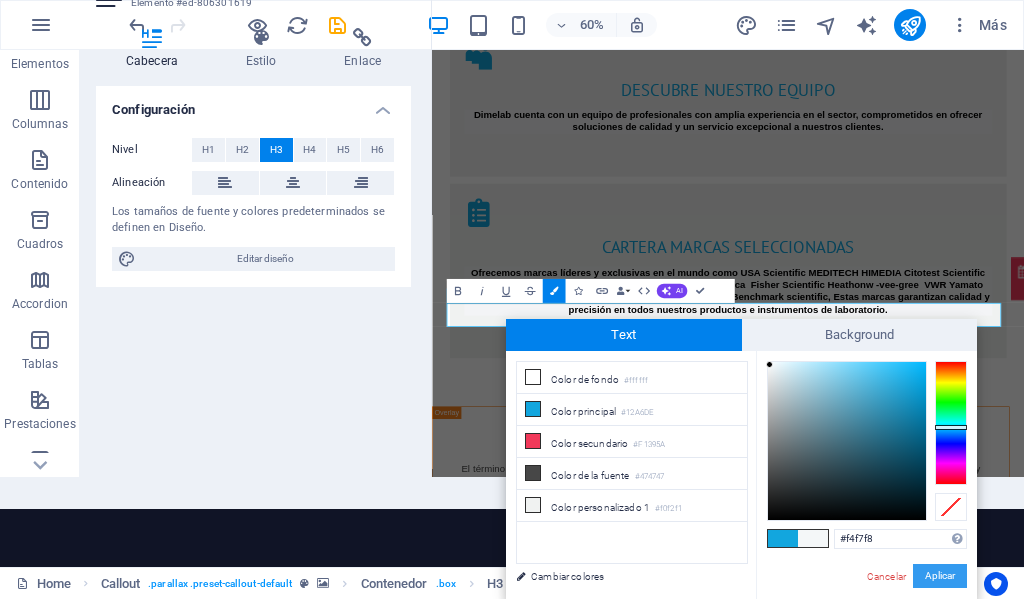 click on "Aplicar" at bounding box center [940, 576] 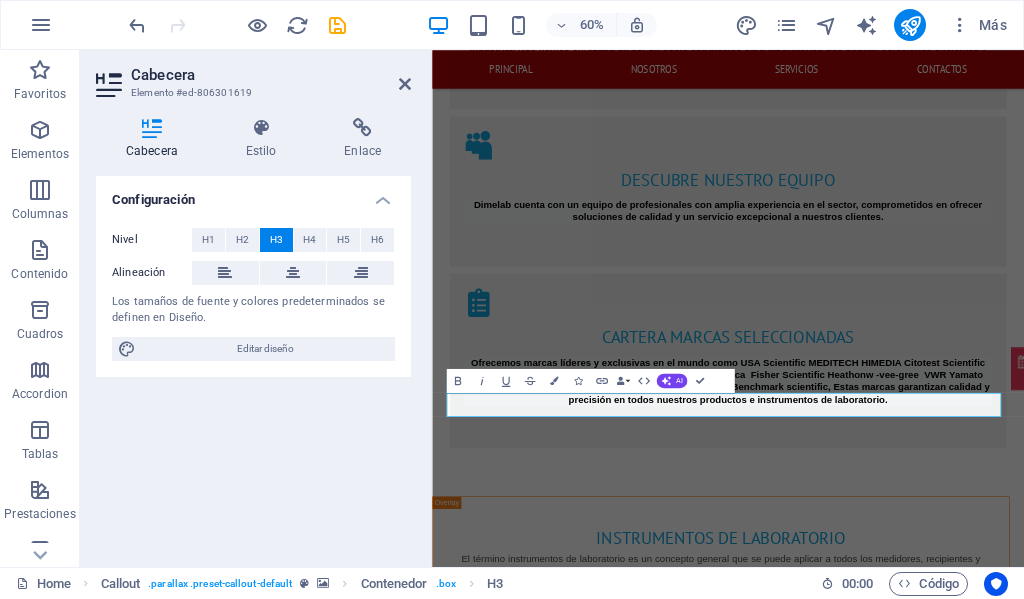 scroll, scrollTop: 0, scrollLeft: 0, axis: both 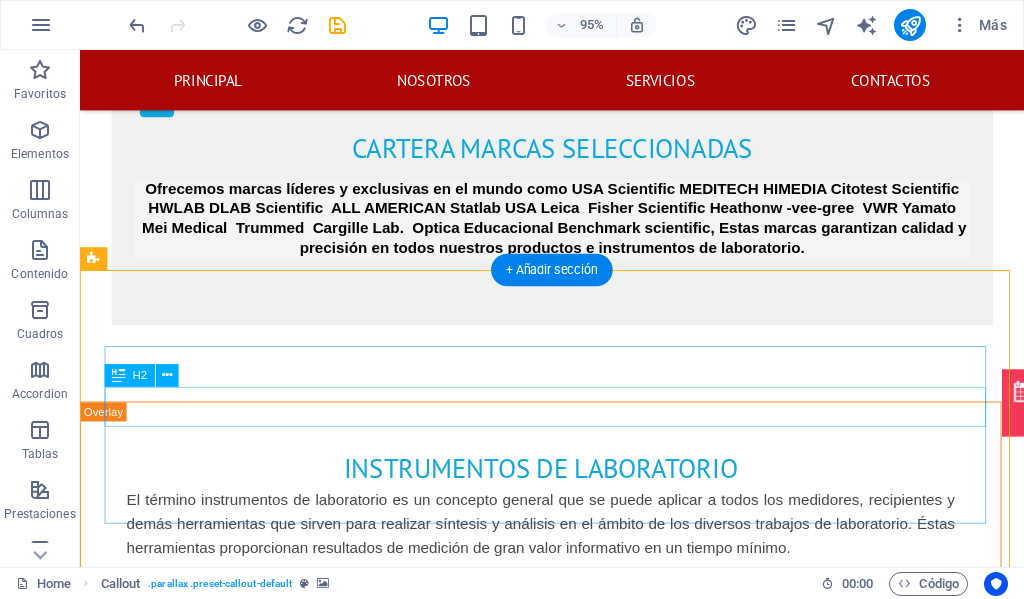 click on "Do you have any Questions?" at bounding box center [577, 2961] 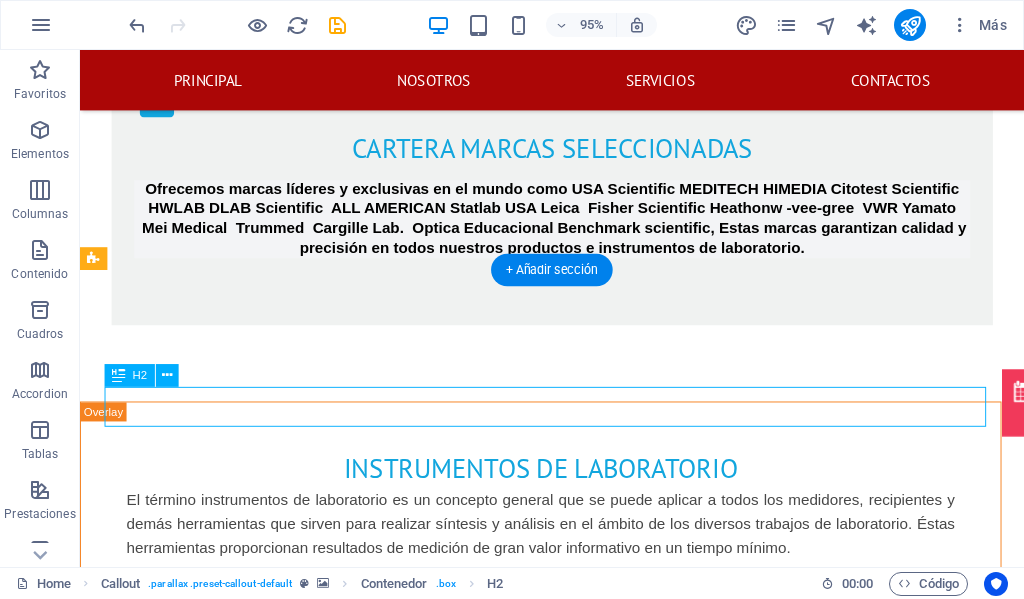 click on "Do you have any Questions?" at bounding box center [577, 2961] 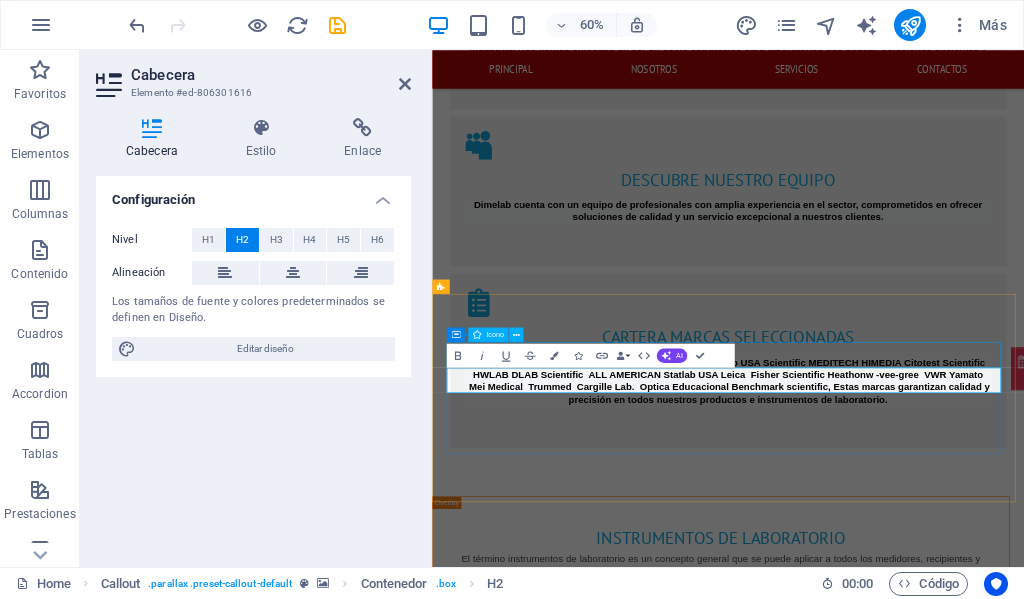 drag, startPoint x: 1111, startPoint y: 596, endPoint x: 636, endPoint y: 573, distance: 475.55652 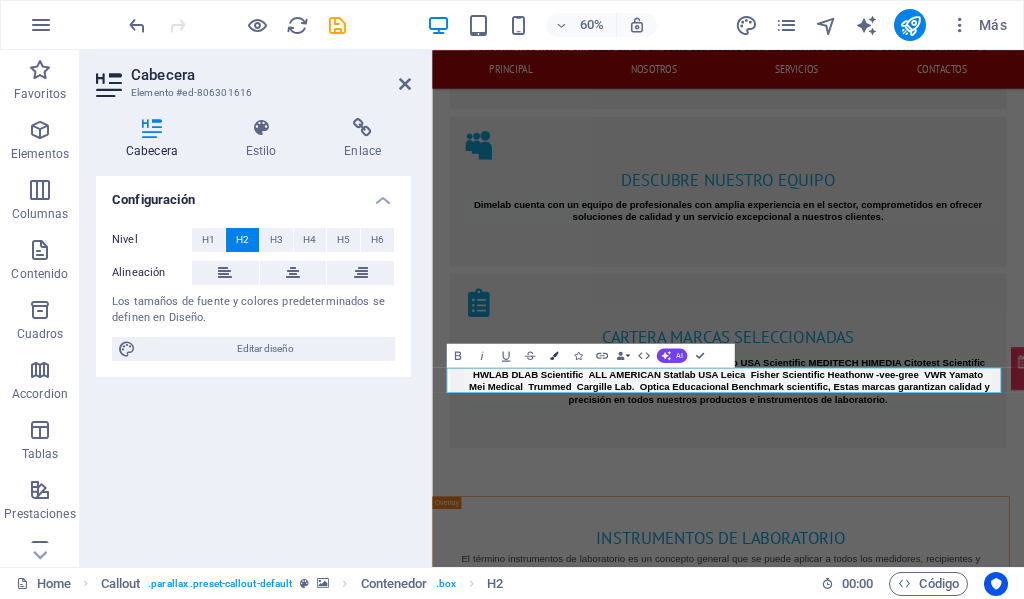 click at bounding box center [554, 355] 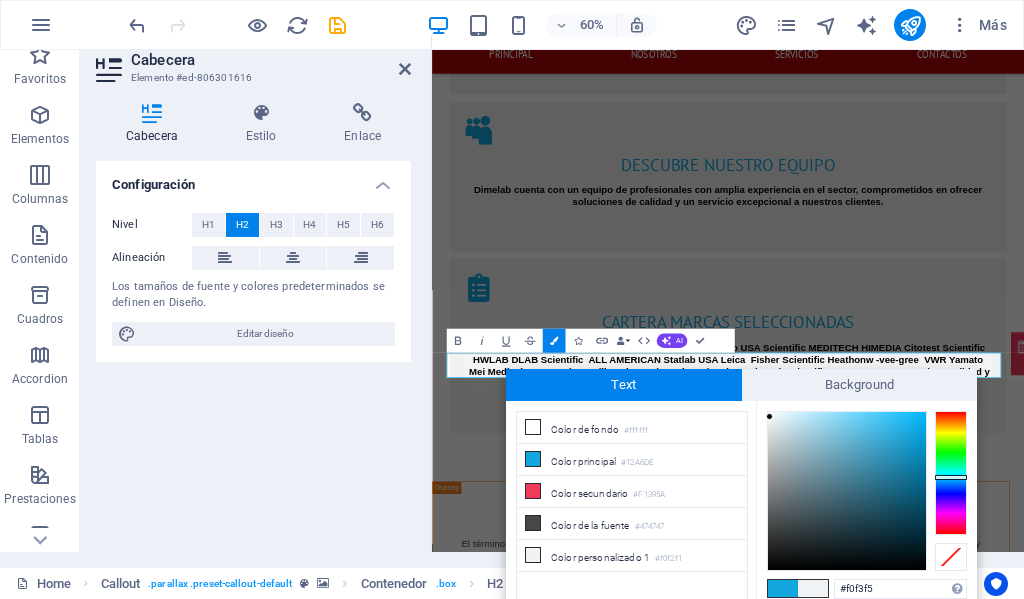 click at bounding box center (847, 491) 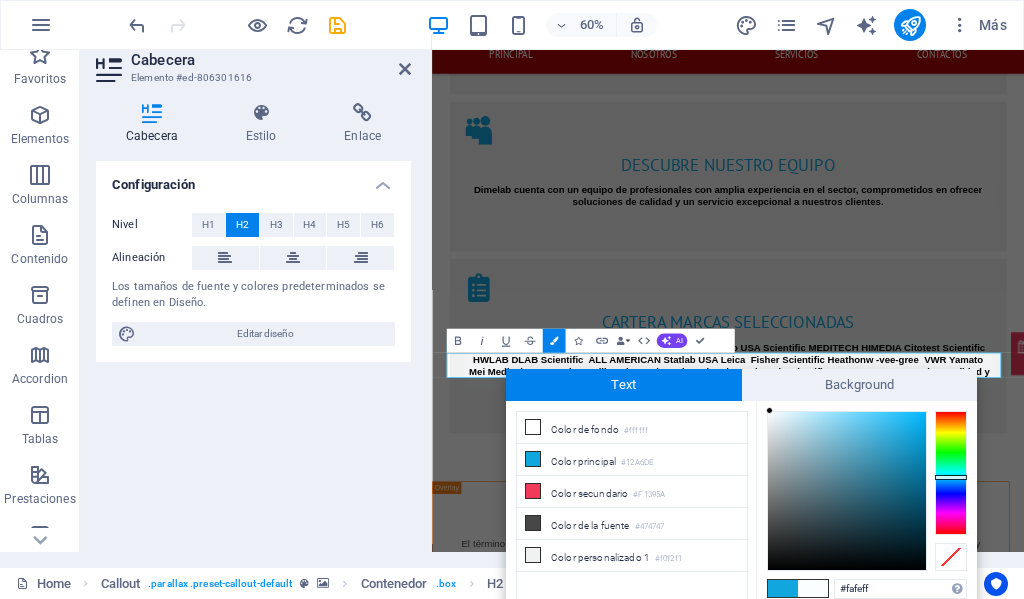 drag, startPoint x: 770, startPoint y: 417, endPoint x: 770, endPoint y: 404, distance: 13 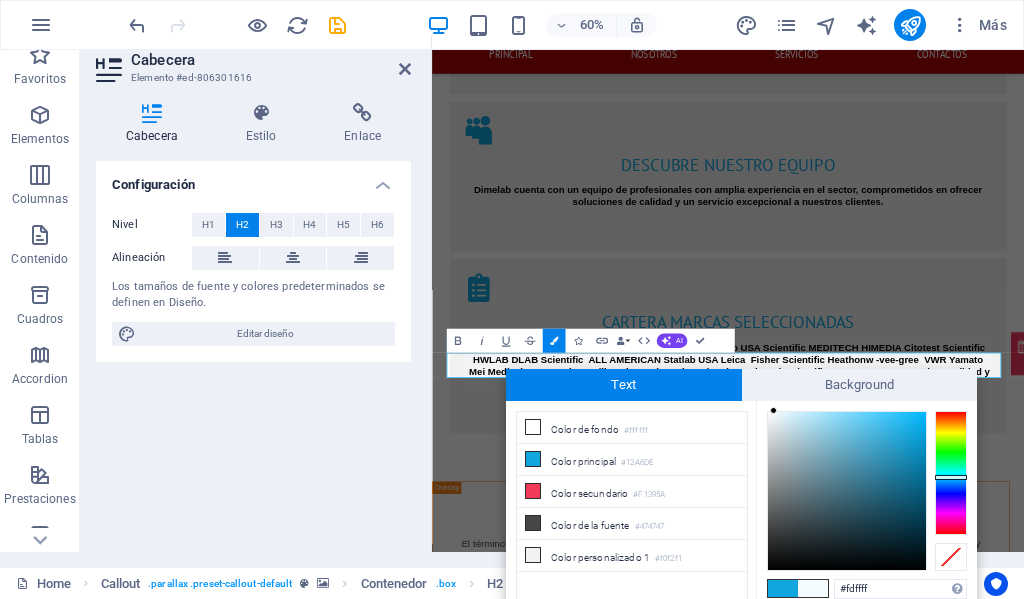 type on "#ffffff" 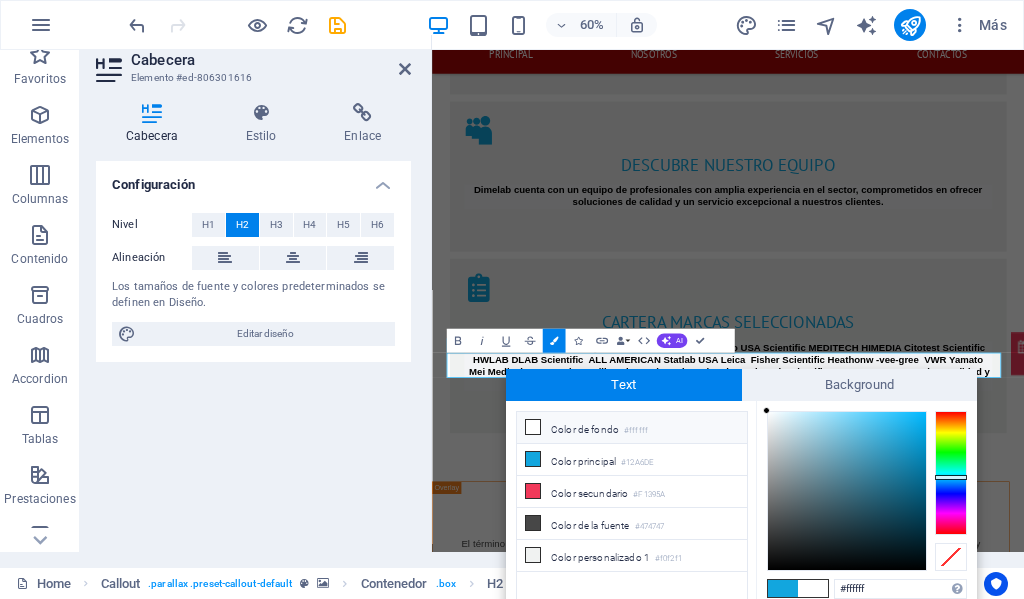 click at bounding box center (766, 410) 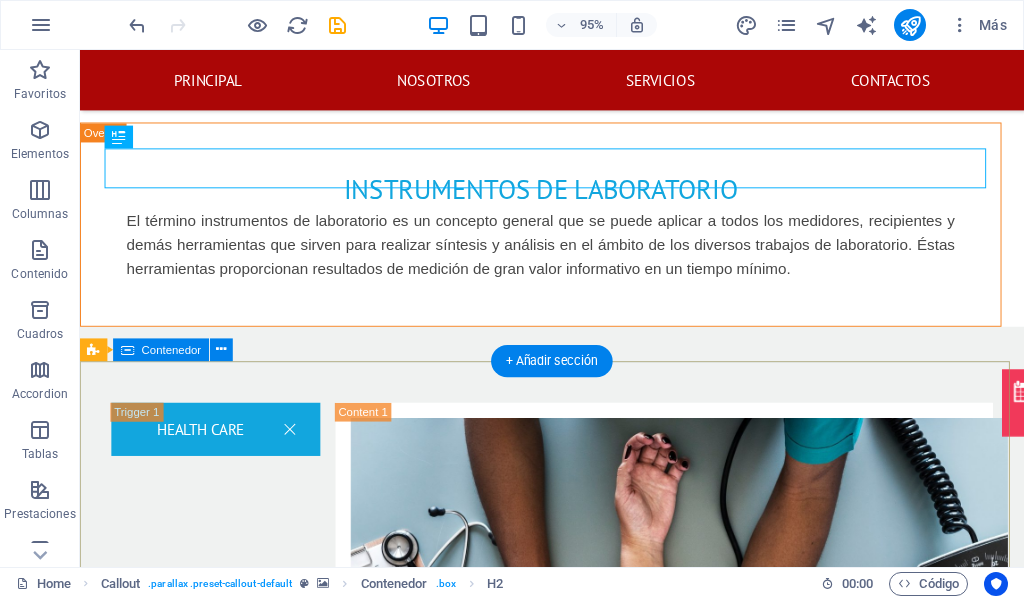 scroll, scrollTop: 2900, scrollLeft: 0, axis: vertical 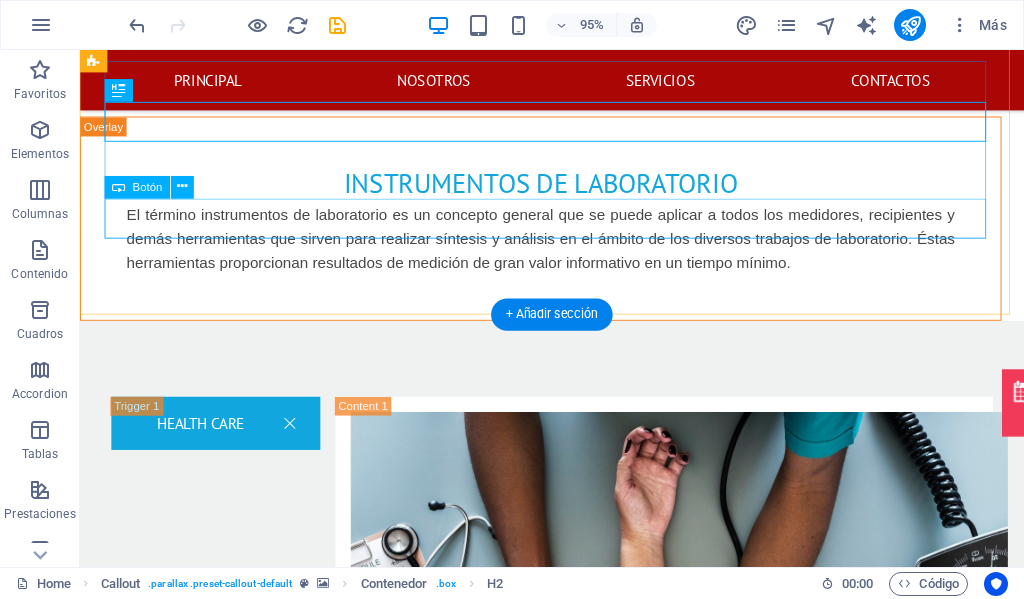 click on "Write us here" at bounding box center (577, 2763) 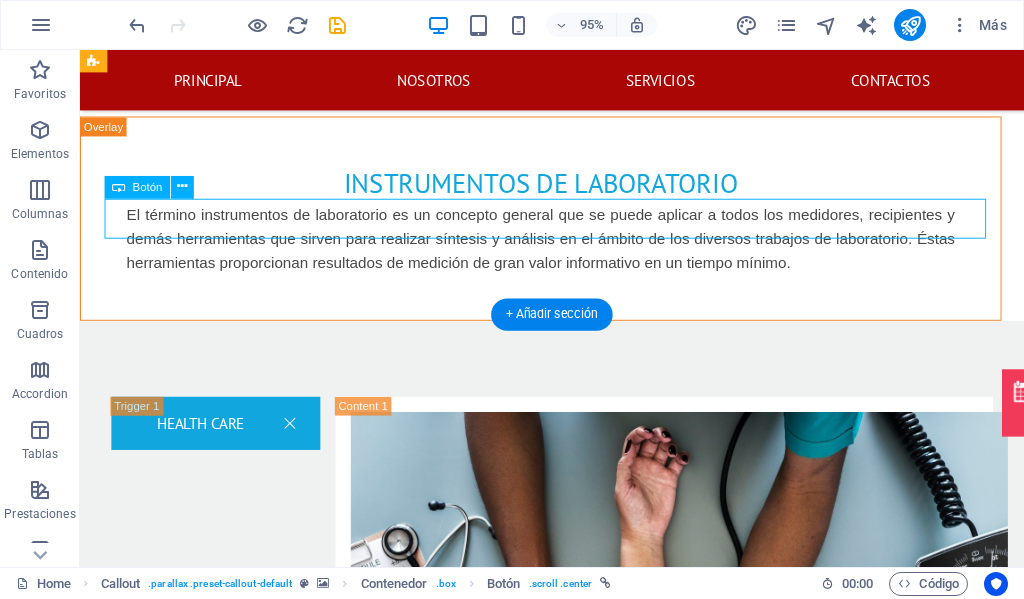 click on "Write us here" at bounding box center [577, 2763] 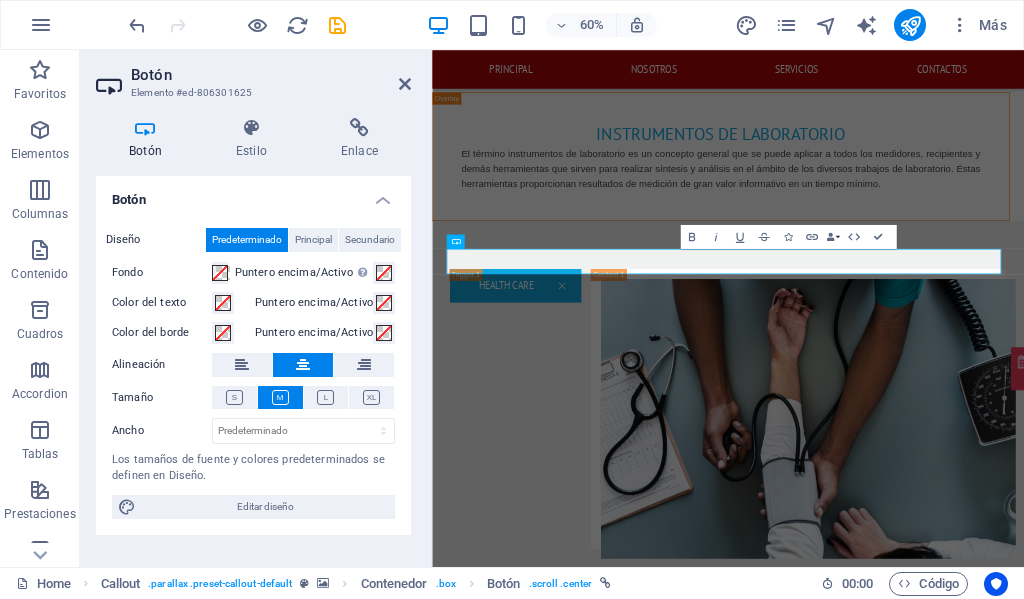 click at bounding box center [925, 2322] 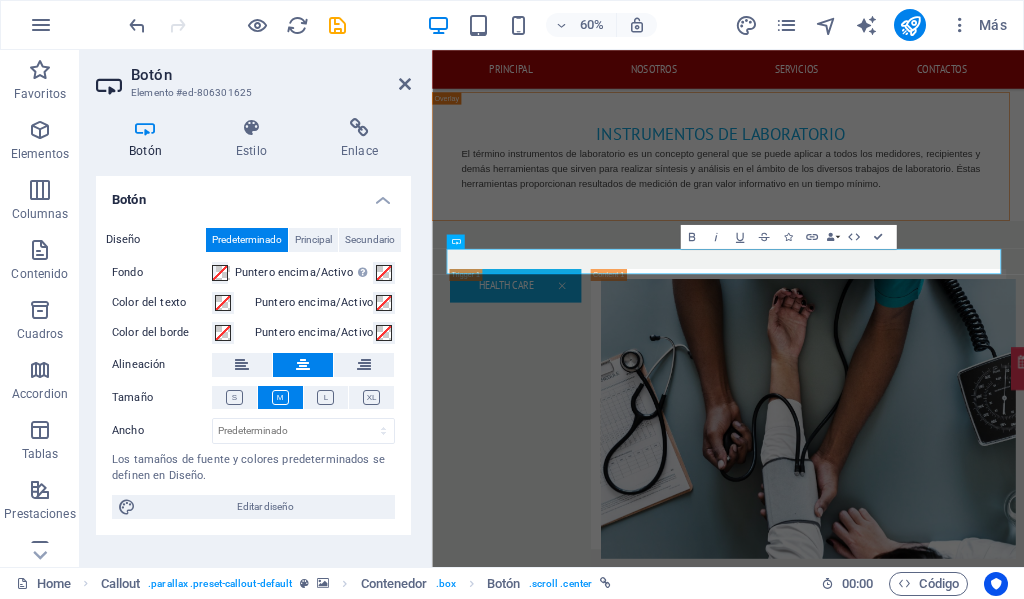 click at bounding box center [925, 2322] 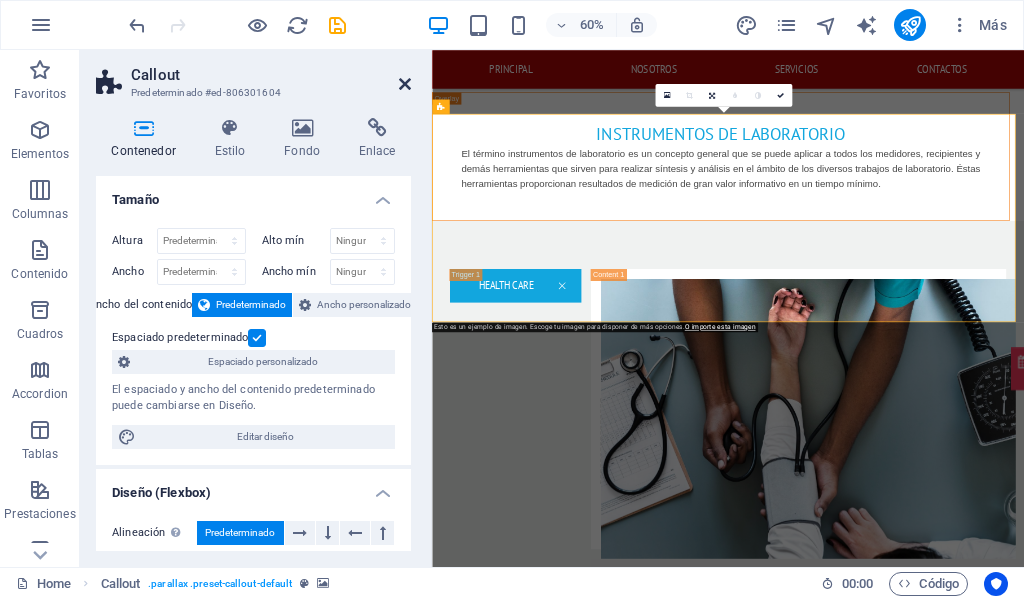 click at bounding box center (405, 84) 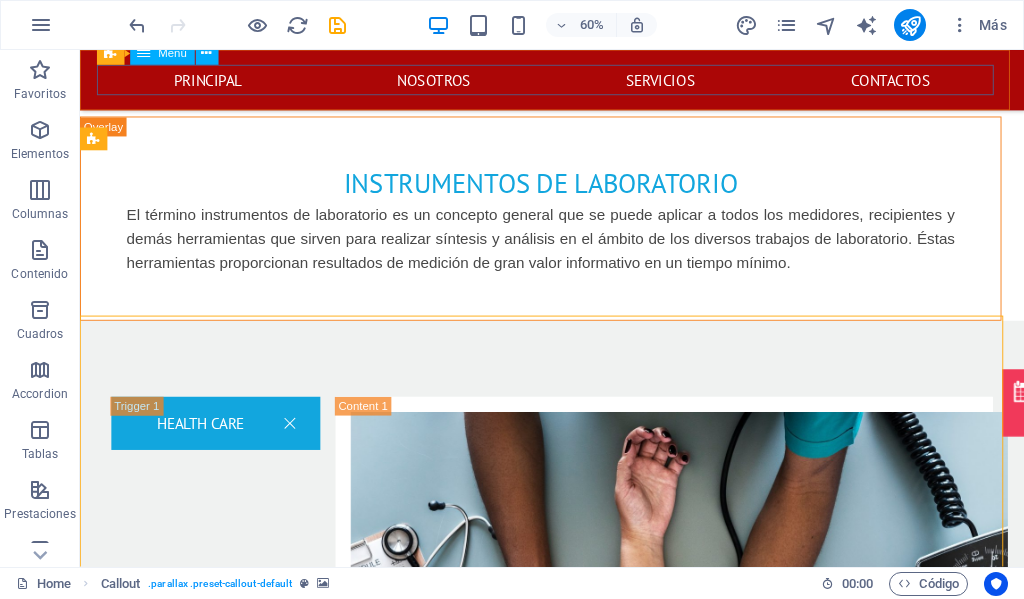 scroll, scrollTop: 2726, scrollLeft: 0, axis: vertical 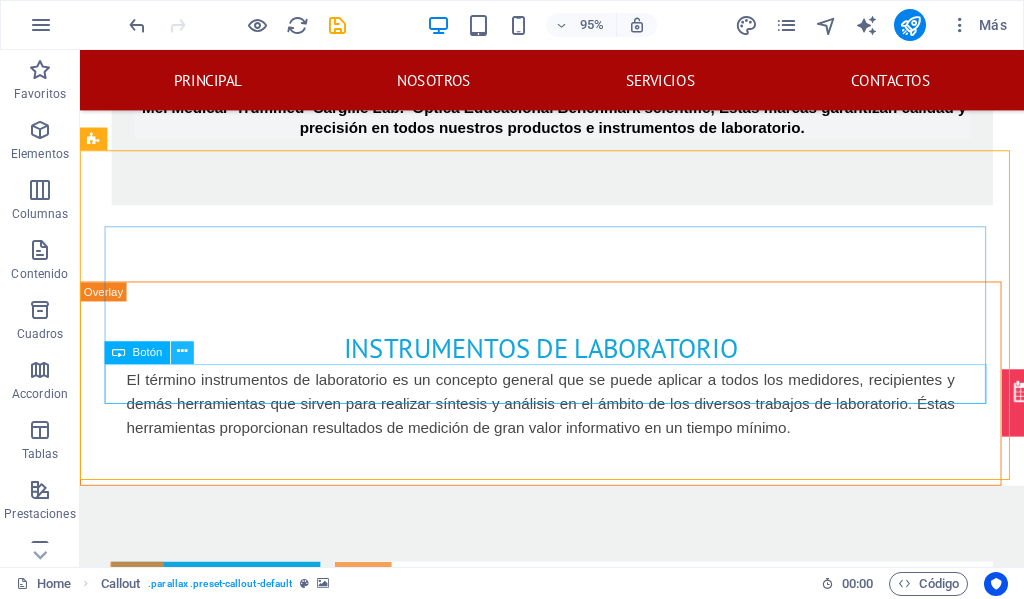 click at bounding box center (182, 353) 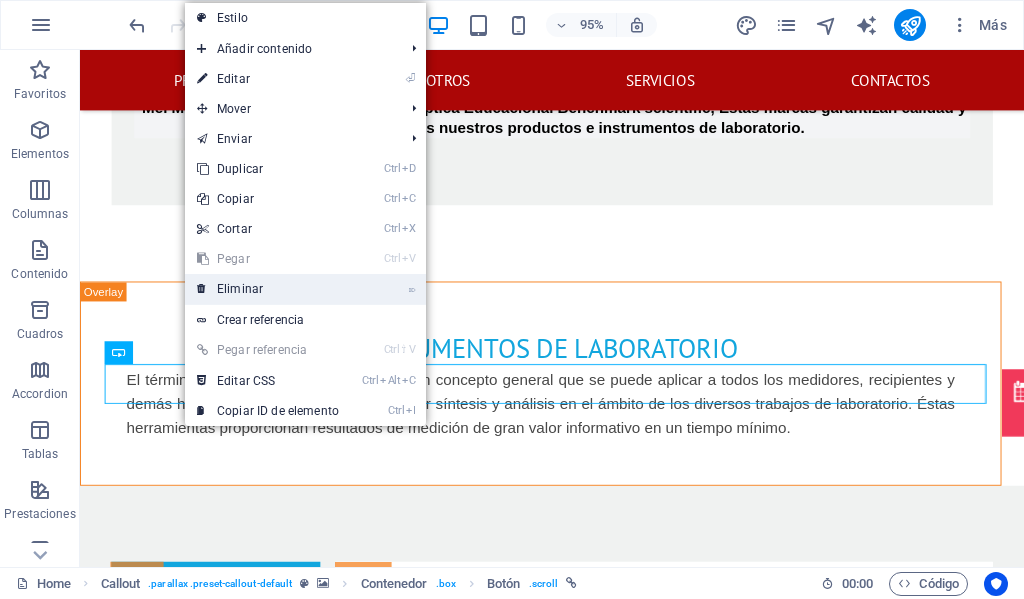 click on "⌦  Eliminar" at bounding box center [268, 289] 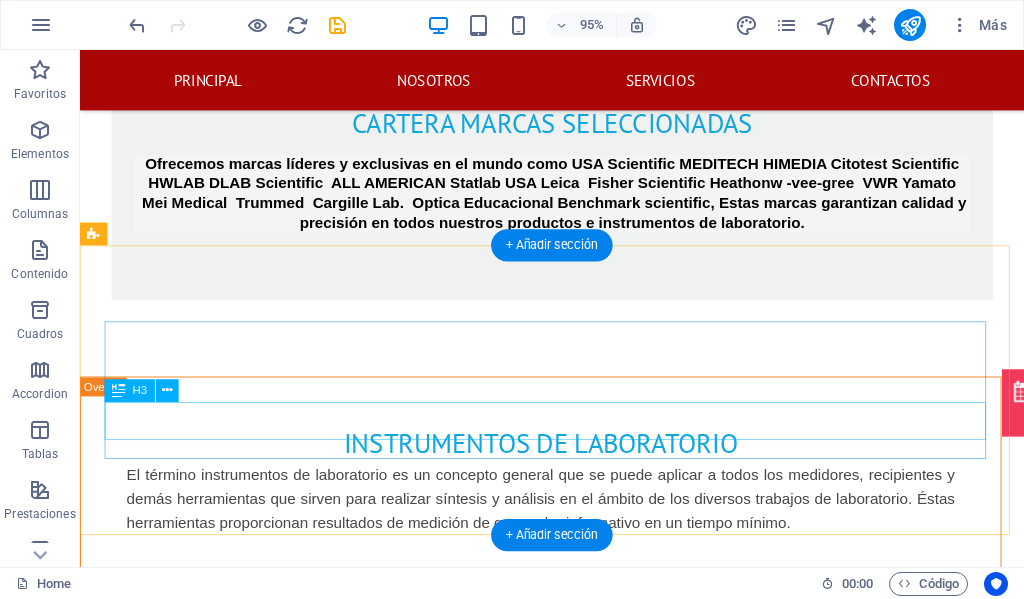 scroll, scrollTop: 2426, scrollLeft: 0, axis: vertical 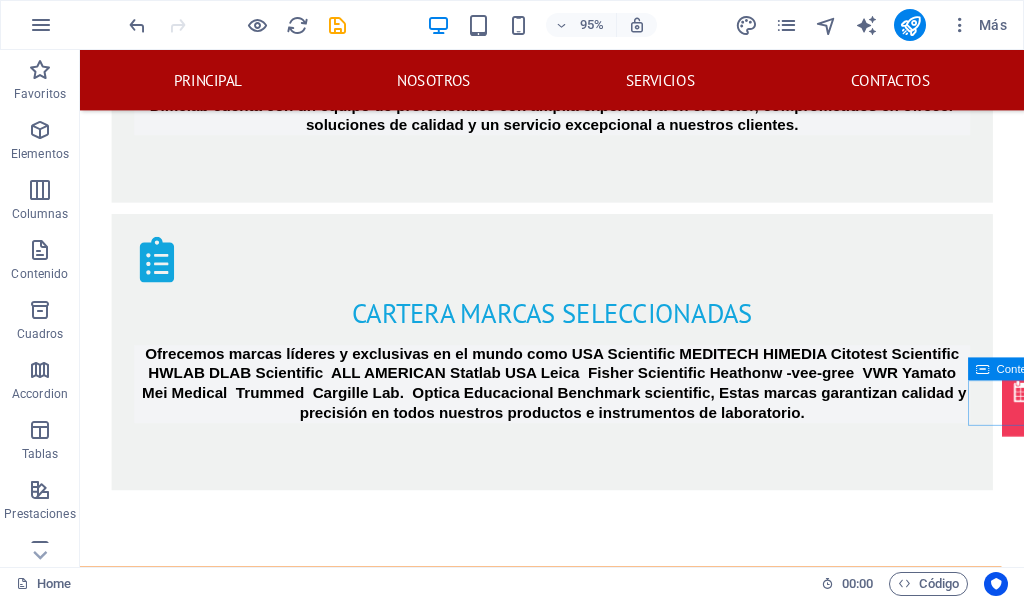 click on "Appointment" at bounding box center (1120, 421) 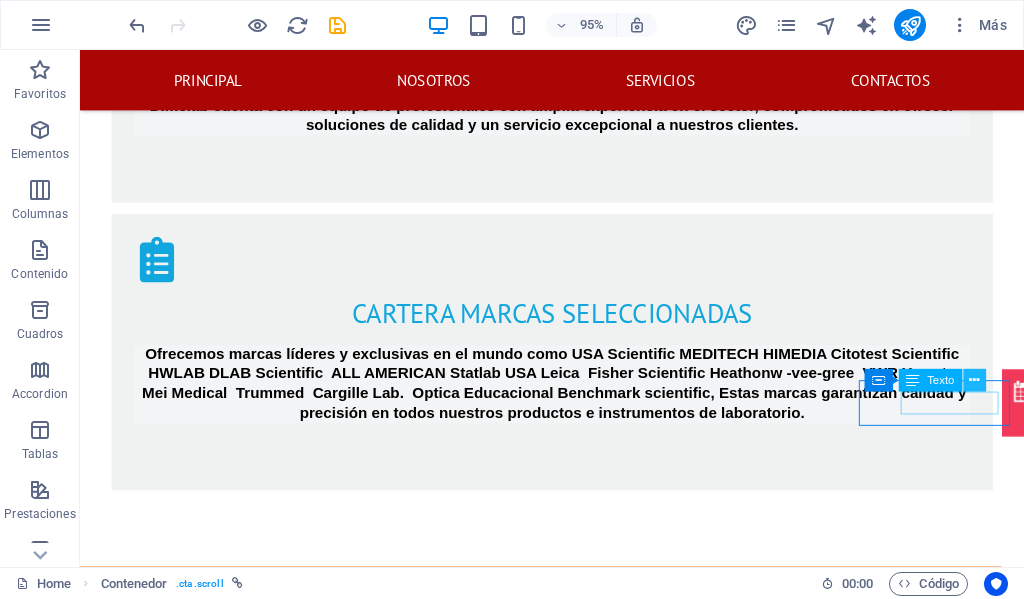 click at bounding box center [974, 381] 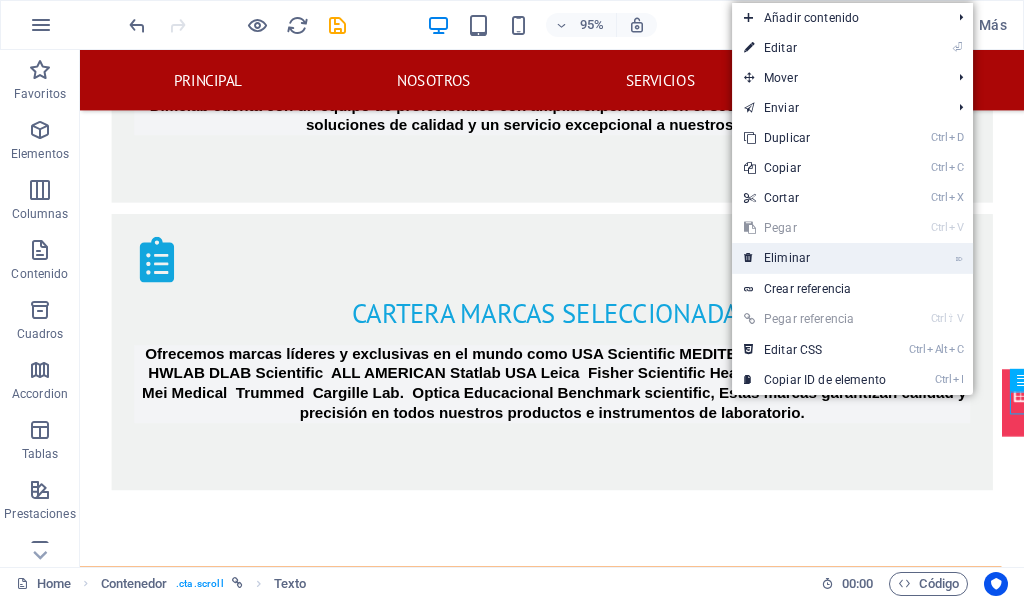click on "⌦  Eliminar" at bounding box center (815, 258) 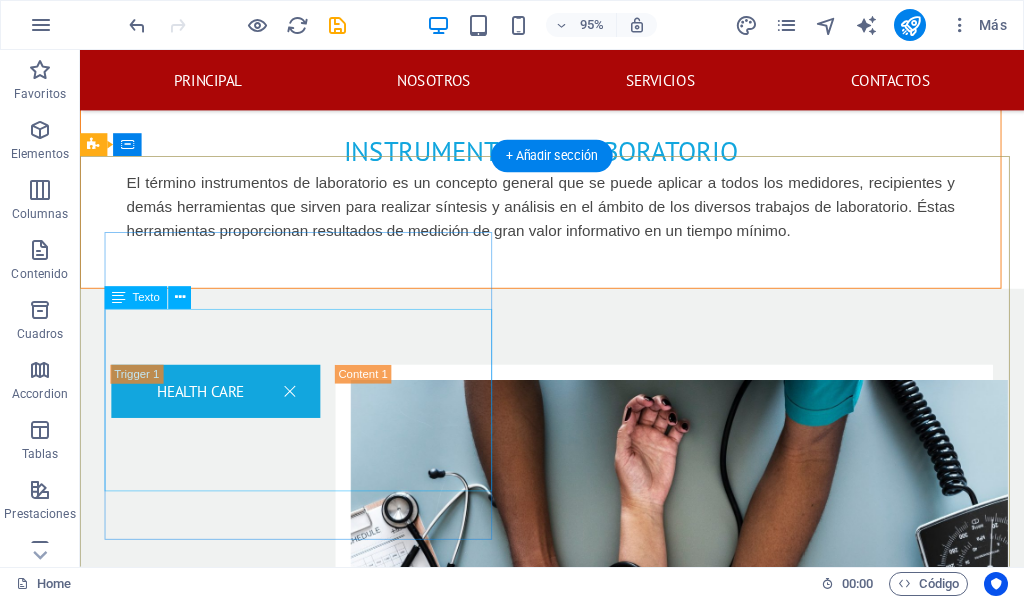 scroll, scrollTop: 3026, scrollLeft: 0, axis: vertical 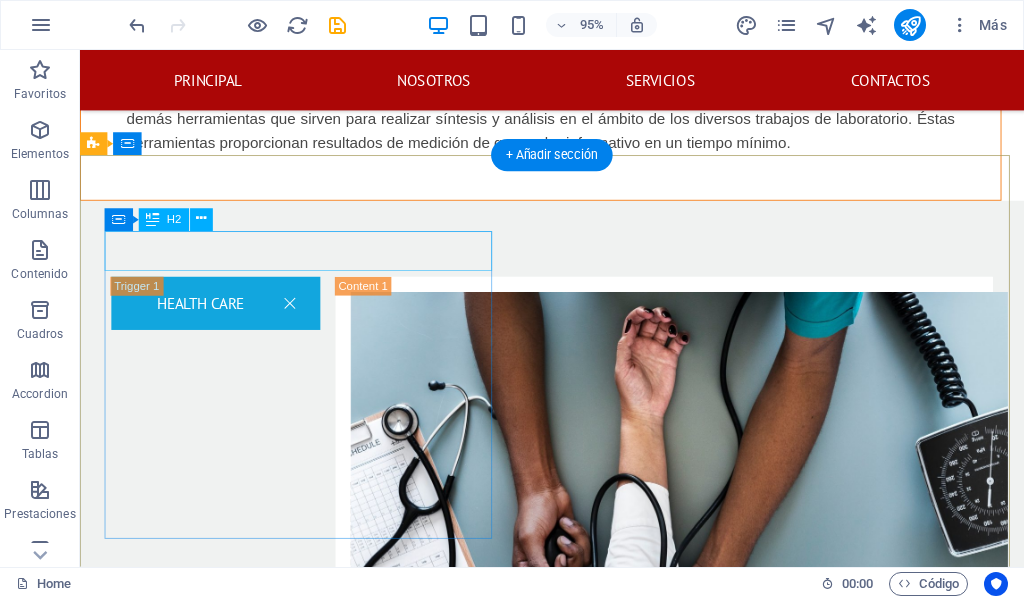 click on "​ ​ Contact us" at bounding box center [568, 2776] 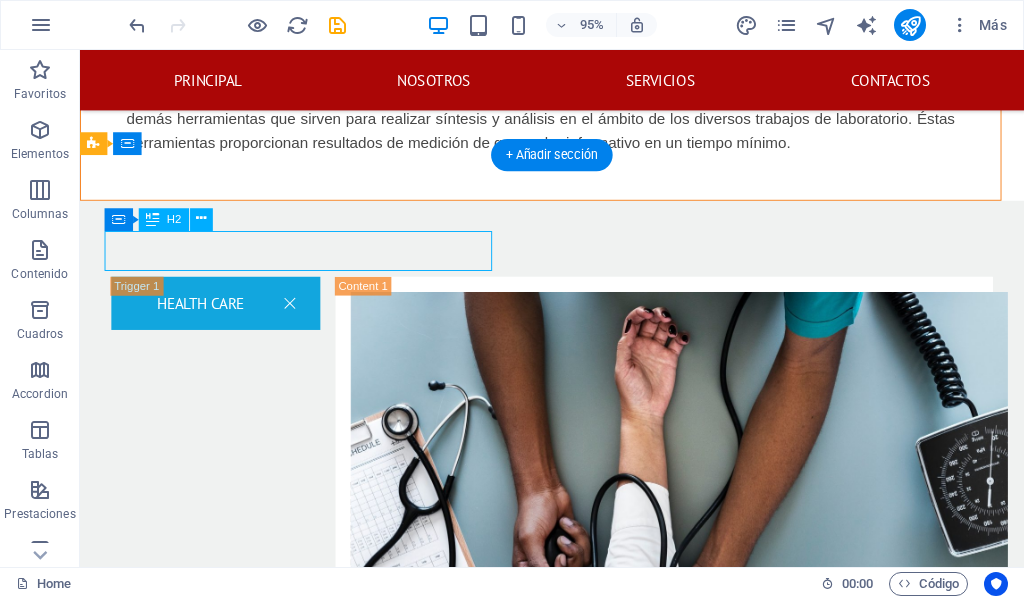 click on "​ ​ Contact us" at bounding box center (568, 2776) 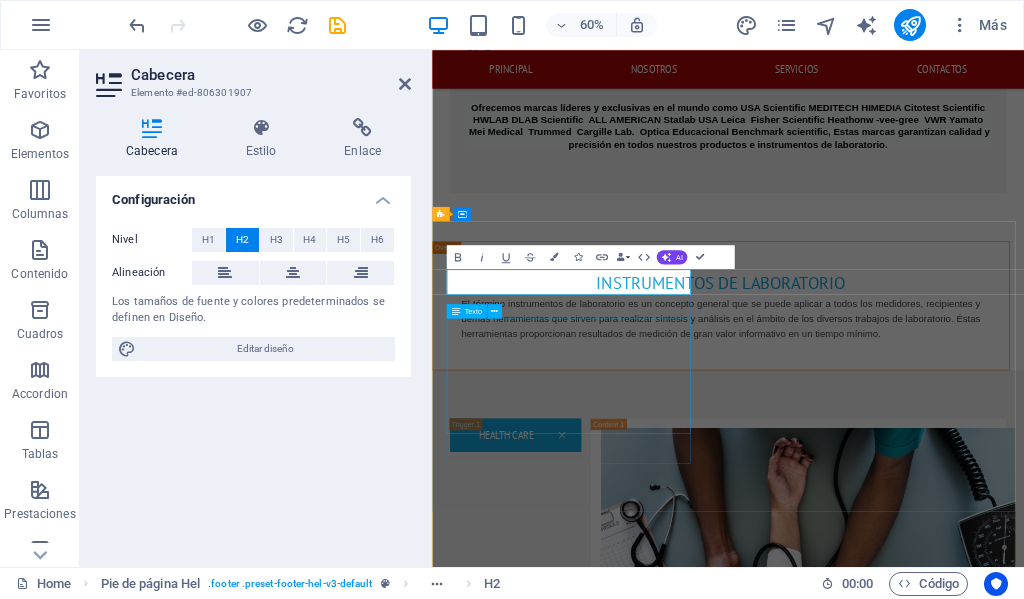 type 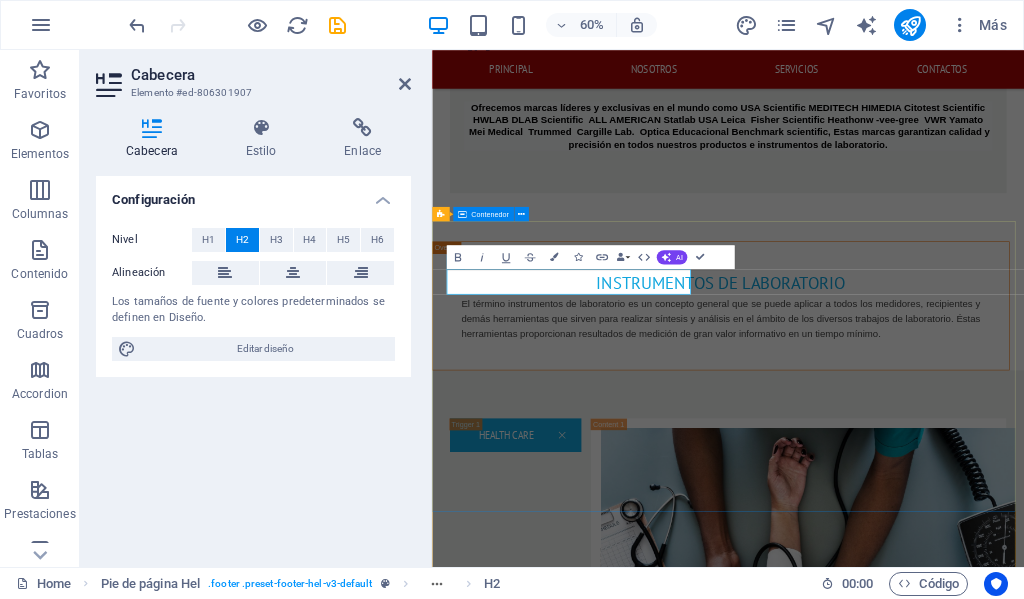 click on "CONTACTANOS WE ARE HAPPY TO HELP dimelab.net Col. Godoy frente a la Fuerza Aerea Hondureña contiguo a electro llantas ,  Comayaguela M.D.C.   [POSTAL_CODE] [PHONE]   dimelab@[EXAMPLE_DOMAIN] lunes a viernes: 8am - 4:30pm Legal Notice  |  Privacy   I have read and understand the privacy policy. ¿Ilegible? Cargar nuevo Submit" at bounding box center (925, 3743) 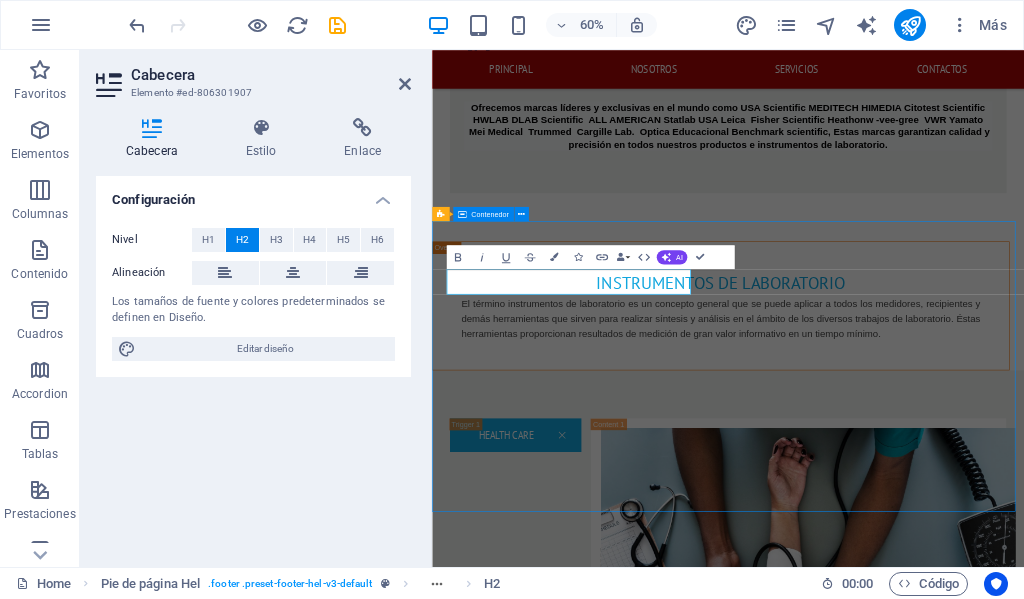 click on "CONTACTANOS WE ARE HAPPY TO HELP dimelab.net Col. Godoy frente a la Fuerza Aerea Hondureña contiguo a electro llantas ,  Comayaguela M.D.C.   [POSTAL_CODE] [PHONE]   dimelab@[EXAMPLE_DOMAIN] lunes a viernes: 8am - 4:30pm Legal Notice  |  Privacy   I have read and understand the privacy policy. ¿Ilegible? Cargar nuevo Submit" at bounding box center (925, 3743) 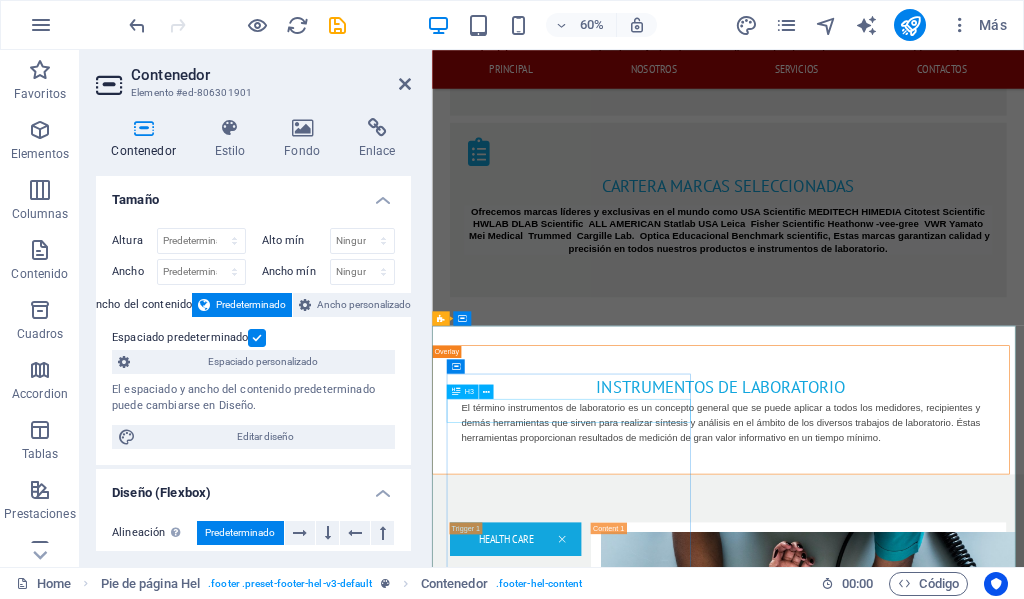 click on "WE ARE HAPPY TO HELP" at bounding box center [920, 3683] 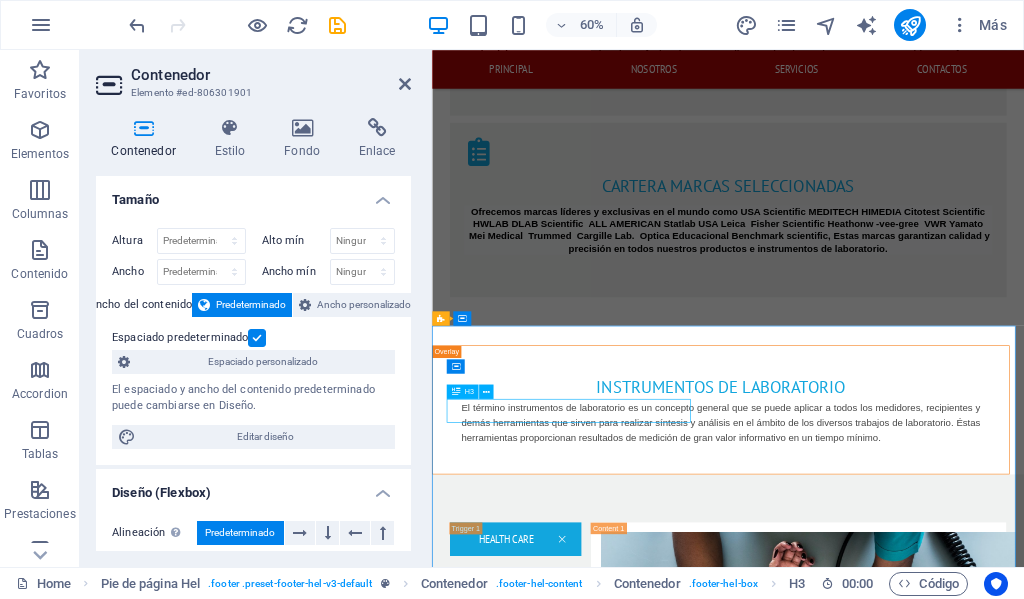 click on "WE ARE HAPPY TO HELP" at bounding box center (920, 3683) 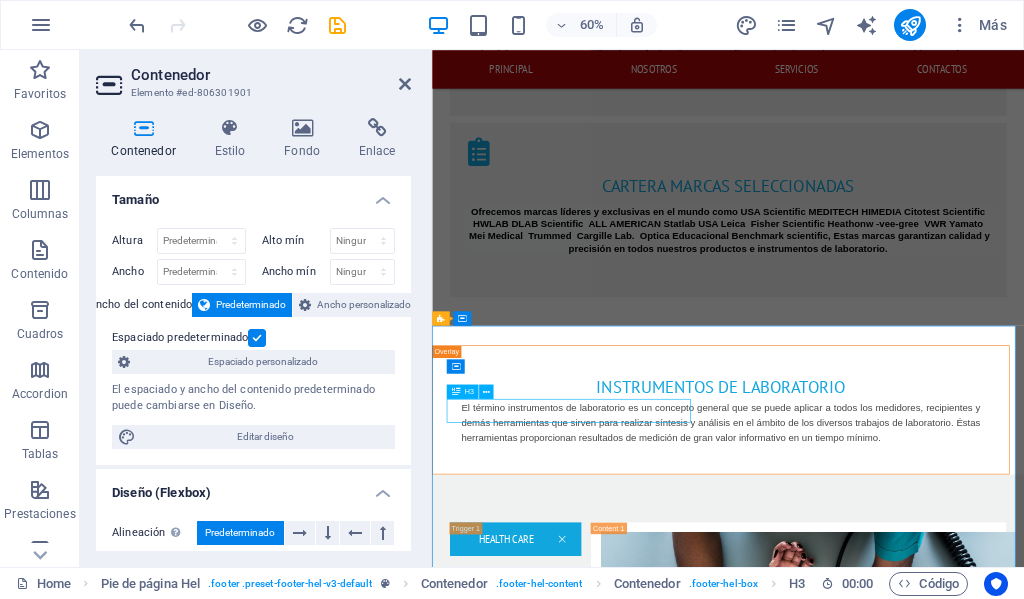 scroll, scrollTop: 3026, scrollLeft: 0, axis: vertical 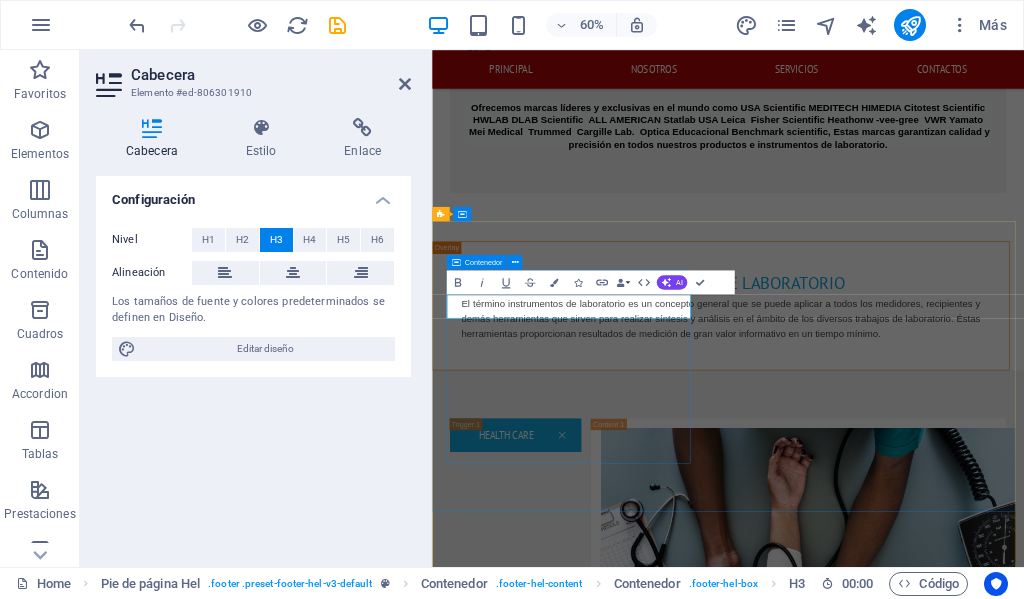 type 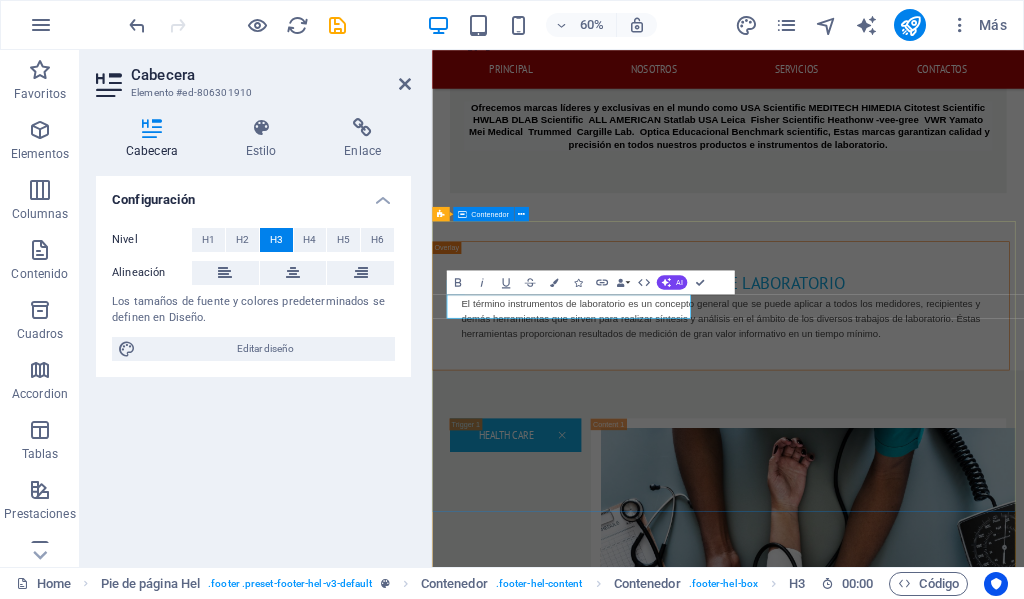 click on "CONTACTANOS ESTAREMOS FELICES DE AYUDARTE dimelab.net Col. Godoy frente a la Fuerza Aerea Hondureña contiguo a electro llantas ,  Comayaguela M.D.C.   [POSTAL_CODE] [PHONE]   dimelab@[EXAMPLE_DOMAIN] lunes a viernes: 8am - 4:30pm Legal Notice  |  Privacy   I have read and understand the privacy policy. ¿Ilegible? Cargar nuevo Submit" at bounding box center (925, 3743) 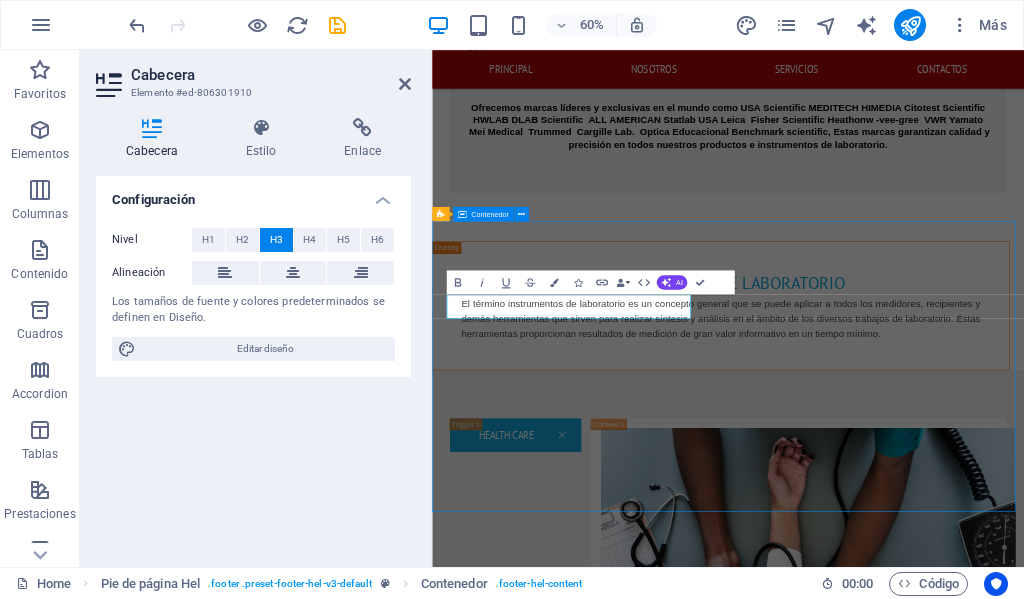 click on "CONTACTANOS ESTAREMOS FELICES DE AYUDARTE dimelab.net Col. Godoy frente a la Fuerza Aerea Hondureña contiguo a electro llantas ,  Comayaguela M.D.C.   [POSTAL_CODE] [PHONE]   dimelab@[EXAMPLE_DOMAIN] lunes a viernes: 8am - 4:30pm Legal Notice  |  Privacy   I have read and understand the privacy policy. ¿Ilegible? Cargar nuevo Submit" at bounding box center [925, 3743] 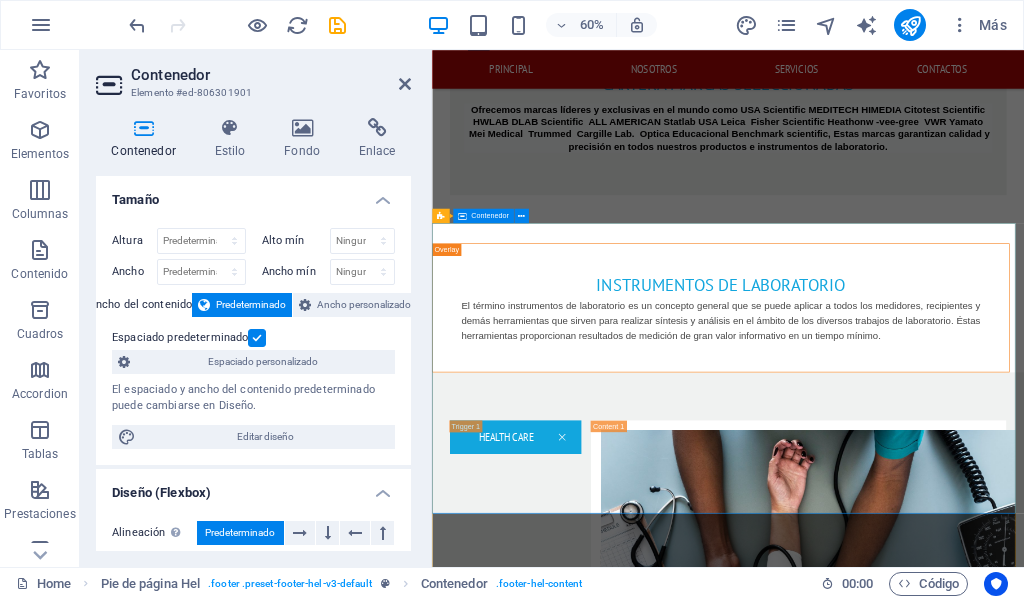 scroll, scrollTop: 3052, scrollLeft: 0, axis: vertical 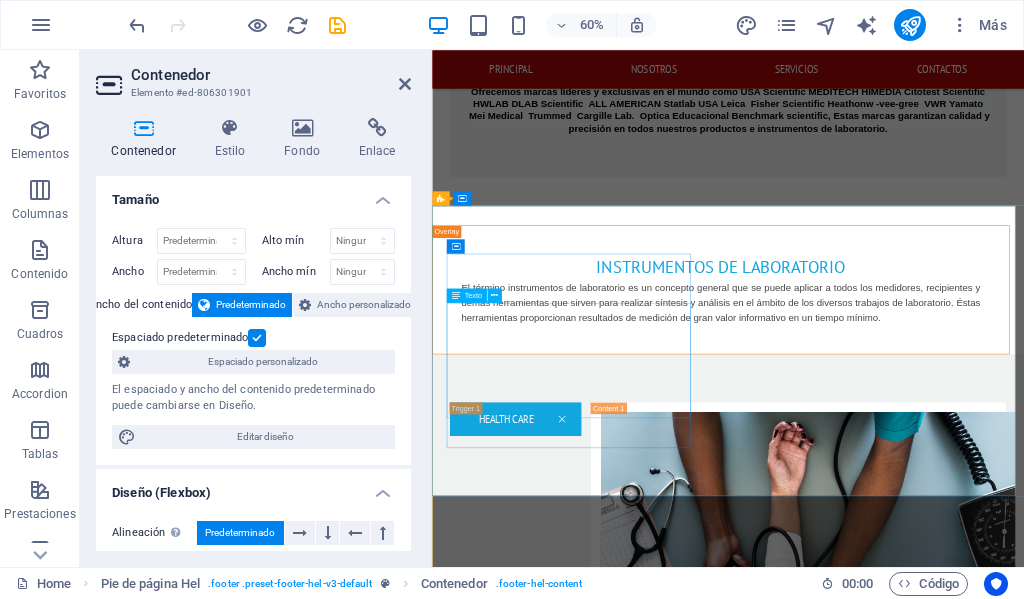 click on "dimelab.net Col. Godoy frente a la Fuerza Aerea Hondureña contiguo a electro llantas ,  Comayaguela M.D.C.   [POSTAL_CODE] [PHONE]   dimelab@[EXAMPLE_DOMAIN] lunes a viernes: 8am - 4:30pm Legal Notice  |  Privacy" at bounding box center (920, 3587) 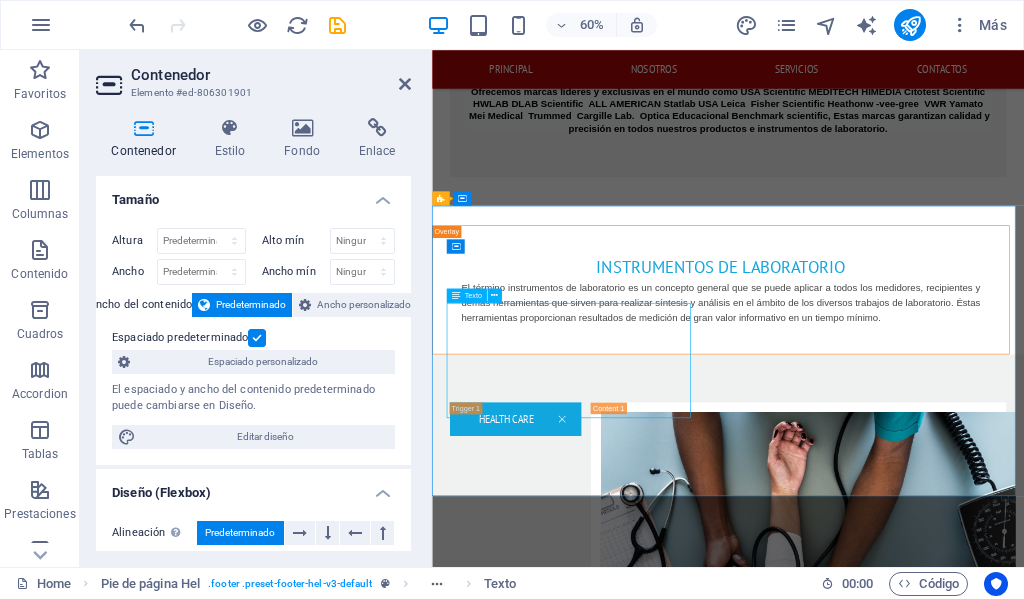 click on "dimelab.net Col. Godoy frente a la Fuerza Aerea Hondureña contiguo a electro llantas ,  Comayaguela M.D.C.   [POSTAL_CODE] [PHONE]   dimelab@[EXAMPLE_DOMAIN] lunes a viernes: 8am - 4:30pm Legal Notice  |  Privacy" at bounding box center [920, 3587] 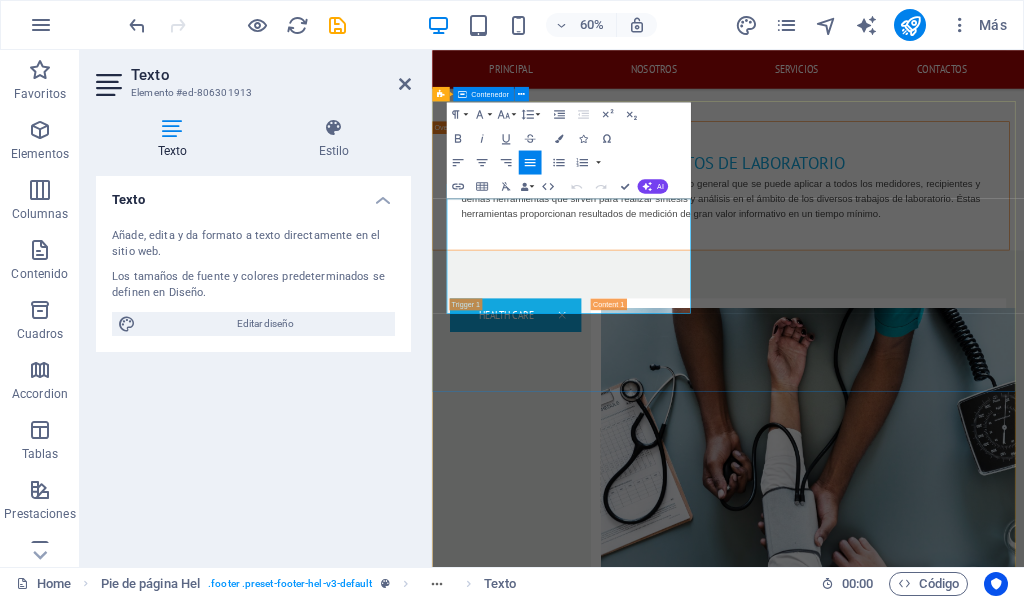 drag, startPoint x: 601, startPoint y: 478, endPoint x: 418, endPoint y: 473, distance: 183.0683 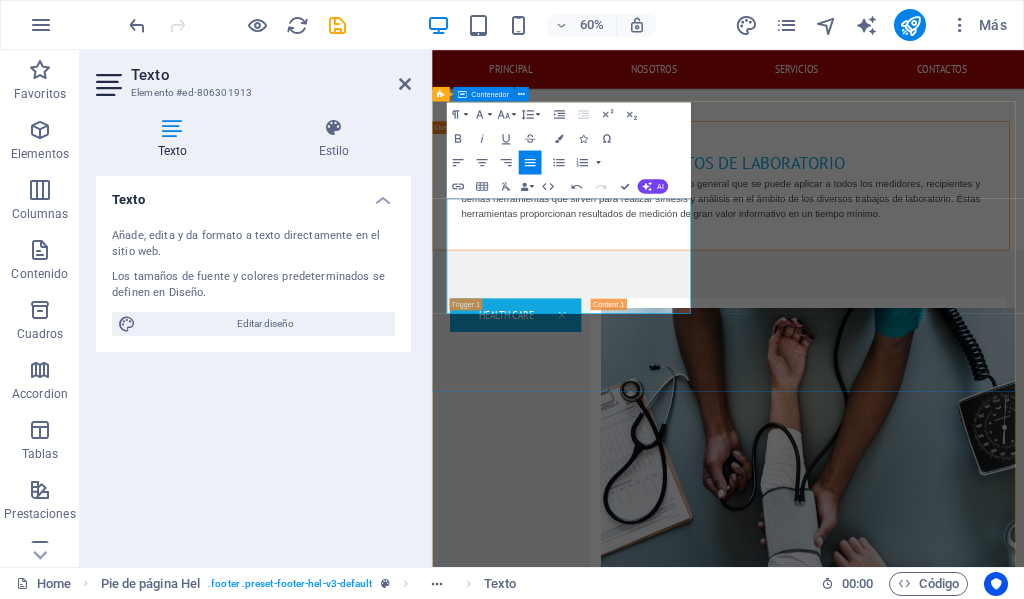 click on "CONTACTANOS ESTAREMOS FELICES DE AYUDARTE dimelab.net Col. Godoy frente a la Fuerza Aerea Hondureña contiguo a electro llantas ,  Comayaguela M.D.C.   [POSTAL_CODE] [PHONE]   dimelab@[EXAMPLE_DOMAIN] lunes a viernes: 8am - 4:30pm   I have read and understand the privacy policy. ¿Ilegible? Cargar nuevo Submit" at bounding box center (925, 3543) 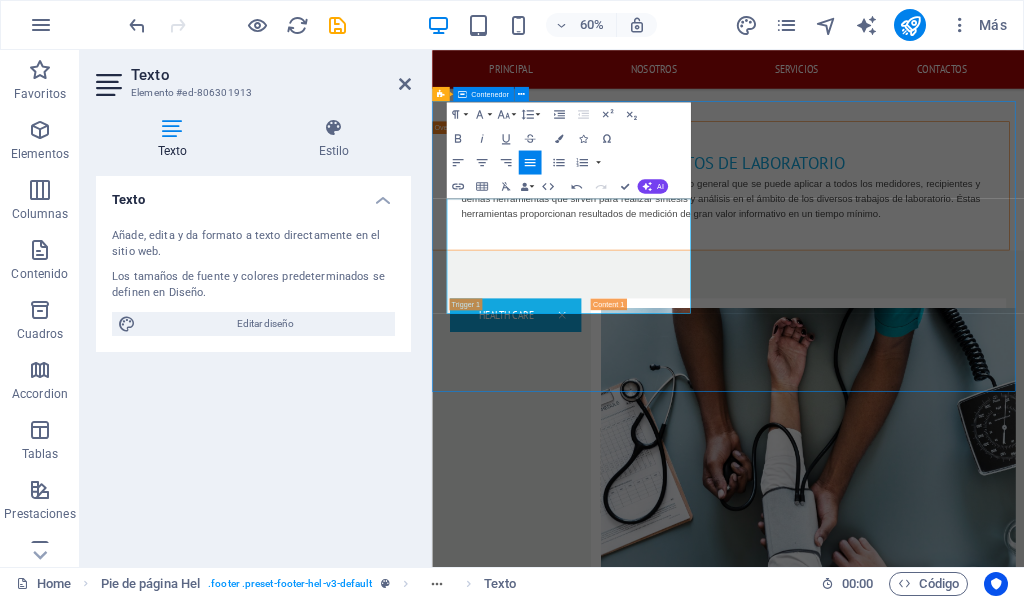 click on "CONTACTANOS ESTAREMOS FELICES DE AYUDARTE dimelab.net Col. Godoy frente a la Fuerza Aerea Hondureña contiguo a electro llantas ,  Comayaguela M.D.C.   [POSTAL_CODE] [PHONE]   dimelab@[EXAMPLE_DOMAIN] lunes a viernes: 8am - 4:30pm   I have read and understand the privacy policy. ¿Ilegible? Cargar nuevo Submit" at bounding box center (925, 3543) 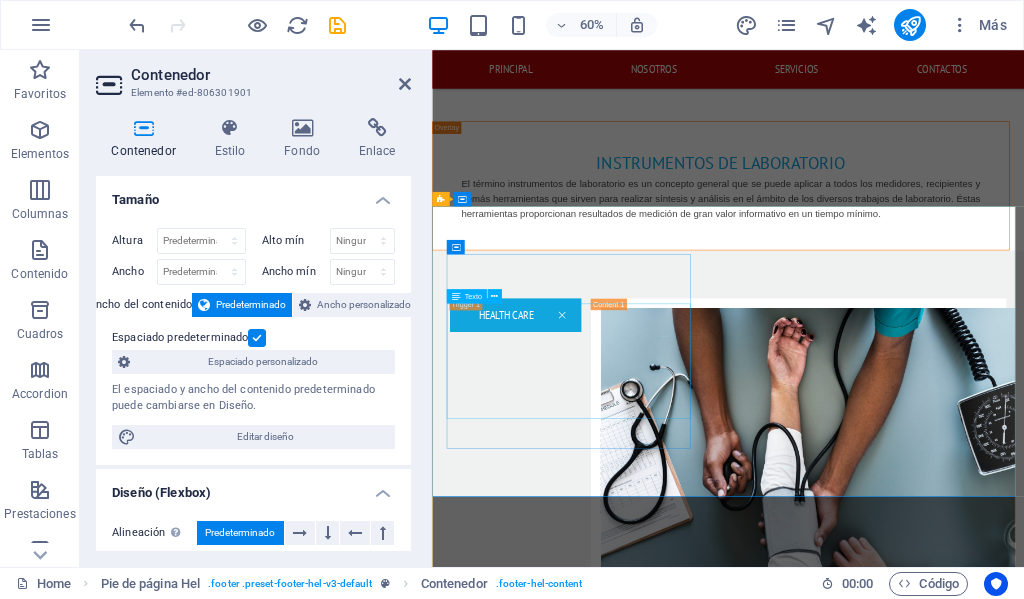 scroll, scrollTop: 3051, scrollLeft: 0, axis: vertical 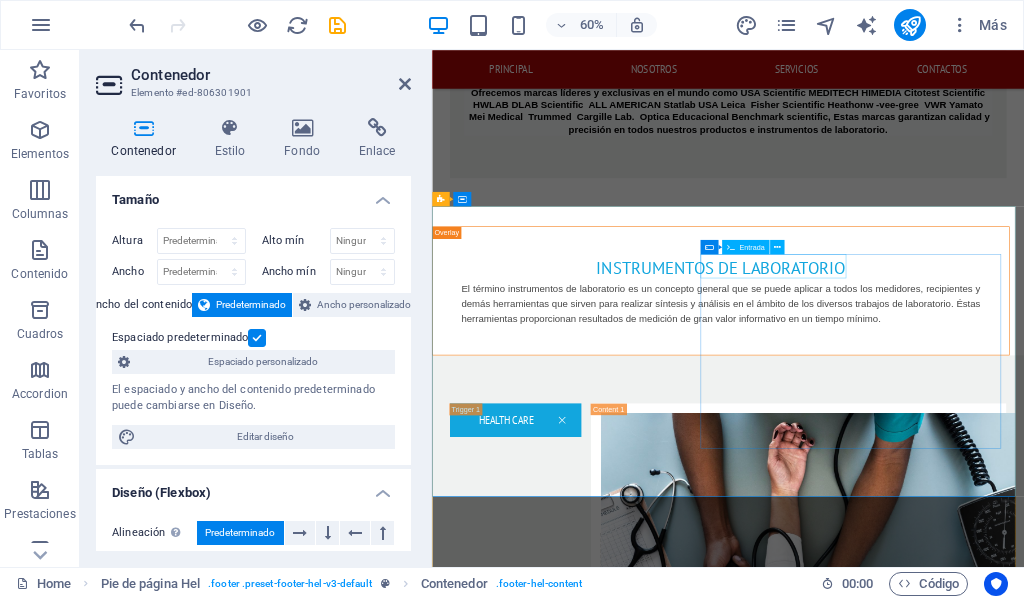 click 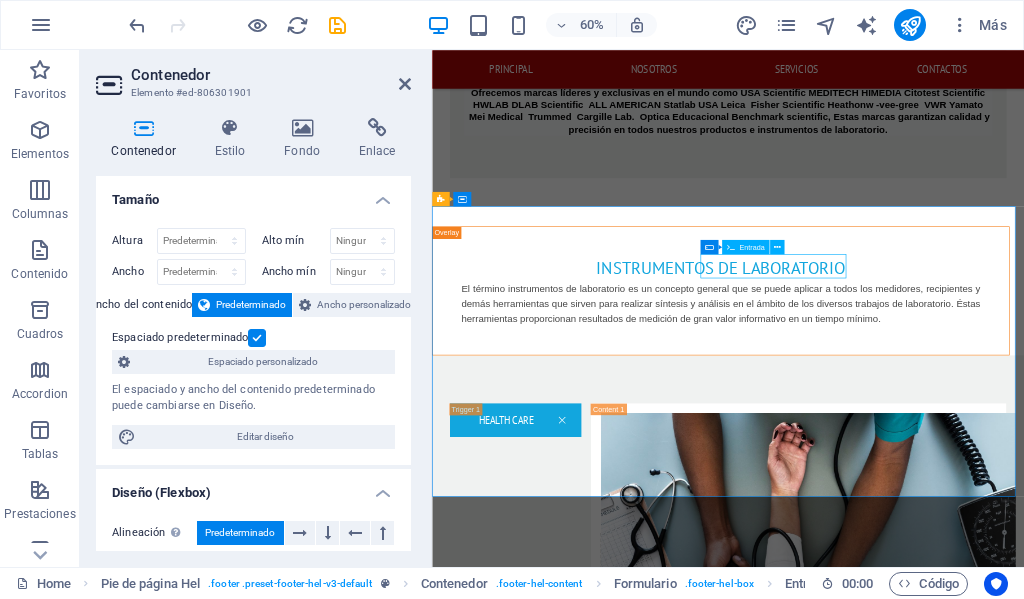 click 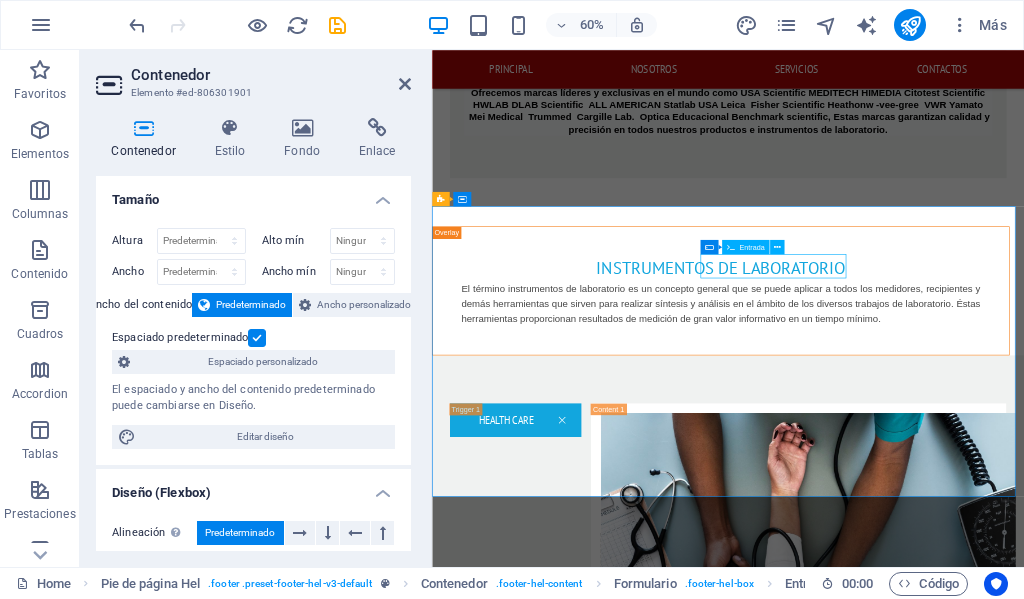 click 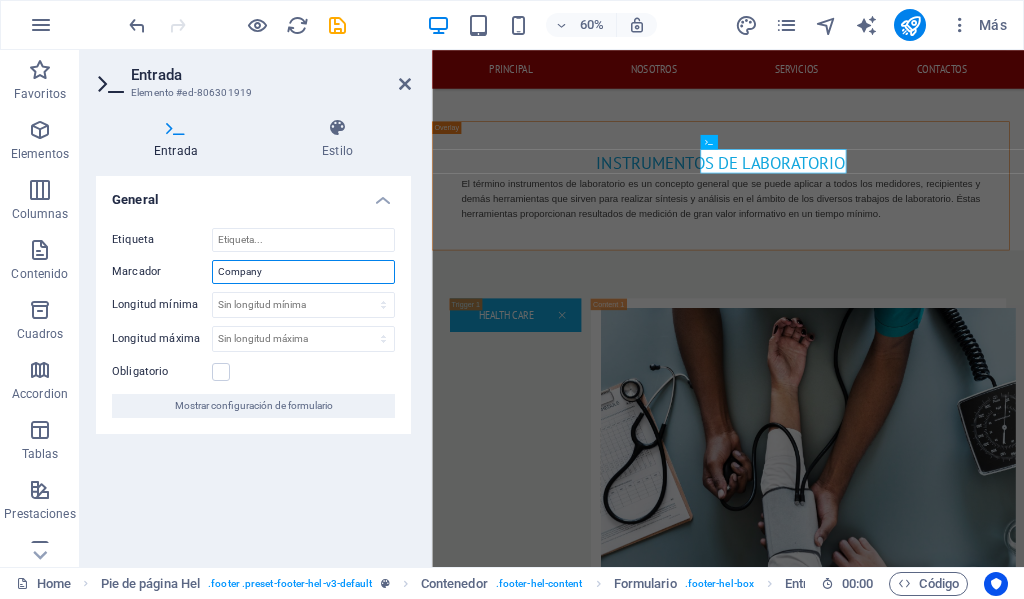 drag, startPoint x: 301, startPoint y: 271, endPoint x: 163, endPoint y: 260, distance: 138.43771 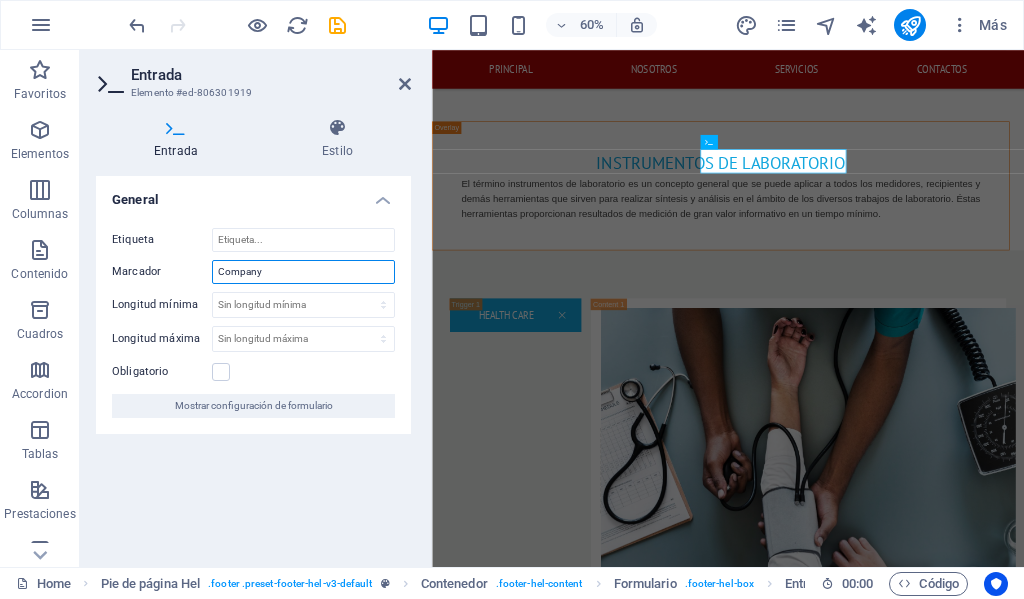 click on "Marcador Company" at bounding box center [253, 272] 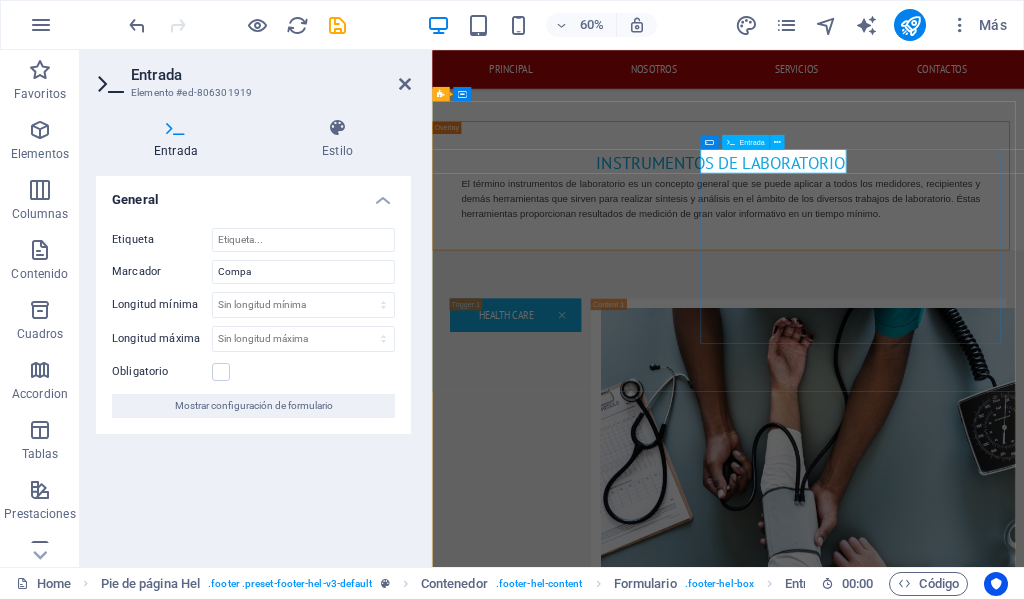 click 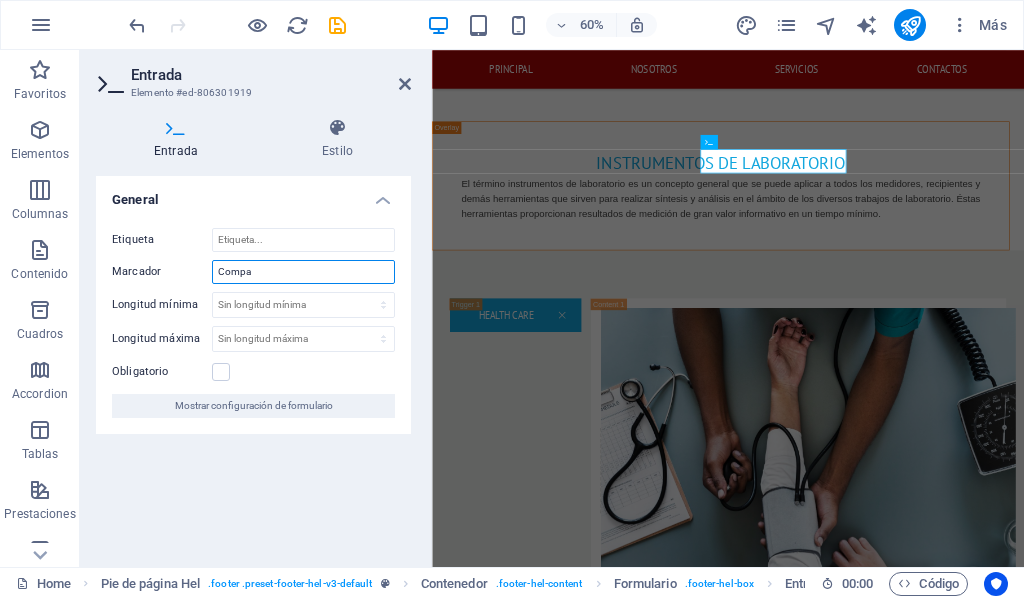 click on "Compa" at bounding box center [303, 272] 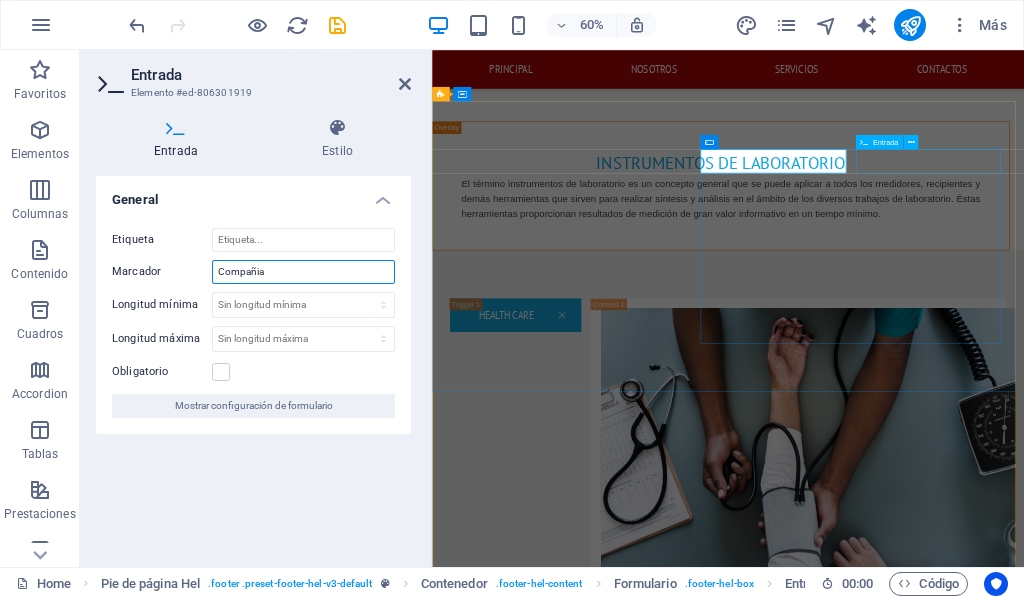 type on "Compañia" 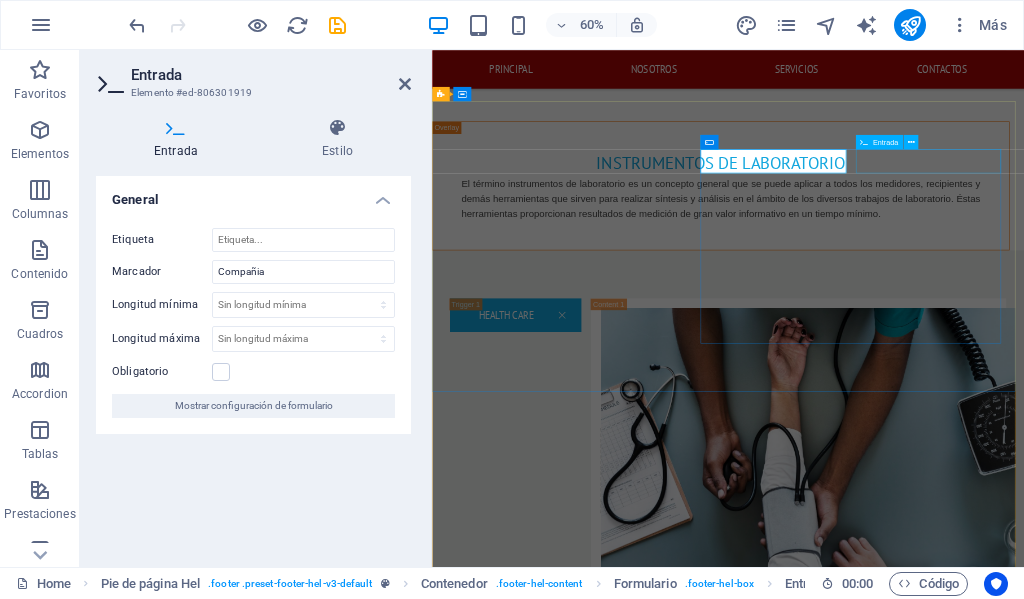 click 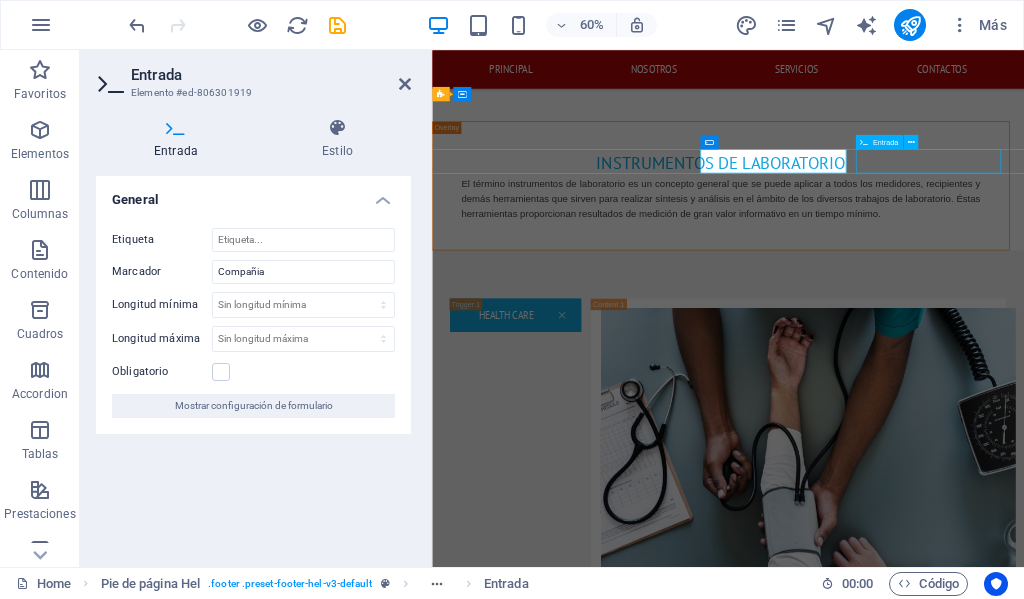 click 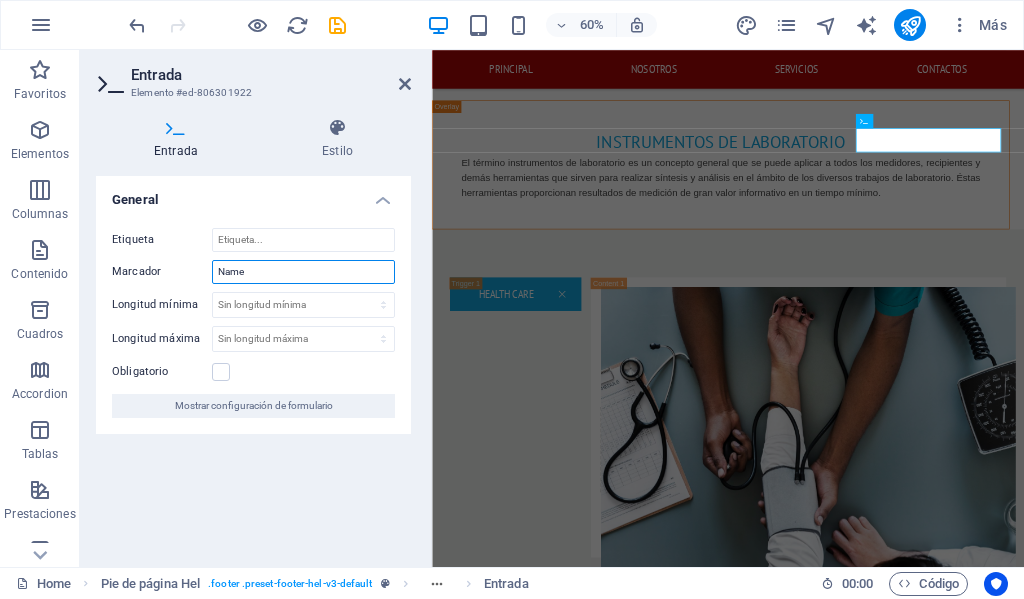 drag, startPoint x: 309, startPoint y: 275, endPoint x: 103, endPoint y: 256, distance: 206.87436 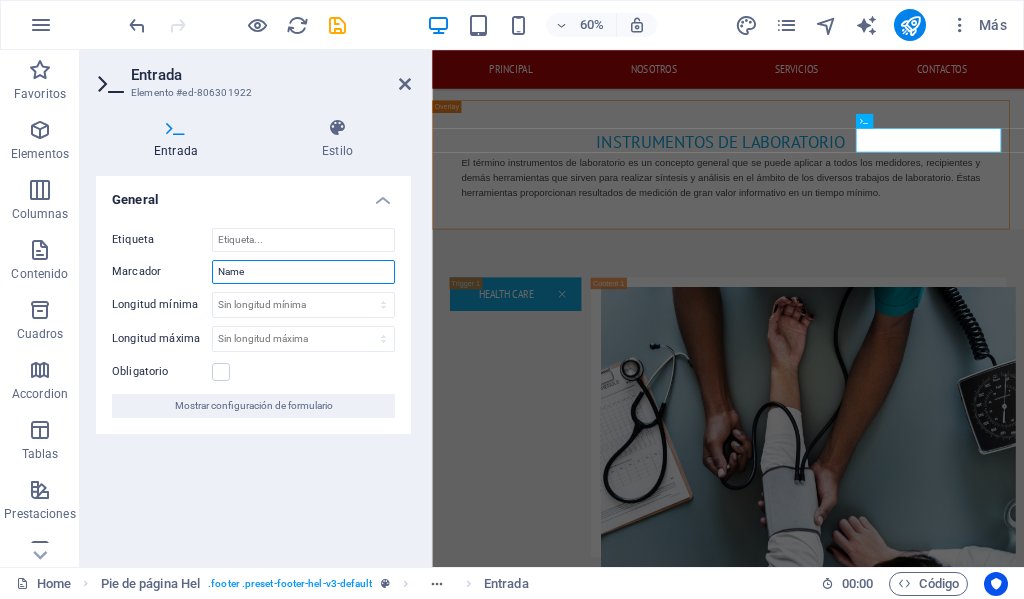 click on "Etiqueta Marcador Name Longitud mínima Sin longitud mínima carácteres Longitud máxima Sin longitud máxima carácteres Obligatorio Mostrar configuración de formulario" at bounding box center [253, 323] 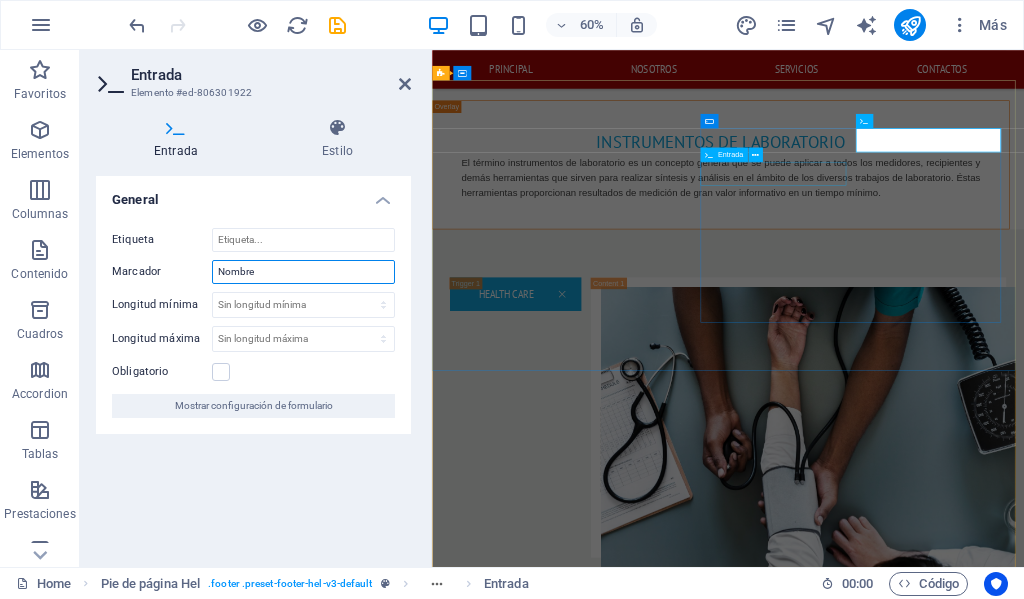 type on "Nombre" 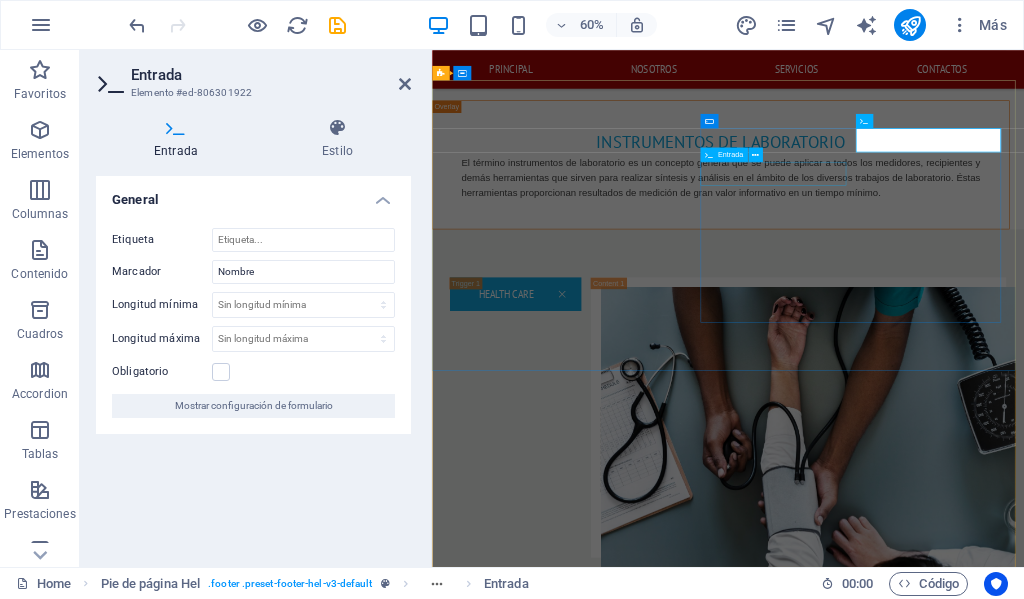 click 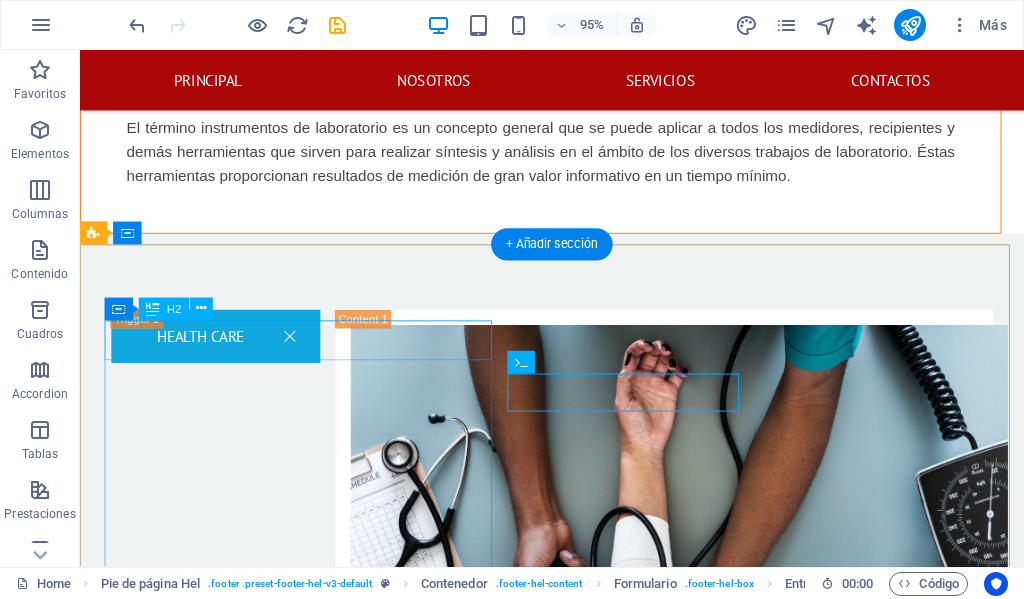 scroll, scrollTop: 3026, scrollLeft: 0, axis: vertical 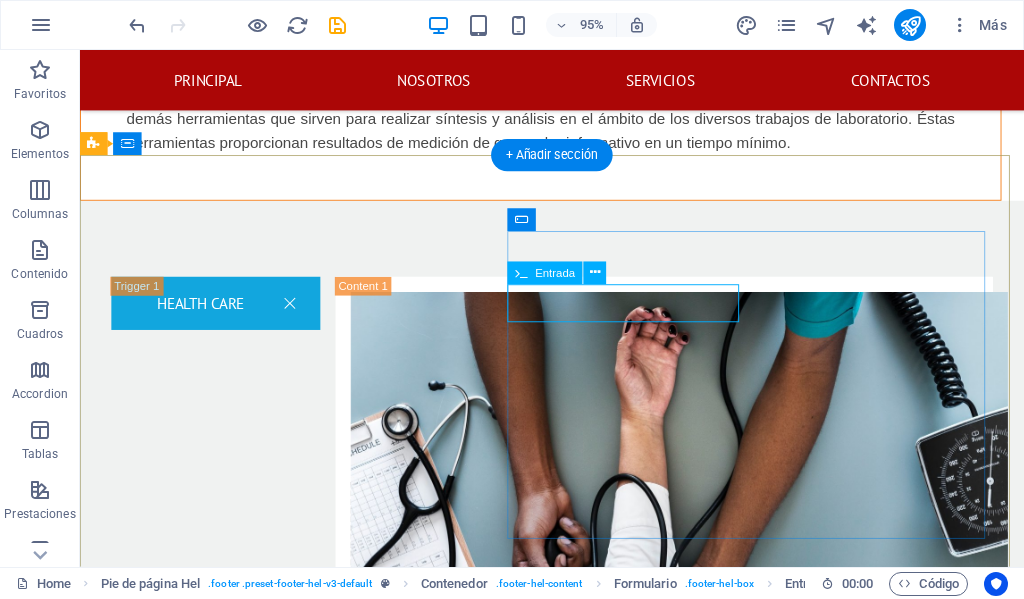 click 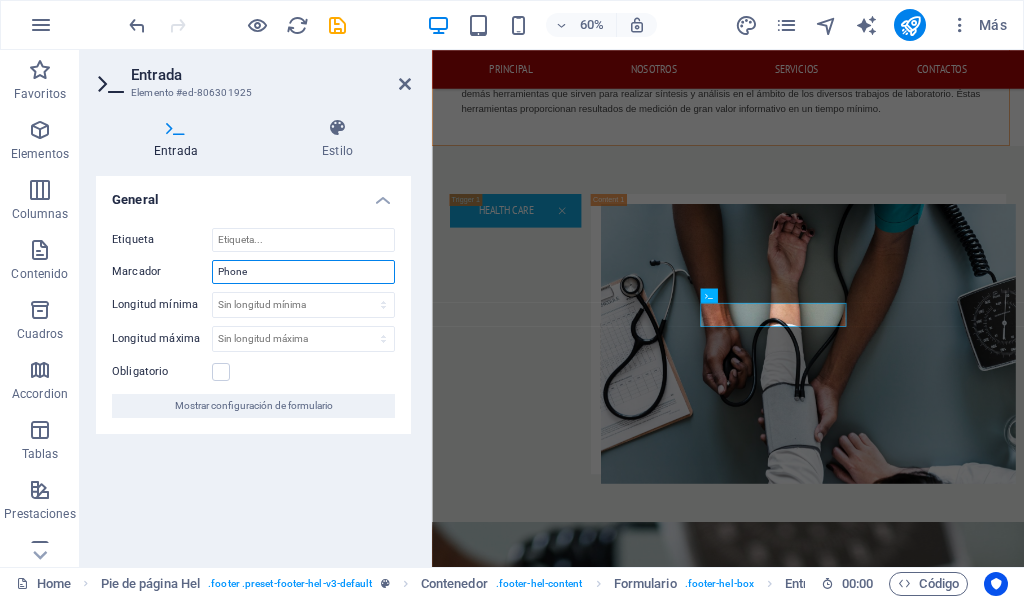drag, startPoint x: 296, startPoint y: 271, endPoint x: 96, endPoint y: 266, distance: 200.06248 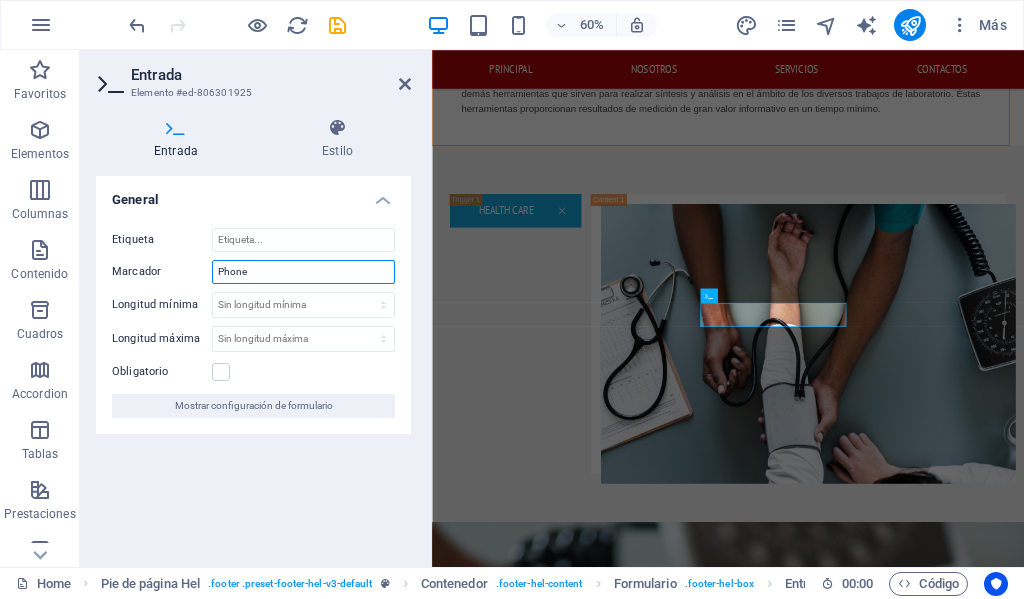 click on "Etiqueta Marcador Phone Longitud mínima Sin longitud mínima carácteres Longitud máxima Sin longitud máxima carácteres Obligatorio Mostrar configuración de formulario" at bounding box center [253, 323] 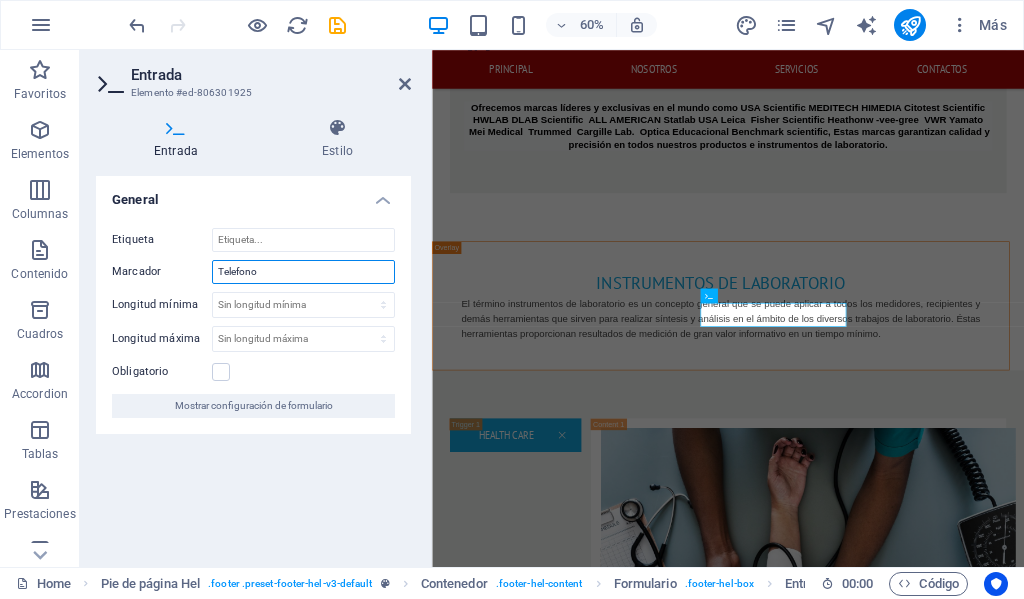 type on "Telefono" 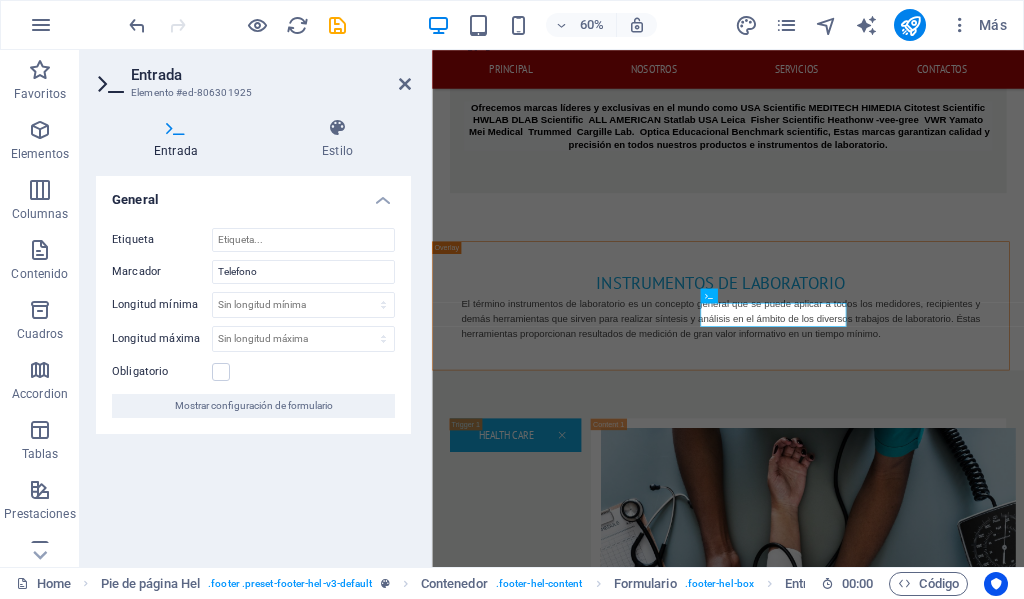 click on "General Etiqueta Marcador Telefono Longitud mínima Sin longitud mínima carácteres Longitud máxima Sin longitud máxima carácteres Obligatorio Mostrar configuración de formulario" at bounding box center (253, 363) 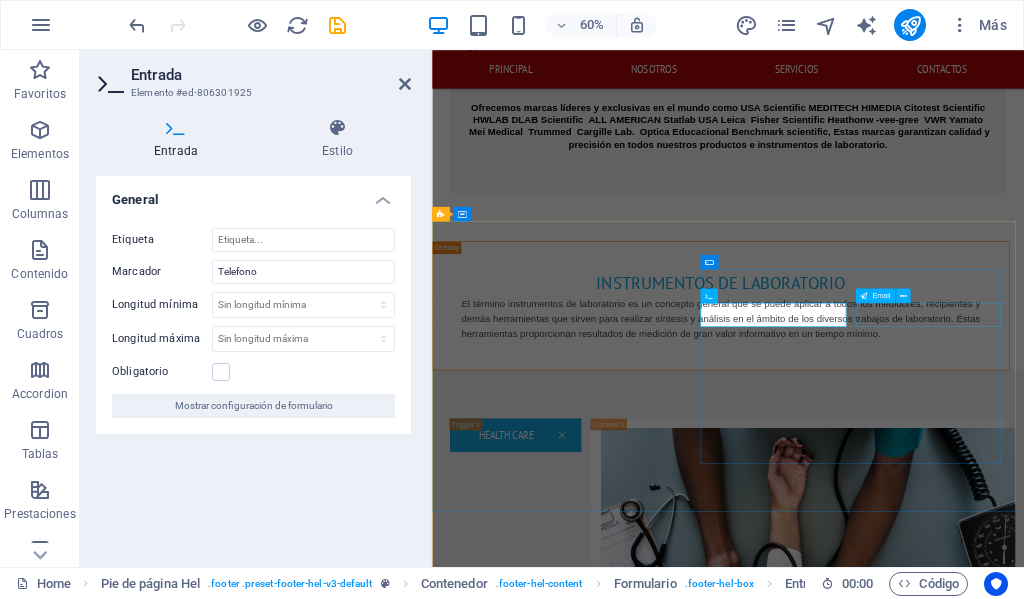 drag, startPoint x: 1213, startPoint y: 484, endPoint x: 1297, endPoint y: 324, distance: 180.70972 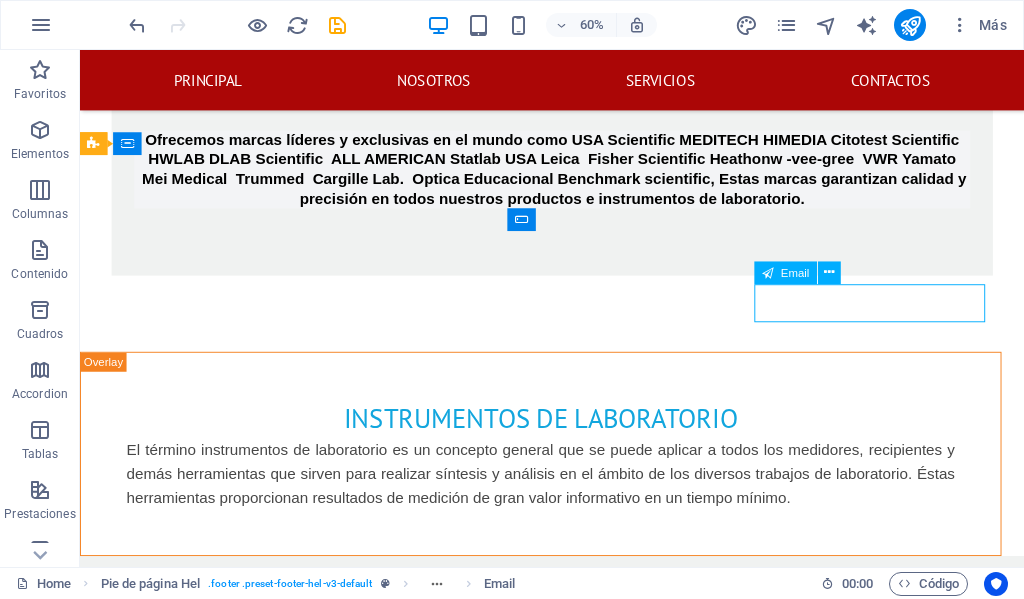 click 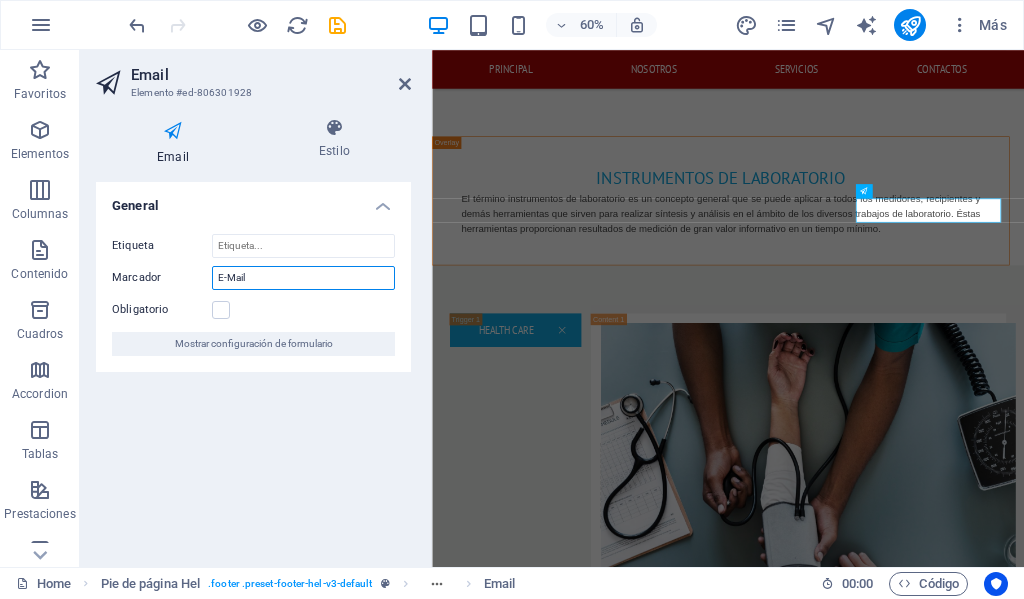 drag, startPoint x: 257, startPoint y: 278, endPoint x: 130, endPoint y: 276, distance: 127.01575 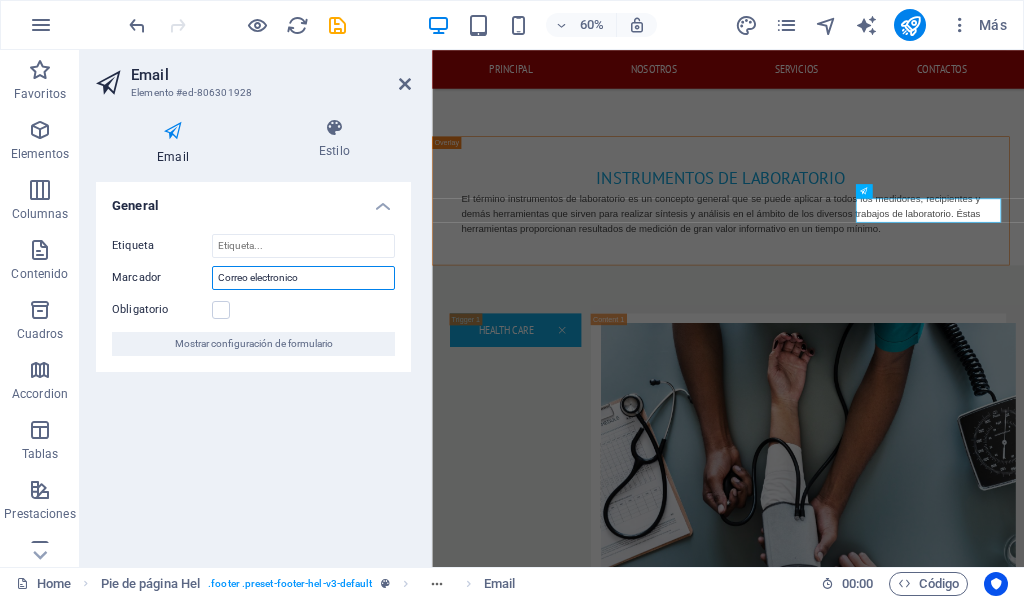 type on "Correo electronico" 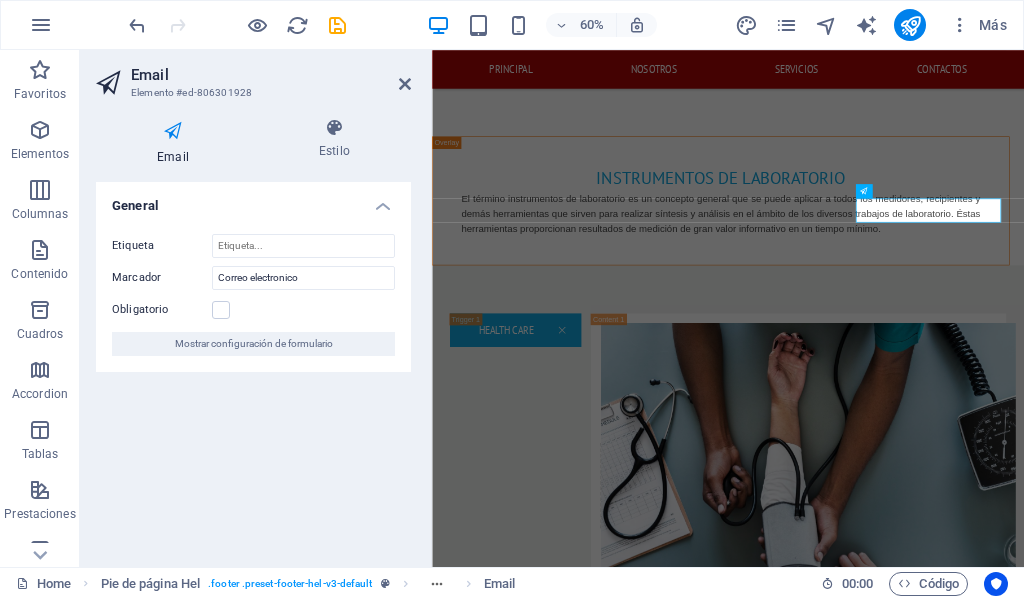 click on "General Etiqueta Marcador Correo electronico Obligatorio Mostrar configuración de formulario" at bounding box center [253, 366] 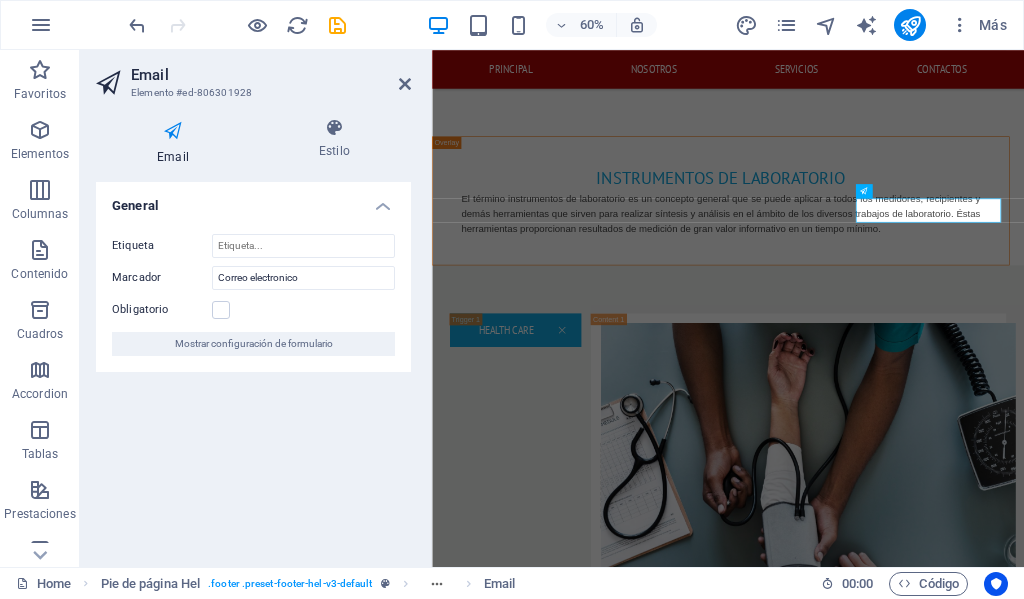 click on "General Etiqueta Marcador Correo electronico Obligatorio Mostrar configuración de formulario" at bounding box center [253, 366] 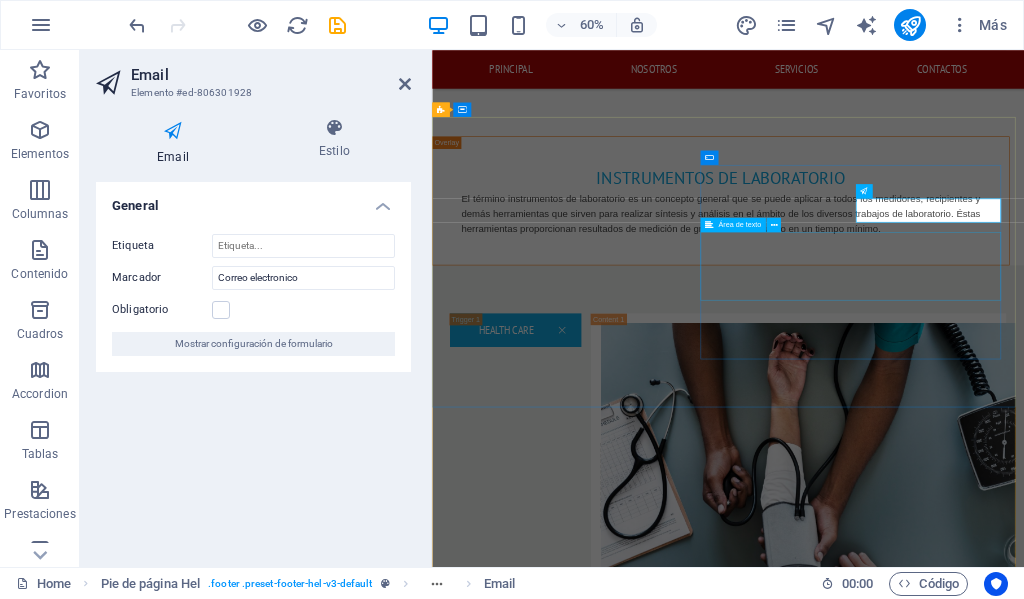 click 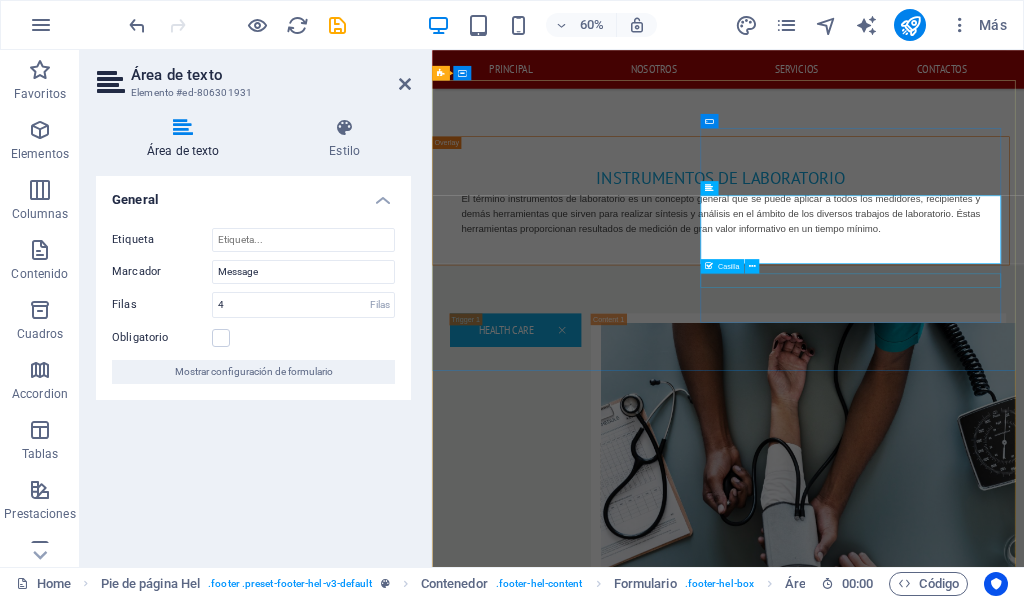 scroll, scrollTop: 3261, scrollLeft: 0, axis: vertical 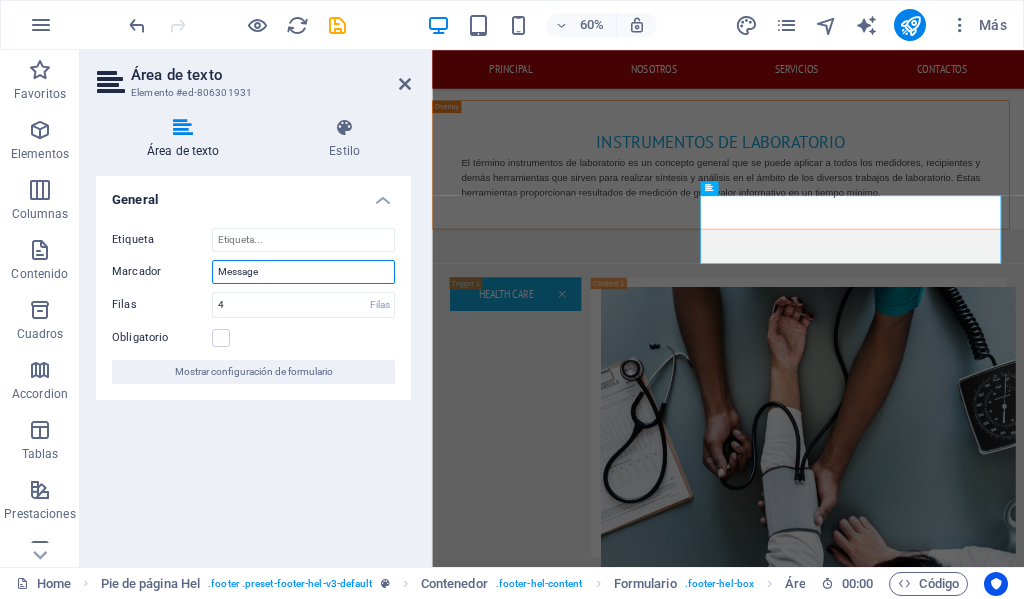 drag, startPoint x: 269, startPoint y: 270, endPoint x: 118, endPoint y: 280, distance: 151.33076 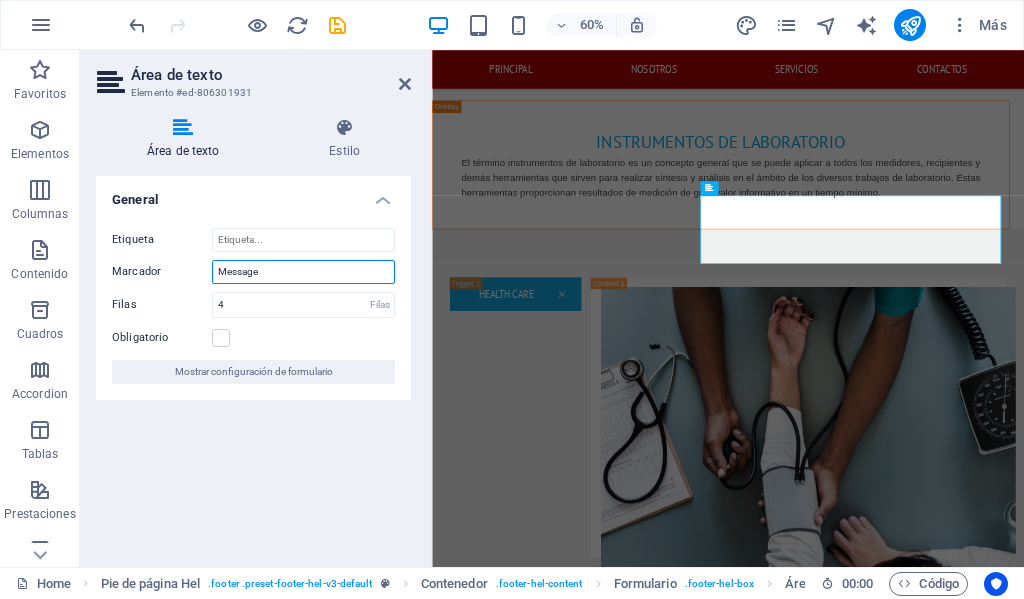 type on "<" 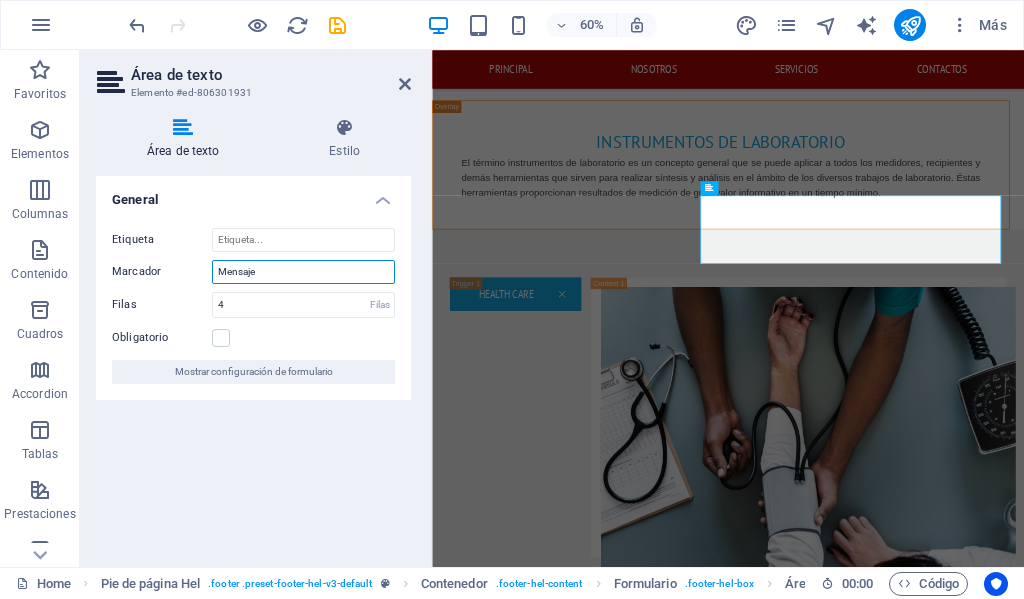 type on "Mensaje" 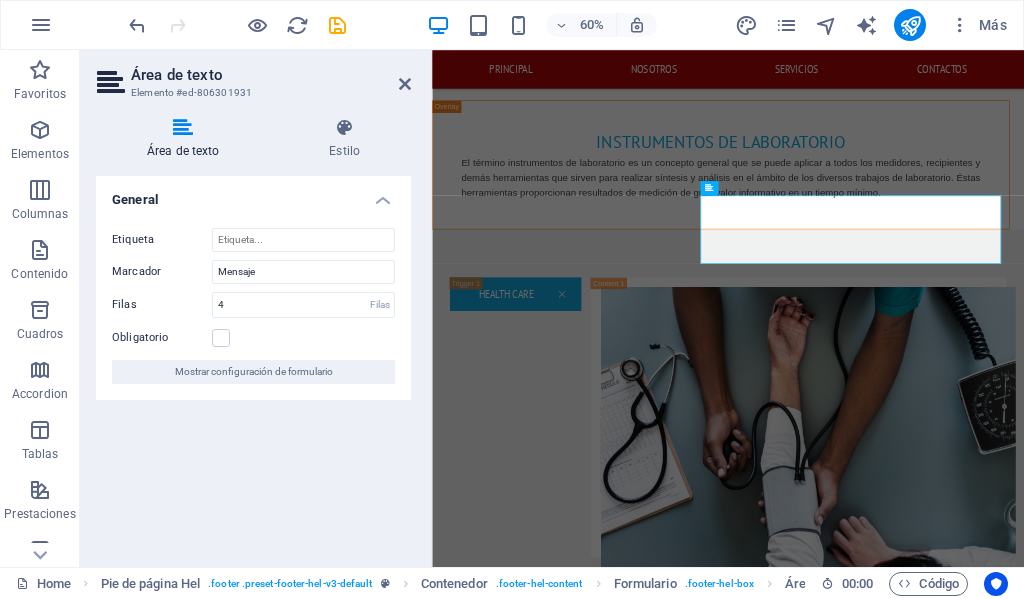 click on "General Etiqueta Marcador Mensaje Filas 4 Filas Obligatorio Mostrar configuración de formulario" at bounding box center (253, 363) 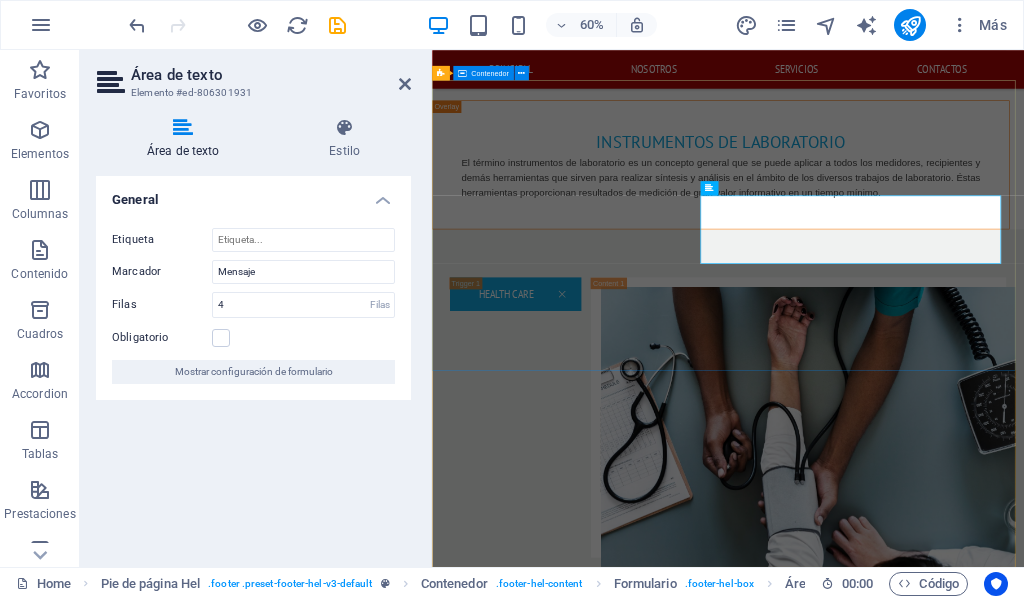 click on "CONTACTANOS ESTAREMOS FELICES DE AYUDARTE dimelab.net Col. Godoy frente a la Fuerza Aerea Hondureña contiguo a electro llantas ,  Comayaguela M.D.C.   [POSTAL_CODE] [PHONE]   dimelab@[EXAMPLE_DOMAIN] lunes a viernes: 8am - 4:30pm   I have read and understand the privacy policy. ¿Ilegible? Cargar nuevo Submit" at bounding box center [925, 3508] 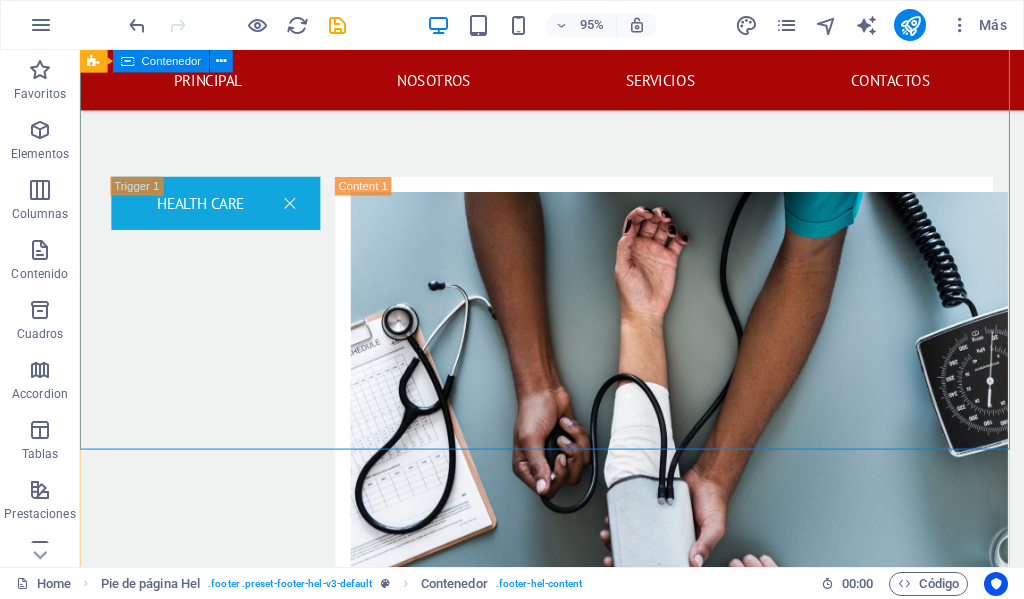 scroll, scrollTop: 3100, scrollLeft: 0, axis: vertical 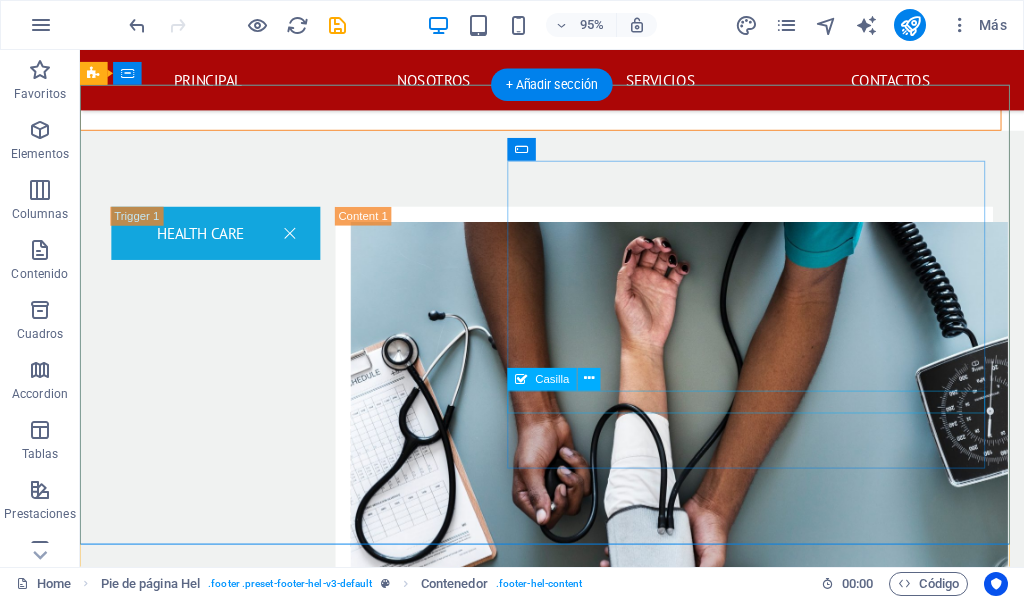 click on "I have read and understand the privacy policy." 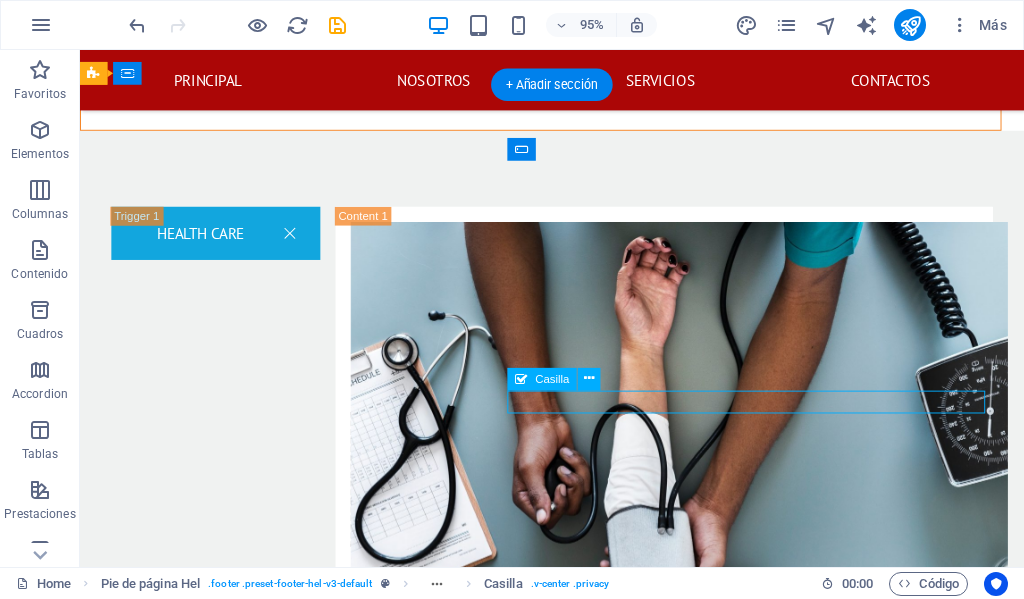 click on "I have read and understand the privacy policy." 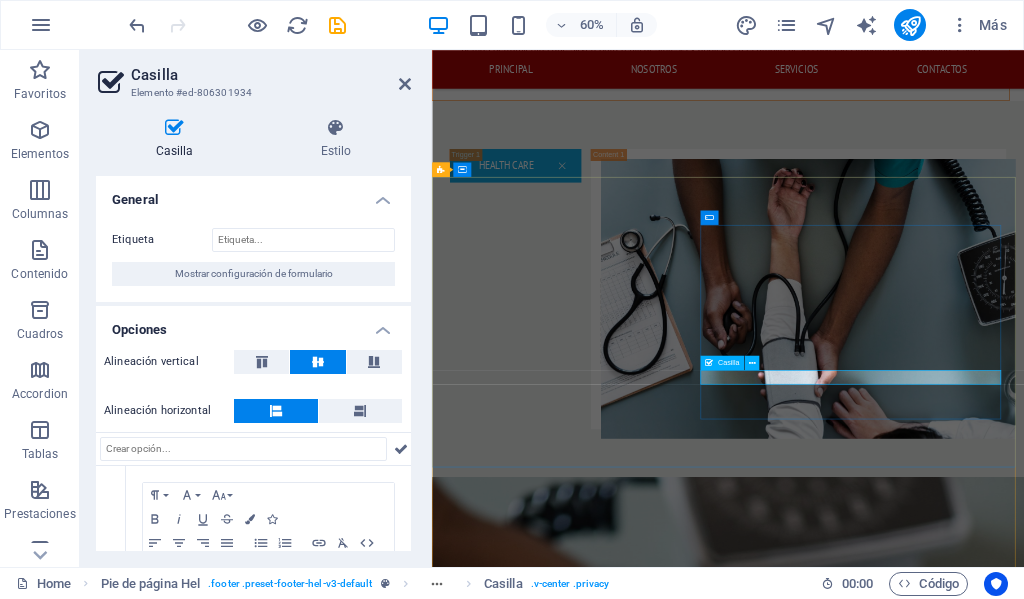 click on "I have read and understand the privacy policy." 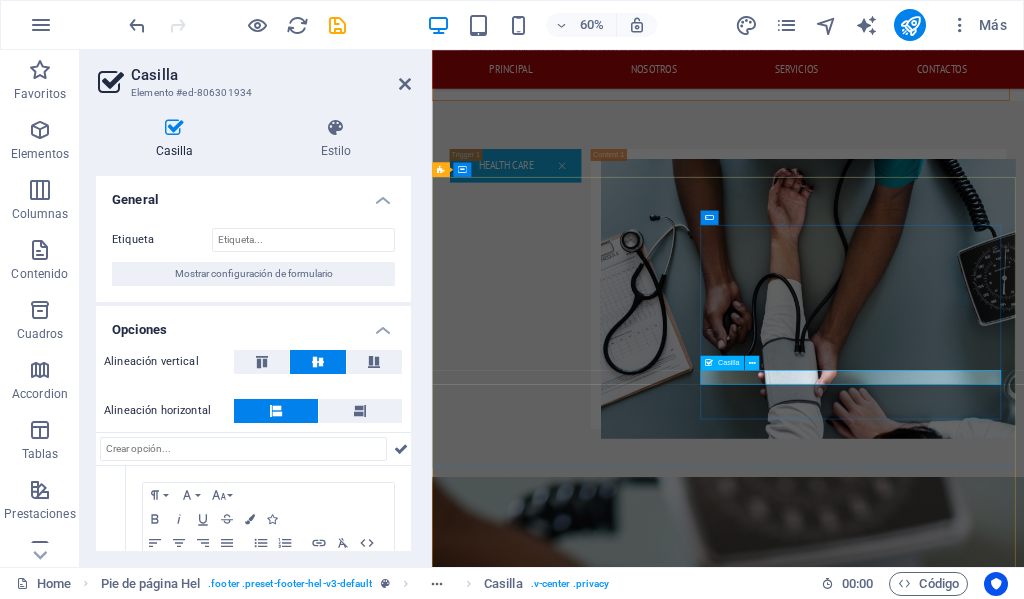 click on "I have read and understand the privacy policy." 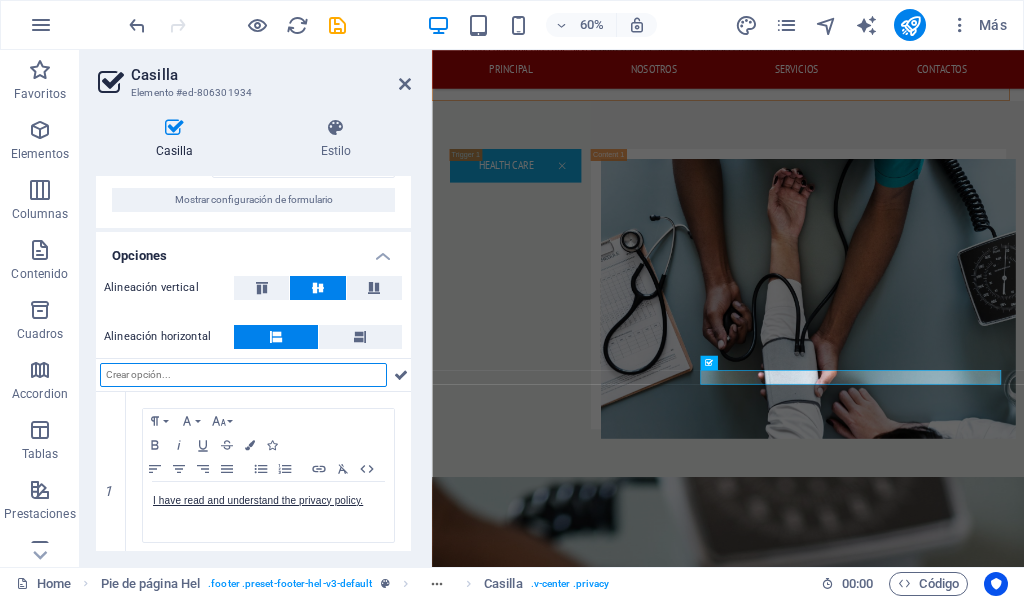 scroll, scrollTop: 100, scrollLeft: 0, axis: vertical 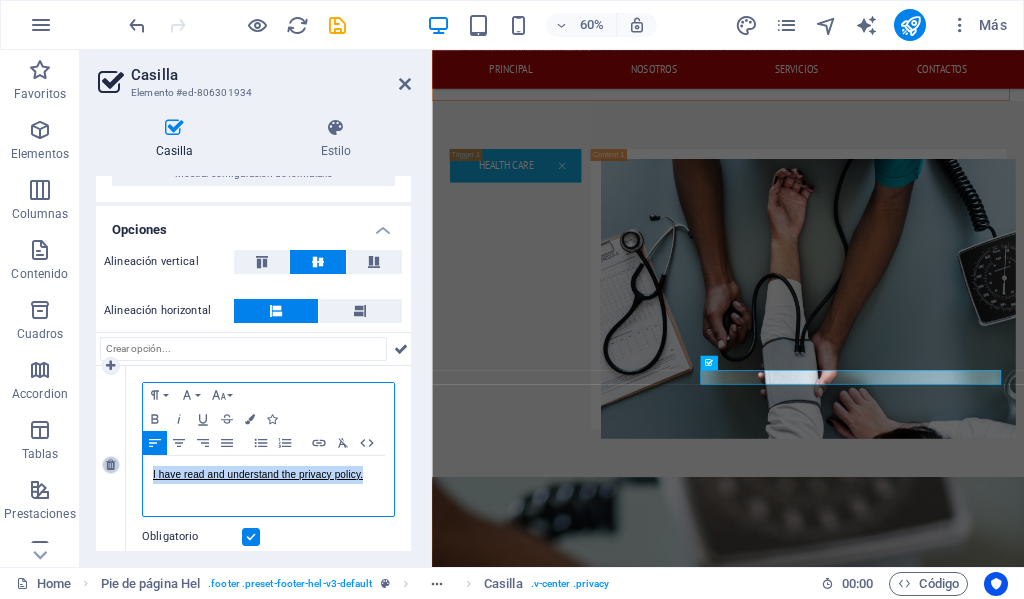 drag, startPoint x: 364, startPoint y: 480, endPoint x: 111, endPoint y: 464, distance: 253.50542 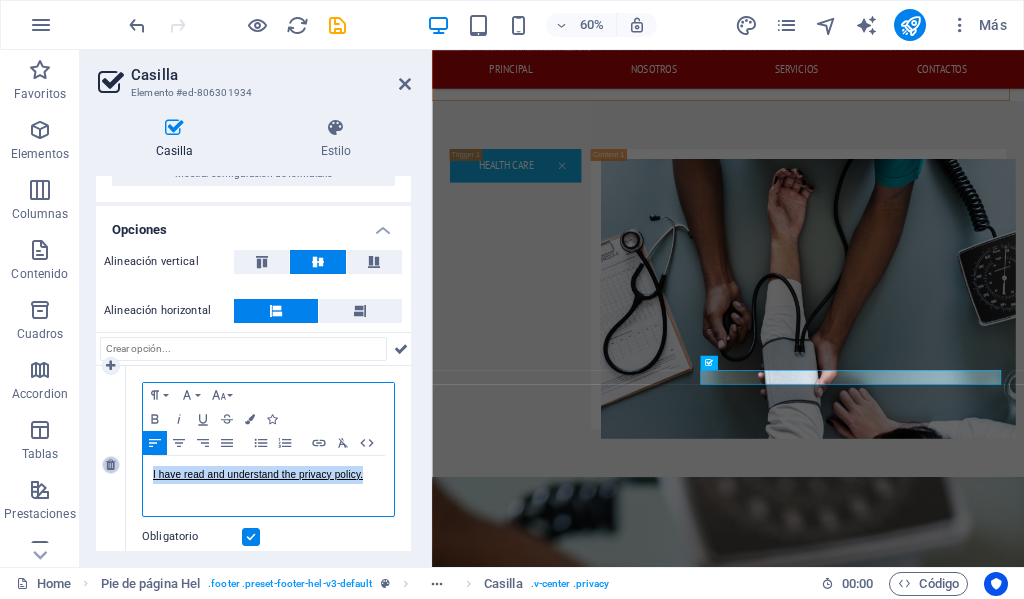 click on "1 Paragraph Format Normal Heading 1 Heading 2 Heading 3 Heading 4 Heading 5 Heading 6 Code Font Family Arial Georgia Impact Tahoma Times New Roman Verdana PT Sans Font Size 8 9 10 11 12 14 18 24 30 36 48 60 72 96 Bold Italic Underline Strikethrough Colors Icons Align Left Align Center Align Right Align Justify Unordered List Ordered List Insert Link Clear Formatting HTML I have read and understand the privacy policy. Obligatorio" at bounding box center [253, 465] 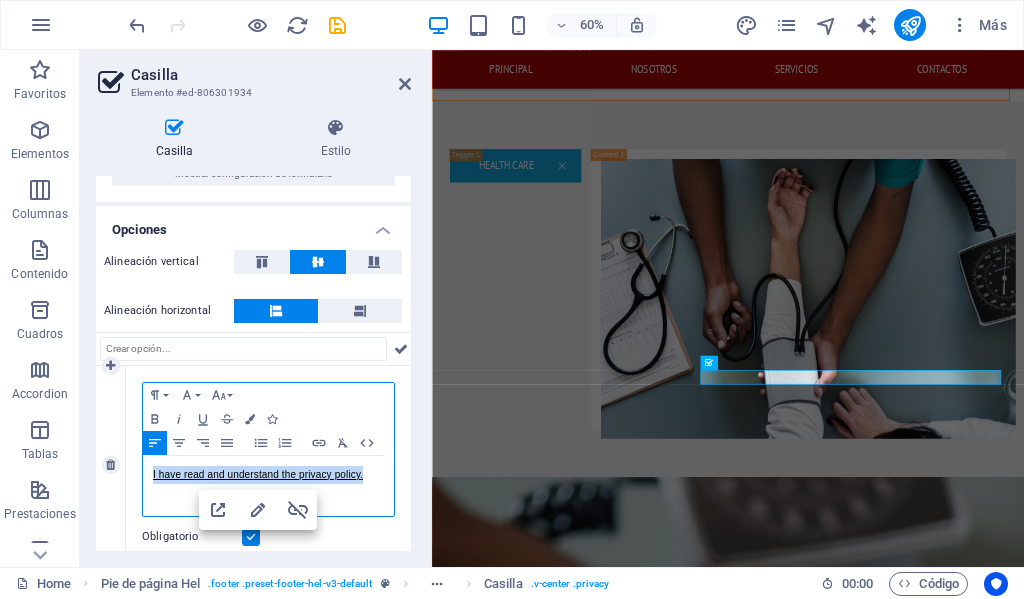 copy on "I have read and understand the privacy policy." 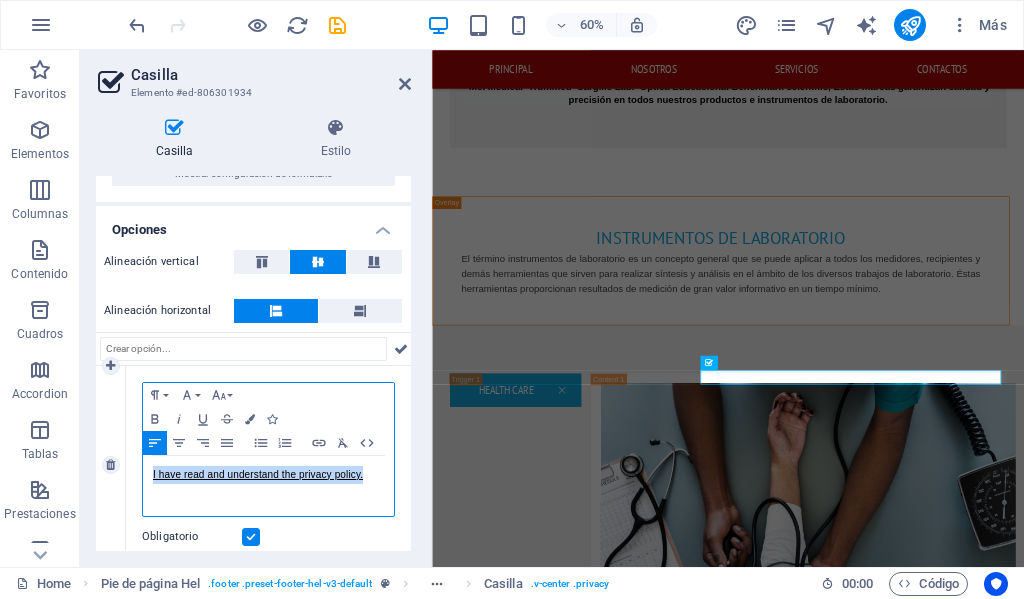 drag, startPoint x: 373, startPoint y: 477, endPoint x: 101, endPoint y: 476, distance: 272.00183 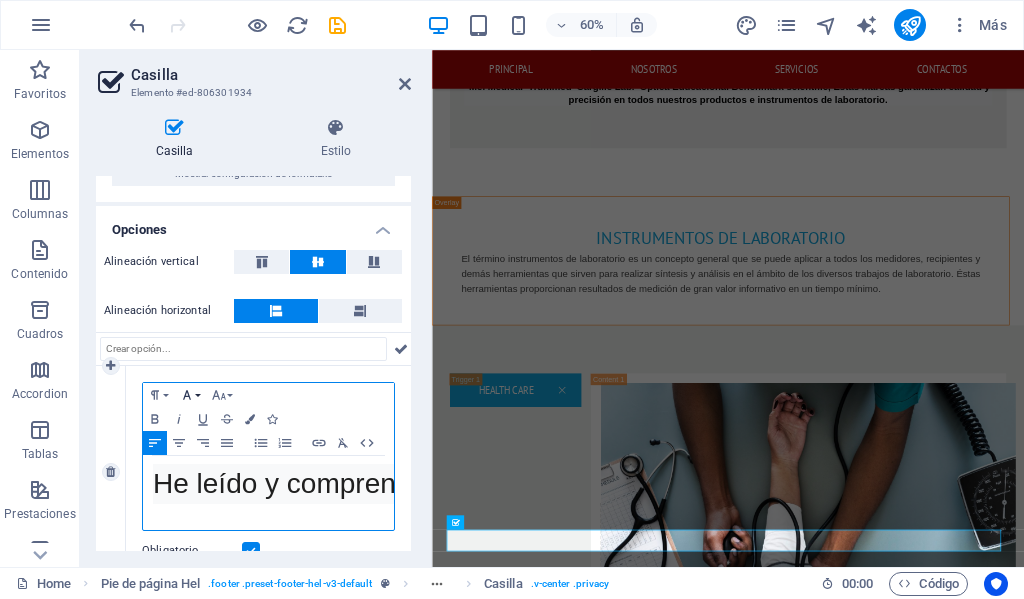 click 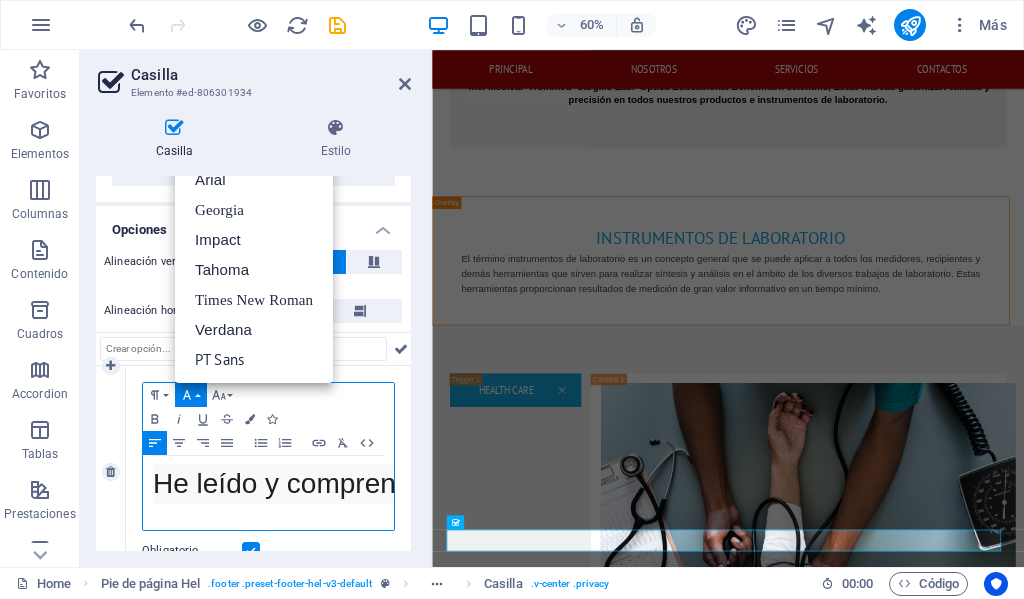 click on "Font Family" at bounding box center (191, 395) 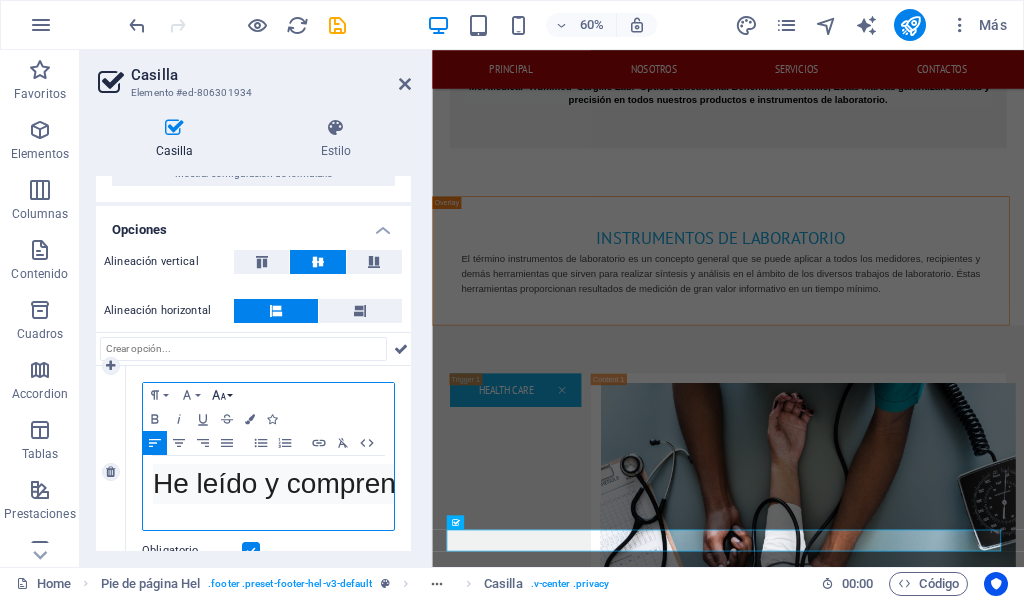 click on "Font Size" at bounding box center (223, 395) 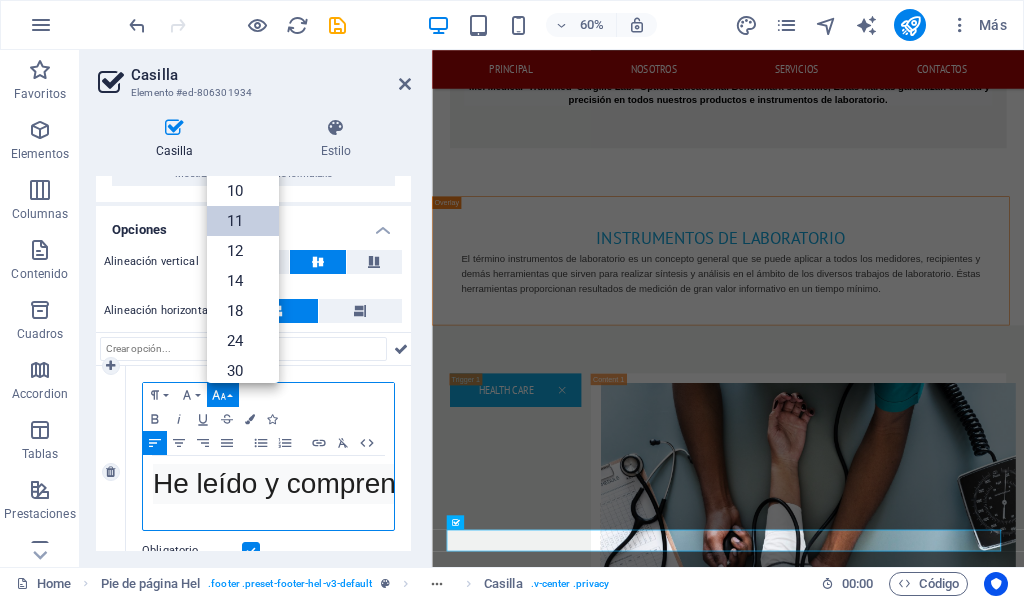 click on "11" at bounding box center [243, 221] 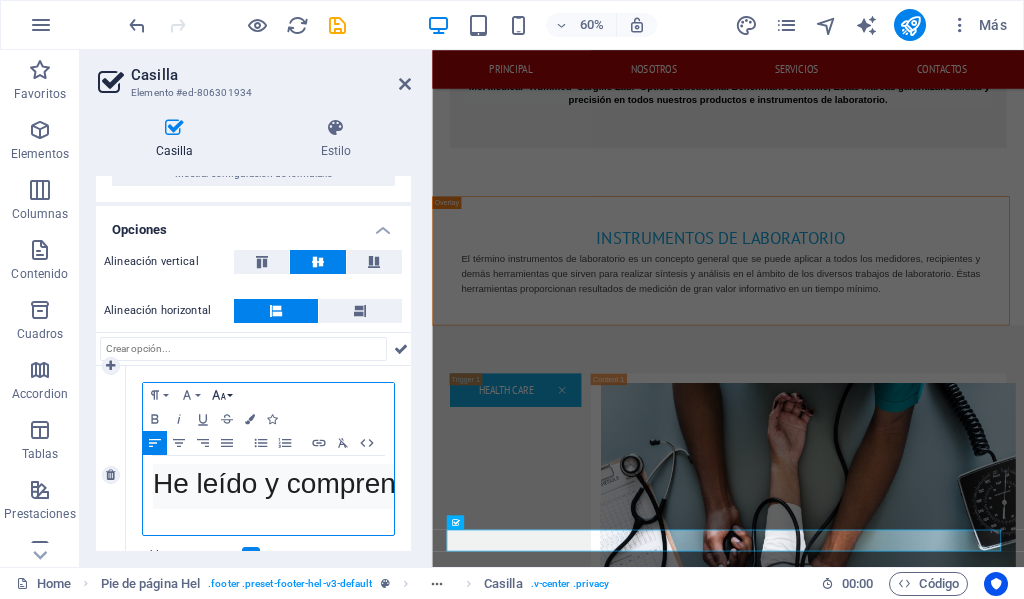 click on "Font Size" at bounding box center [223, 395] 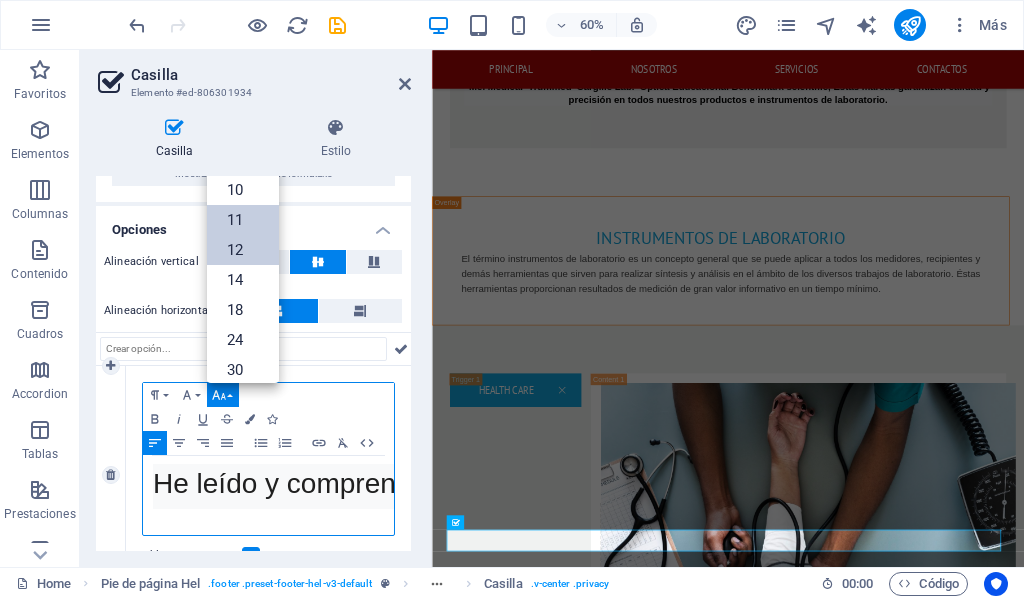 scroll, scrollTop: 0, scrollLeft: 0, axis: both 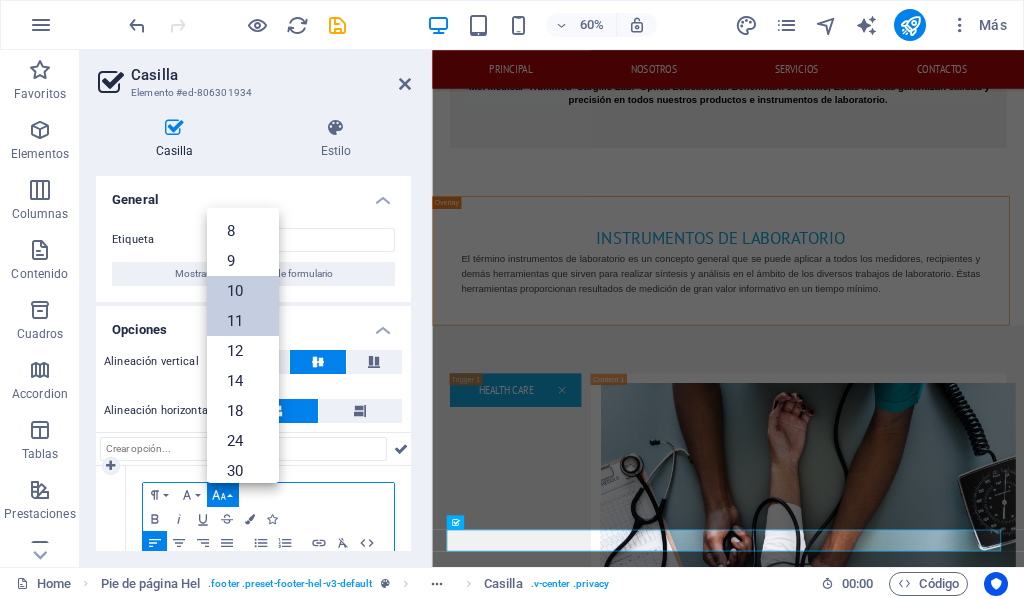 click on "10" at bounding box center [243, 291] 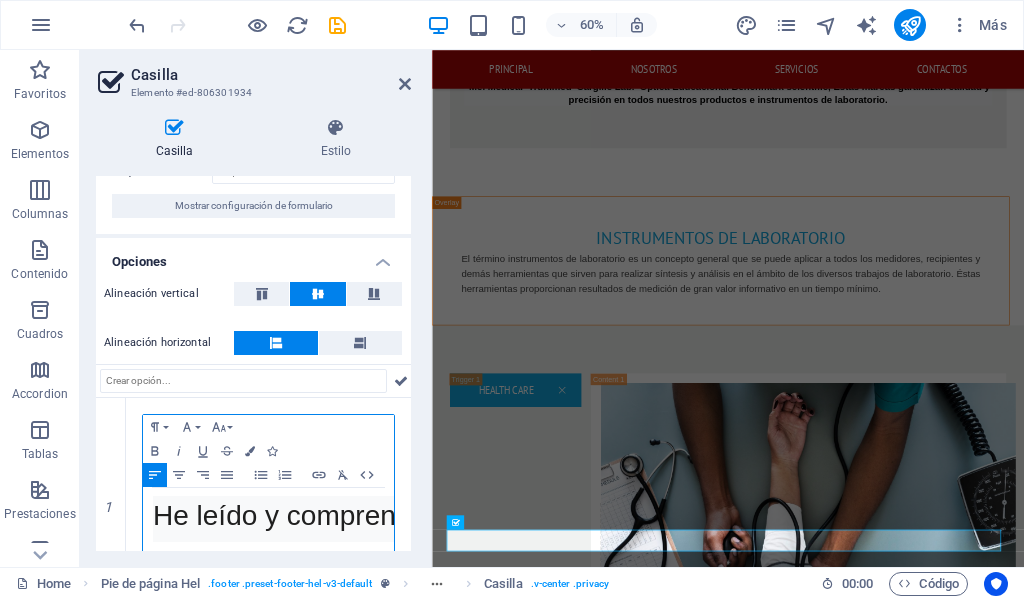 scroll, scrollTop: 100, scrollLeft: 0, axis: vertical 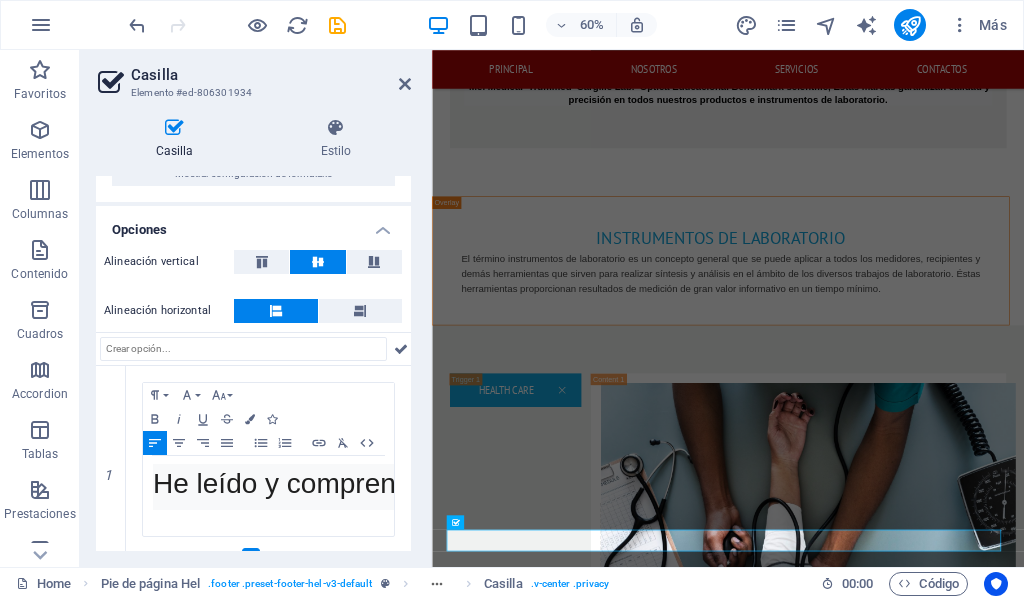 click on "Casilla Estilo General Etiqueta Mostrar configuración de formulario Opciones Alineación vertical Alineación horizontal 1 Paragraph Format Normal Heading 1 Heading 2 Heading 3 Heading 4 Heading 5 Heading 6 Code Font Family Arial Georgia Impact Tahoma Times New Roman Verdana PT Sans Font Size 8 9 10 11 12 14 18 24 30 36 48 60 72 96 Bold Italic Underline Strikethrough Colors Icons Align Left Align Center Align Right Align Justify Unordered List Ordered List Insert Link Clear Formatting HTML He leído y comprendido la política de privacidad ​ ​ Obligatorio Pie de página Hel Element Diseño La forma en la que este elemento se expande en la disposición (Flexbox). Tamaño 100 Predeterminado automático px % 1/1 1/2 1/3 1/4 1/5 1/6 1/7 1/8 1/9 1/10 Crecer Reducir Comprar Disposición de contenedor Visible Visible Opacidad 100 % Desbordamiento Espaciado Margen Predeterminado automático px % rem vw vh Personalizado Personalizado automático px % rem vw vh automático px % rem vw vh automático px % rem vw vh" at bounding box center (253, 334) 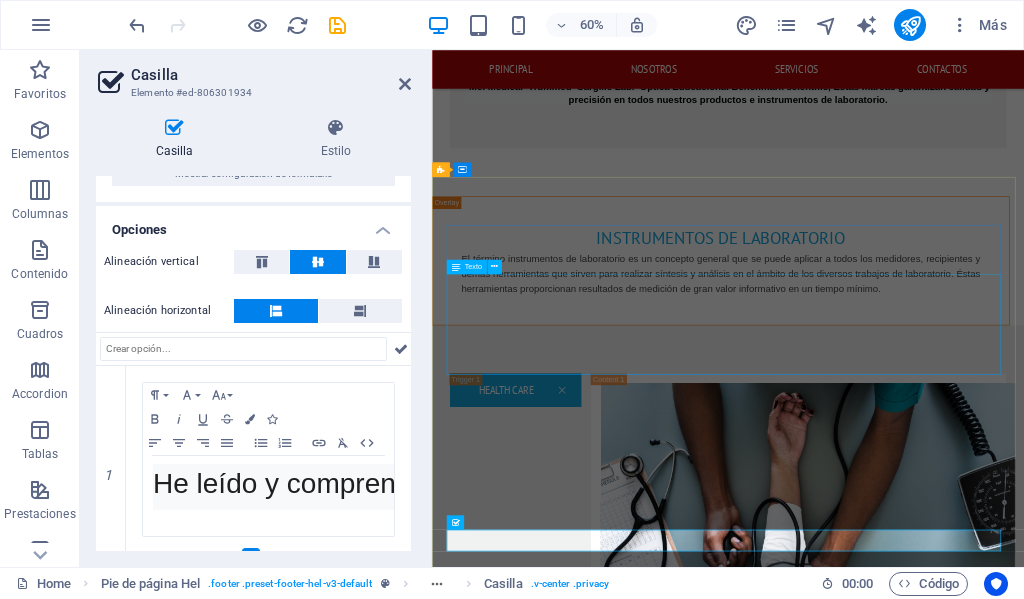 click on "dimelab.net Col. Godoy frente a la Fuerza Aerea Hondureña contiguo a electro llantas ,  Comayaguela M.D.C.   [POSTAL_CODE] [PHONE]   dimelab@[EXAMPLE_DOMAIN] lunes a viernes: 8am - 4:30pm" at bounding box center (920, 3539) 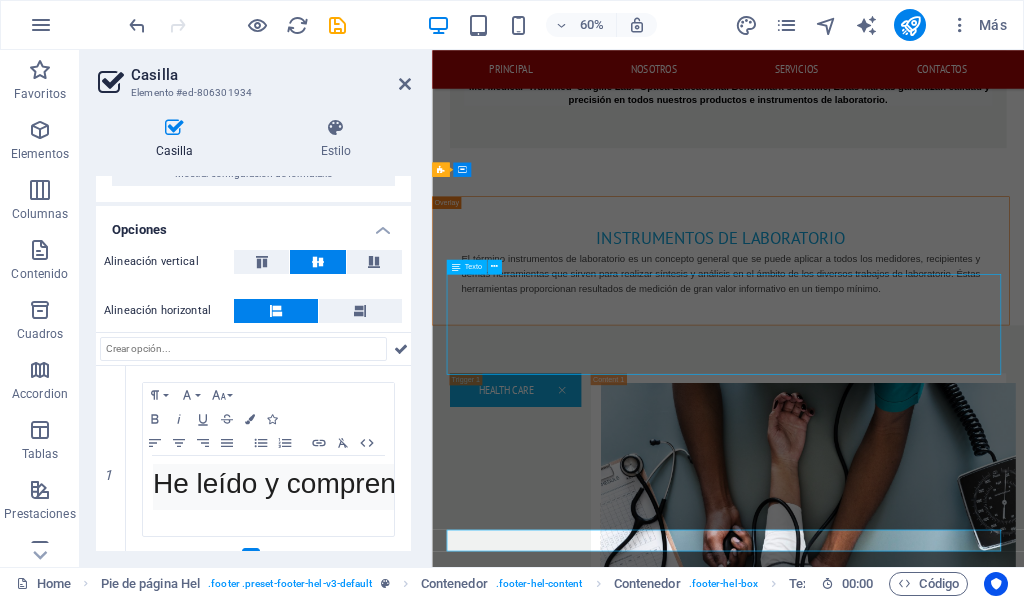 click on "dimelab.net Col. Godoy frente a la Fuerza Aerea Hondureña contiguo a electro llantas ,  Comayaguela M.D.C.   [POSTAL_CODE] [PHONE]   dimelab@[EXAMPLE_DOMAIN] lunes a viernes: 8am - 4:30pm" at bounding box center (920, 3539) 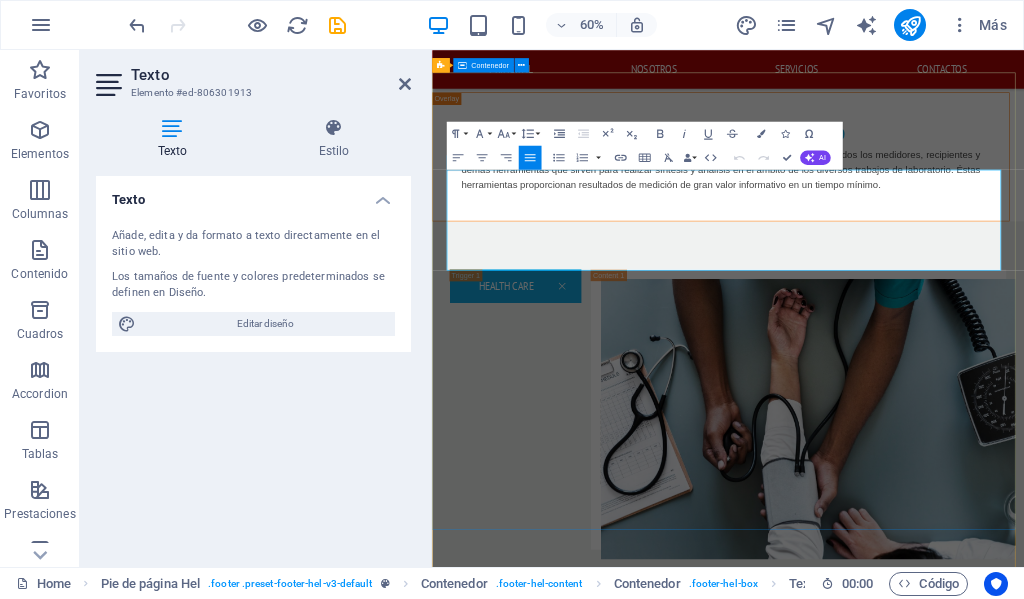 click on "CONTACTANOS ESTAREMOS FELICES DE AYUDARTE dimelab.net Col. Godoy frente a la Fuerza Aerea Hondureña contiguo a electro llantas ,  Comayaguela M.D.C.   [POSTAL_CODE] [PHONE]   dimelab@[EXAMPLE_DOMAIN] lunes a viernes: 8am - 4:30pm   He leído y comprendido la política de privacidad ¿Ilegible? Cargar nuevo Submit" at bounding box center [925, 3501] 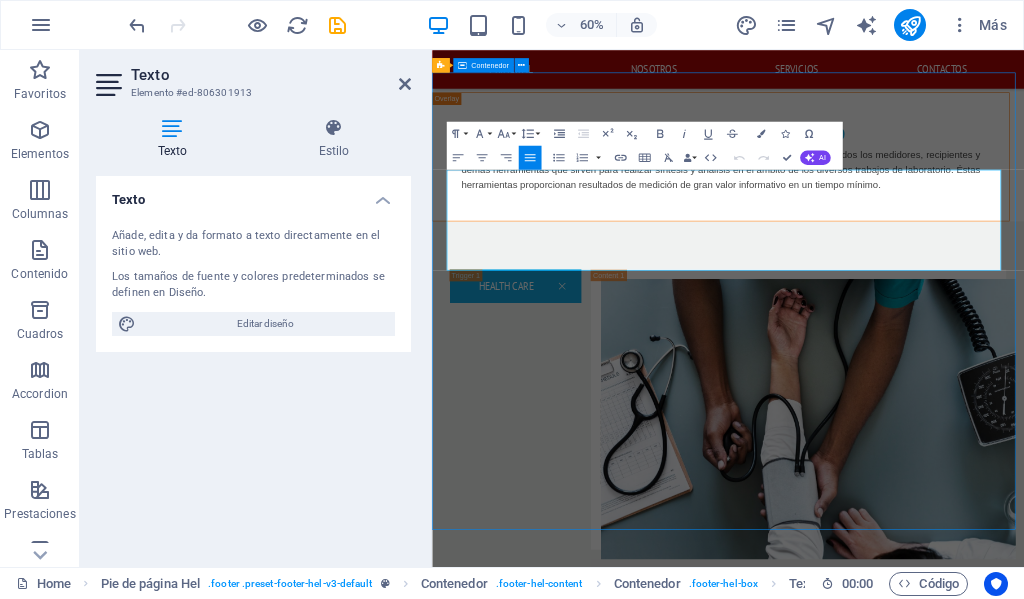 click on "CONTACTANOS ESTAREMOS FELICES DE AYUDARTE dimelab.net Col. Godoy frente a la Fuerza Aerea Hondureña contiguo a electro llantas ,  Comayaguela M.D.C.   [POSTAL_CODE] [PHONE]   dimelab@[EXAMPLE_DOMAIN] lunes a viernes: 8am - 4:30pm   He leído y comprendido la política de privacidad ¿Ilegible? Cargar nuevo Submit" at bounding box center (925, 3501) 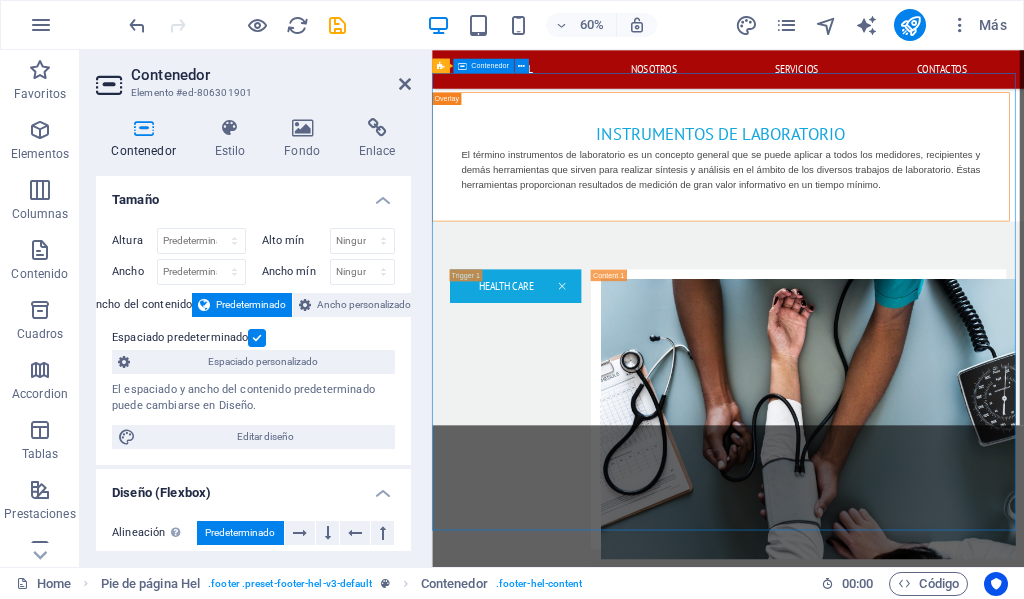 scroll, scrollTop: 3273, scrollLeft: 0, axis: vertical 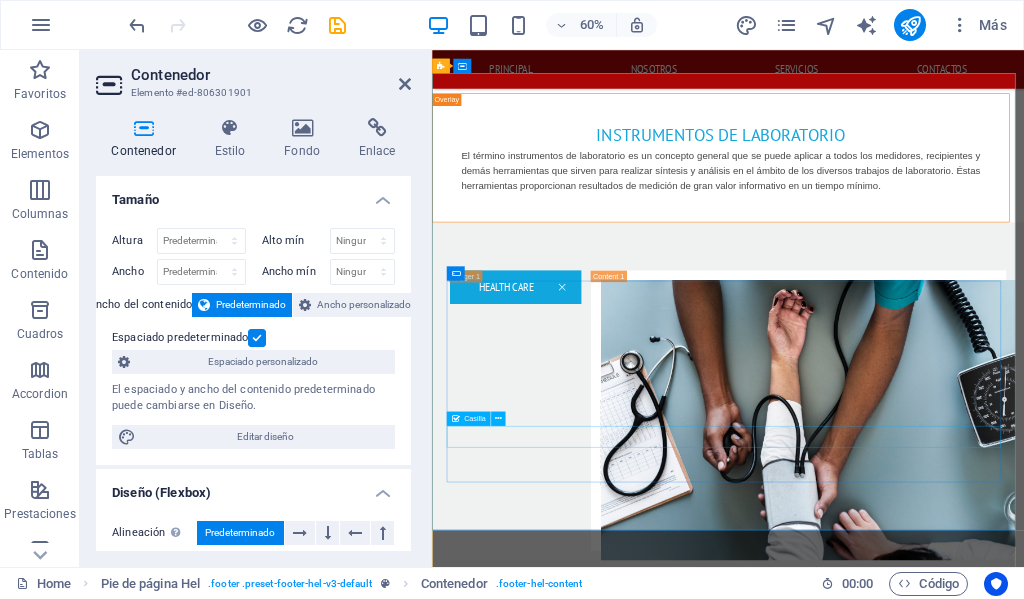 click on "He leído y comprendido la política de privacidad" 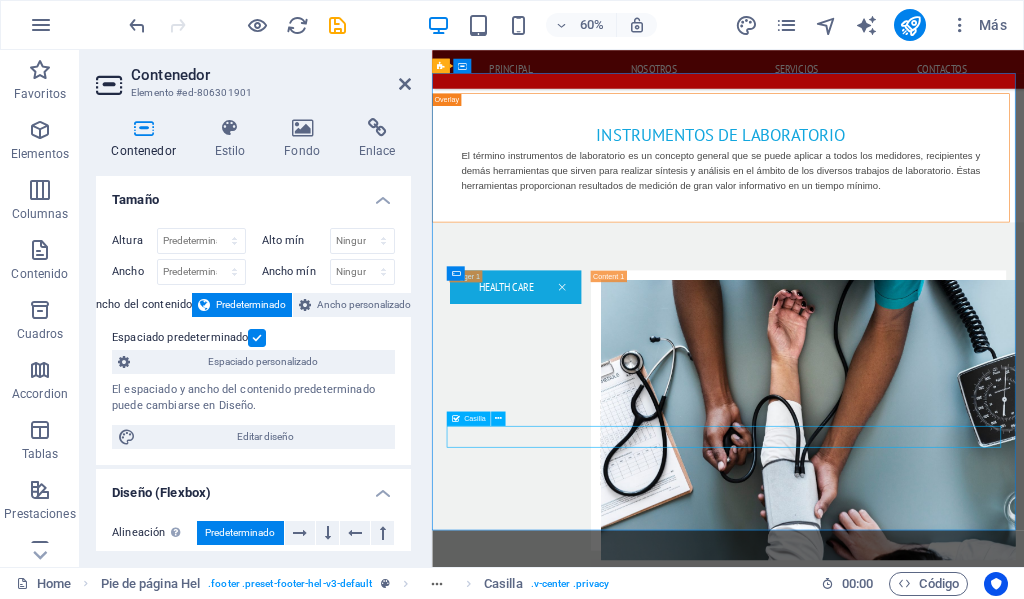 click on "He leído y comprendido la política de privacidad" 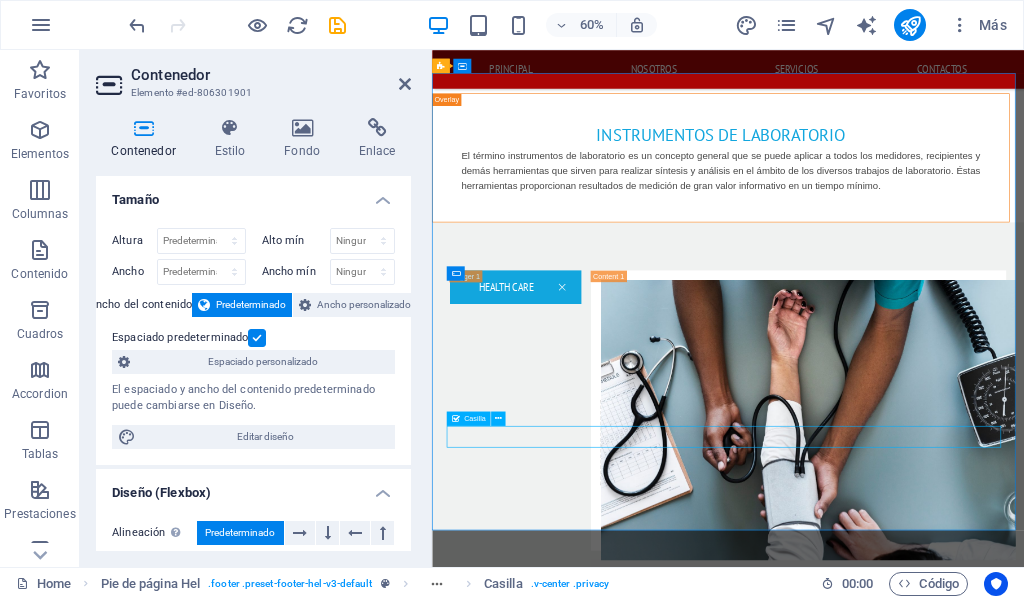 scroll, scrollTop: 3447, scrollLeft: 0, axis: vertical 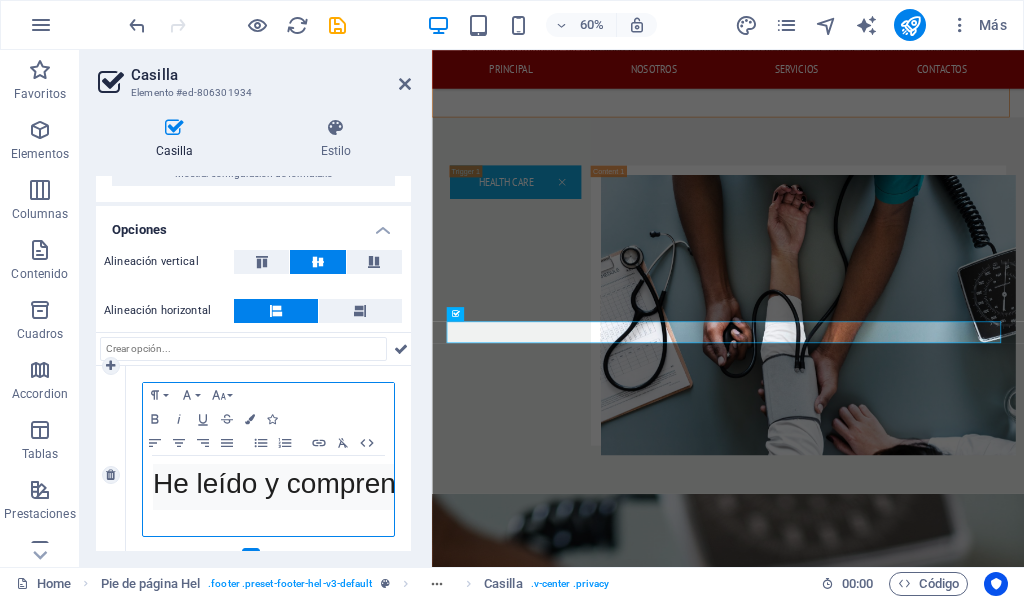 click on "He leído y comprendido la política de privacidad ​" at bounding box center [451, 483] 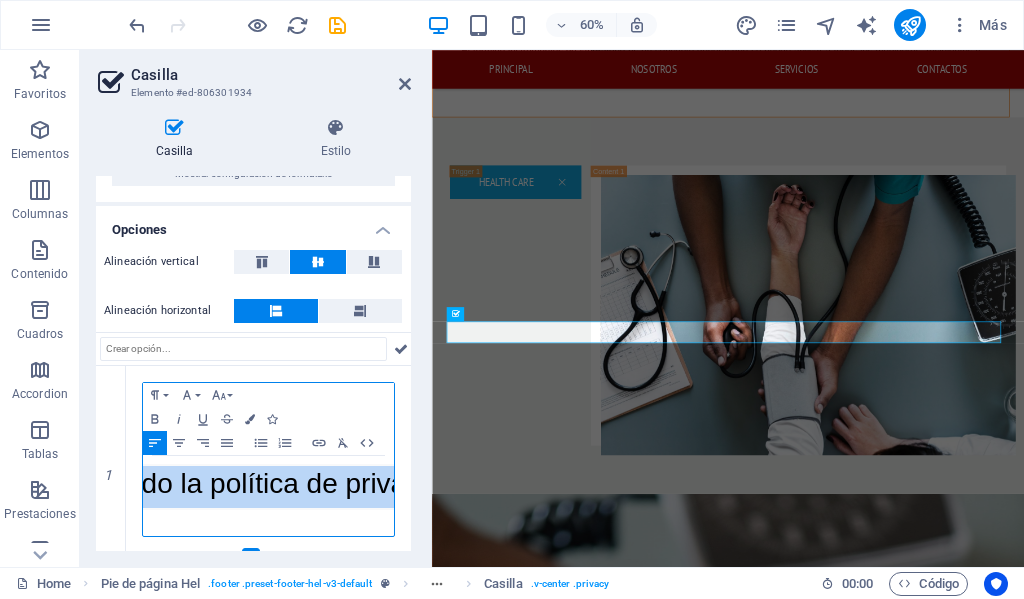 scroll, scrollTop: 0, scrollLeft: 383, axis: horizontal 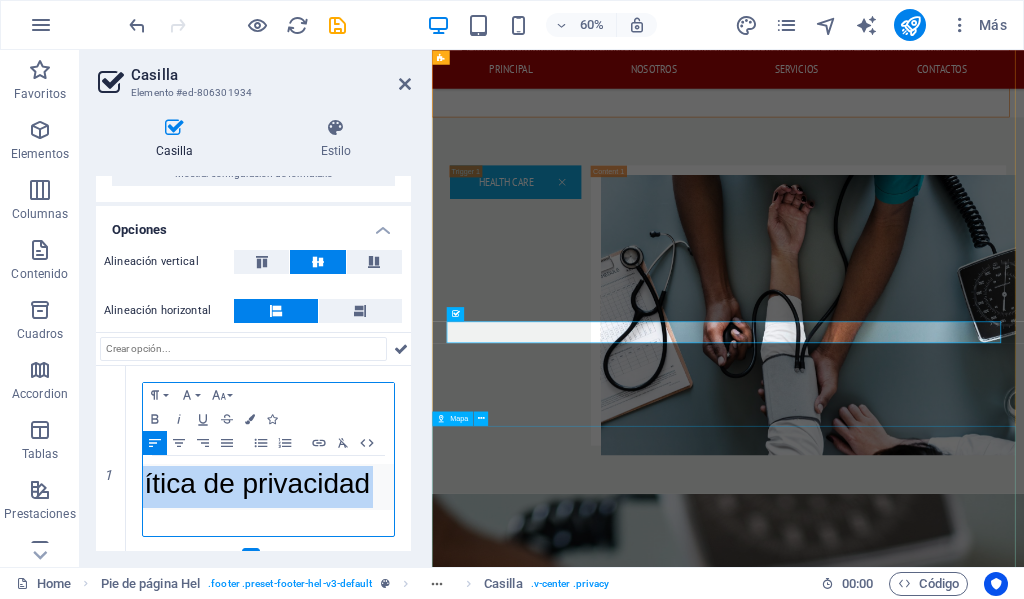 drag, startPoint x: 585, startPoint y: 533, endPoint x: 458, endPoint y: 766, distance: 265.3639 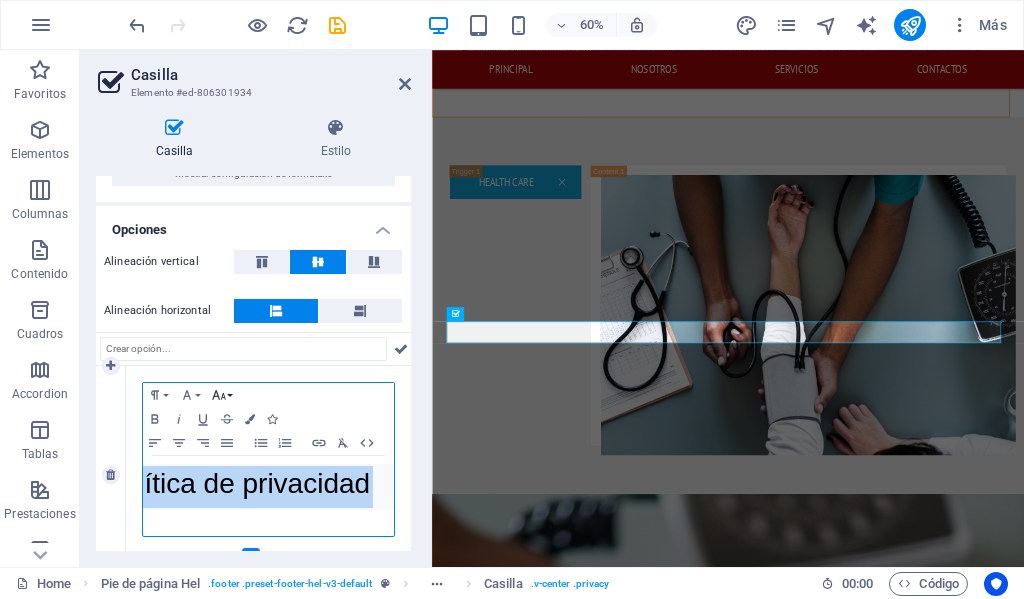 click on "Font Size" at bounding box center (223, 395) 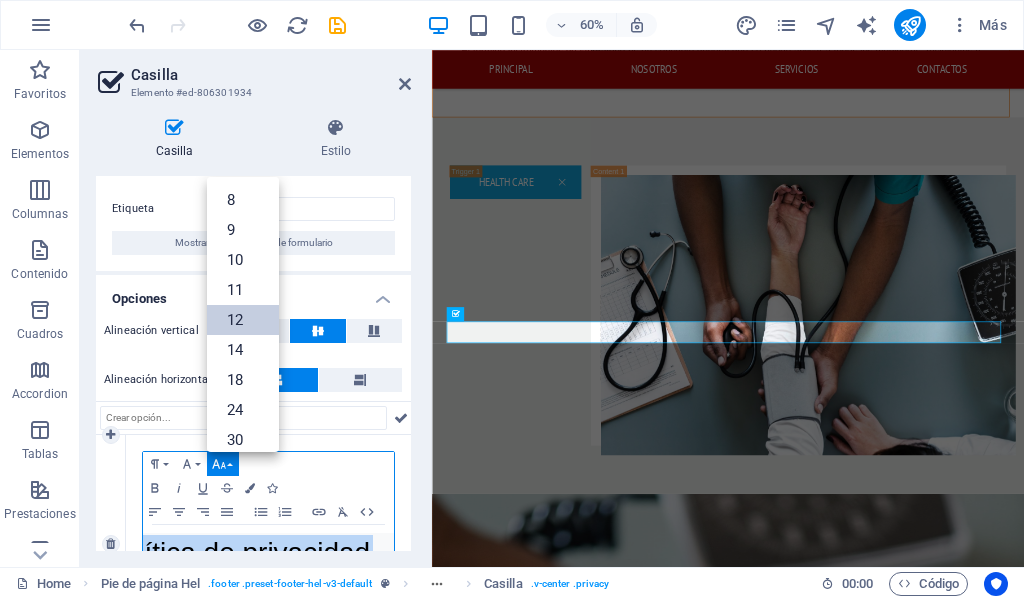 scroll, scrollTop: 0, scrollLeft: 0, axis: both 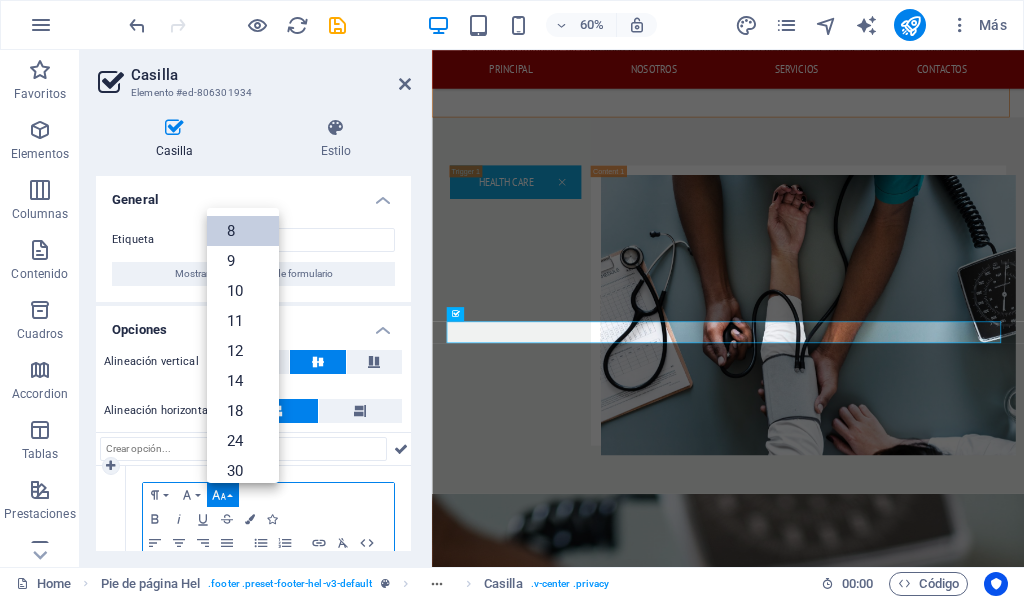 click on "8" at bounding box center (243, 231) 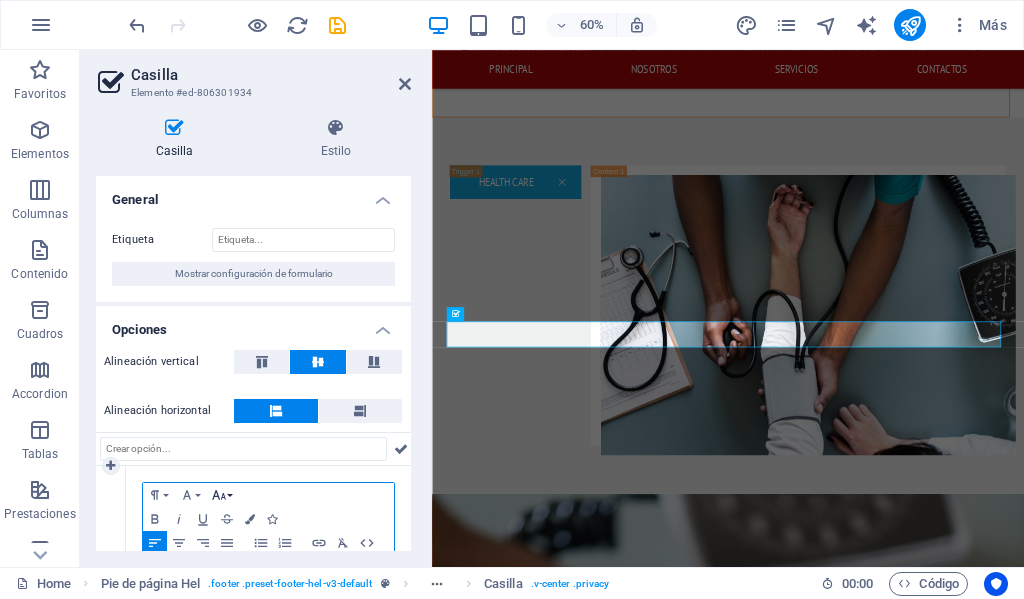 click 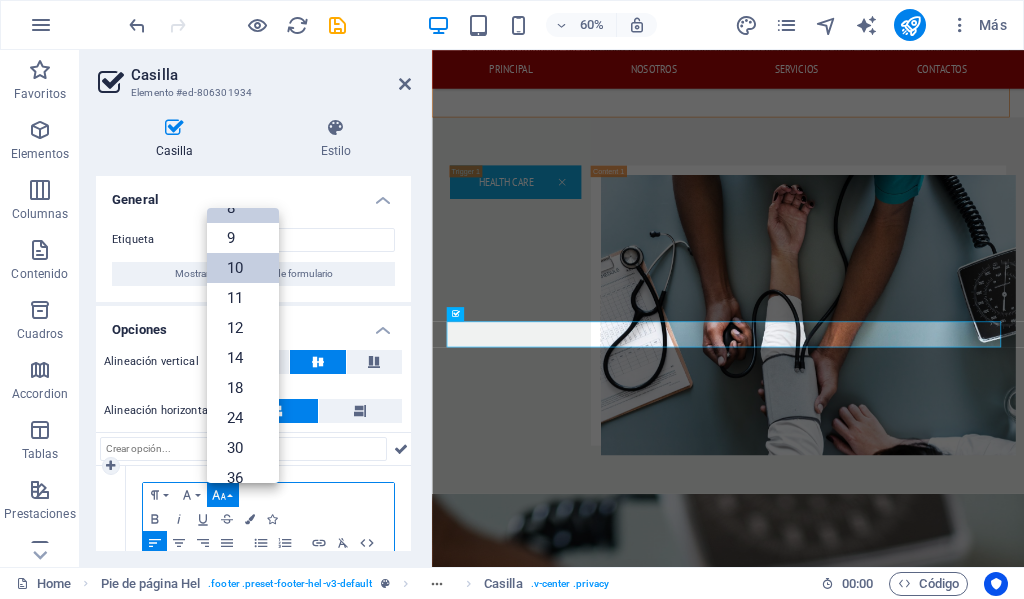 click on "10" at bounding box center (243, 268) 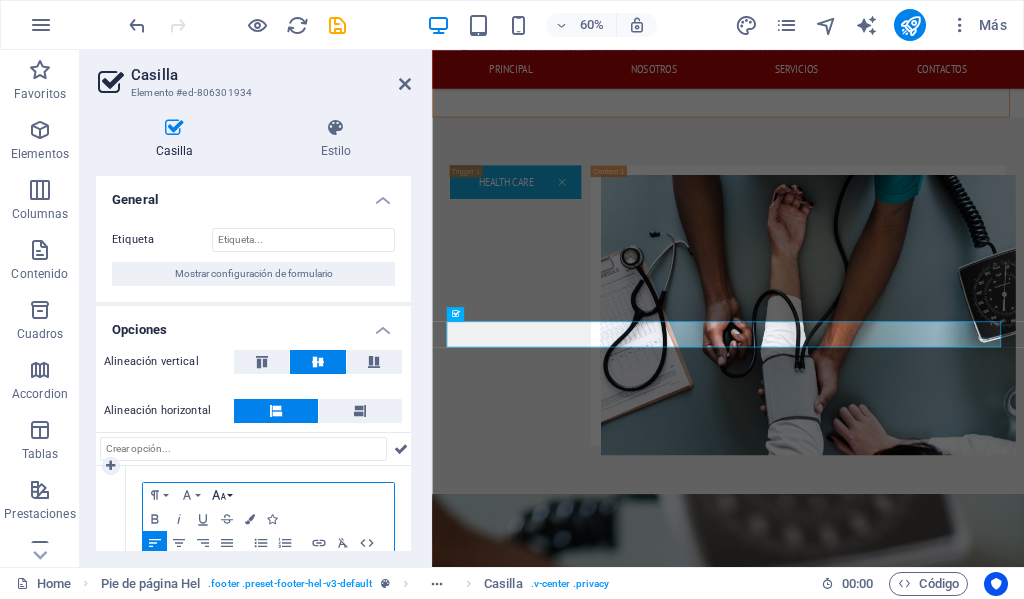click on "Font Size" at bounding box center (223, 495) 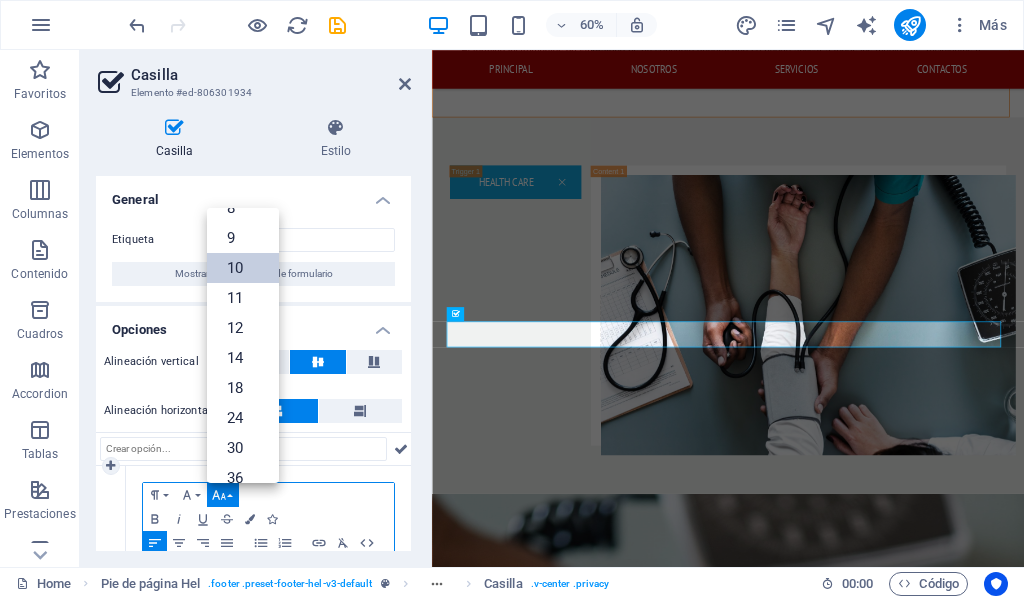 scroll, scrollTop: 83, scrollLeft: 0, axis: vertical 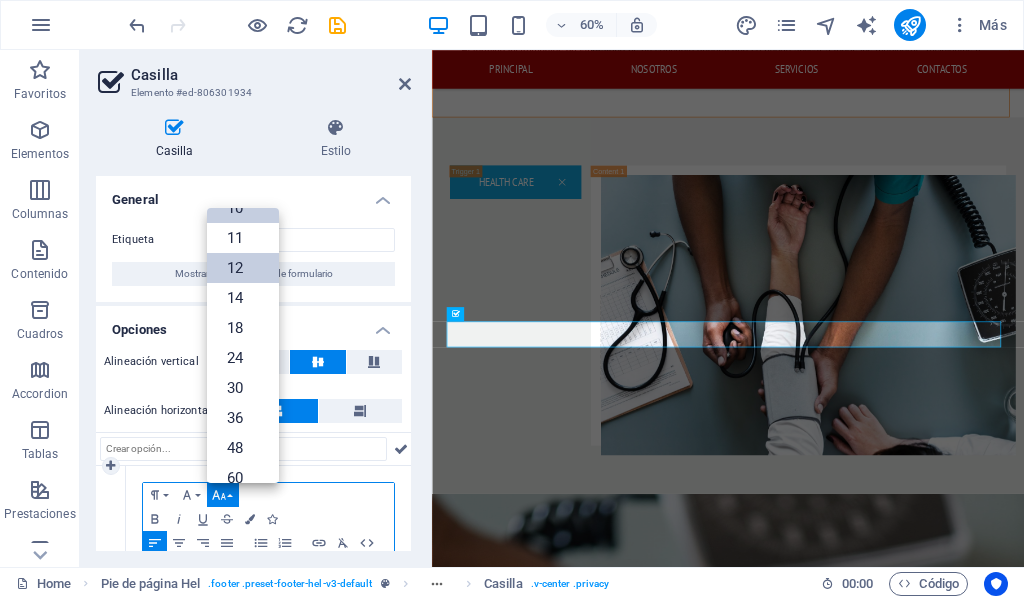 click on "12" at bounding box center (243, 268) 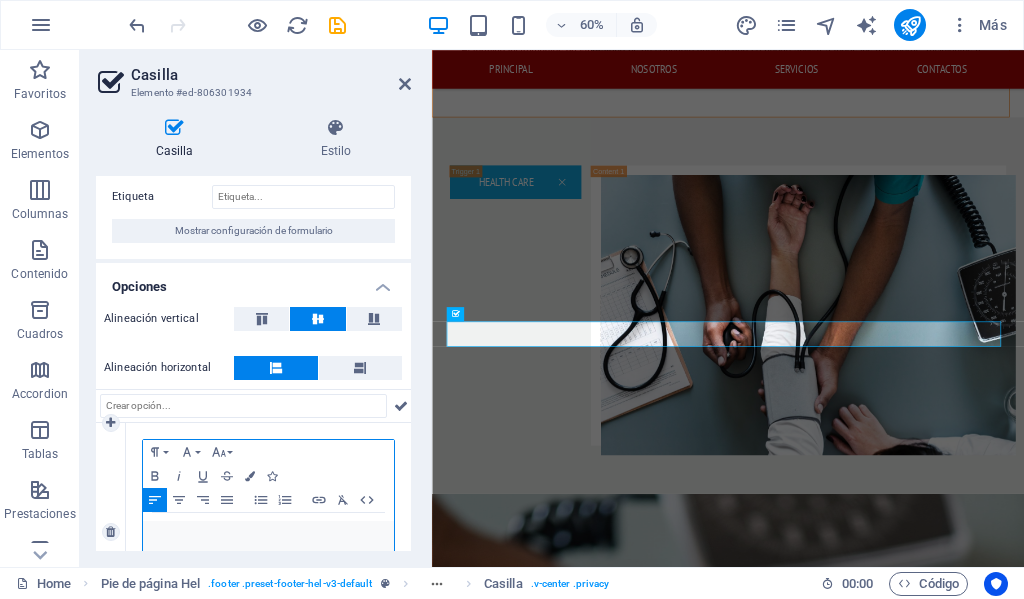scroll, scrollTop: 0, scrollLeft: 0, axis: both 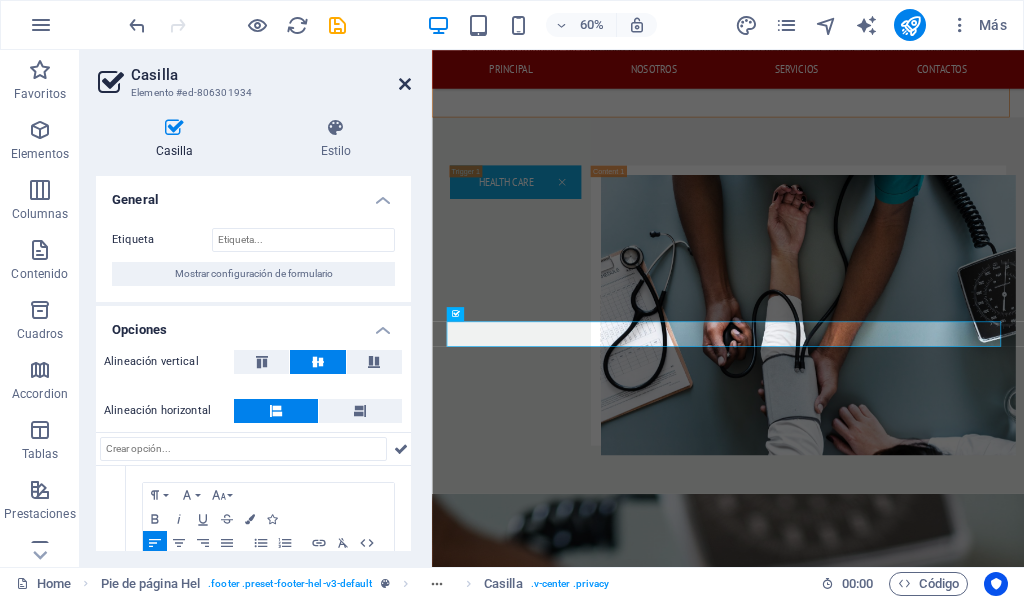 click at bounding box center (405, 84) 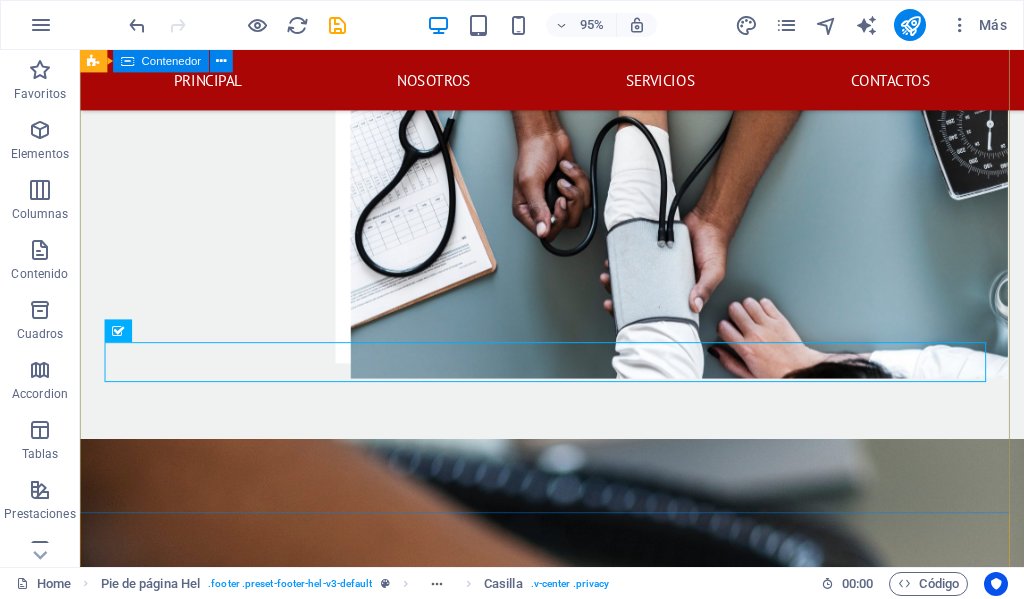 scroll, scrollTop: 3373, scrollLeft: 0, axis: vertical 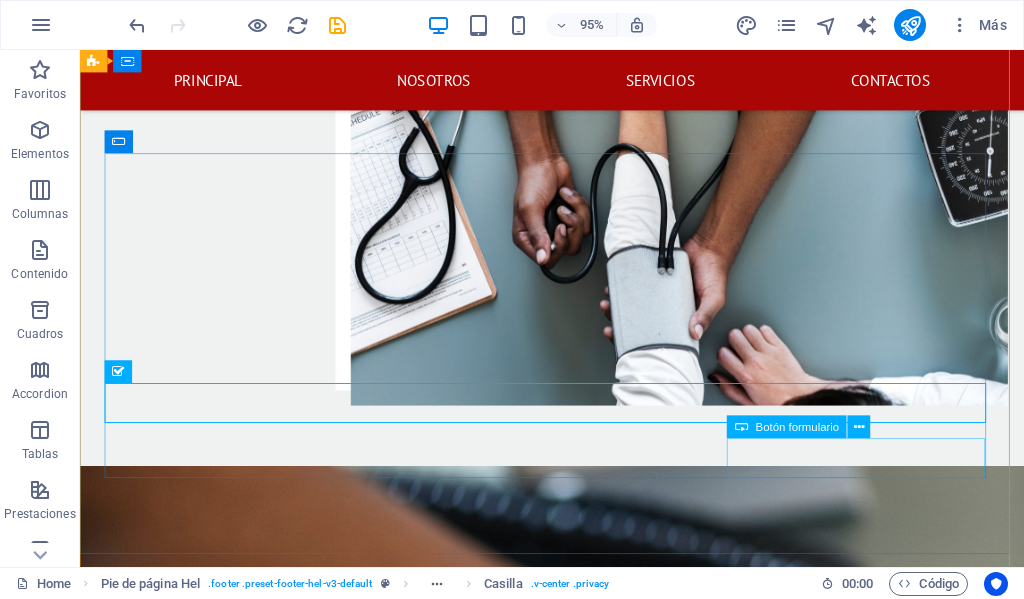 click on "Submit" 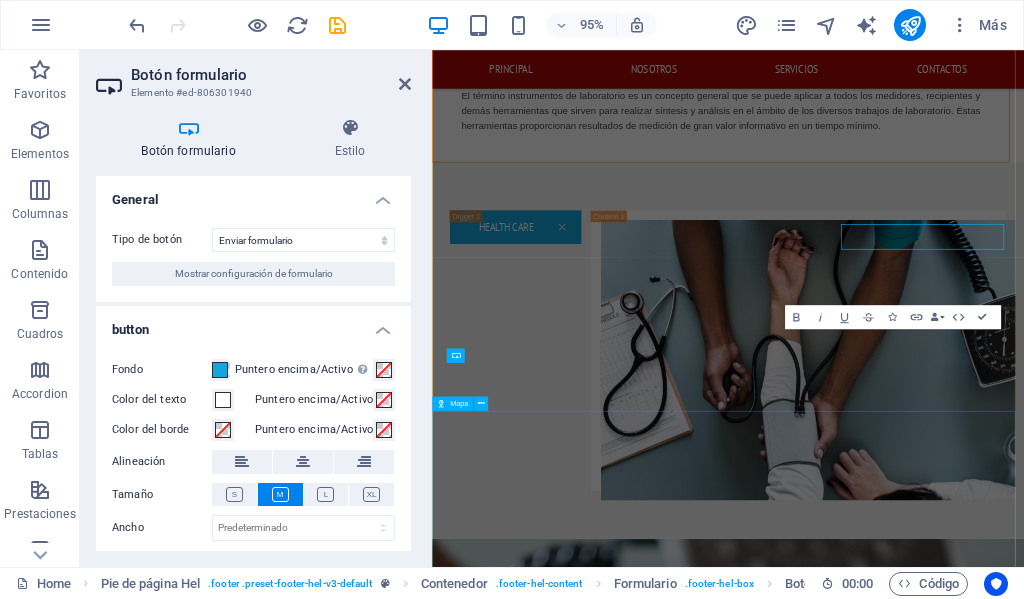 scroll, scrollTop: 3492, scrollLeft: 0, axis: vertical 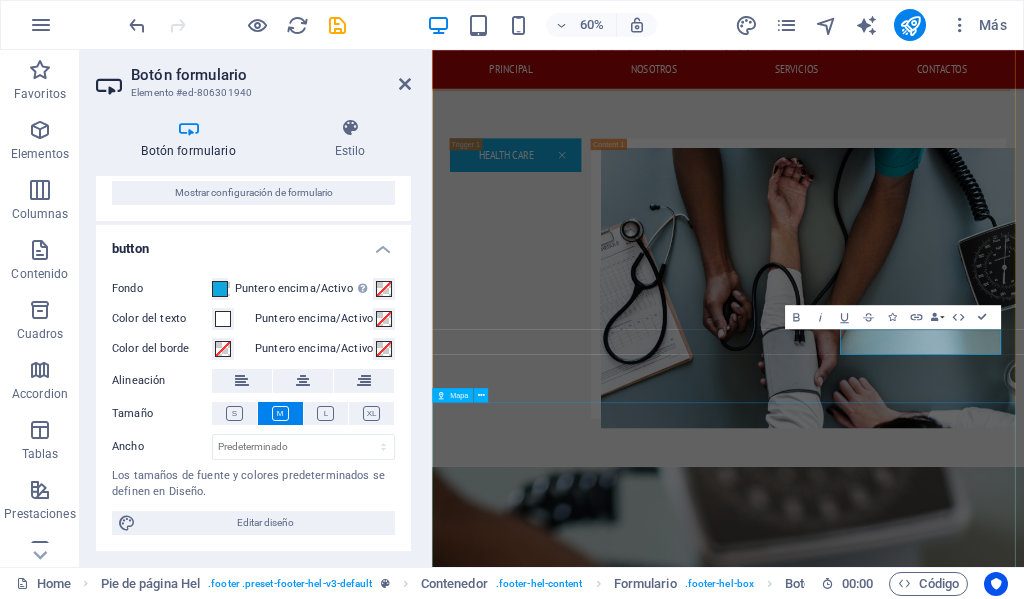 type on "Submit" 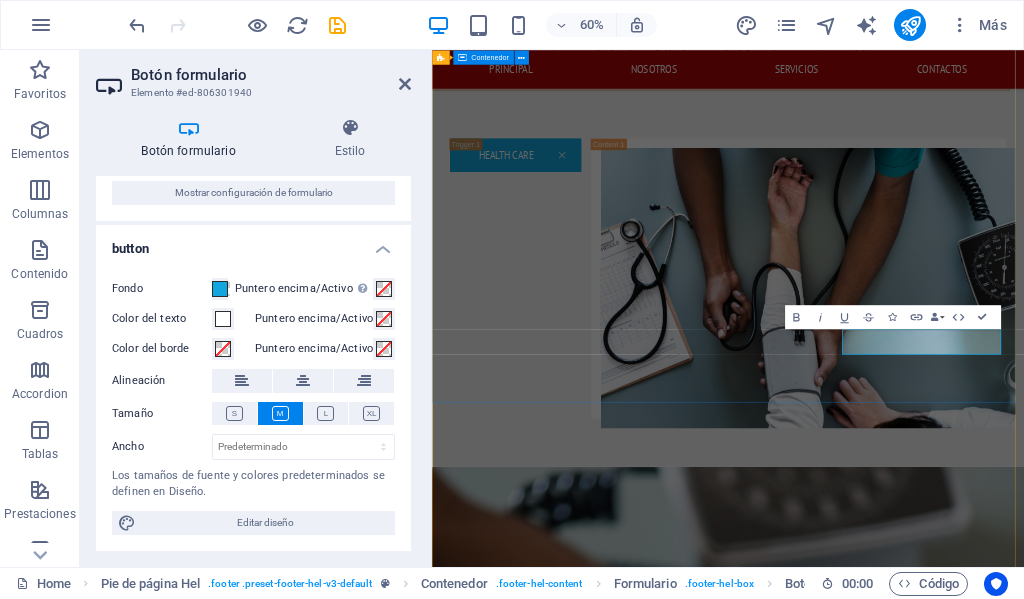 click on "CONTACTANOS ESTAREMOS FELICES DE AYUDARTE dimelab.net Col. Godoy frente a la Fuerza Aerea Hondureña contiguo a electro llantas ,  Comayaguela M.D.C.   [POSTAL_CODE] [PHONE]   dimelab@[EXAMPLE_DOMAIN] lunes a viernes: 8am - 4:30pm   He leído y comprendido la política de privacidad ¿Ilegible? Cargar nuevo Enviar" at bounding box center (925, 3286) 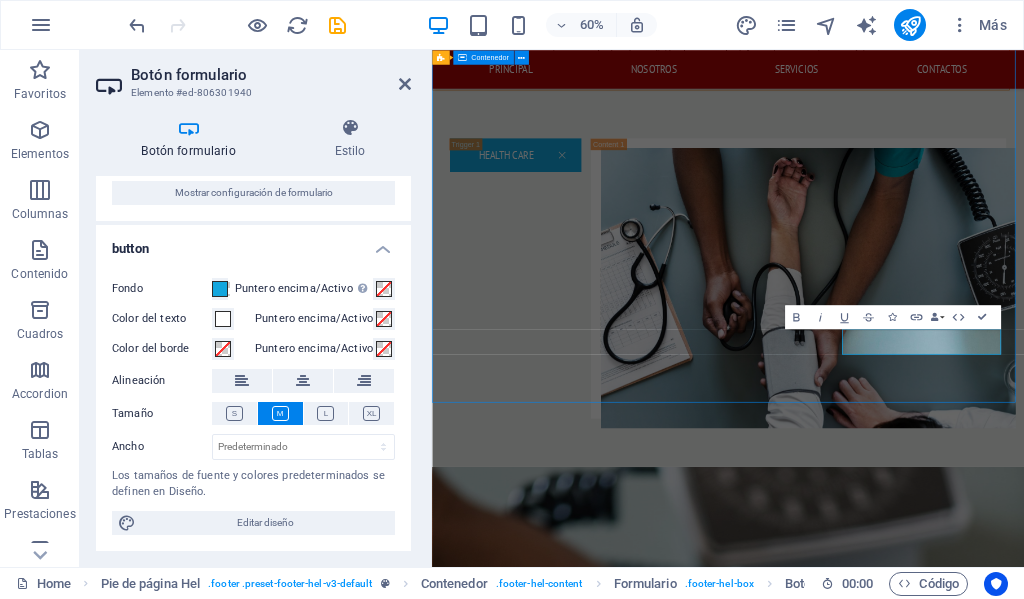 click on "CONTACTANOS ESTAREMOS FELICES DE AYUDARTE dimelab.net Col. Godoy frente a la Fuerza Aerea Hondureña contiguo a electro llantas ,  Comayaguela M.D.C.   [POSTAL_CODE] [PHONE]   dimelab@[EXAMPLE_DOMAIN] lunes a viernes: 8am - 4:30pm   He leído y comprendido la política de privacidad ¿Ilegible? Cargar nuevo Enviar" at bounding box center (925, 3286) 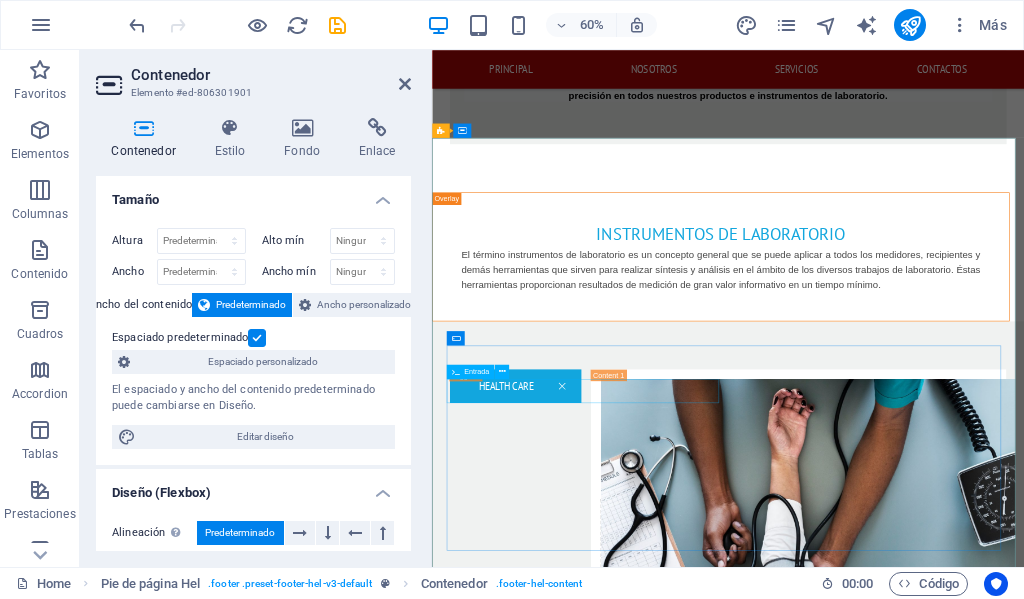 scroll, scrollTop: 3092, scrollLeft: 0, axis: vertical 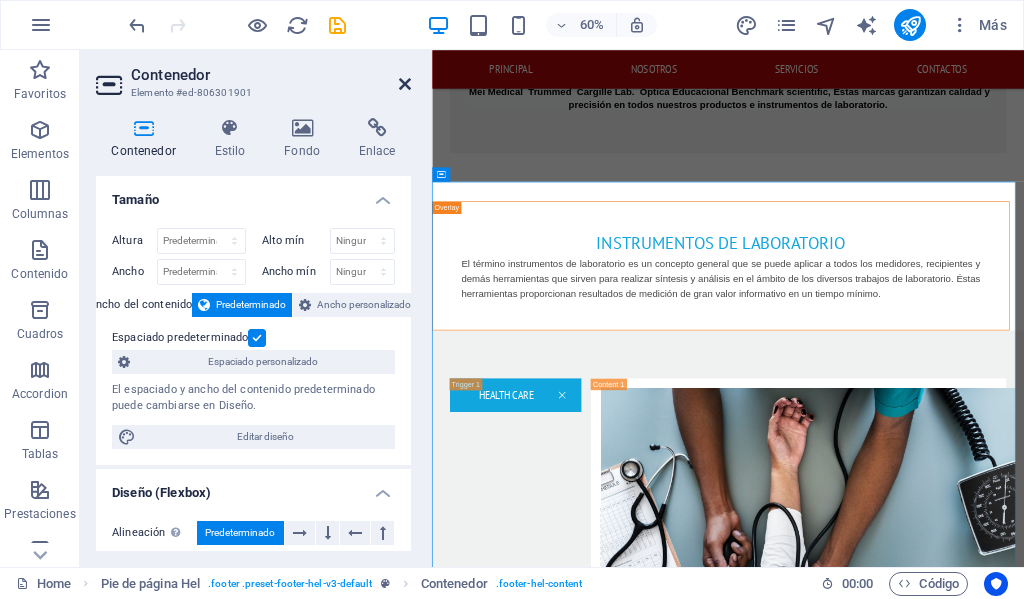 click at bounding box center [405, 84] 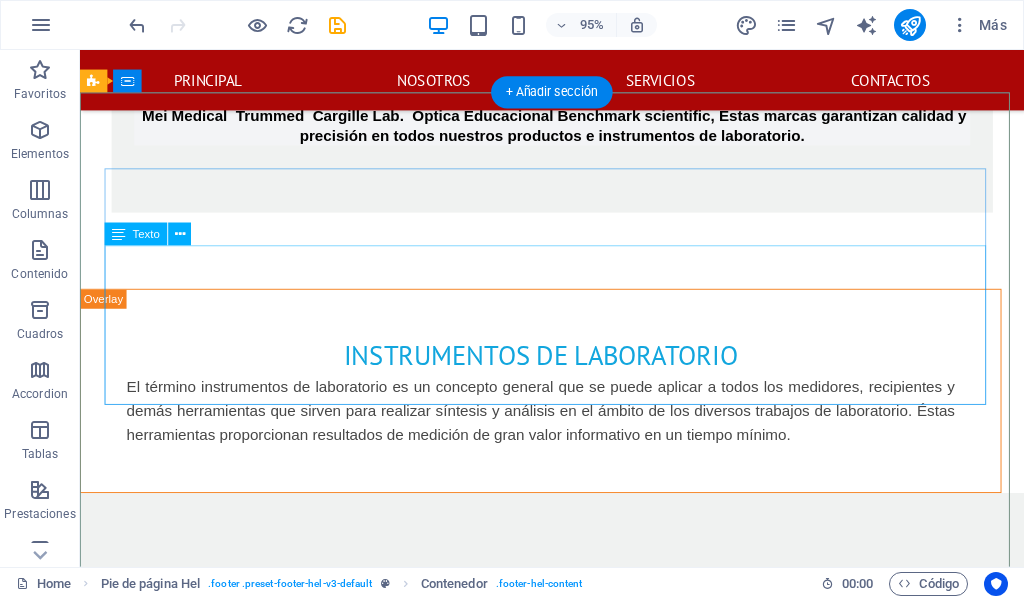 click on "dimelab.net Col. Godoy frente a la Fuerza Aerea Hondureña contiguo a electro llantas ,  Comayaguela M.D.C.   [POSTAL_CODE] [PHONE]   dimelab@[EXAMPLE_DOMAIN] lunes a viernes: 8am - 4:30pm" at bounding box center (568, 3547) 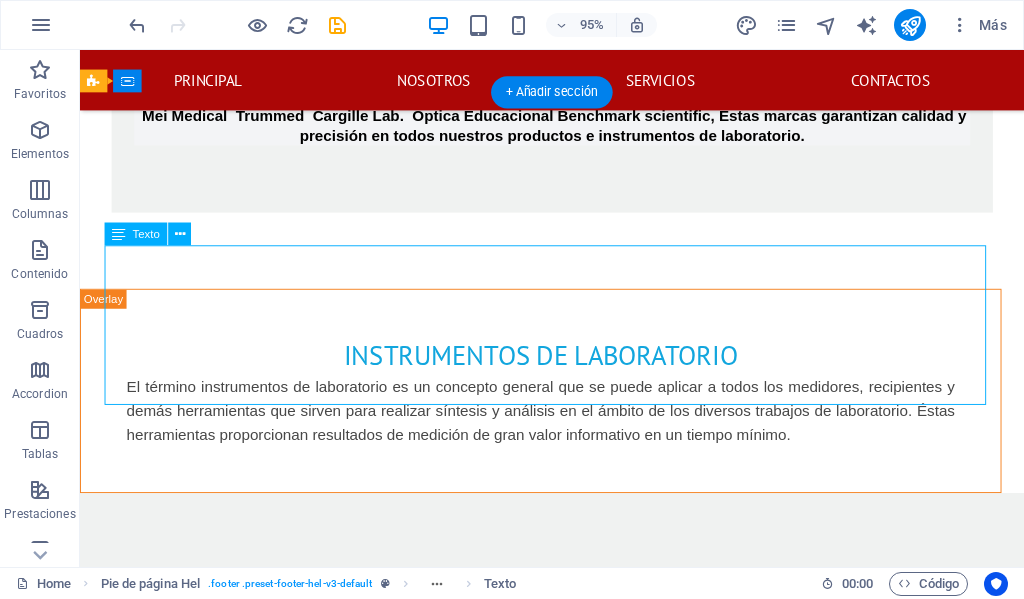 click on "dimelab.net Col. Godoy frente a la Fuerza Aerea Hondureña contiguo a electro llantas ,  Comayaguela M.D.C.   [POSTAL_CODE] [PHONE]   dimelab@[EXAMPLE_DOMAIN] lunes a viernes: 8am - 4:30pm" at bounding box center (568, 3547) 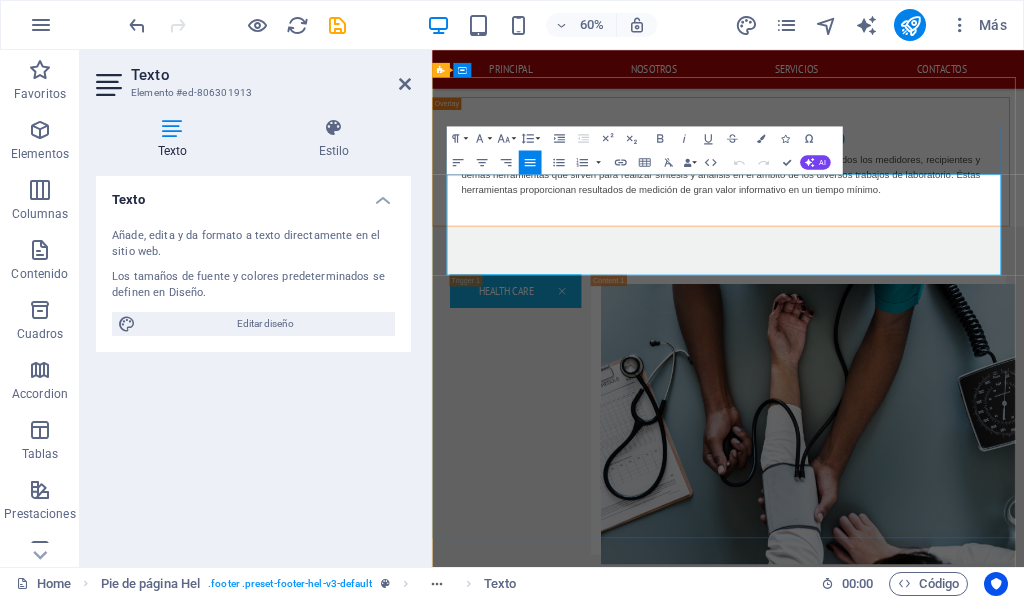 click on "dimelab.net" at bounding box center [496, 3301] 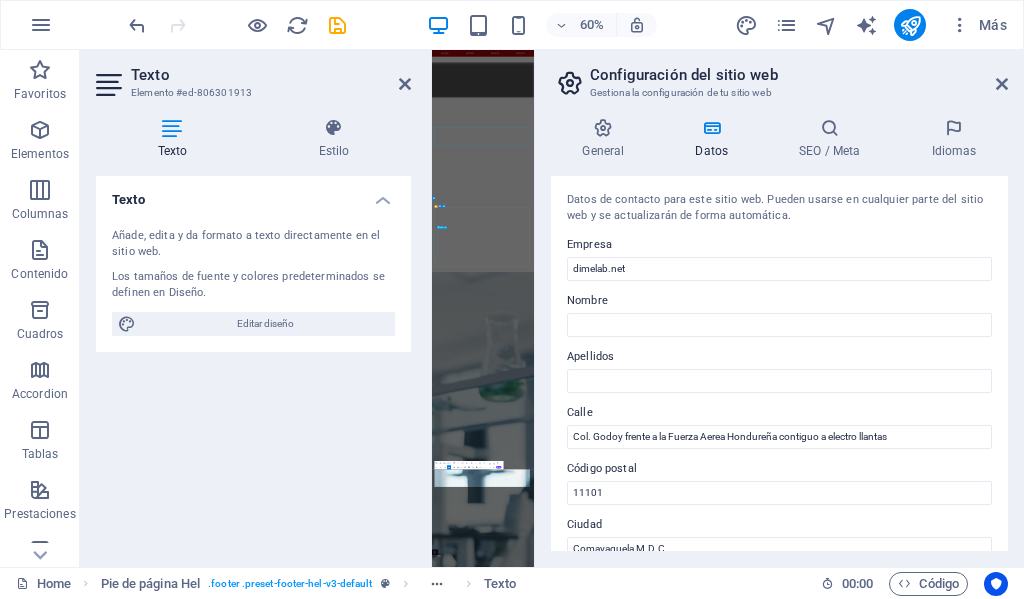 scroll, scrollTop: 2728, scrollLeft: 0, axis: vertical 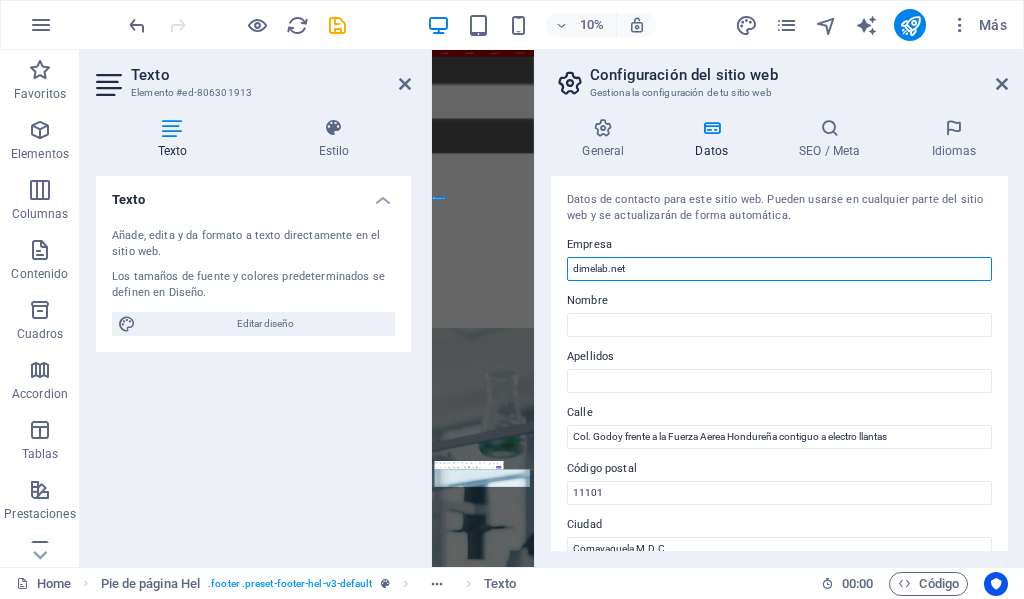 drag, startPoint x: 1088, startPoint y: 316, endPoint x: 1187, endPoint y: 2135, distance: 1821.692 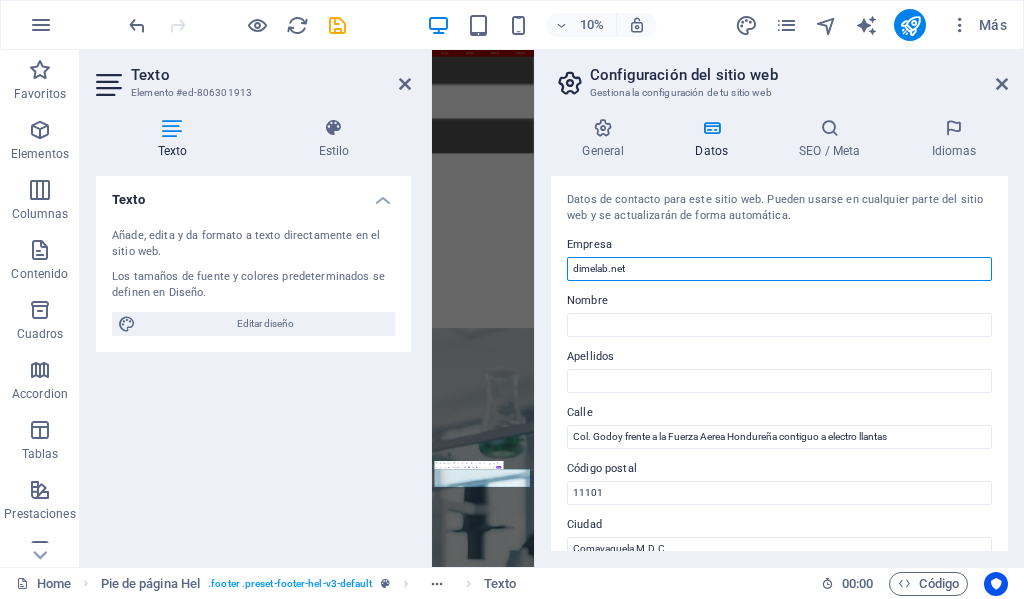drag, startPoint x: 651, startPoint y: 270, endPoint x: 548, endPoint y: 270, distance: 103 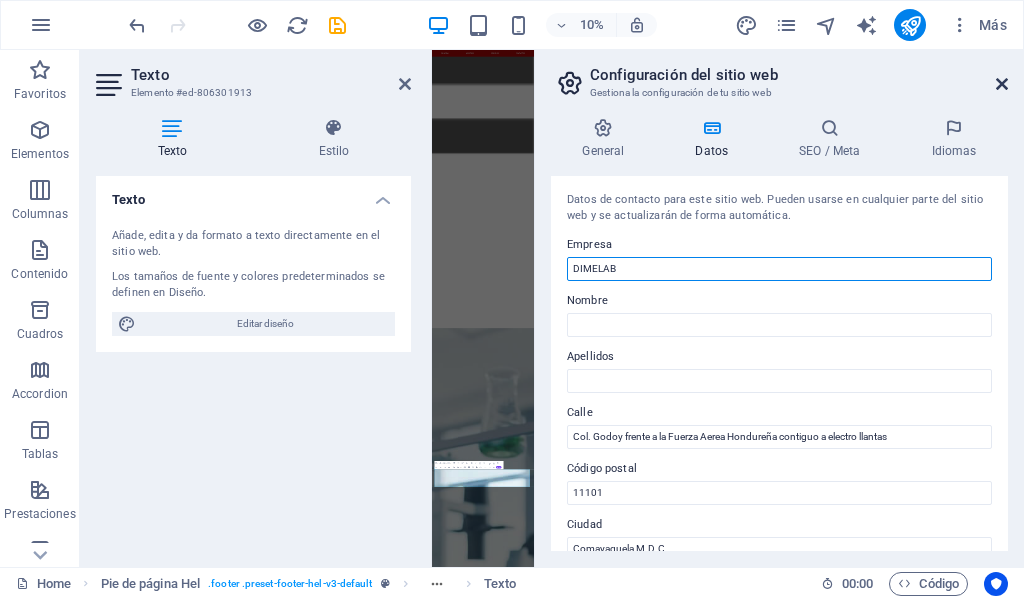 type on "DIMELAB" 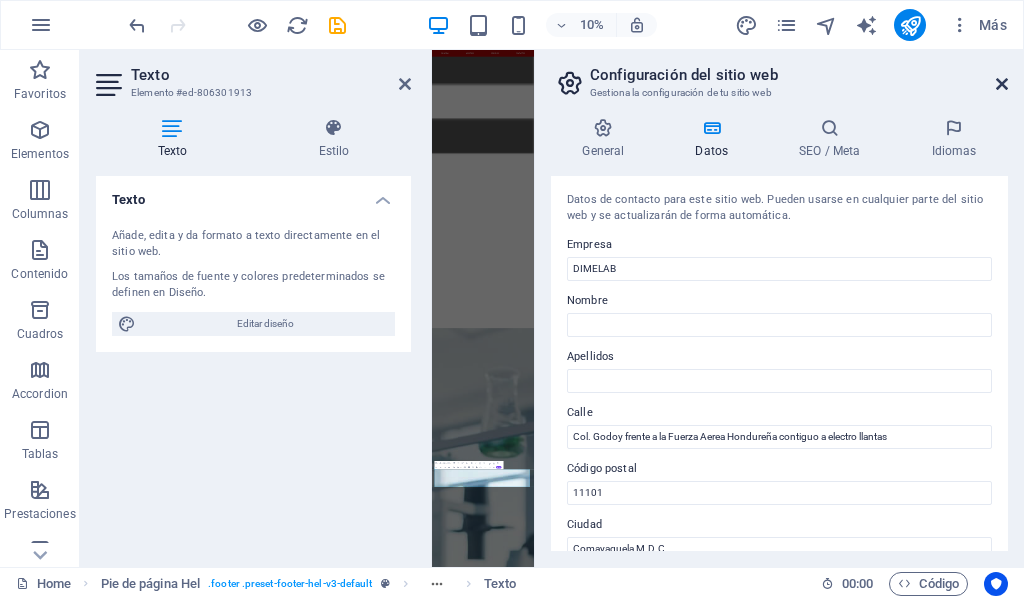 click at bounding box center (1002, 84) 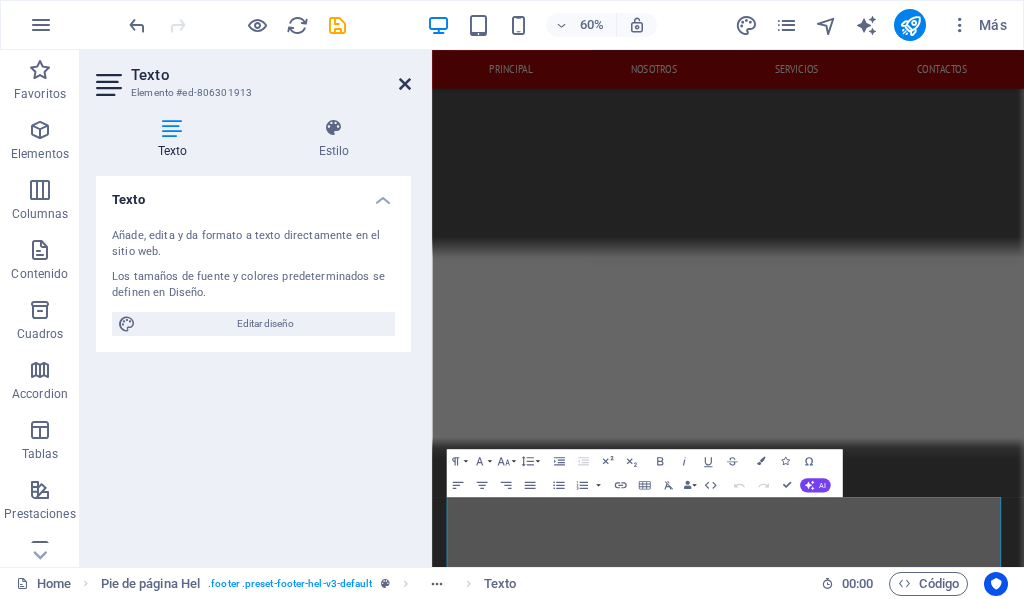 click at bounding box center [405, 84] 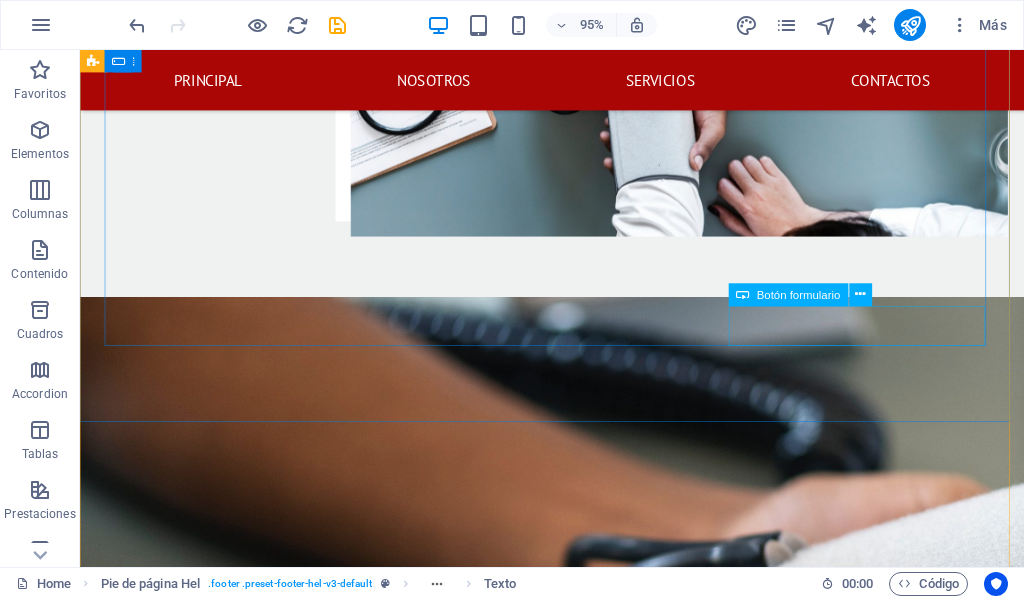 scroll, scrollTop: 3688, scrollLeft: 0, axis: vertical 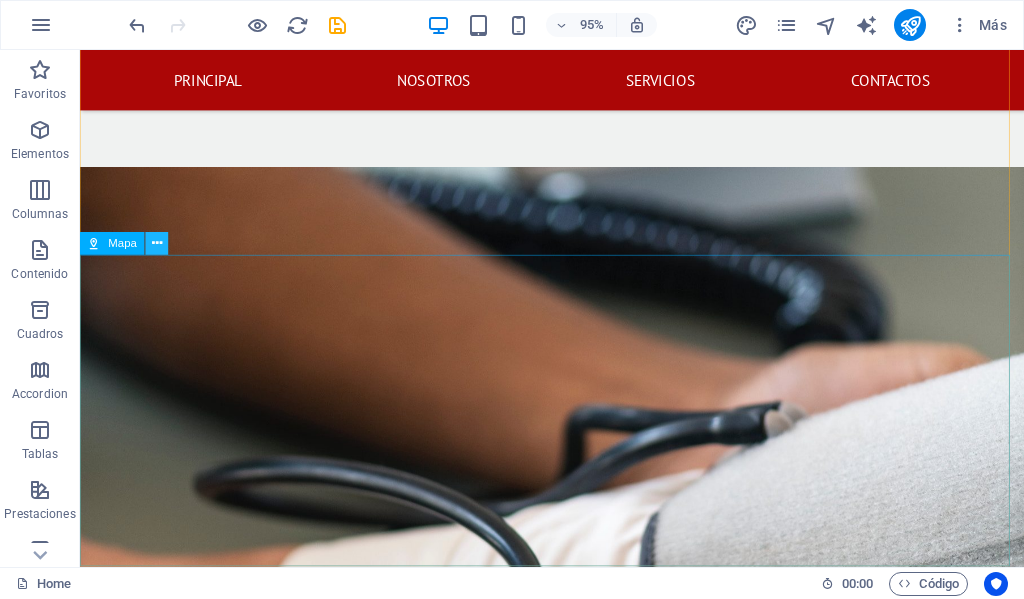 click at bounding box center [157, 244] 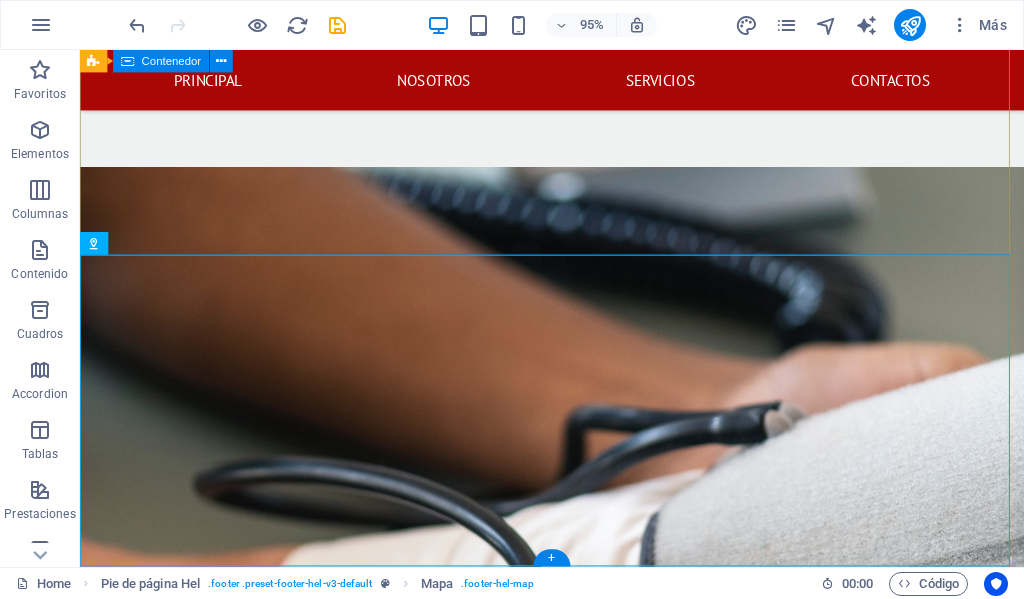 click on "CONTACTANOS ESTAREMOS FELICES DE AYUDARTE DIMELAB Col. Godoy frente a la Fuerza Aerea Hondureña contiguo a electro llantas ,  Comayaguela M.D.C.   [POSTAL_CODE] [PHONE]   dimelab@[EXAMPLE_DOMAIN] lunes a viernes: 8am - 4:30pm   He leído y comprendido la política de privacidad ¿Ilegible? Cargar nuevo Enviar" at bounding box center [577, 2398] 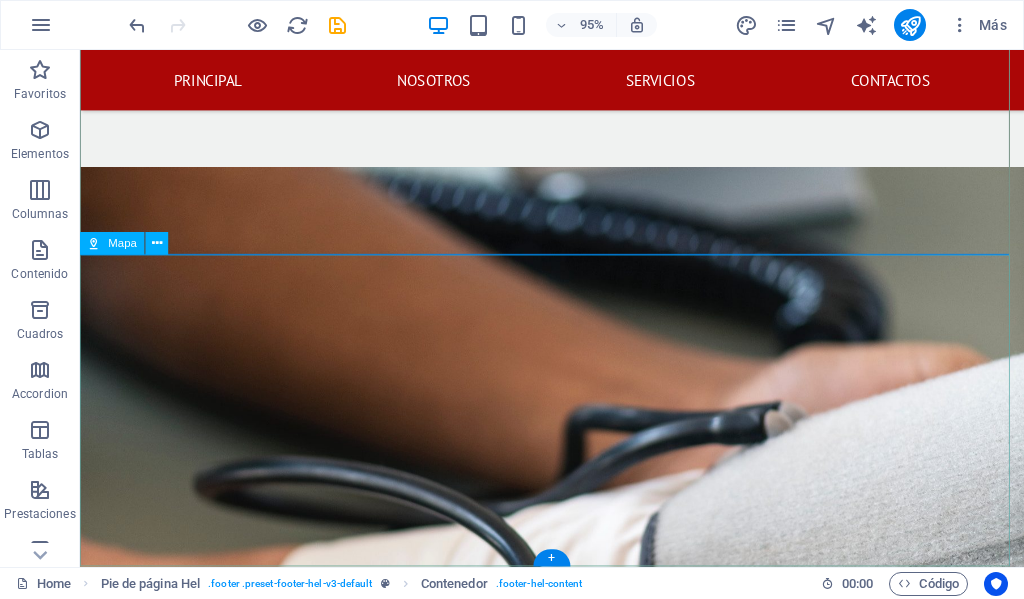 click on "← Mover a la izquierda → Mover a la derecha ↑ Mover hacia arriba ↓ Mover hacia abajo + Acercar - Alejar Inicio Mover a la izquierda un 75% Fin Mover a la derecha un 75% Página anterior Mover hacia arriba un 75% Página siguiente Mover hacia abajo un 75% Mapa Relieve Satélite Etiquetas Combinaciones de teclas Datos del mapa Datos del mapa ©2025 Google Datos del mapa ©2025 Google 1 km  Hacer clic para alternar entre unidades imperiales y métricas Condiciones Informar un error en el mapa" at bounding box center [577, 2947] 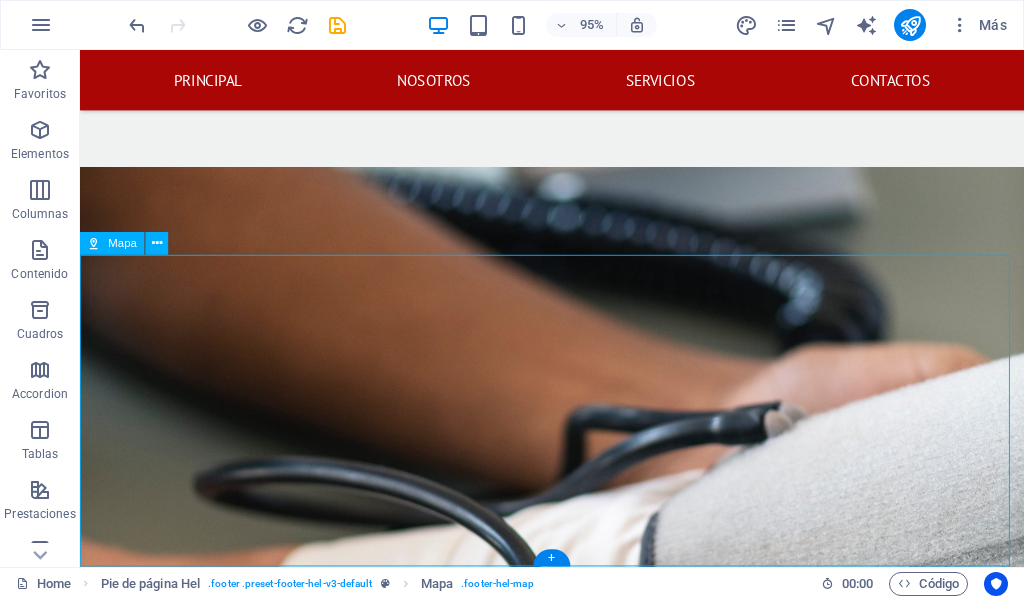 click on "← Mover a la izquierda → Mover a la derecha ↑ Mover hacia arriba ↓ Mover hacia abajo + Acercar - Alejar Inicio Mover a la izquierda un 75% Fin Mover a la derecha un 75% Página anterior Mover hacia arriba un 75% Página siguiente Mover hacia abajo un 75% Mapa Relieve Satélite Etiquetas Combinaciones de teclas Datos del mapa Datos del mapa ©2025 Google Datos del mapa ©2025 Google 1 km  Hacer clic para alternar entre unidades imperiales y métricas Condiciones Informar un error en el mapa" at bounding box center [577, 2947] 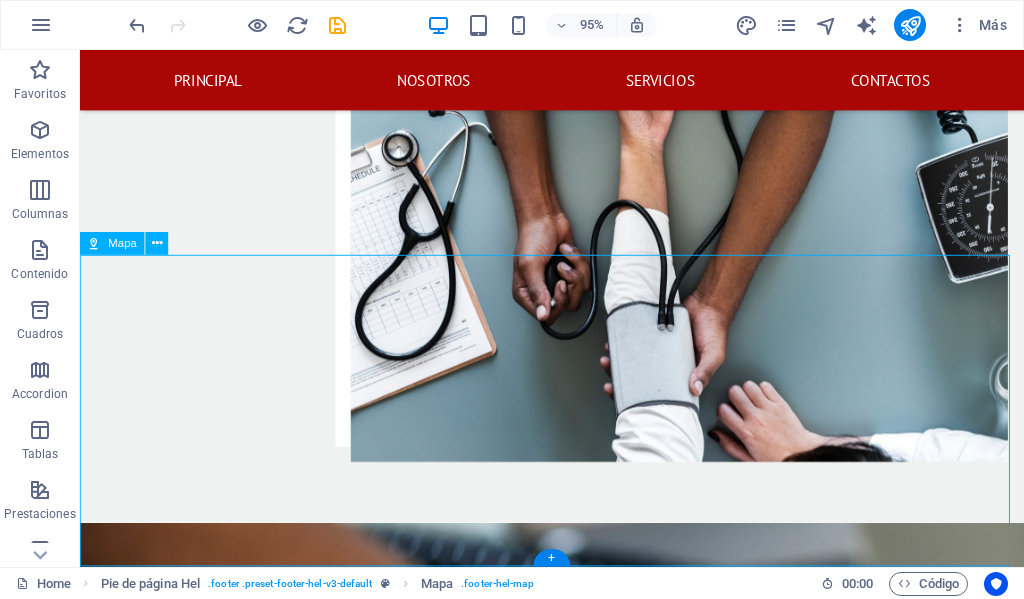 scroll, scrollTop: 3545, scrollLeft: 0, axis: vertical 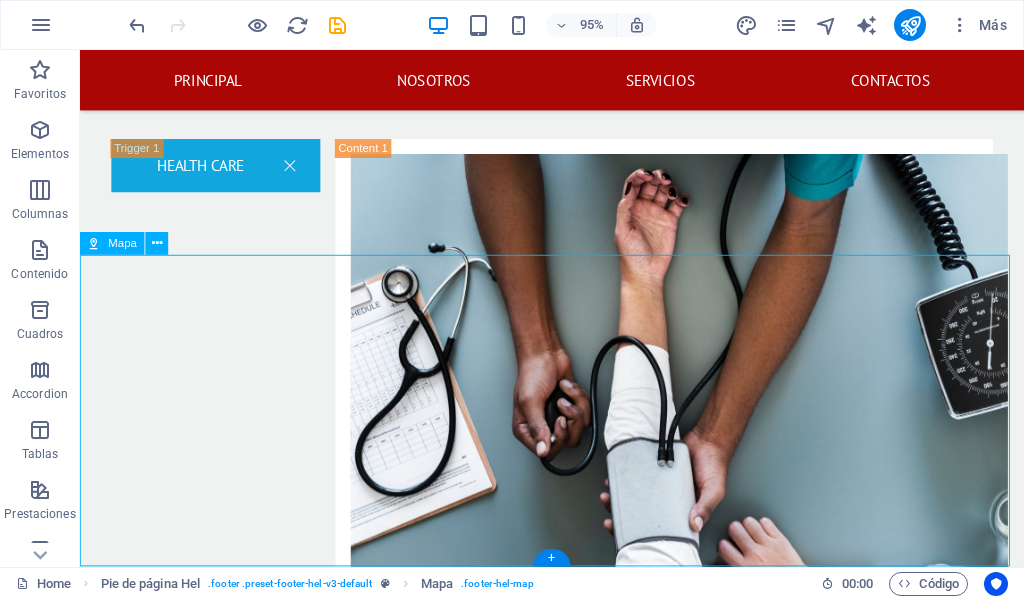 select on "1" 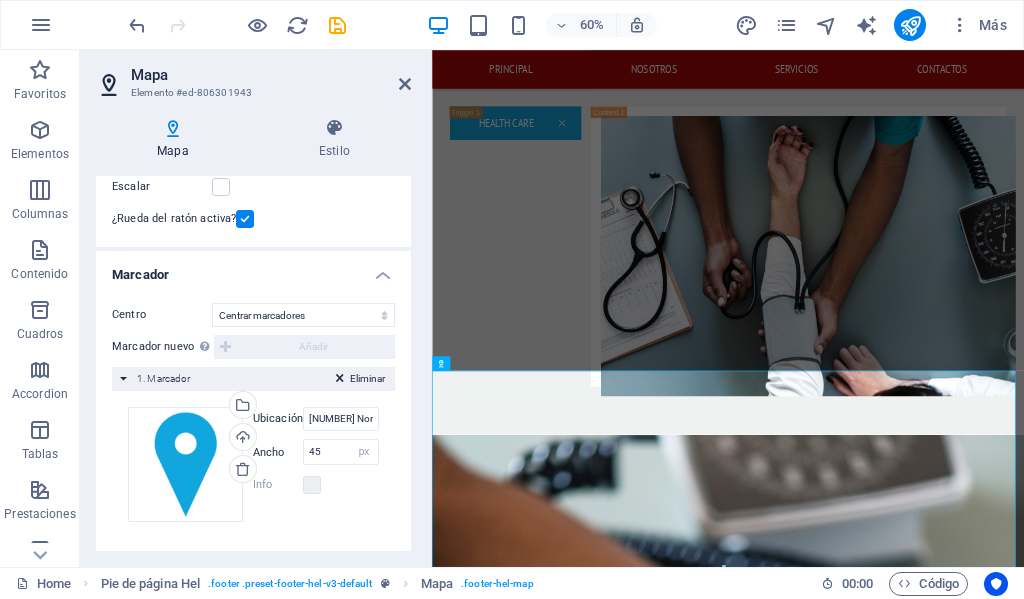 scroll, scrollTop: 285, scrollLeft: 0, axis: vertical 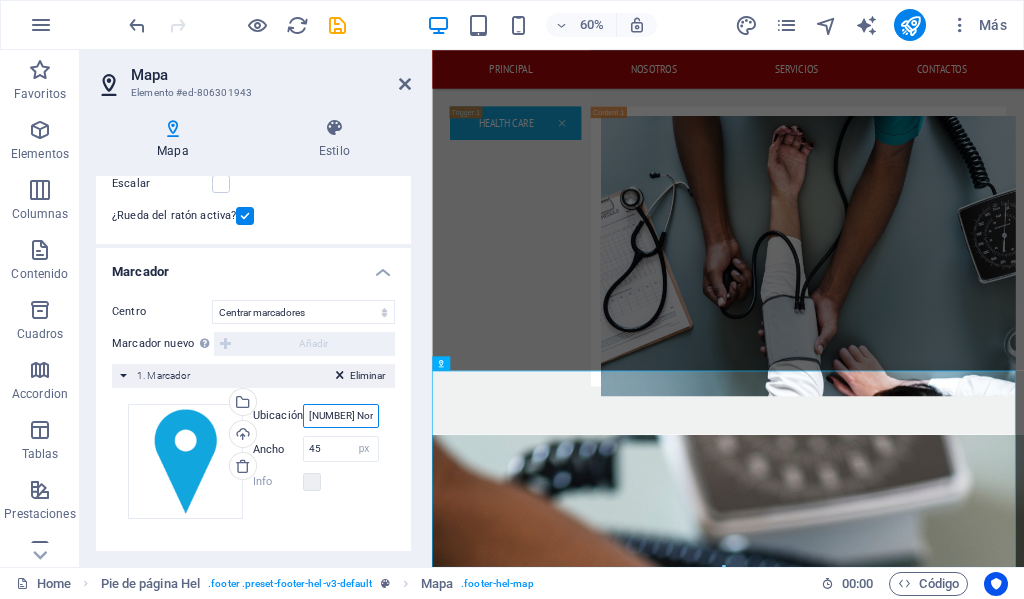click on "[NUMBER] North Palmer Road, [POSTAL_CODE] [CITY], [STATE]" at bounding box center [341, 416] 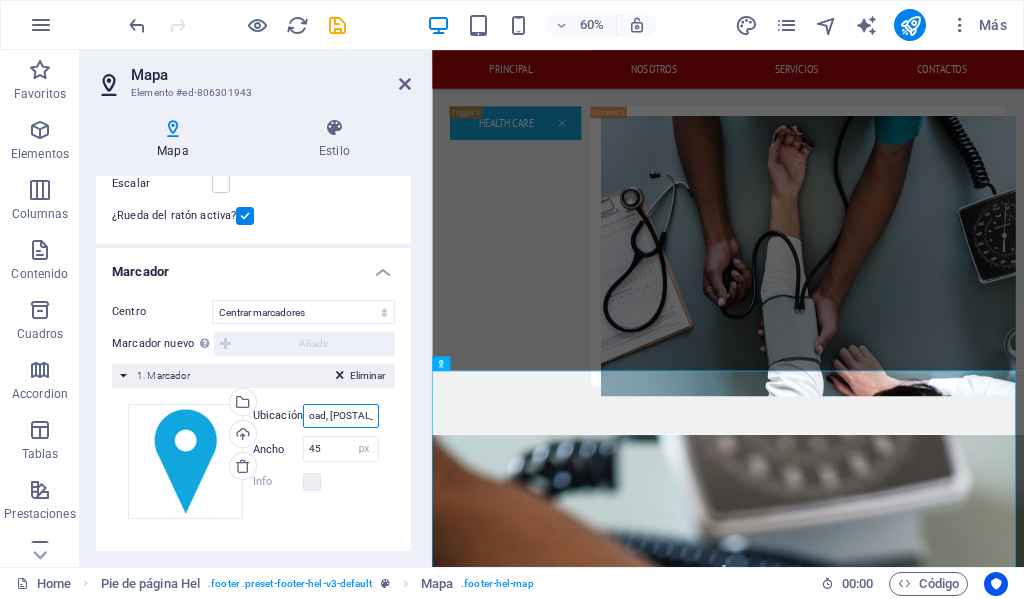 scroll, scrollTop: 0, scrollLeft: 146, axis: horizontal 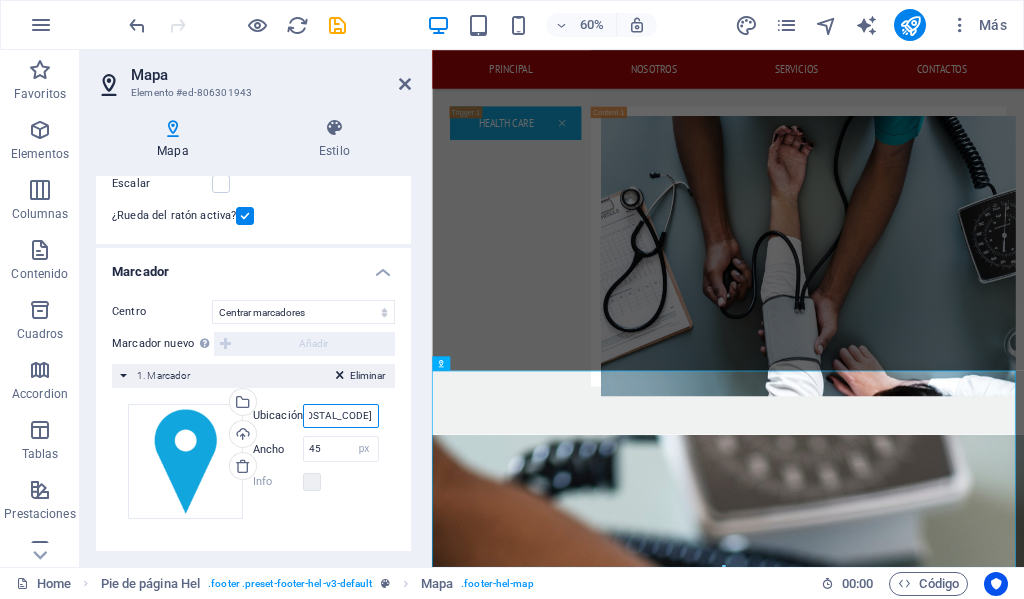 drag, startPoint x: 309, startPoint y: 414, endPoint x: 405, endPoint y: 413, distance: 96.00521 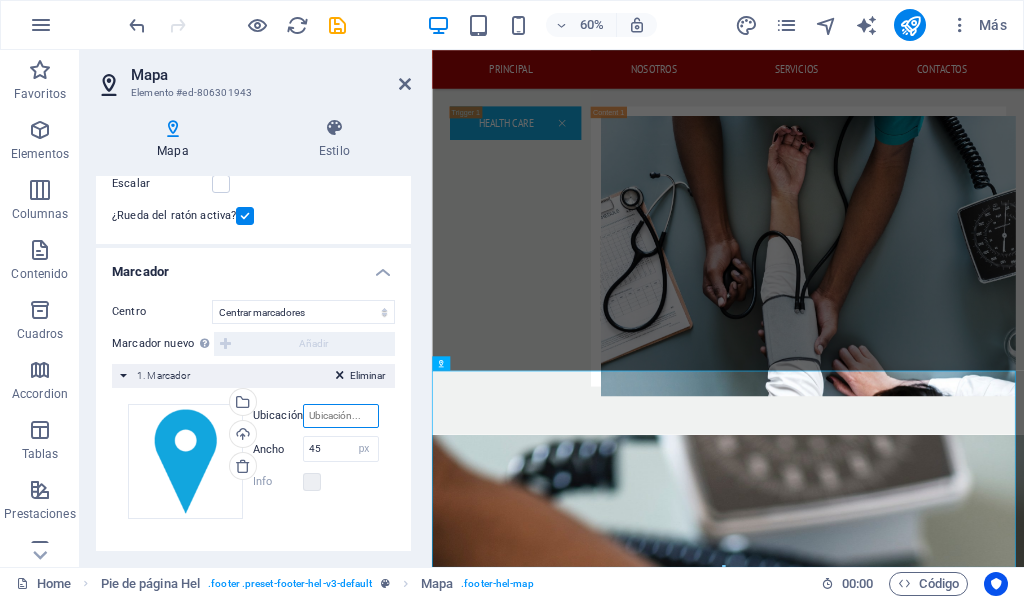 scroll, scrollTop: 0, scrollLeft: 0, axis: both 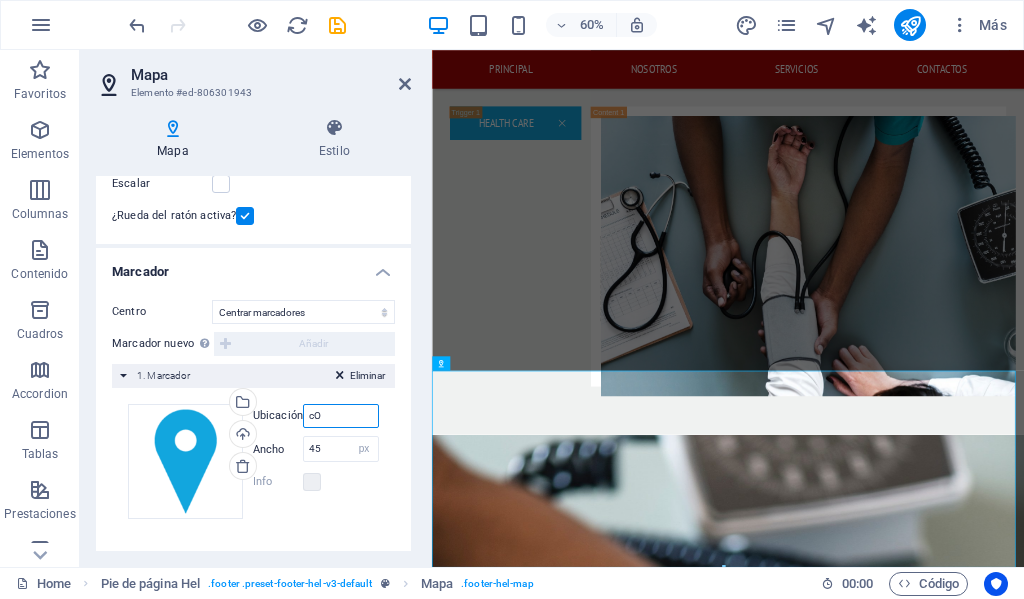 type on "c" 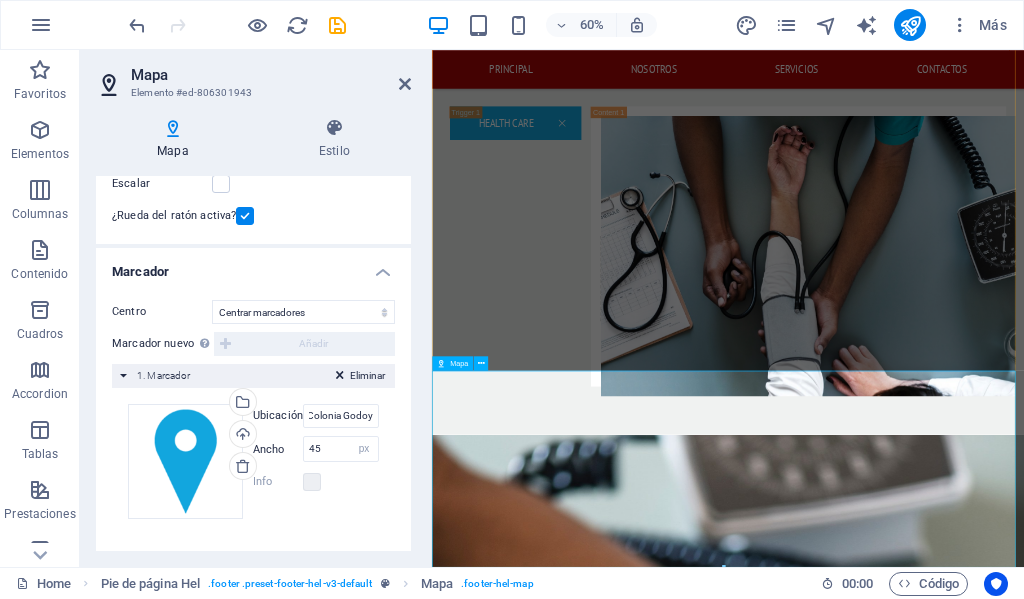 scroll, scrollTop: 0, scrollLeft: 0, axis: both 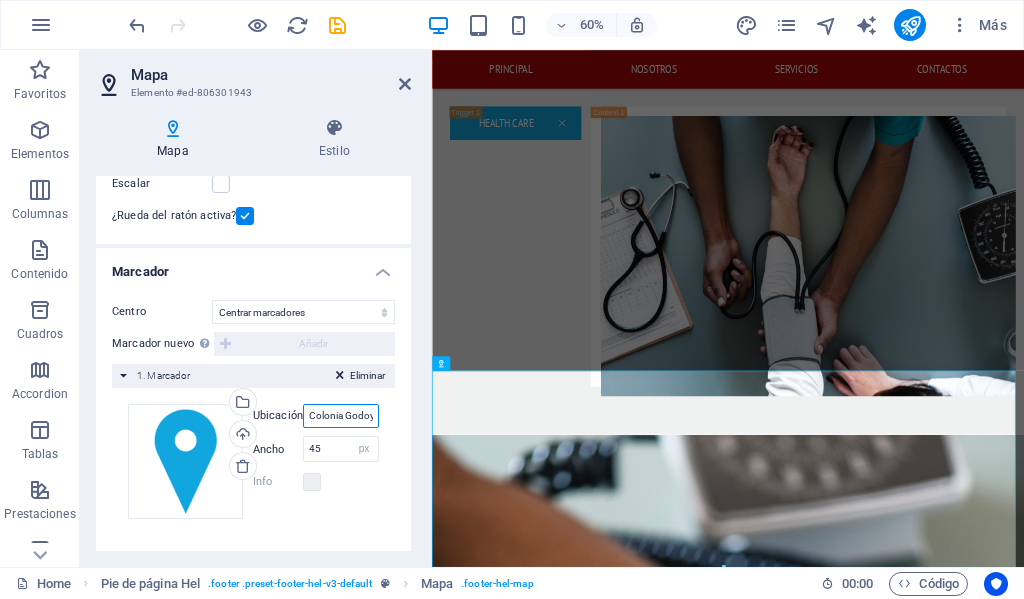 click on "Colonia Godoy" at bounding box center (341, 416) 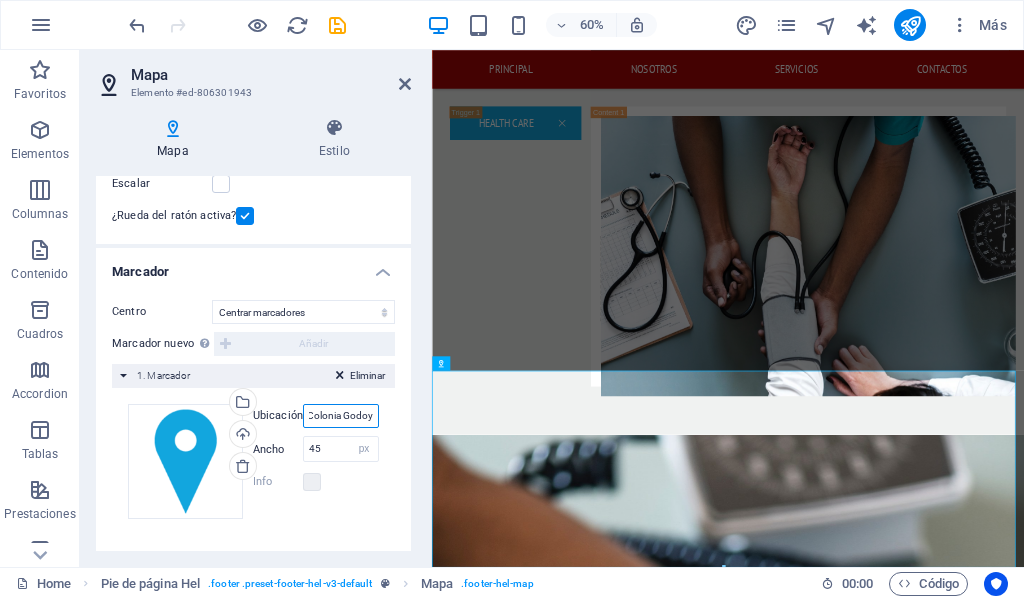 scroll, scrollTop: 0, scrollLeft: 7, axis: horizontal 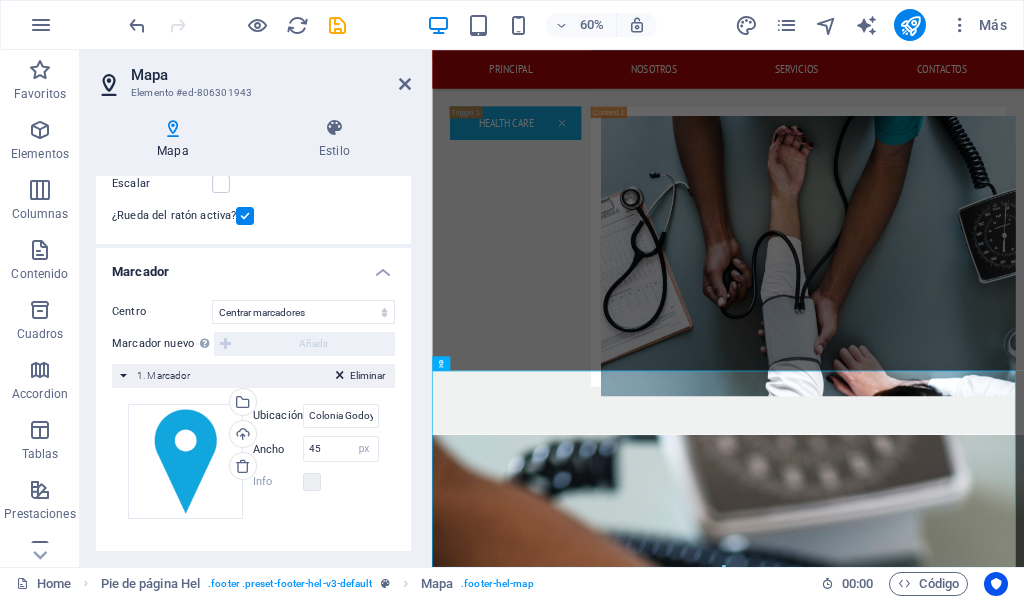 click on "Info" at bounding box center [316, 482] 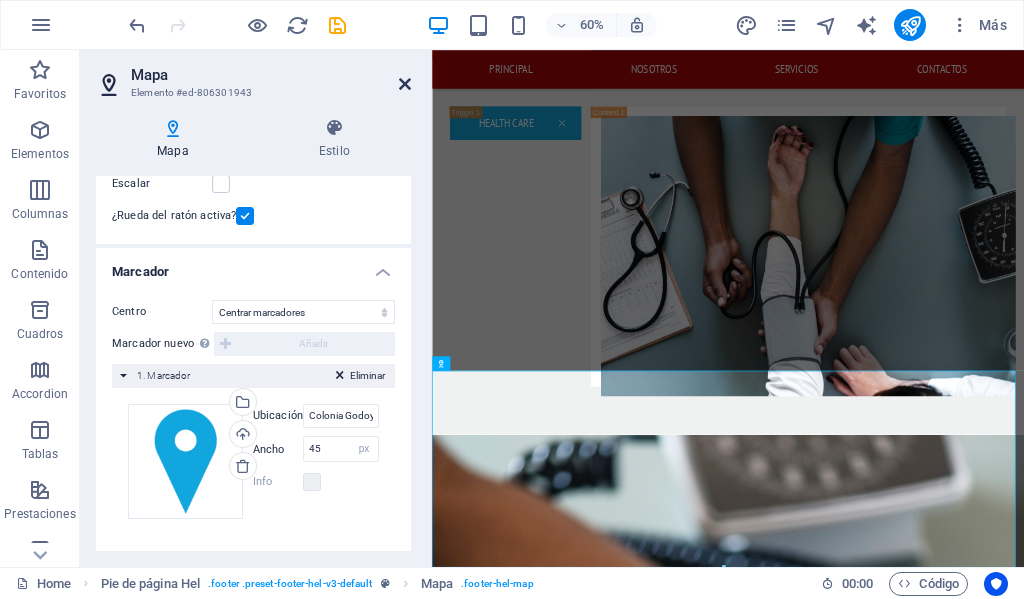 click at bounding box center (405, 84) 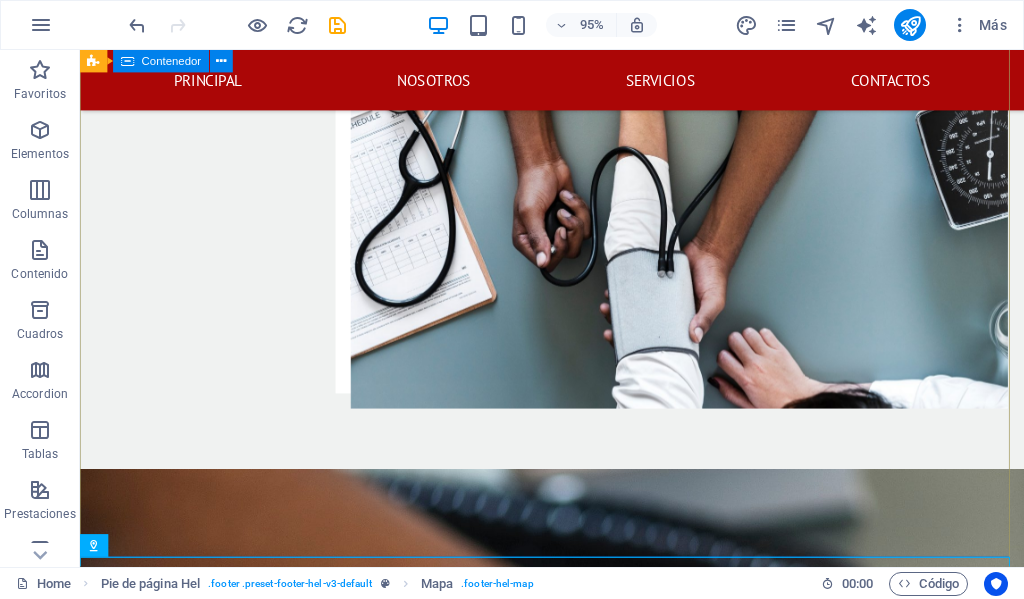 scroll, scrollTop: 3688, scrollLeft: 0, axis: vertical 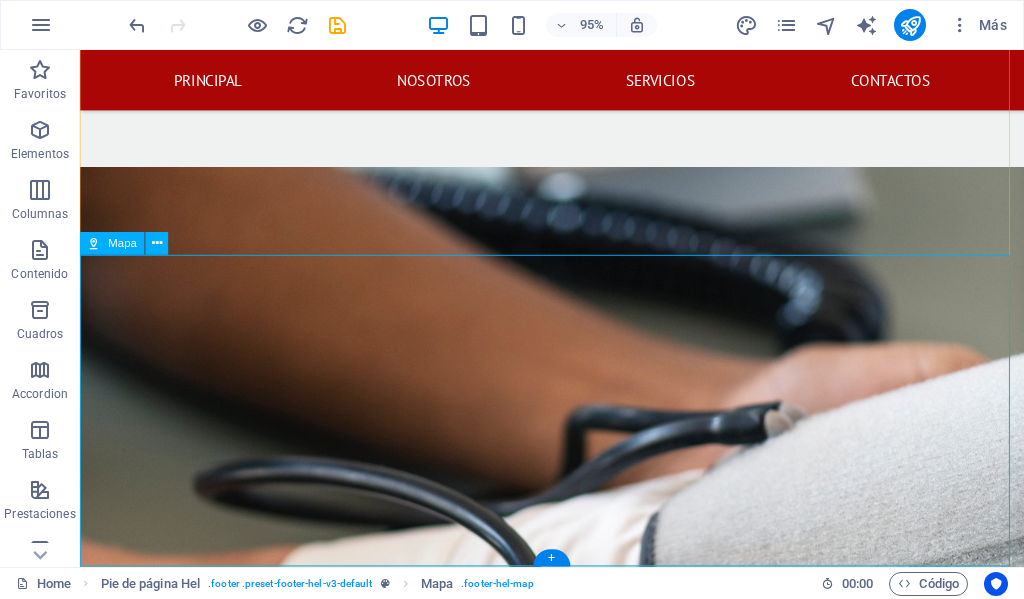 click on "← Mover a la izquierda → Mover a la derecha ↑ Mover hacia arriba ↓ Mover hacia abajo + Acercar - Alejar Inicio Mover a la izquierda un 75% Fin Mover a la derecha un 75% Página anterior Mover hacia arriba un 75% Página siguiente Mover hacia abajo un 75% Mapa Relieve Satélite Etiquetas Combinaciones de teclas Datos del mapa Datos del mapa ©2025 Datos del mapa ©2025 1 km  Hacer clic para alternar entre unidades imperiales y métricas Condiciones Informar un error en el mapa" at bounding box center [577, 2947] 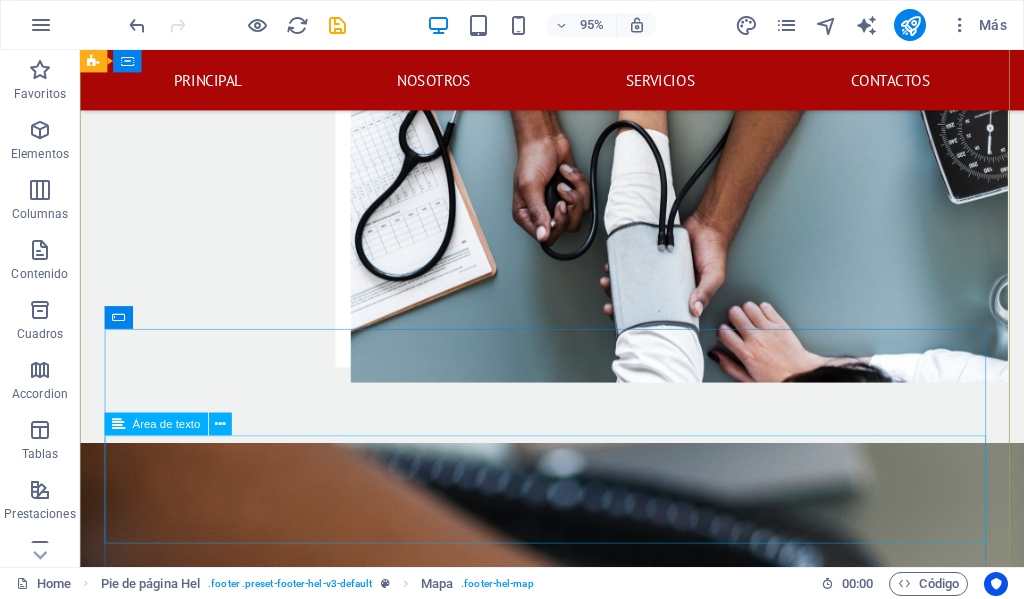scroll, scrollTop: 3688, scrollLeft: 0, axis: vertical 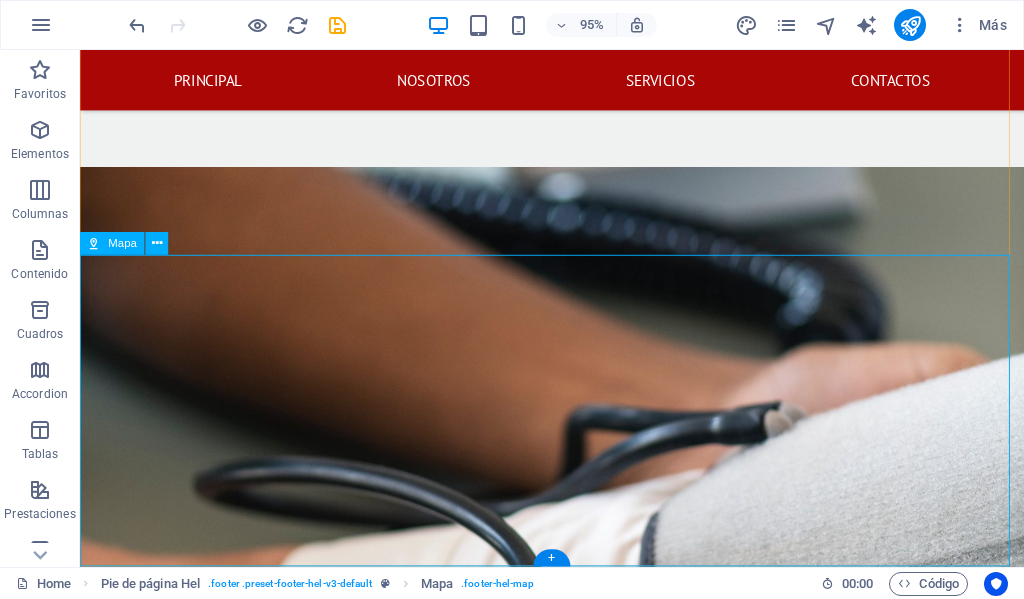 click on "← Mover a la izquierda → Mover a la derecha ↑ Mover hacia arriba ↓ Mover hacia abajo + Acercar - Alejar Inicio Mover a la izquierda un 75% Fin Mover a la derecha un 75% Página anterior Mover hacia arriba un 75% Página siguiente Mover hacia abajo un 75% Mapa Relieve Satélite Etiquetas Combinaciones de teclas Datos del mapa Datos del mapa ©2025 Datos del mapa ©2025 1 km  Hacer clic para alternar entre unidades imperiales y métricas Condiciones Informar un error en el mapa" at bounding box center [577, 2947] 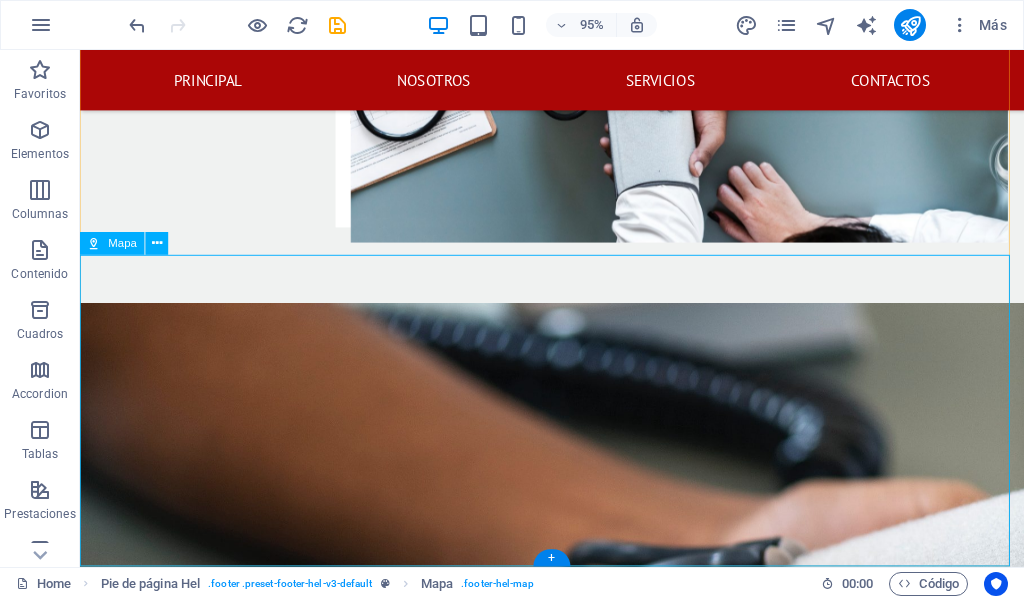 select on "1" 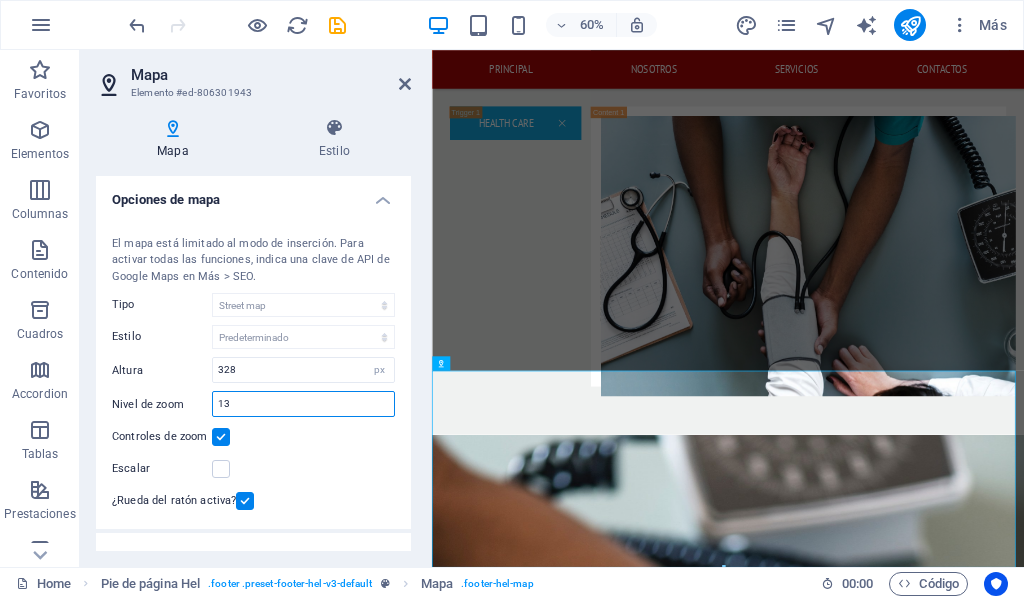 click on "13" at bounding box center [303, 404] 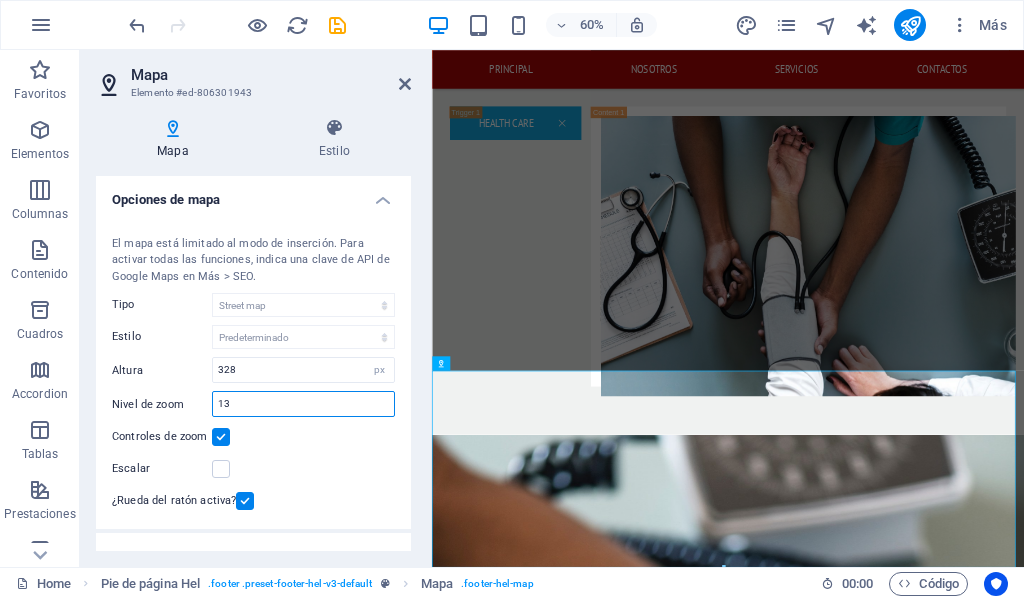 type on "1" 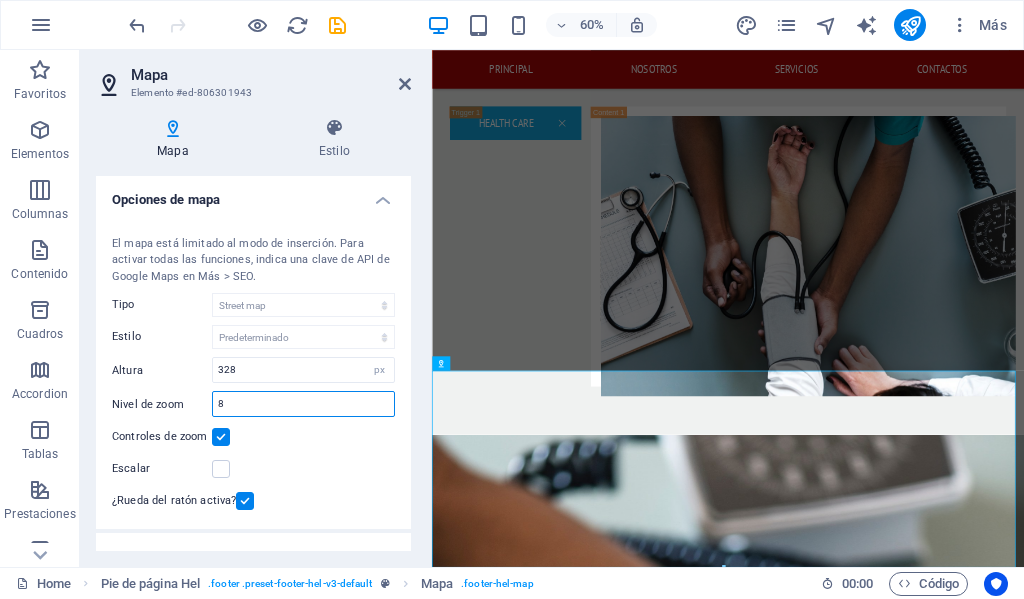 type on "8" 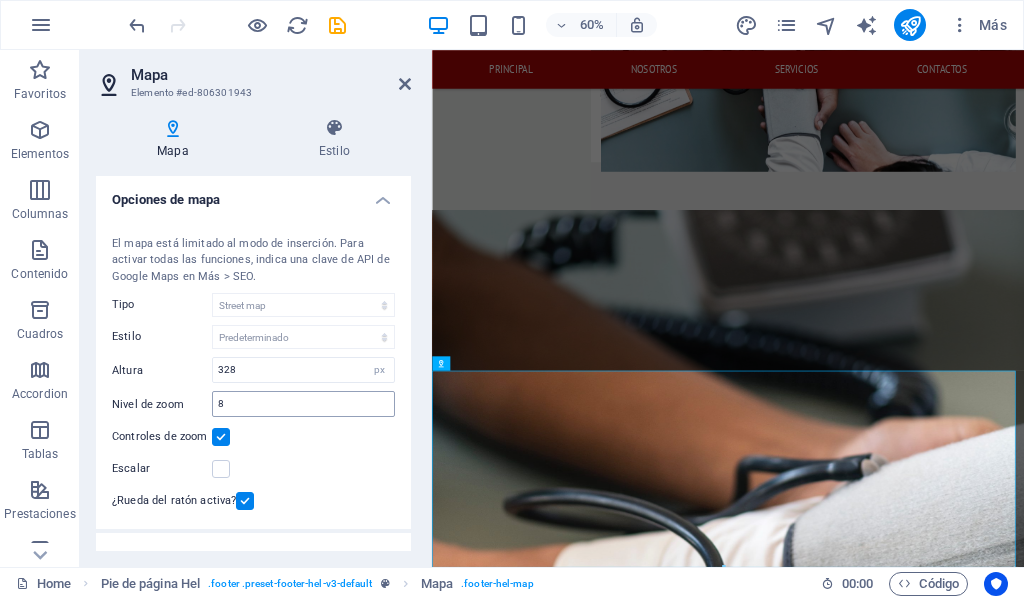 scroll, scrollTop: 3360, scrollLeft: 0, axis: vertical 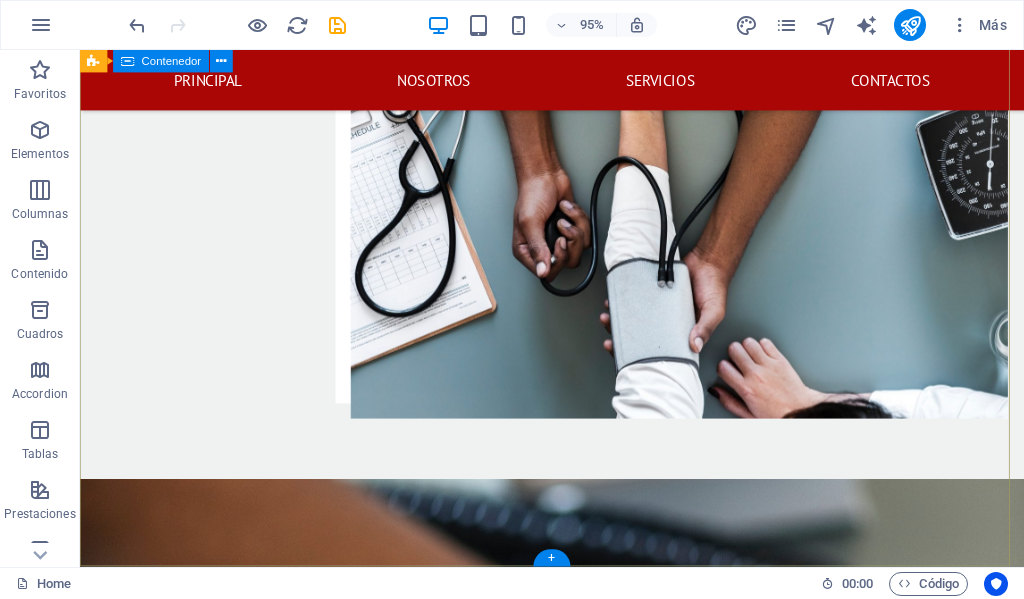click on "CONTACTANOS ESTAREMOS FELICES DE AYUDARTE DIMELAB Col. Godoy frente a la Fuerza Aerea Hondureña contiguo a electro llantas ,  Comayaguela M.D.C.   [POSTAL_CODE] [PHONE]   dimelab@[EXAMPLE_DOMAIN] lunes a viernes: 8am - 4:30pm   He leído y comprendido la política de privacidad ¿Ilegible? Cargar nuevo Enviar" at bounding box center (577, 2726) 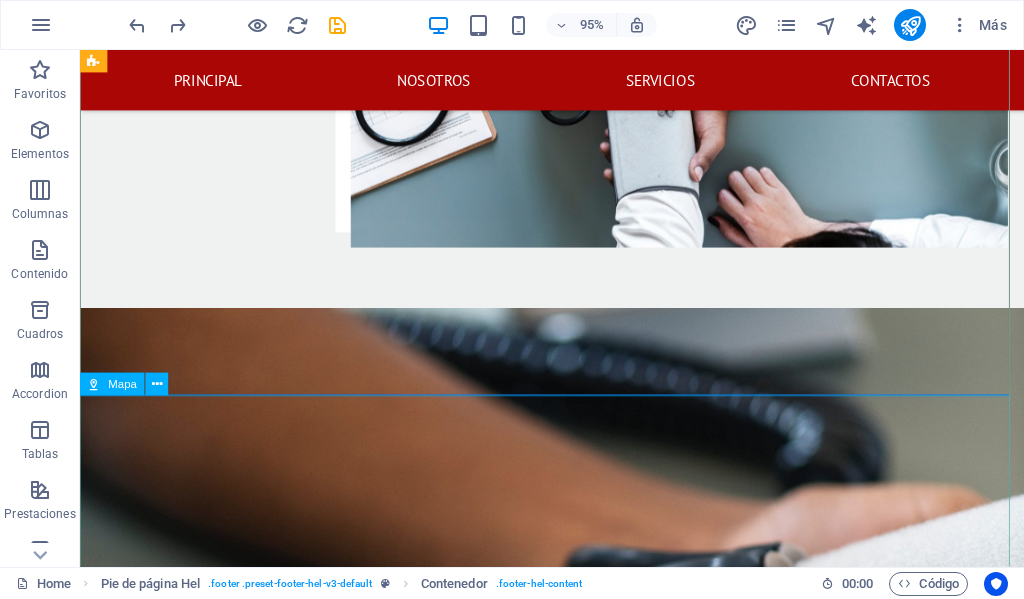 scroll, scrollTop: 3688, scrollLeft: 0, axis: vertical 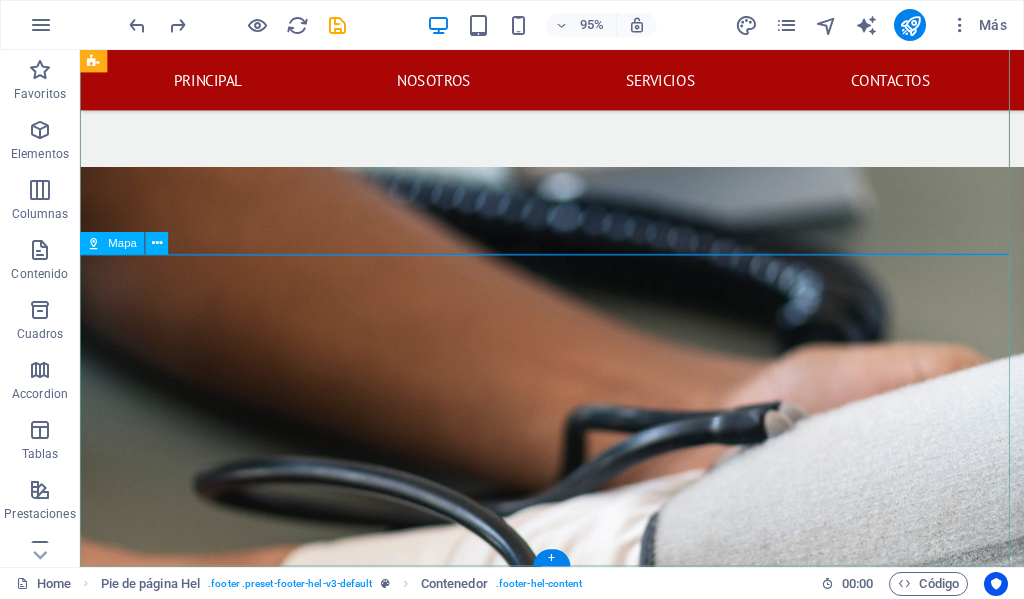 click on "← Mover a la izquierda → Mover a la derecha ↑ Mover hacia arriba ↓ Mover hacia abajo + Acercar - Alejar Inicio Mover a la izquierda un 75% Fin Mover a la derecha un 75% Página anterior Mover hacia arriba un 75% Página siguiente Mover hacia abajo un 75% Mapa Relieve Satélite Etiquetas Combinaciones de teclas Datos del mapa Datos del mapa ©2025 Google, INEGI Datos del mapa ©2025 Google, INEGI 20 km  Hacer clic para alternar entre unidades imperiales y métricas Condiciones Informar un error en el mapa" at bounding box center [577, 2947] 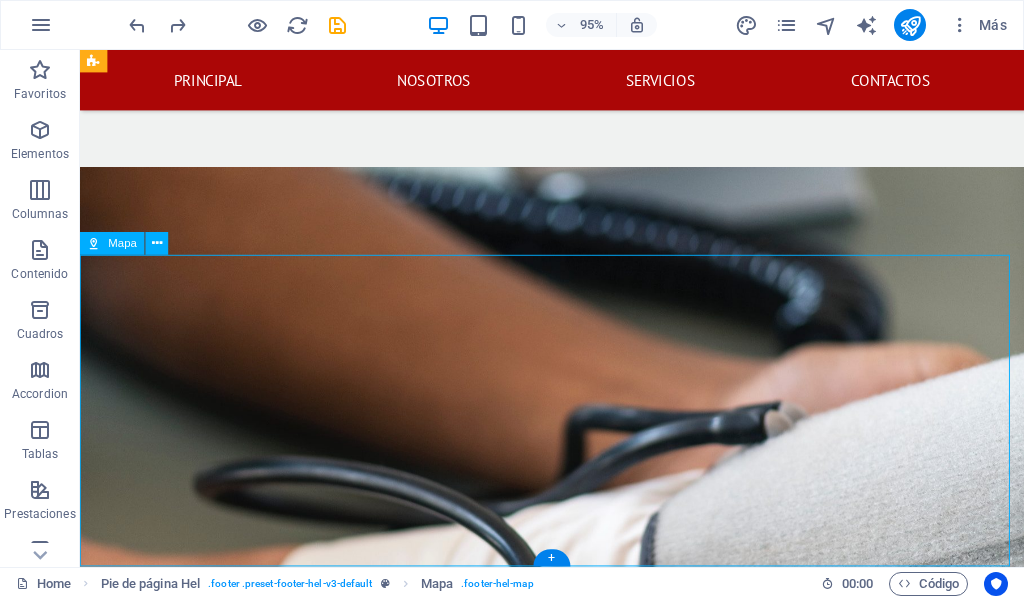 click on "← Mover a la izquierda → Mover a la derecha ↑ Mover hacia arriba ↓ Mover hacia abajo + Acercar - Alejar Inicio Mover a la izquierda un 75% Fin Mover a la derecha un 75% Página anterior Mover hacia arriba un 75% Página siguiente Mover hacia abajo un 75% Mapa Relieve Satélite Etiquetas Combinaciones de teclas Datos del mapa Datos del mapa ©2025 Google, INEGI Datos del mapa ©2025 Google, INEGI 20 km  Hacer clic para alternar entre unidades imperiales y métricas Condiciones Informar un error en el mapa" at bounding box center (577, 2947) 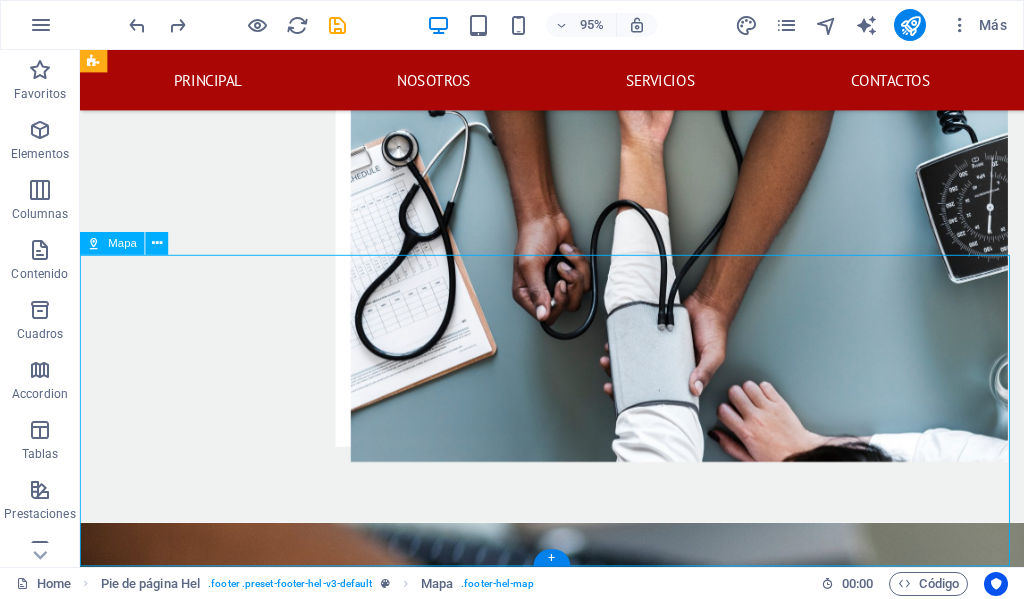scroll, scrollTop: 3545, scrollLeft: 0, axis: vertical 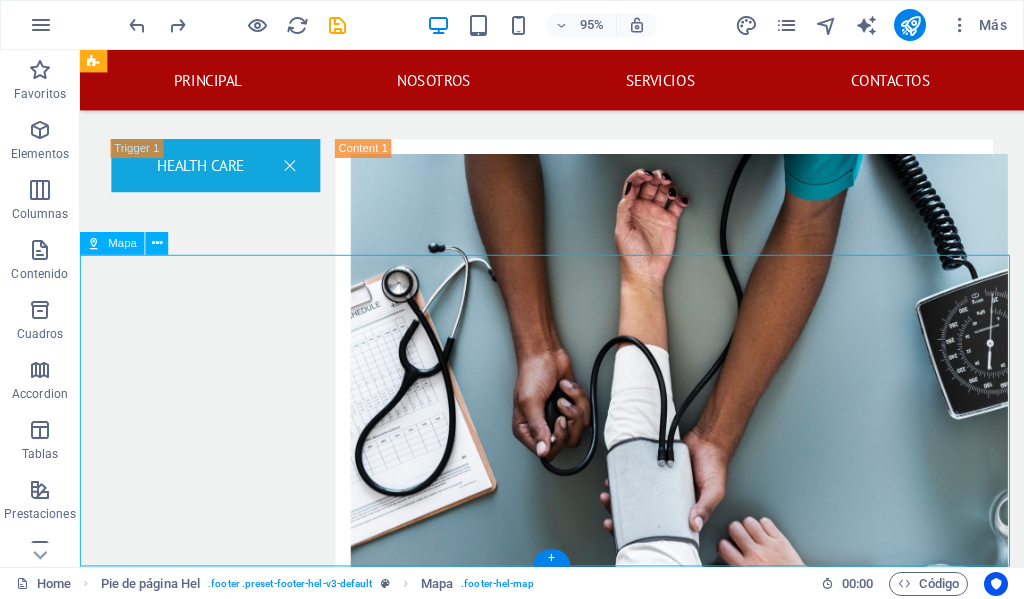 select on "1" 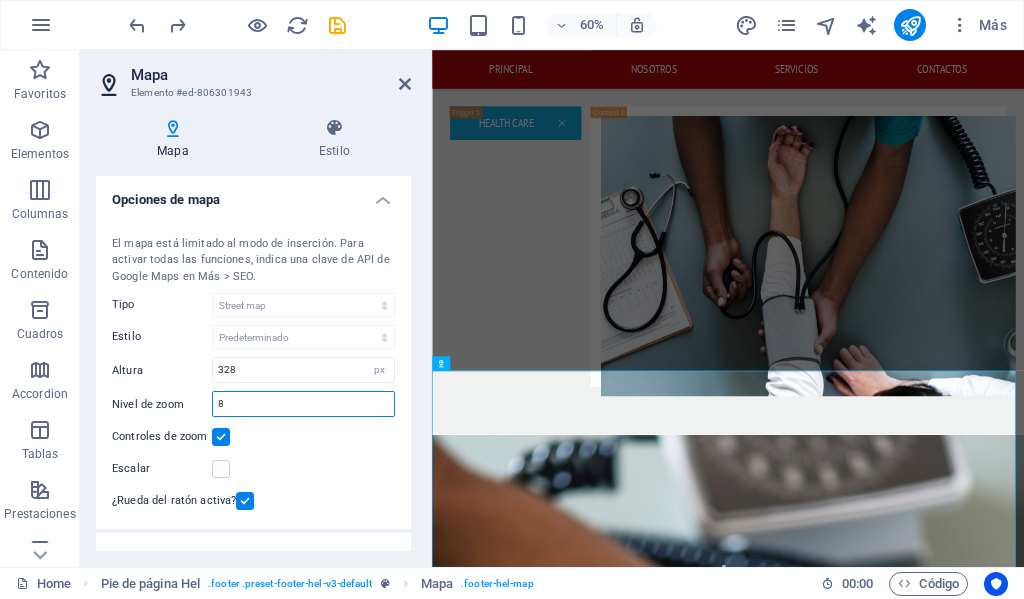 drag, startPoint x: 283, startPoint y: 399, endPoint x: 160, endPoint y: 395, distance: 123.065025 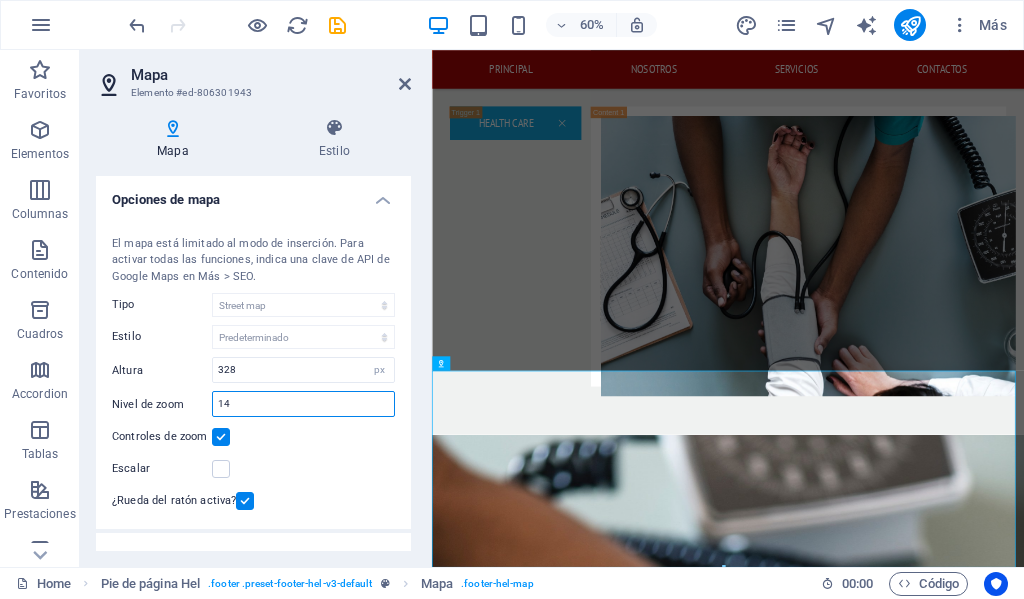 drag, startPoint x: 239, startPoint y: 402, endPoint x: 215, endPoint y: 402, distance: 24 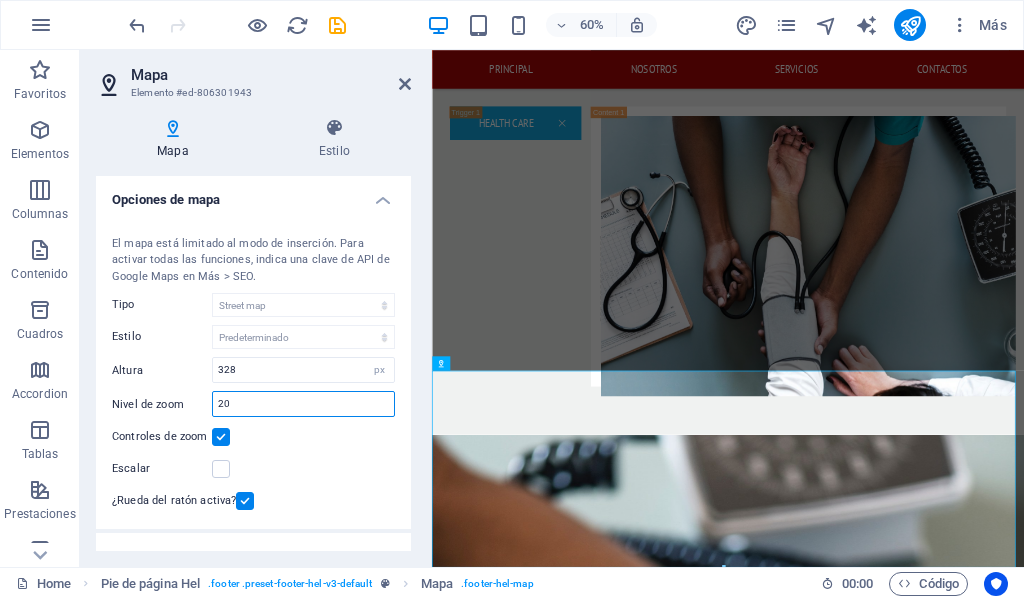 drag, startPoint x: 260, startPoint y: 402, endPoint x: 139, endPoint y: 398, distance: 121.0661 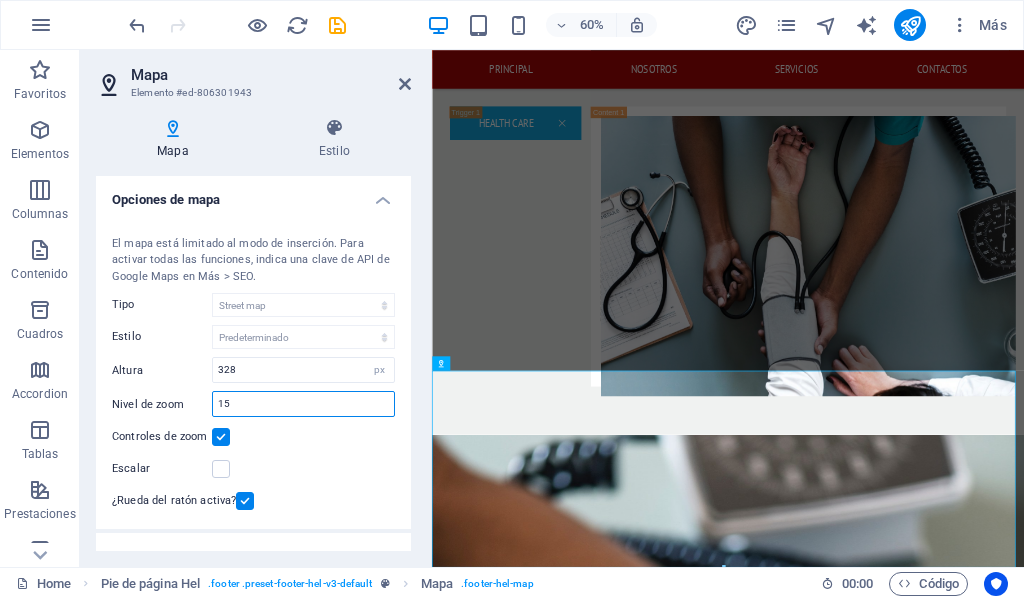 type on "15" 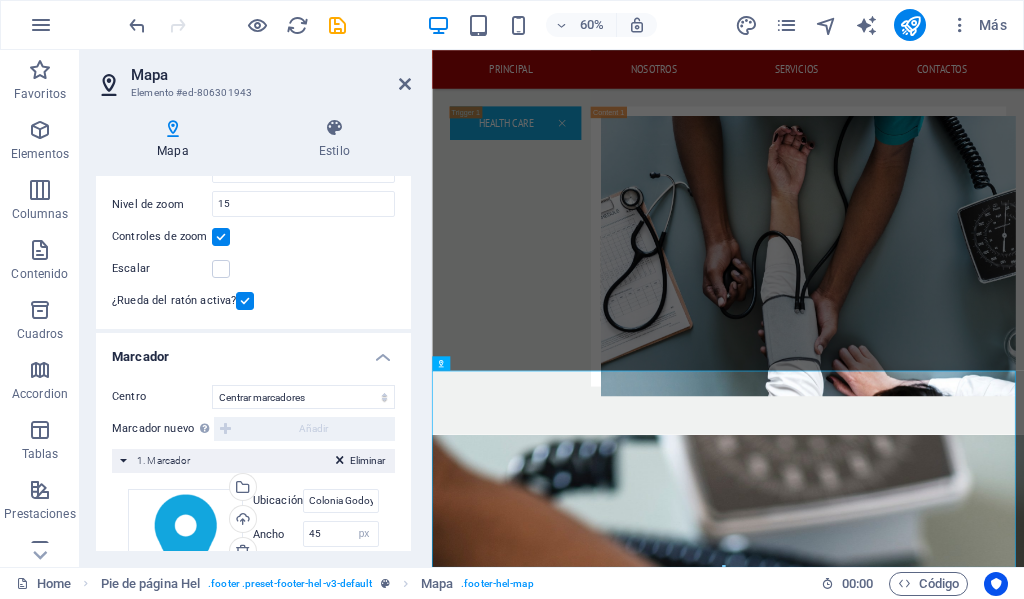 scroll, scrollTop: 285, scrollLeft: 0, axis: vertical 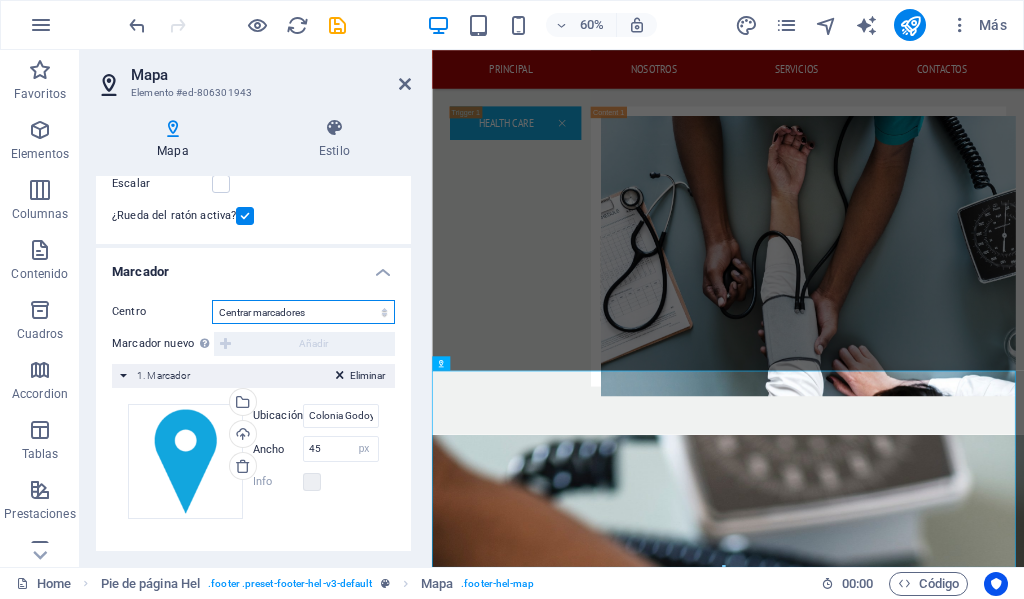 click on "No centrar Centrar marcadores Centrar y ampliar marcadores" at bounding box center [303, 312] 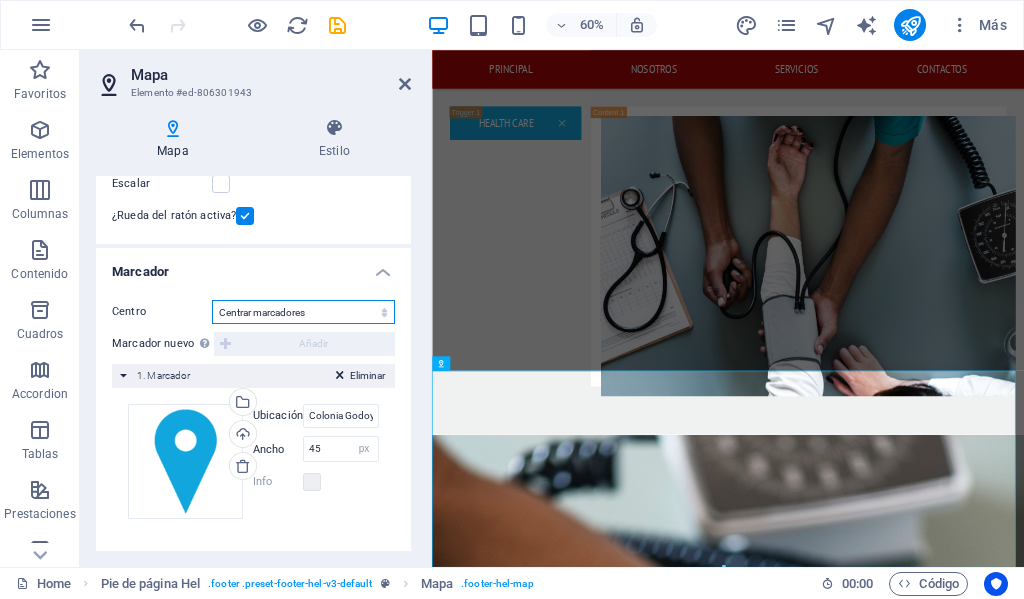 click on "No centrar Centrar marcadores Centrar y ampliar marcadores" at bounding box center (303, 312) 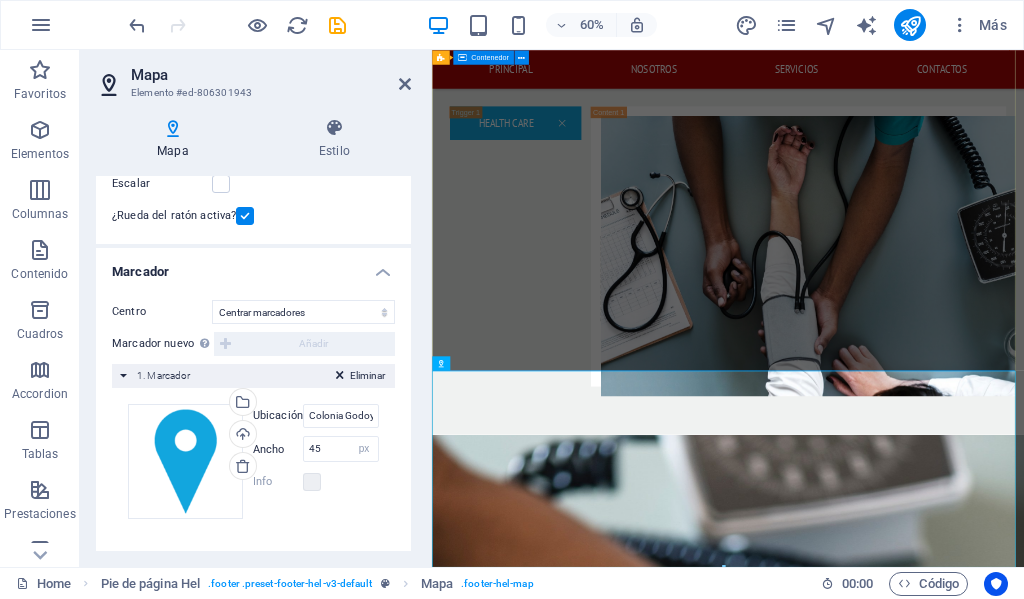 click on "CONTACTANOS ESTAREMOS FELICES DE AYUDARTE DIMELAB Col. Godoy frente a la Fuerza Aerea Hondureña contiguo a electro llantas ,  Comayaguela M.D.C.   [POSTAL_CODE] [PHONE]   dimelab@[EXAMPLE_DOMAIN] lunes a viernes: 8am - 4:30pm   He leído y comprendido la política de privacidad ¿Ilegible? Cargar nuevo Enviar" at bounding box center [925, 3233] 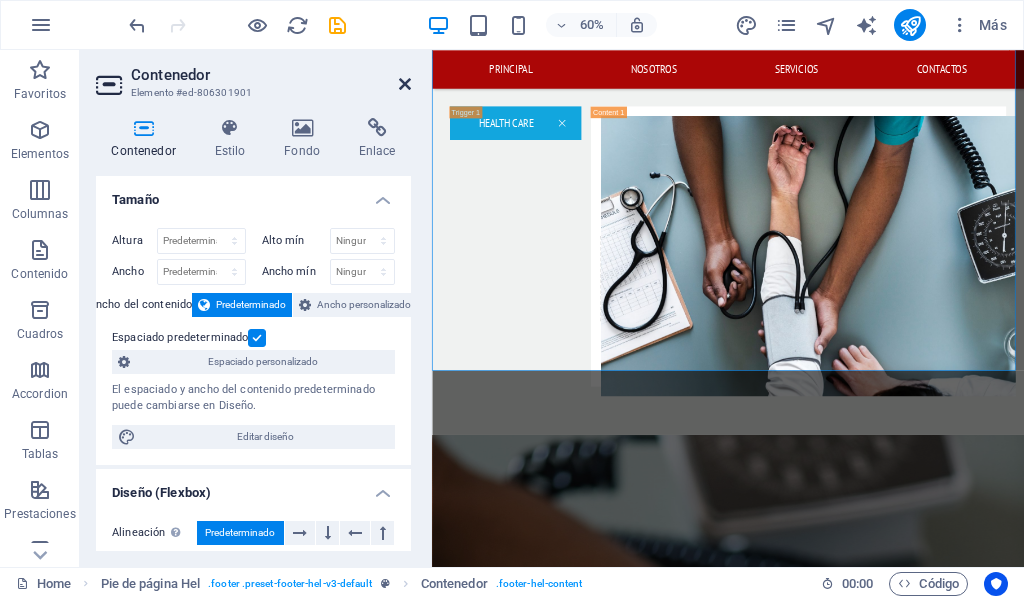 click at bounding box center (405, 84) 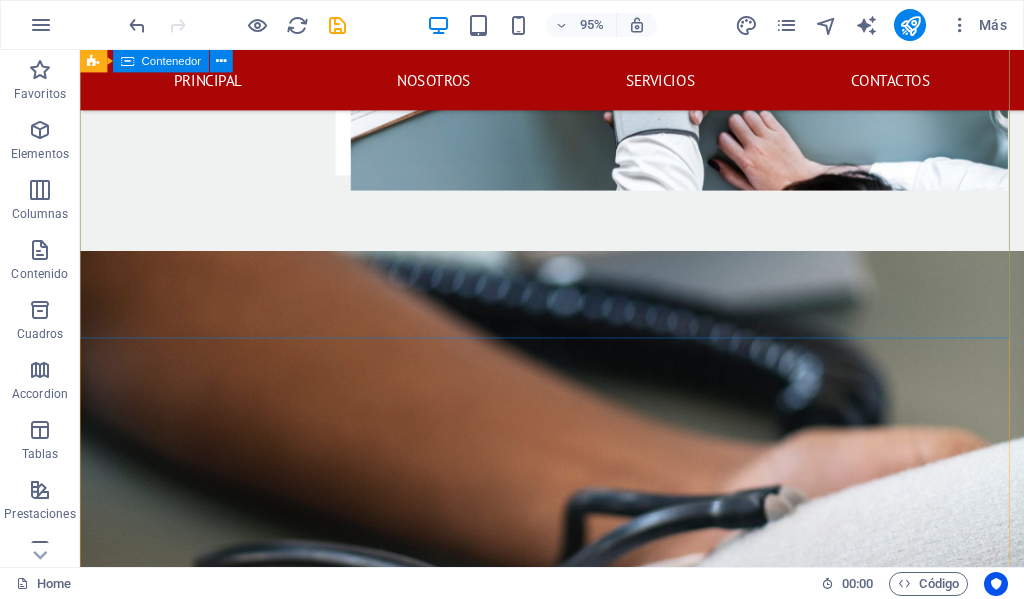 scroll, scrollTop: 3688, scrollLeft: 0, axis: vertical 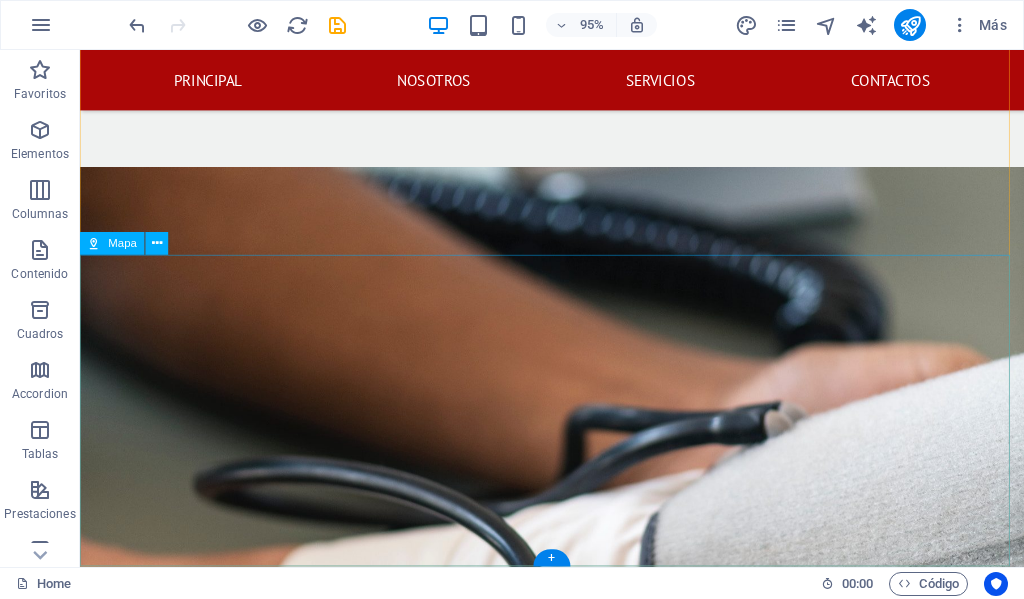 click on "← Mover a la izquierda → Mover a la derecha ↑ Mover hacia arriba ↓ Mover hacia abajo + Acercar - Alejar Inicio Mover a la izquierda un 75% Fin Mover a la derecha un 75% Página anterior Mover hacia arriba un 75% Página siguiente Mover hacia abajo un 75% Mapa Relieve Satélite Etiquetas Combinaciones de teclas Datos del mapa Datos del mapa ©2025 Datos del mapa ©2025 200 m  Hacer clic para alternar entre unidades imperiales y métricas Condiciones Informar un error en el mapa" at bounding box center (577, 2947) 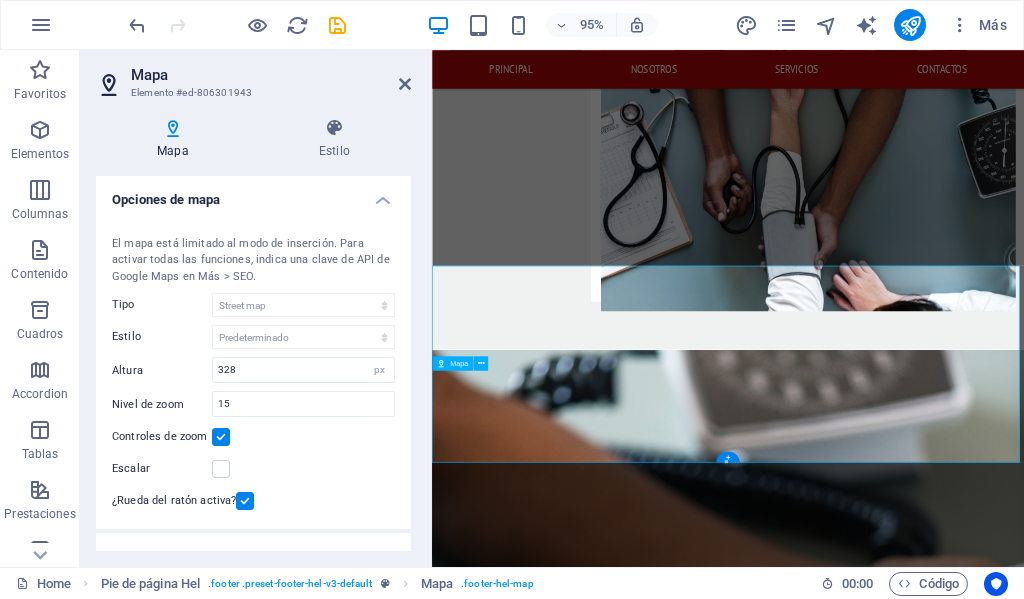 scroll, scrollTop: 3545, scrollLeft: 0, axis: vertical 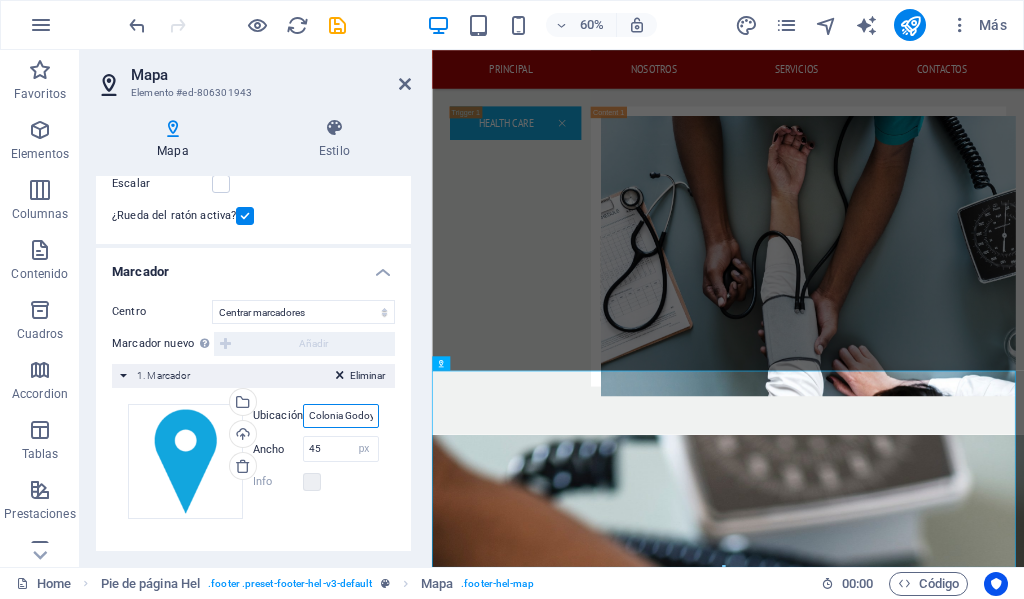 click on "Colonia Godoy" at bounding box center [341, 416] 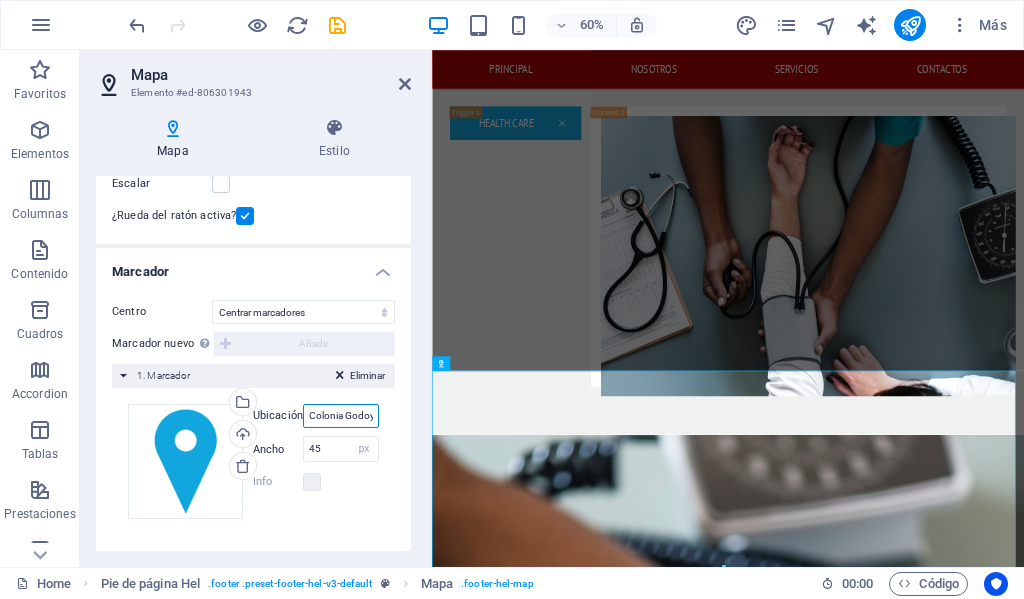 scroll, scrollTop: 0, scrollLeft: 7, axis: horizontal 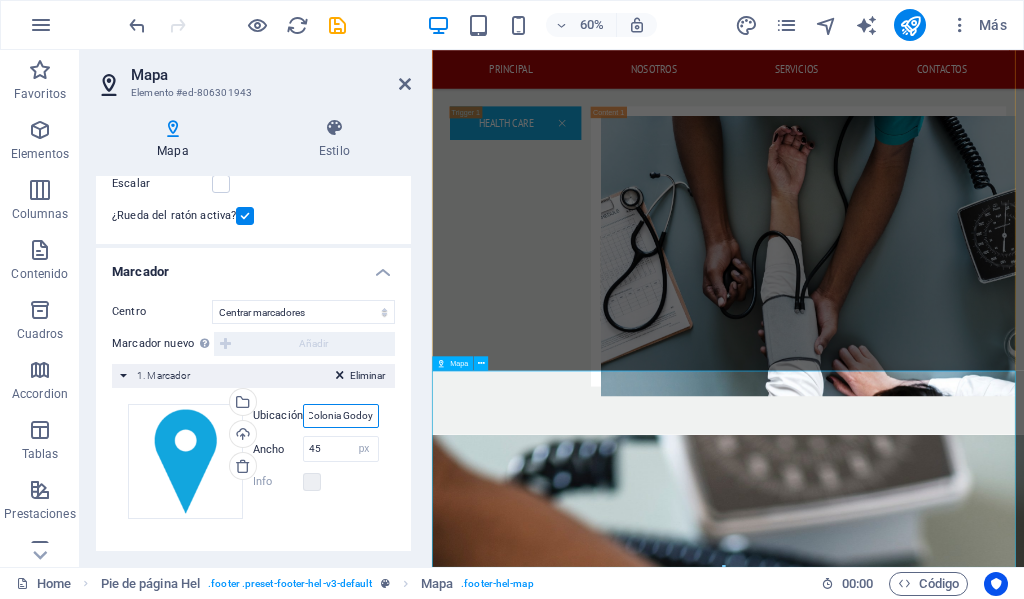 drag, startPoint x: 741, startPoint y: 463, endPoint x: 440, endPoint y: 654, distance: 356.48563 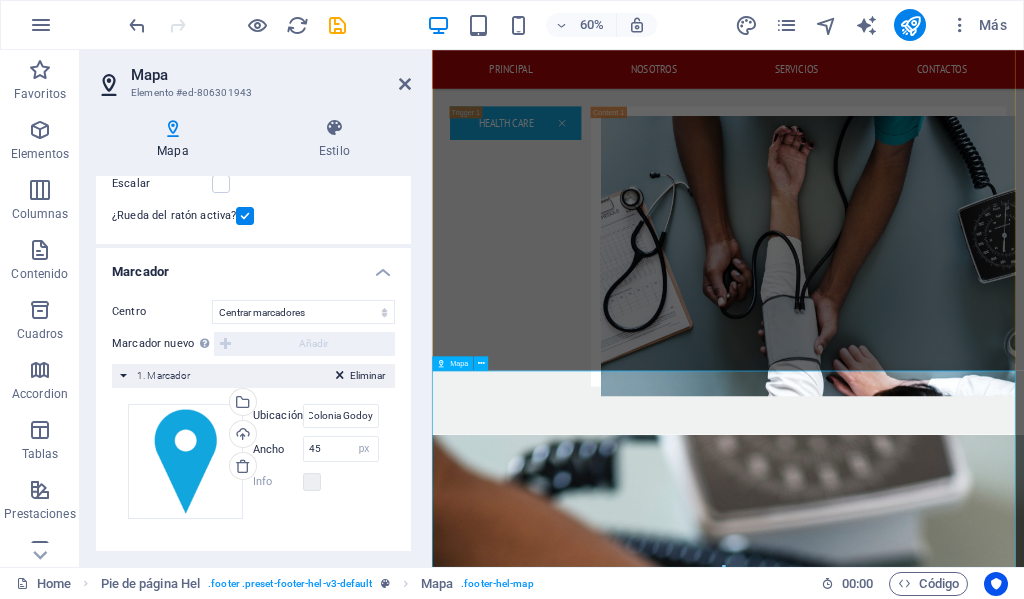 scroll, scrollTop: 0, scrollLeft: 0, axis: both 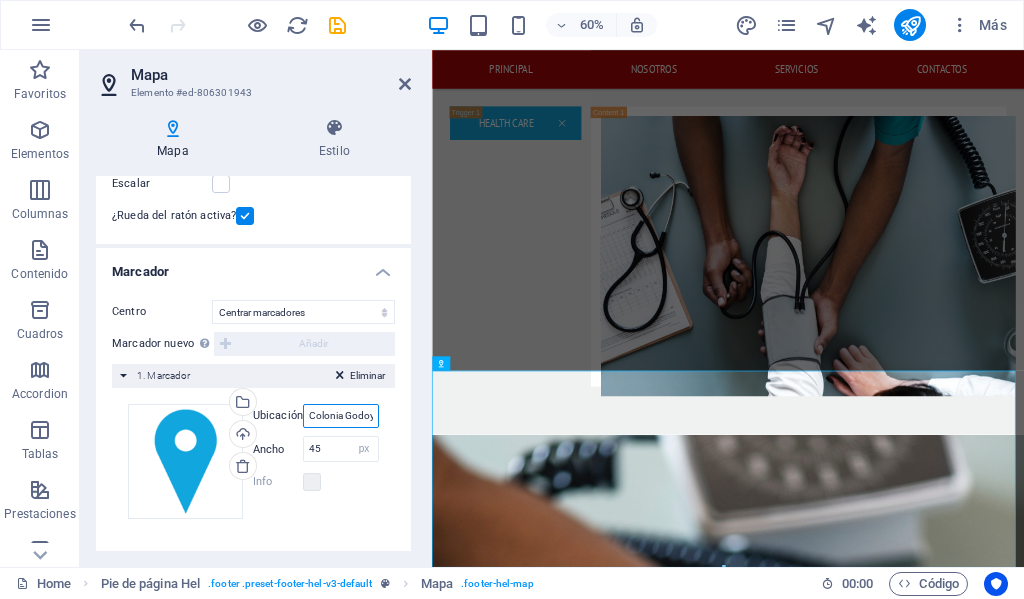 click on "Colonia Godoy" at bounding box center [341, 416] 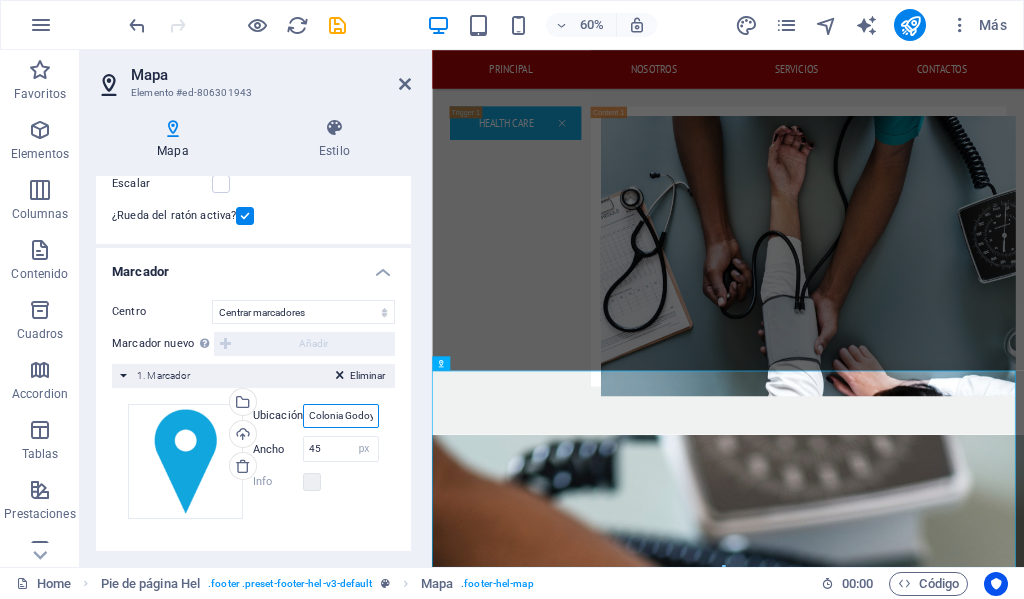 paste on "https://maps.app.goo.gl/z3aYd8yL5P1UbJgs9" 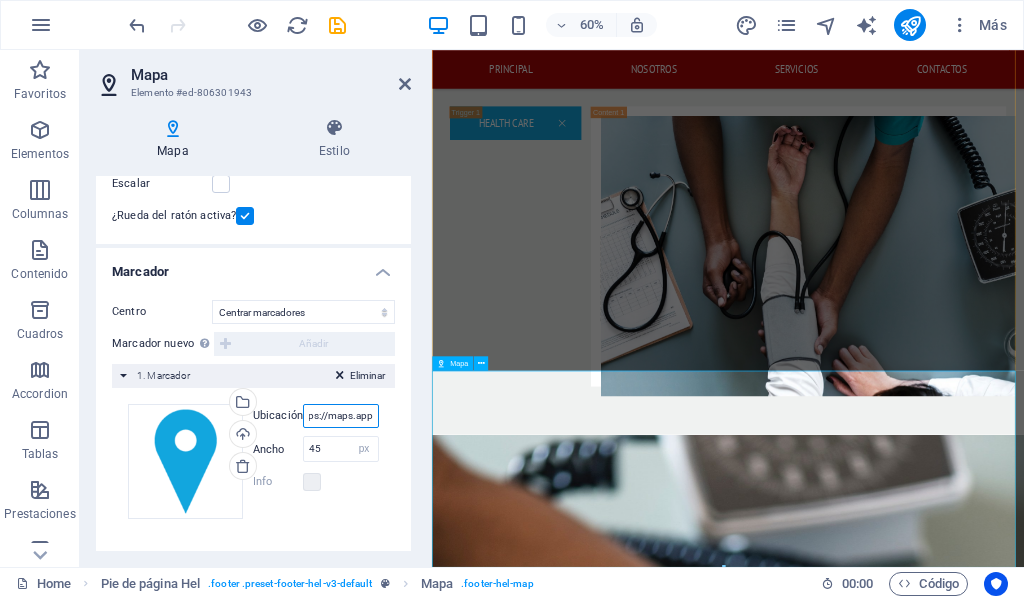 scroll, scrollTop: 0, scrollLeft: 0, axis: both 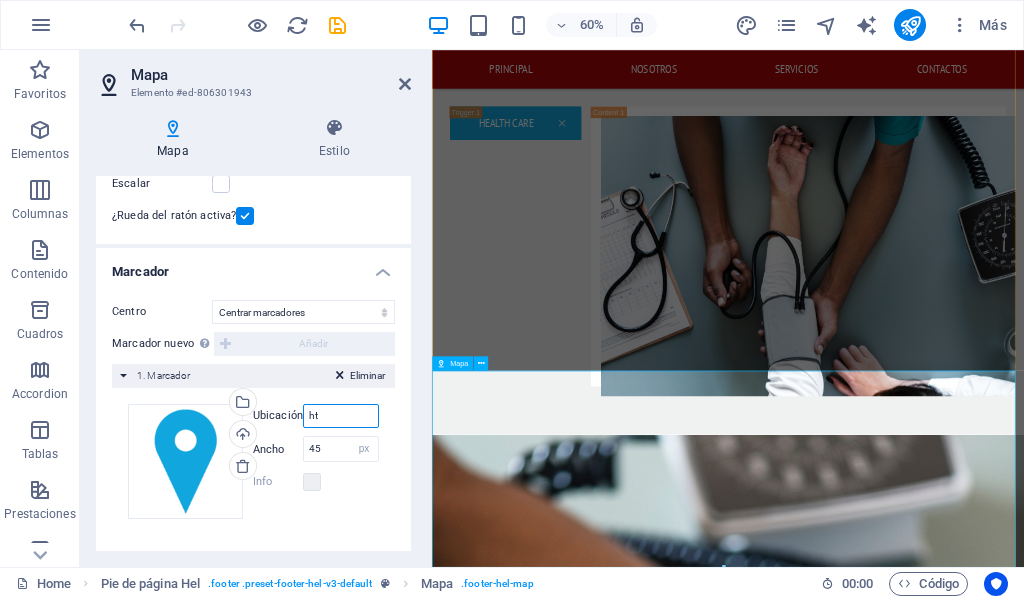 type on "h" 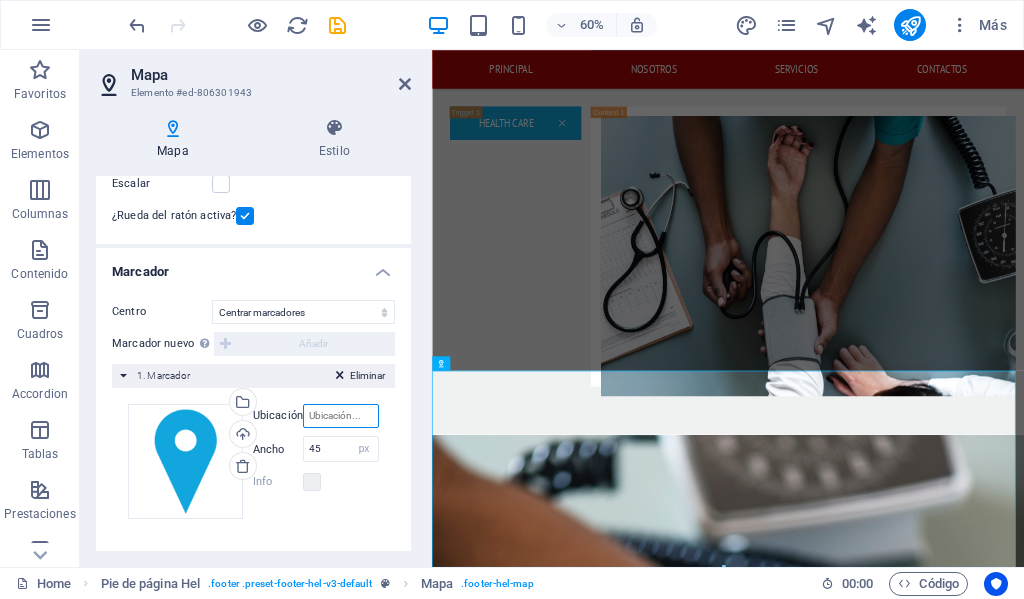paste on "[LATITUDE], [LONGITUDE] [NUMBER] Cl., [CITY], [STATE]" 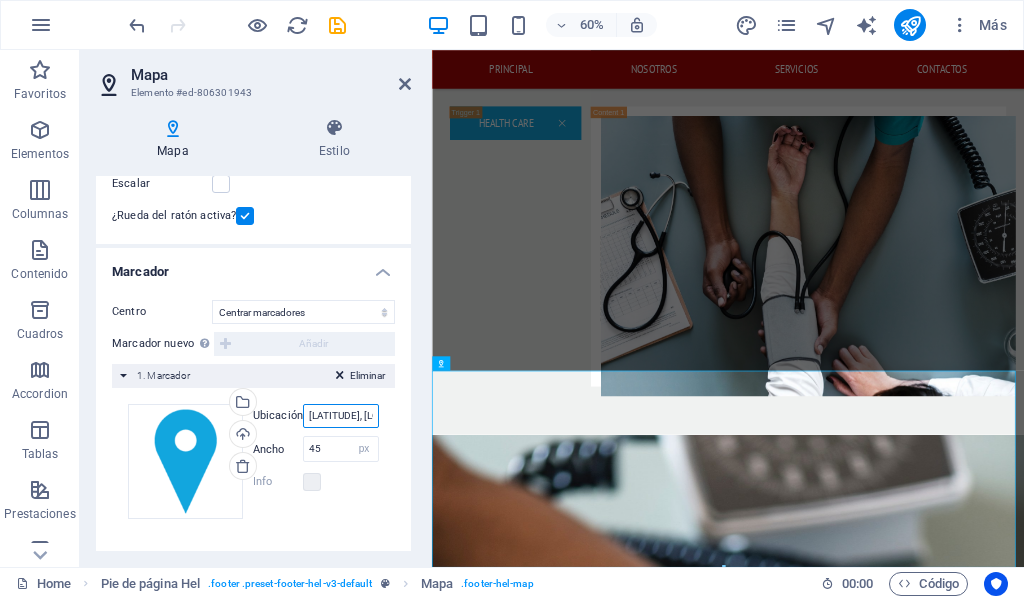scroll, scrollTop: 0, scrollLeft: 217, axis: horizontal 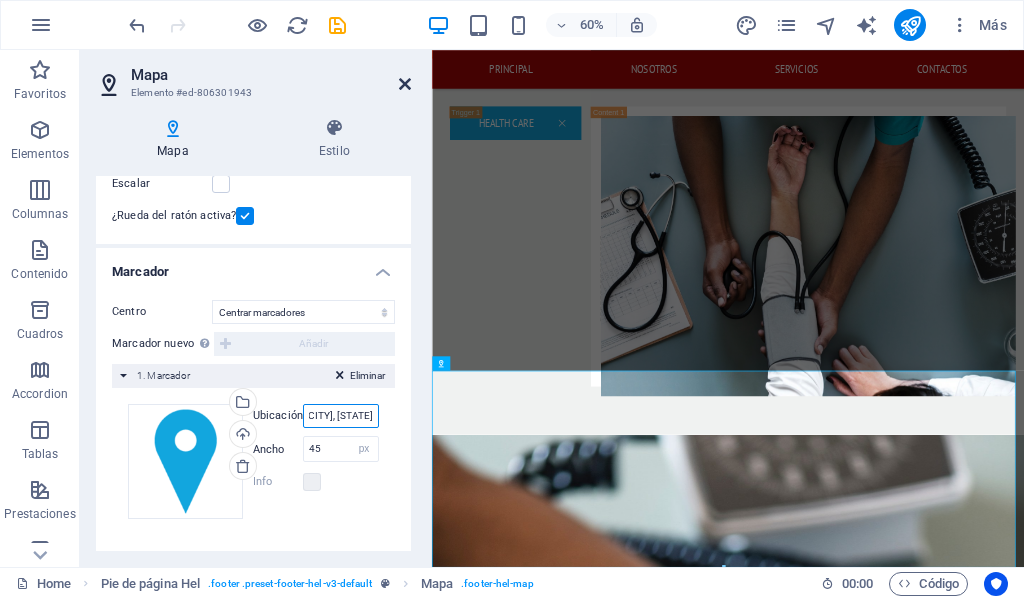 type on "[LATITUDE], [LONGITUDE] [NUMBER] Cl., [CITY], [STATE]" 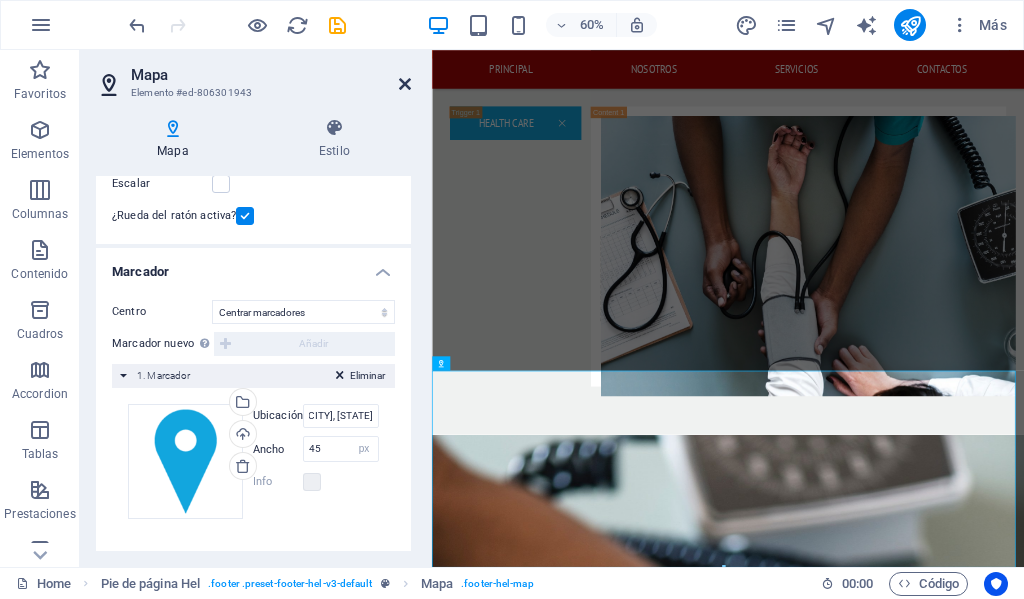 click at bounding box center (405, 84) 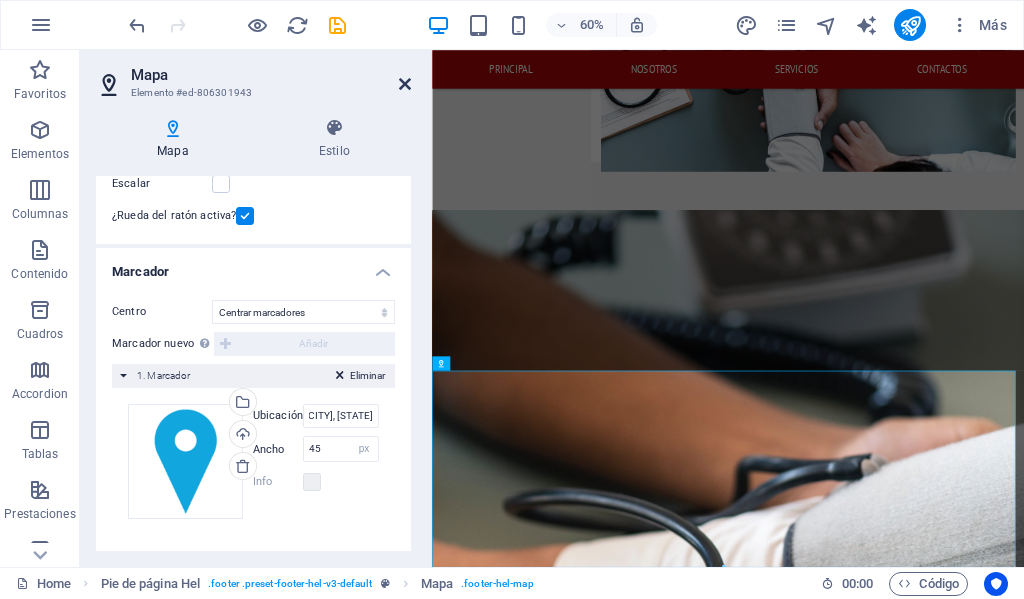 scroll, scrollTop: 0, scrollLeft: 0, axis: both 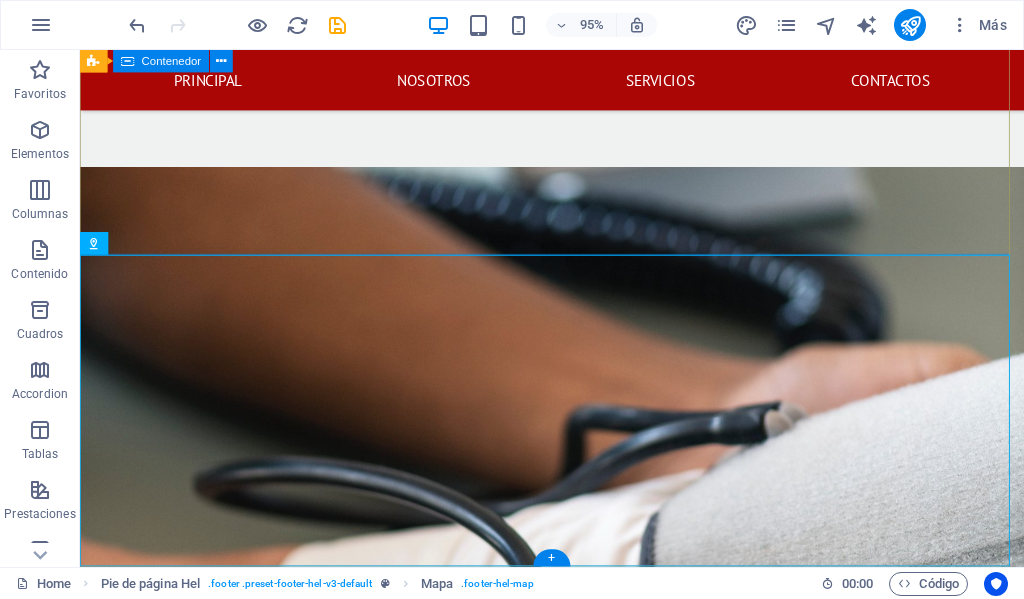 click on "CONTACTANOS ESTAREMOS FELICES DE AYUDARTE DIMELAB Col. Godoy frente a la Fuerza Aerea Hondureña contiguo a electro llantas ,  Comayaguela M.D.C.   [POSTAL_CODE] [PHONE]   dimelab@[EXAMPLE_DOMAIN] lunes a viernes: 8am - 4:30pm   He leído y comprendido la política de privacidad ¿Ilegible? Cargar nuevo Enviar" at bounding box center (577, 2398) 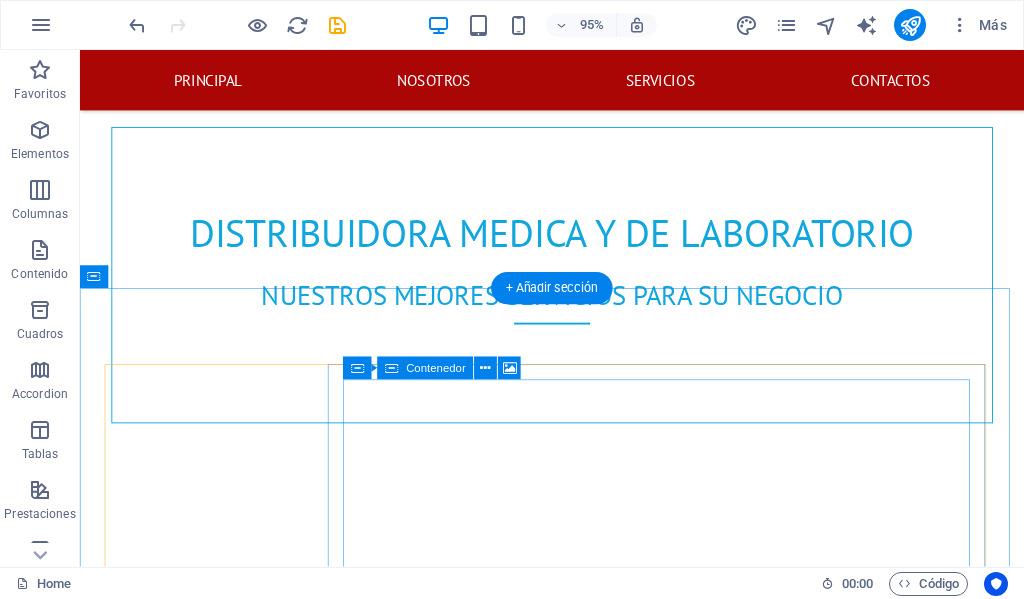 scroll, scrollTop: 1488, scrollLeft: 0, axis: vertical 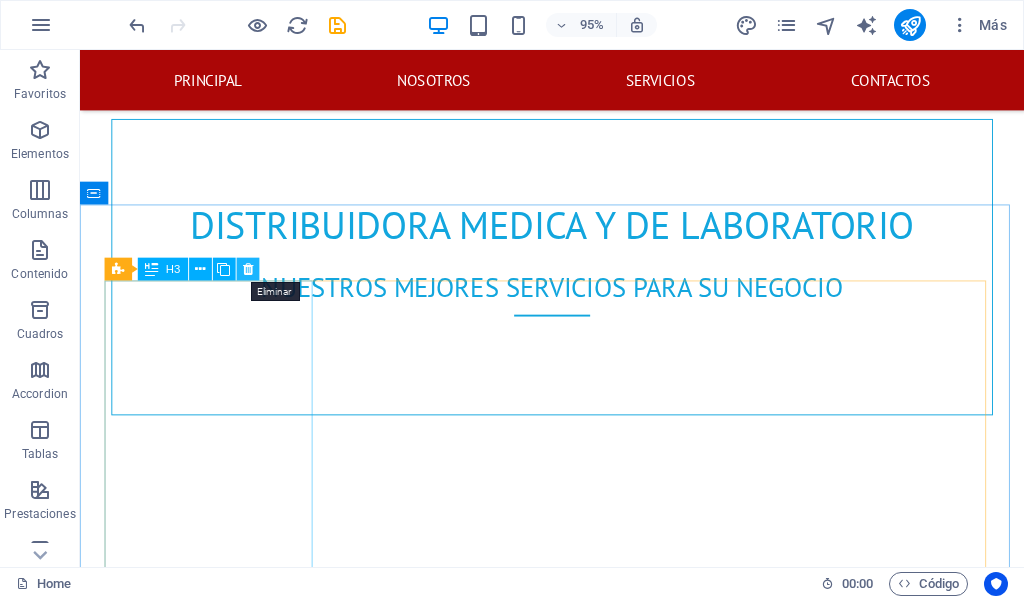 click at bounding box center (248, 270) 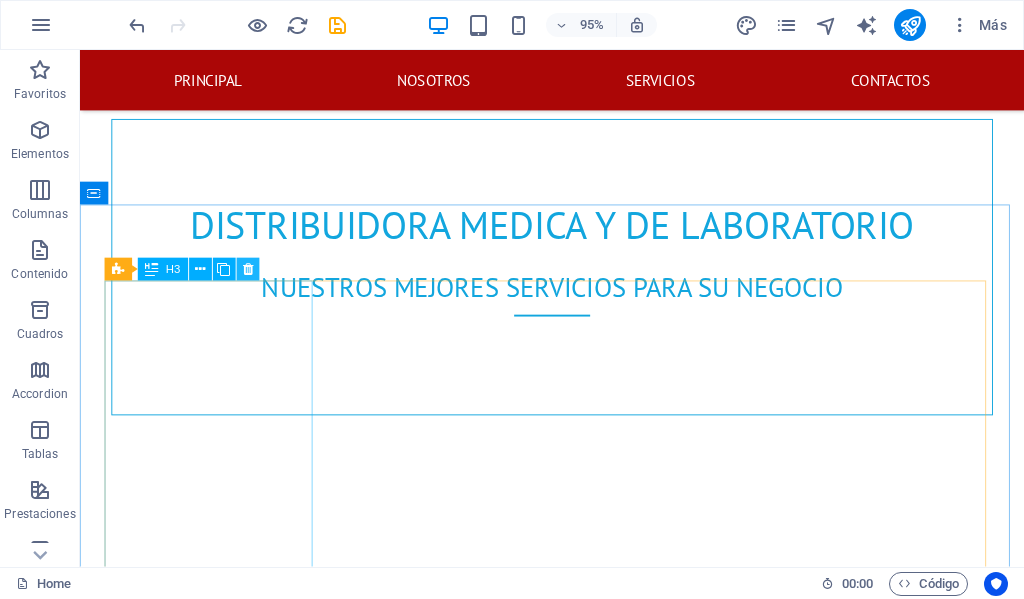 click at bounding box center (248, 270) 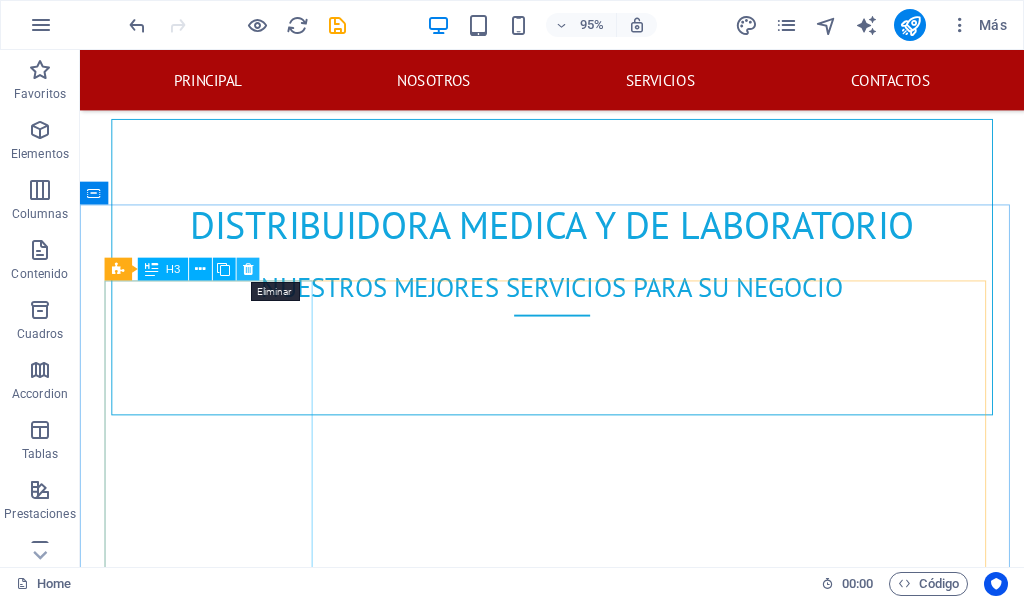 click at bounding box center [248, 270] 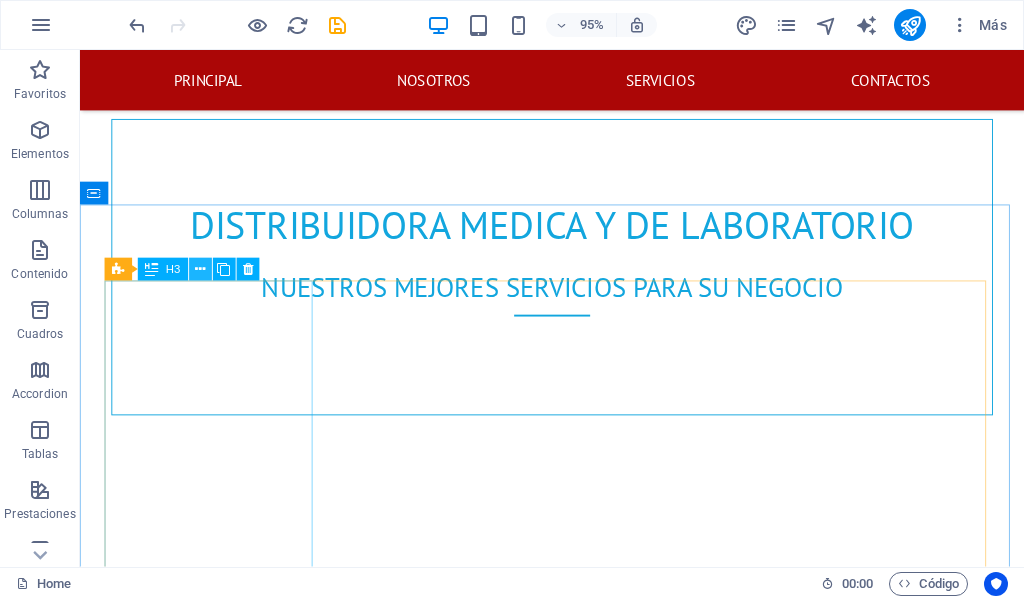 click at bounding box center (200, 270) 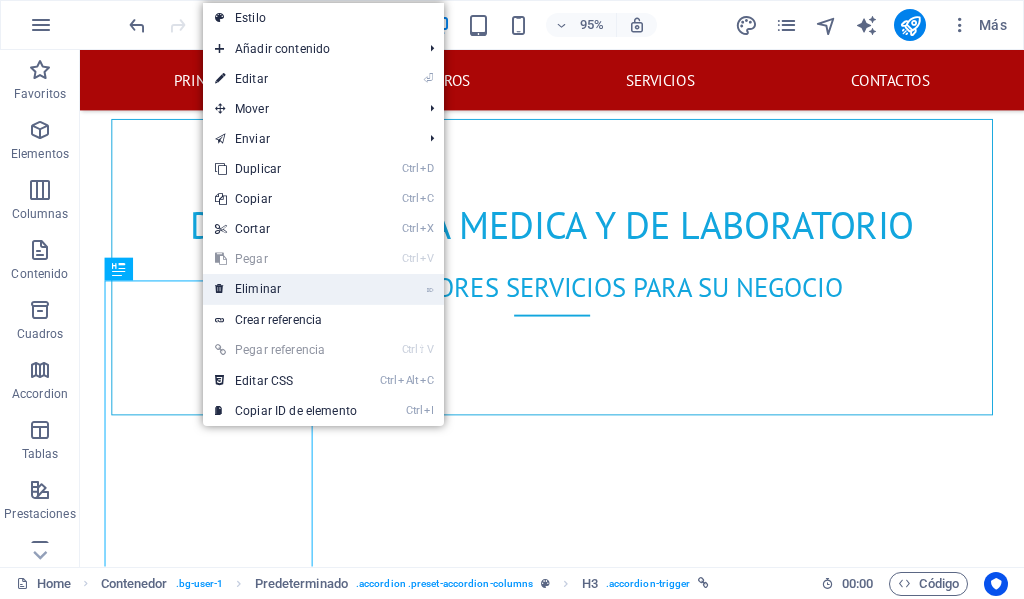 click on "⌦  Eliminar" at bounding box center (286, 289) 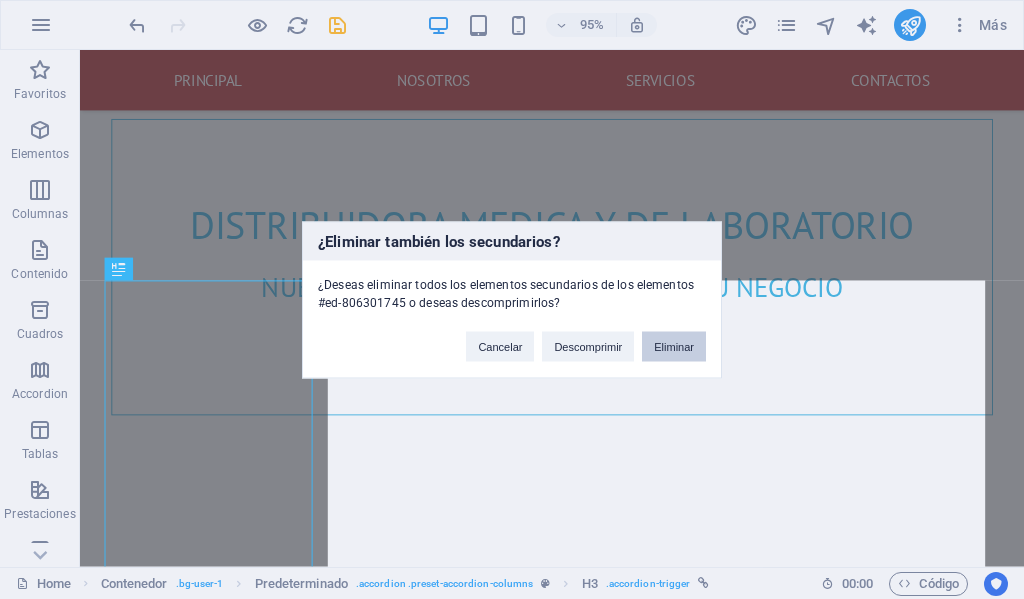 click on "Eliminar" at bounding box center [674, 346] 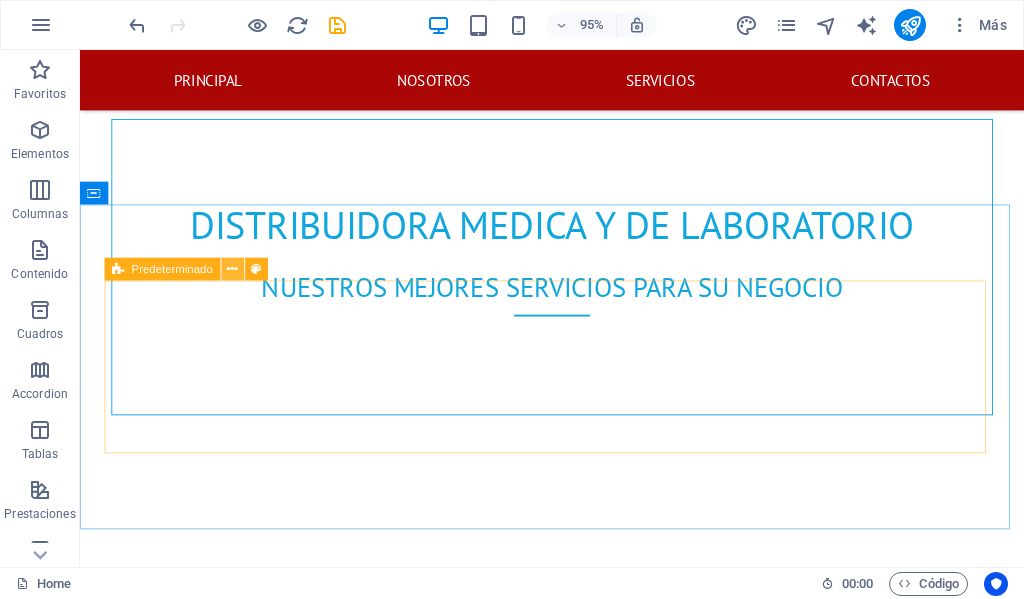 click at bounding box center [233, 270] 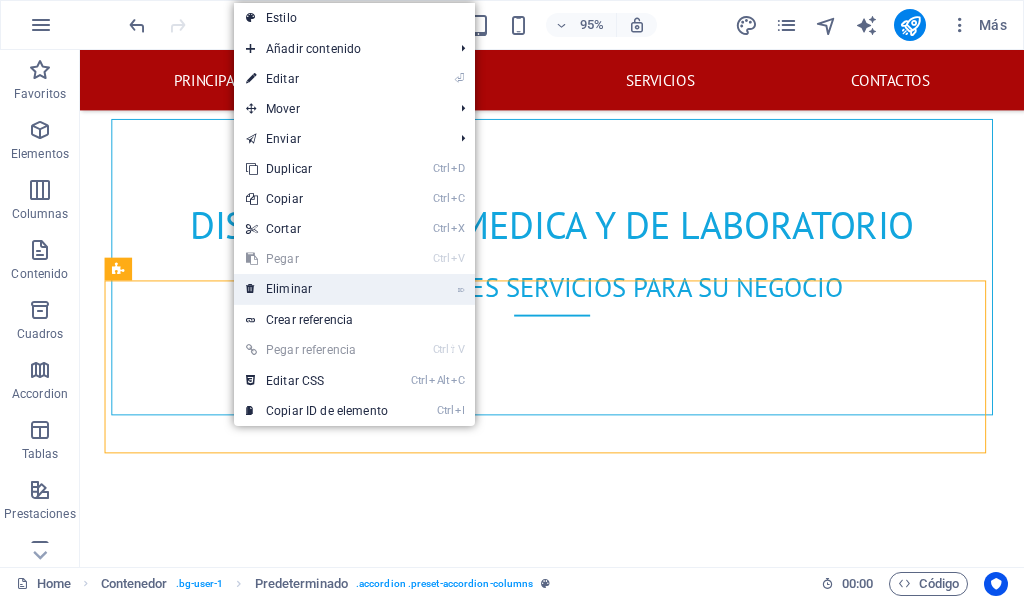 click on "⌦  Eliminar" at bounding box center (317, 289) 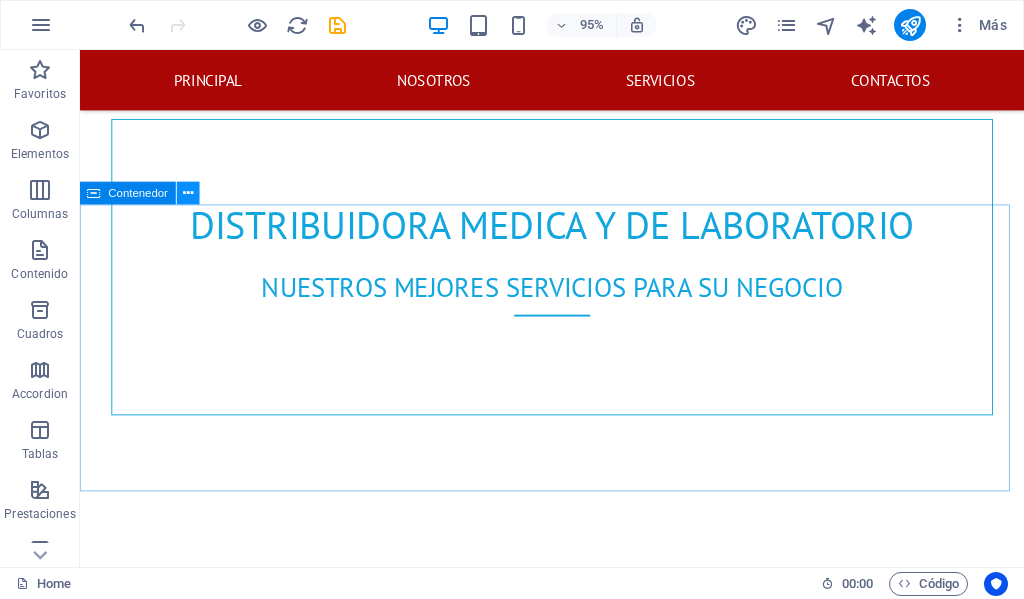 click at bounding box center [188, 194] 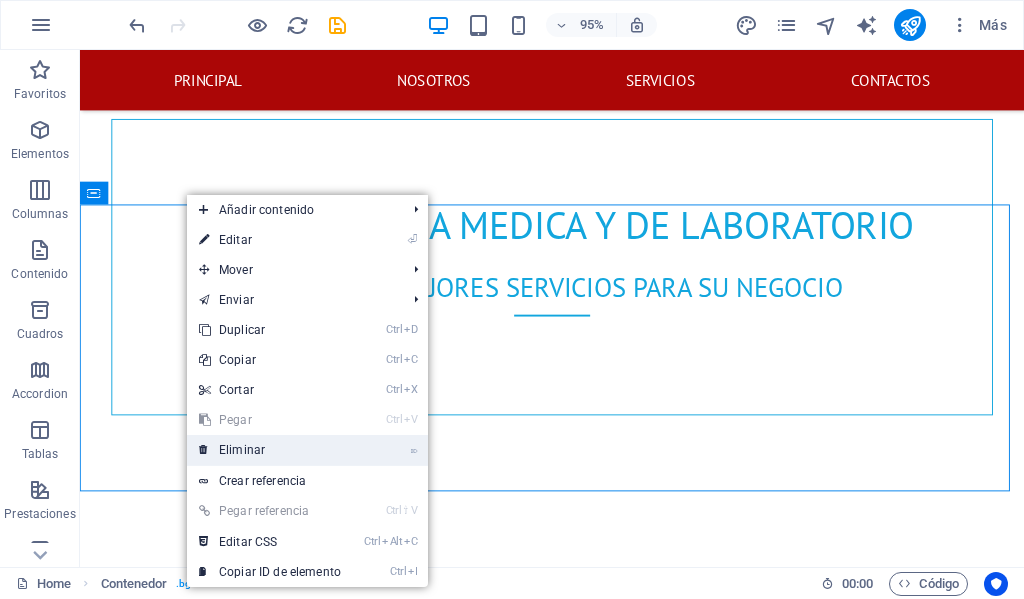 click on "⌦  Eliminar" at bounding box center (270, 450) 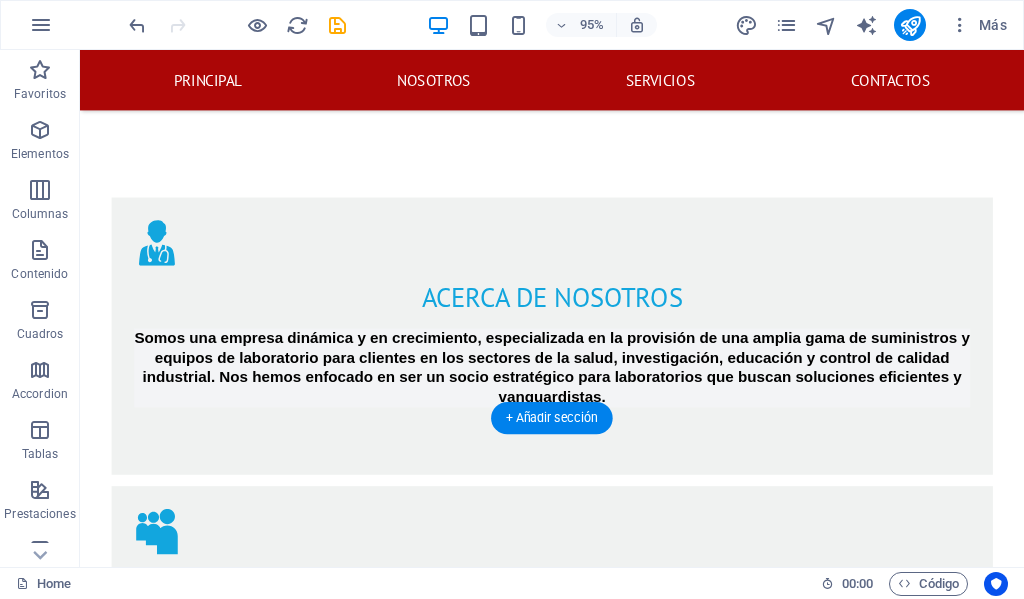 scroll, scrollTop: 1988, scrollLeft: 0, axis: vertical 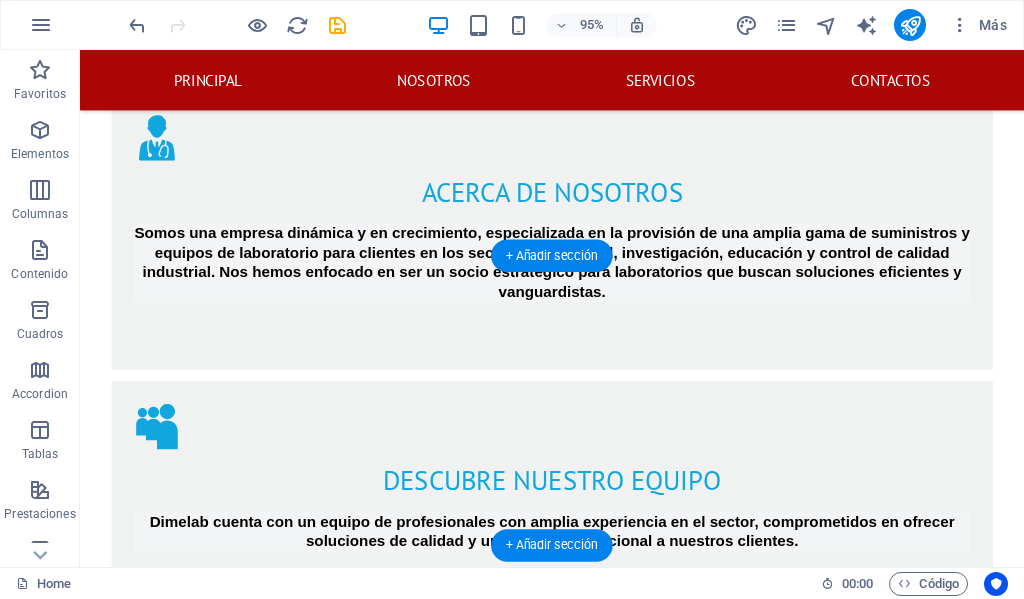 click at bounding box center [577, 2454] 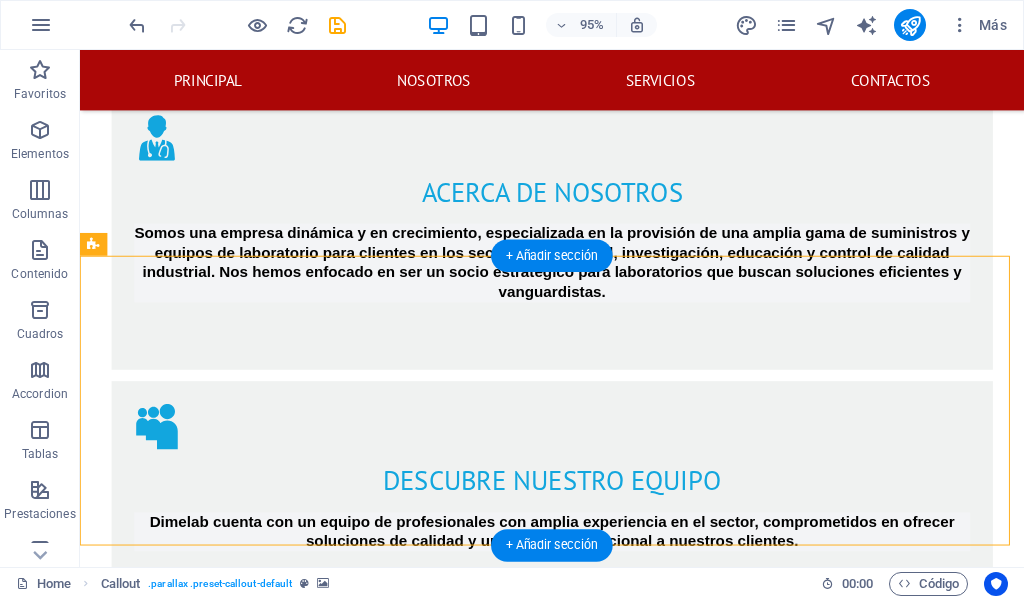 click at bounding box center [577, 2454] 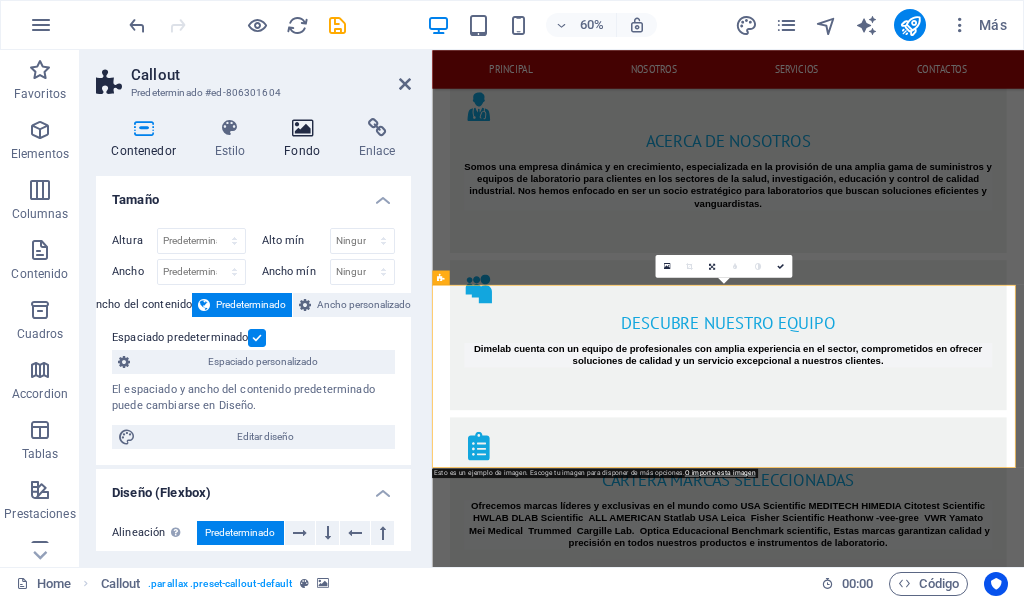 click at bounding box center [302, 128] 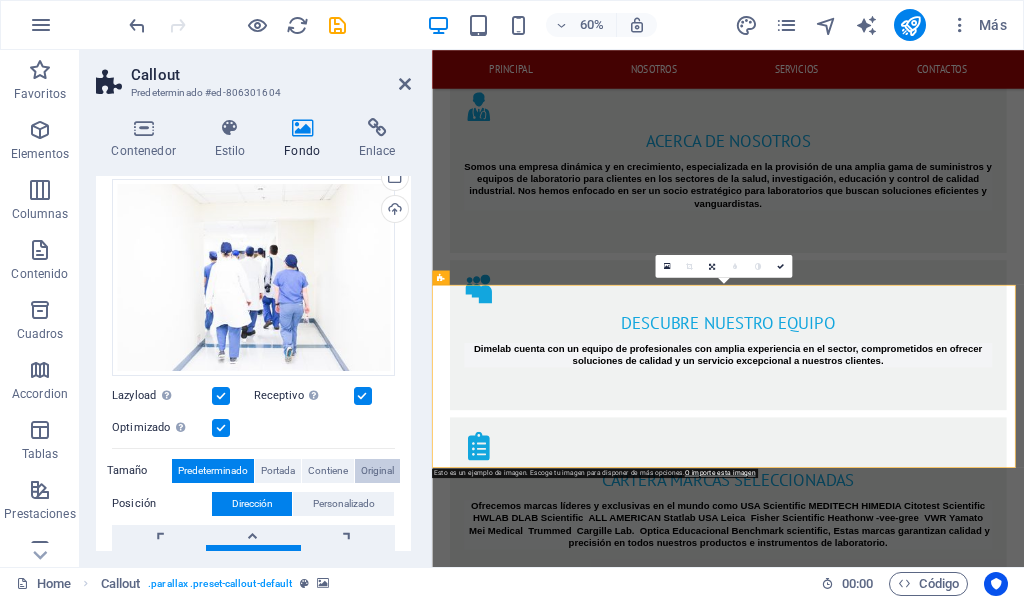 scroll, scrollTop: 200, scrollLeft: 0, axis: vertical 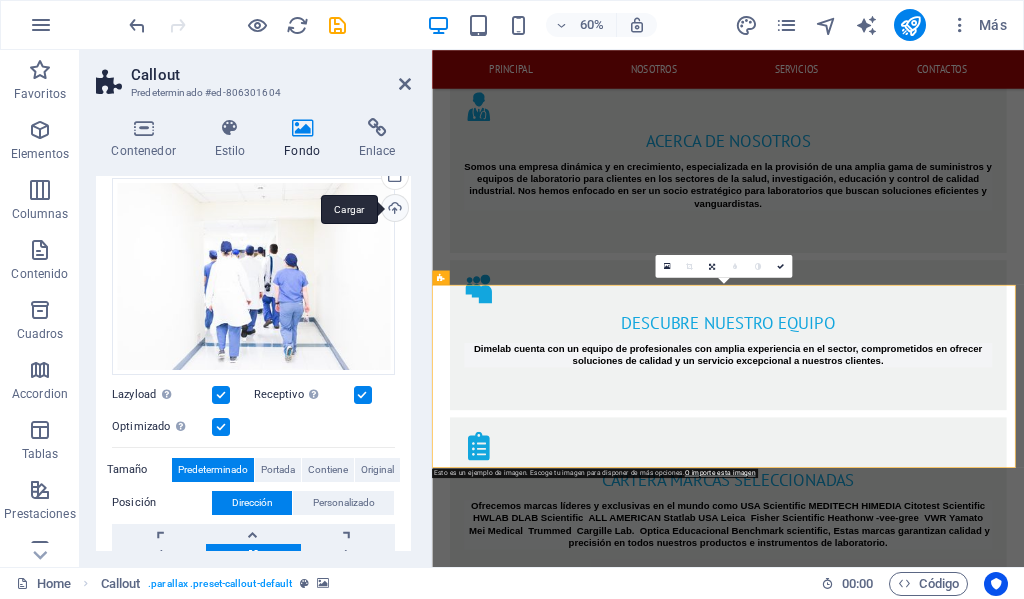 click on "Cargar" at bounding box center [393, 210] 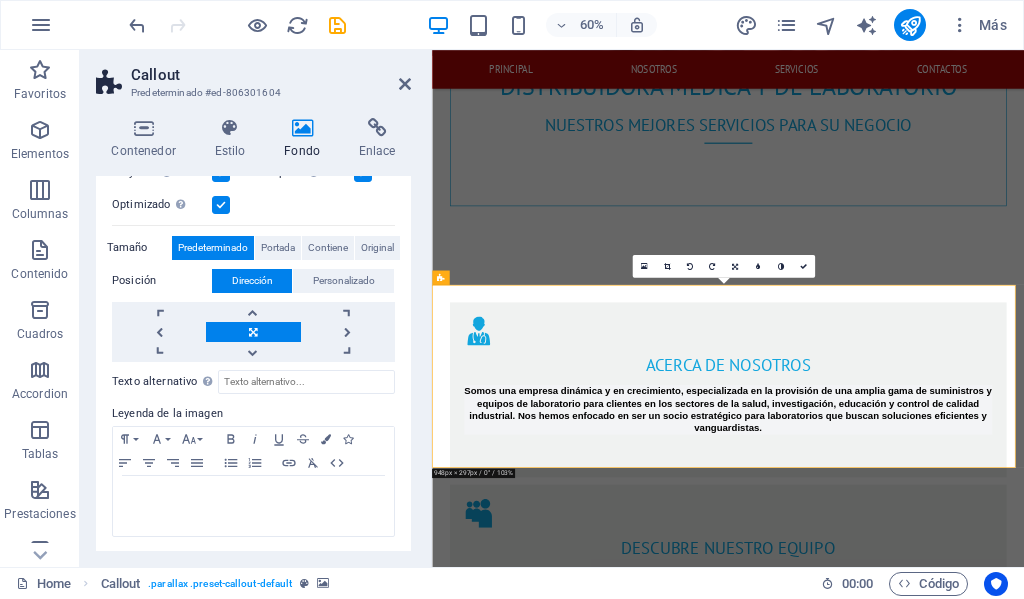 scroll, scrollTop: 0, scrollLeft: 0, axis: both 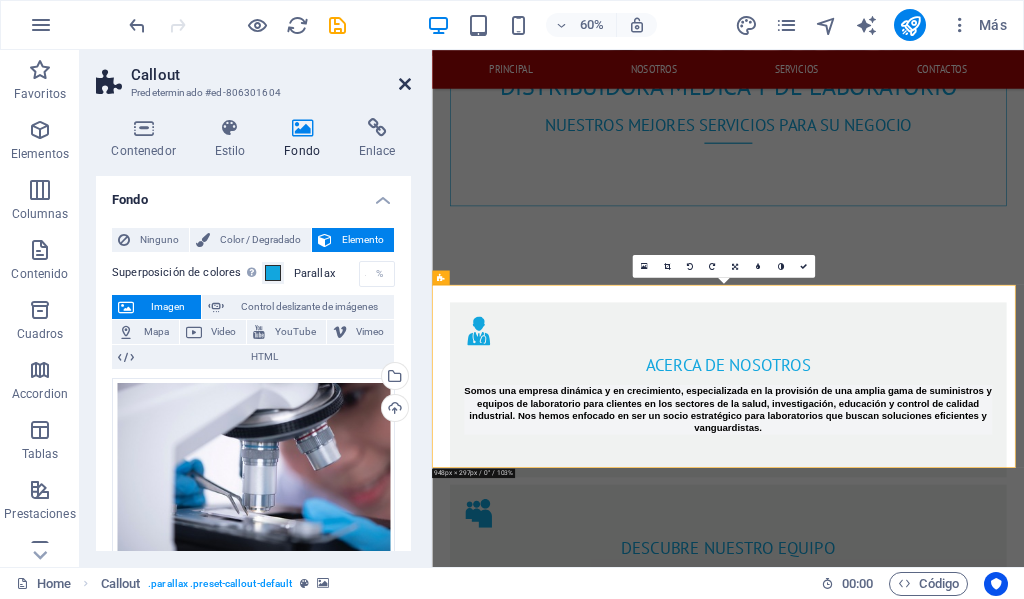 click at bounding box center [405, 84] 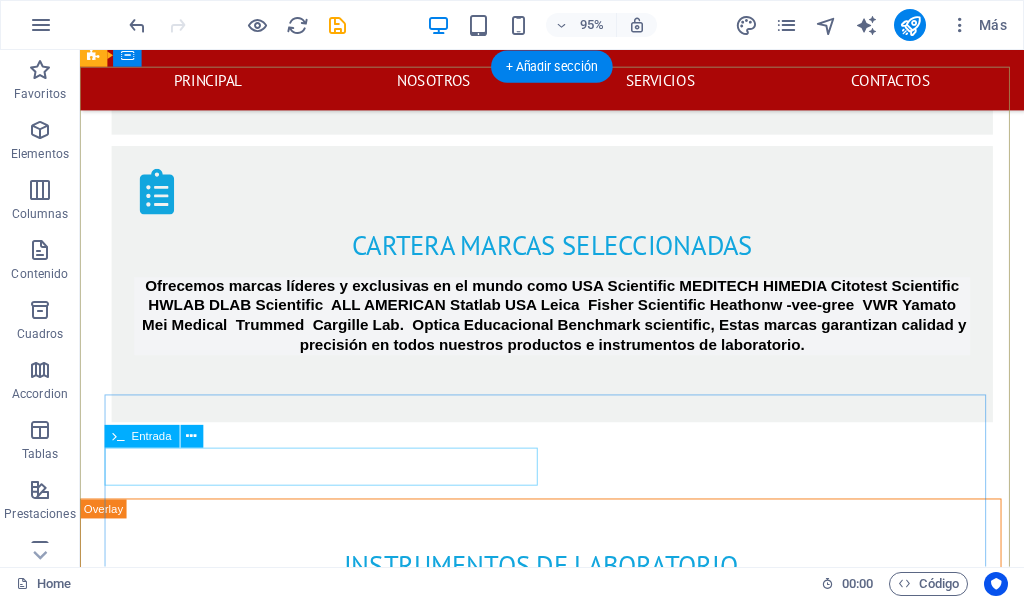 scroll, scrollTop: 2500, scrollLeft: 0, axis: vertical 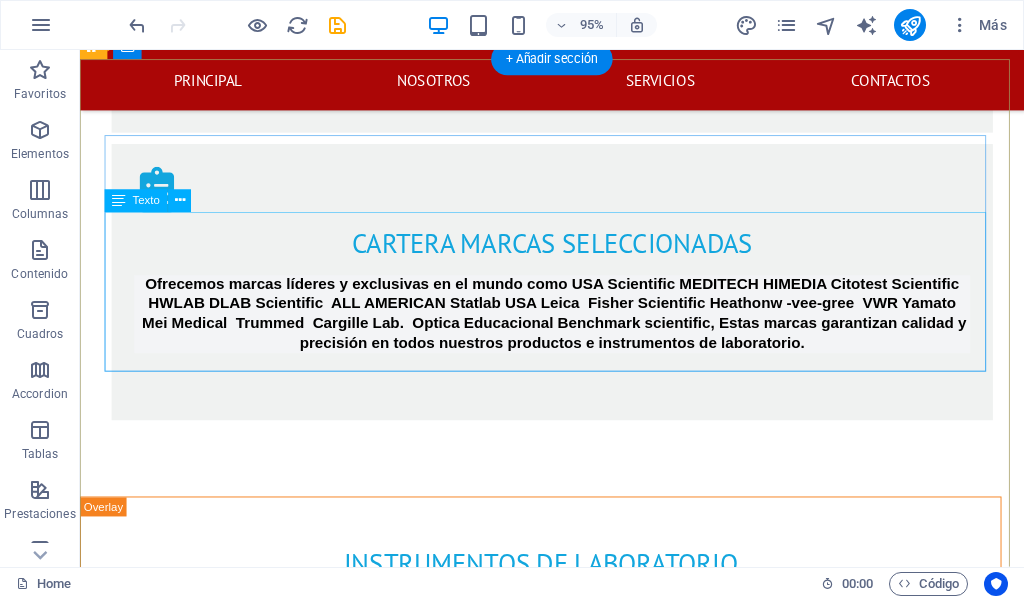 click on "DIMELAB Col. Godoy frente a la Fuerza Aerea Hondureña contiguo a electro llantas ,  Comayaguela M.D.C.   [POSTAL_CODE] [PHONE]   dimelab@[EXAMPLE_DOMAIN] lunes a viernes: 8am - 4:30pm" at bounding box center [568, 2820] 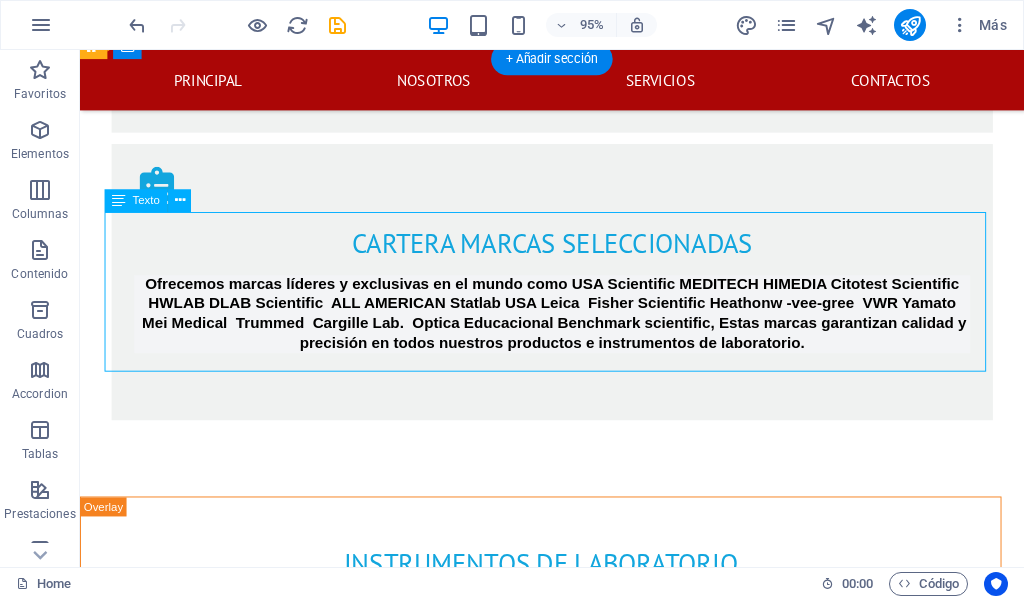 click on "DIMELAB Col. Godoy frente a la Fuerza Aerea Hondureña contiguo a electro llantas ,  Comayaguela M.D.C.   [POSTAL_CODE] [PHONE]   dimelab@[EXAMPLE_DOMAIN] lunes a viernes: 8am - 4:30pm" at bounding box center (568, 2820) 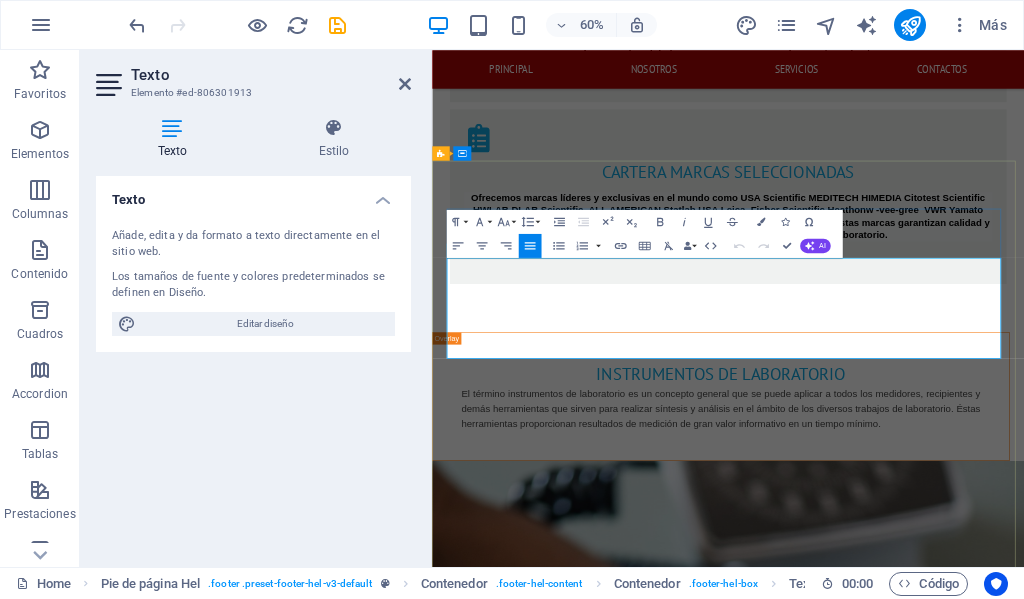 click on "dimelab@[EXAMPLE_DOMAIN]" at bounding box center (920, 2844) 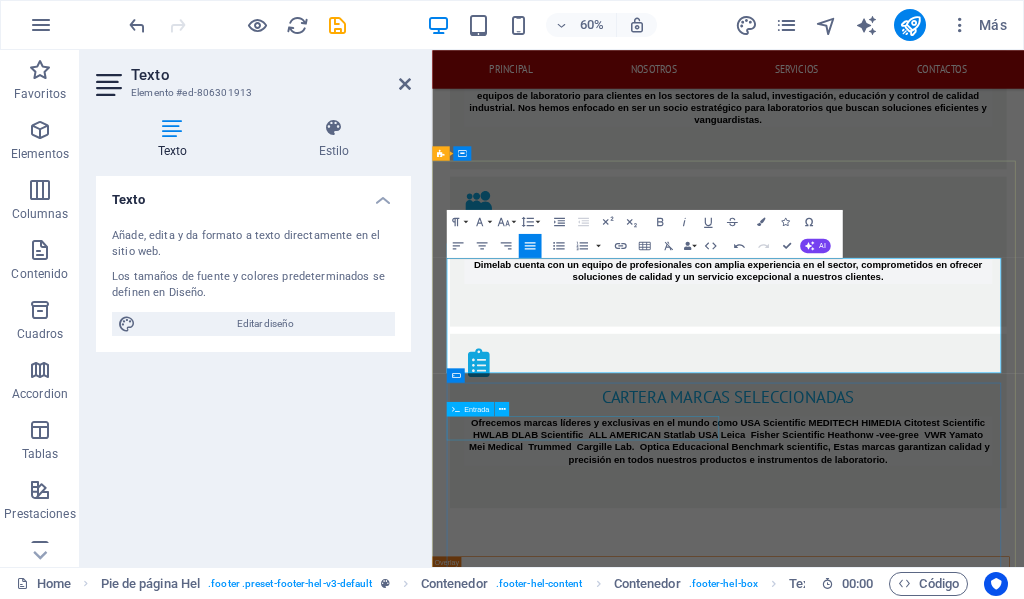 type 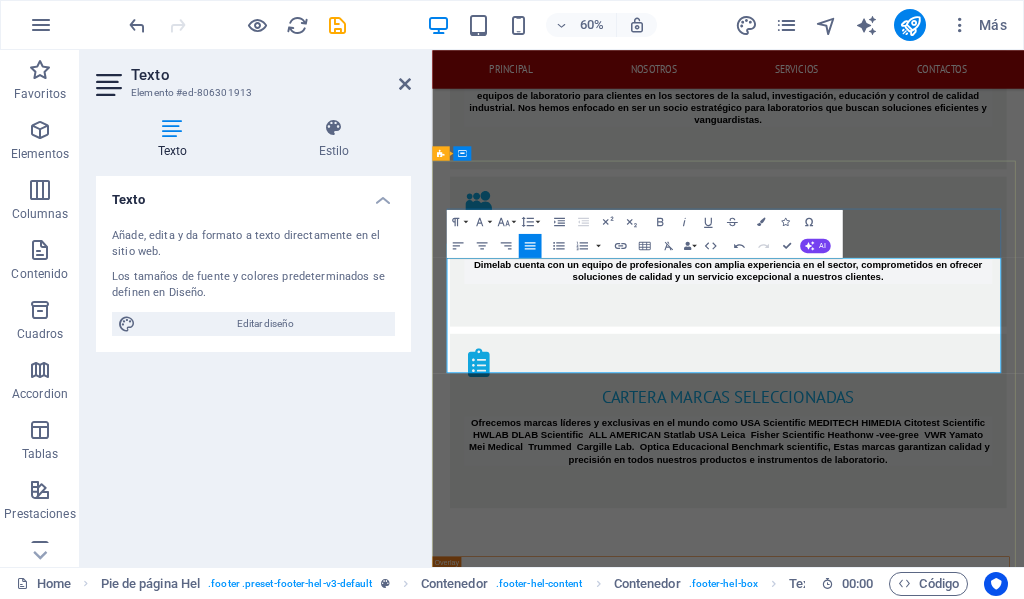 click on "ventas@[EXAMPLE_DOMAIN]" at bounding box center [920, 3560] 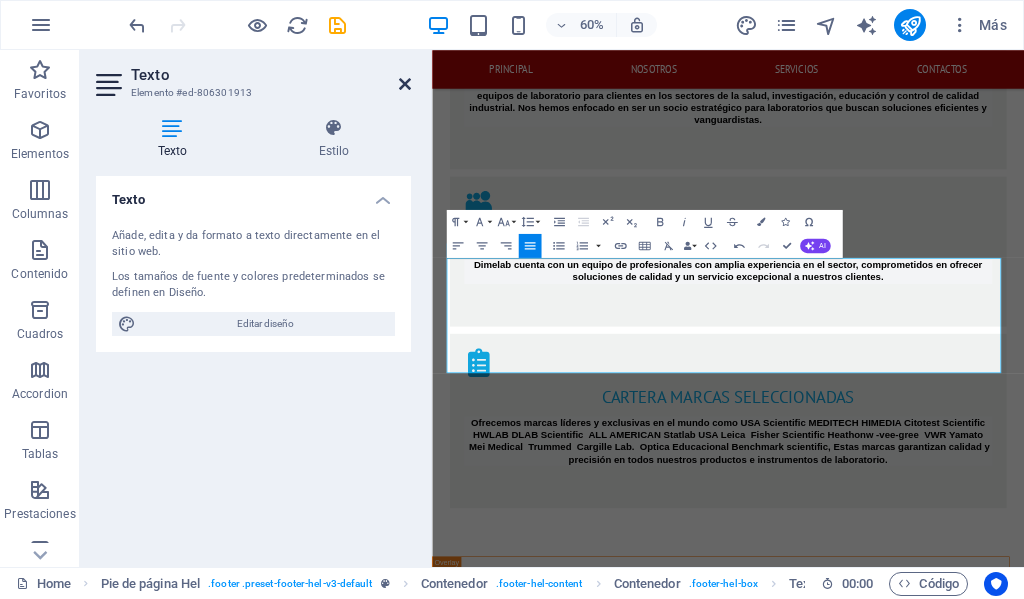 click at bounding box center (405, 84) 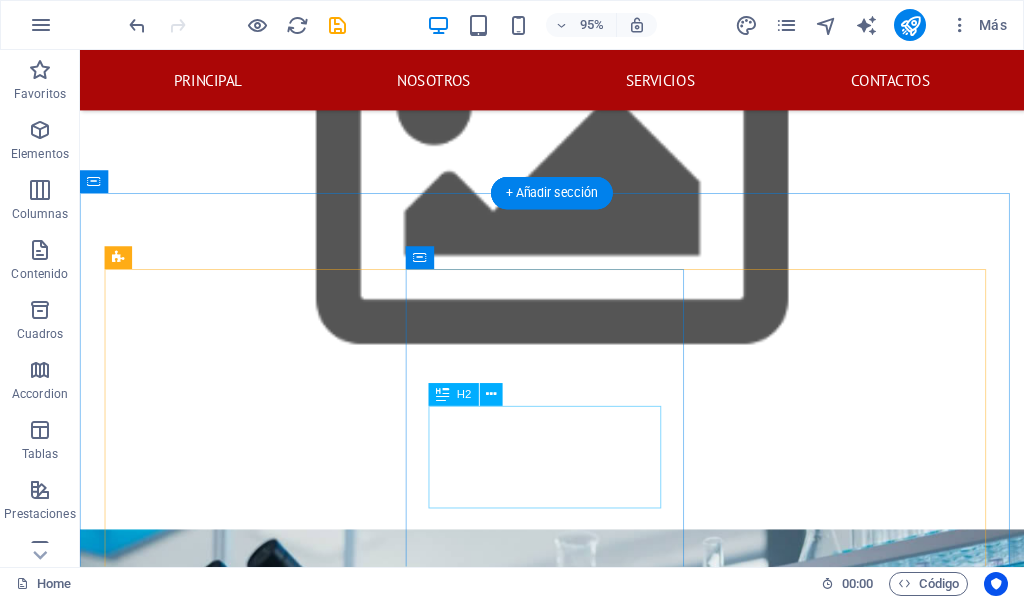 scroll, scrollTop: 0, scrollLeft: 0, axis: both 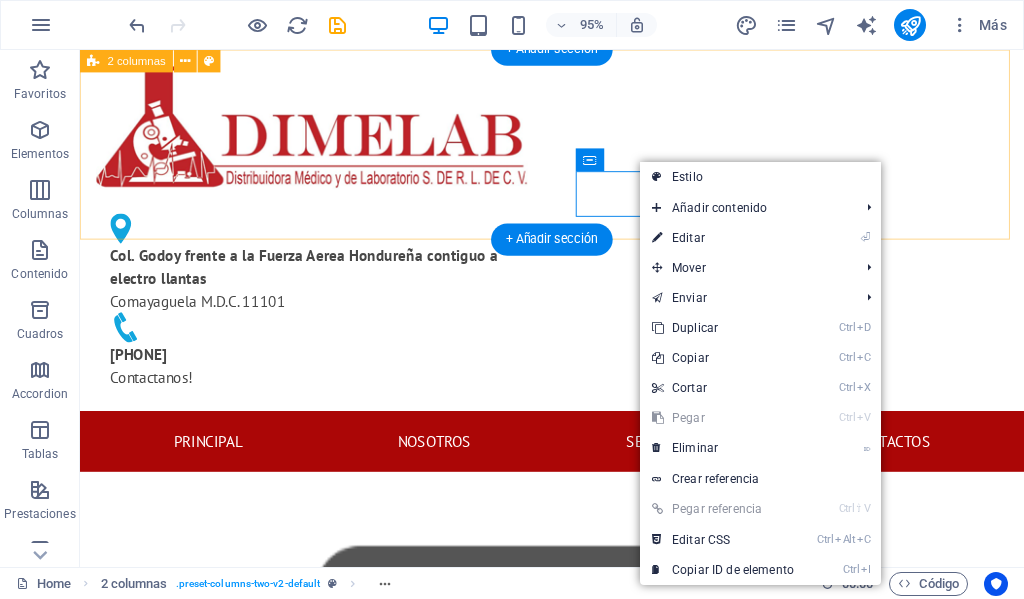 click on "Col. Godoy frente a la Fuerza Aerea Hondureña contiguo a electro llantas Comayaguela M.D.C.   [POSTAL_CODE] [PHONE] Contactanos!" at bounding box center [577, 240] 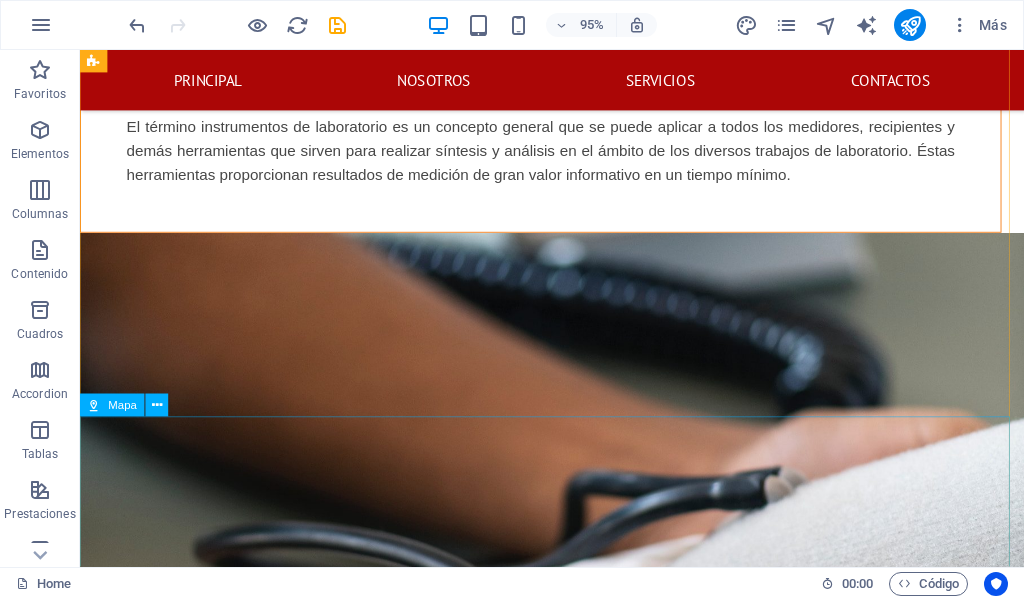 scroll, scrollTop: 3085, scrollLeft: 0, axis: vertical 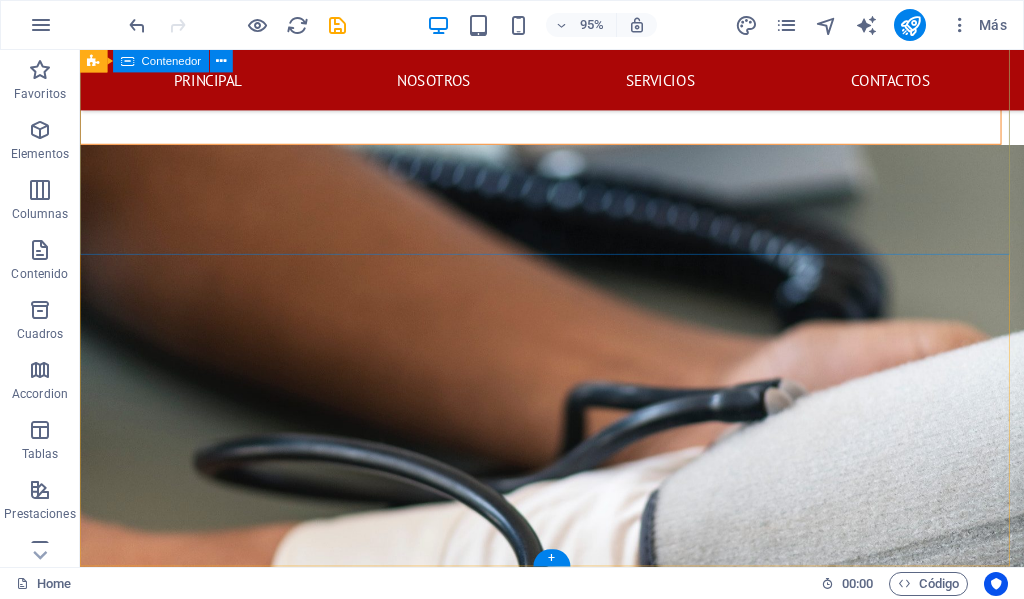click on "CONTACTANOS ESTAREMOS FELICES DE AYUDARTE DIMELAB Col. Godoy frente a la Fuerza Aerea Hondureña contiguo a electro llantas ,  Comayaguela M.D.C.   [POSTAL_CODE] [PHONE]   dimelab@[EXAMPLE_DOMAIN] ventas@[EXAMPLE_DOMAIN] lunes a viernes: 8am - 4:30pm   He leído y comprendido la política de privacidad ¿Ilegible? Cargar nuevo Enviar" at bounding box center (577, 2386) 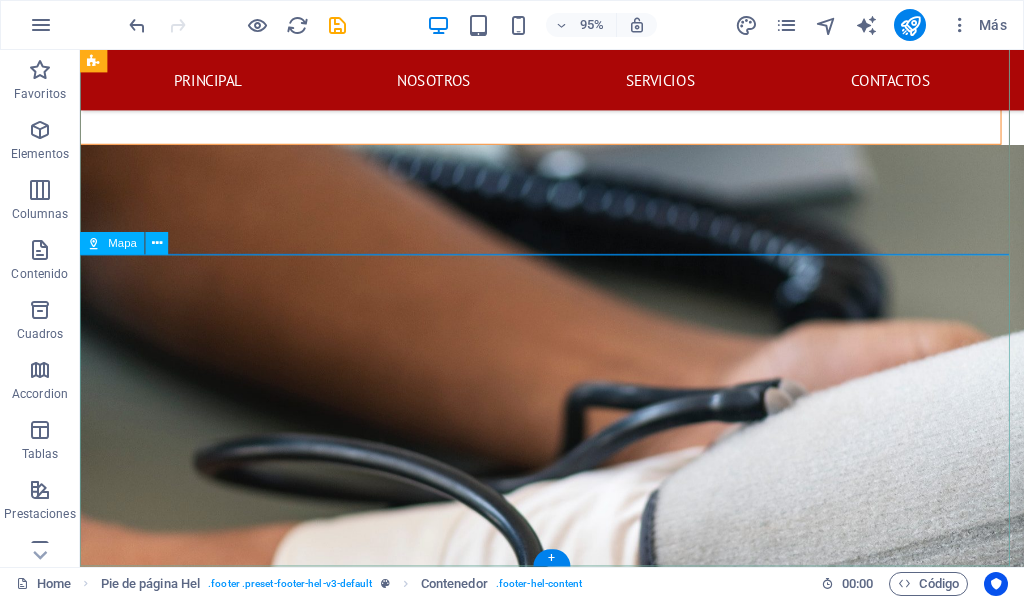 click on "← Mover a la izquierda → Mover a la derecha ↑ Mover hacia arriba ↓ Mover hacia abajo + Acercar - Alejar Inicio Mover a la izquierda un 75% Fin Mover a la derecha un 75% Página anterior Mover hacia arriba un 75% Página siguiente Mover hacia abajo un 75% Mapa Relieve Satélite Etiquetas Combinaciones de teclas Datos del mapa Datos del mapa ©2025 Datos del mapa ©2025 200 m  Hacer clic para alternar entre unidades imperiales y métricas Condiciones Informar un error en el mapa" at bounding box center [577, 2947] 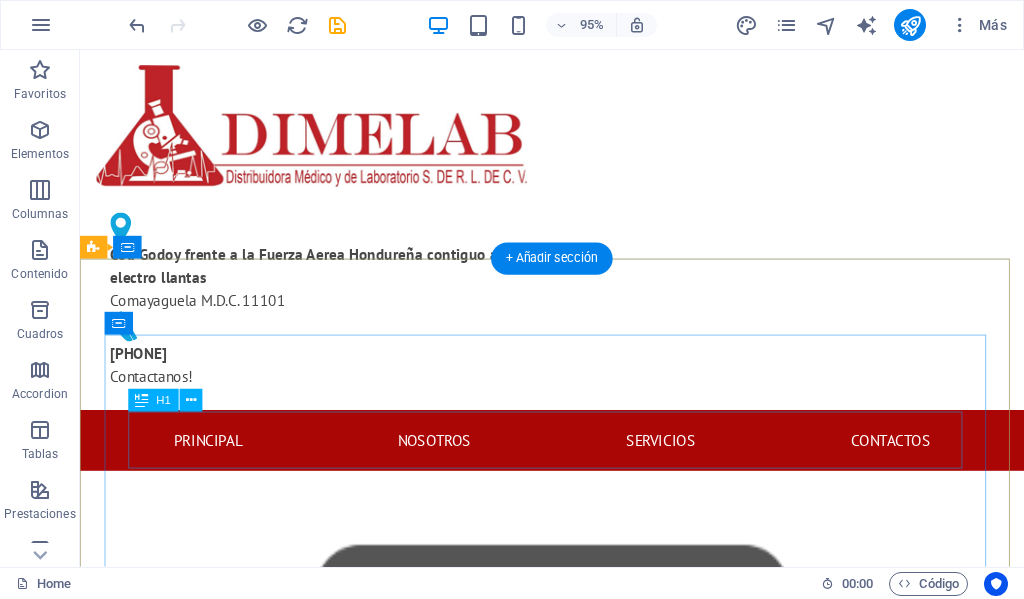 scroll, scrollTop: 0, scrollLeft: 0, axis: both 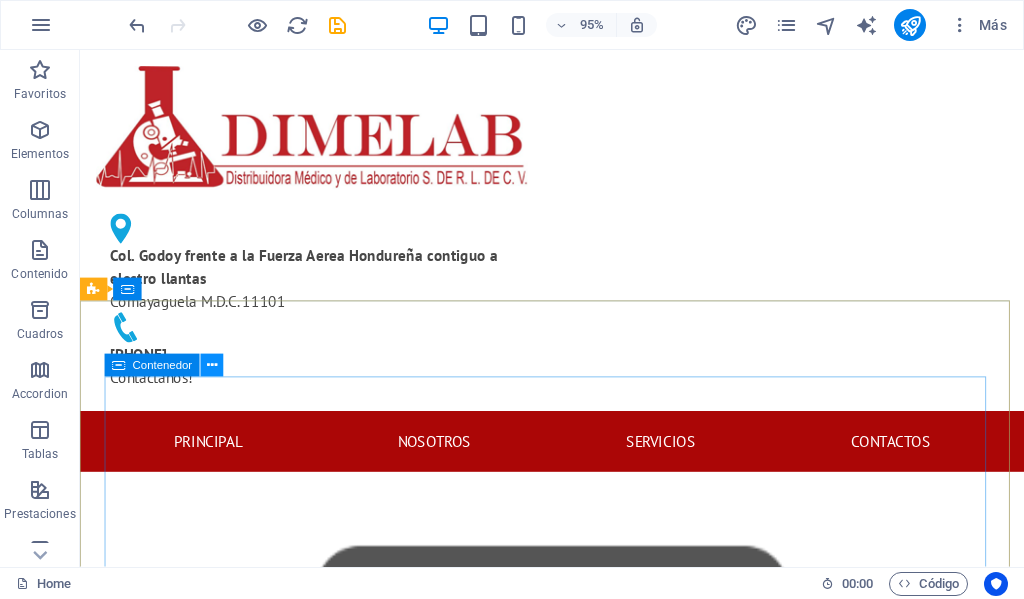 click at bounding box center [212, 365] 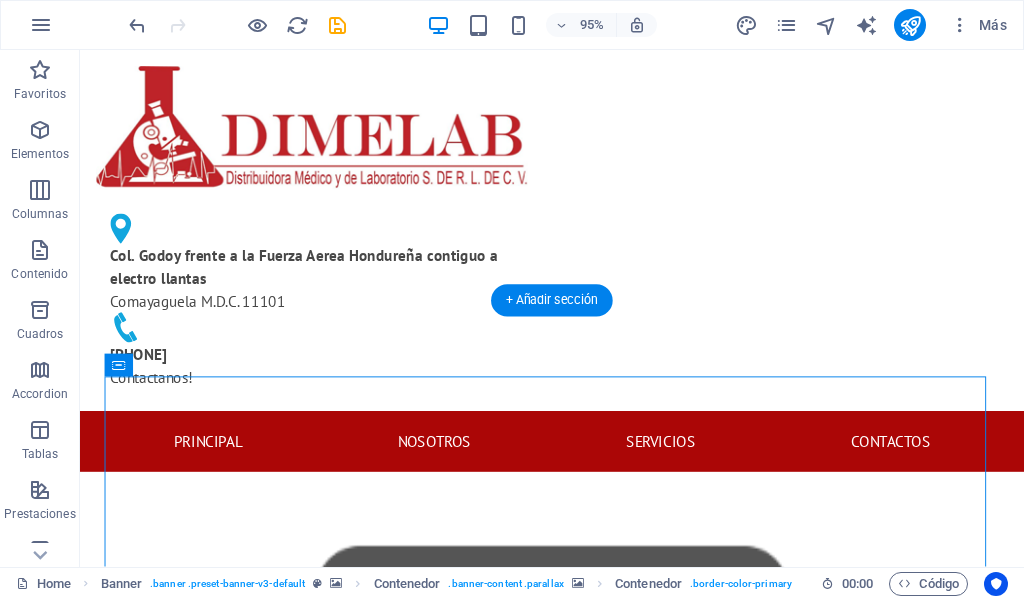 click at bounding box center [577, 1174] 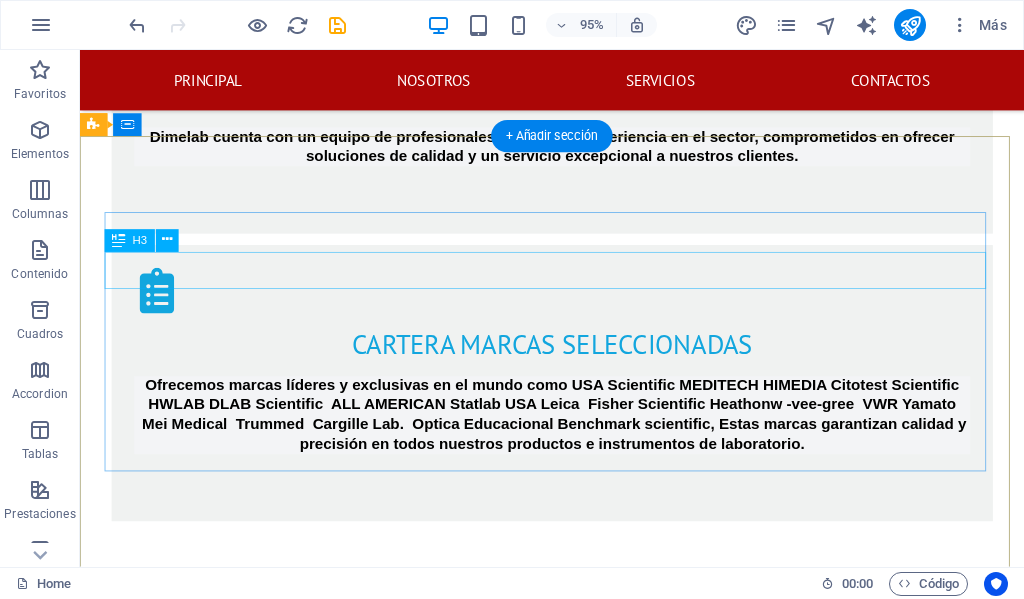 scroll, scrollTop: 2285, scrollLeft: 0, axis: vertical 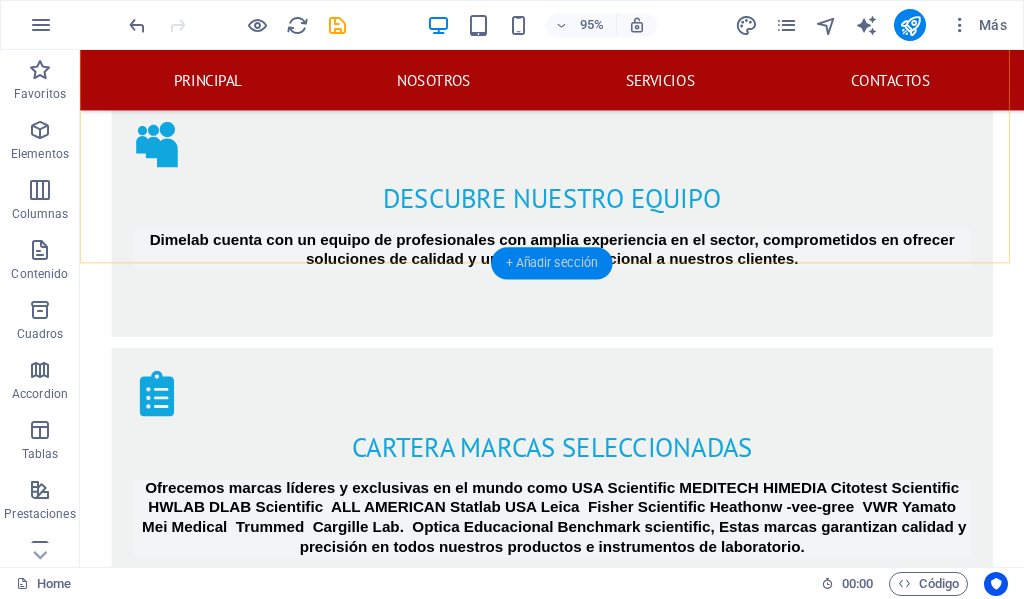click on "+ Añadir sección" at bounding box center (552, 264) 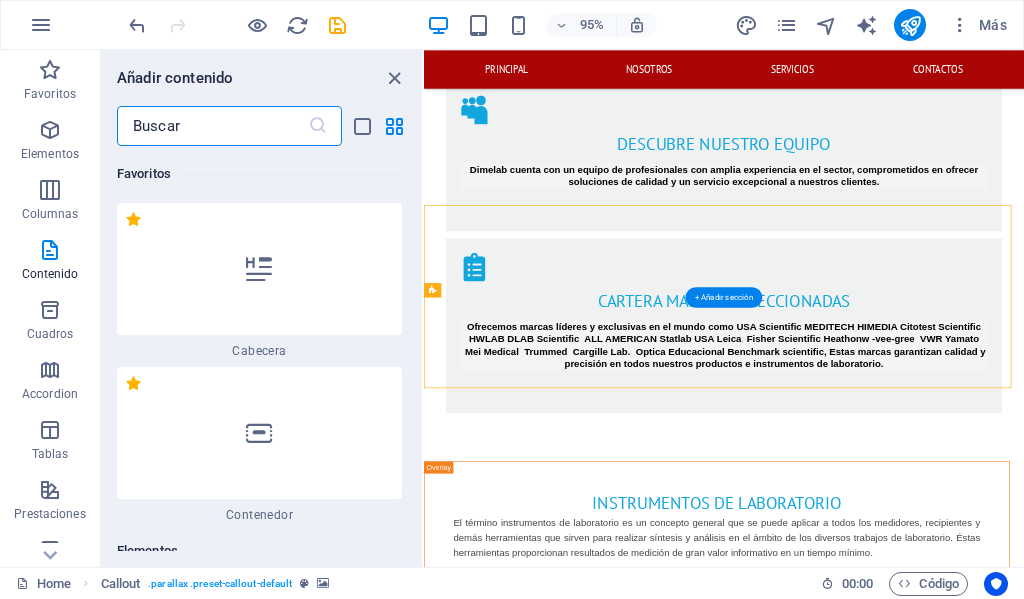 scroll, scrollTop: 1947, scrollLeft: 0, axis: vertical 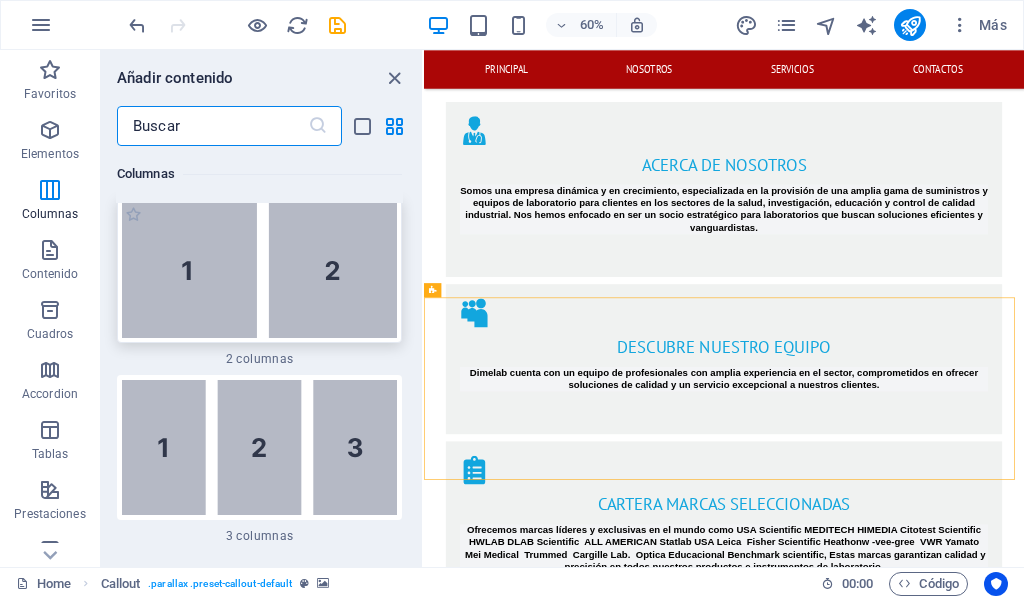 click at bounding box center (259, 270) 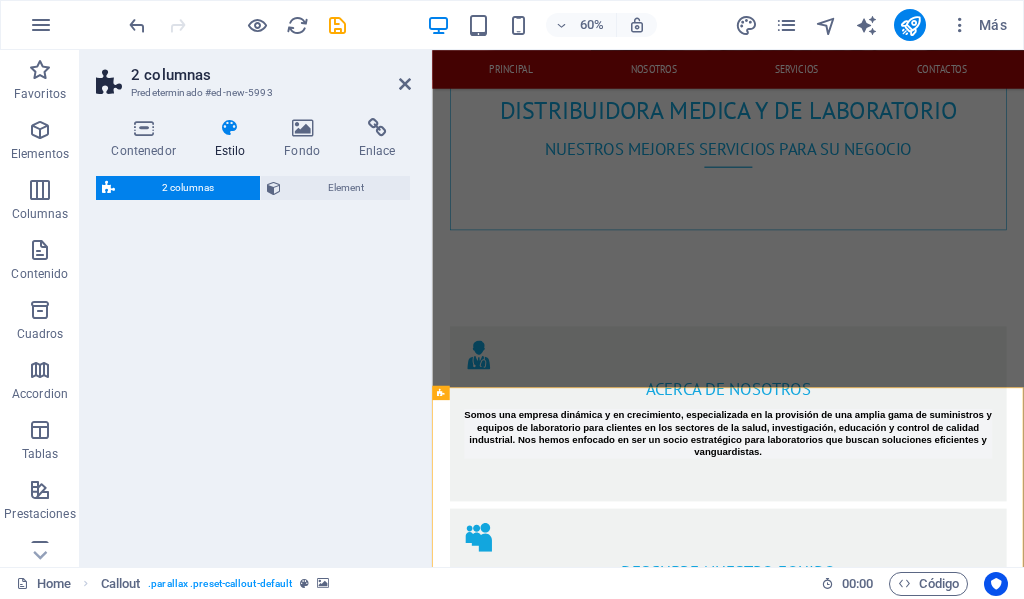 scroll, scrollTop: 2101, scrollLeft: 0, axis: vertical 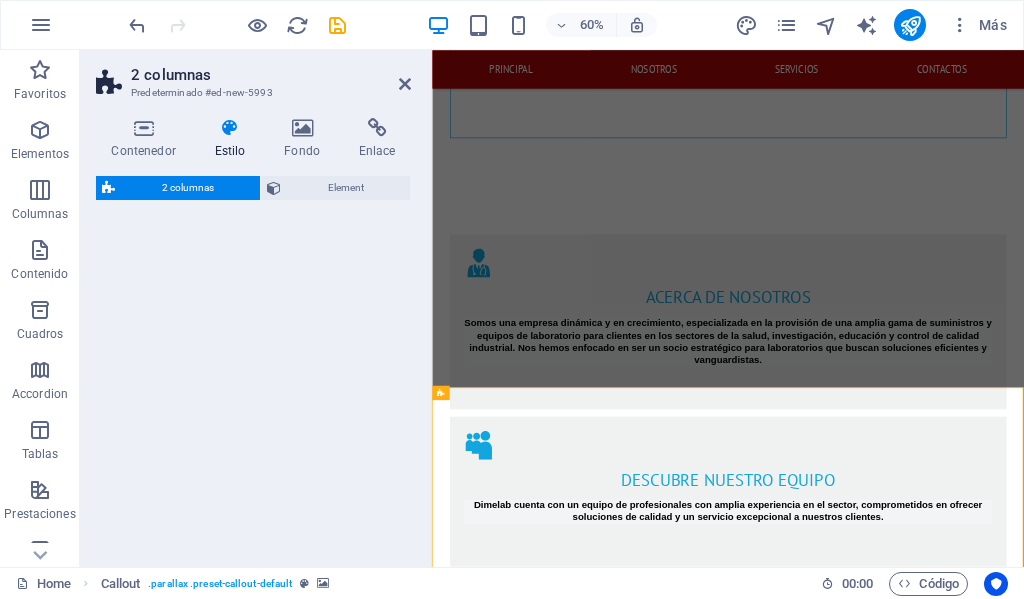 select on "rem" 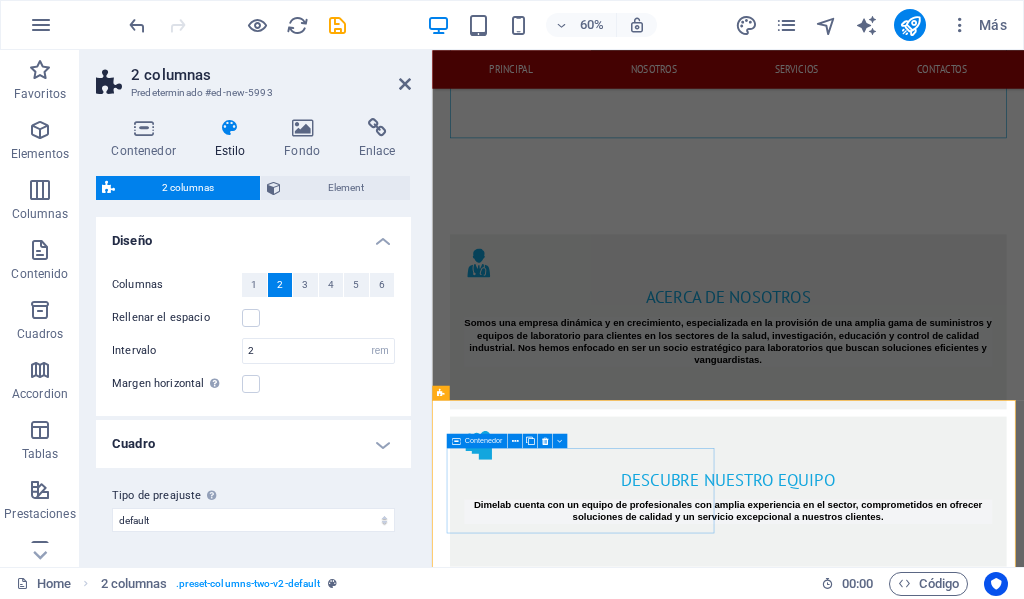 click on "Suelta el contenido aquí o  Añadir elementos  Pegar portapapeles" at bounding box center [680, 3816] 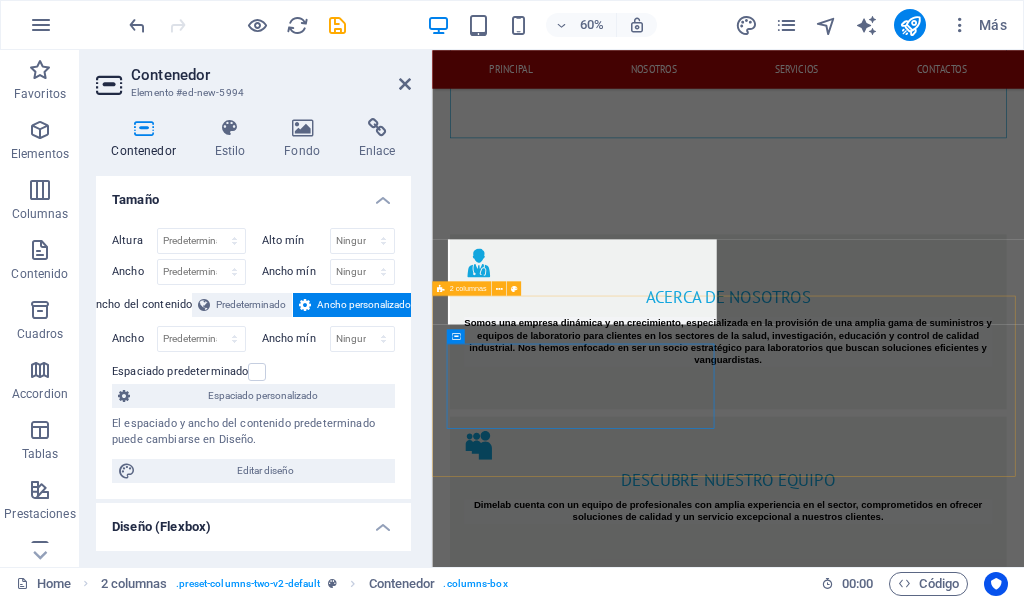 scroll, scrollTop: 2275, scrollLeft: 0, axis: vertical 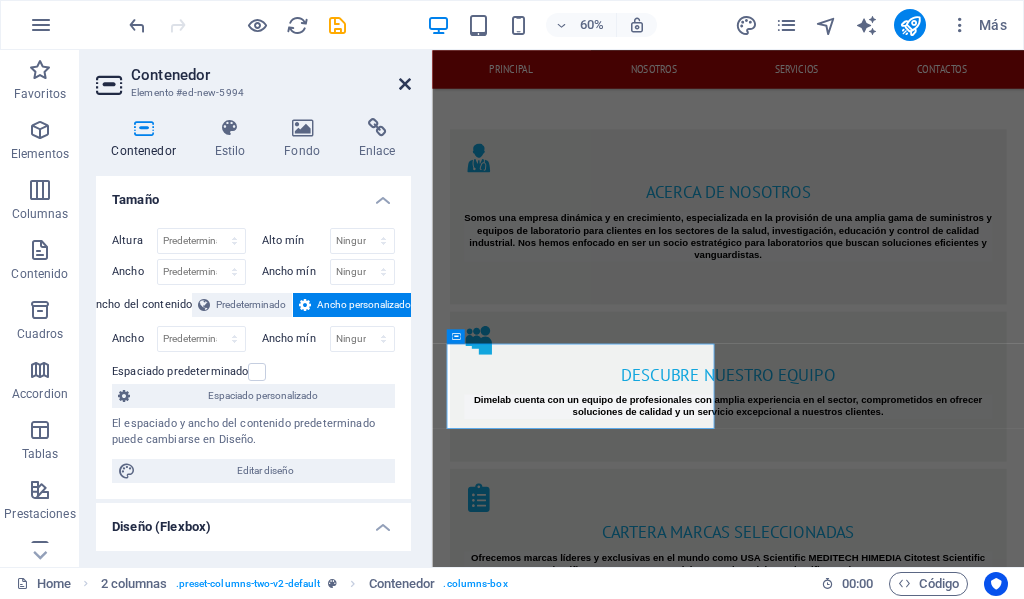 click at bounding box center (405, 84) 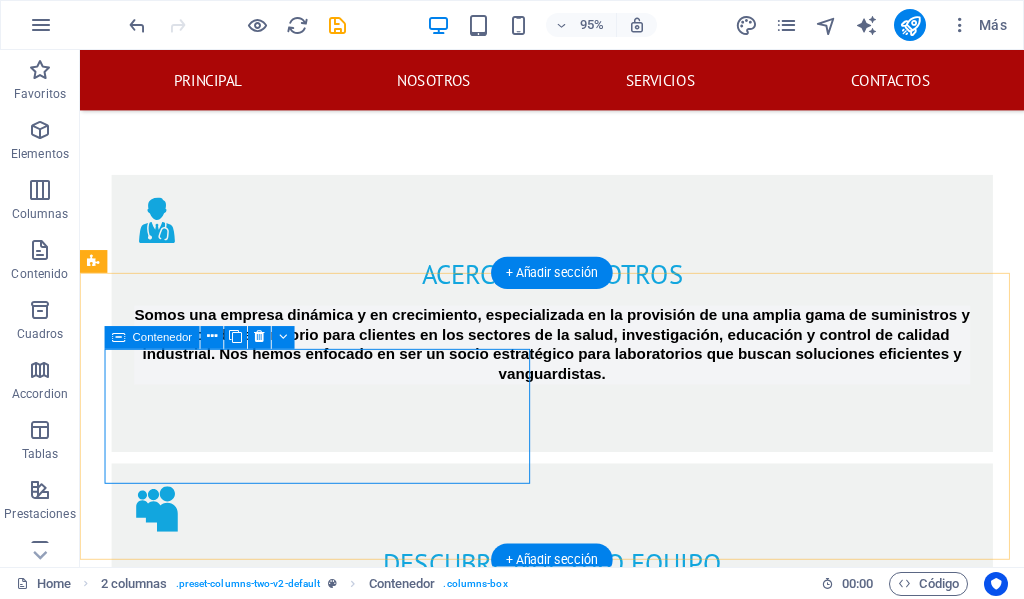 click on "Suelta el contenido aquí o  Añadir elementos  Pegar portapapeles" at bounding box center [328, 3642] 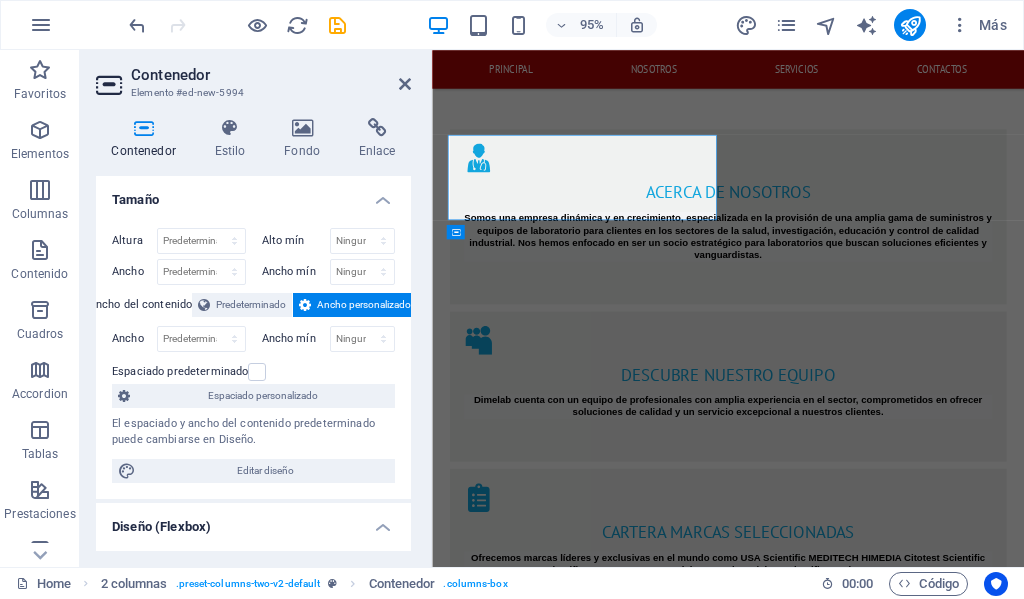 scroll, scrollTop: 2449, scrollLeft: 0, axis: vertical 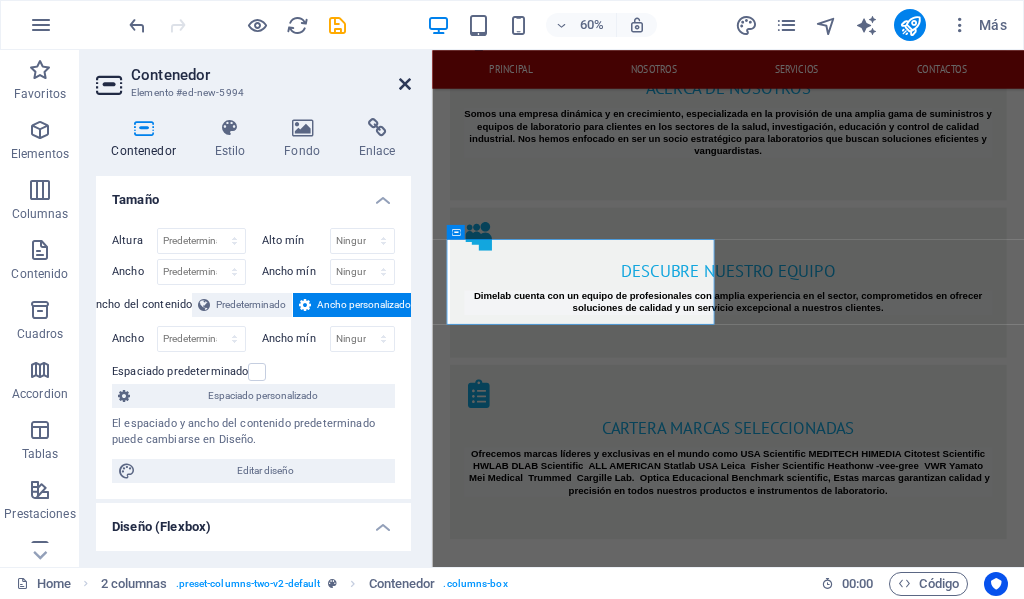 drag, startPoint x: 402, startPoint y: 79, endPoint x: 338, endPoint y: 29, distance: 81.21576 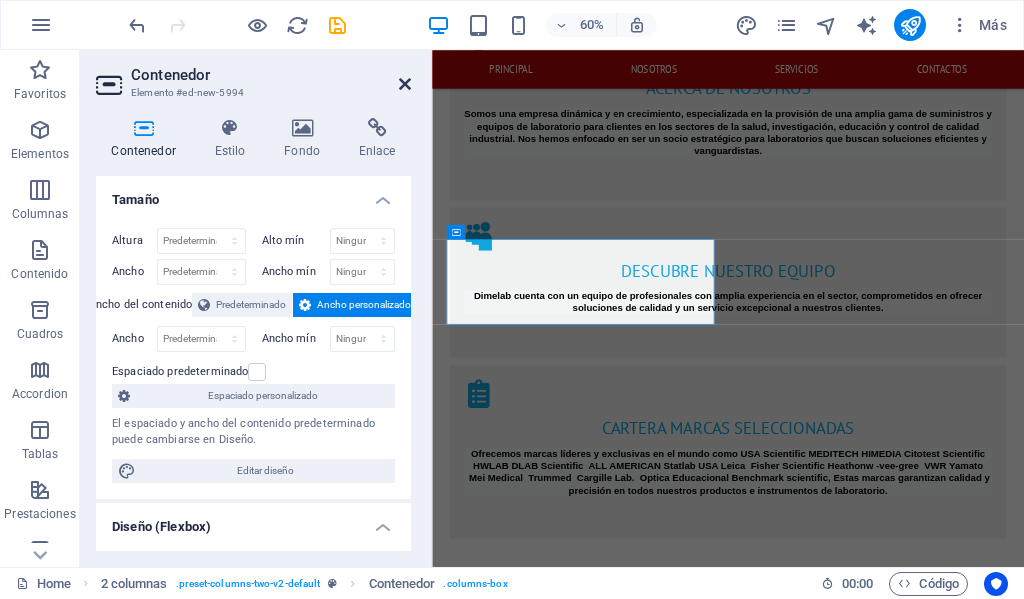 click at bounding box center (405, 84) 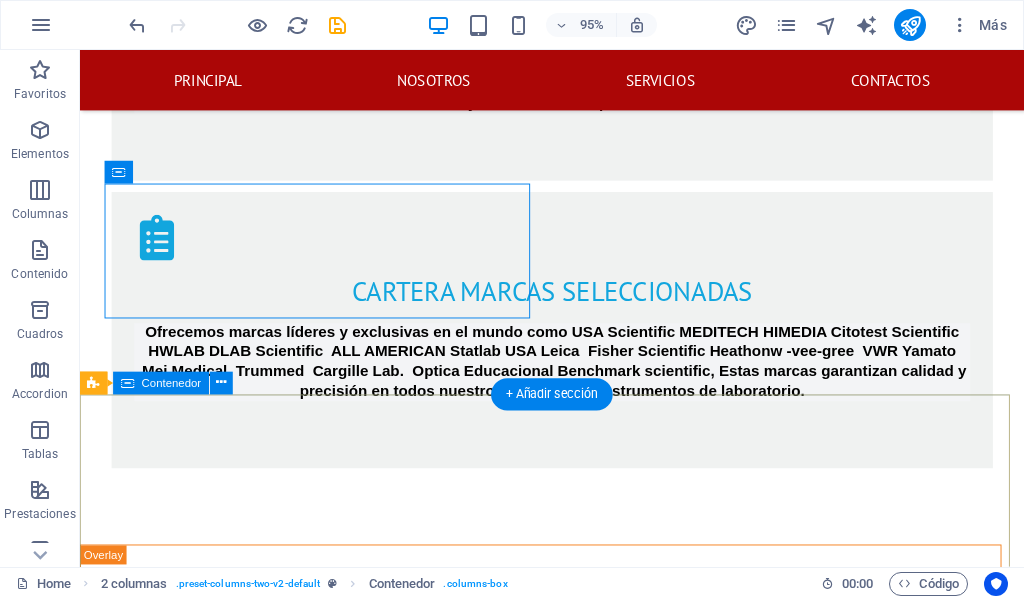 scroll, scrollTop: 2249, scrollLeft: 0, axis: vertical 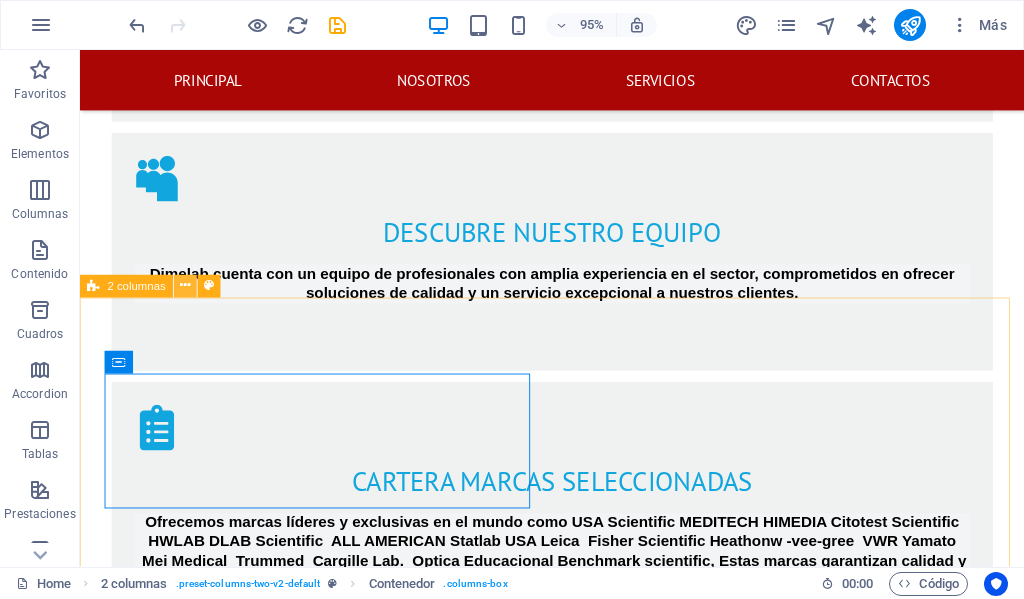 click at bounding box center (186, 286) 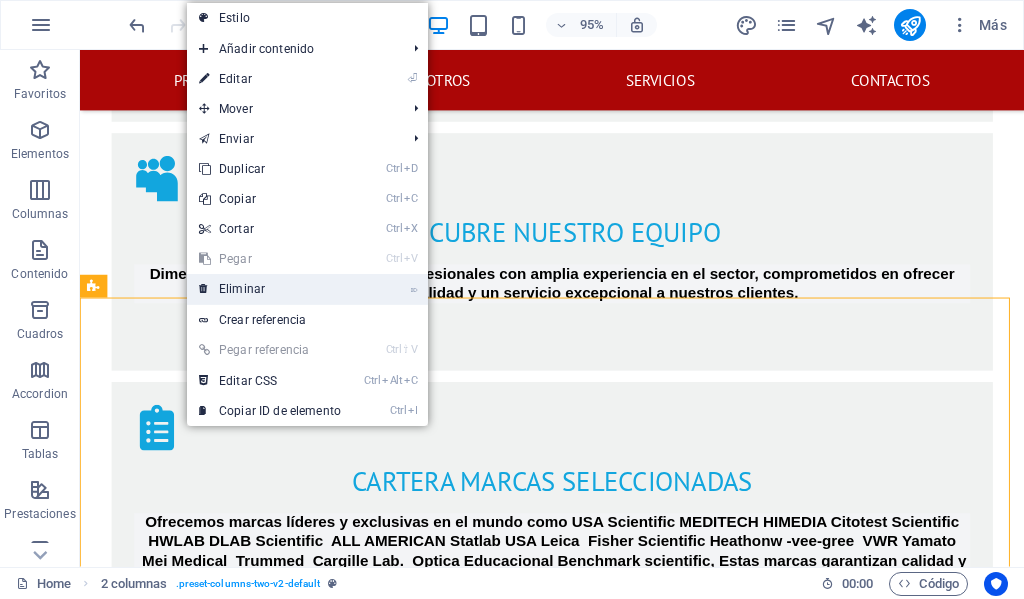 click on "⌦  Eliminar" at bounding box center (270, 289) 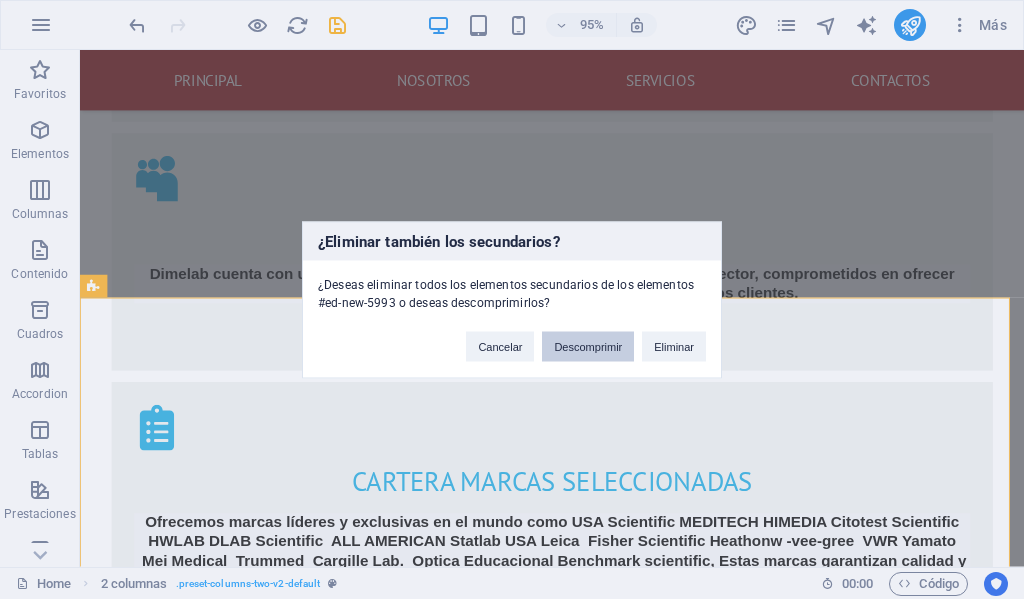 drag, startPoint x: 601, startPoint y: 348, endPoint x: 548, endPoint y: 313, distance: 63.51378 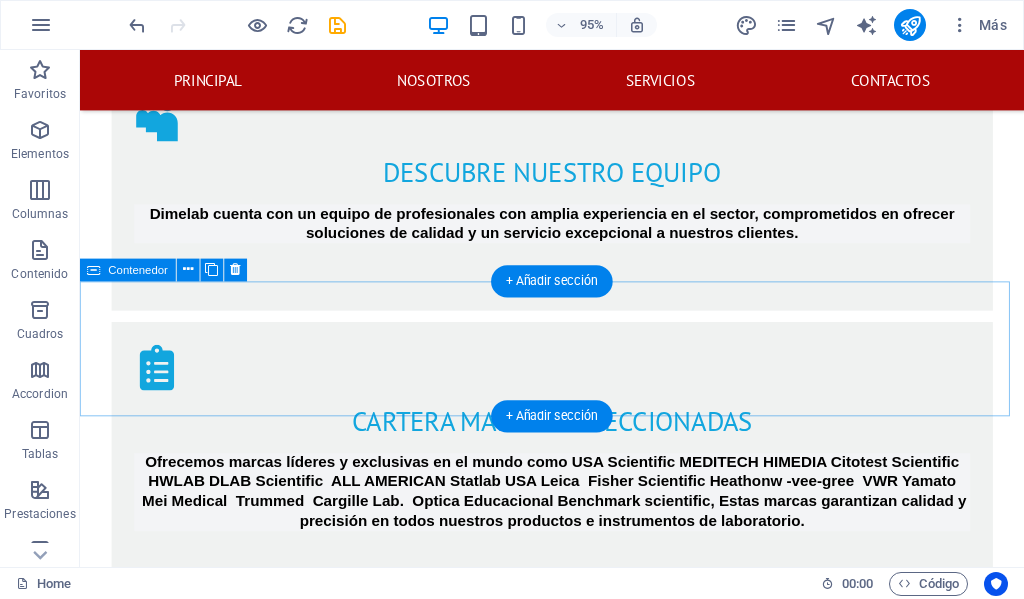 scroll, scrollTop: 2349, scrollLeft: 0, axis: vertical 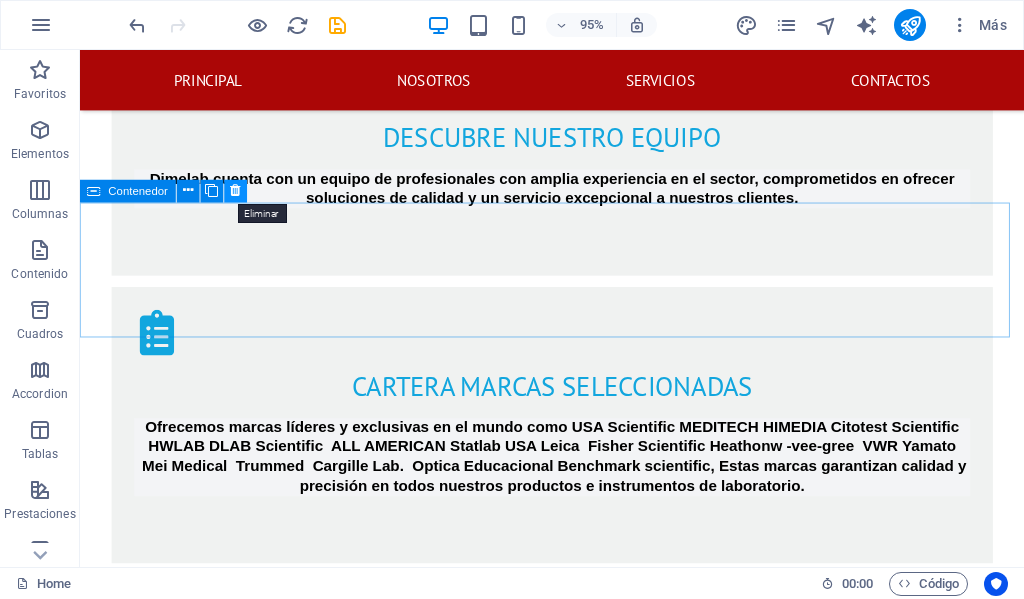 click at bounding box center [235, 191] 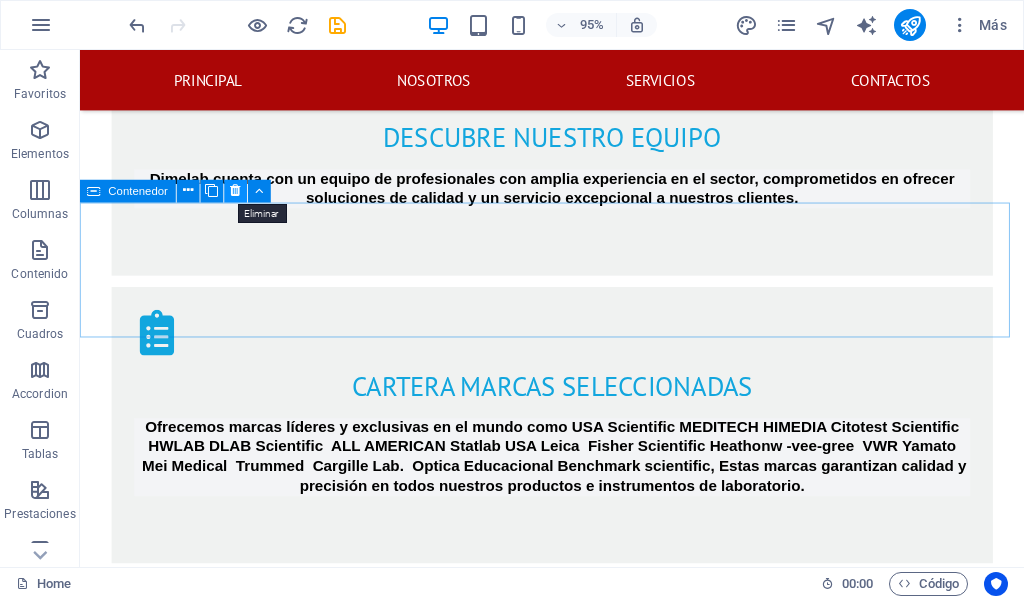 click at bounding box center [235, 191] 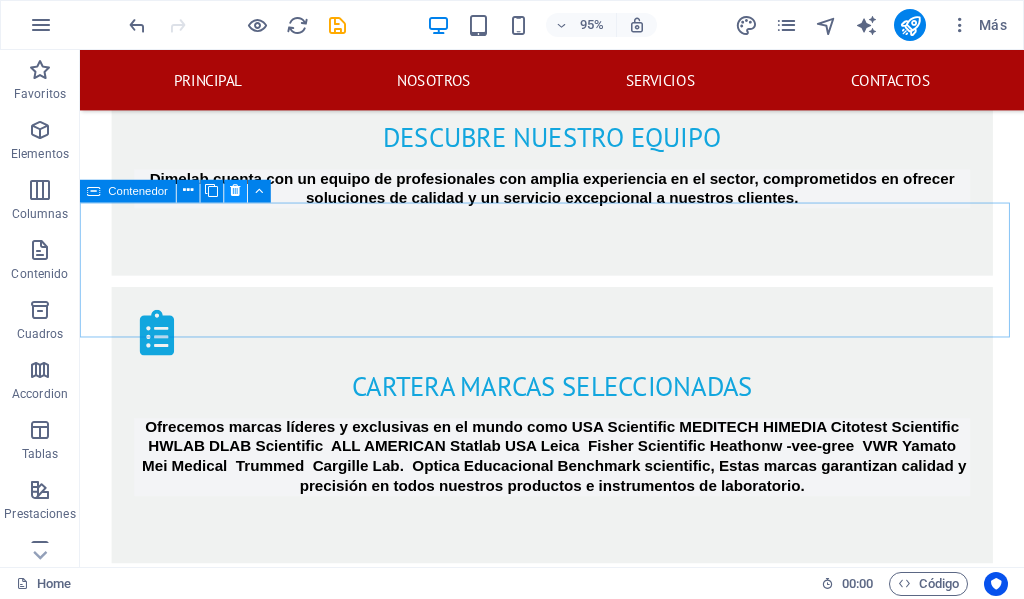 click at bounding box center (235, 191) 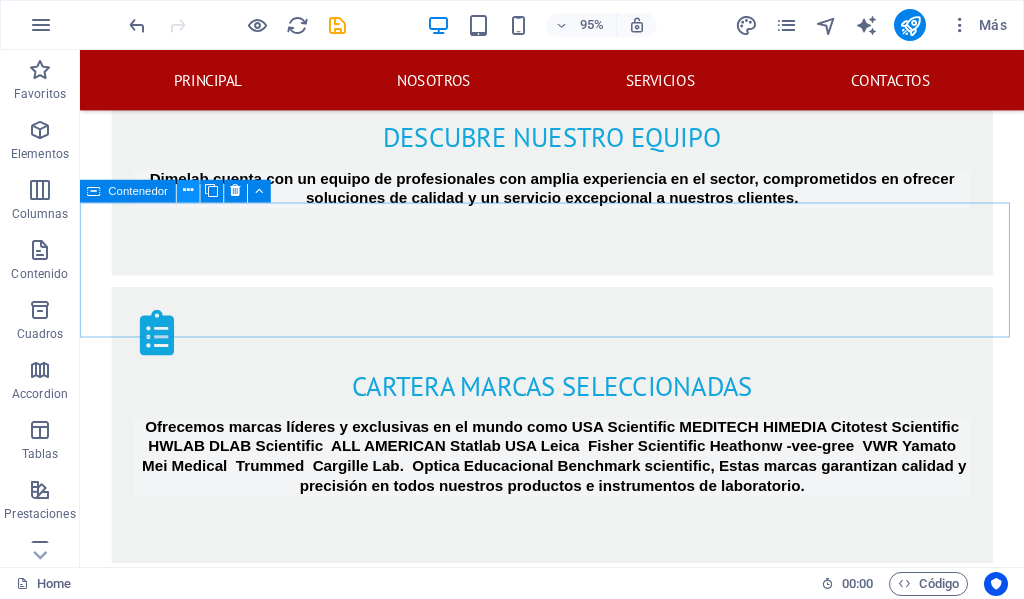 click at bounding box center (188, 191) 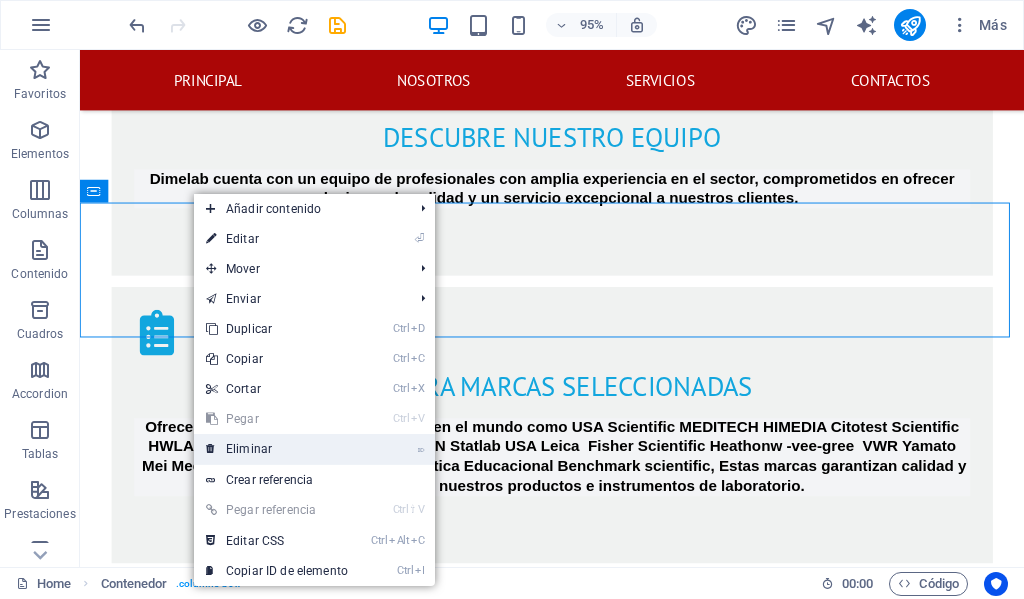 click on "⌦  Eliminar" at bounding box center (277, 449) 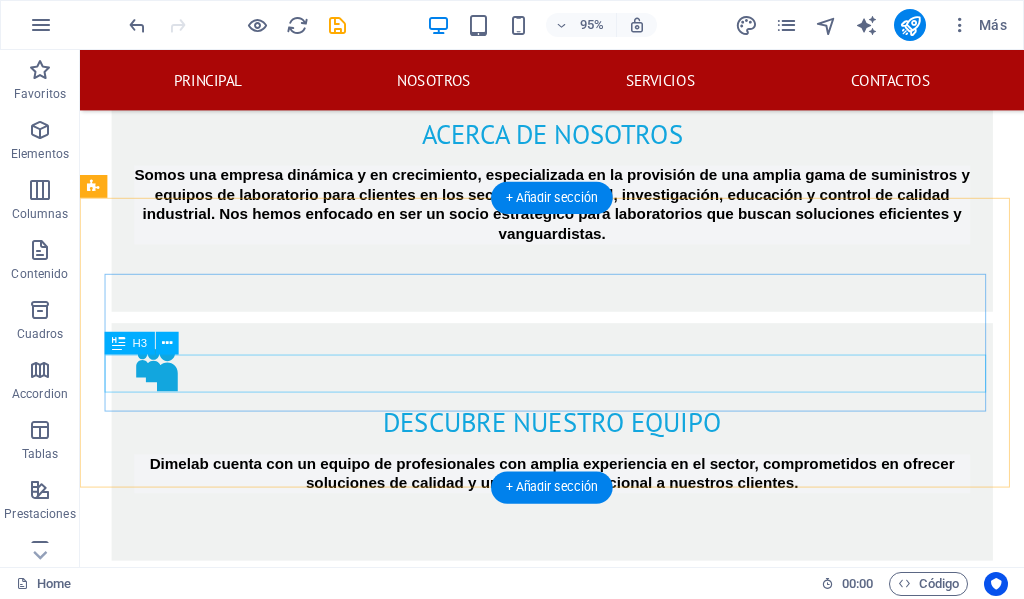 scroll, scrollTop: 2149, scrollLeft: 0, axis: vertical 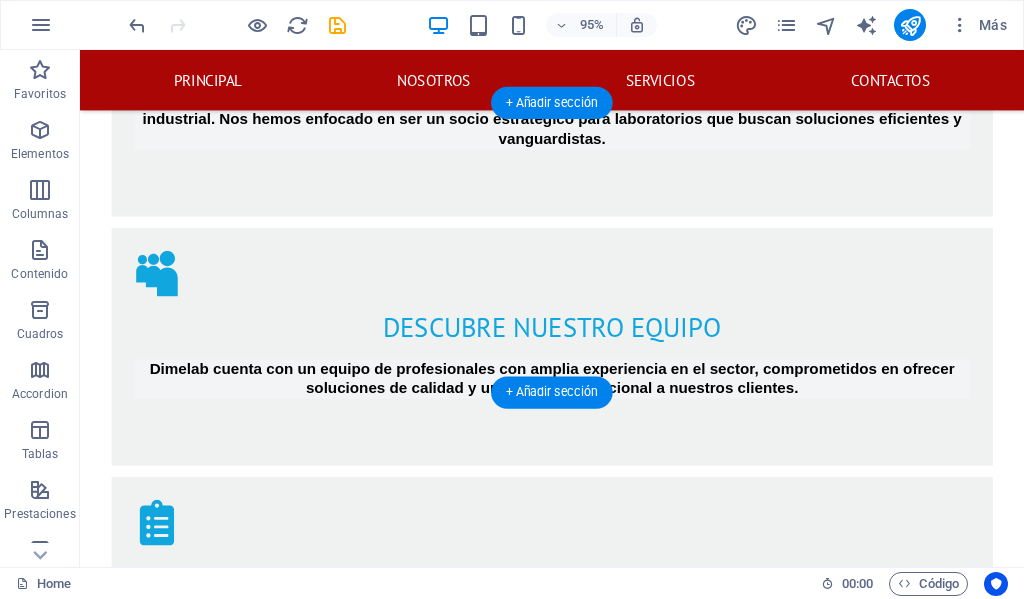 click at bounding box center [577, 2373] 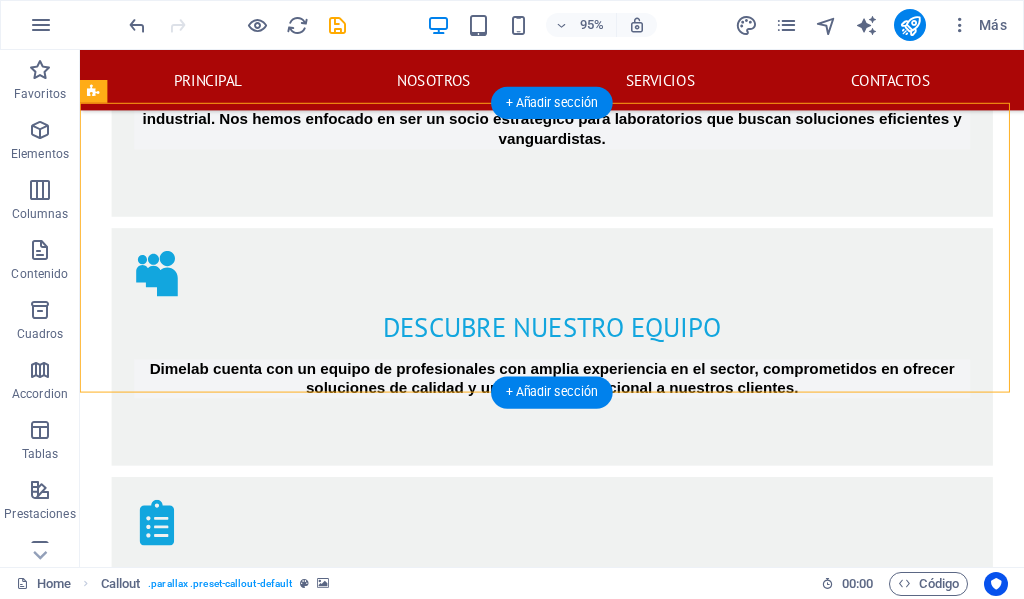 click at bounding box center [577, 2373] 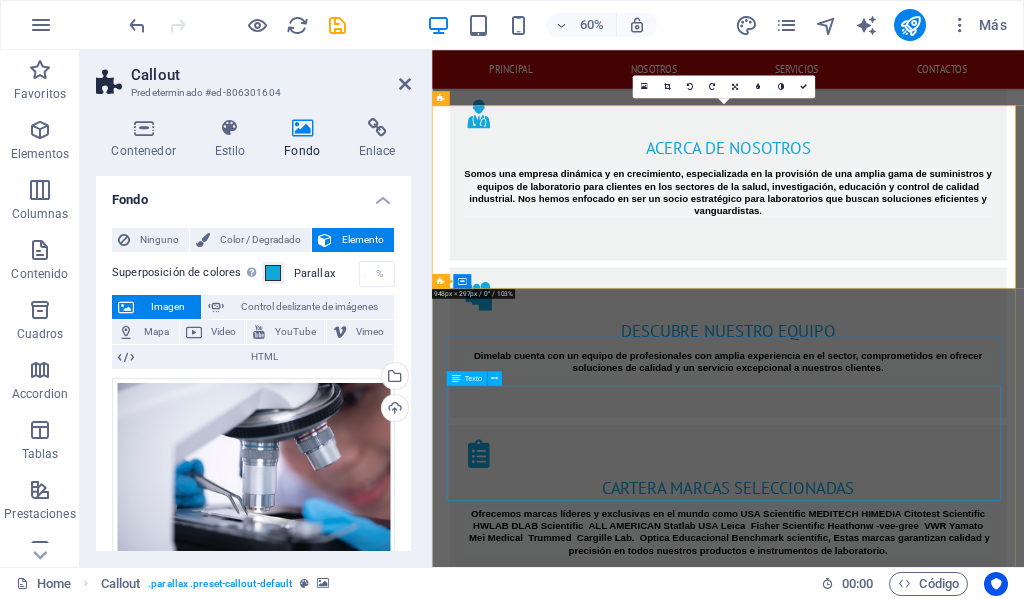 scroll, scrollTop: 2149, scrollLeft: 0, axis: vertical 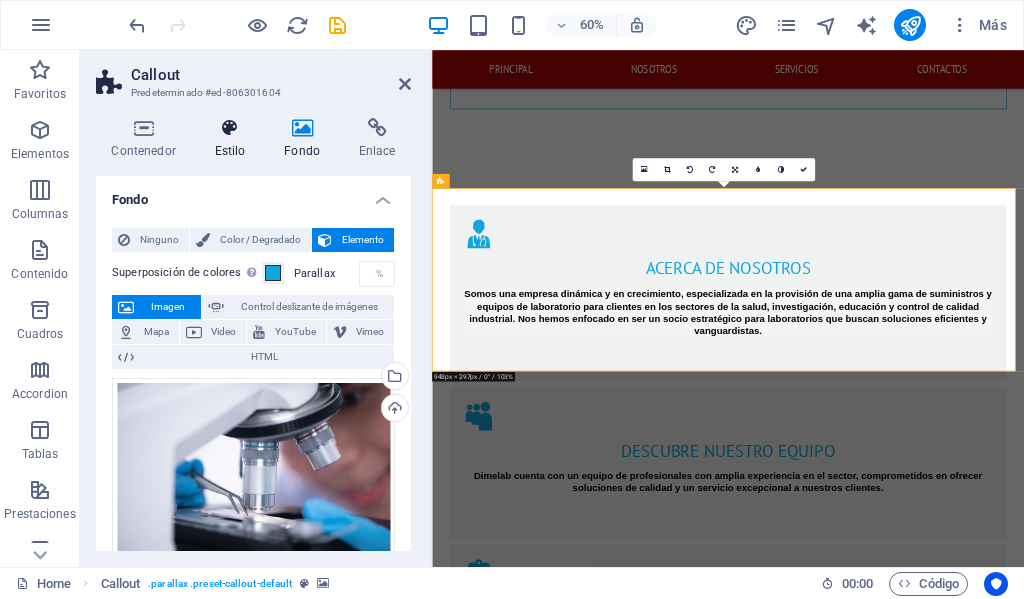 click at bounding box center [230, 128] 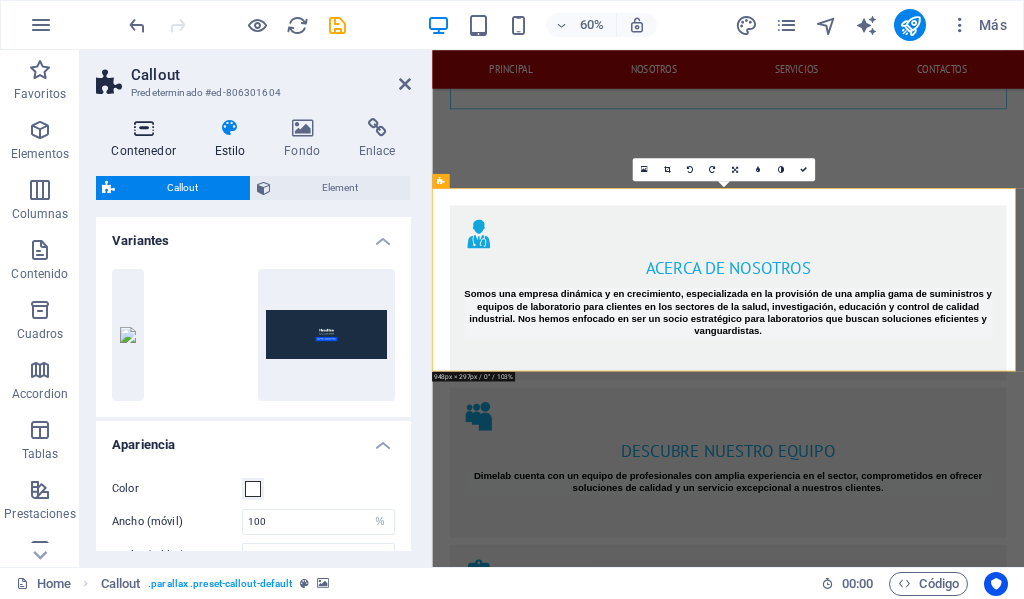 click at bounding box center [143, 128] 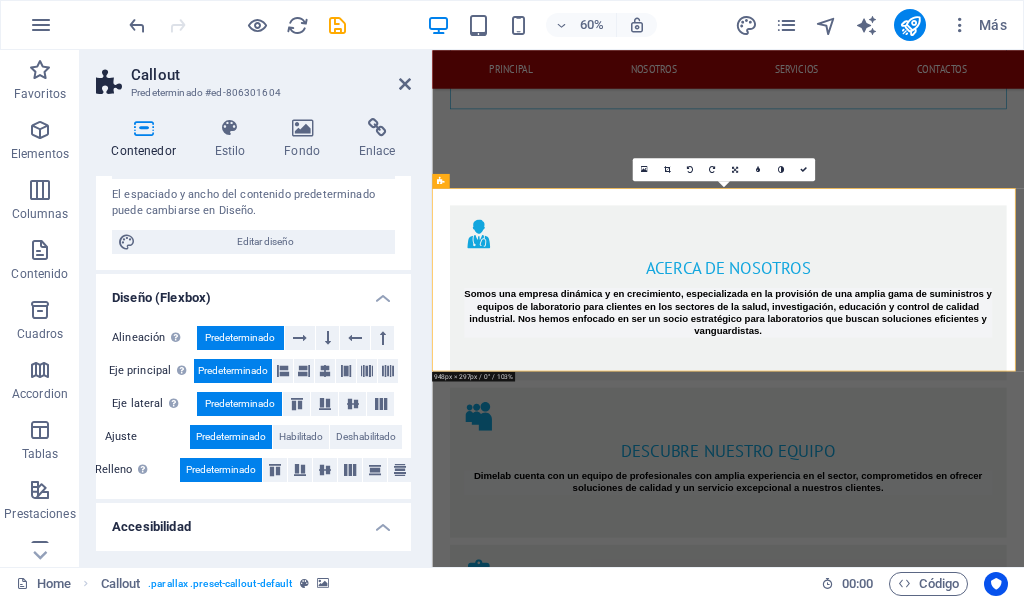 scroll, scrollTop: 0, scrollLeft: 0, axis: both 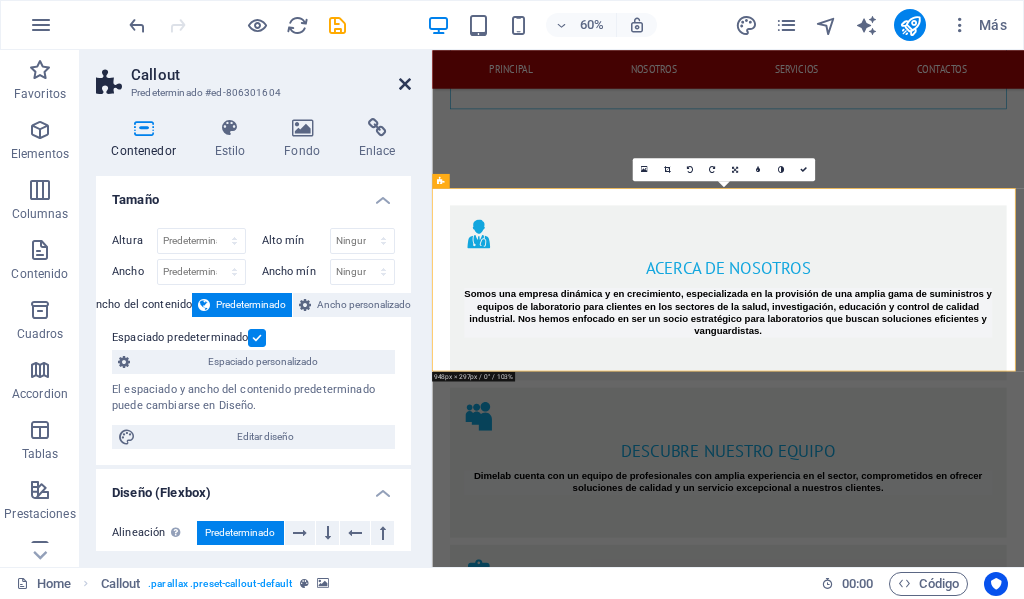 click at bounding box center [405, 84] 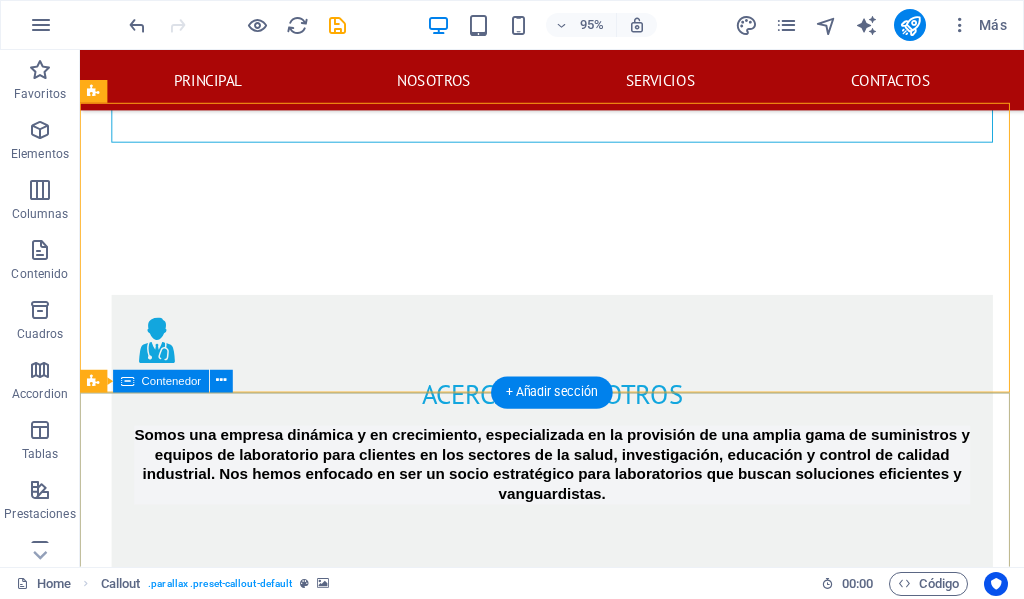 click on "CONTACTANOS ESTAREMOS FELICES DE AYUDARTE DIMELAB Col. Godoy frente a la Fuerza Aerea Hondureña contiguo a electro llantas ,  Comayaguela M.D.C.   [POSTAL_CODE] [PHONE]   dimelab@[EXAMPLE_DOMAIN] ventas@[EXAMPLE_DOMAIN] lunes a viernes: 8am - 4:30pm   He leído y comprendido la política de privacidad ¿Ilegible? Cargar nuevo Enviar" at bounding box center (577, 4014) 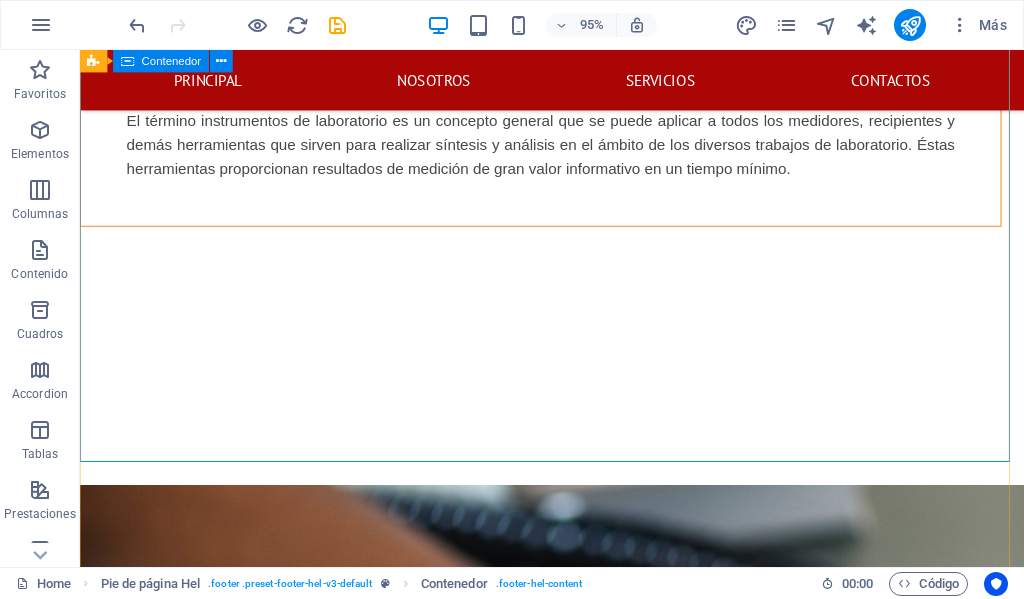 scroll, scrollTop: 3085, scrollLeft: 0, axis: vertical 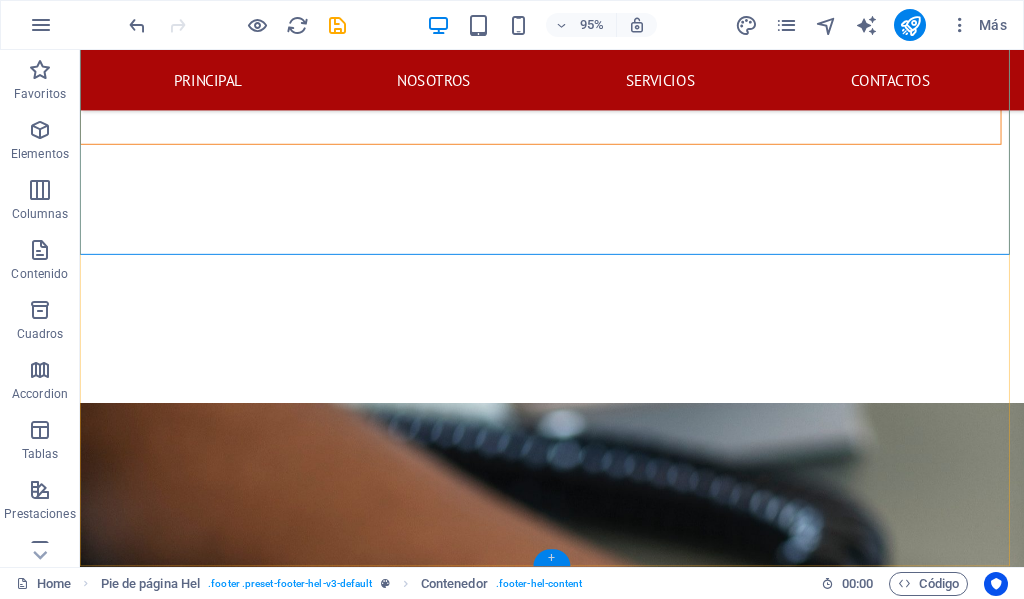 click on "+" at bounding box center (551, 558) 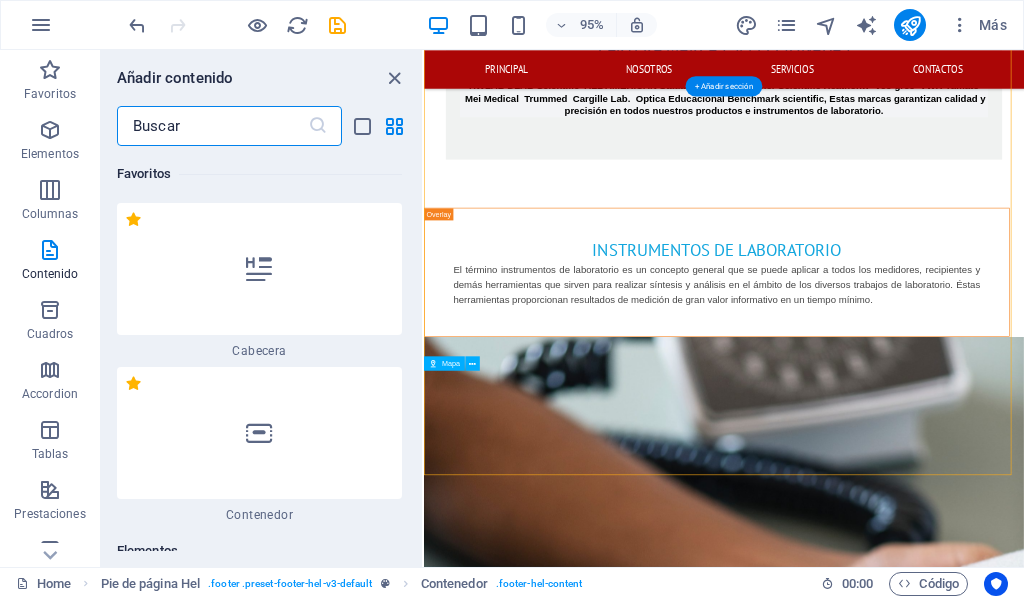scroll, scrollTop: 2921, scrollLeft: 0, axis: vertical 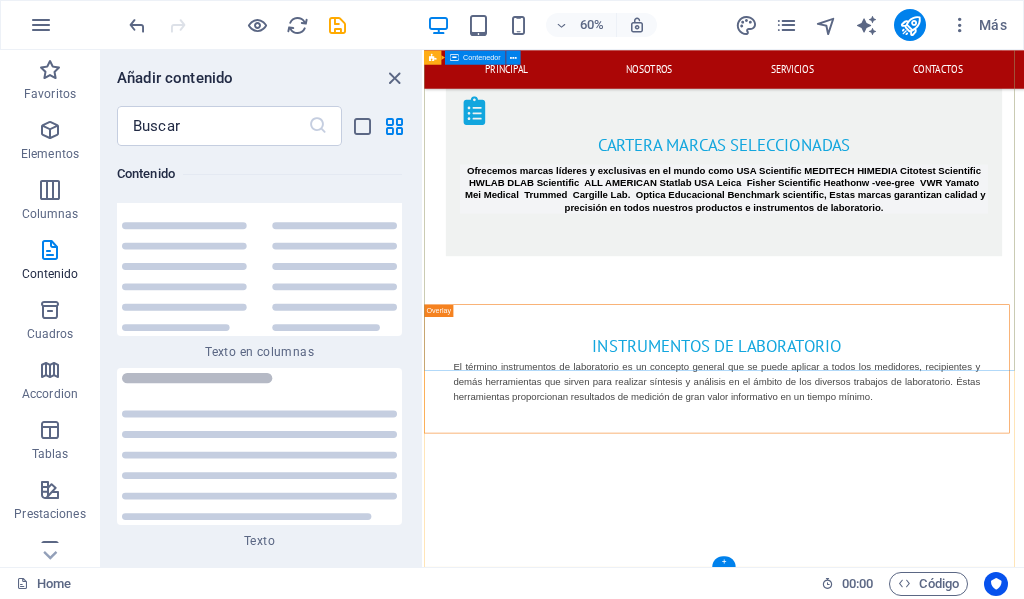 click on "CONTACTANOS ESTAREMOS FELICES DE AYUDARTE DIMELAB Col. Godoy frente a la Fuerza Aerea Hondureña contiguo a electro llantas ,  Comayaguela M.D.C.   [POSTAL_CODE] [PHONE]   dimelab@[EXAMPLE_DOMAIN] ventas@[EXAMPLE_DOMAIN] lunes a viernes: 8am - 4:30pm   He leído y comprendido la política de privacidad ¿Ilegible? Cargar nuevo Enviar" at bounding box center [924, 3242] 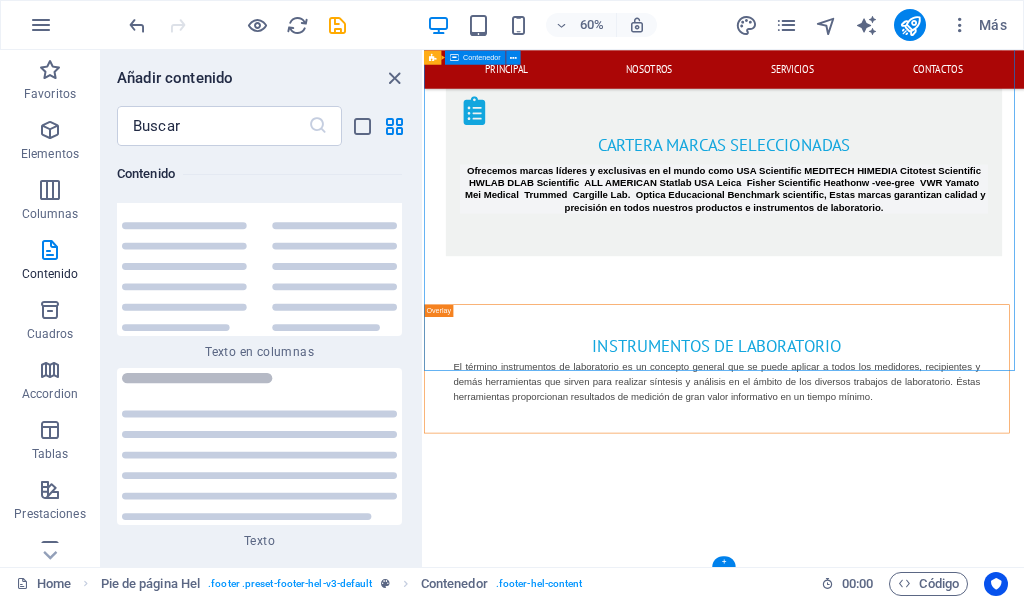 click on "CONTACTANOS ESTAREMOS FELICES DE AYUDARTE DIMELAB Col. Godoy frente a la Fuerza Aerea Hondureña contiguo a electro llantas ,  Comayaguela M.D.C.   [POSTAL_CODE] [PHONE]   dimelab@[EXAMPLE_DOMAIN] ventas@[EXAMPLE_DOMAIN] lunes a viernes: 8am - 4:30pm   He leído y comprendido la política de privacidad ¿Ilegible? Cargar nuevo Enviar" at bounding box center [924, 3242] 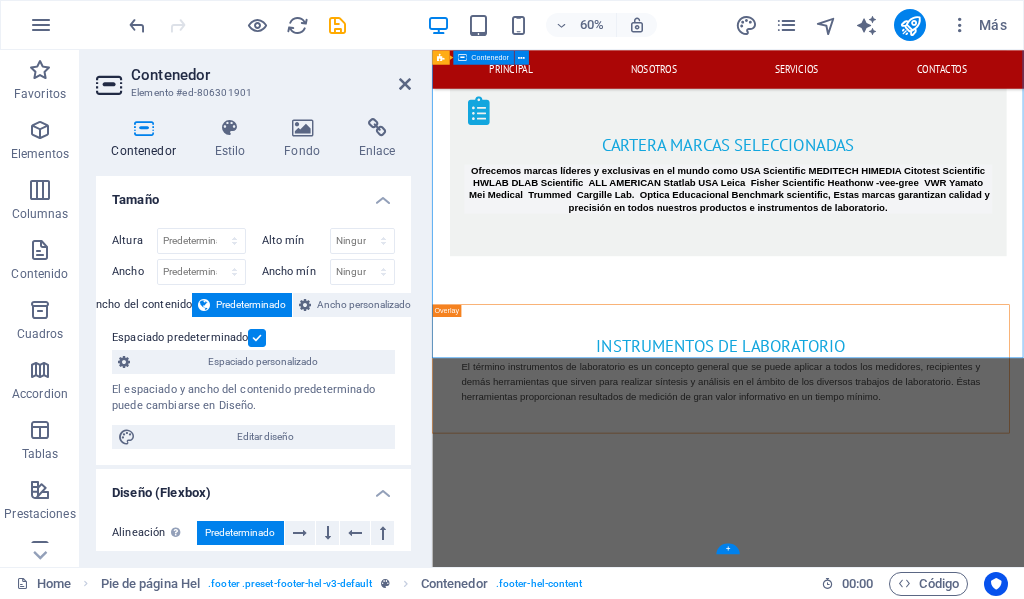 scroll, scrollTop: 2942, scrollLeft: 0, axis: vertical 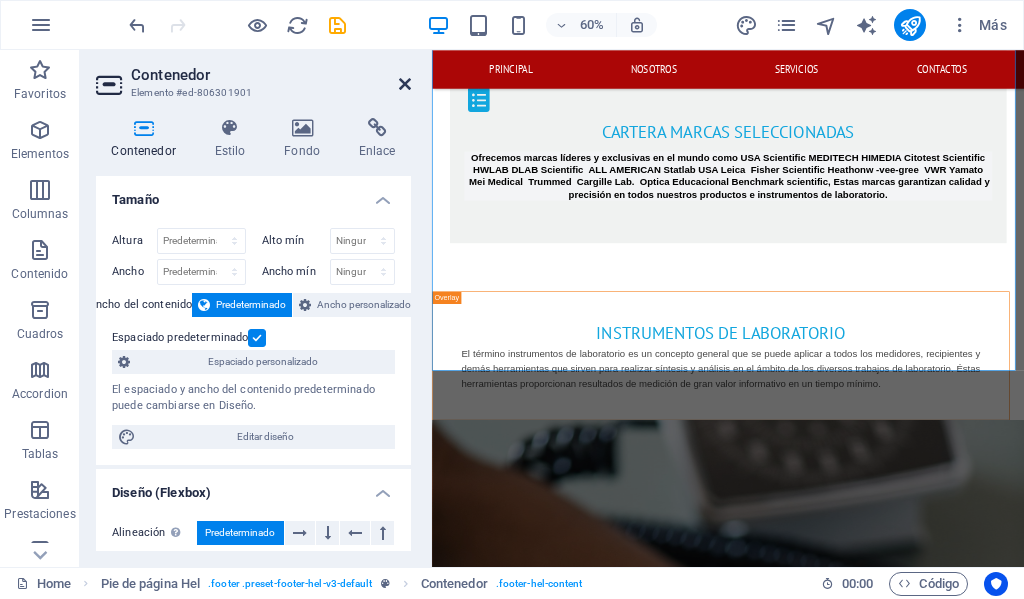click at bounding box center (405, 84) 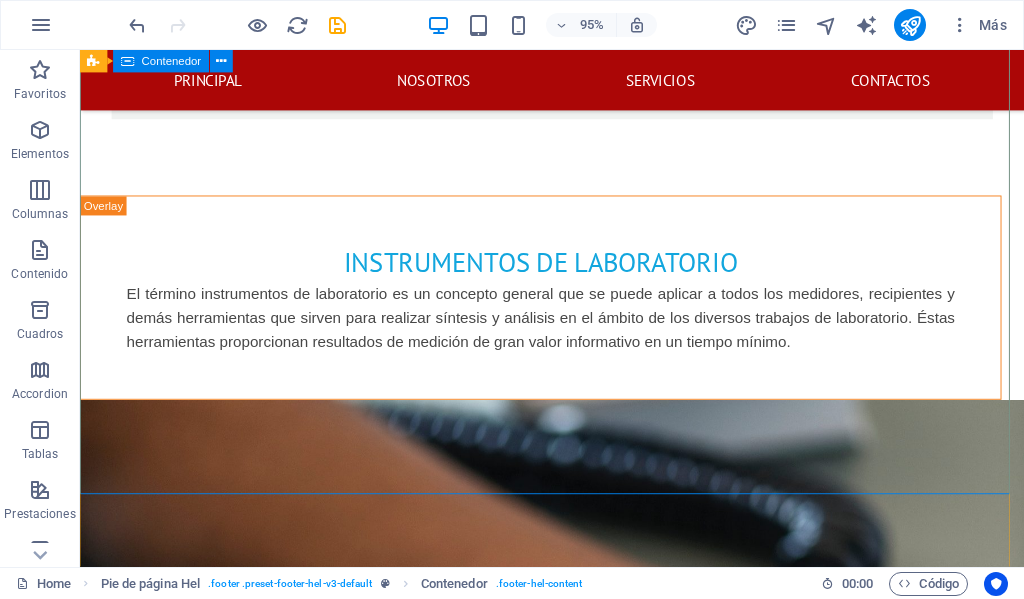 scroll, scrollTop: 2785, scrollLeft: 0, axis: vertical 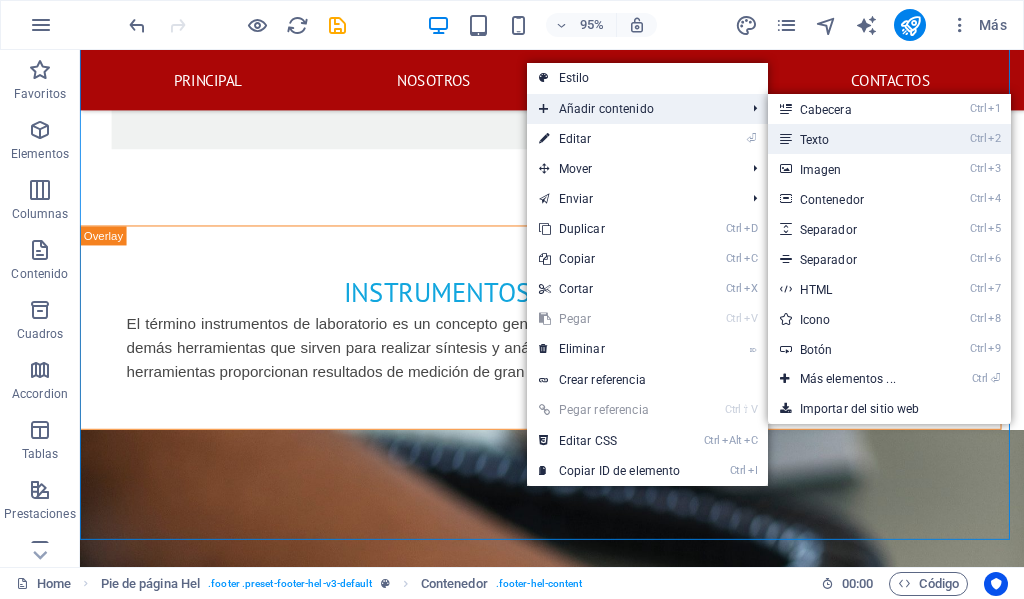 click on "Ctrl 2  Texto" at bounding box center (852, 139) 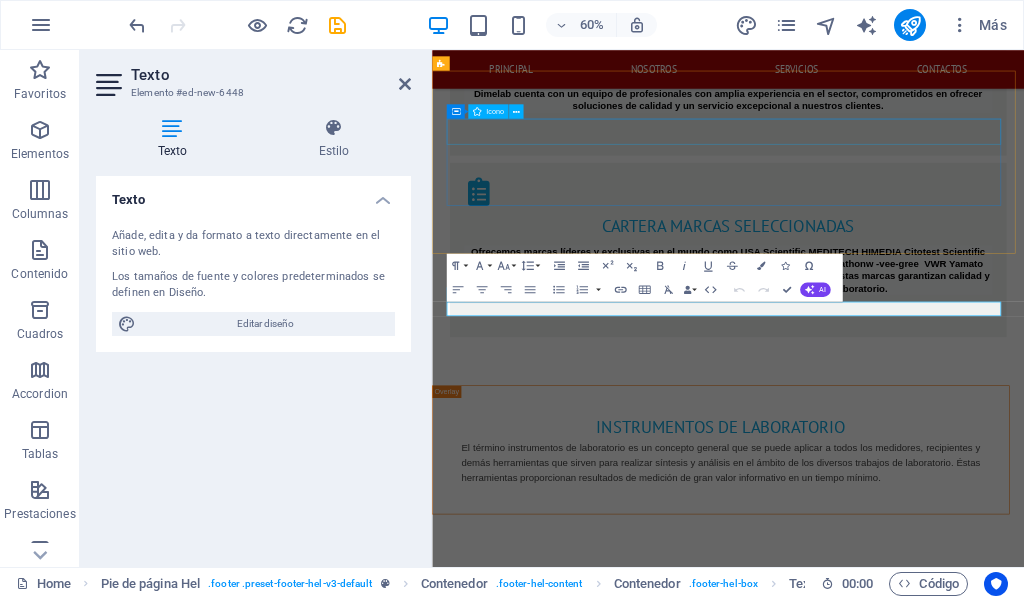 scroll, scrollTop: 2345, scrollLeft: 0, axis: vertical 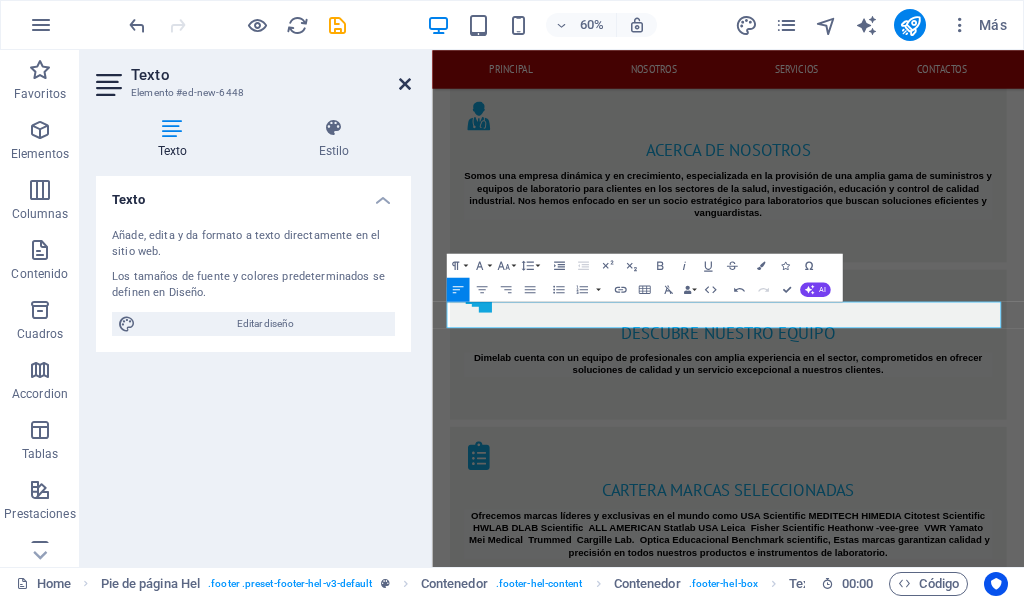 click at bounding box center [405, 84] 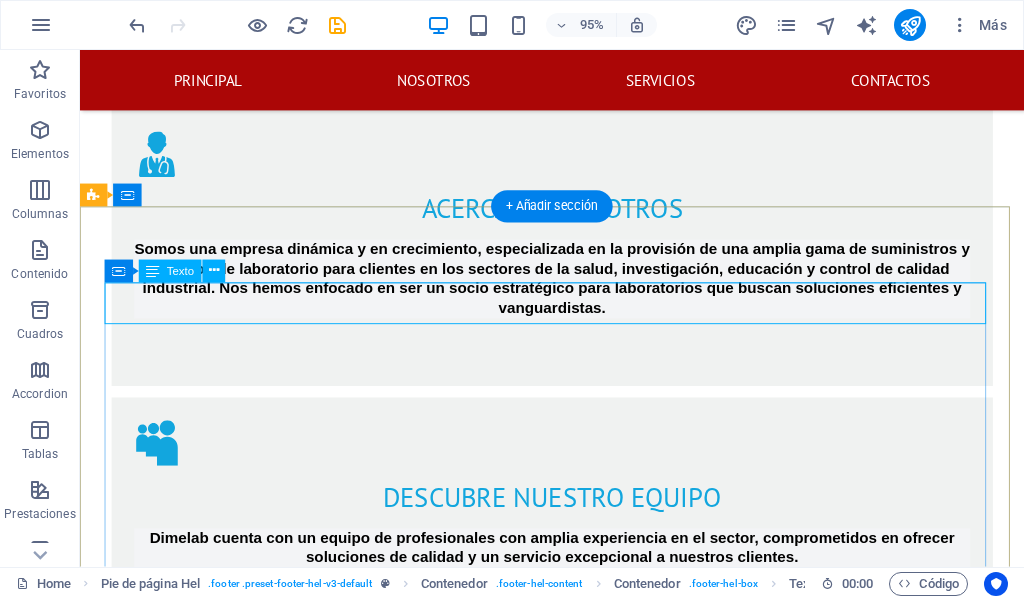 click on "síguenos en nuestras redes sociales" at bounding box center (568, 3523) 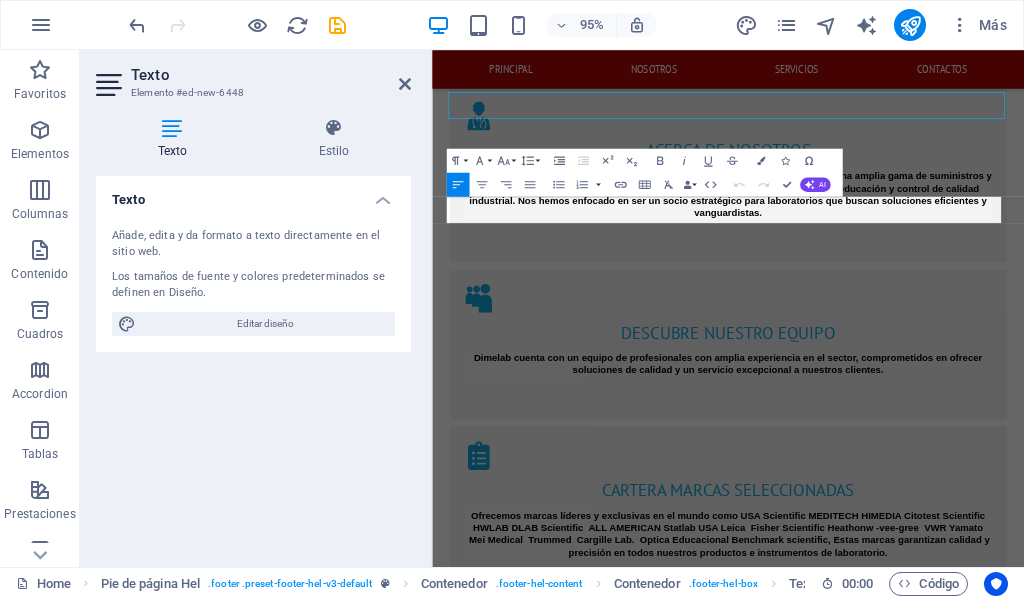 scroll, scrollTop: 2520, scrollLeft: 0, axis: vertical 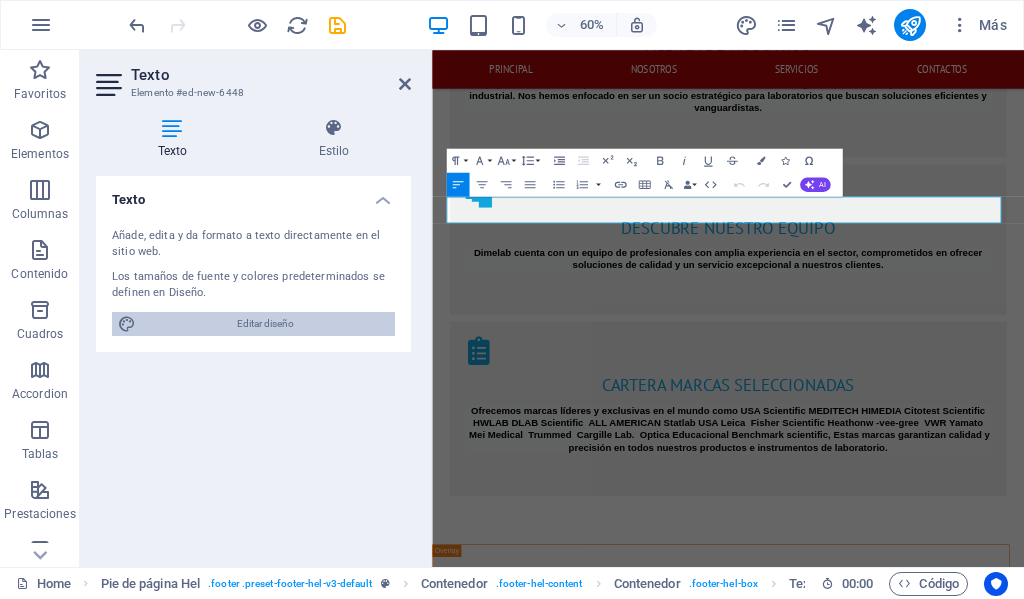 click on "Editar diseño" at bounding box center [265, 324] 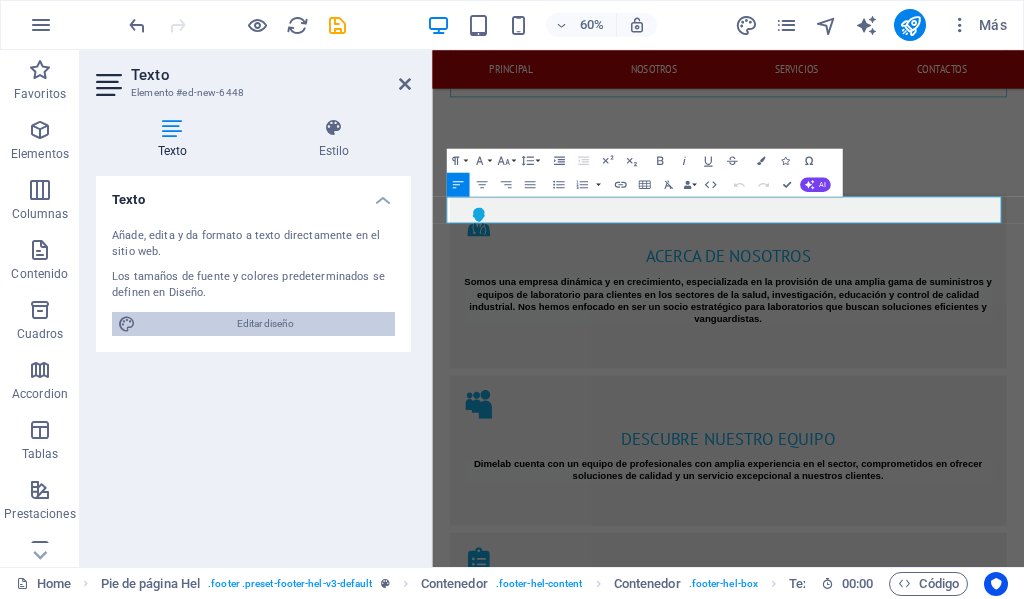 select on "px" 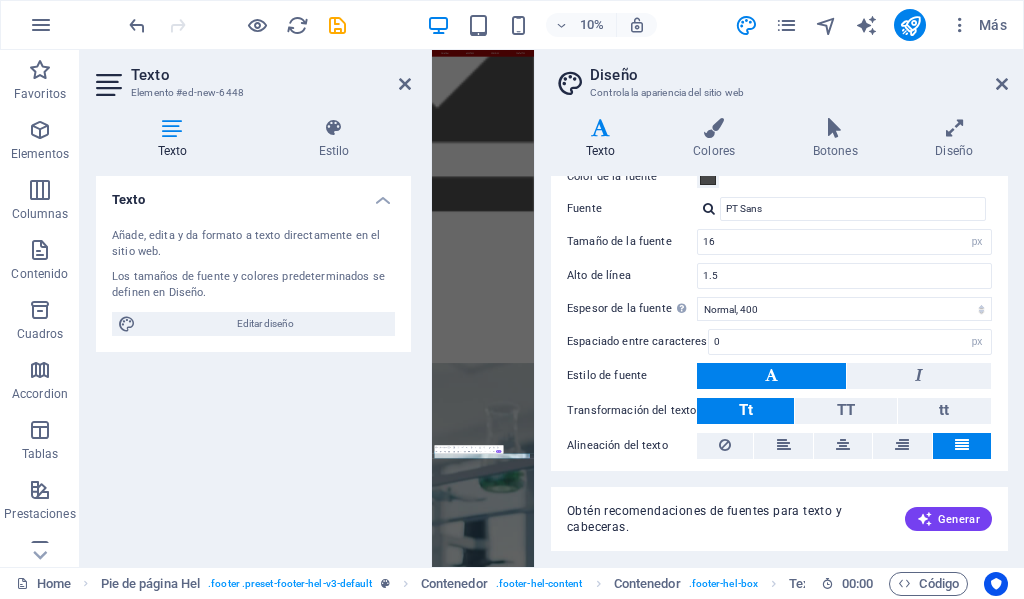 scroll, scrollTop: 161, scrollLeft: 0, axis: vertical 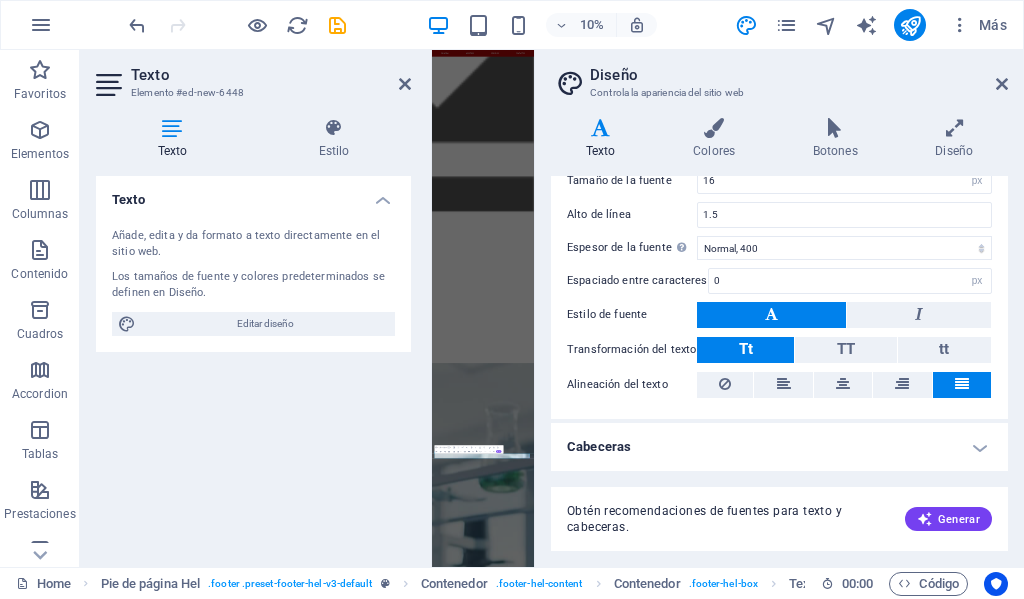 click at bounding box center [771, 315] 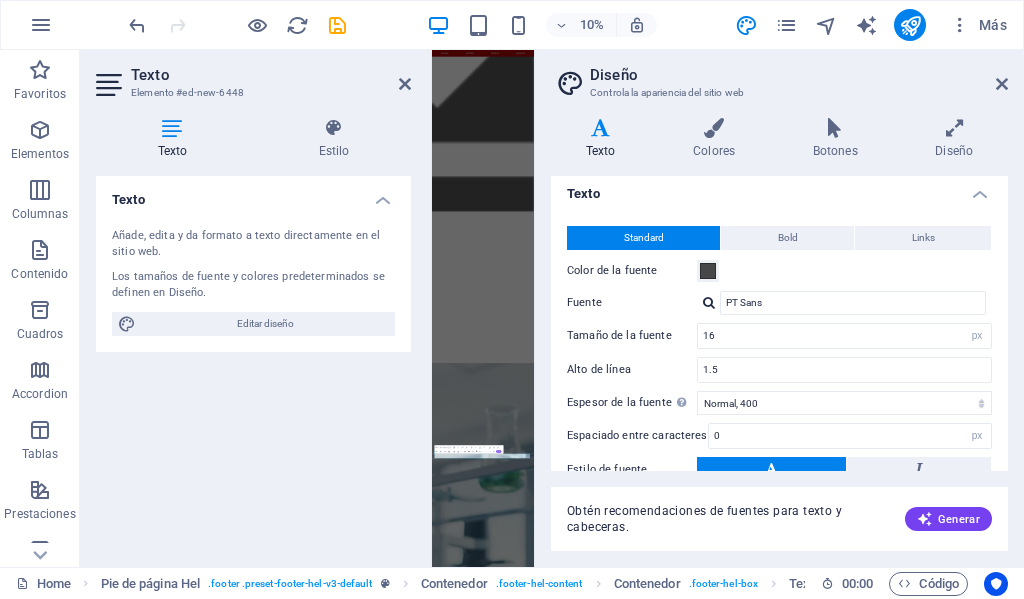 scroll, scrollTop: 0, scrollLeft: 0, axis: both 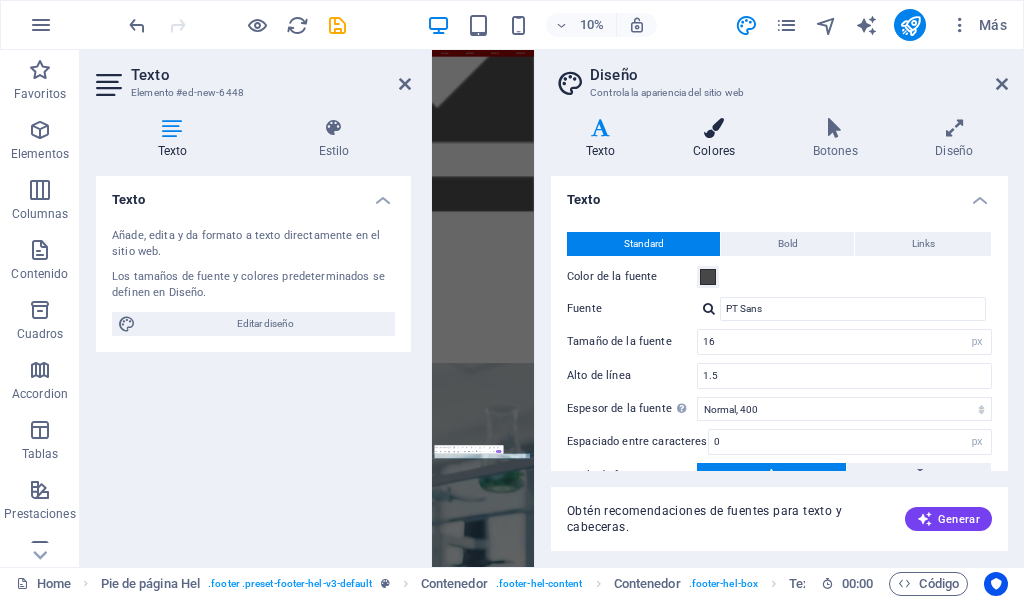 click at bounding box center (714, 128) 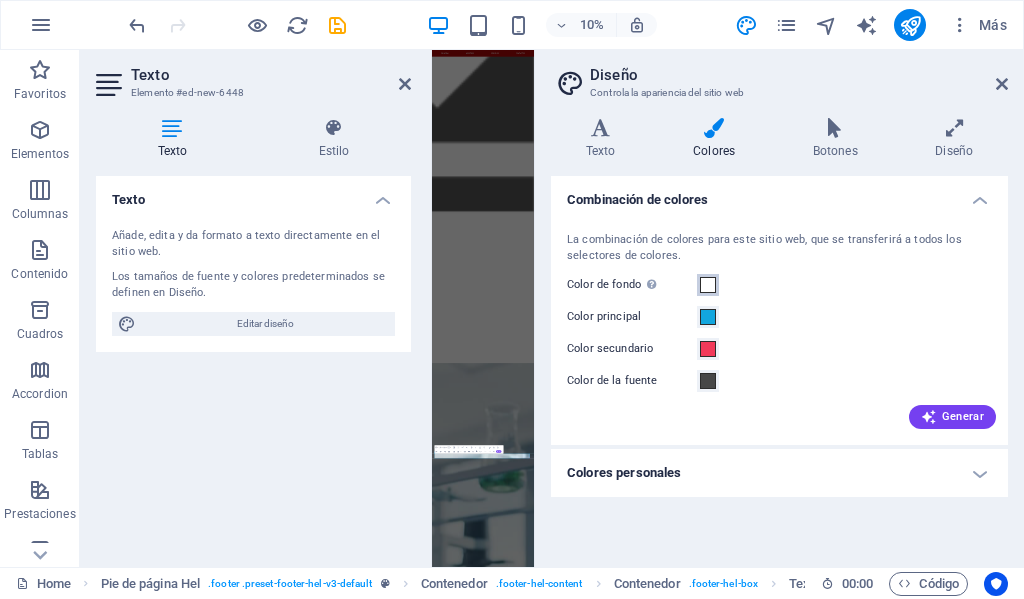 click at bounding box center [708, 285] 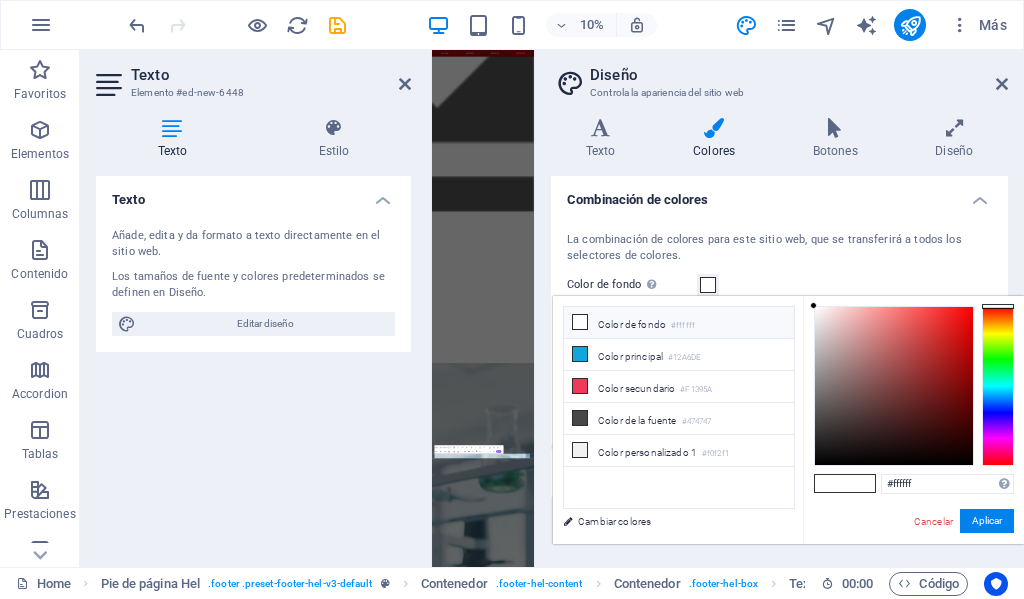 click on "Color de fondo
#ffffff" at bounding box center (679, 323) 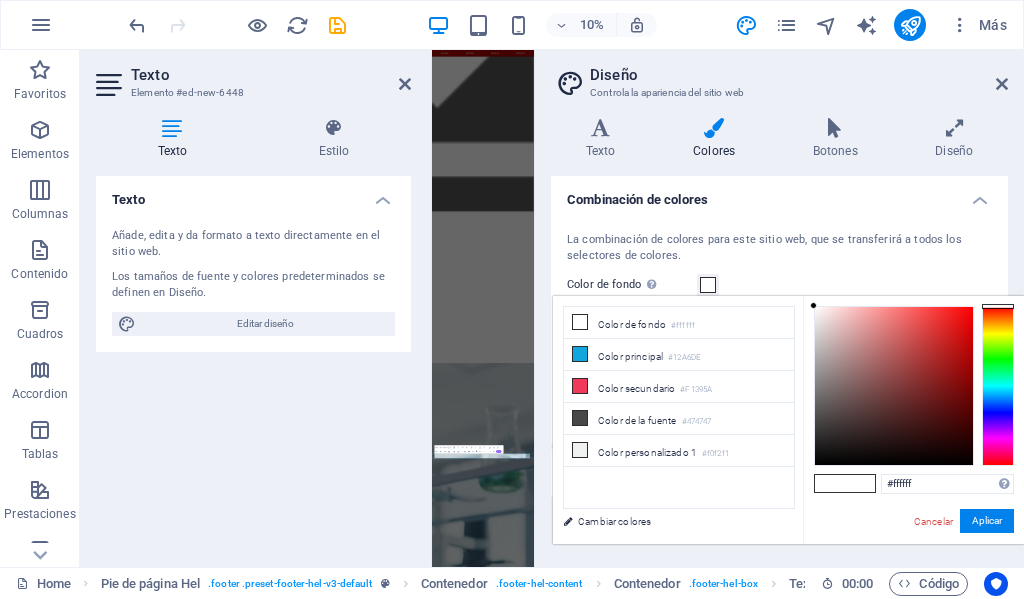click on "Color de fondo
#ffffff
Color principal
#12A6DE
Color secundario
#F1395A
Color de la fuente" at bounding box center (679, 407) 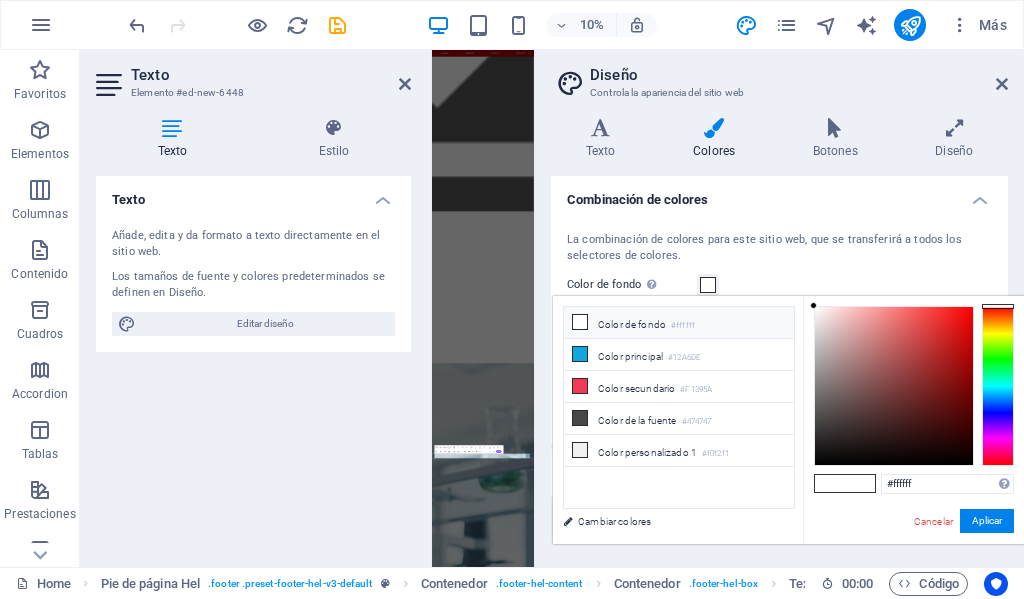 click at bounding box center (580, 322) 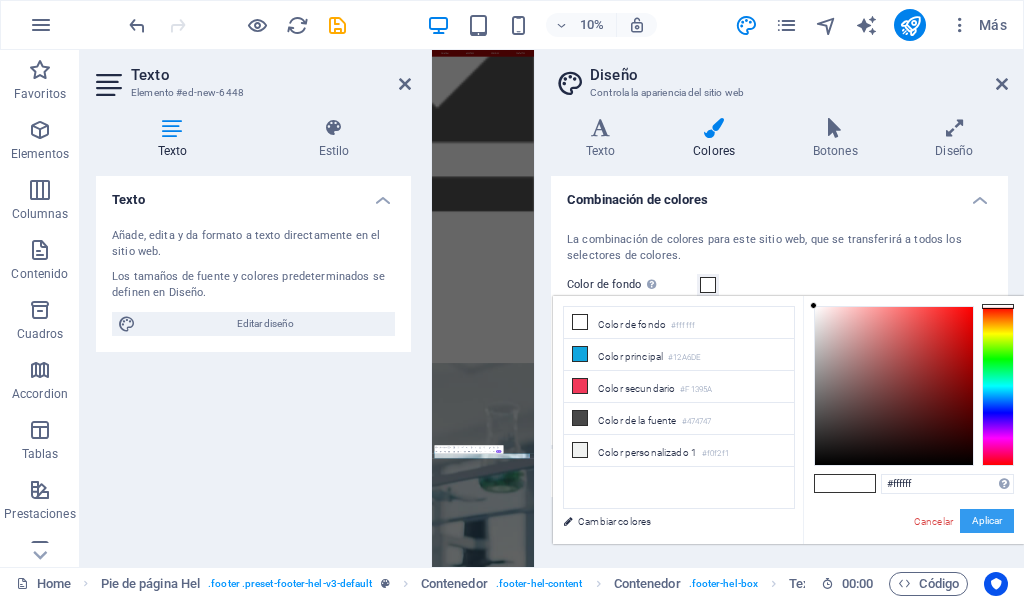 click on "Aplicar" at bounding box center [987, 521] 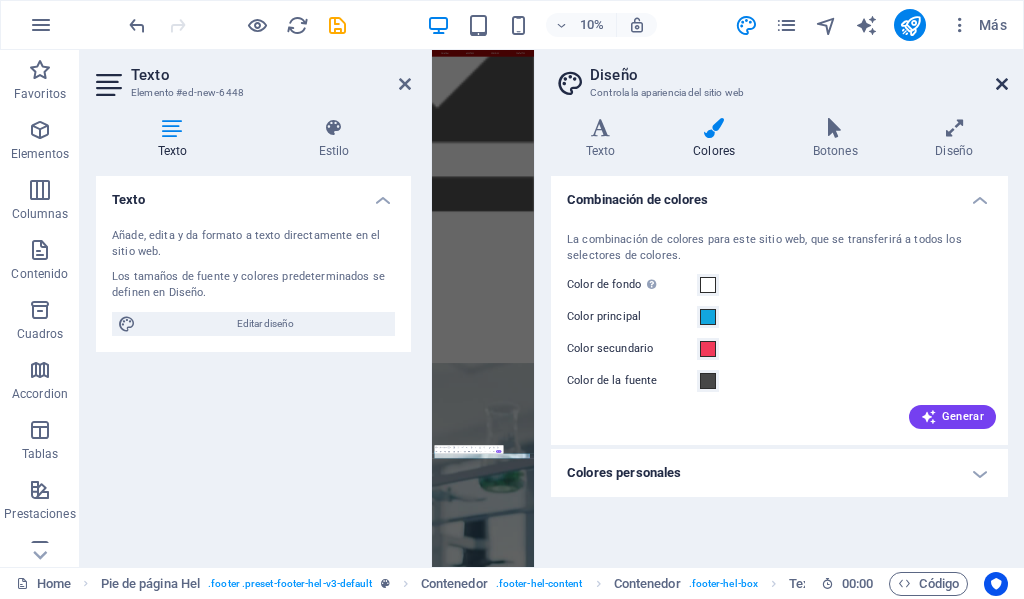 drag, startPoint x: 1007, startPoint y: 85, endPoint x: 953, endPoint y: 58, distance: 60.373837 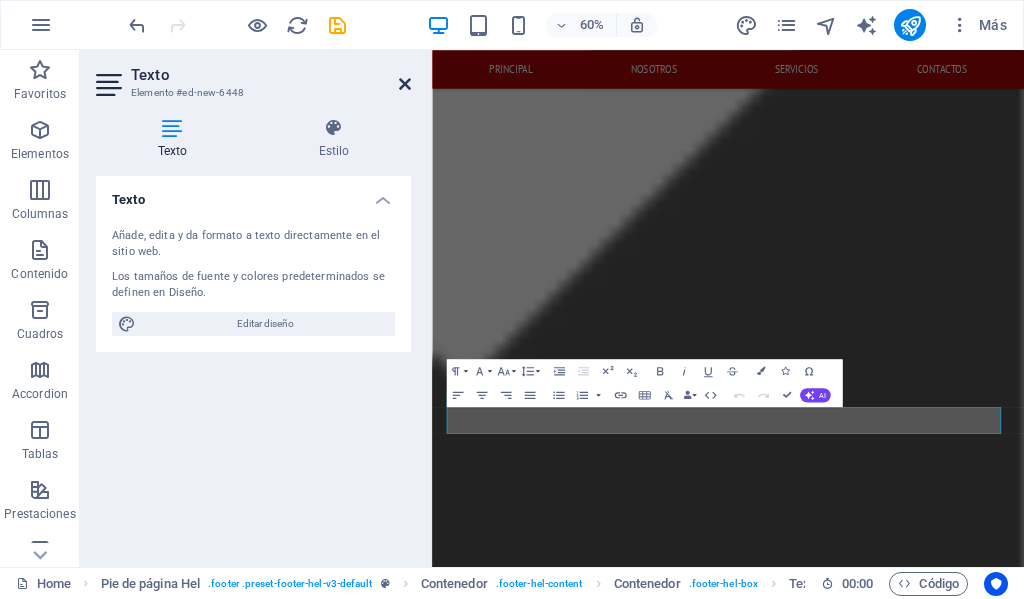 click at bounding box center [405, 84] 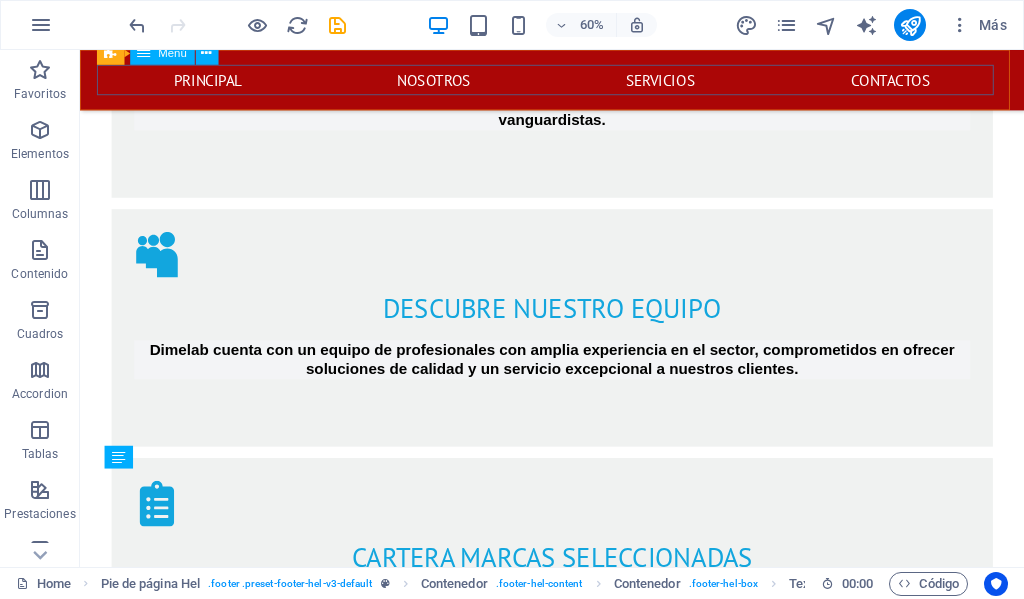 scroll, scrollTop: 2149, scrollLeft: 0, axis: vertical 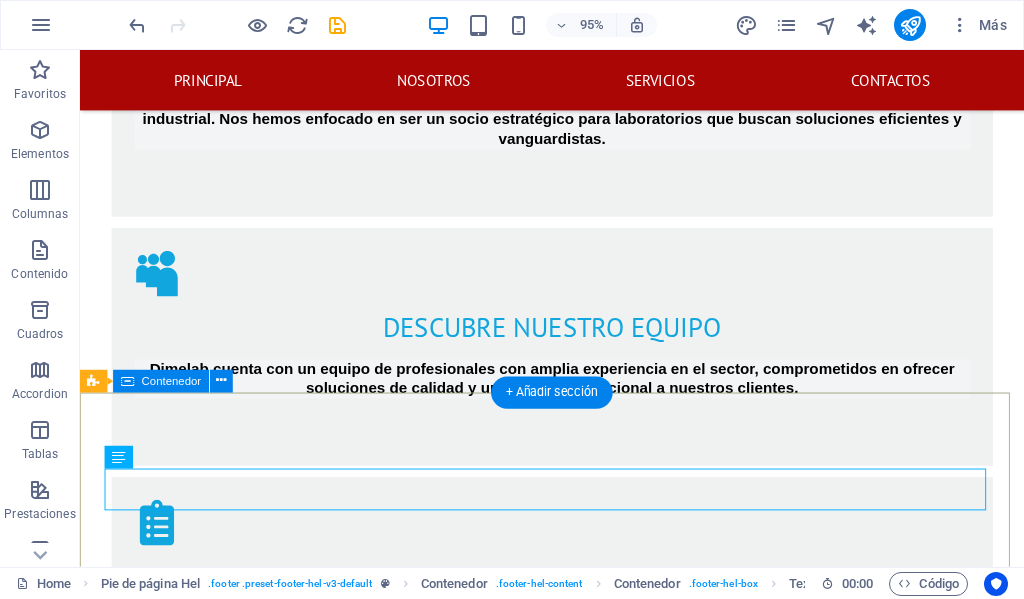 click on "síguenos en nuestras redes sociales CONTACTANOS ESTAREMOS FELICES DE AYUDARTE DIMELAB Col. Godoy frente a la Fuerza Aerea Hondureña contiguo a electro llantas ,  Comayaguela M.D.C.   11101 504 2213-1412   dimelab@hotmail.com ventas@dimelab.net lunes a viernes: 8am - 4:30pm   He leído y comprendido la política de privacidad ¿Ilegible? Cargar nuevo Enviar" at bounding box center (577, 3344) 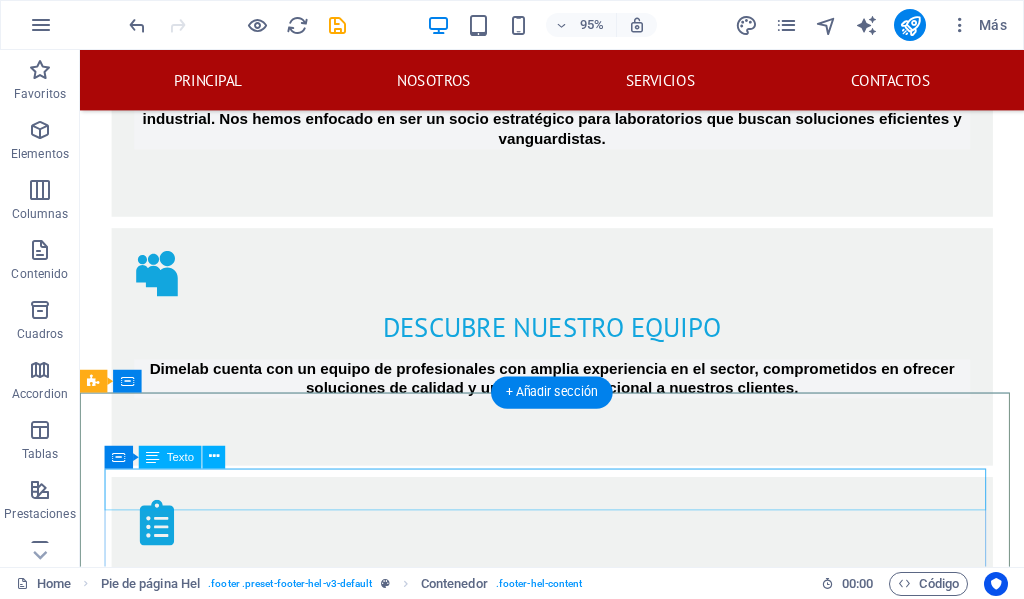 click on "síguenos en nuestras redes sociales" at bounding box center (568, 3027) 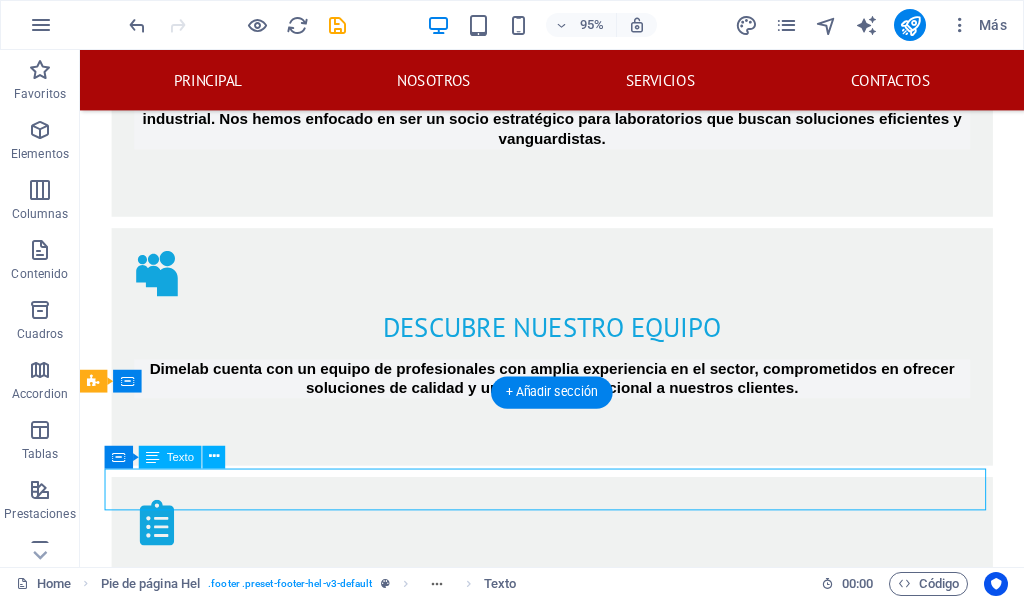 click on "síguenos en nuestras redes sociales" at bounding box center [568, 3027] 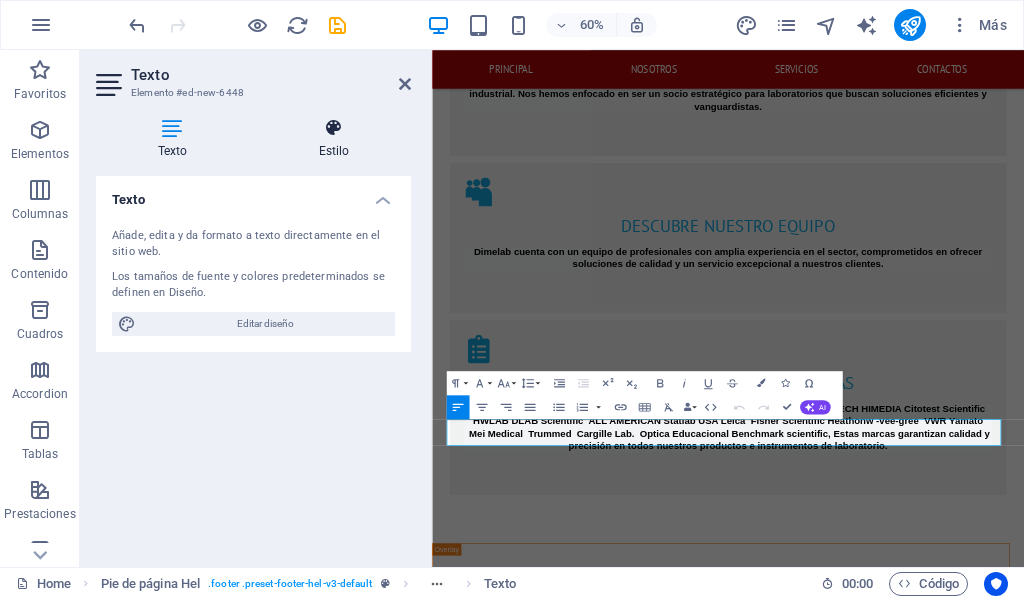 click at bounding box center [334, 128] 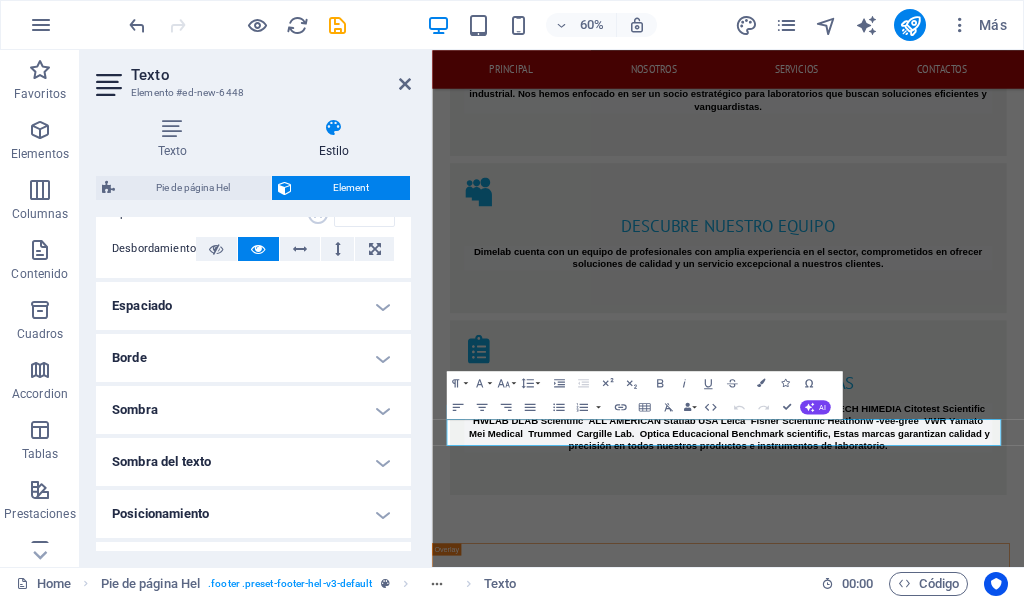 scroll, scrollTop: 0, scrollLeft: 0, axis: both 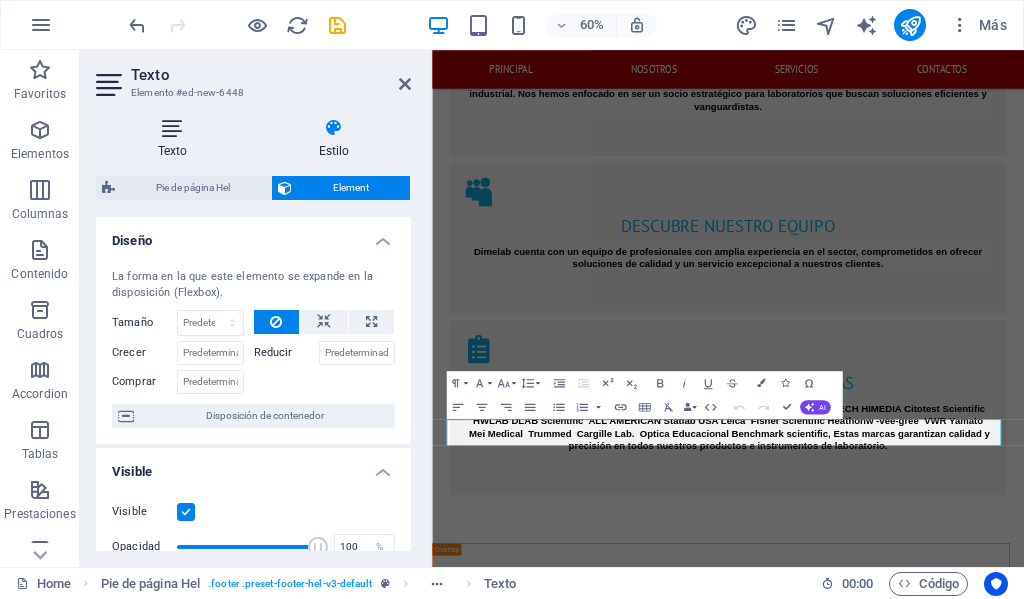 click on "Texto" at bounding box center (176, 139) 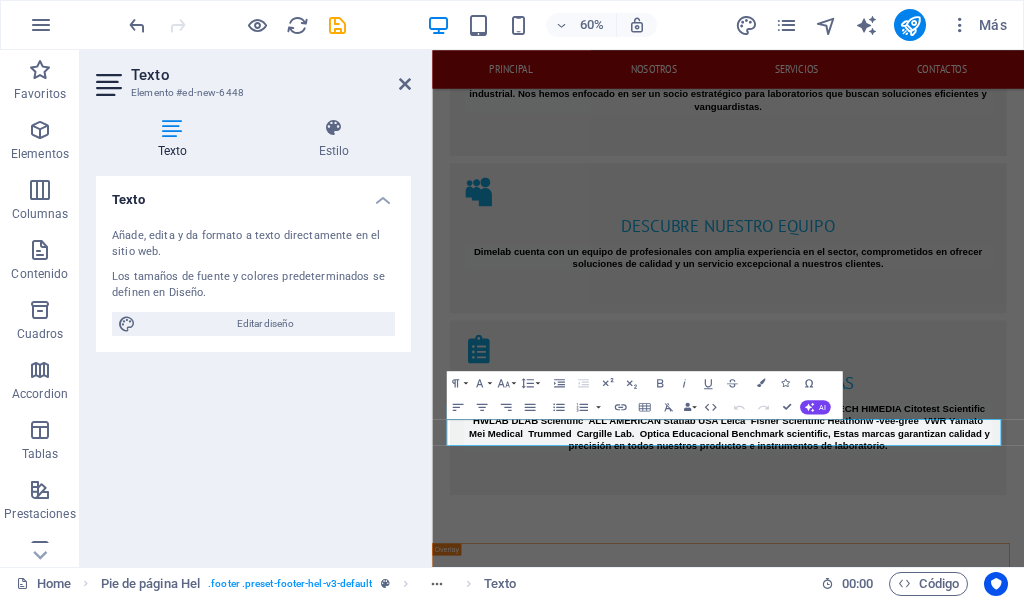 click on "Texto" at bounding box center [253, 194] 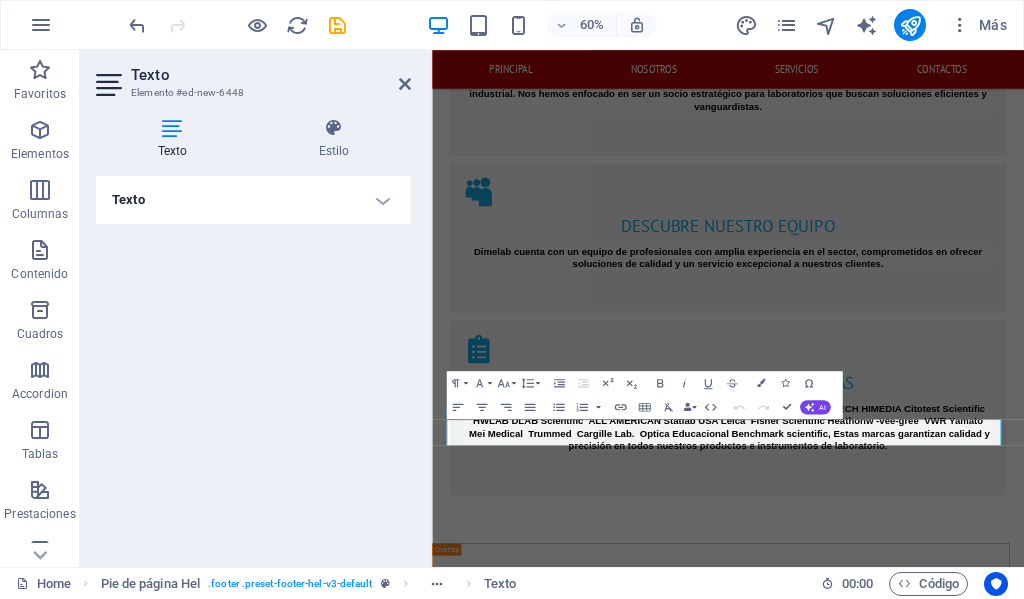 click on "Texto" at bounding box center [253, 200] 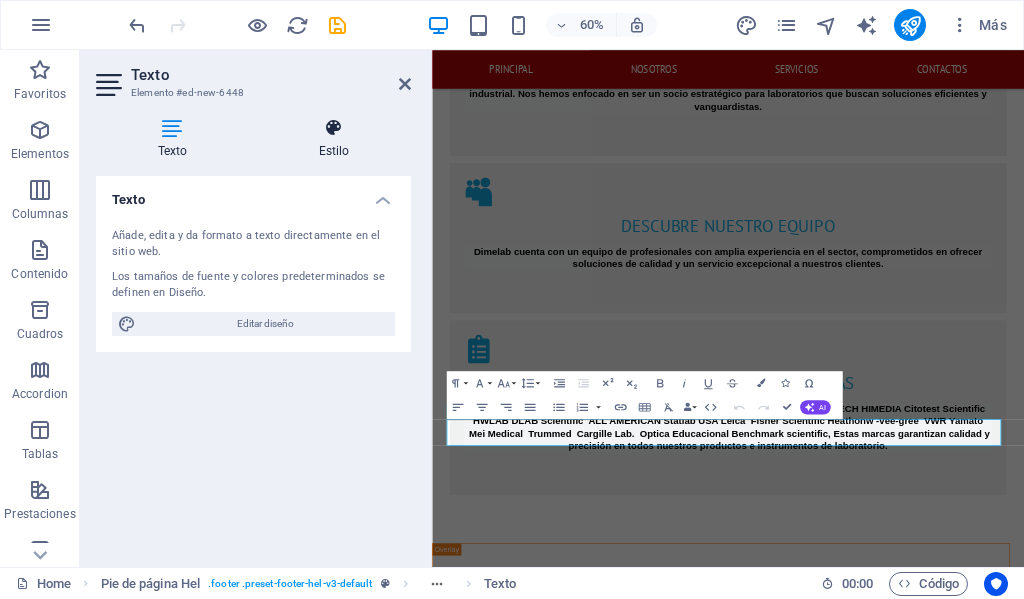 click at bounding box center (334, 128) 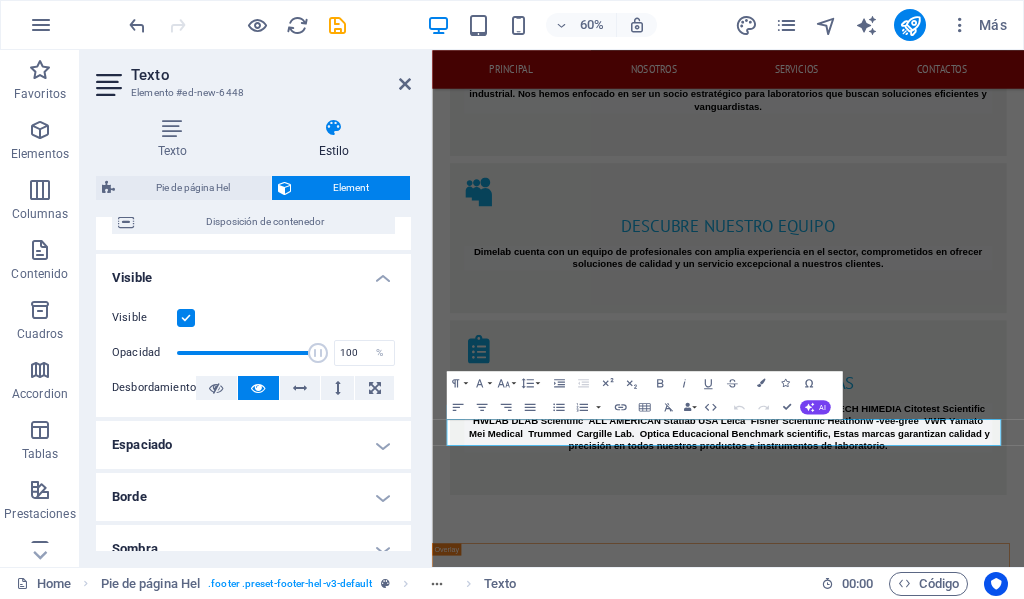 scroll, scrollTop: 200, scrollLeft: 0, axis: vertical 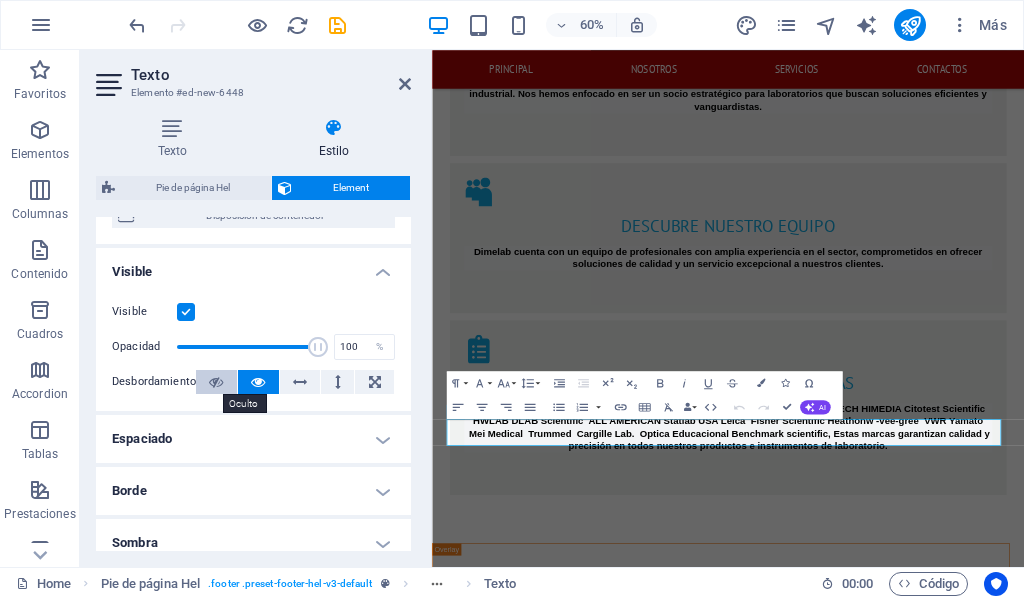 click at bounding box center (216, 382) 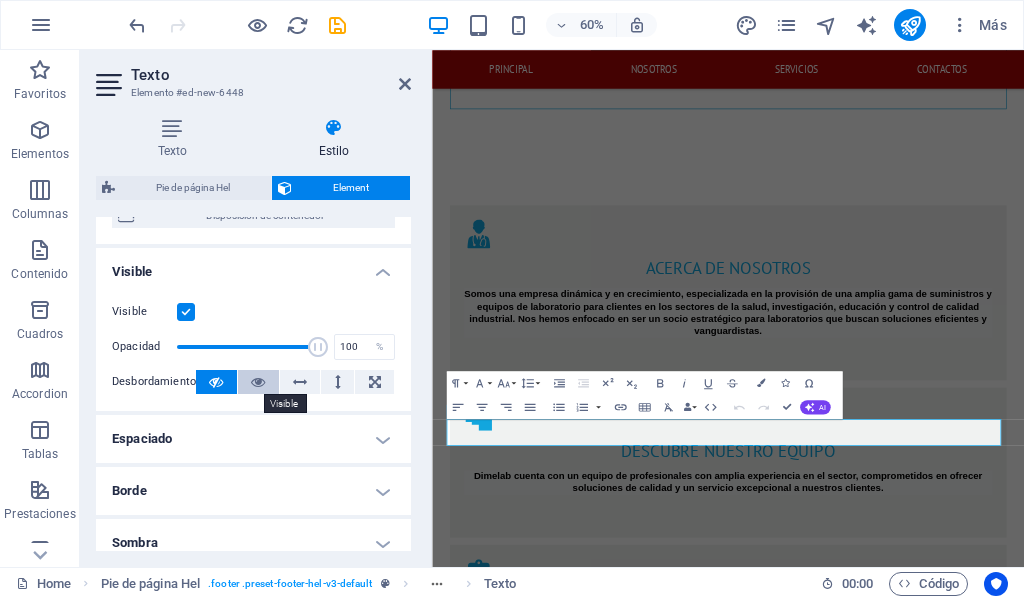 click at bounding box center (258, 382) 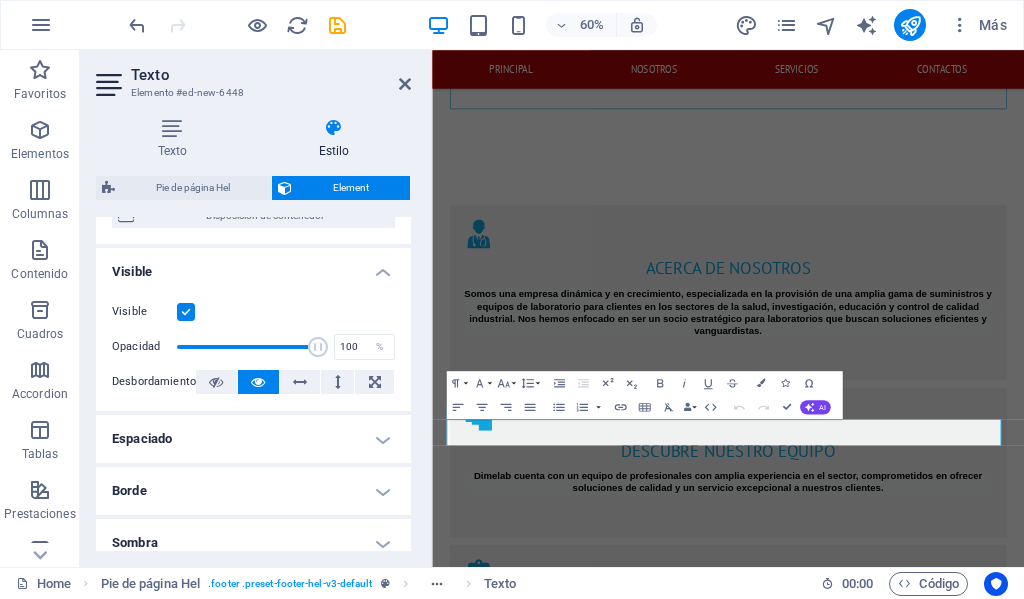 scroll, scrollTop: 300, scrollLeft: 0, axis: vertical 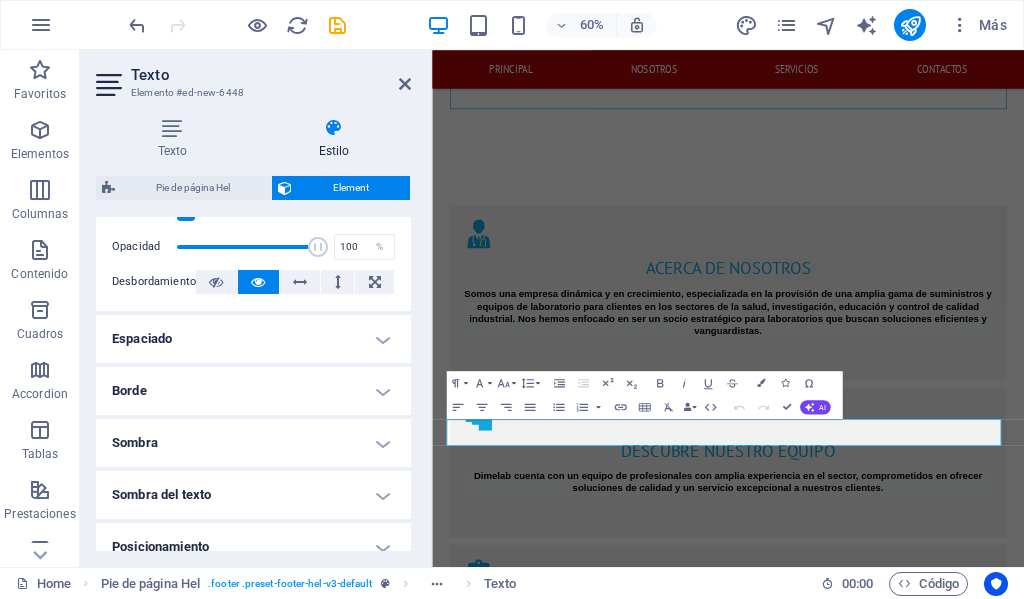 click on "Sombra" at bounding box center (253, 443) 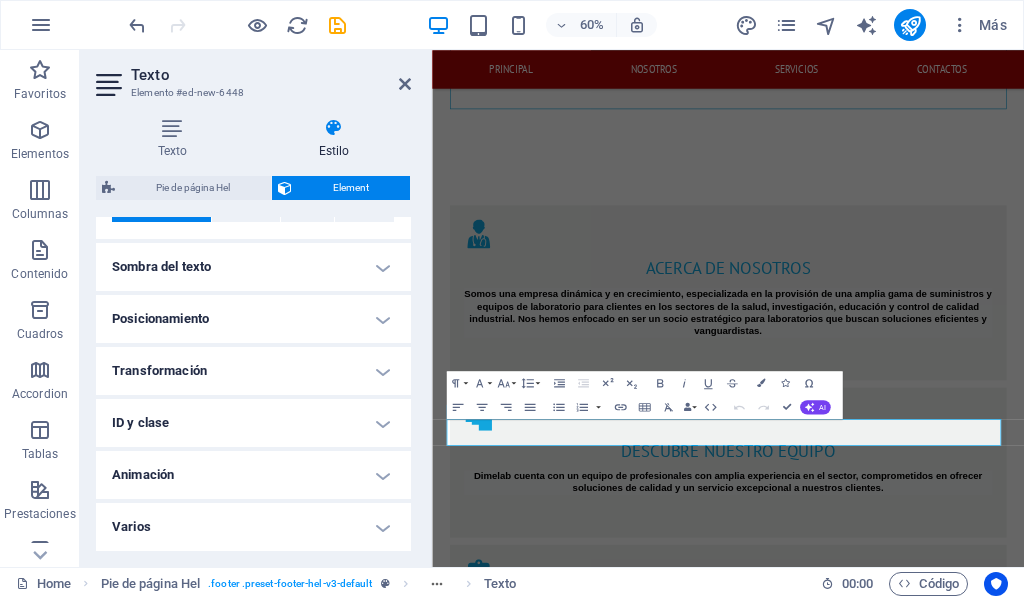 scroll, scrollTop: 0, scrollLeft: 0, axis: both 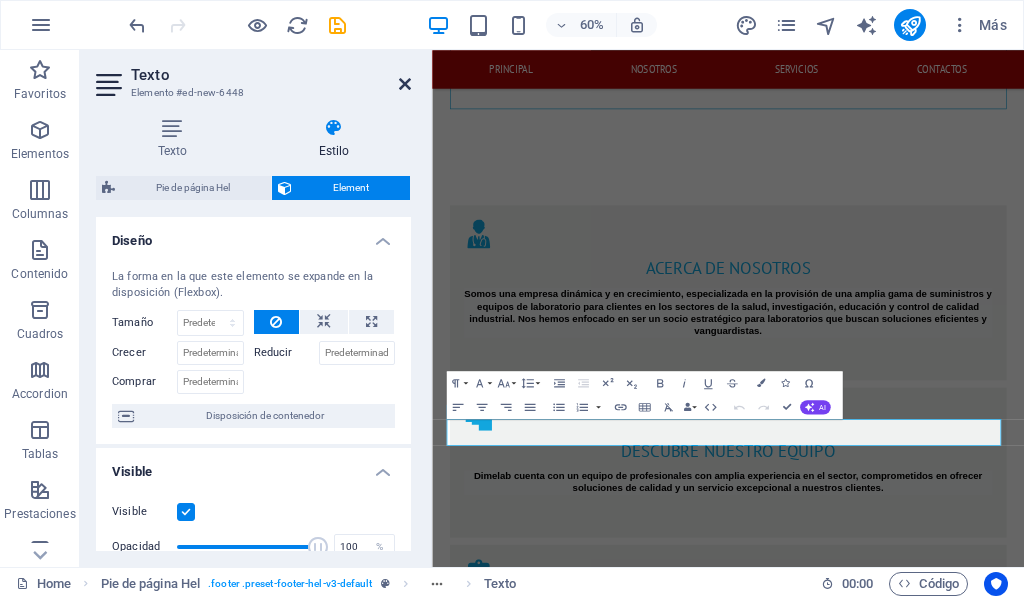 click at bounding box center [405, 84] 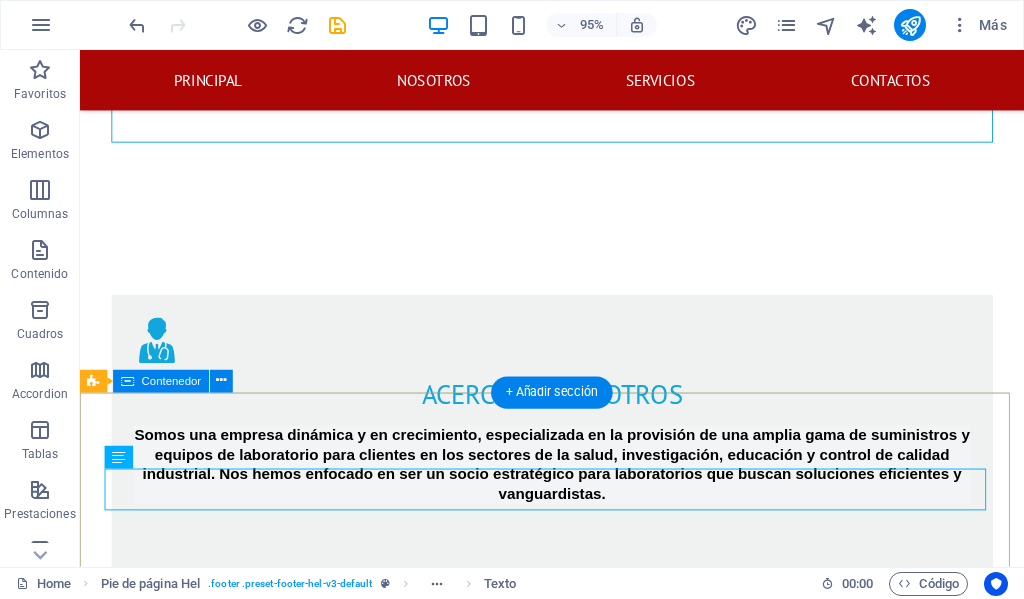 click on "síguenos en nuestras redes sociales CONTACTANOS ESTAREMOS FELICES DE AYUDARTE DIMELAB Col. Godoy frente a la Fuerza Aerea Hondureña contiguo a electro llantas ,  Comayaguela M.D.C.   11101 504 2213-1412   dimelab@hotmail.com ventas@dimelab.net lunes a viernes: 8am - 4:30pm   He leído y comprendido la política de privacidad ¿Ilegible? Cargar nuevo Enviar" at bounding box center [577, 4036] 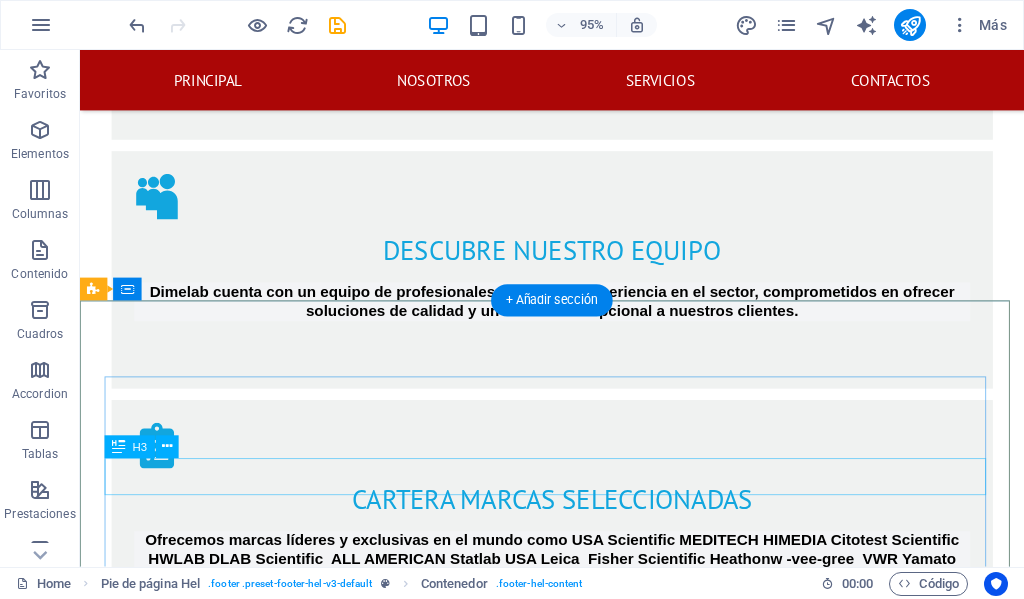 scroll, scrollTop: 2249, scrollLeft: 0, axis: vertical 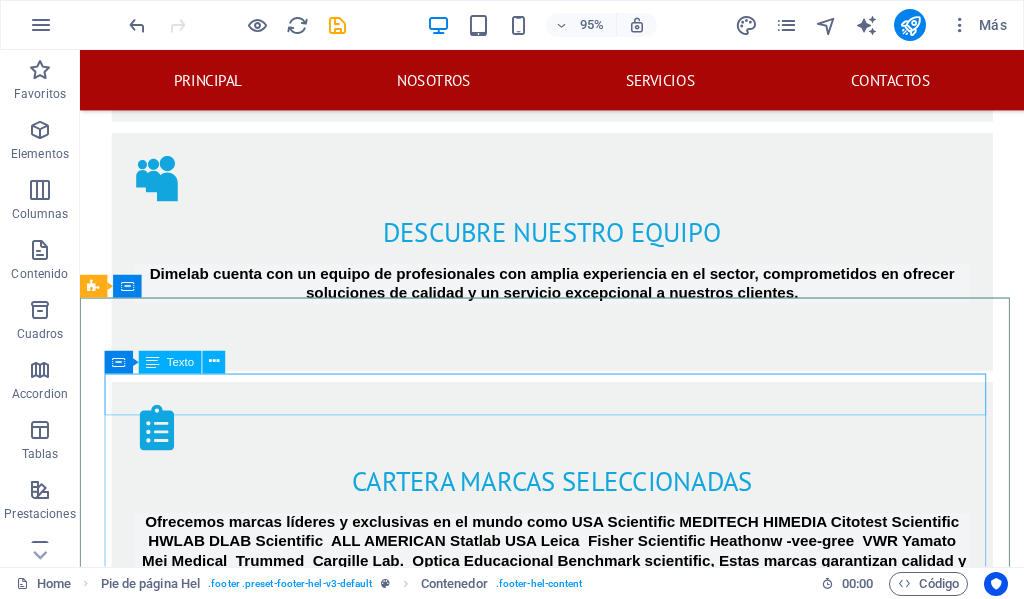 click on "Texto" at bounding box center [180, 362] 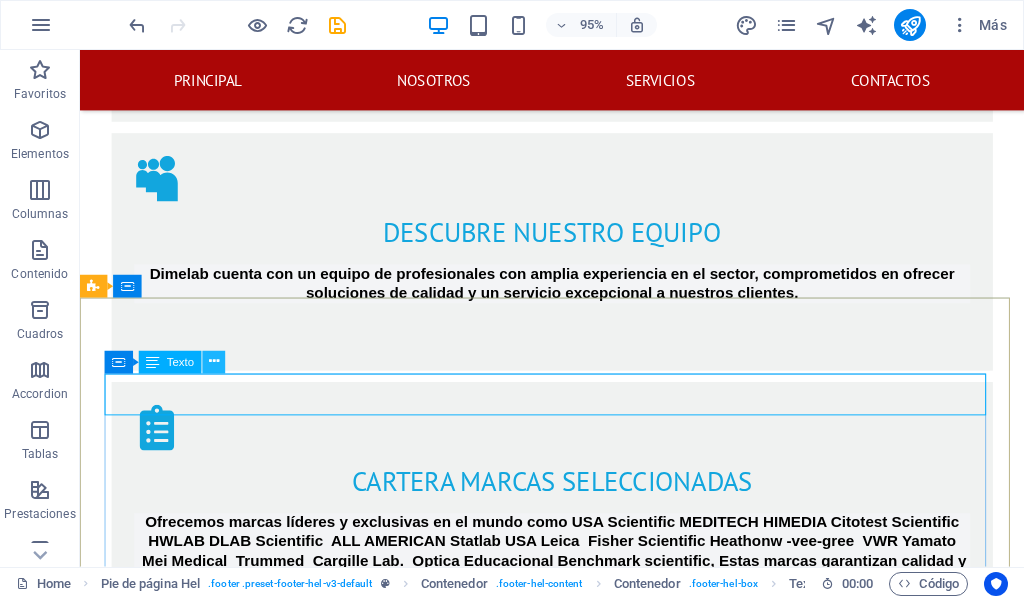 click at bounding box center (214, 362) 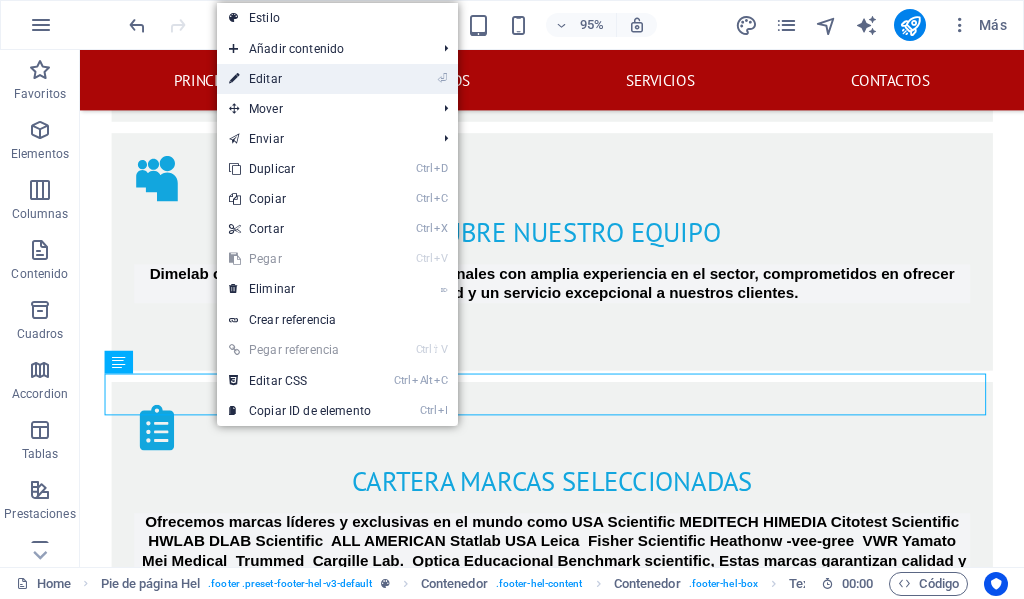 click on "⏎  Editar" at bounding box center (300, 79) 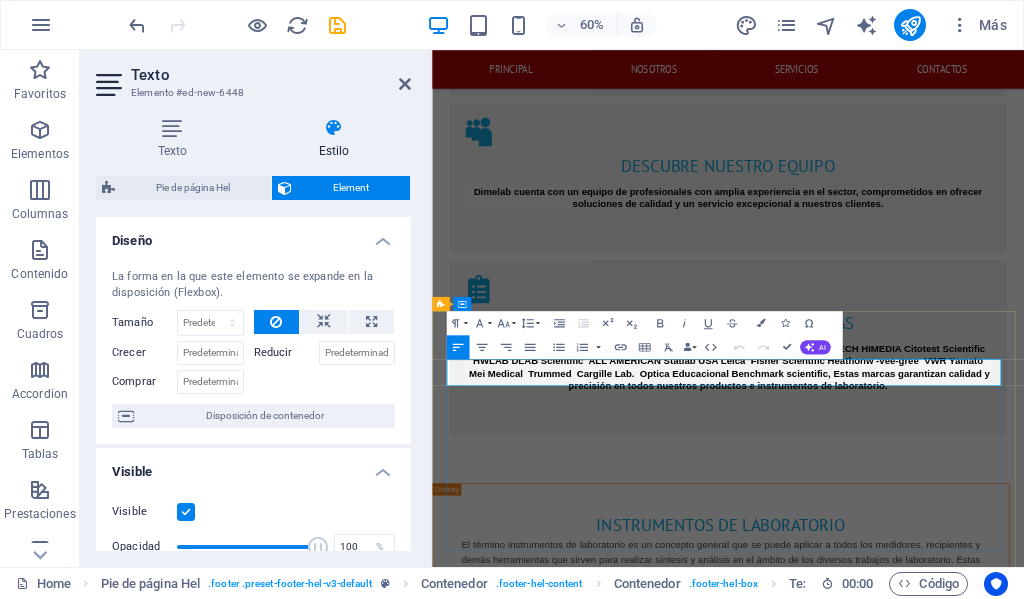 click on "síguenos en nuestras redes sociales" at bounding box center (920, 2927) 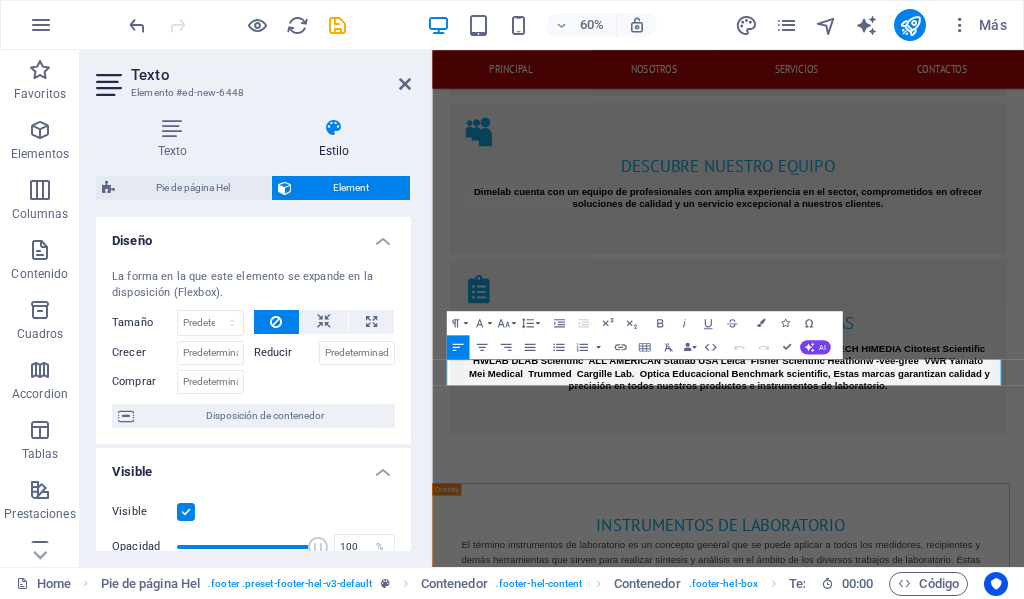 click on "síguenos en nuestras redes sociales CONTACTANOS ESTAREMOS FELICES DE AYUDARTE DIMELAB Col. Godoy frente a la Fuerza Aerea Hondureña contiguo a electro llantas ,  Comayaguela M.D.C.   11101 504 2213-1412   dimelab@hotmail.com ventas@dimelab.net lunes a viernes: 8am - 4:30pm   He leído y comprendido la política de privacidad ¿Ilegible? Cargar nuevo Enviar" at bounding box center (925, 3244) 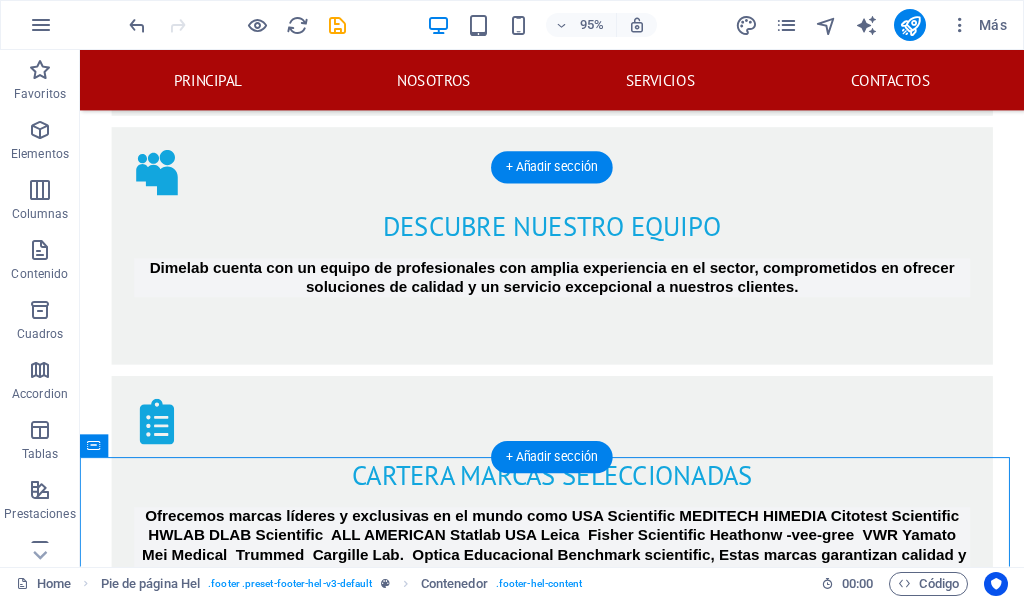 scroll, scrollTop: 2275, scrollLeft: 0, axis: vertical 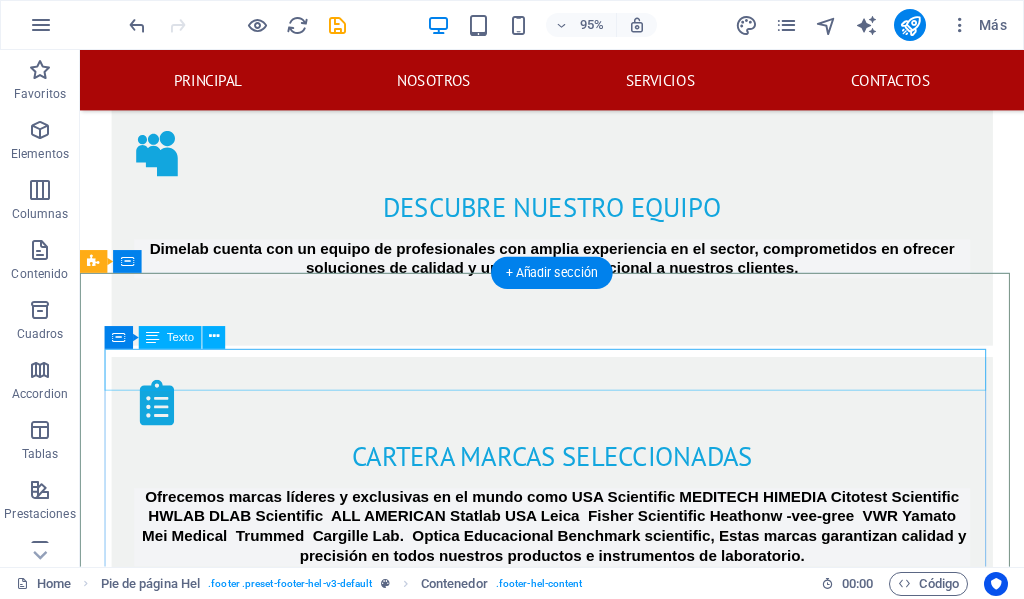 click on "síguenos en nuestras redes sociales" at bounding box center [568, 2901] 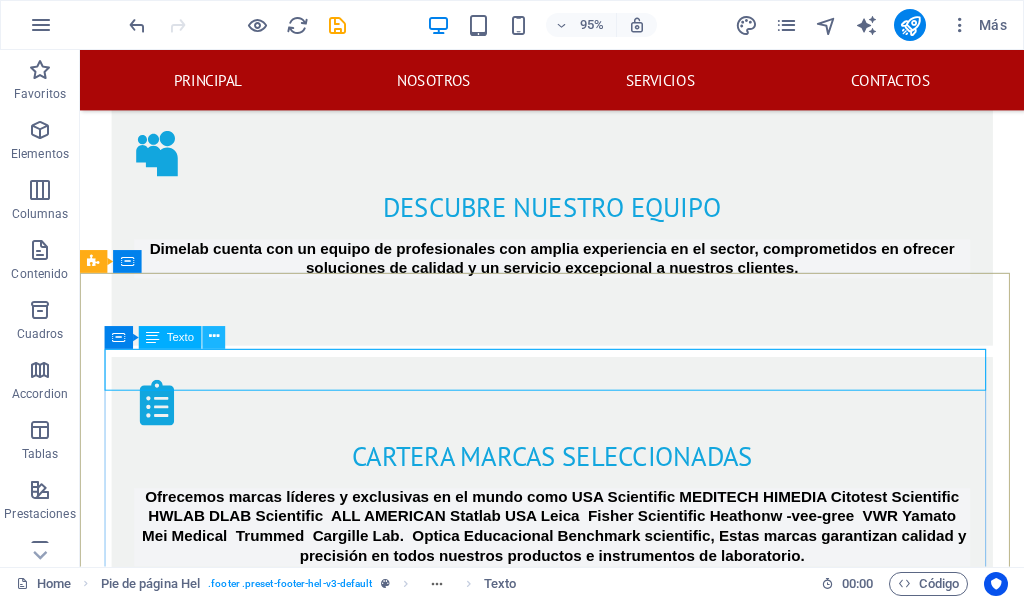 click at bounding box center (214, 338) 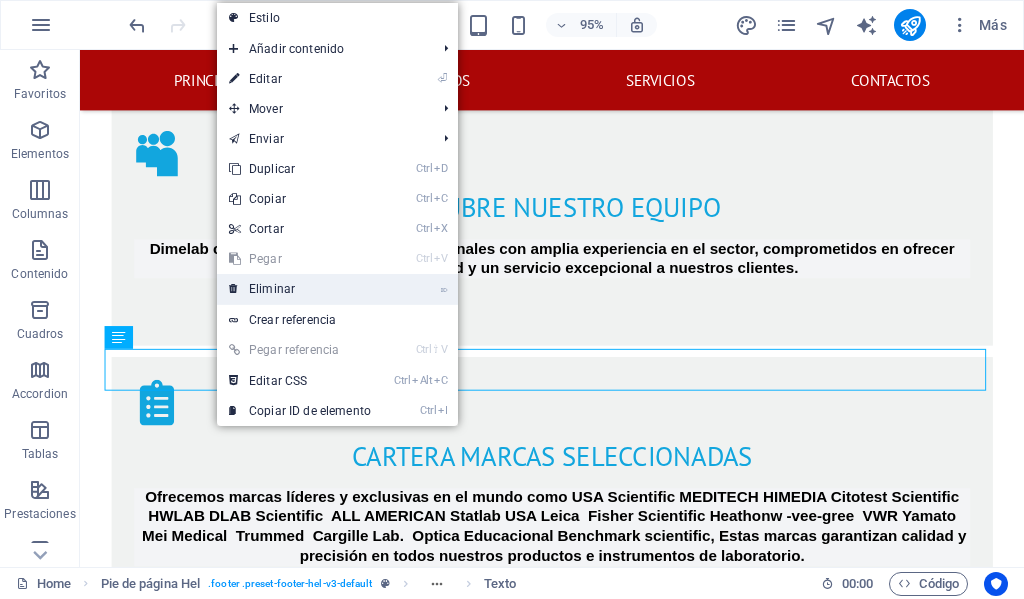 click on "⌦  Eliminar" at bounding box center [300, 289] 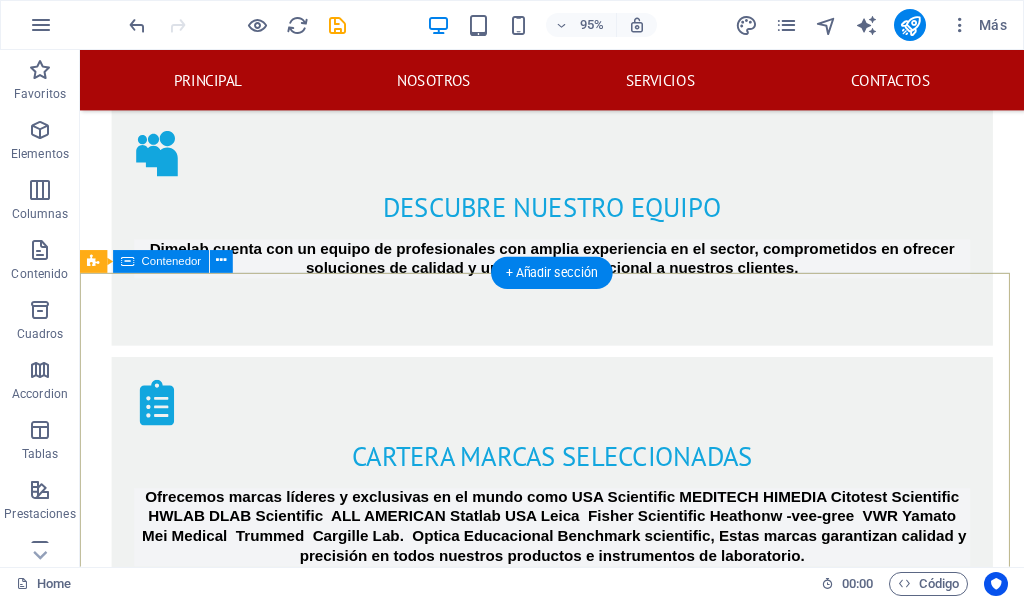 click on "CONTACTANOS ESTAREMOS FELICES DE AYUDARTE DIMELAB Col. Godoy frente a la Fuerza Aerea Hondureña contiguo a electro llantas ,  Comayaguela M.D.C.   [POSTAL_CODE] [PHONE]   dimelab@[EXAMPLE_DOMAIN] ventas@[EXAMPLE_DOMAIN] lunes a viernes: 8am - 4:30pm   He leído y comprendido la política de privacidad ¿Ilegible? Cargar nuevo Enviar" at bounding box center (577, 3196) 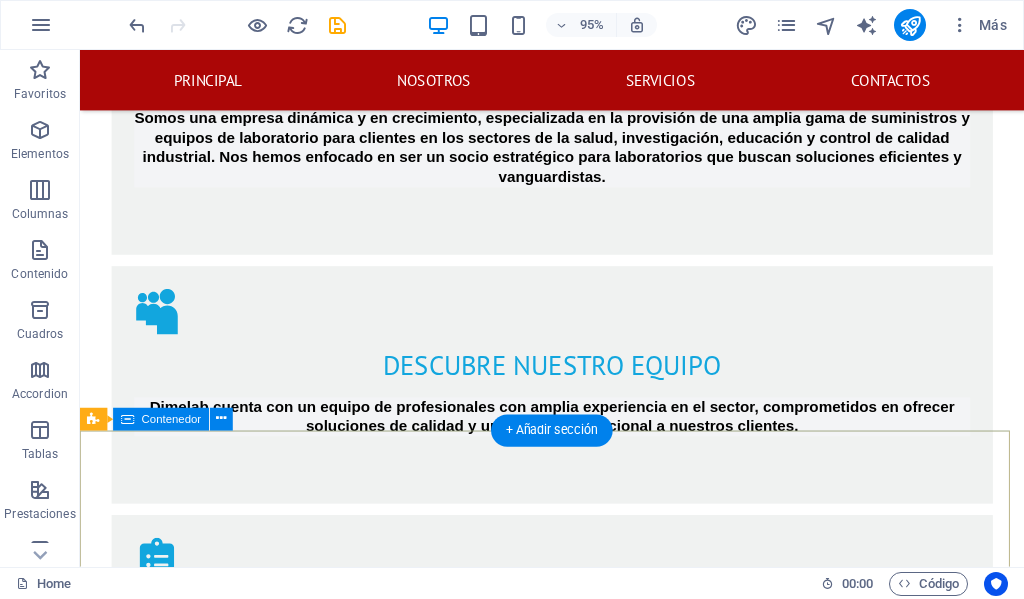 scroll, scrollTop: 2275, scrollLeft: 0, axis: vertical 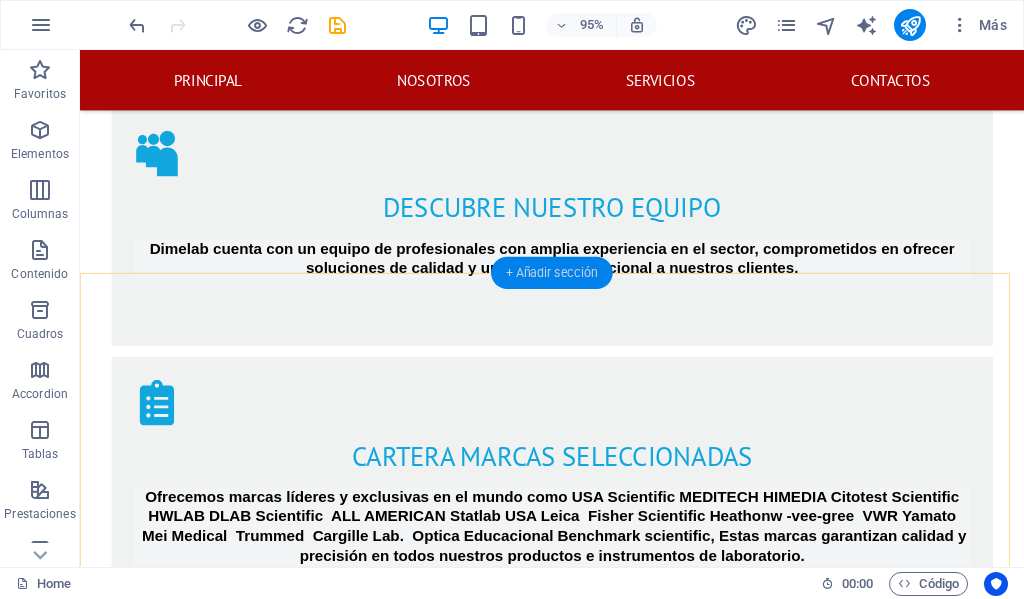 click on "+ Añadir sección" at bounding box center (552, 273) 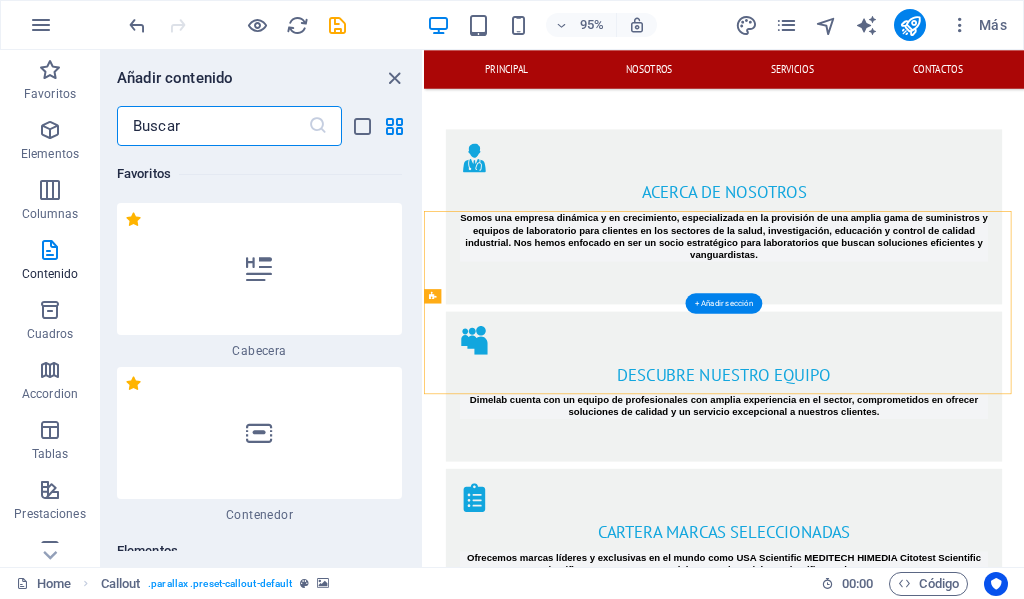 scroll, scrollTop: 1937, scrollLeft: 0, axis: vertical 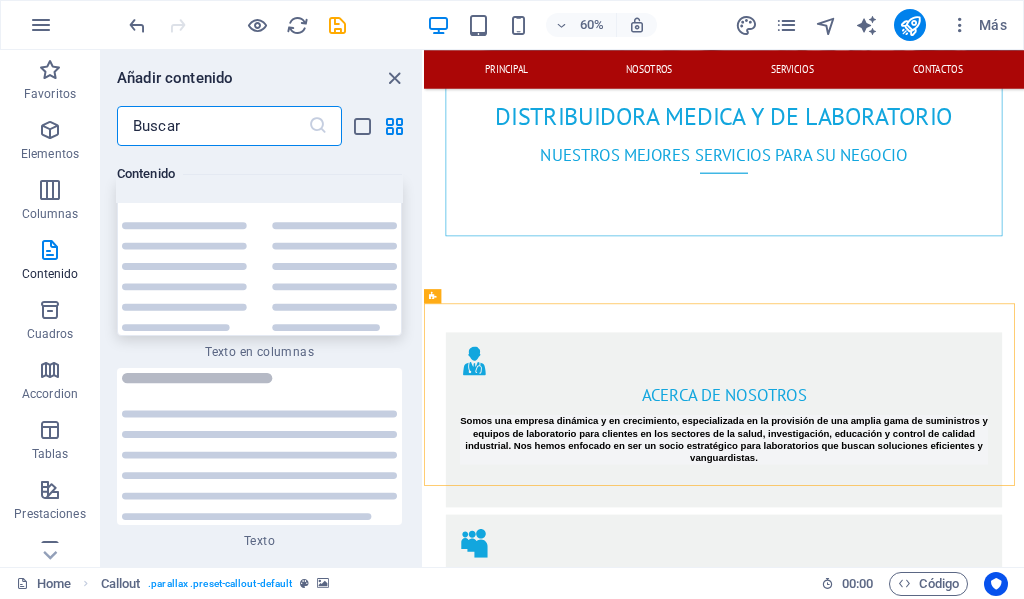 click at bounding box center (259, 258) 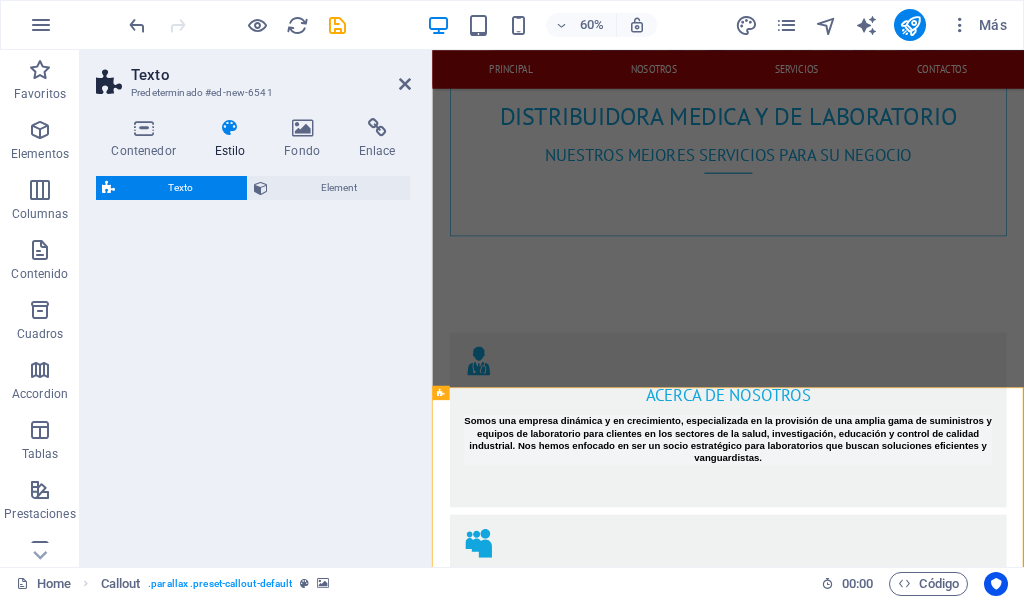 scroll, scrollTop: 2101, scrollLeft: 0, axis: vertical 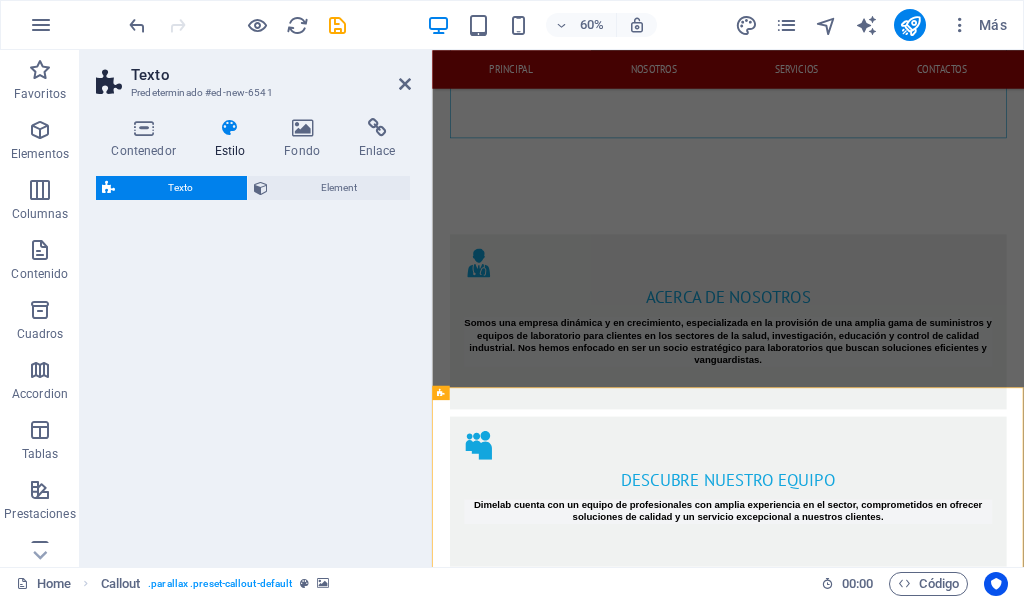 select on "rem" 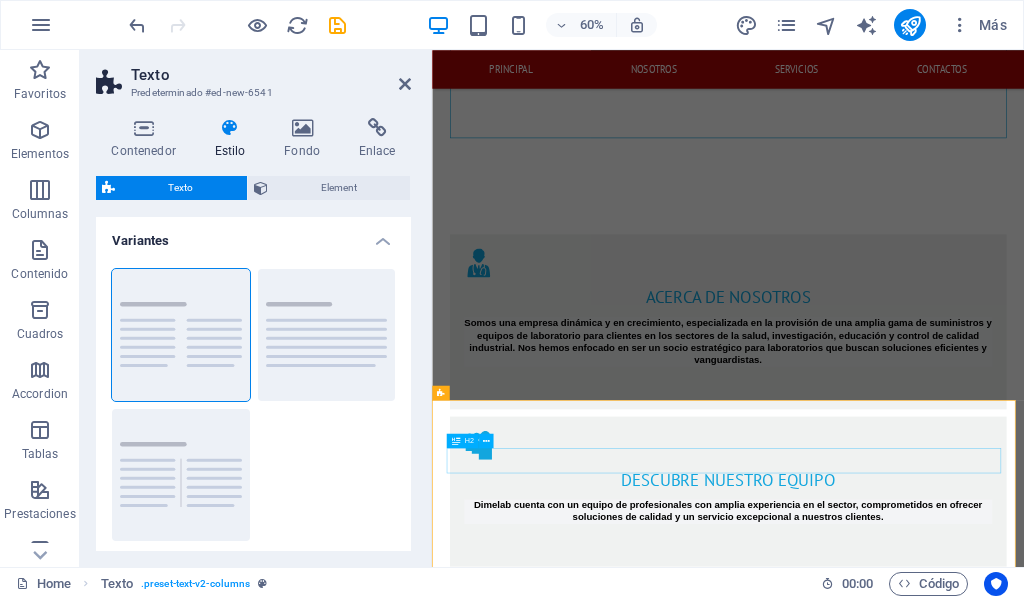 scroll, scrollTop: 2201, scrollLeft: 0, axis: vertical 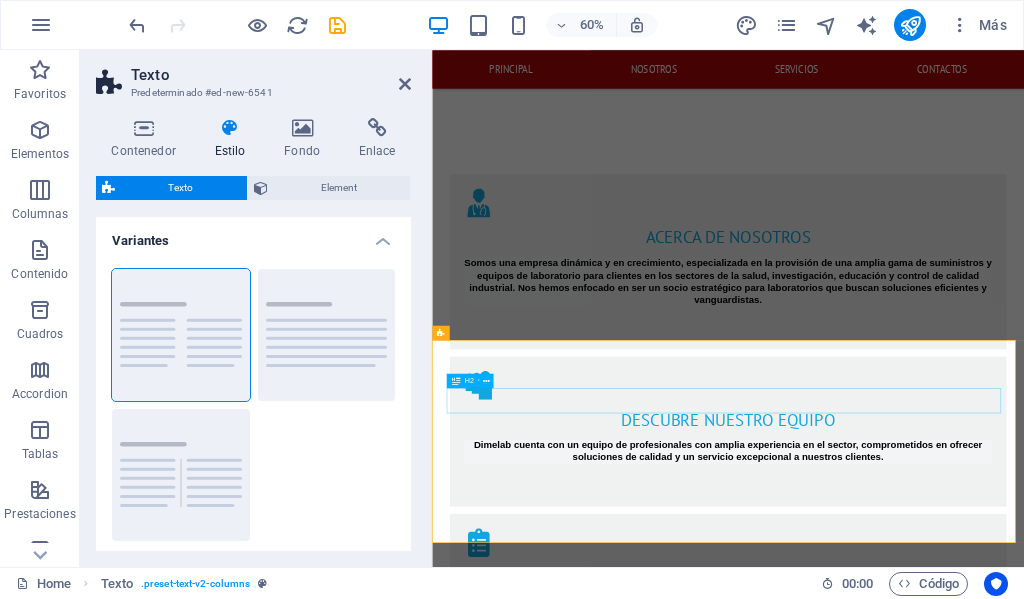 click on "Headline" at bounding box center (926, 3666) 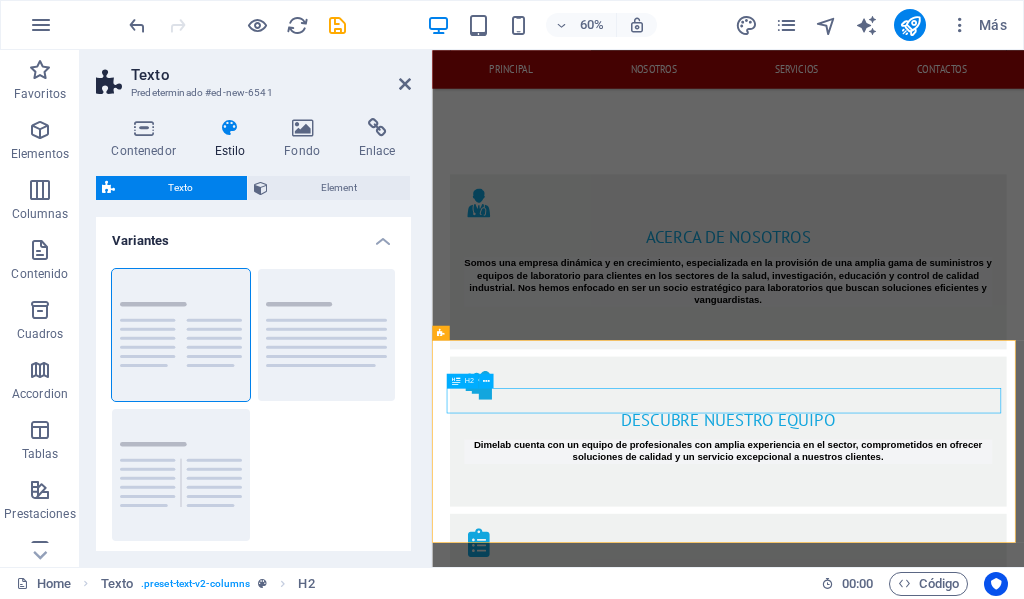 click on "Headline" at bounding box center (926, 3666) 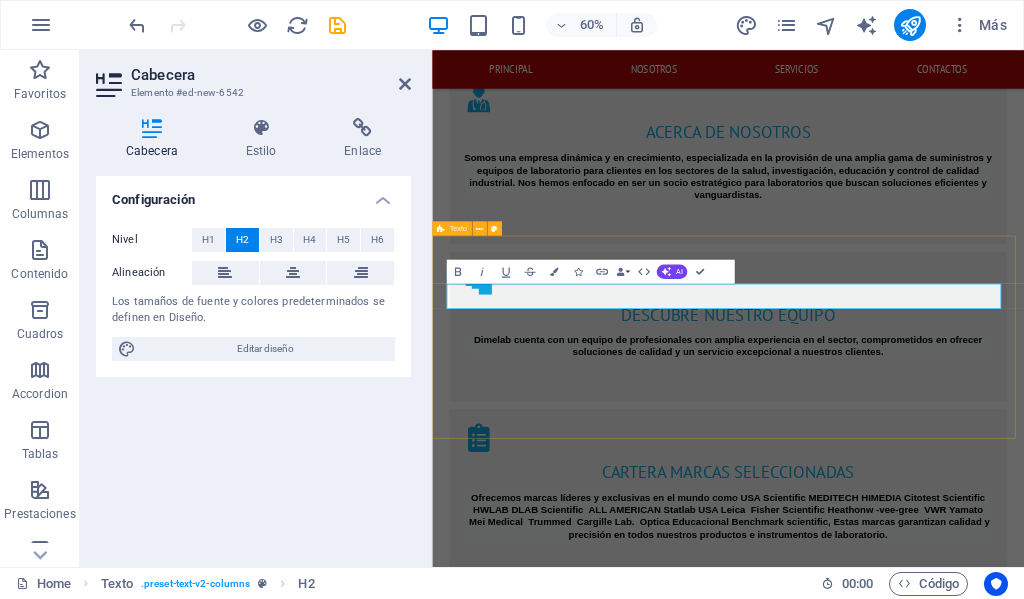 click on "síguenos en nuestras redes sociales Lorem ipsum dolor sitope amet, consectetur adipisicing elitip. Massumenda, dolore, cum vel modi asperiores consequatur suscipit quidem ducimus eveniet iure expedita consecteture odiogil voluptatum similique fugit voluptates atem accusamus quae quas dolorem tenetur facere tempora maiores adipisci reiciendis accusantium voluptatibus id voluptate tempore dolor harum nisi amet! Nobis, eaque. Aenean commodo ligula eget dolor. Lorem ipsum dolor sit amet, consectetuer adipiscing elit leget odiogil voluptatum similique fugit voluptates dolor. Libero assumenda, dolore, cum vel modi asperiores consequatur." at bounding box center (925, 3560) 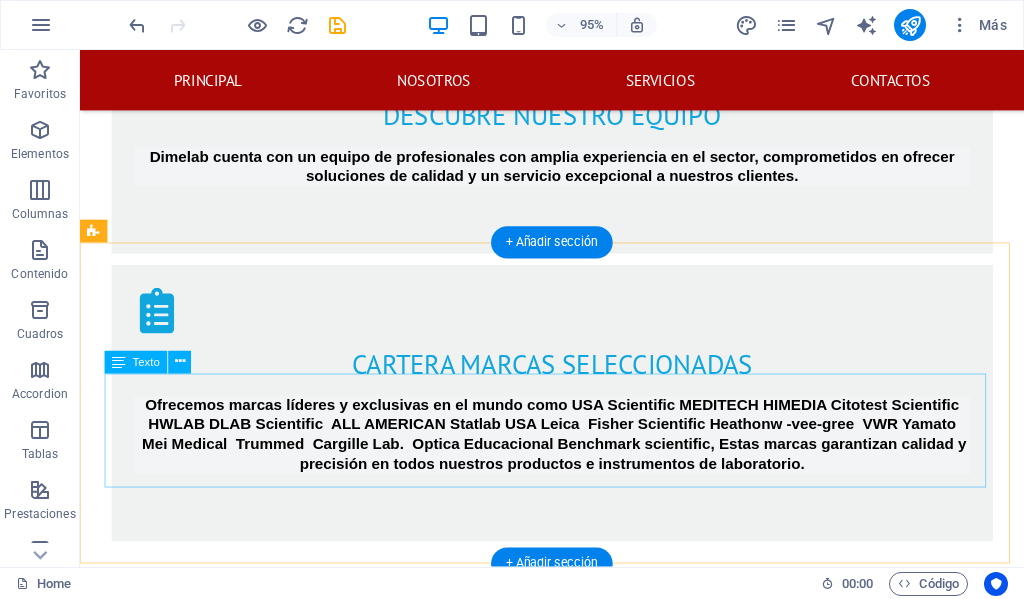 scroll, scrollTop: 2401, scrollLeft: 0, axis: vertical 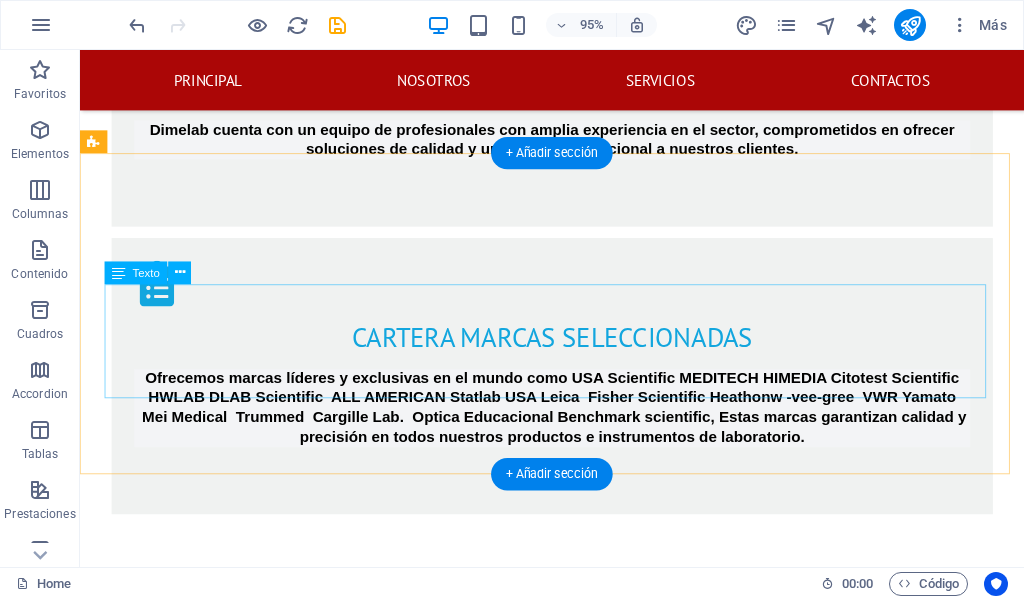click on "Lorem ipsum dolor sitope amet, consectetur adipisicing elitip. Massumenda, dolore, cum vel modi asperiores consequatur suscipit quidem ducimus eveniet iure expedita consecteture odiogil voluptatum similique fugit voluptates atem accusamus quae quas dolorem tenetur facere tempora maiores adipisci reiciendis accusantium voluptatibus id voluptate tempore dolor harum nisi amet! Nobis, eaque. Aenean commodo ligula eget dolor. Lorem ipsum dolor sit amet, consectetuer adipiscing elit leget odiogil voluptatum similique fugit voluptates dolor. Libero assumenda, dolore, cum vel modi asperiores consequatur." at bounding box center (577, 2871) 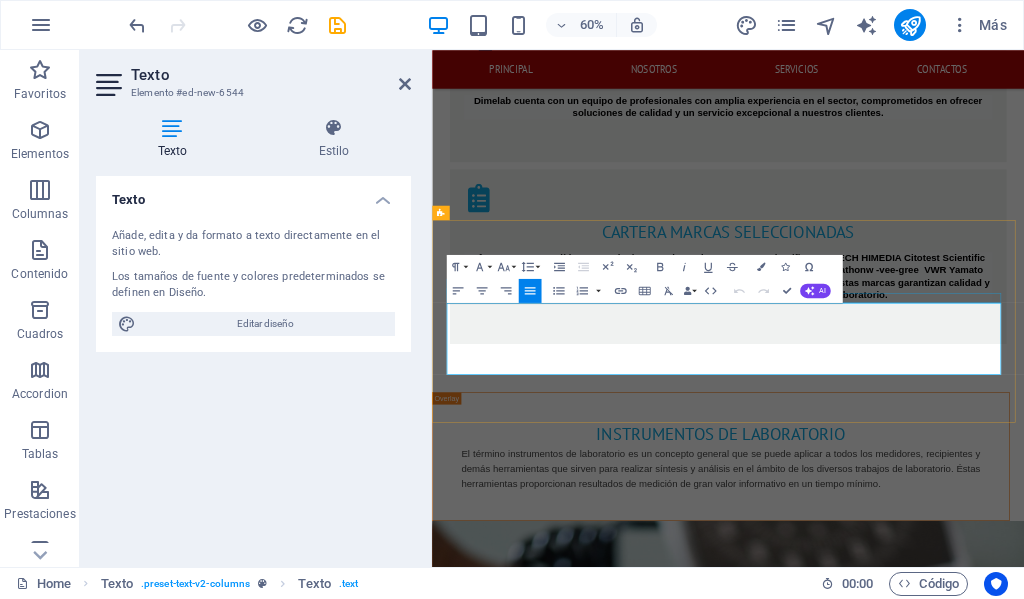 drag, startPoint x: 1333, startPoint y: 576, endPoint x: 443, endPoint y: 464, distance: 897.01953 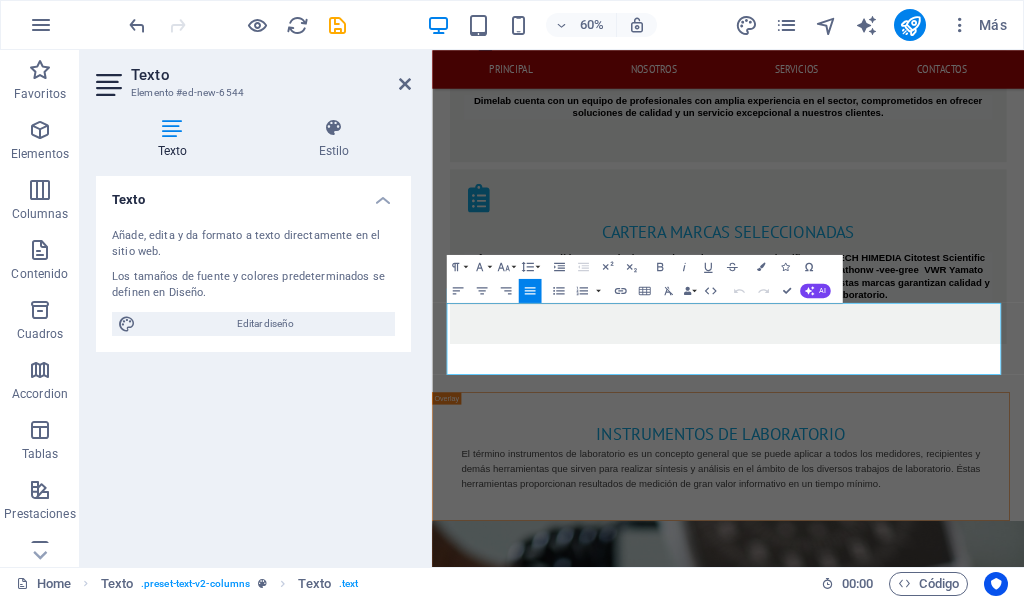 type 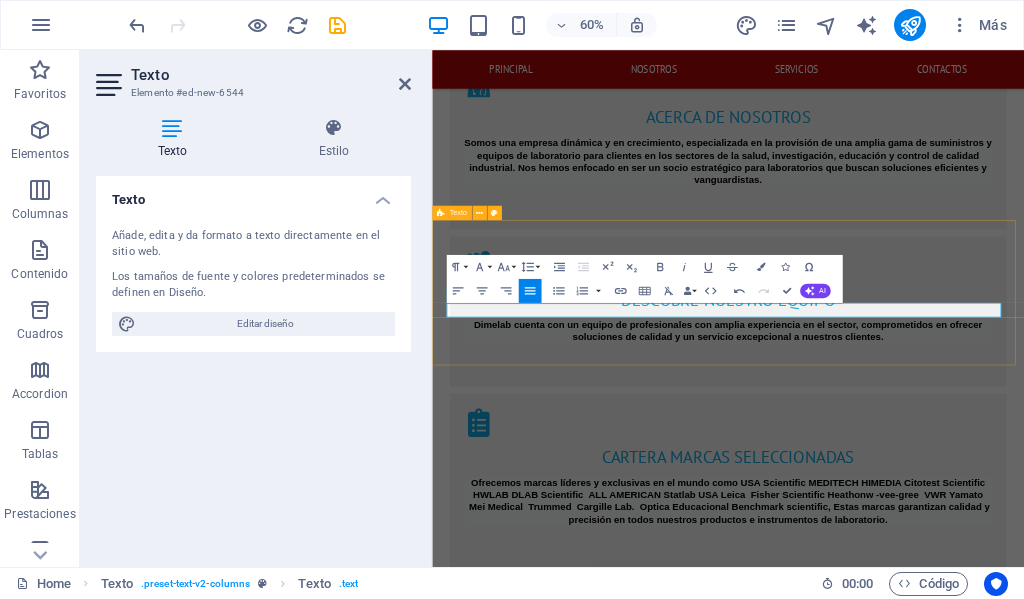 click on "síguenos en nuestras redes sociales" at bounding box center (925, 3486) 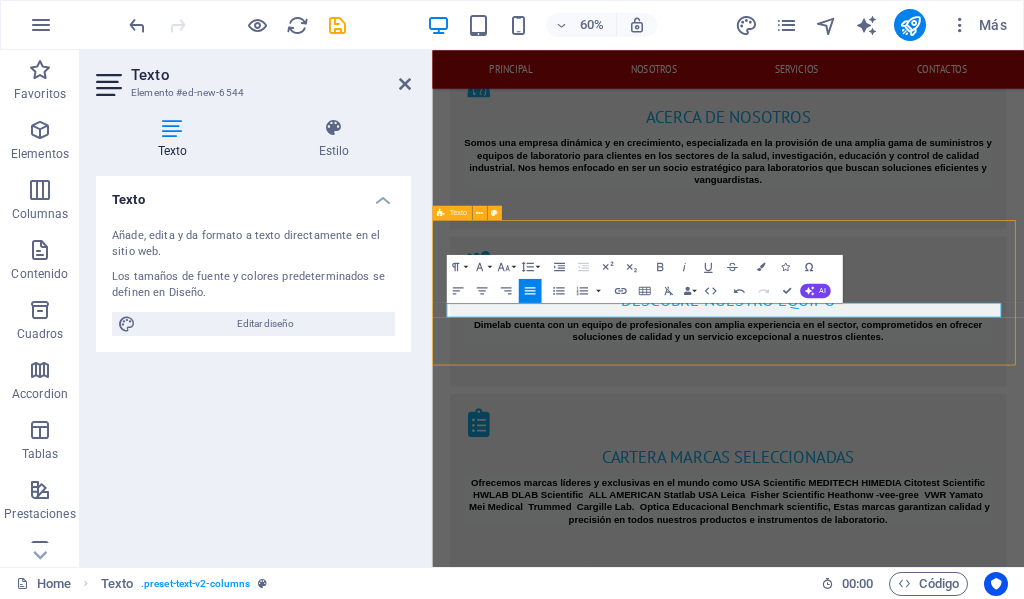 scroll, scrollTop: 2227, scrollLeft: 0, axis: vertical 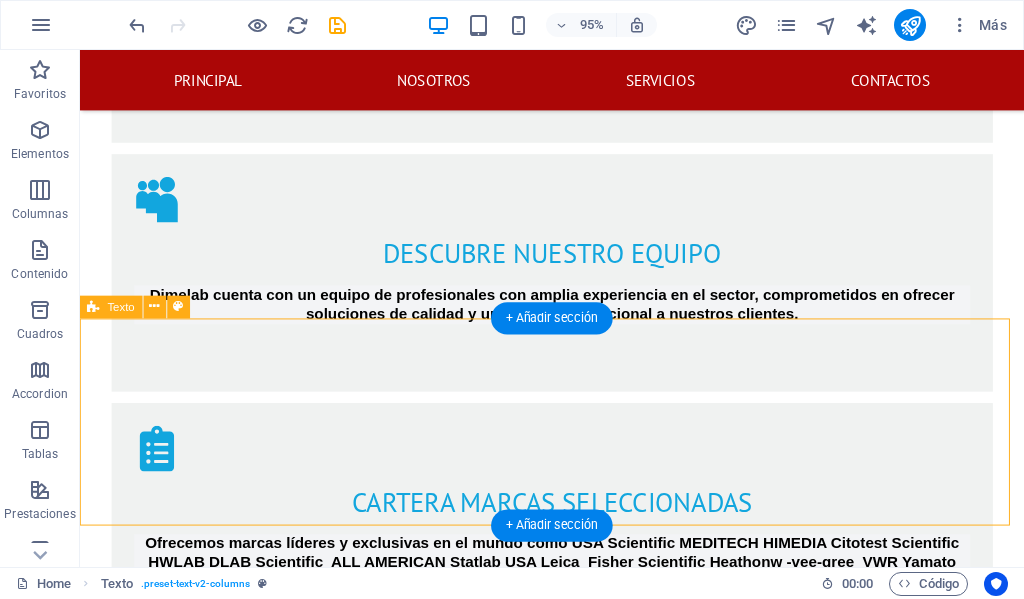 click on "síguenos en nuestras redes sociales" at bounding box center (577, 2956) 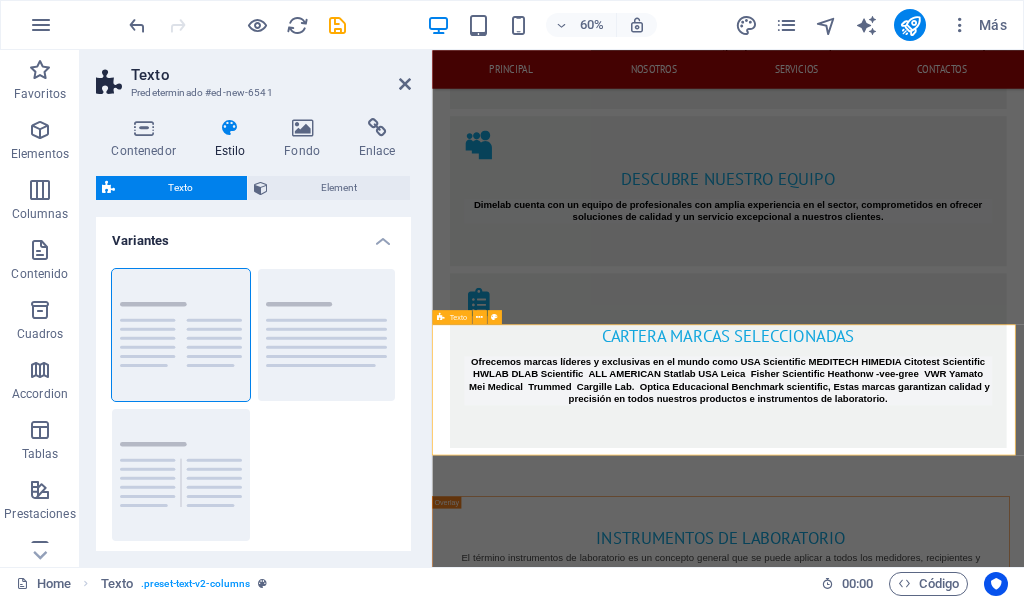click on "síguenos en nuestras redes sociales" at bounding box center [925, 2956] 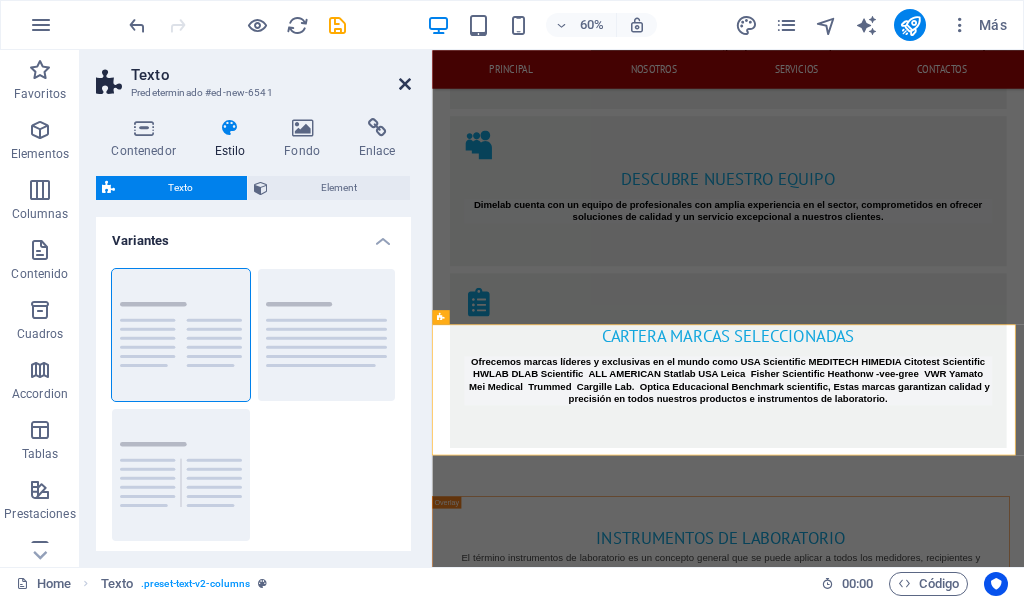 click at bounding box center (405, 84) 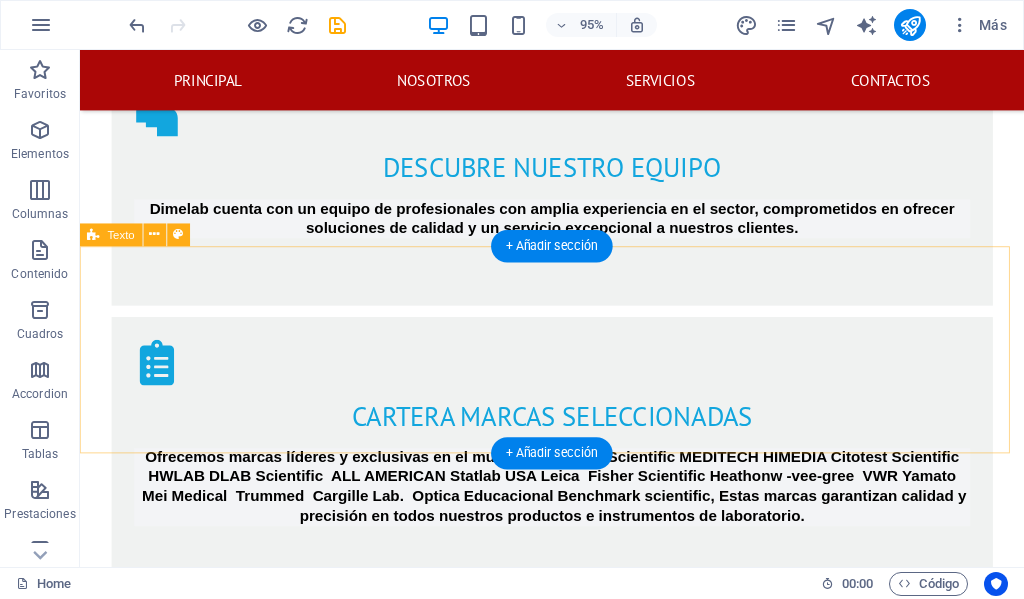 scroll, scrollTop: 2353, scrollLeft: 0, axis: vertical 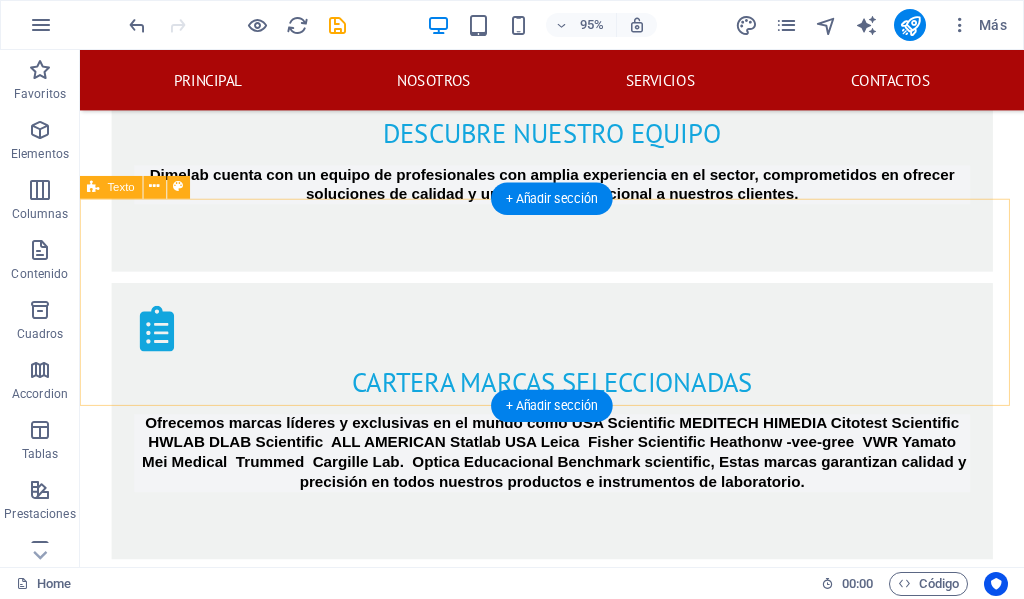 click on "síguenos en nuestras redes sociales" at bounding box center (577, 2830) 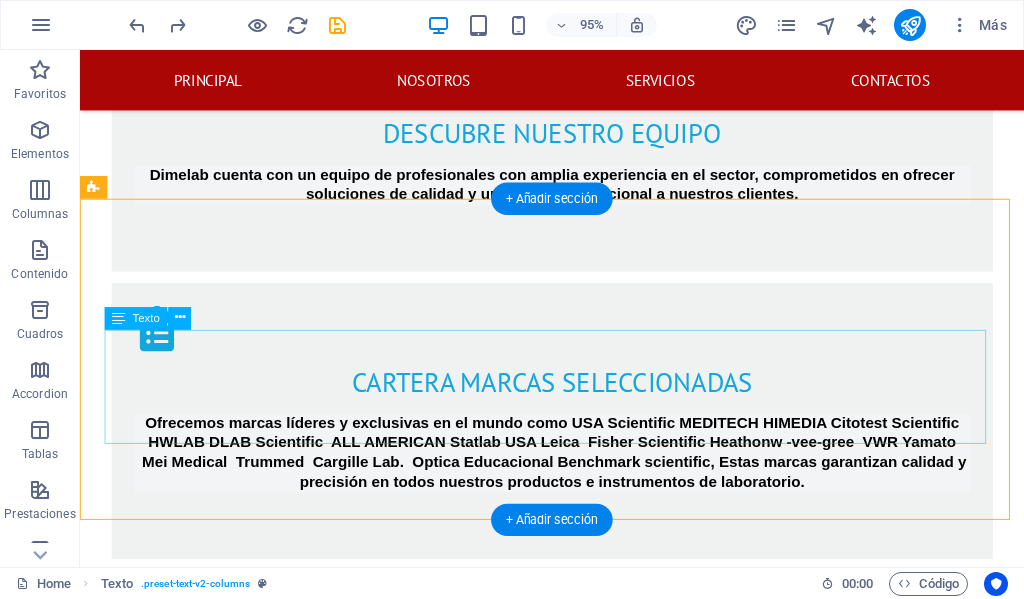 click on "Lorem ipsum dolor sitope amet, consectetur adipisicing elitip. Massumenda, dolore, cum vel modi asperiores consequatur suscipit quidem ducimus eveniet iure expedita consecteture odiogil voluptatum similique fugit voluptates atem accusamus quae quas dolorem tenetur facere tempora maiores adipisci reiciendis accusantium voluptatibus id voluptate tempore dolor harum nisi amet! Nobis, eaque. Aenean commodo ligula eget dolor. Lorem ipsum dolor sit amet, consectetuer adipiscing elit leget odiogil voluptatum similique fugit voluptates dolor. Libero assumenda, dolore, cum vel modi asperiores consequatur." at bounding box center (577, 2919) 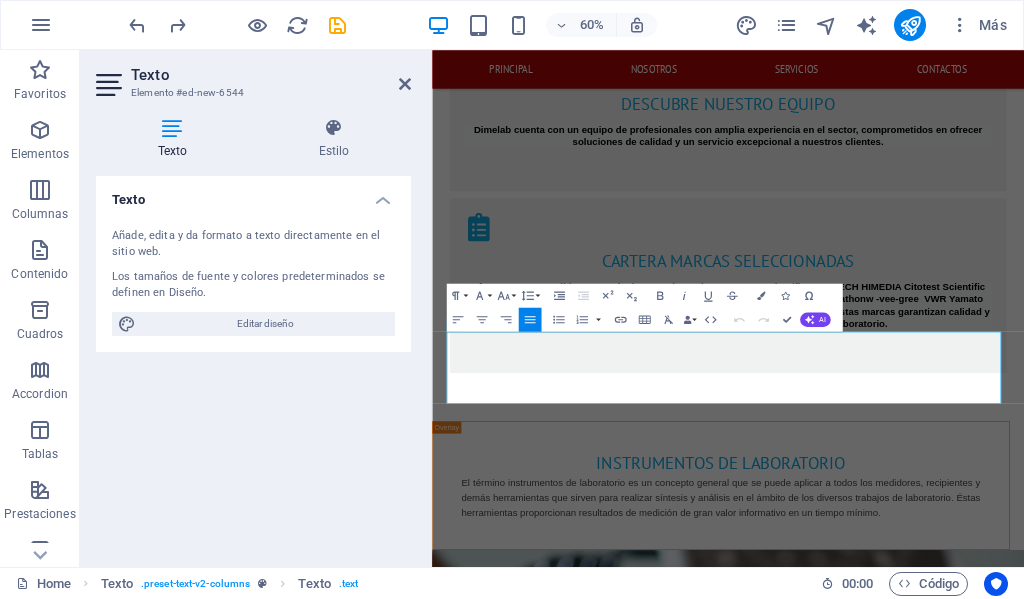 drag, startPoint x: 1321, startPoint y: 631, endPoint x: 852, endPoint y: 383, distance: 530.5328 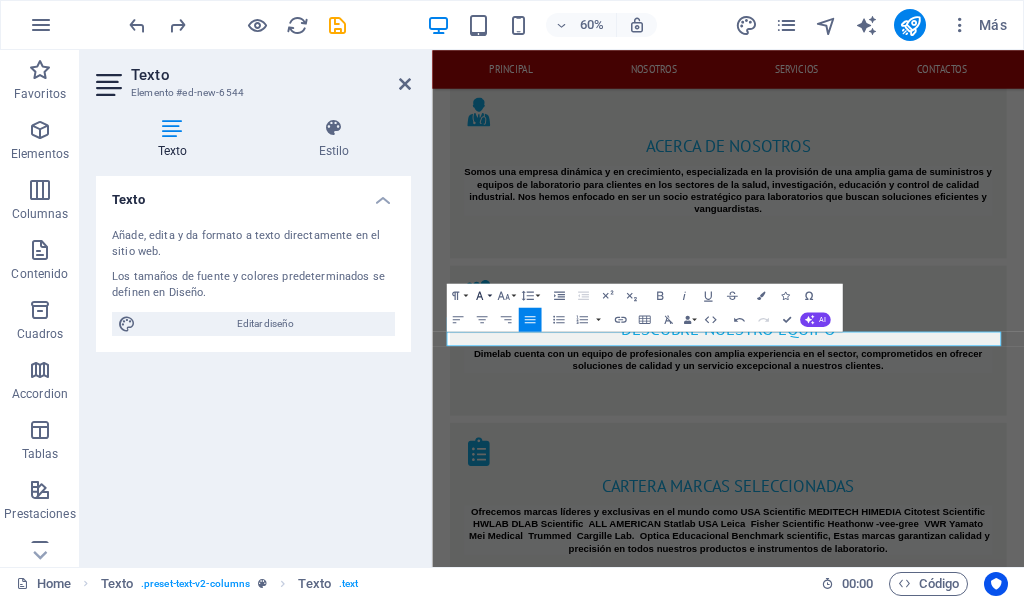 click on "Font Family" at bounding box center [481, 295] 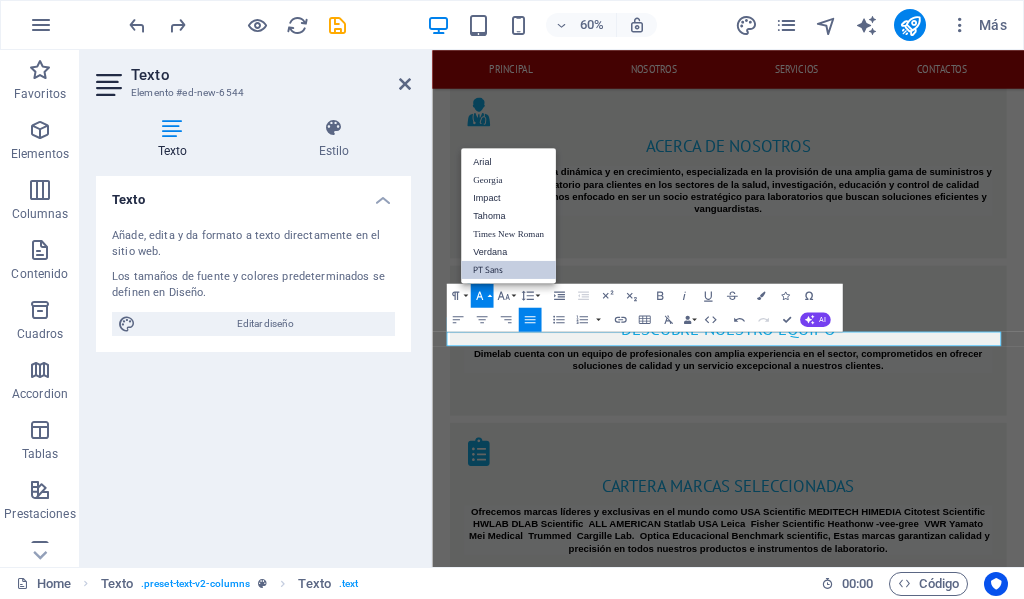 scroll, scrollTop: 0, scrollLeft: 0, axis: both 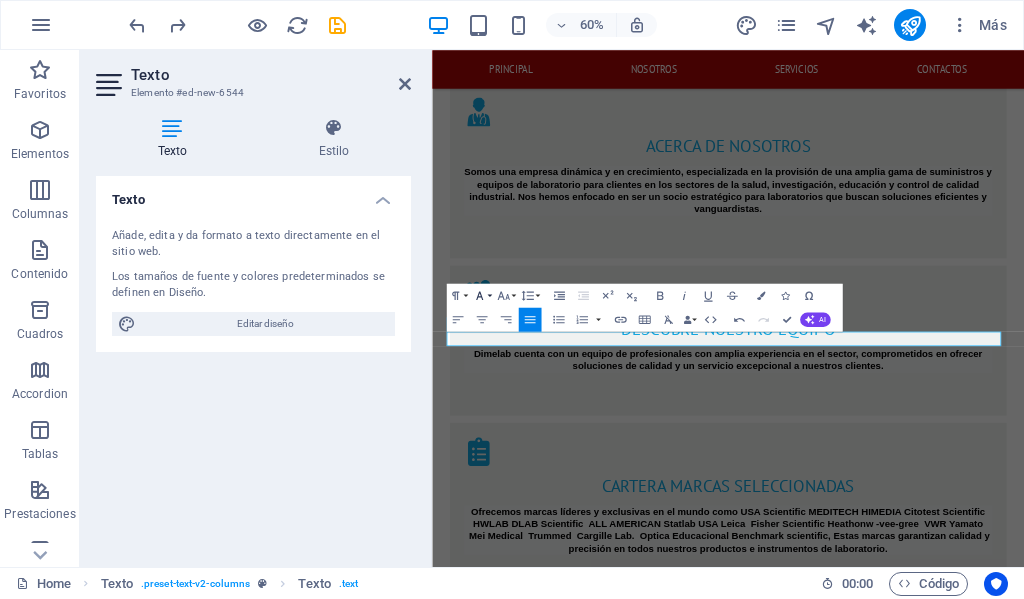 click on "Font Family" at bounding box center [481, 295] 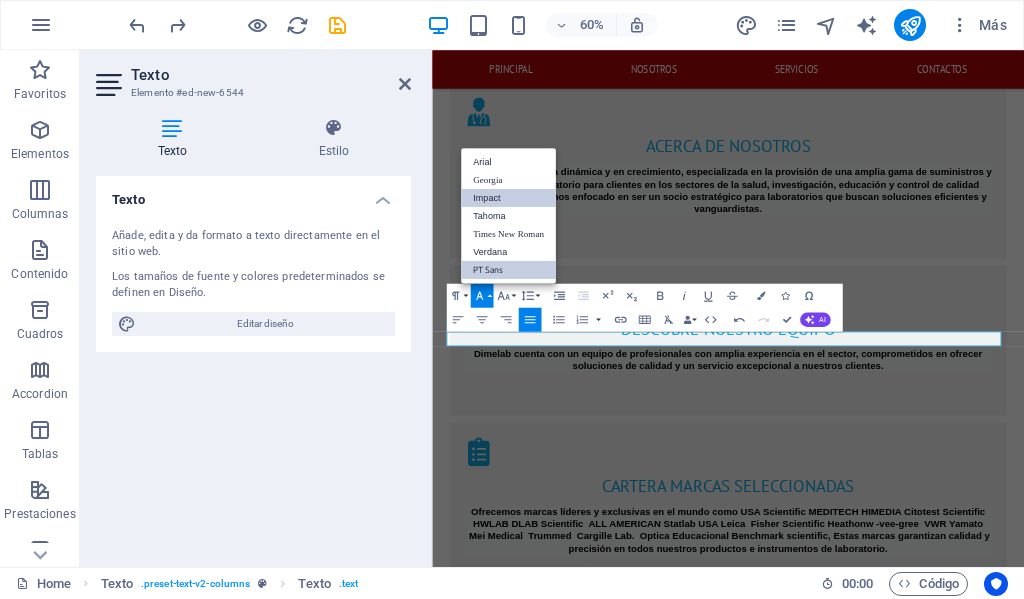 click on "Impact" at bounding box center (508, 198) 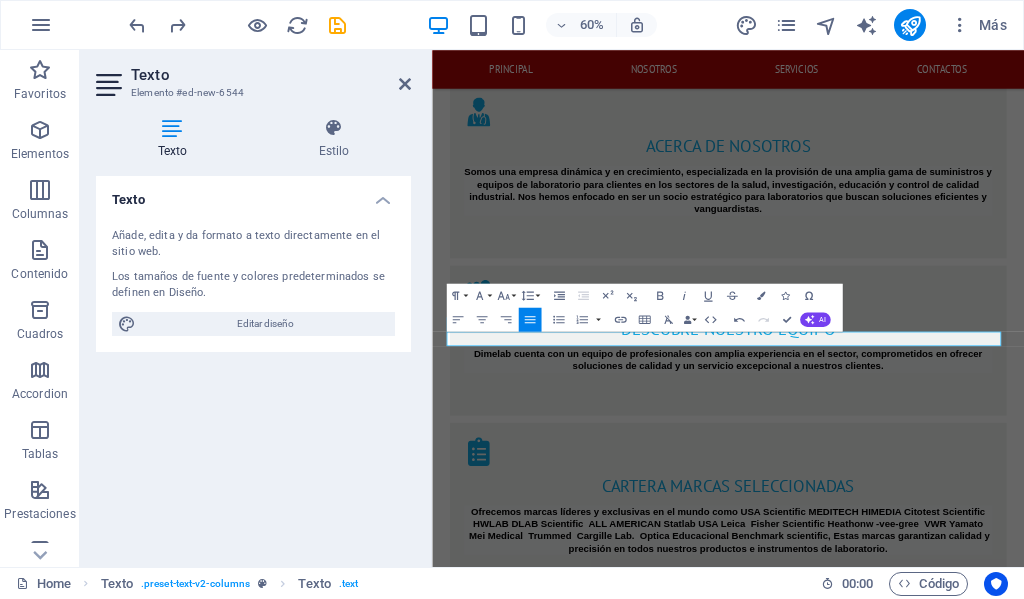drag, startPoint x: 561, startPoint y: 521, endPoint x: 410, endPoint y: 528, distance: 151.16217 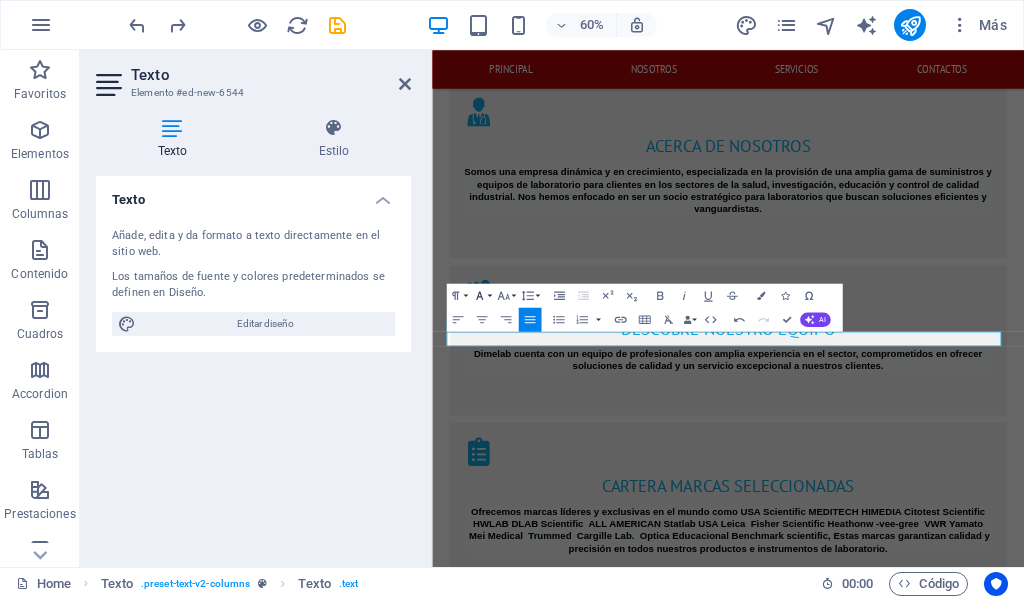 click on "Font Family" at bounding box center [481, 295] 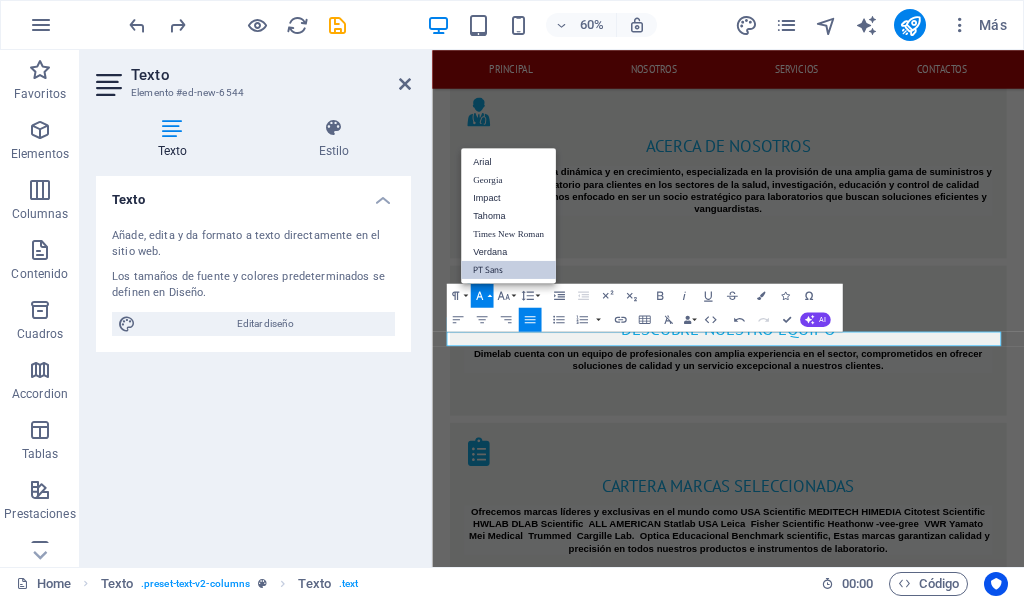 scroll, scrollTop: 0, scrollLeft: 0, axis: both 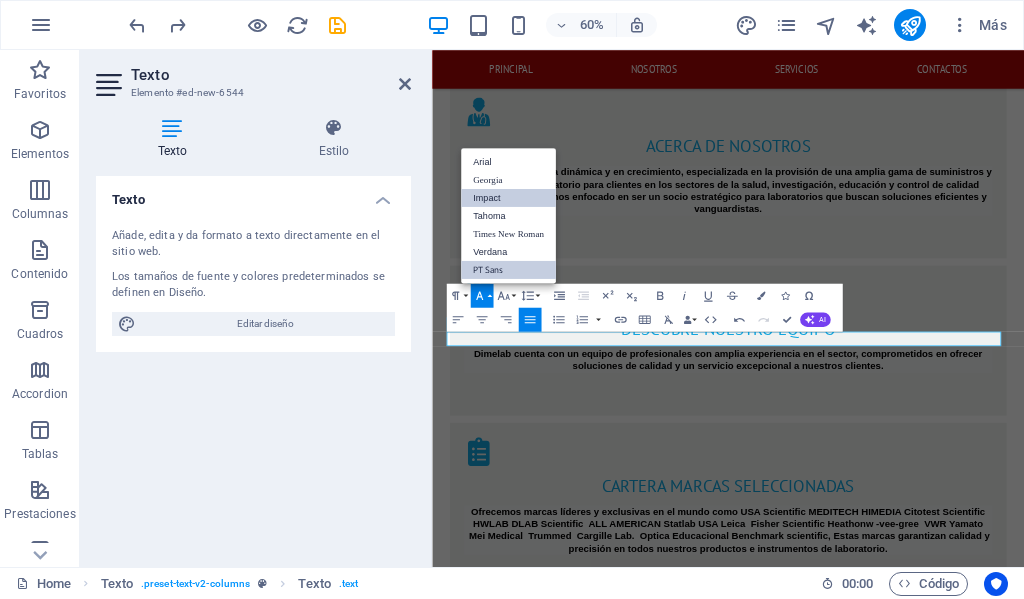 click on "Impact" at bounding box center (508, 198) 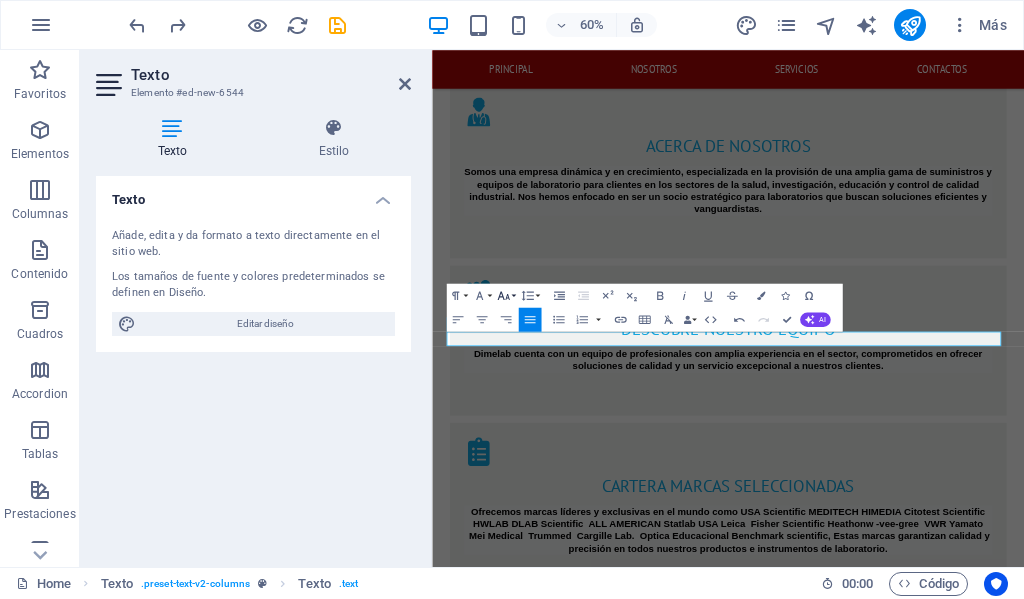 click 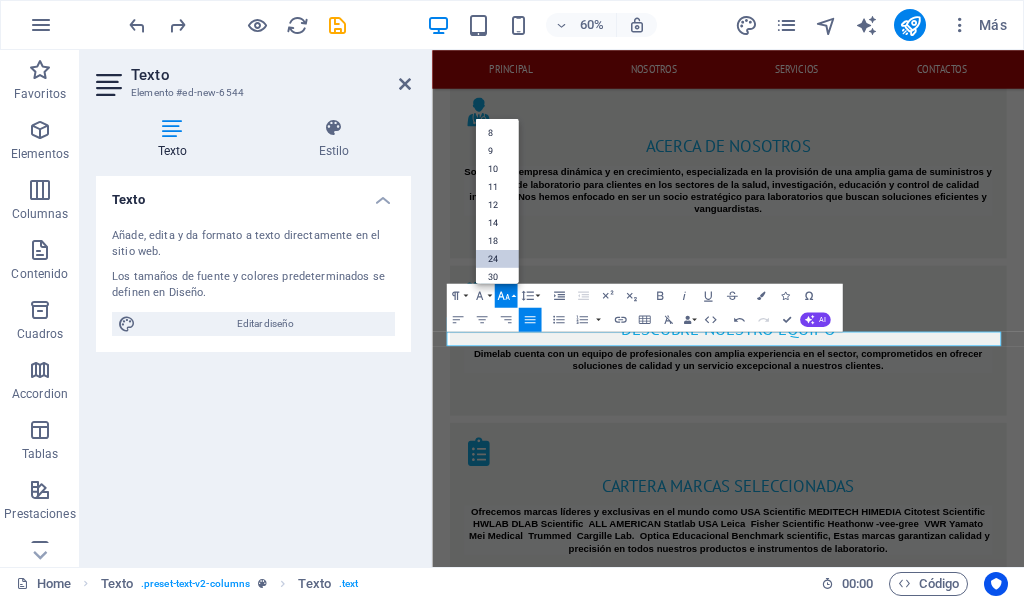 click on "24" at bounding box center [496, 258] 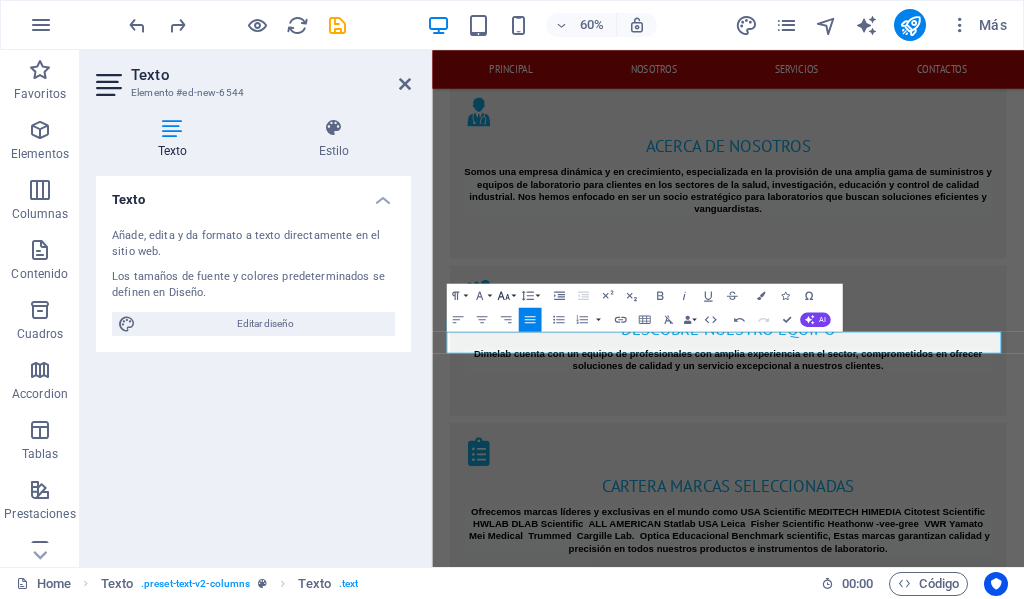 click on "Font Size" at bounding box center [505, 295] 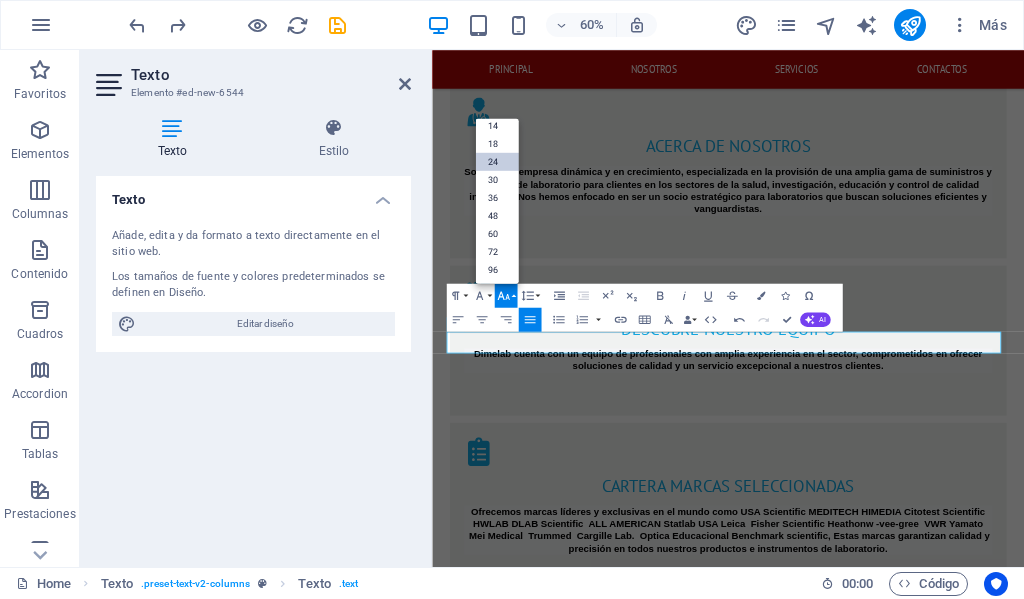 scroll, scrollTop: 161, scrollLeft: 0, axis: vertical 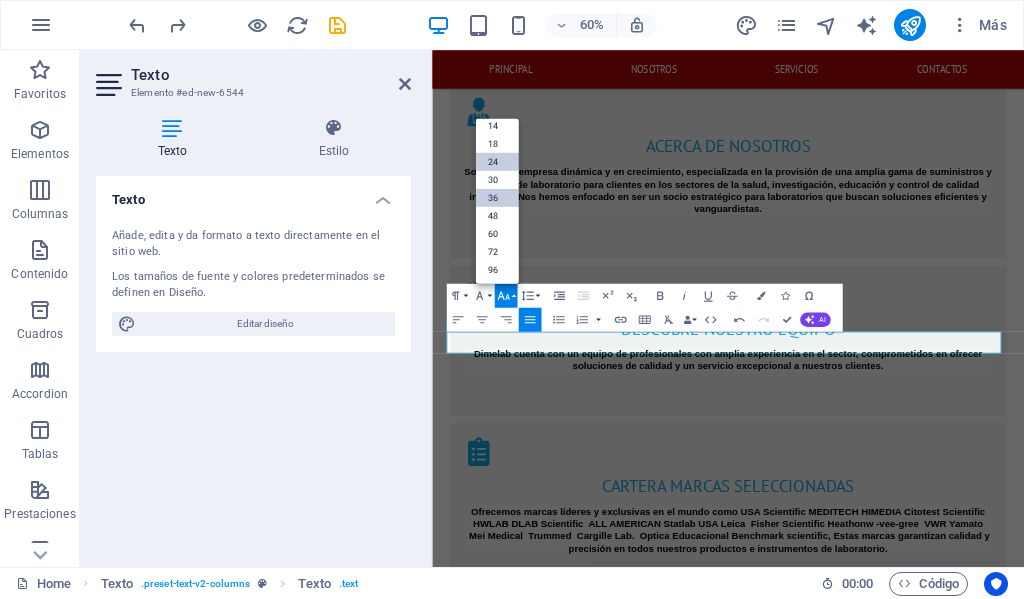 click on "36" at bounding box center (496, 198) 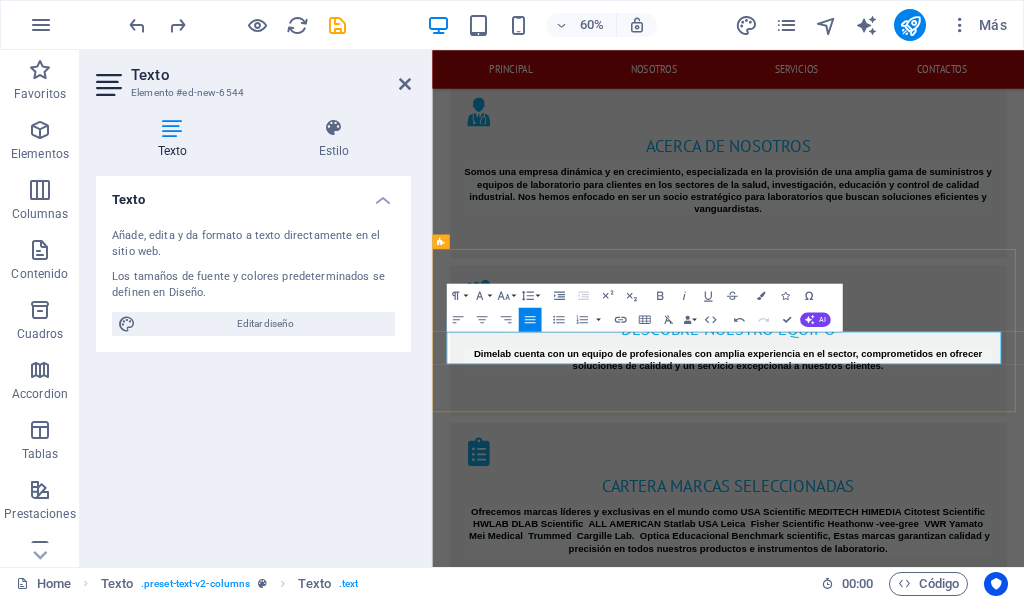 click on "dimelab2020 ​" at bounding box center [690, 3578] 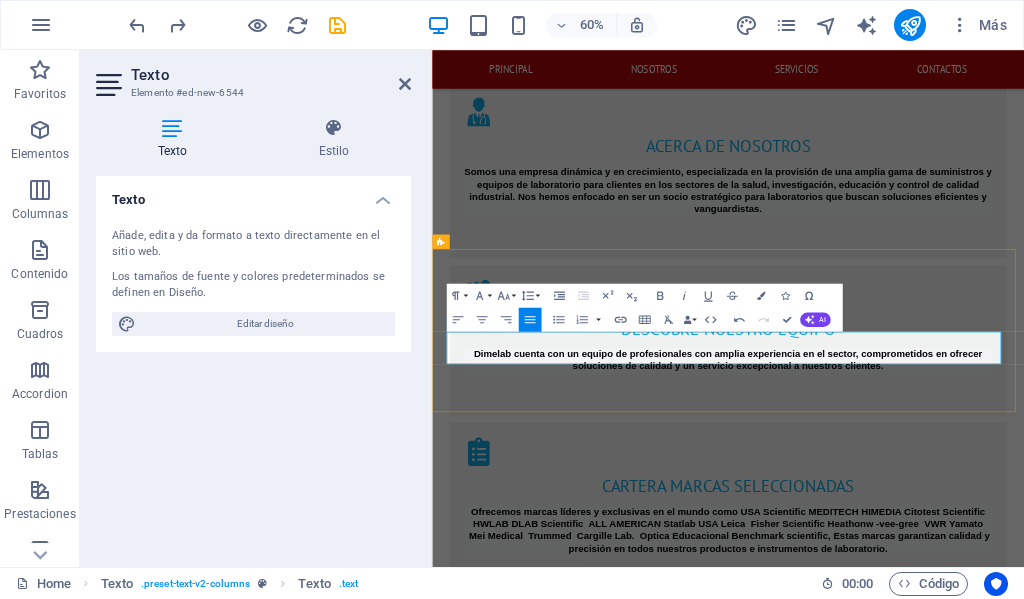 drag, startPoint x: 658, startPoint y: 538, endPoint x: 386, endPoint y: 556, distance: 272.59494 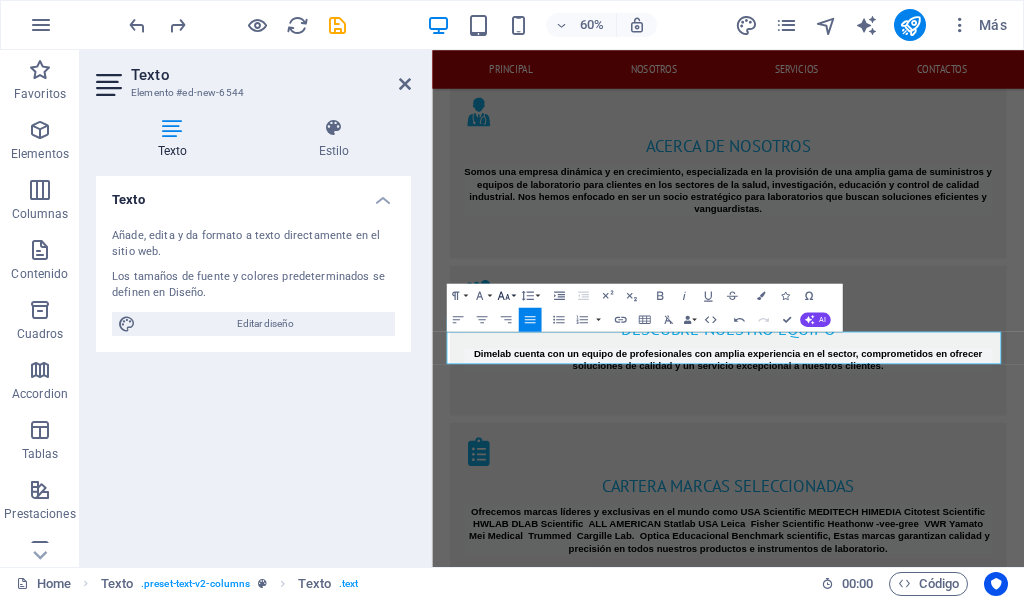click on "Font Size" at bounding box center (505, 295) 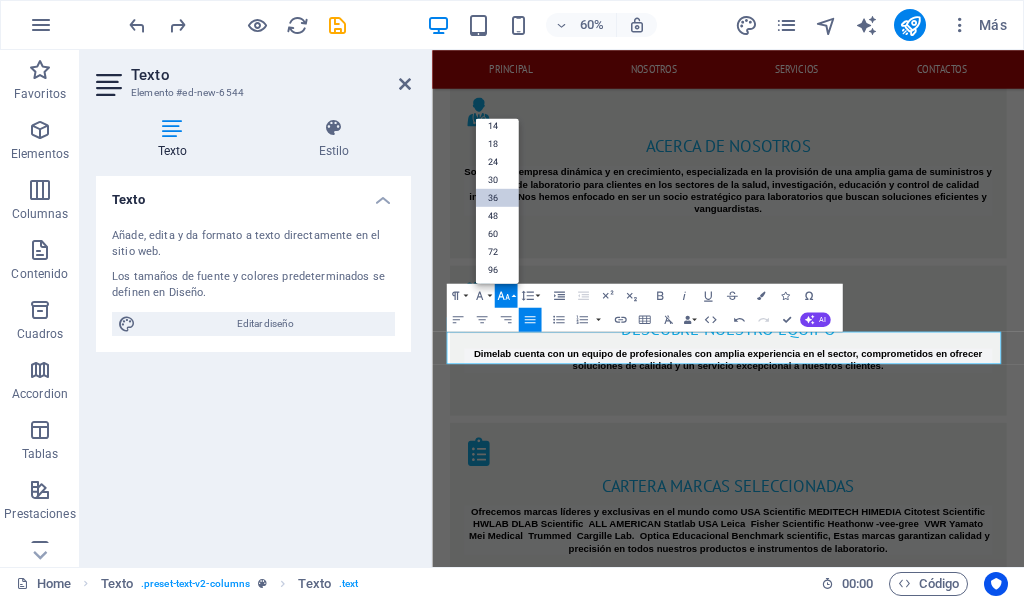 scroll, scrollTop: 161, scrollLeft: 0, axis: vertical 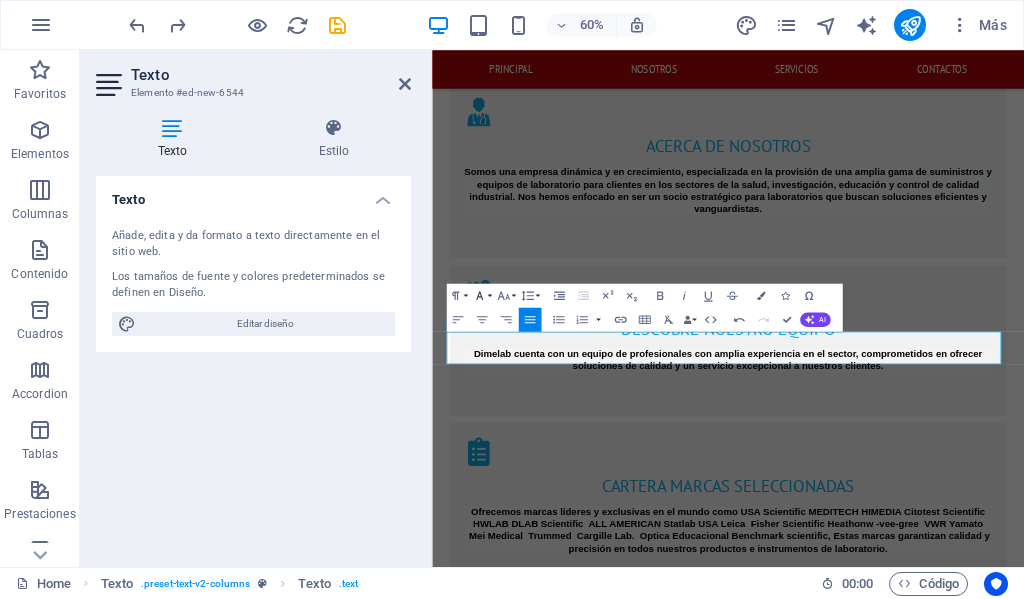 click on "Font Family" at bounding box center [481, 295] 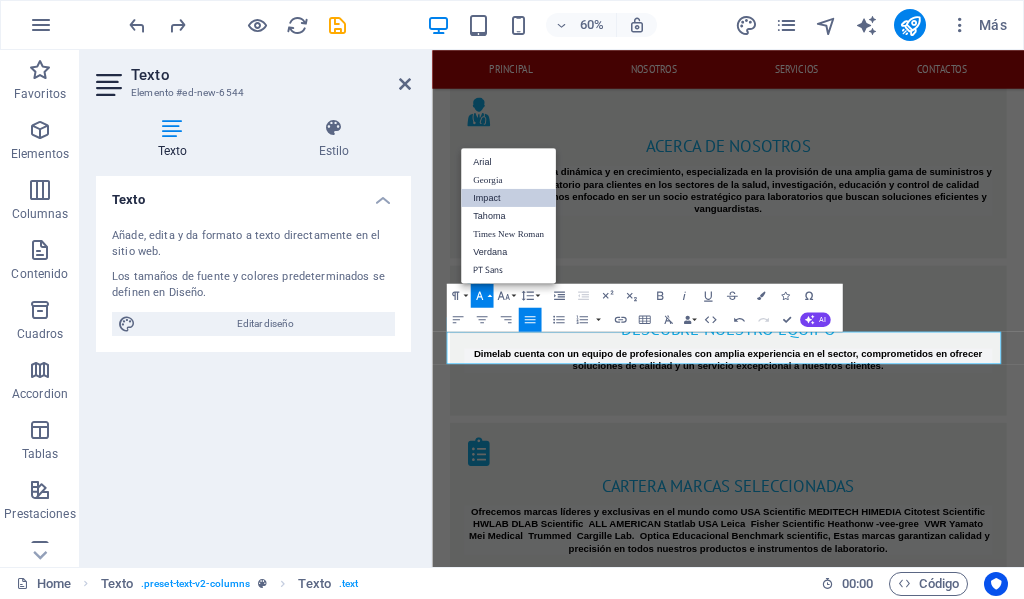 scroll, scrollTop: 0, scrollLeft: 0, axis: both 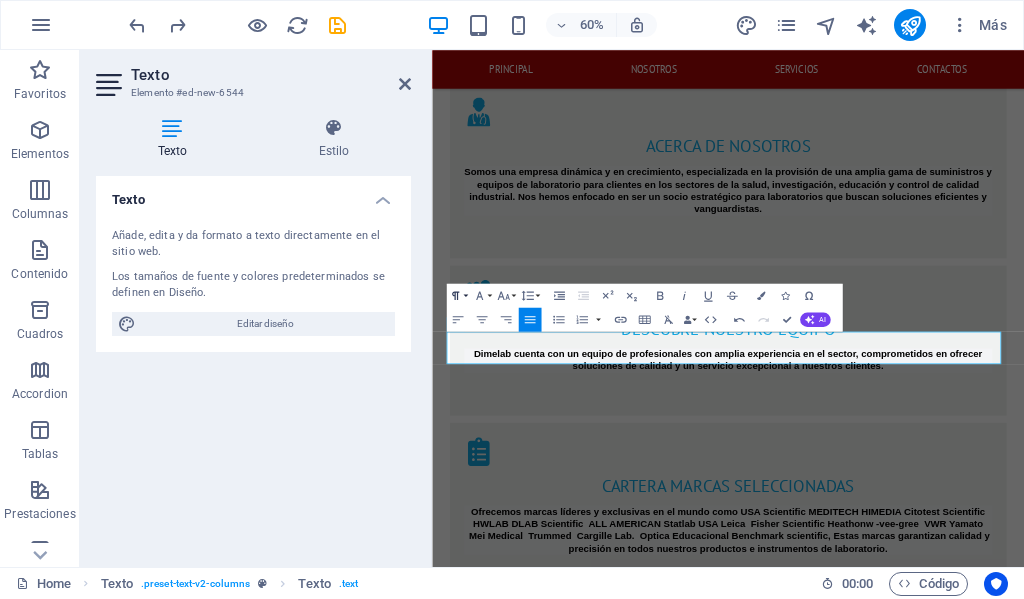 click on "Paragraph Format" at bounding box center [457, 295] 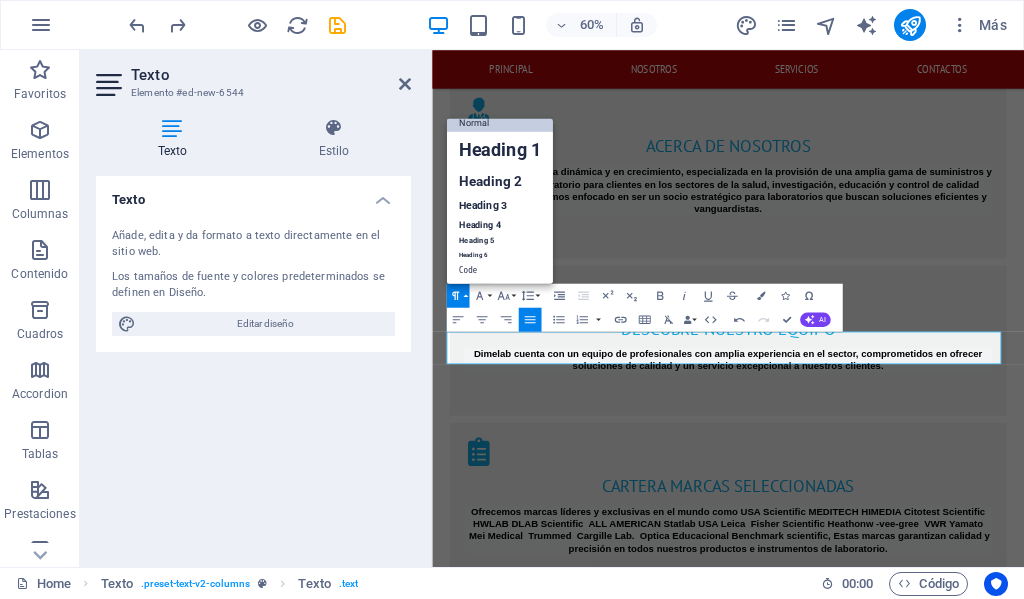 scroll, scrollTop: 16, scrollLeft: 0, axis: vertical 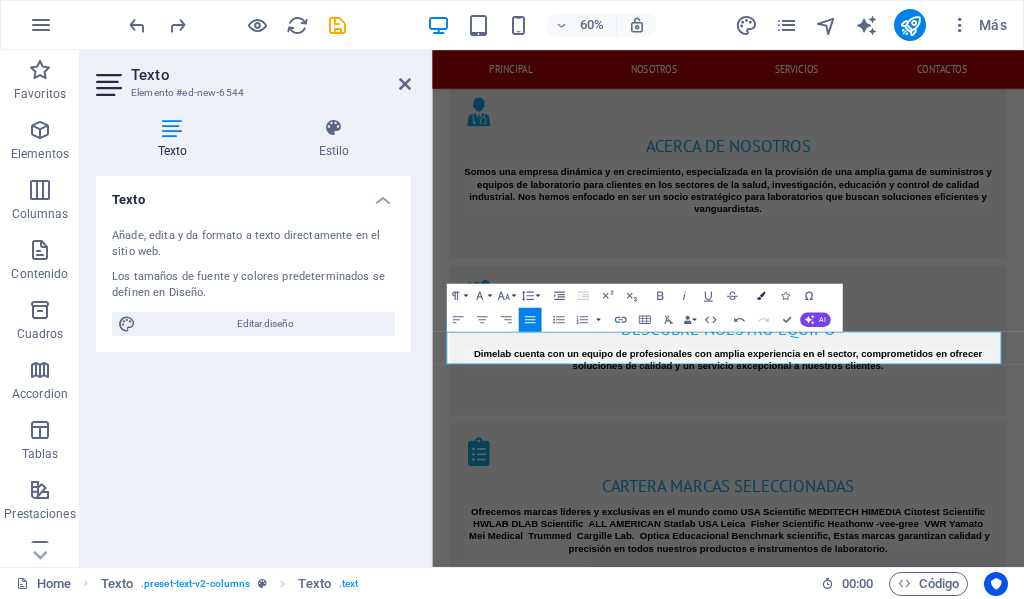 click at bounding box center [761, 295] 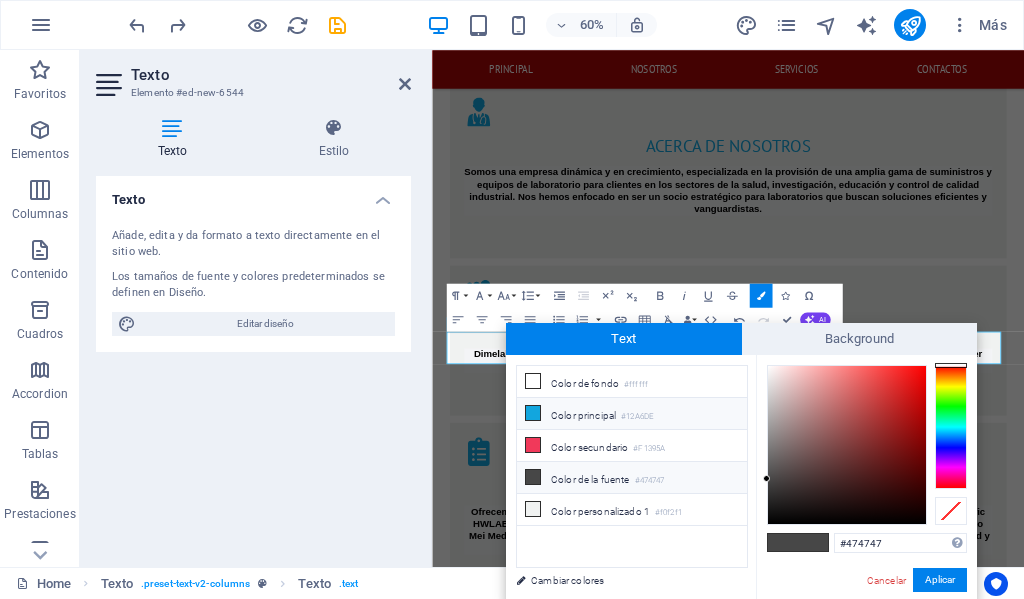 click at bounding box center [533, 413] 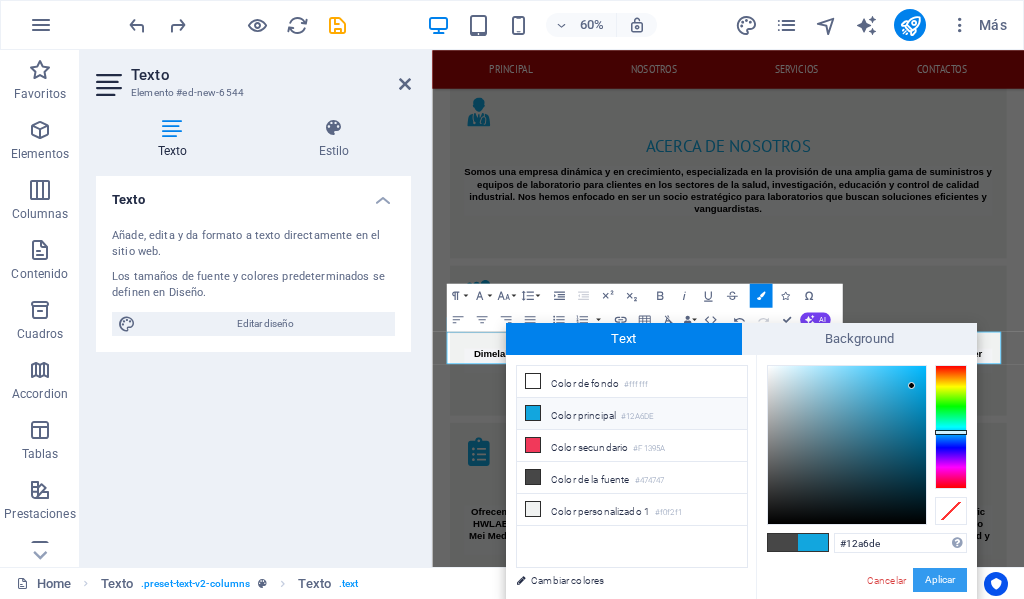 click on "Aplicar" at bounding box center [940, 580] 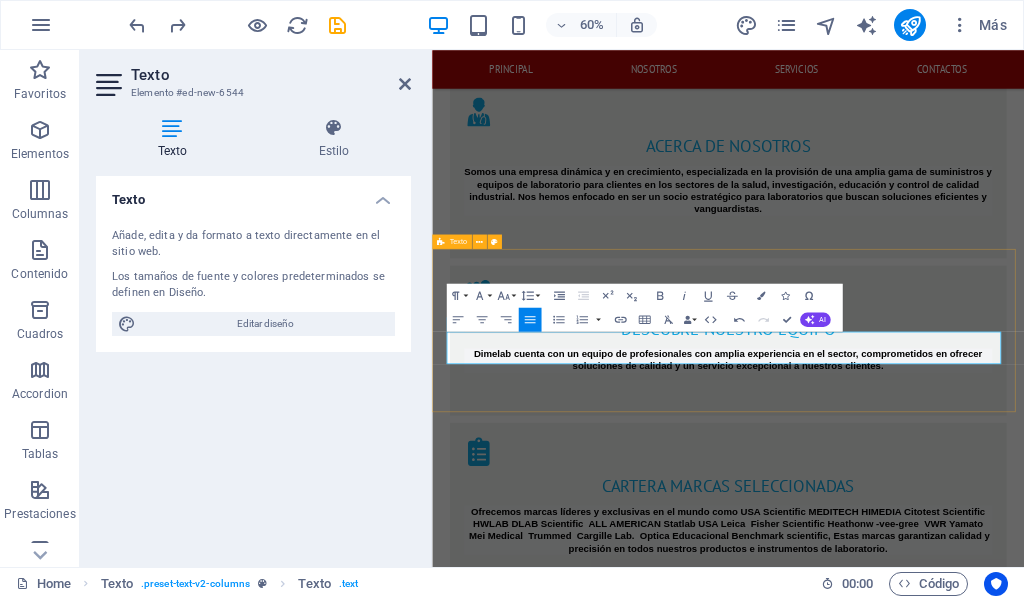 click on "síguenos en nuestras redes sociales dimelab2020 ​" at bounding box center [925, 3549] 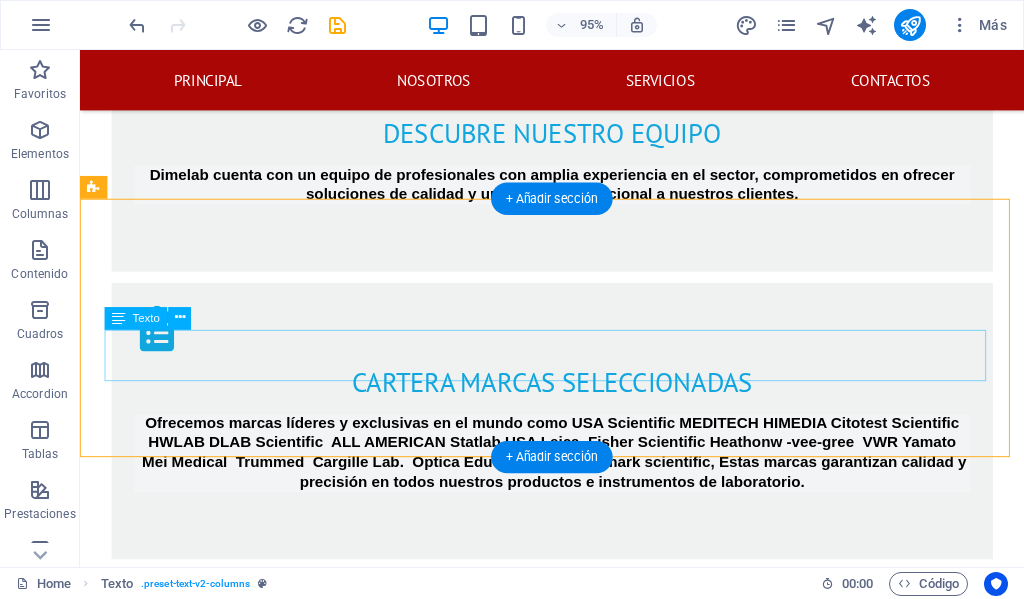 click on "dimelab2020" at bounding box center (577, 2886) 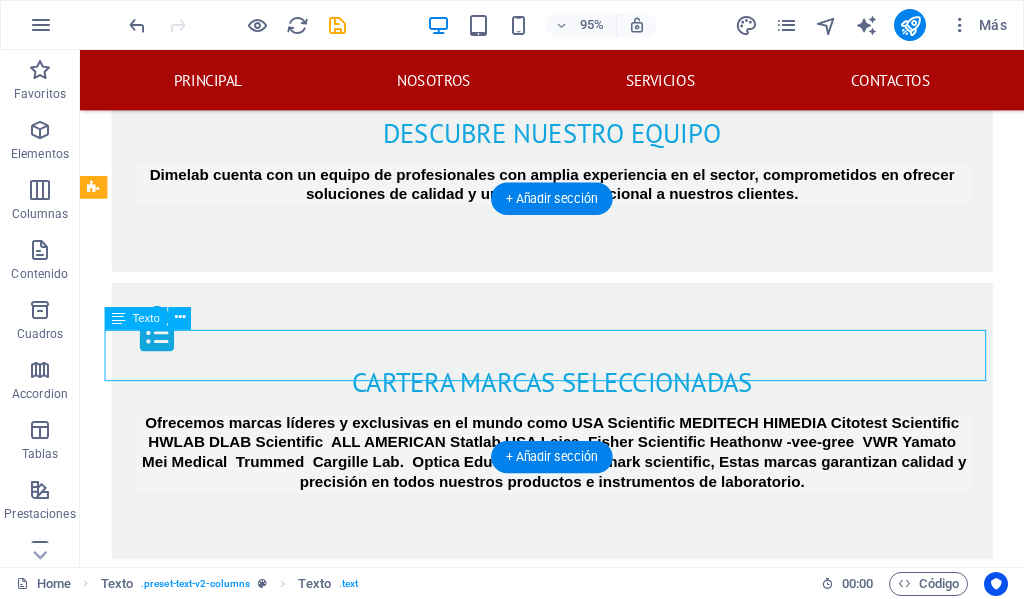 click on "dimelab2020" at bounding box center [577, 2886] 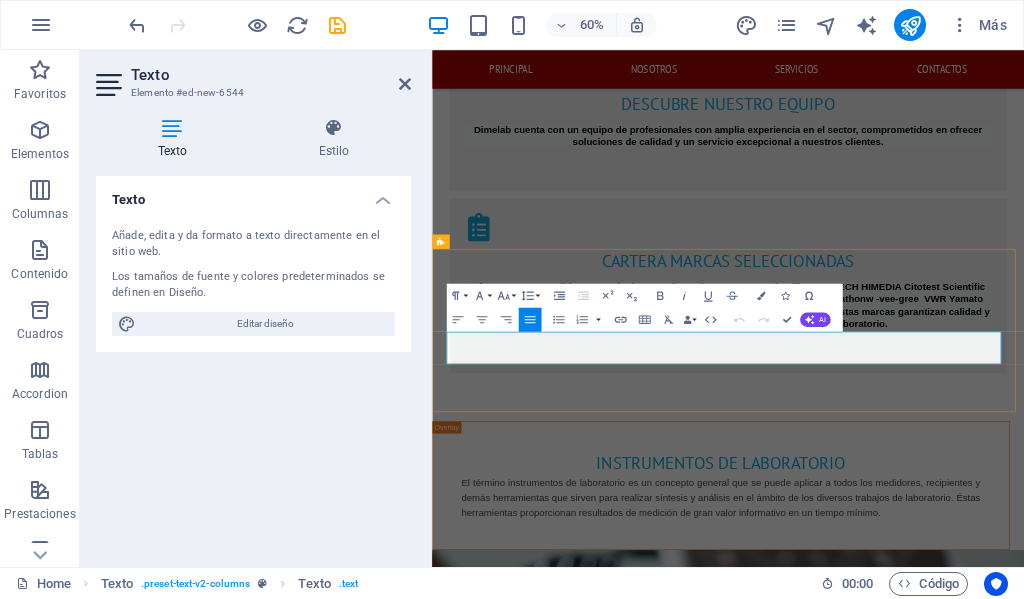 click on "dimelab2020" at bounding box center (565, 2885) 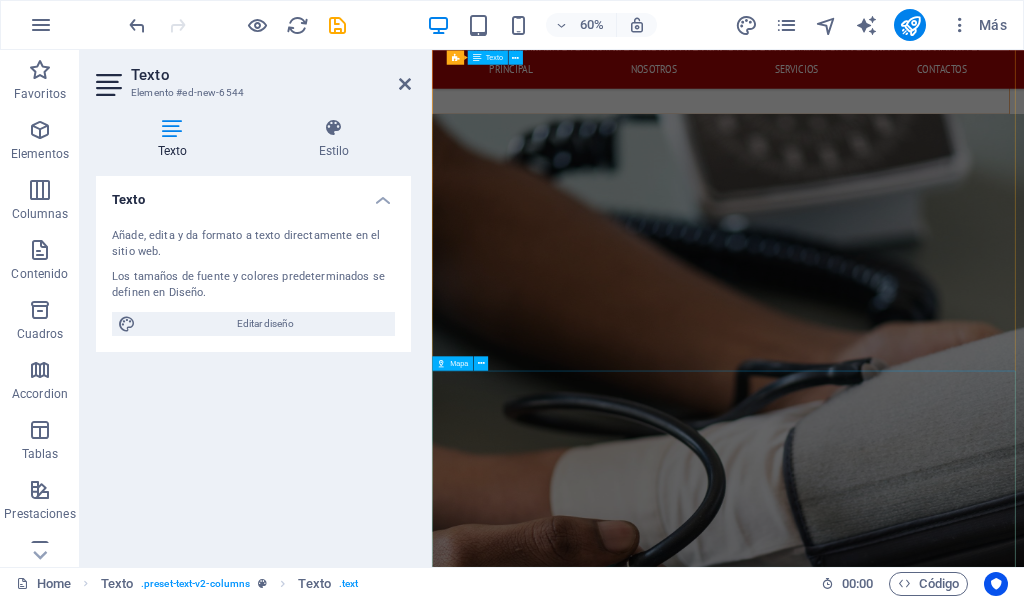 scroll, scrollTop: 3214, scrollLeft: 0, axis: vertical 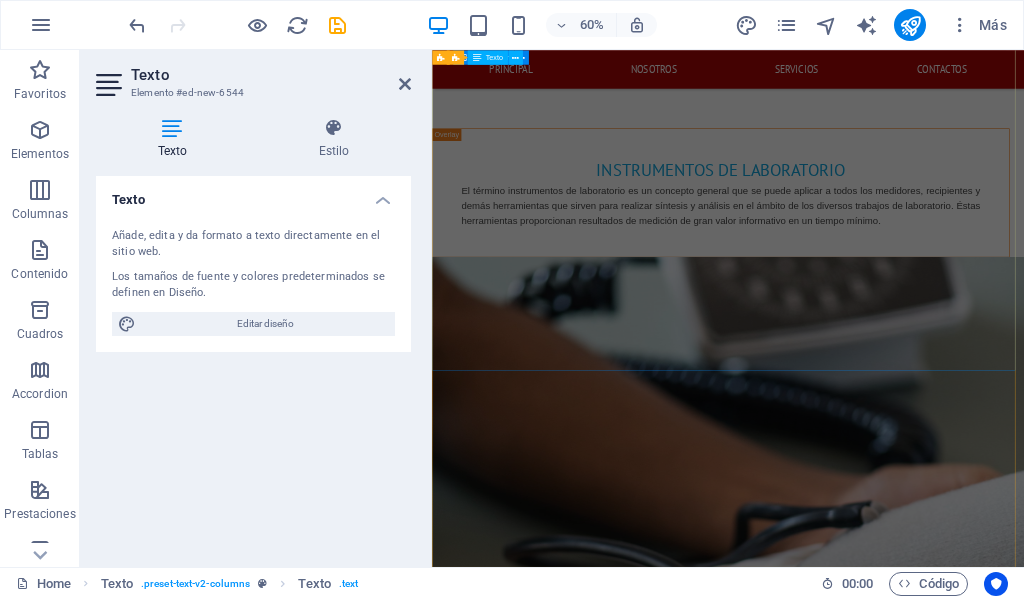 click on "CONTACTANOS ESTAREMOS FELICES DE AYUDARTE DIMELAB Col. Godoy frente a la Fuerza Aerea Hondureña contiguo a electro llantas ,  Comayaguela M.D.C.   [POSTAL_CODE] [PHONE]   dimelab@[EXAMPLE_DOMAIN] ventas@[EXAMPLE_DOMAIN] lunes a viernes: 8am - 4:30pm   He leído y comprendido la política de privacidad ¿Ilegible? Cargar nuevo Enviar" at bounding box center [925, 3221] 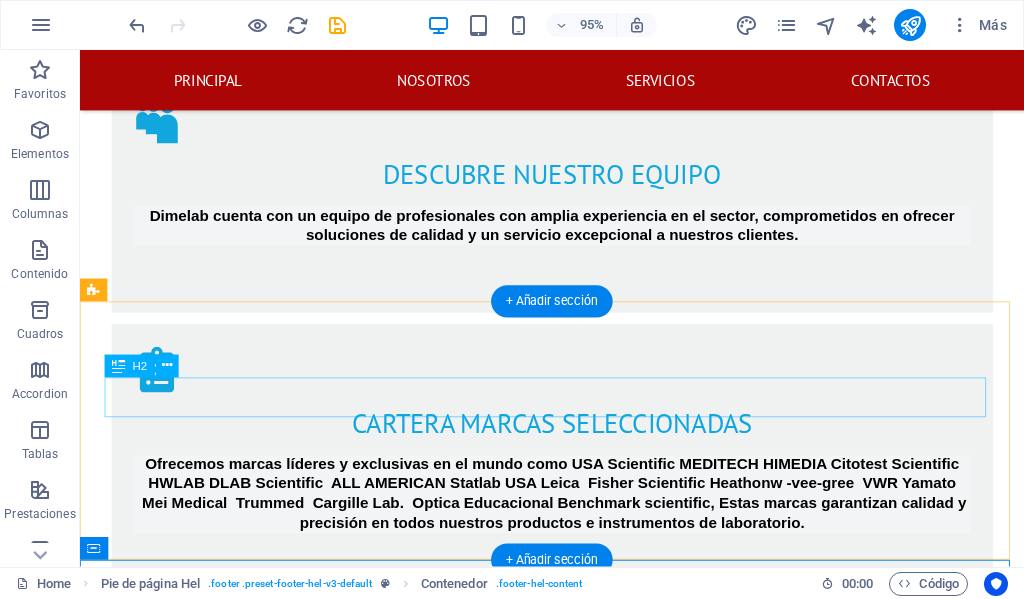 scroll, scrollTop: 2339, scrollLeft: 0, axis: vertical 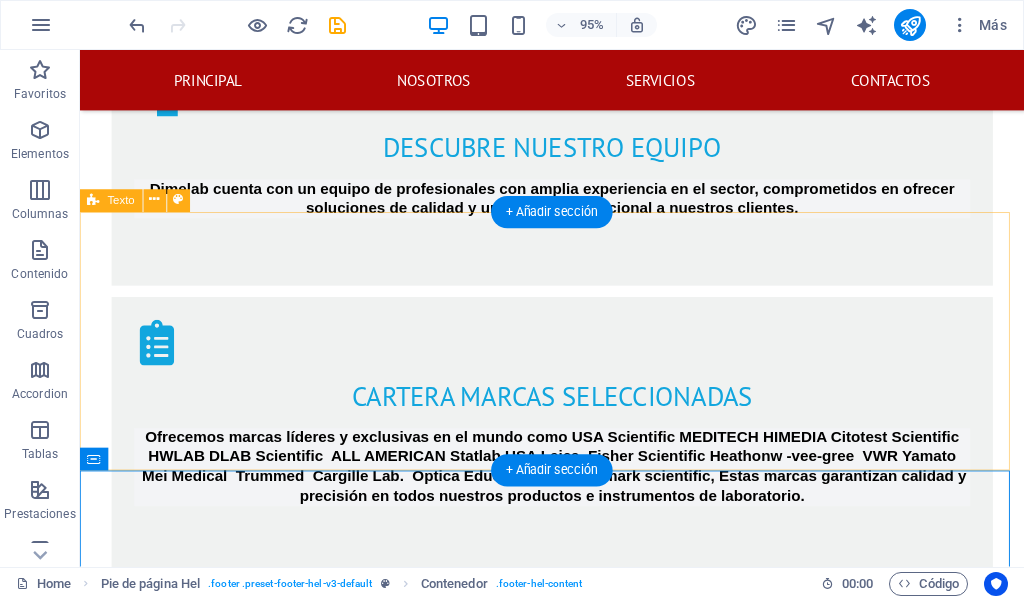 click on "síguenos en nuestras redes sociales dimelab2020" at bounding box center (577, 2871) 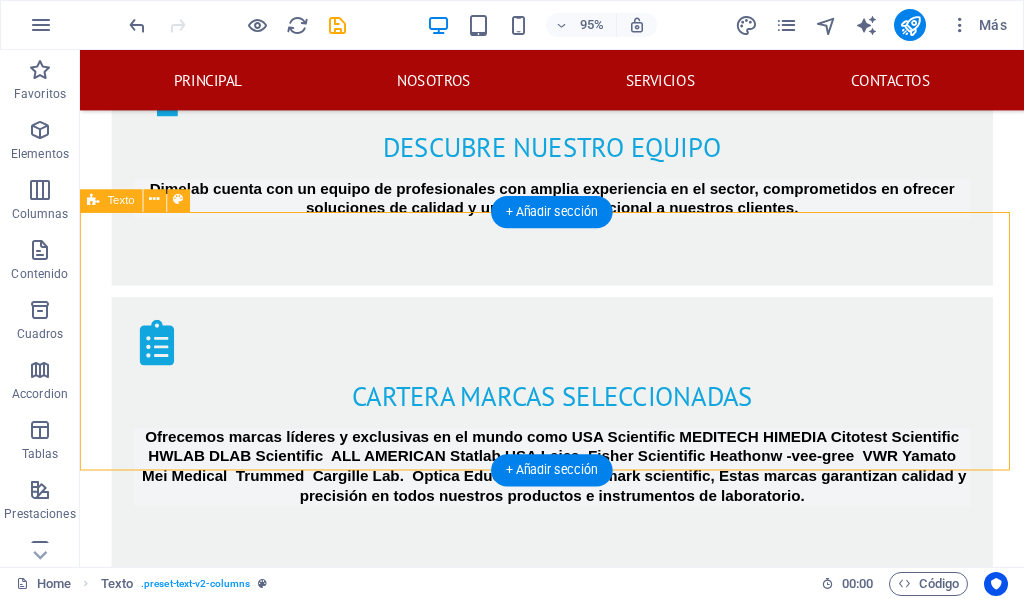 click on "síguenos en nuestras redes sociales dimelab2020" at bounding box center [577, 2871] 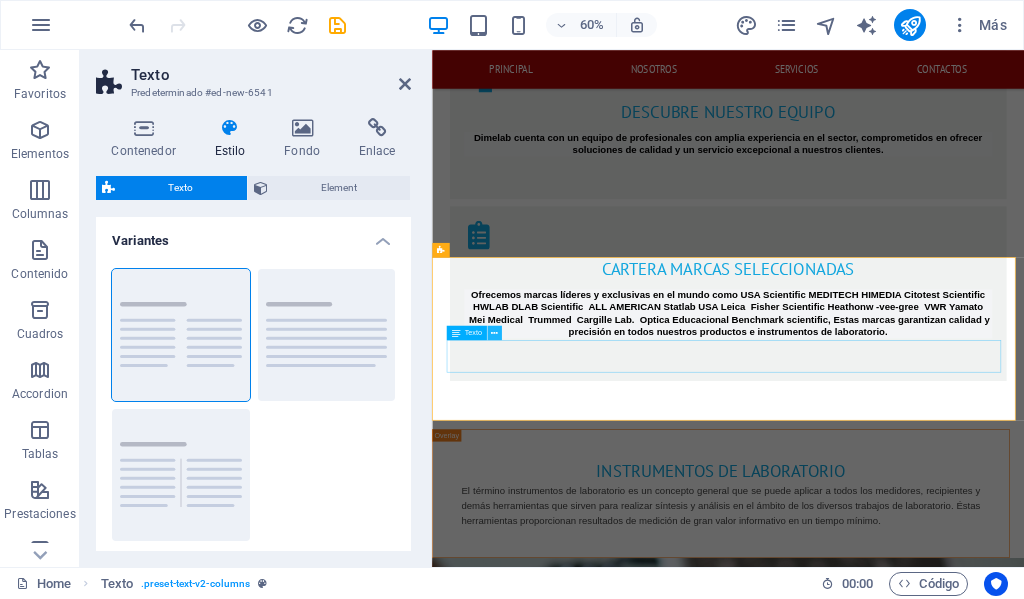 click at bounding box center [494, 332] 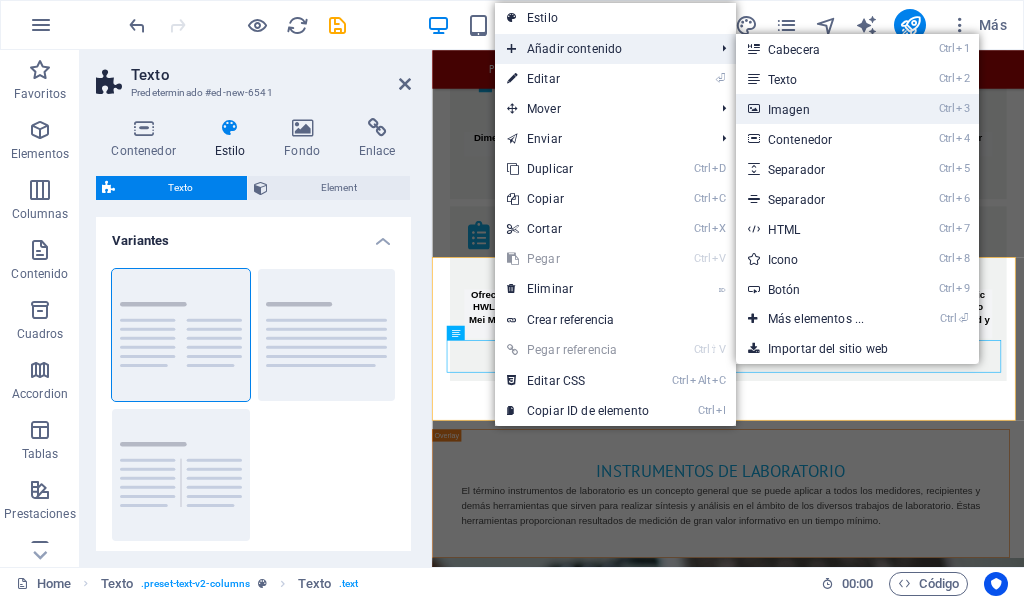 click on "Ctrl 3  Imagen" at bounding box center [820, 109] 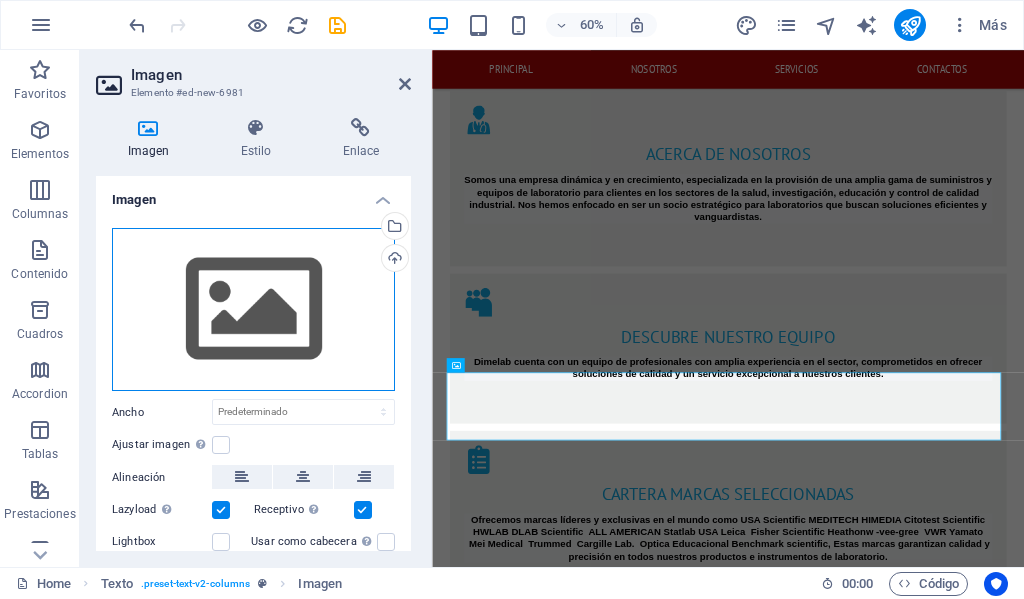 click on "Arrastra archivos aquí, haz clic para escoger archivos o  selecciona archivos de Archivos o de nuestra galería gratuita de fotos y vídeos" at bounding box center [253, 310] 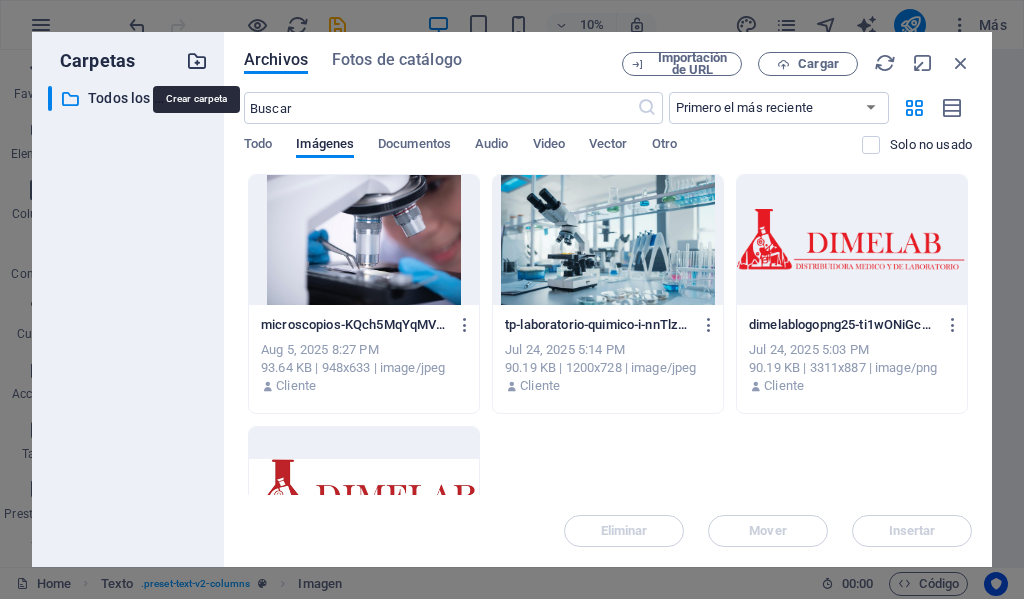 click at bounding box center (197, 61) 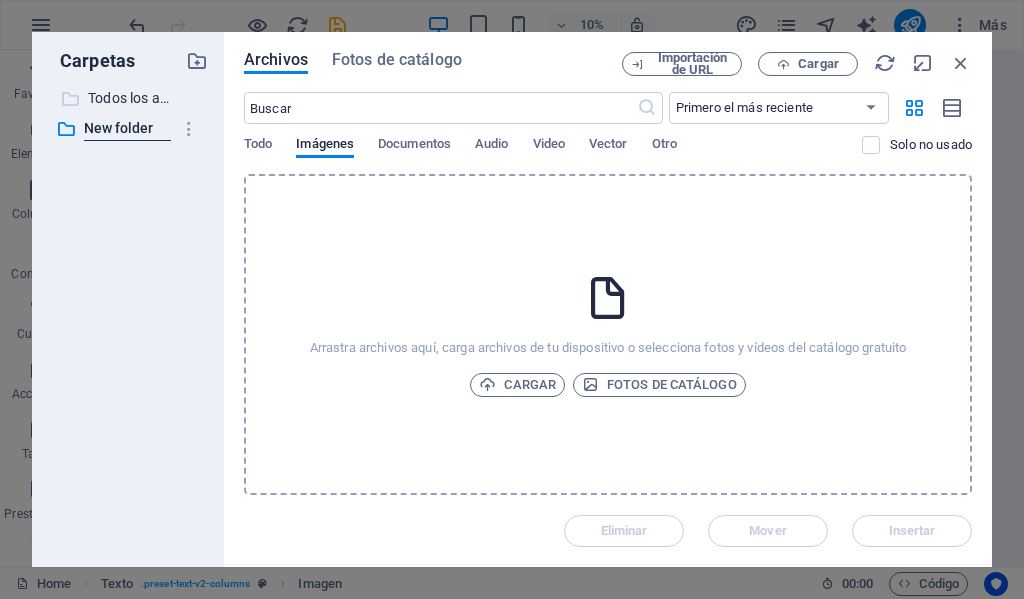 click on "Todos los archivos" at bounding box center [129, 98] 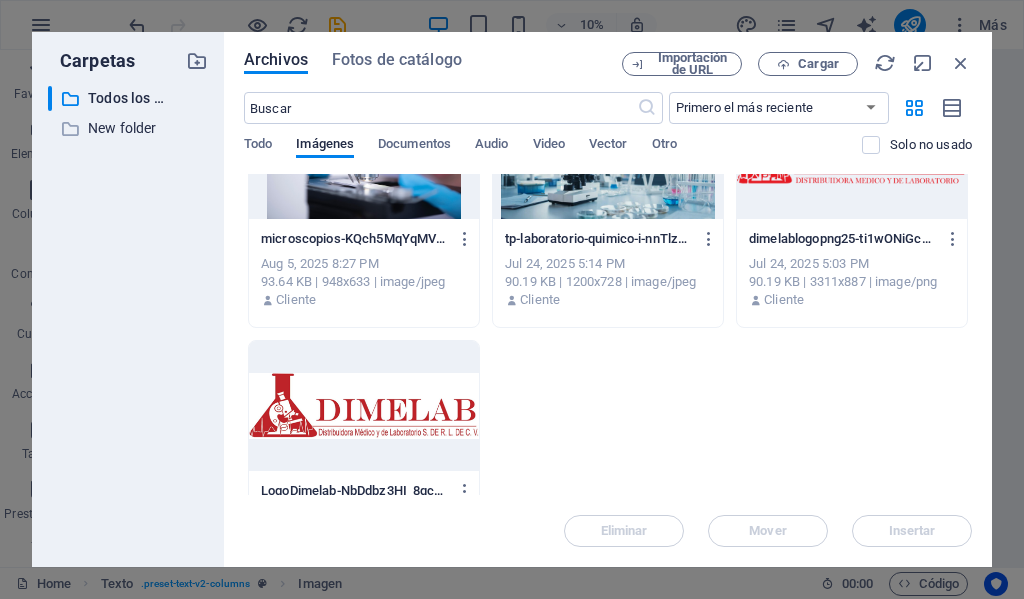 scroll, scrollTop: 0, scrollLeft: 0, axis: both 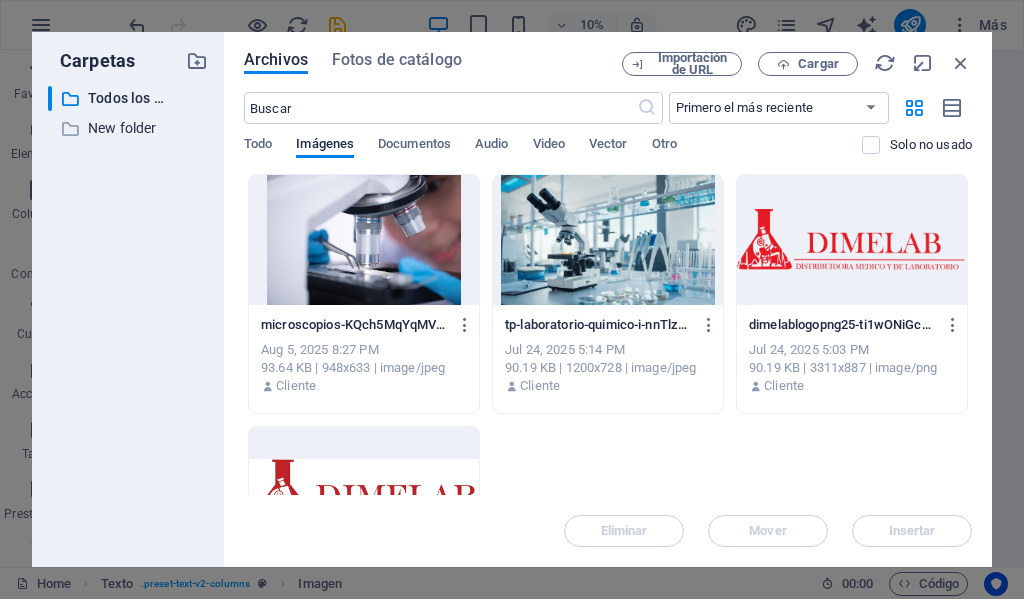 click on "microscopios-KQch5MqYqMV22Ys6tqXlMA.jpg microscopios-KQch5MqYqMV22Ys6tqXlMA.jpg Aug 5, 2025 8:27 PM 93.64 KB | 948x633 | image/jpeg Cliente tp-laboratorio-quimico-i-nnTlzCSgEH81iYMxoQDtWw.jpg tp-laboratorio-quimico-i-nnTlzCSgEH81iYMxoQDtWw.jpg Jul 24, 2025 5:14 PM 90.19 KB | 1200x728 | image/jpeg Cliente dimelablogopng25-ti1wONiGcXpsB5cnzWXH_A.png dimelablogopng25-ti1wONiGcXpsB5cnzWXH_A.png Jul 24, 2025 5:03 PM 90.19 KB | 3311x887 | image/png Cliente LogoDimelab-NbDdbz3HI_8qcJHWs_p5gA.png LogoDimelab-NbDdbz3HI_8qcJHWs_p5gA.png Jul 23, 2025 10:32 PM 47.63 KB | 446x129 | image/png Cliente" at bounding box center (608, 420) 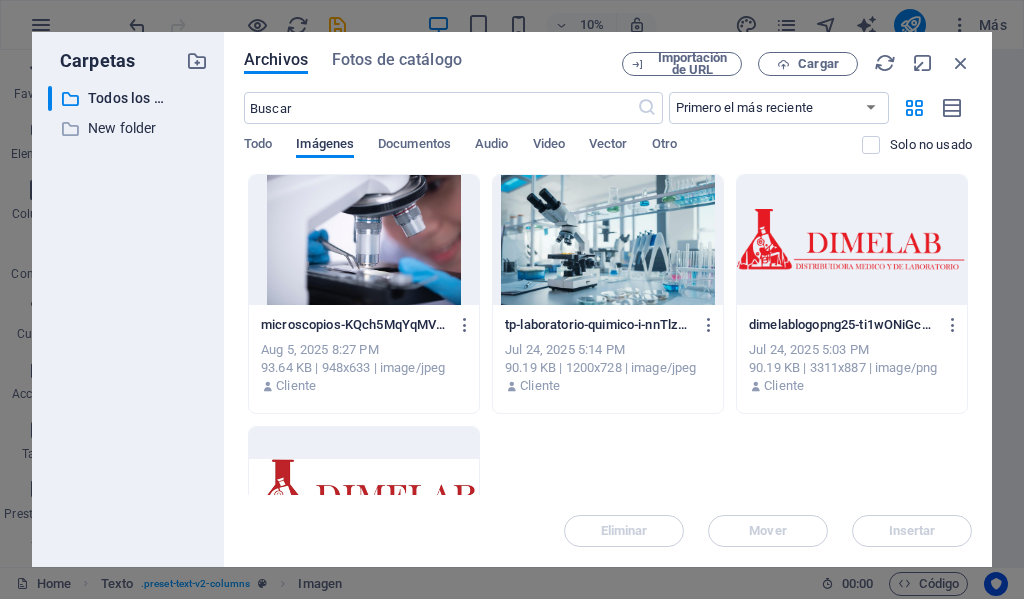 click on "Imágenes" at bounding box center [325, 146] 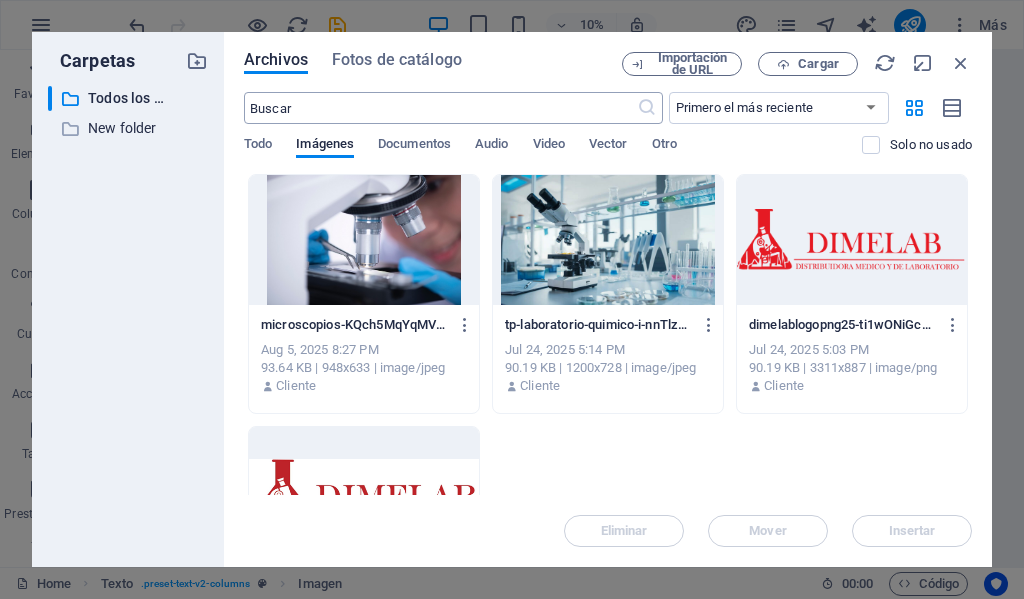 click at bounding box center (440, 108) 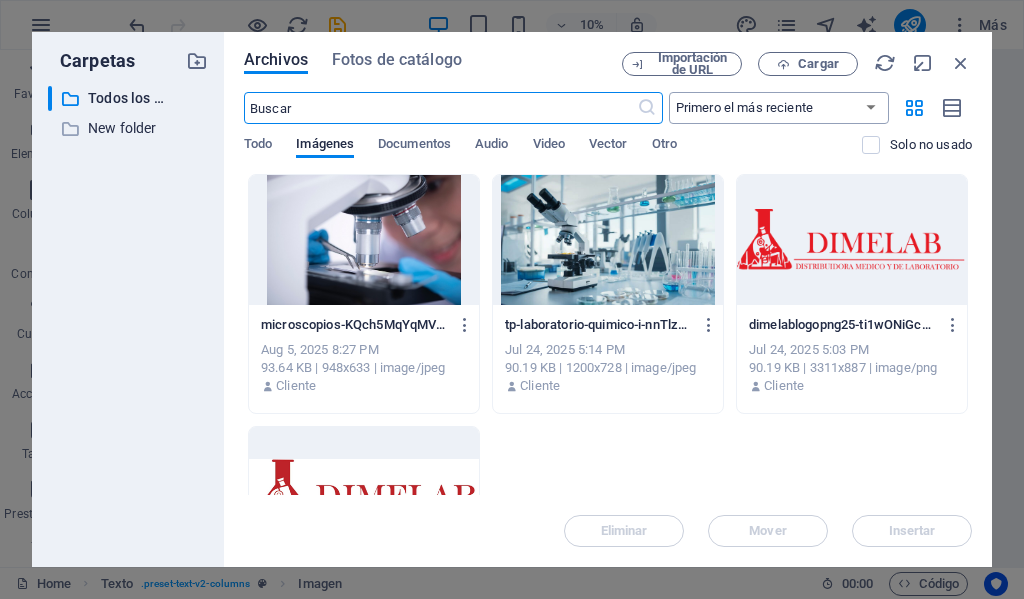 click on "Primero el más reciente Primero el más antiguo Nombre (A-Z) Nombre (Z-A) Tamaño (0-9) Tamaño (9-0) Resolución (0-9) Resolución (9-0)" at bounding box center [779, 108] 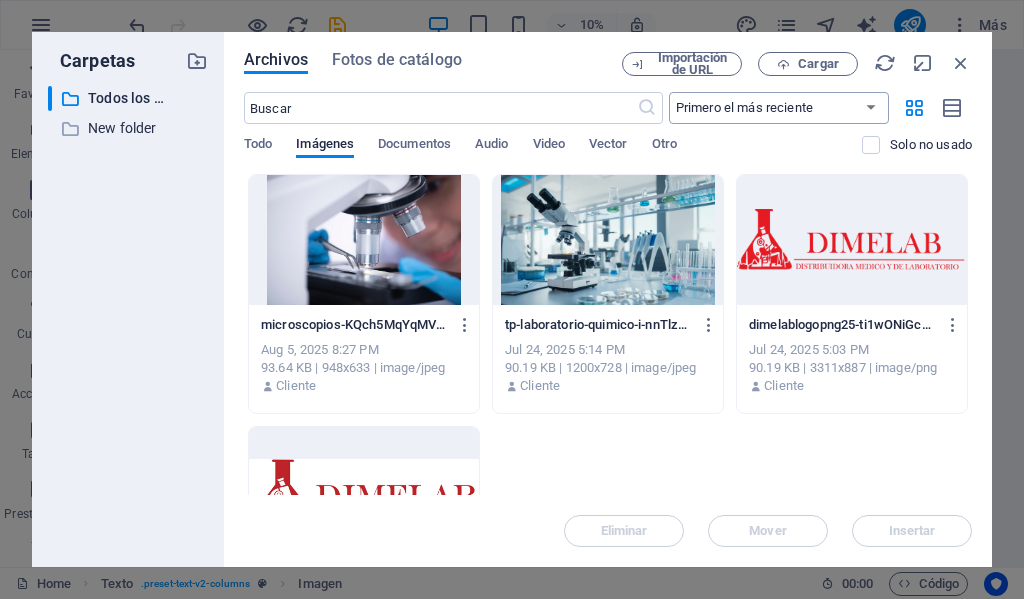 click on "Primero el más reciente Primero el más antiguo Nombre (A-Z) Nombre (Z-A) Tamaño (0-9) Tamaño (9-0) Resolución (0-9) Resolución (9-0)" at bounding box center [779, 108] 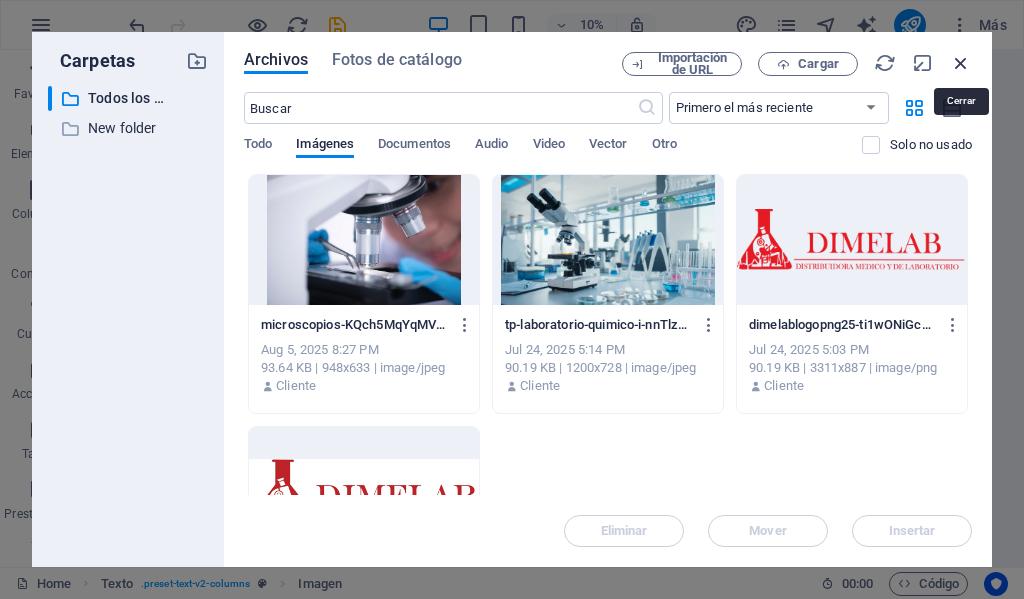 drag, startPoint x: 964, startPoint y: 63, endPoint x: 884, endPoint y: 21, distance: 90.35486 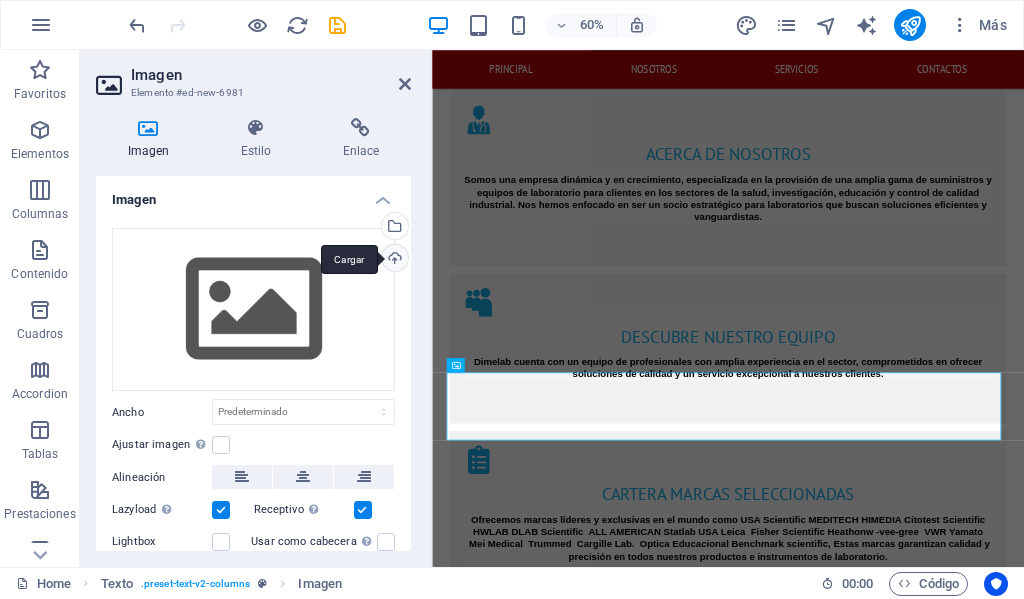 click on "Cargar" at bounding box center (393, 260) 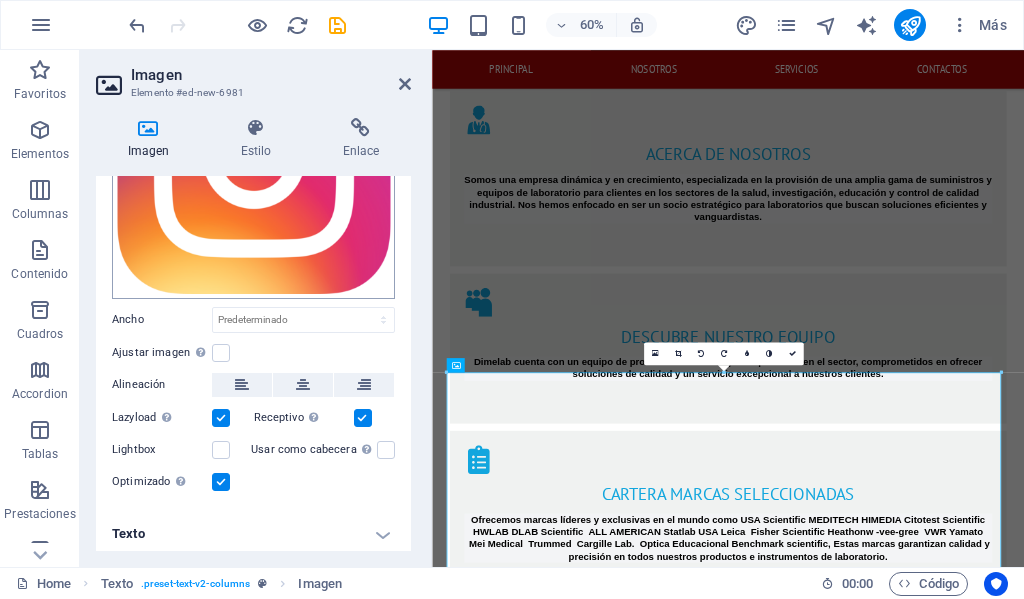 scroll, scrollTop: 215, scrollLeft: 0, axis: vertical 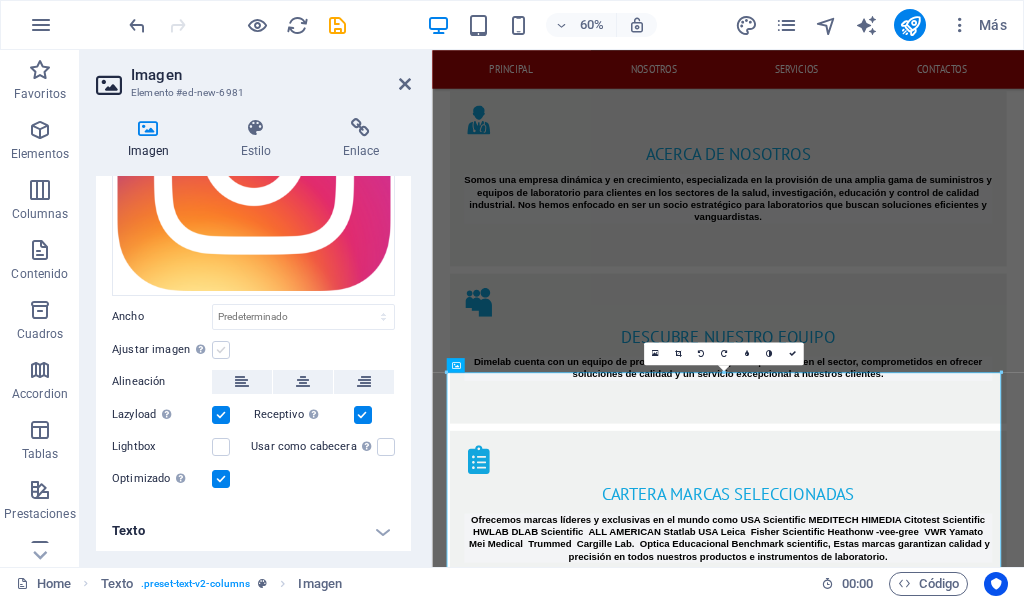 click at bounding box center (221, 350) 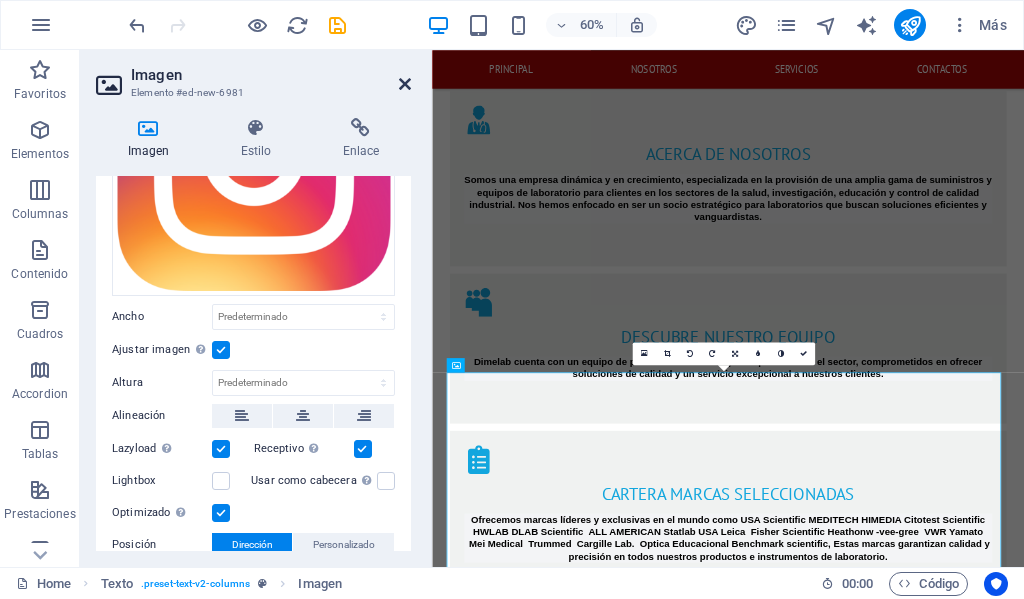click at bounding box center [405, 84] 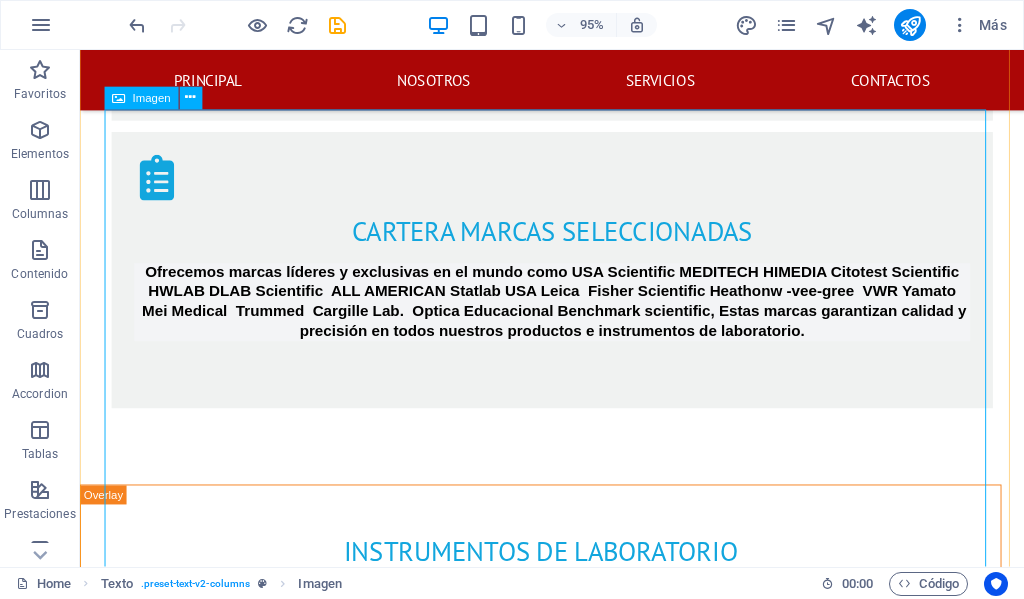 scroll, scrollTop: 2639, scrollLeft: 0, axis: vertical 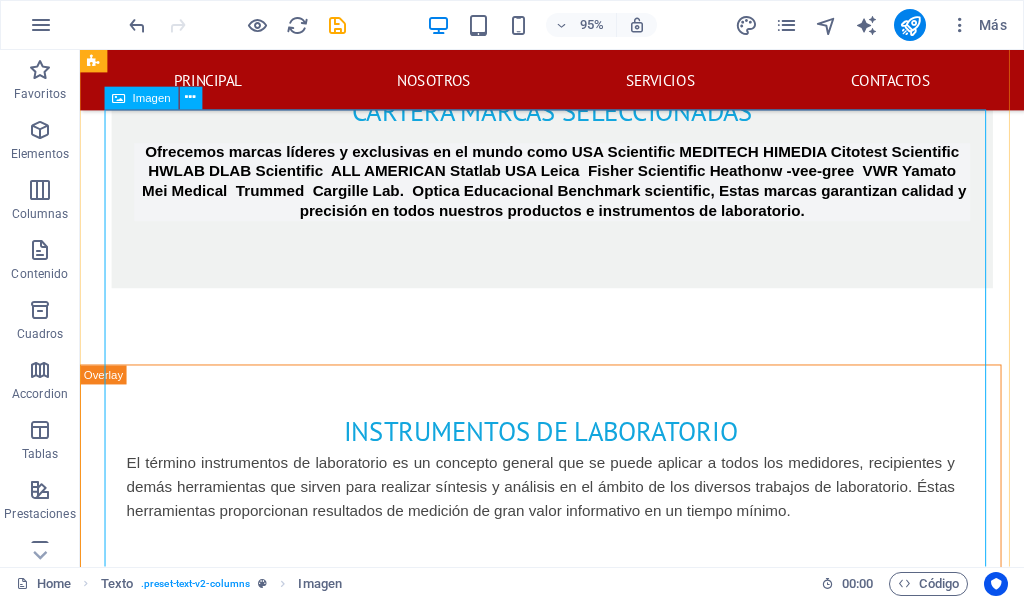 click at bounding box center (577, 3124) 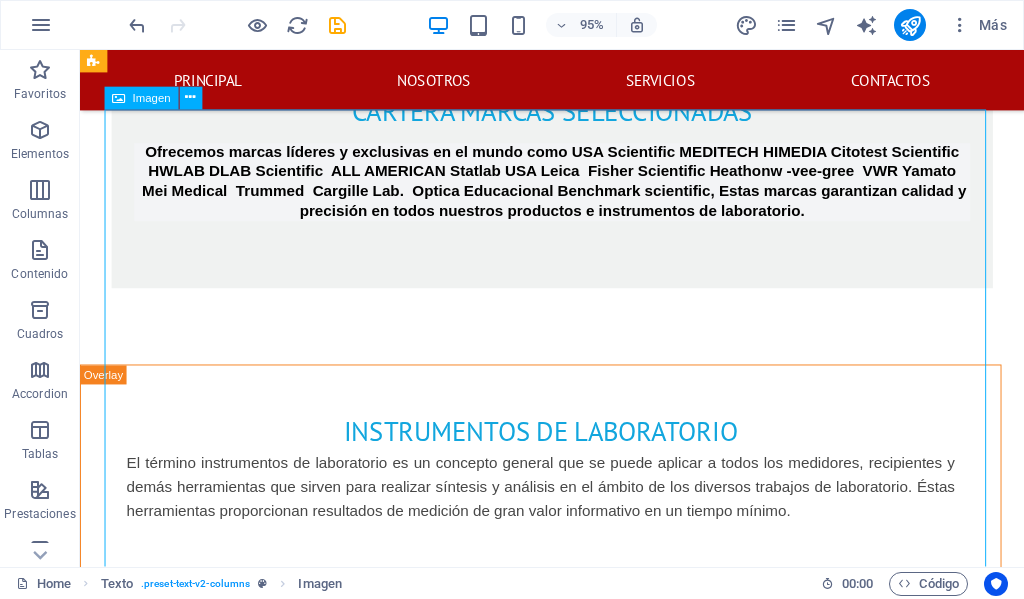 drag, startPoint x: 918, startPoint y: 263, endPoint x: 817, endPoint y: 332, distance: 122.31925 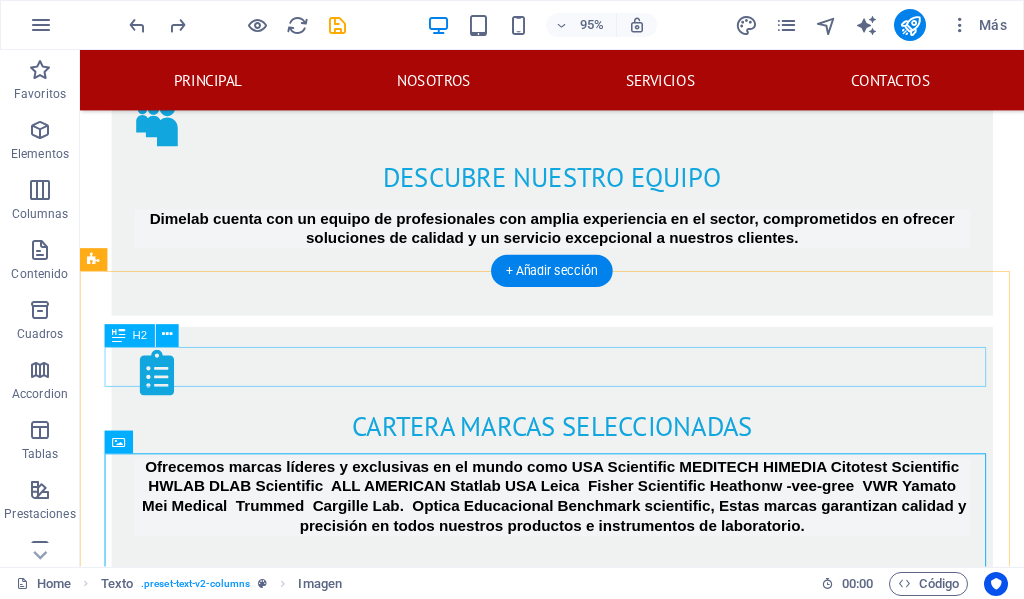 scroll, scrollTop: 2339, scrollLeft: 0, axis: vertical 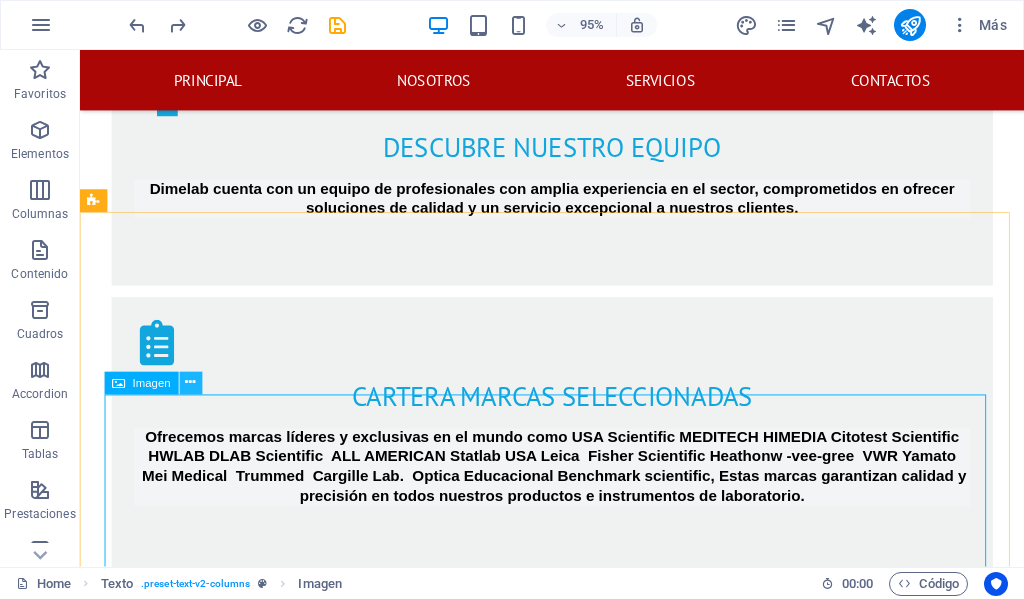 click at bounding box center (190, 383) 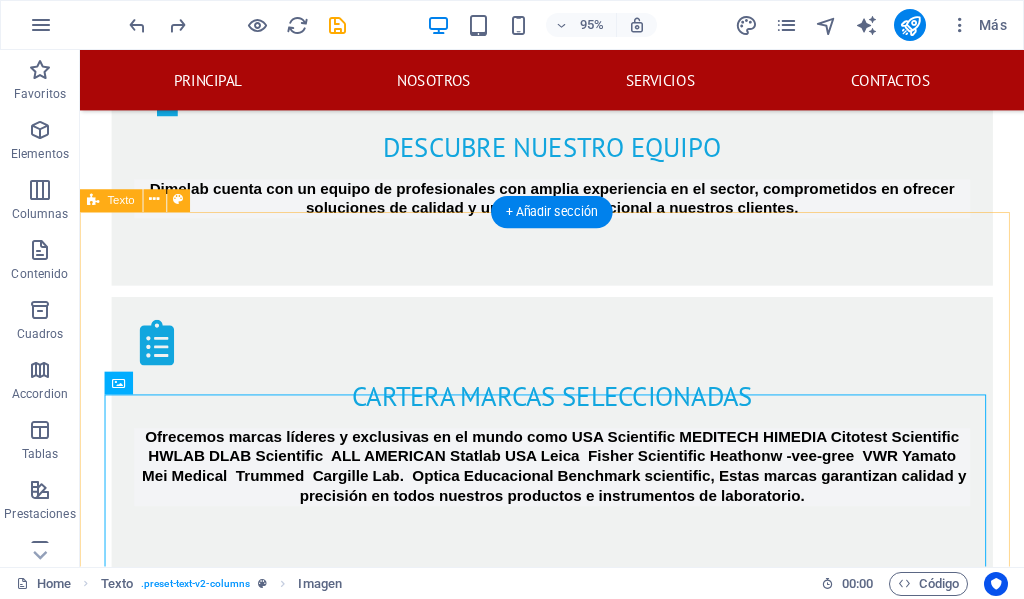 click on "síguenos en nuestras redes sociales" at bounding box center (577, 2836) 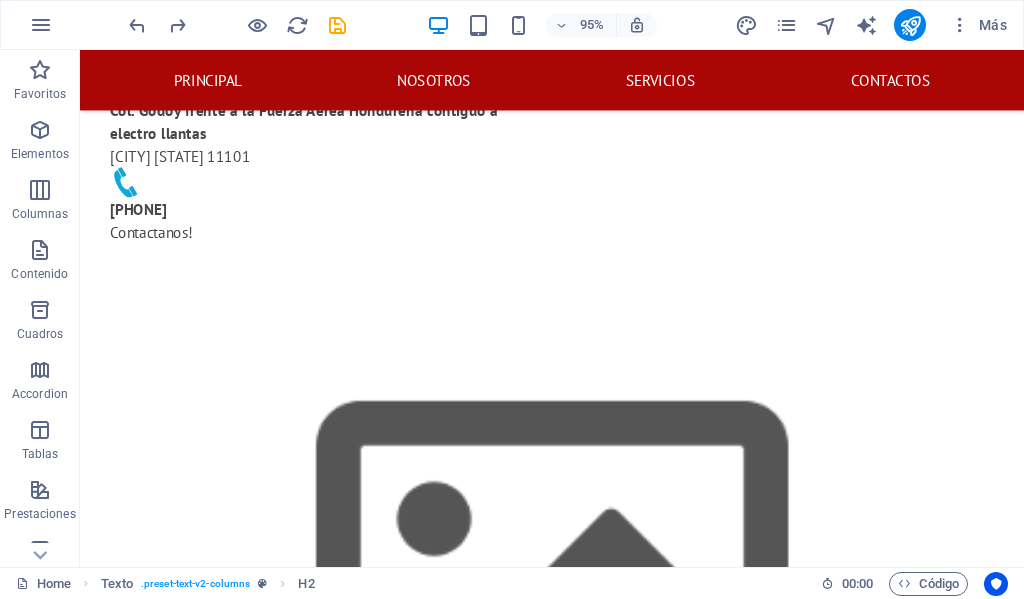 scroll, scrollTop: 0, scrollLeft: 0, axis: both 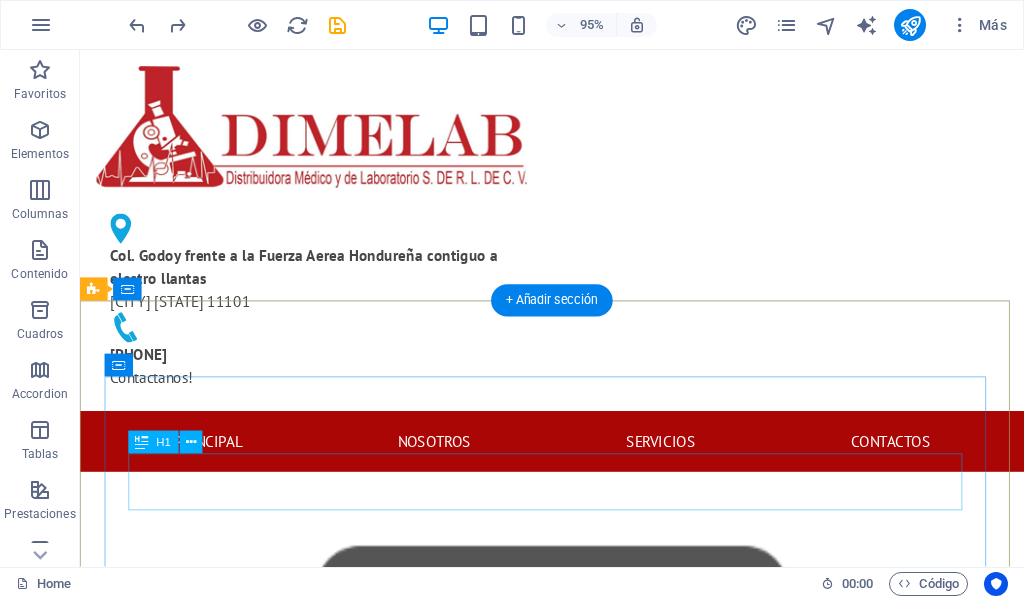 click on "DISTRIBUIDORA MEDICA Y DE LABORATORIO" at bounding box center (577, 1722) 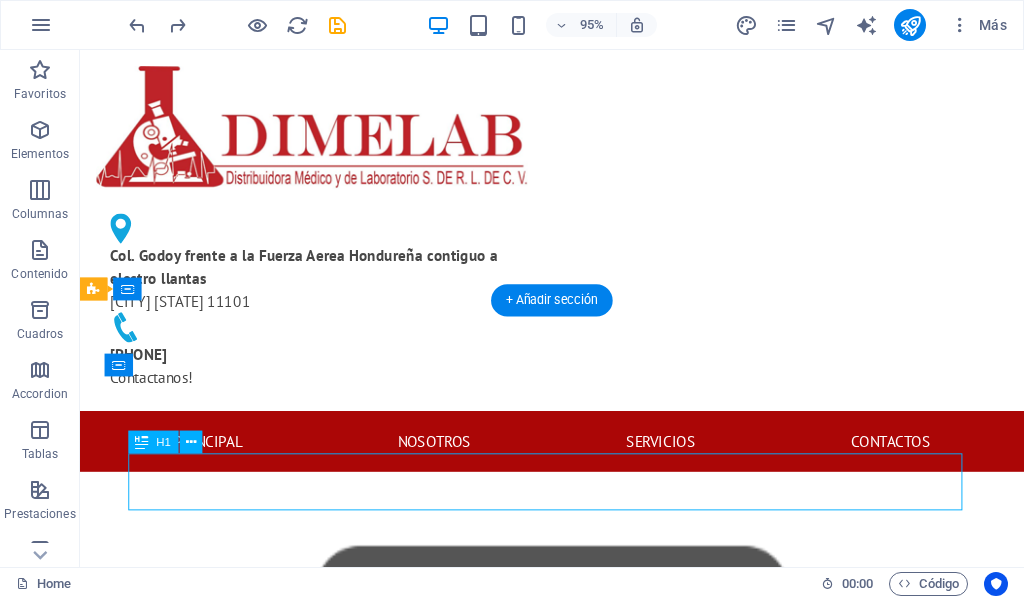 click on "DISTRIBUIDORA MEDICA Y DE LABORATORIO" at bounding box center (577, 1722) 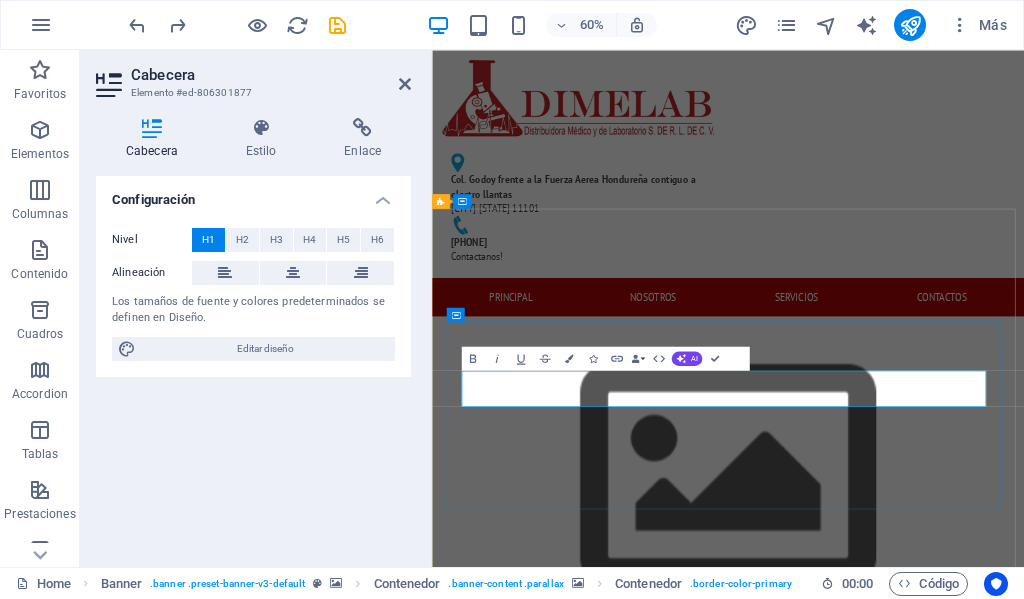 click on "DISTRIBUIDORA MEDICA Y DE LABORATORIO" at bounding box center [926, 1722] 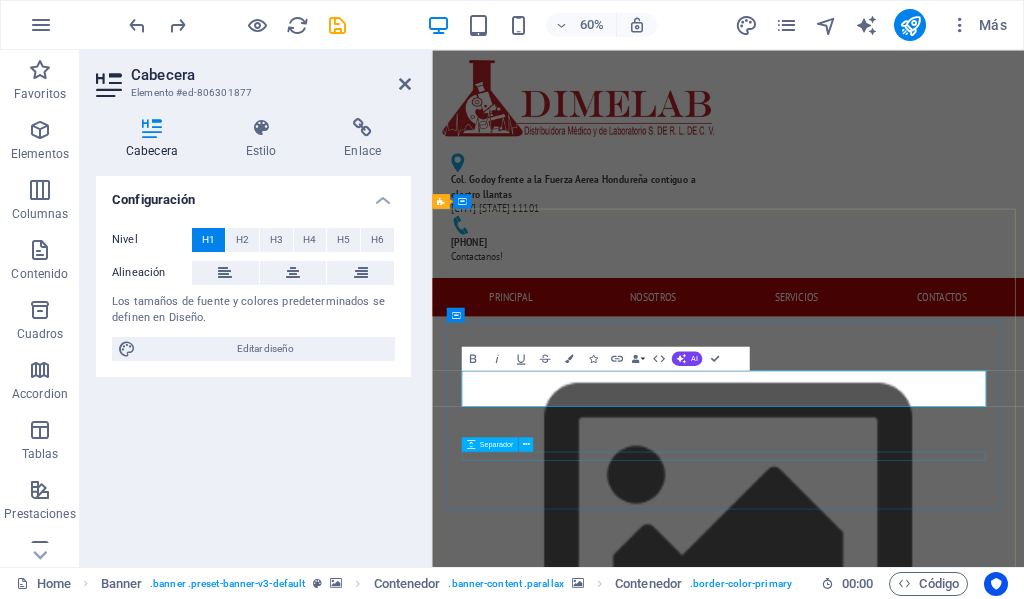 type 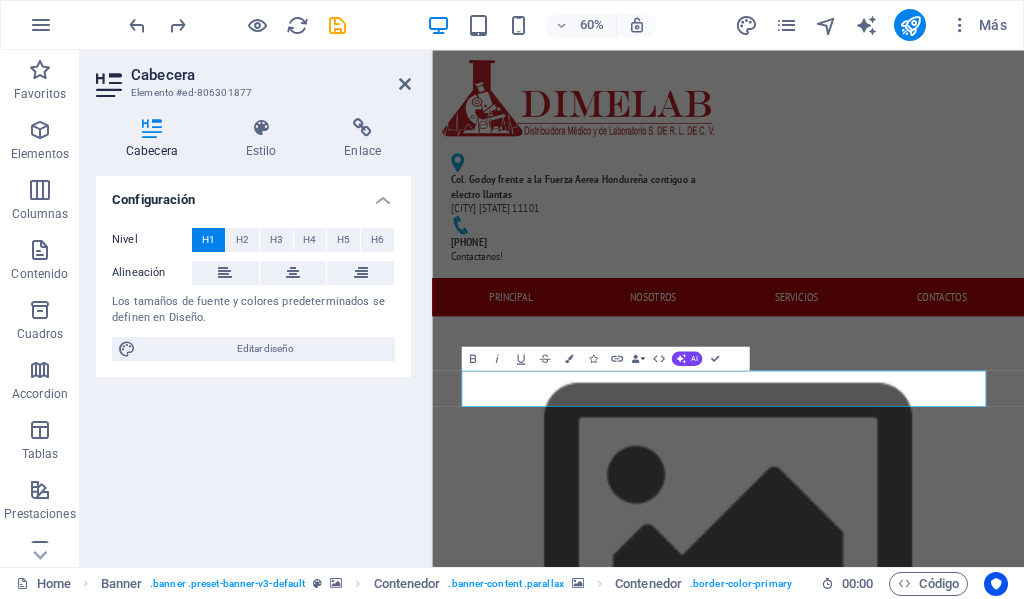 click at bounding box center [925, 1457] 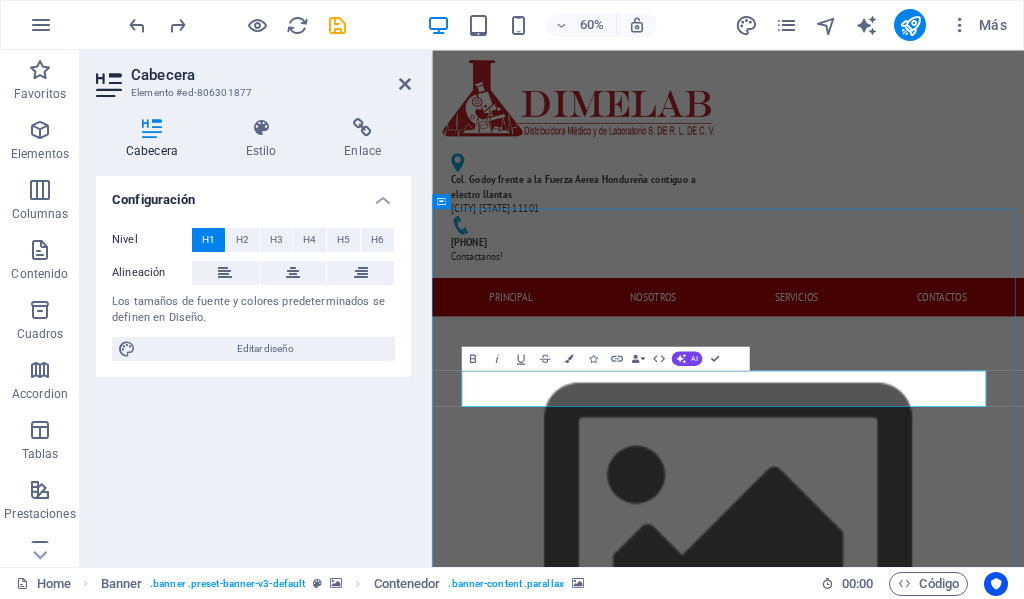 click at bounding box center (925, 1457) 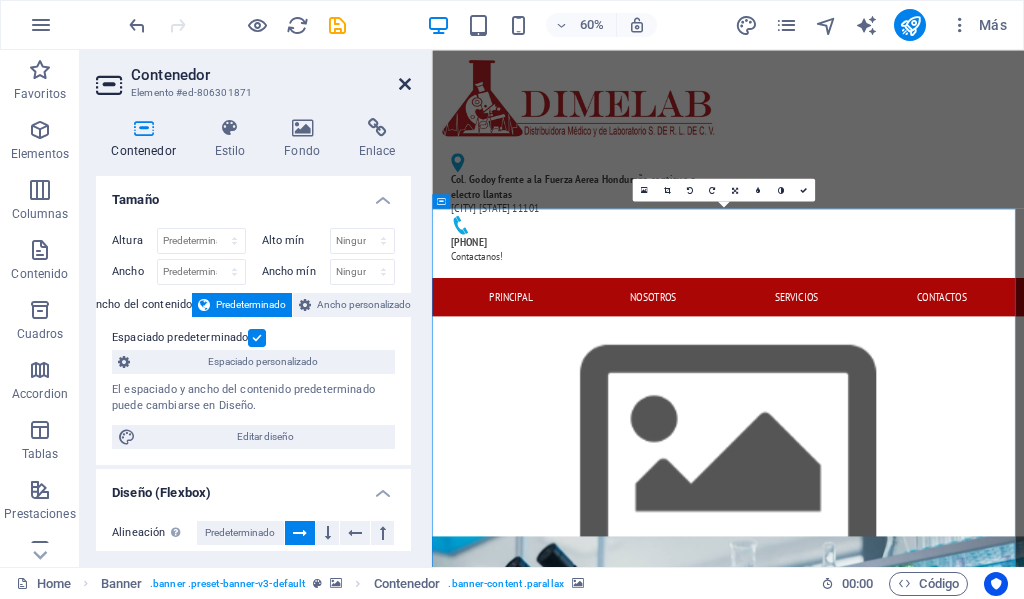 click at bounding box center (405, 84) 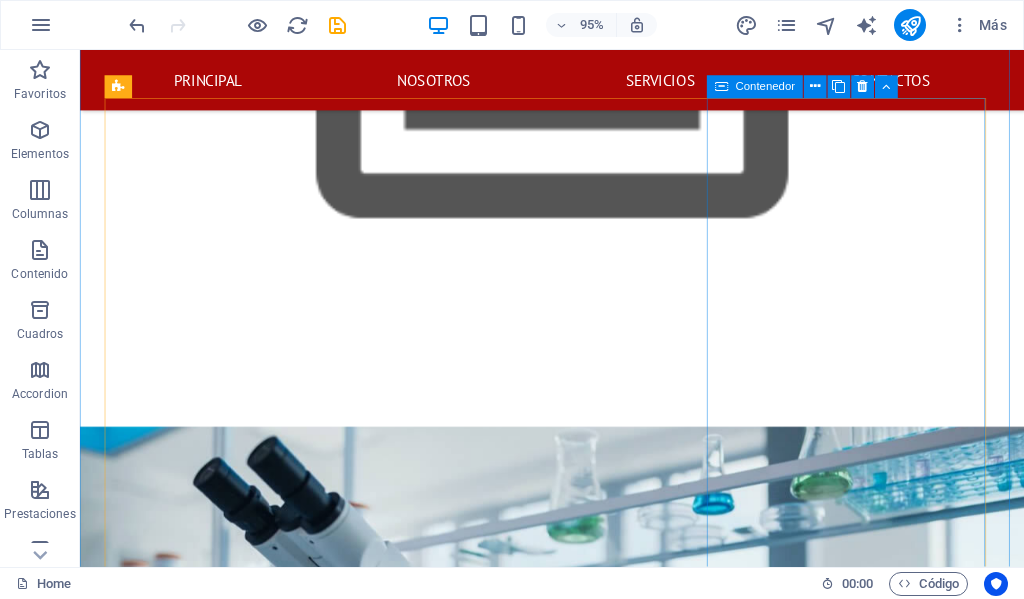 scroll, scrollTop: 800, scrollLeft: 0, axis: vertical 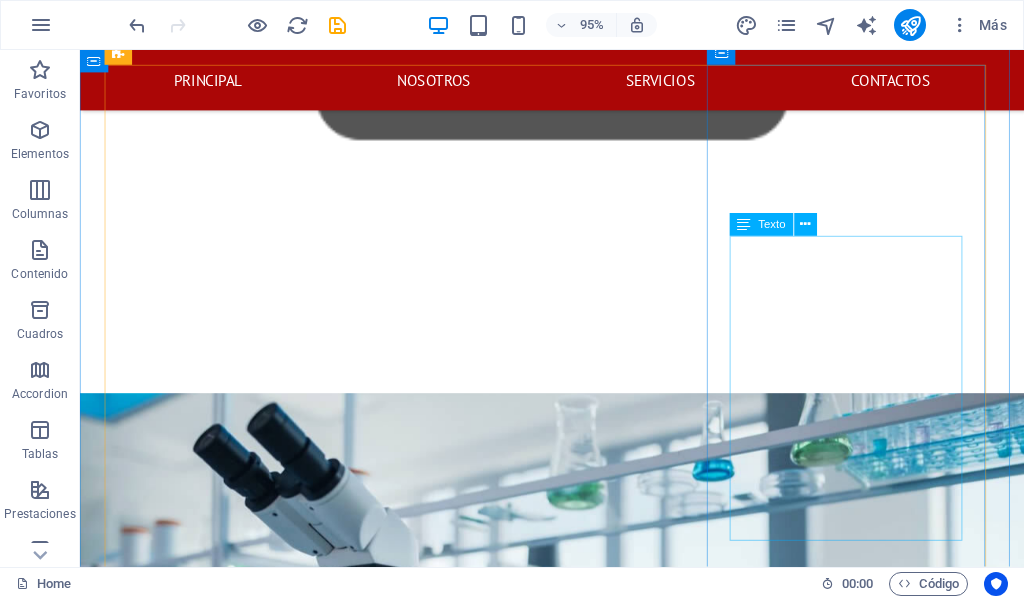 click on "Ofrecemos marcas líderes y exclusivas en el mundo como USA Scientific MEDITECH HIMEDIA Citotest Scientific HWLAB DLAB Scientific  ALL AMERICAN Statlab USA Leica  Fisher Scientific Heathonw -vee-gree  VWR Yamato  Mei Medical  Trummed  Cargille Lab.  Optica Educacional Benchmark scientific, Estas marcas garantizan calidad y precisión en todos nuestros productos e instrumentos de laboratorio." at bounding box center [577, 2028] 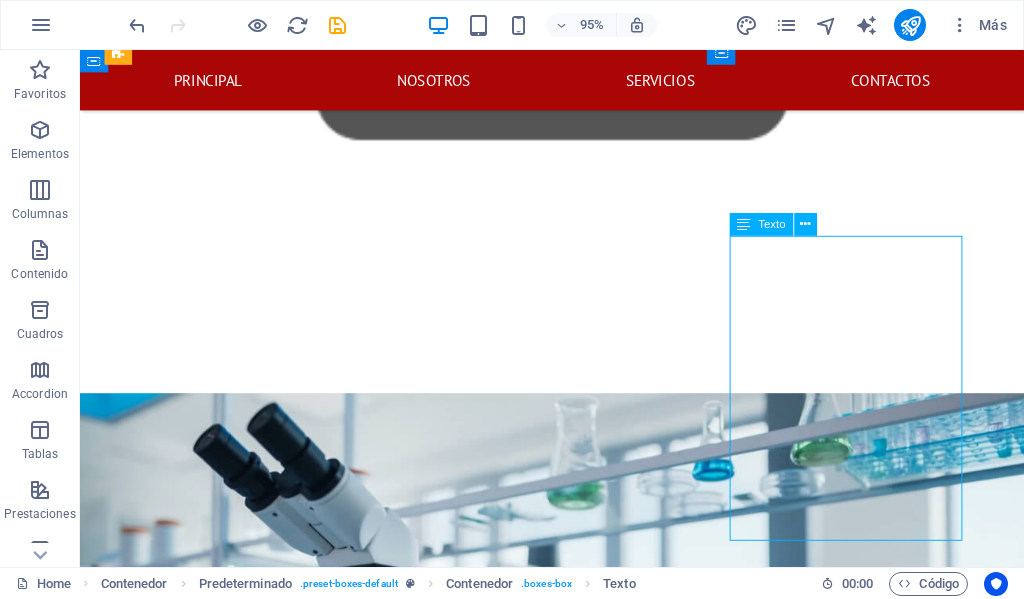click on "Ofrecemos marcas líderes y exclusivas en el mundo como USA Scientific MEDITECH HIMEDIA Citotest Scientific HWLAB DLAB Scientific  ALL AMERICAN Statlab USA Leica  Fisher Scientific Heathonw -vee-gree  VWR Yamato  Mei Medical  Trummed  Cargille Lab.  Optica Educacional Benchmark scientific, Estas marcas garantizan calidad y precisión en todos nuestros productos e instrumentos de laboratorio." at bounding box center (577, 2028) 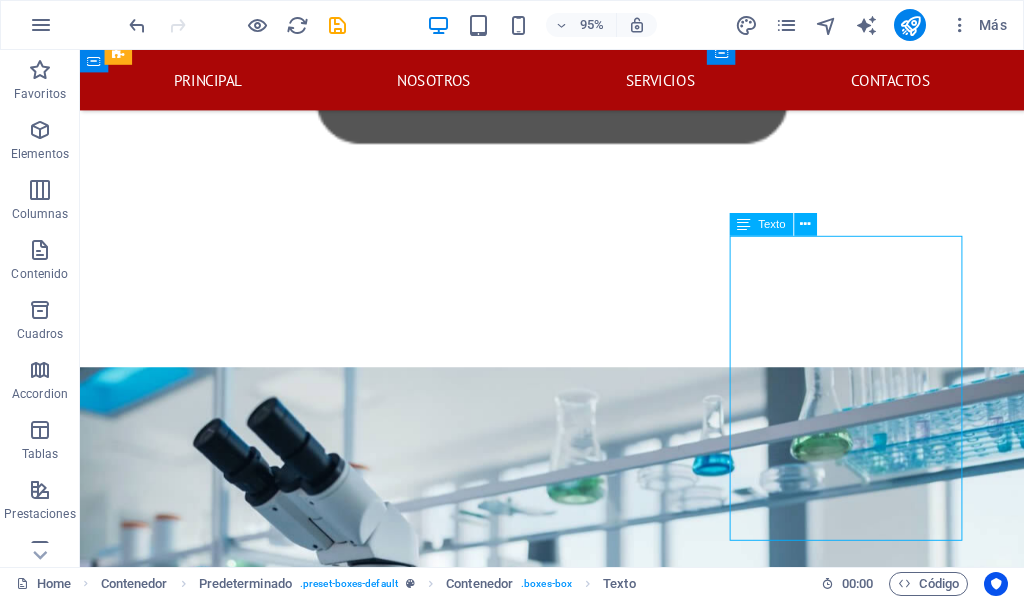 scroll, scrollTop: 964, scrollLeft: 0, axis: vertical 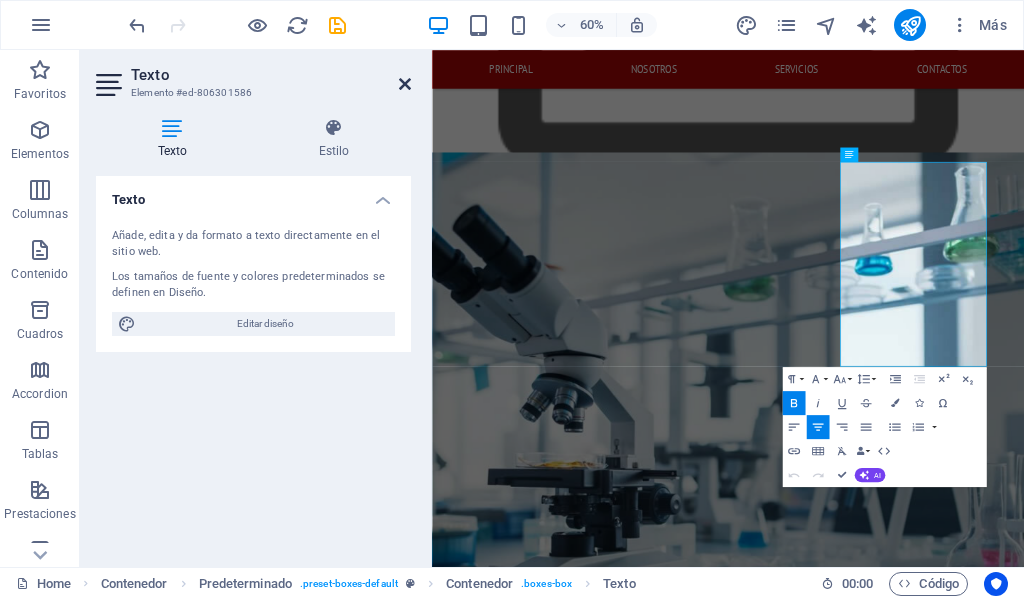 click at bounding box center (405, 84) 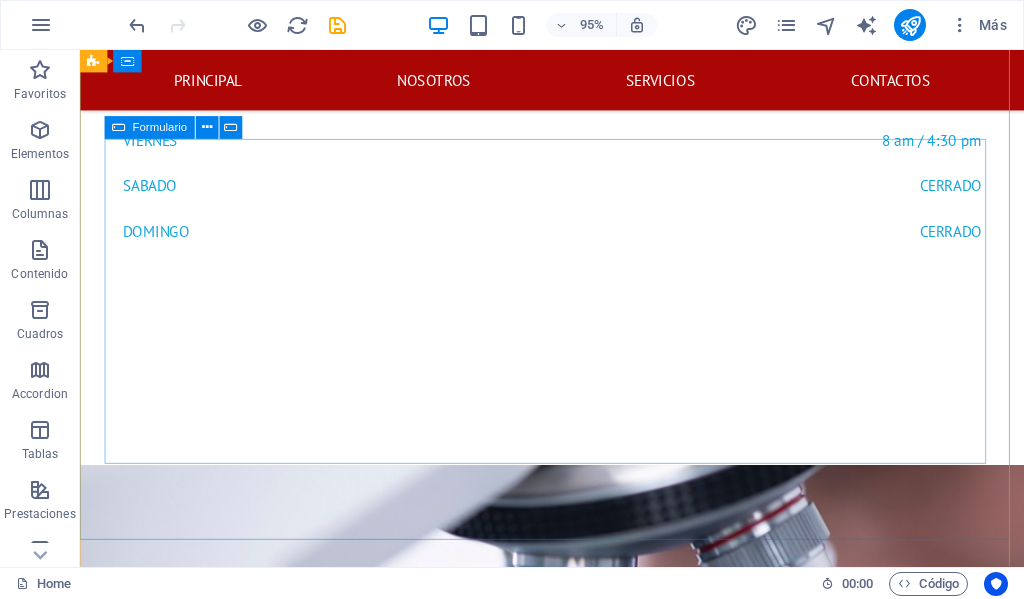 scroll, scrollTop: 3685, scrollLeft: 0, axis: vertical 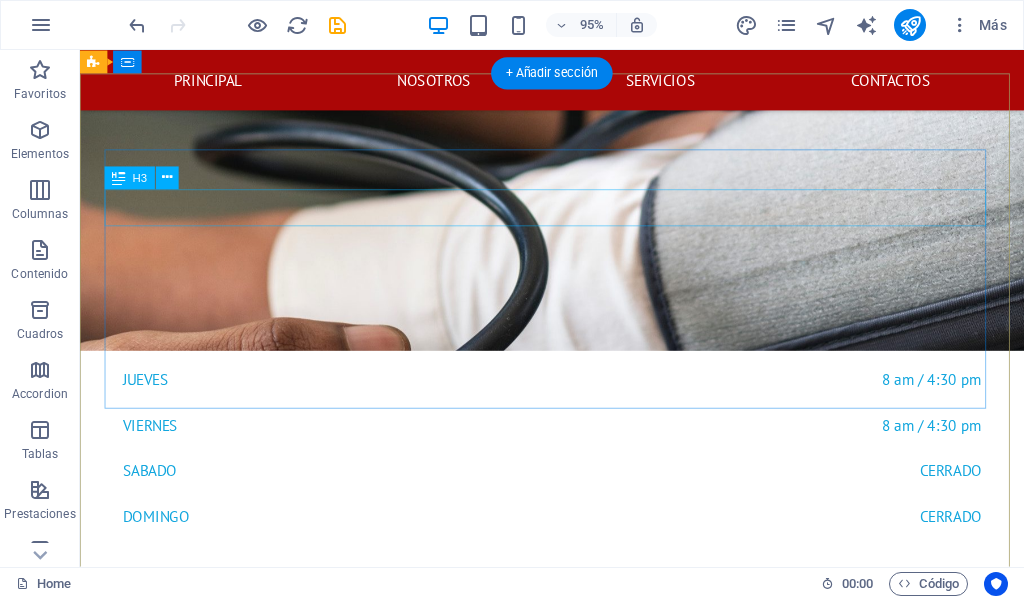 click on "ESTAREMOS FELICES DE AYUDARTE" at bounding box center (568, 2797) 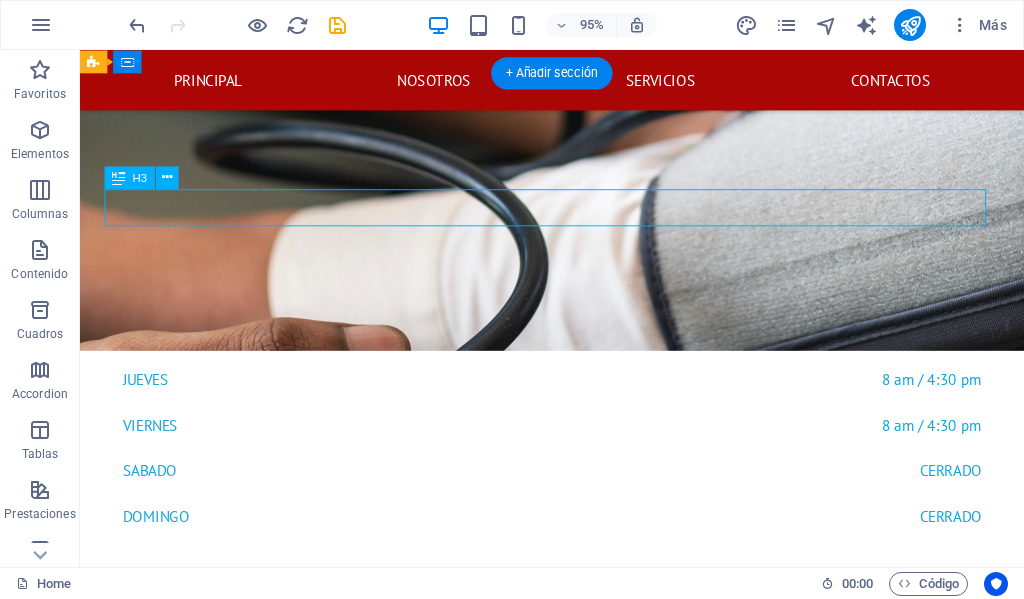 click on "ESTAREMOS FELICES DE AYUDARTE" at bounding box center (568, 2797) 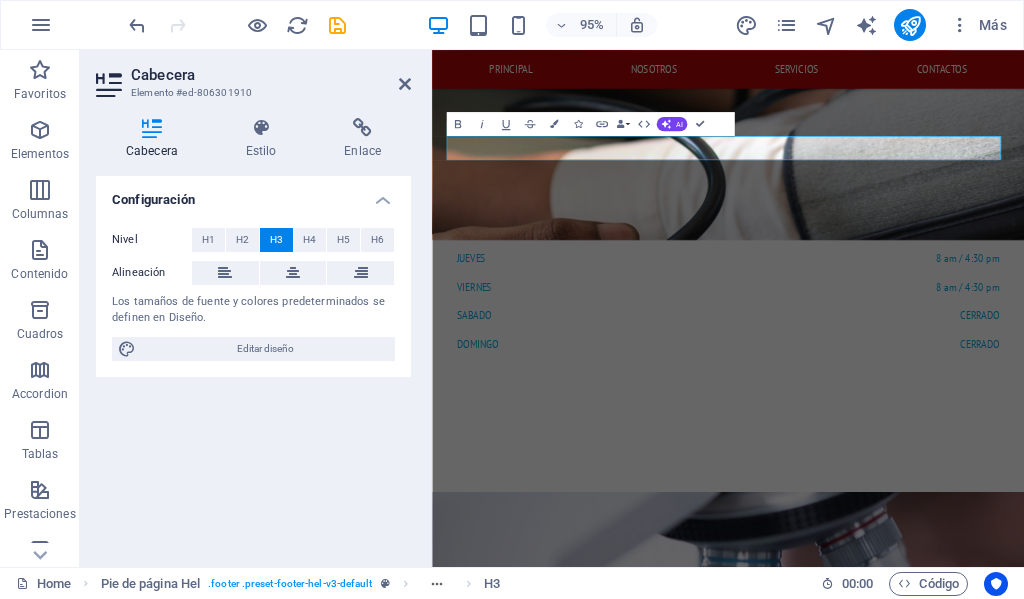 scroll, scrollTop: 3859, scrollLeft: 0, axis: vertical 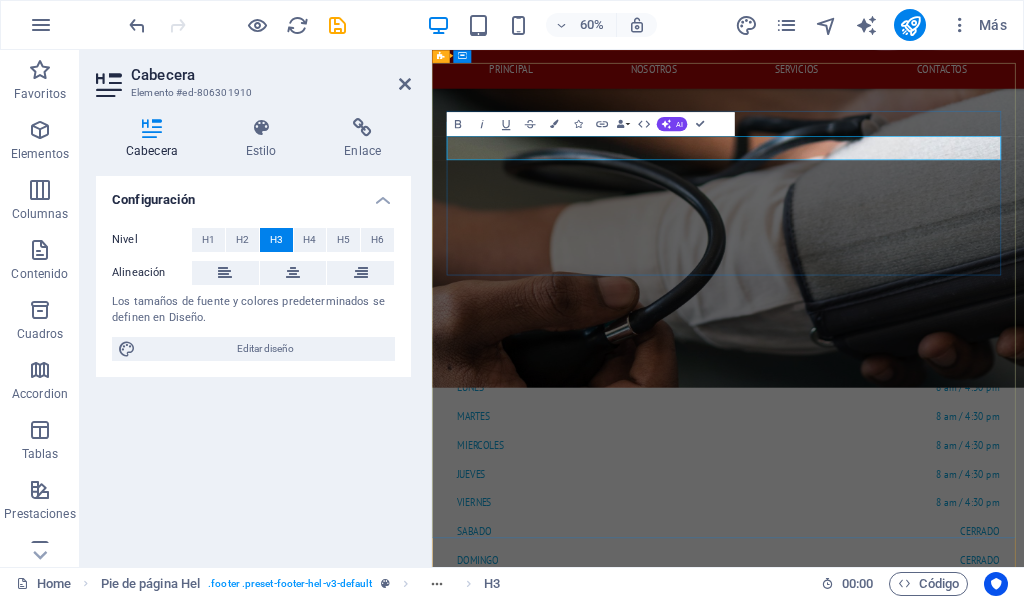 click on "ESTAREMOS FELICES DE AYUDARTE" at bounding box center [920, 3308] 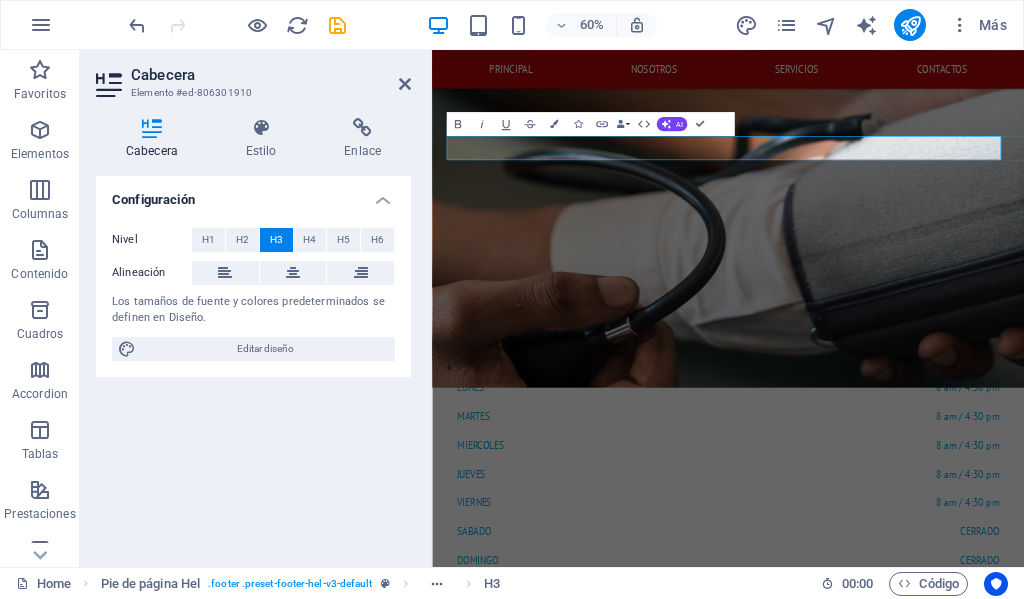drag, startPoint x: 888, startPoint y: 213, endPoint x: 804, endPoint y: 197, distance: 85.51023 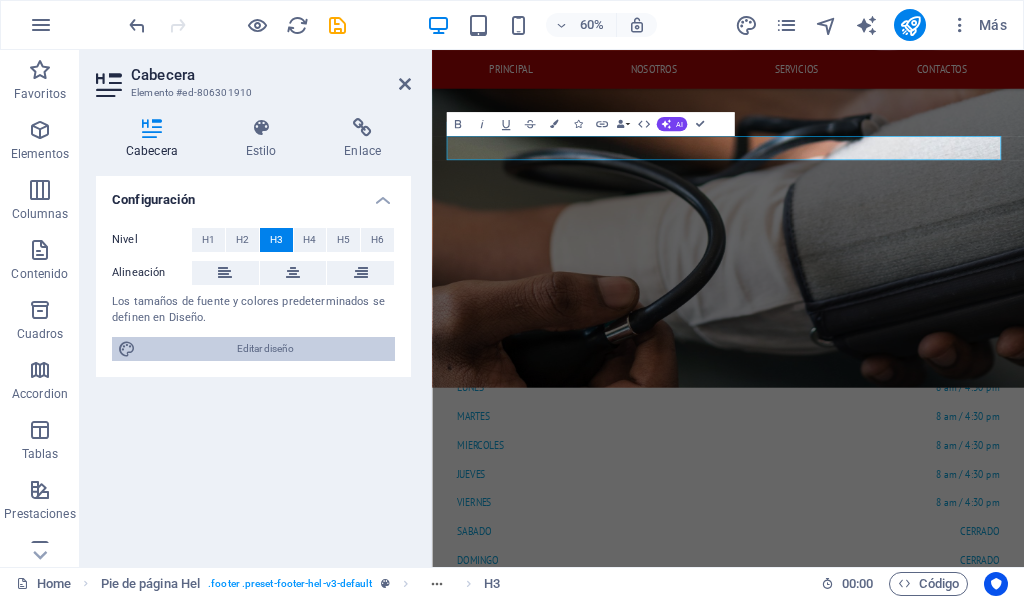 click on "Editar diseño" at bounding box center [265, 349] 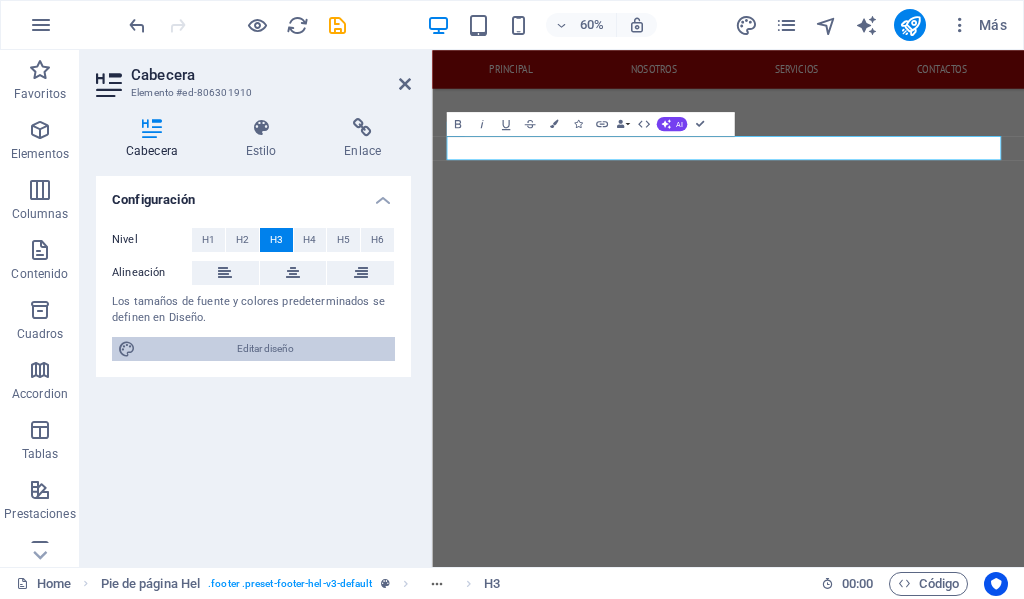 scroll, scrollTop: 3310, scrollLeft: 0, axis: vertical 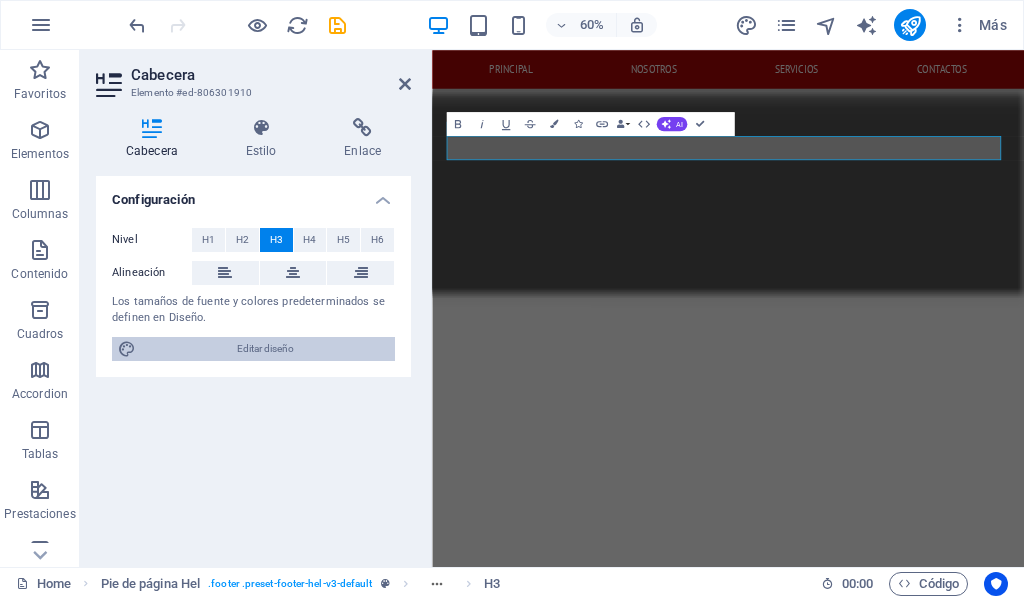 select on "px" 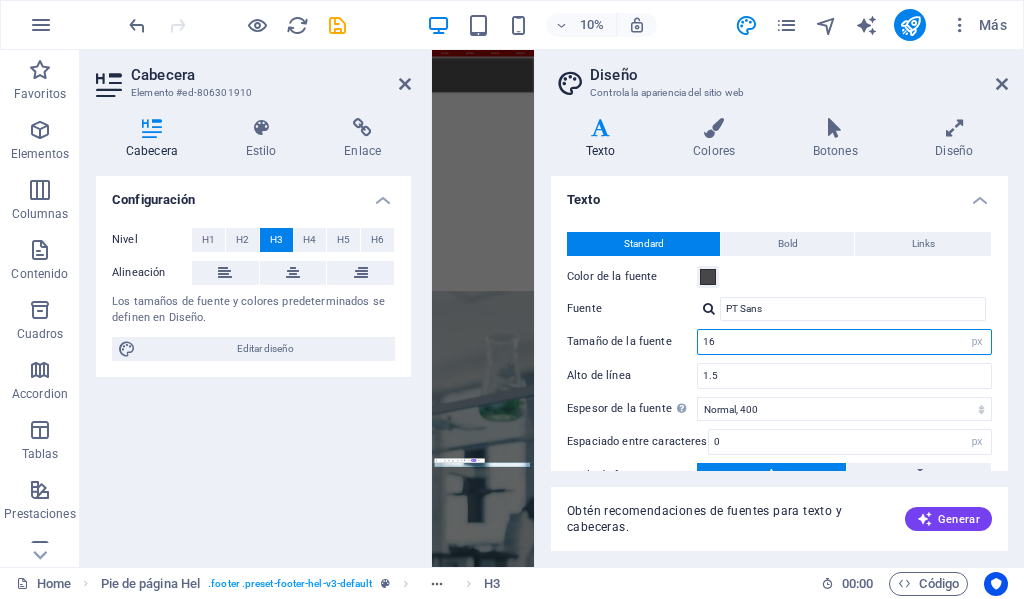 click on "16" at bounding box center [844, 342] 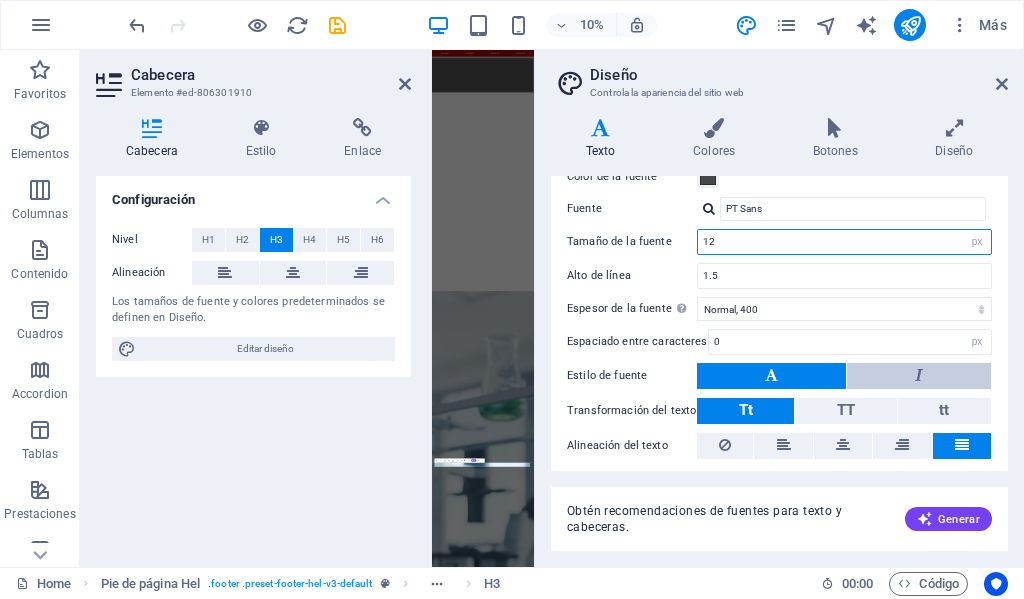 scroll, scrollTop: 161, scrollLeft: 0, axis: vertical 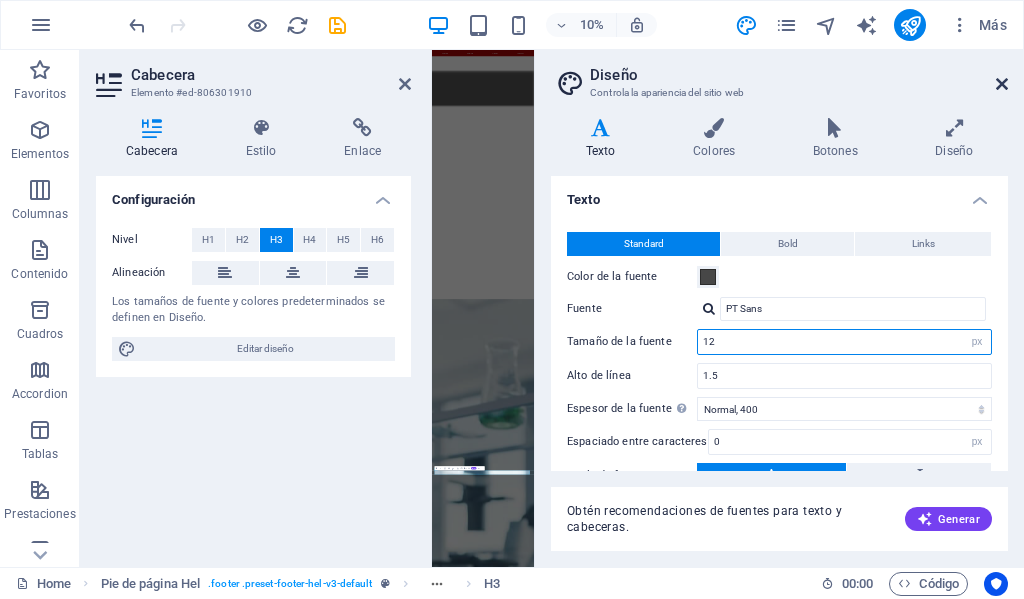 type on "12" 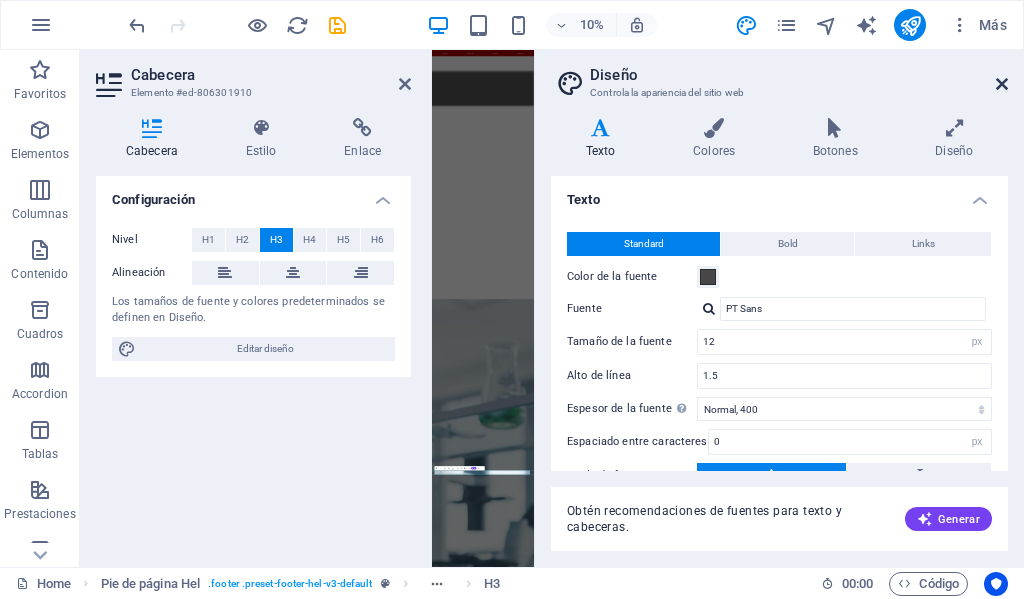 click at bounding box center (1002, 84) 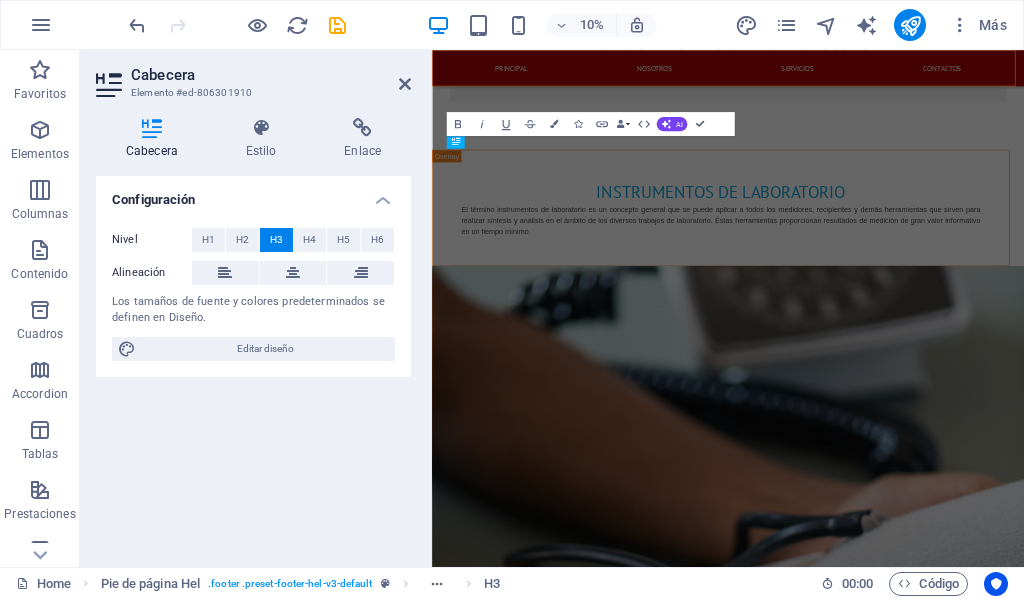 scroll, scrollTop: 3796, scrollLeft: 0, axis: vertical 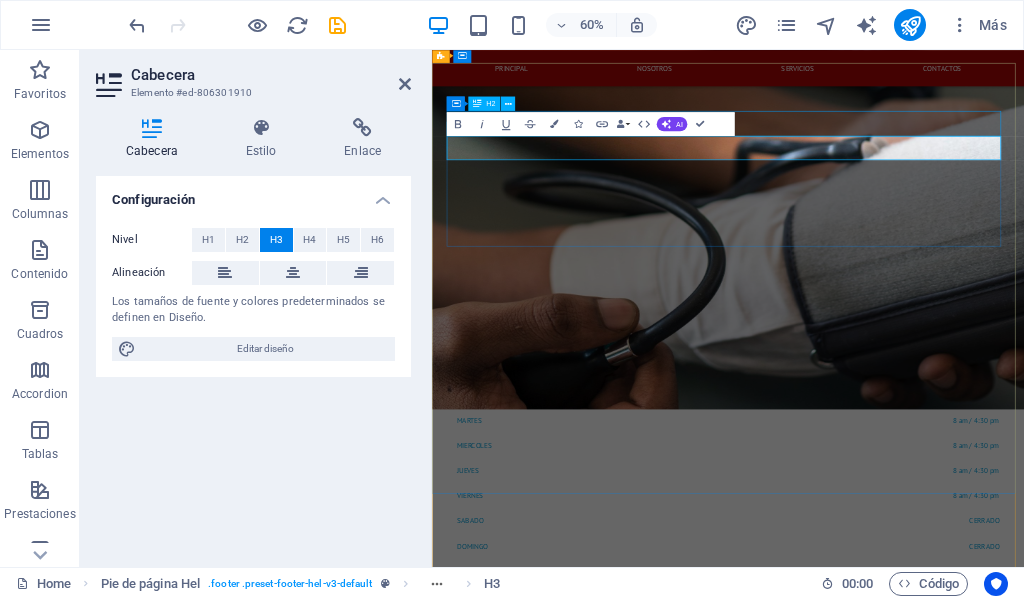 click on "CONTACTANOS" at bounding box center [920, 3239] 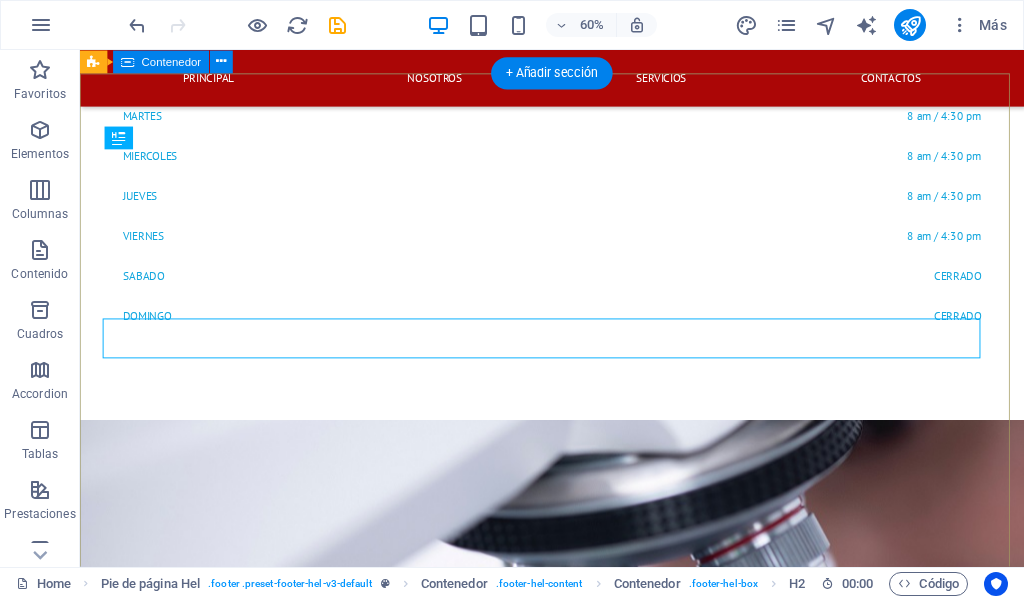 scroll, scrollTop: 3614, scrollLeft: 0, axis: vertical 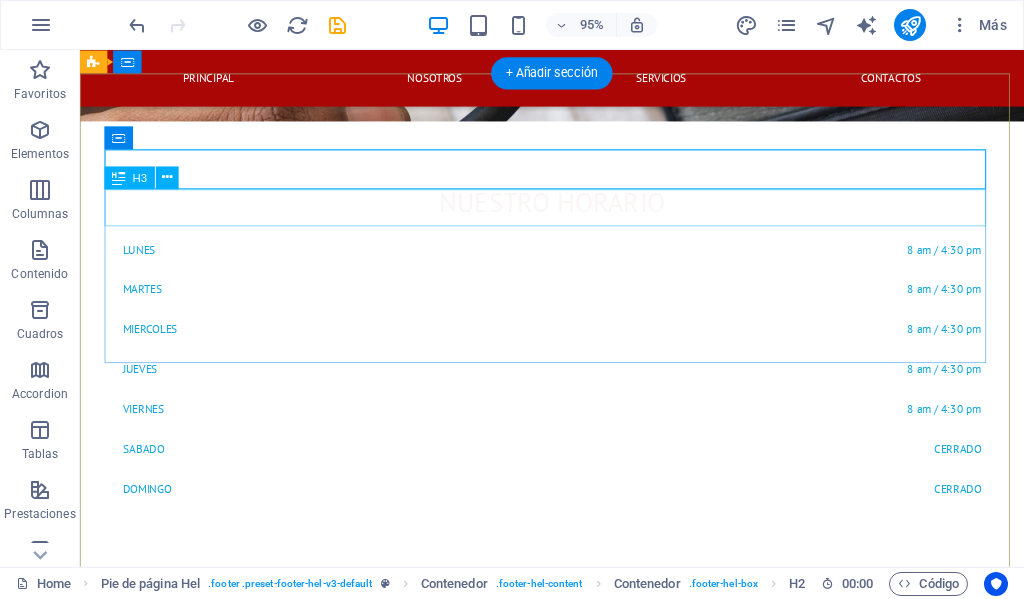 click on "ESTAREMOS FELICES DE AYUDARTE" at bounding box center [568, 2765] 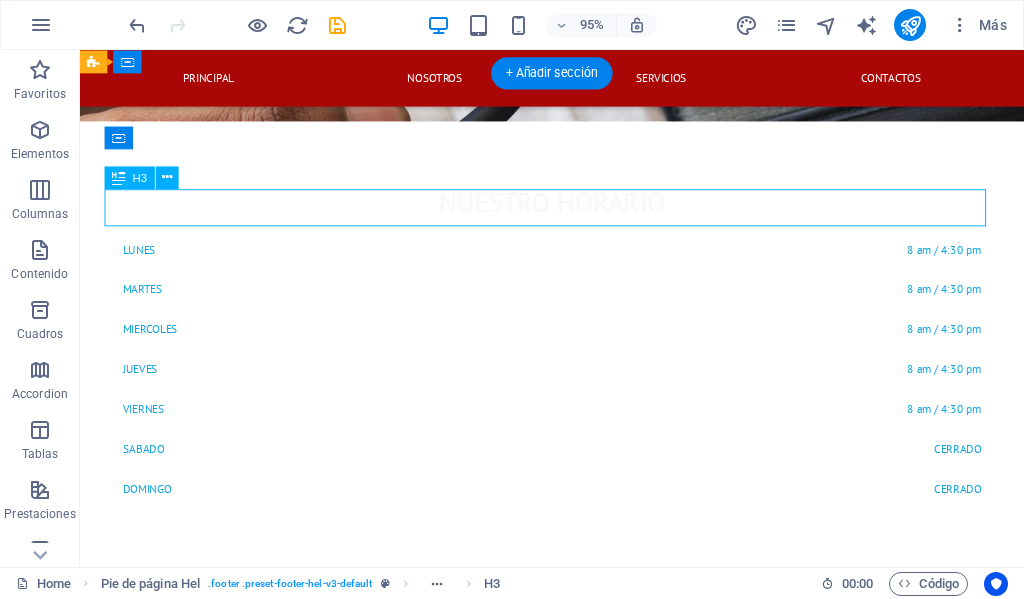 click on "ESTAREMOS FELICES DE AYUDARTE" at bounding box center (568, 2765) 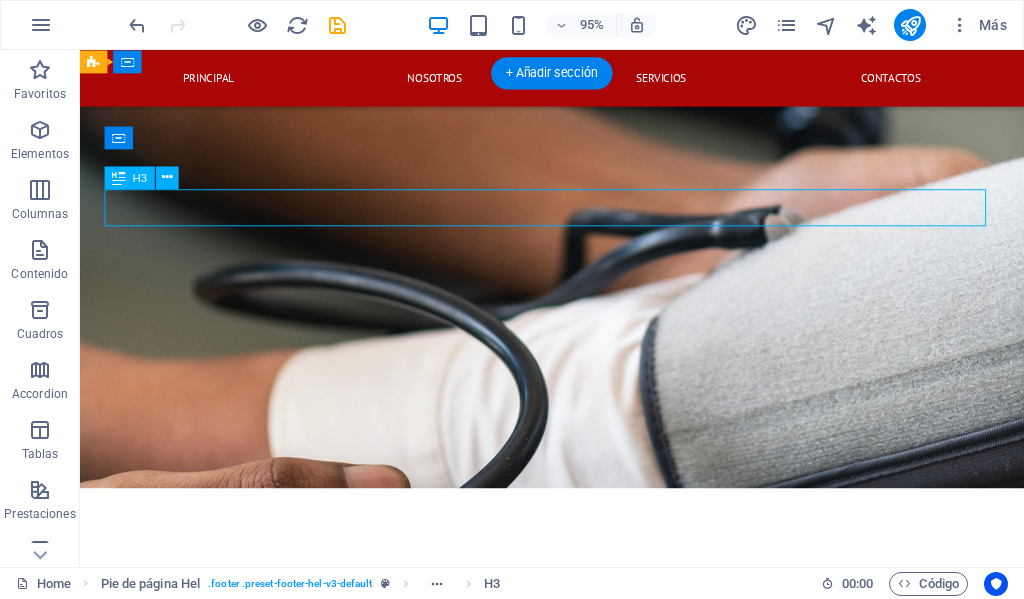 scroll, scrollTop: 3796, scrollLeft: 0, axis: vertical 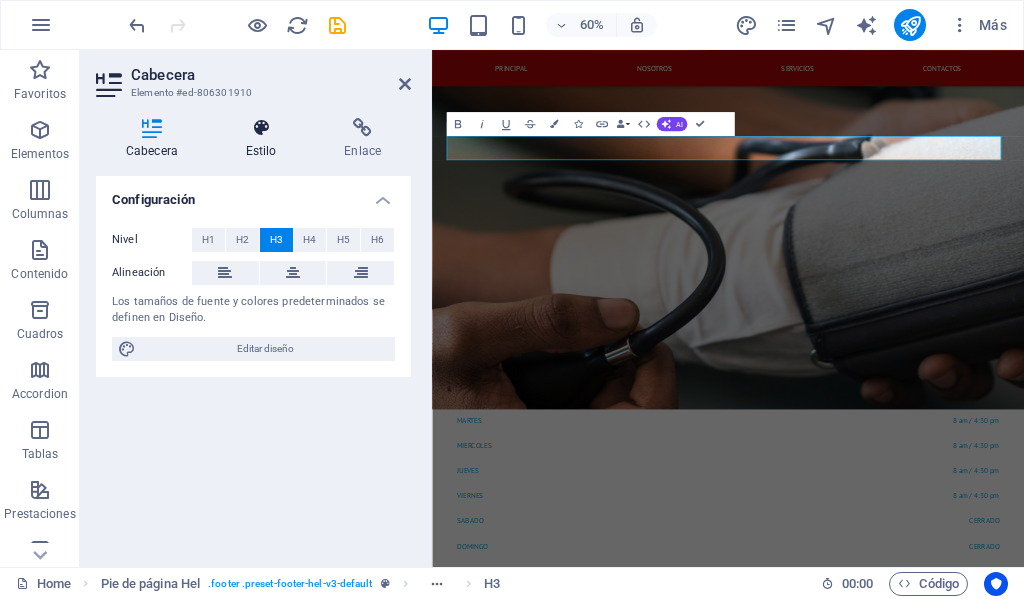 click at bounding box center (261, 128) 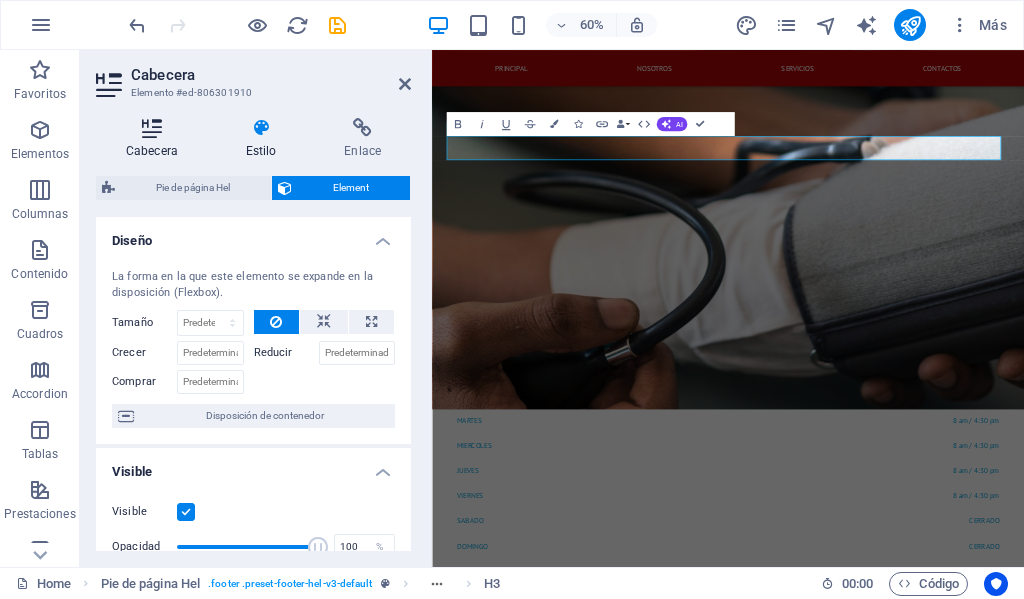 click at bounding box center [152, 128] 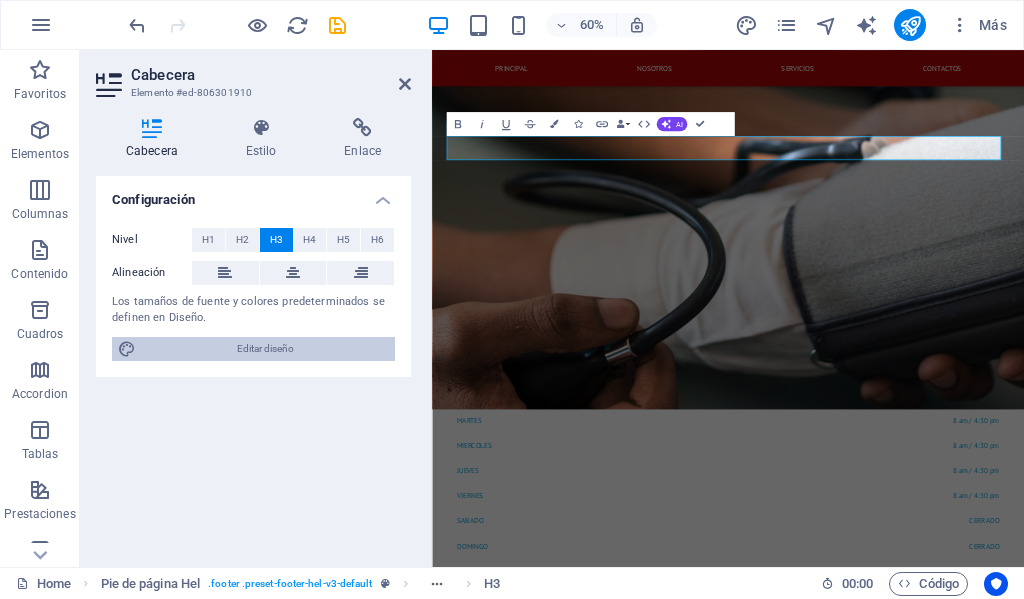 click on "Editar diseño" at bounding box center [265, 349] 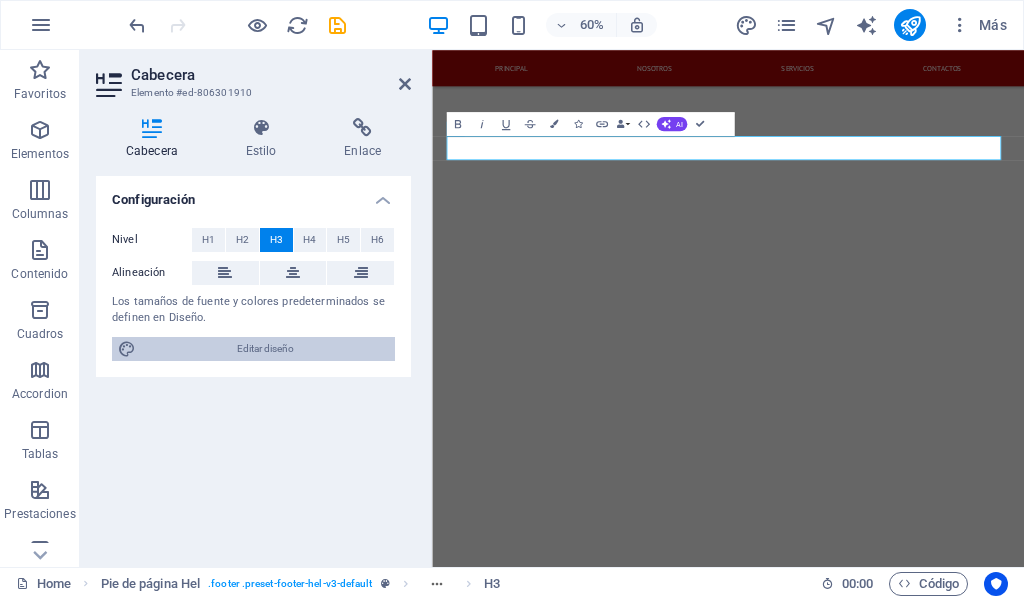 scroll, scrollTop: 3173, scrollLeft: 0, axis: vertical 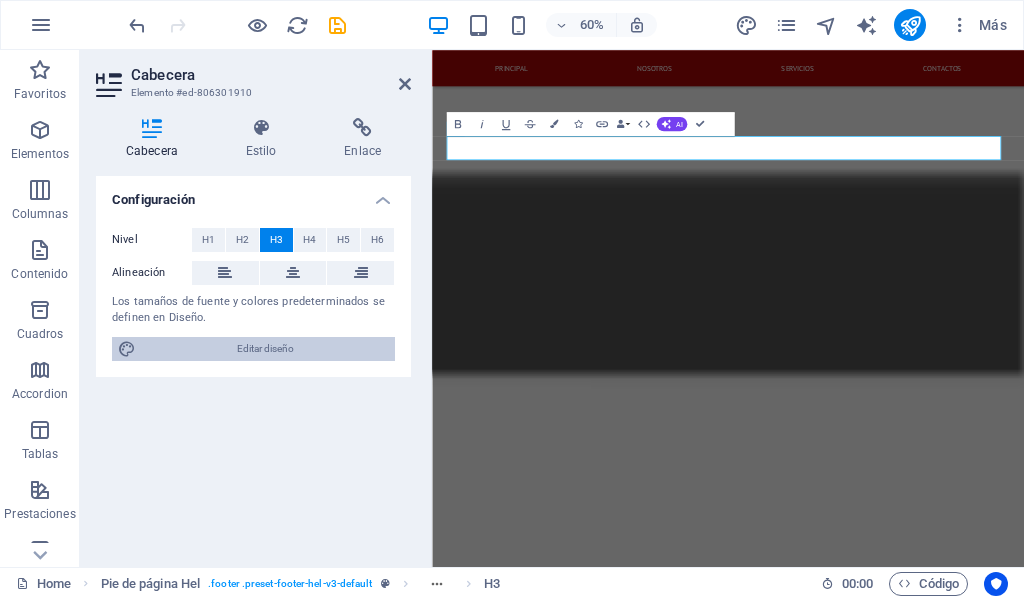 select on "px" 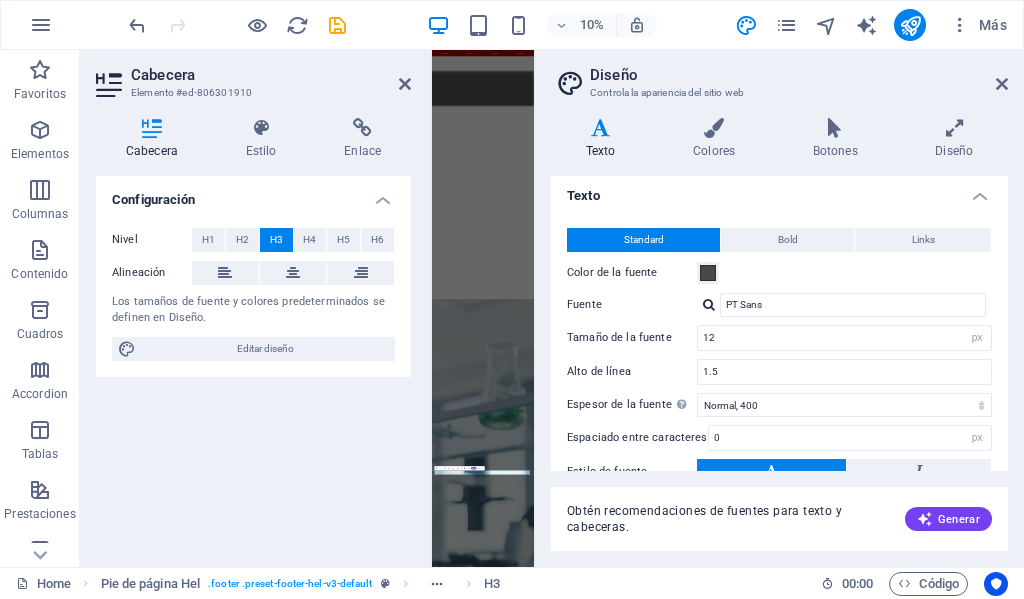 scroll, scrollTop: 0, scrollLeft: 0, axis: both 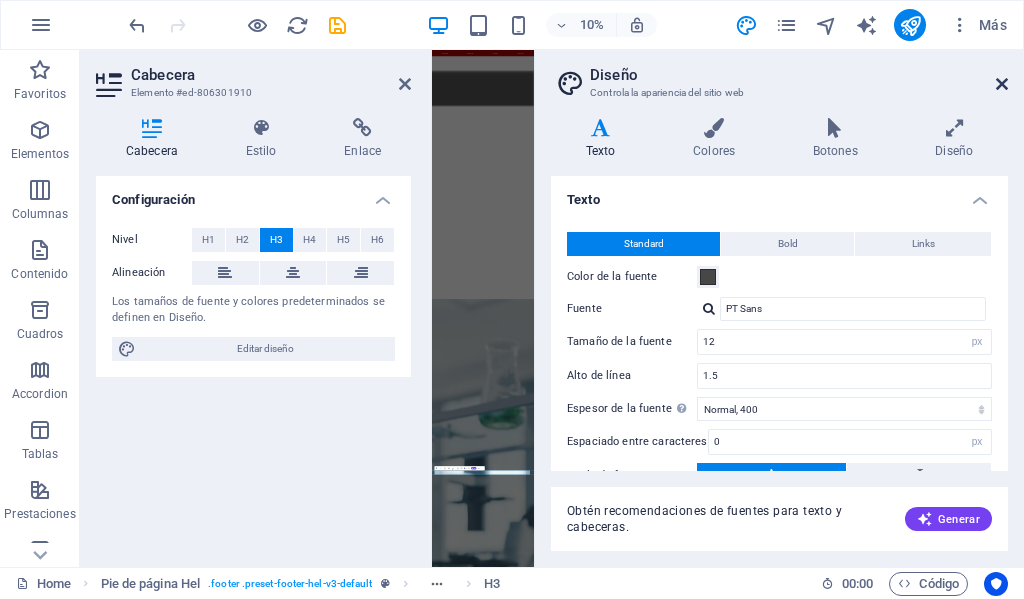 click at bounding box center [1002, 84] 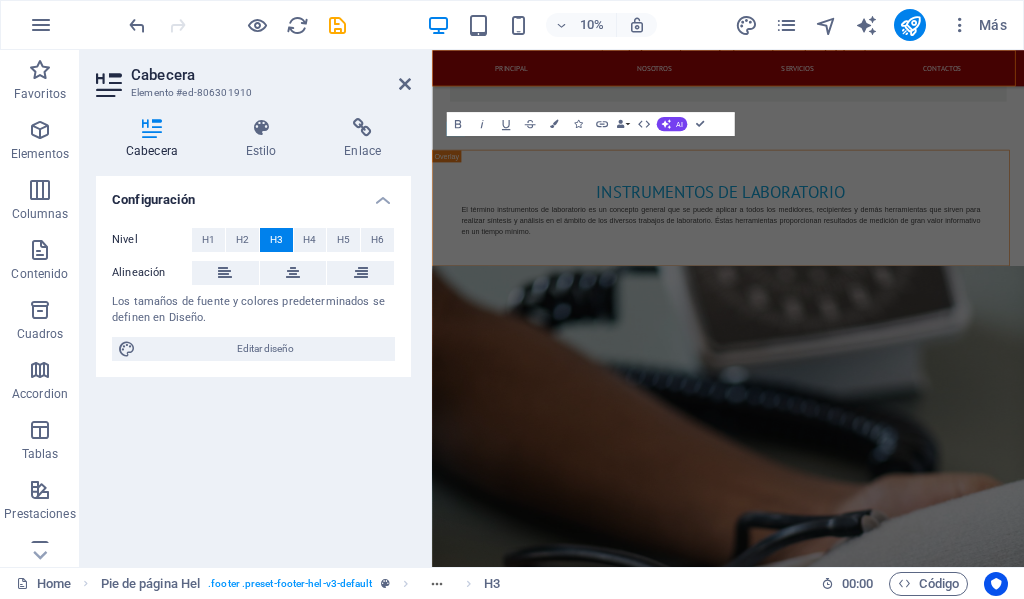 scroll, scrollTop: 3796, scrollLeft: 0, axis: vertical 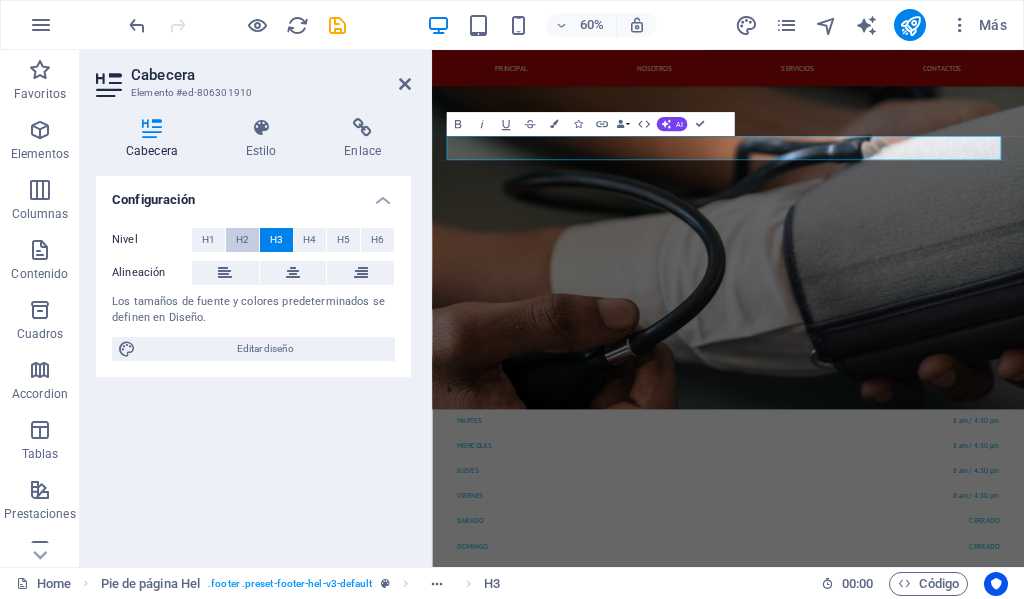 click on "H2" at bounding box center [242, 240] 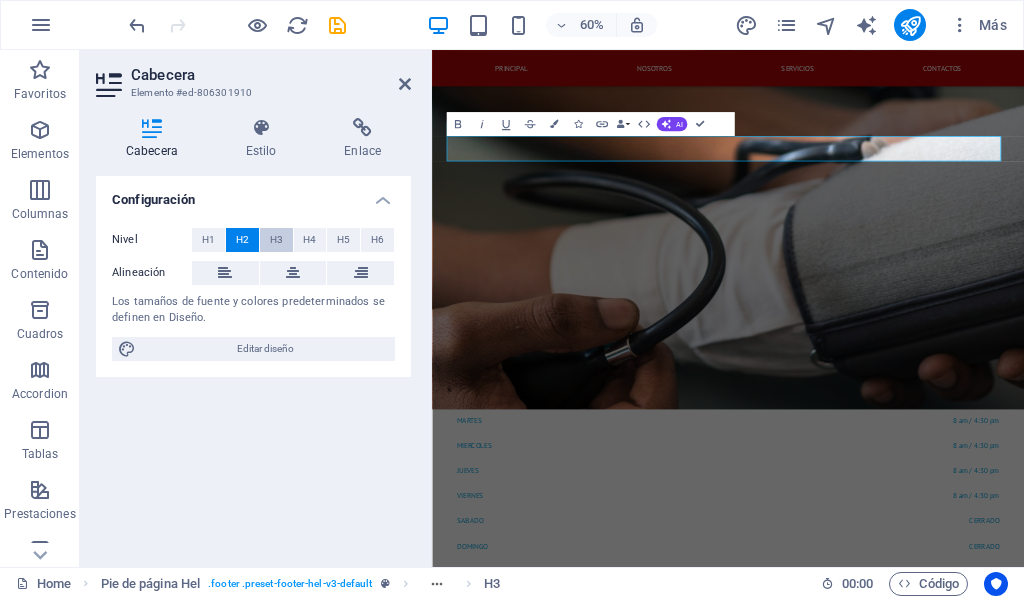 click on "H3" at bounding box center [276, 240] 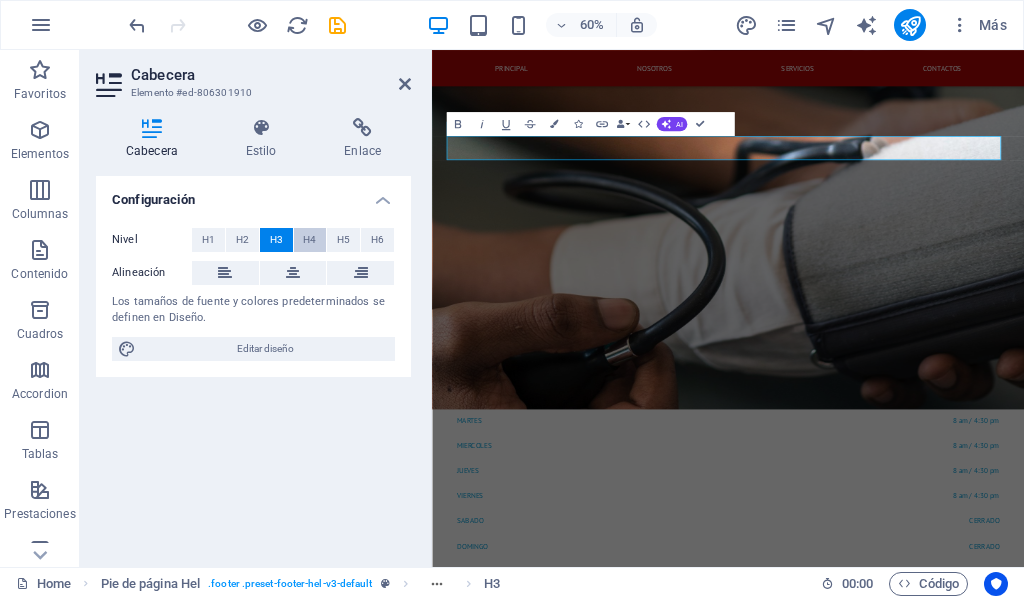 click on "H4" at bounding box center [309, 240] 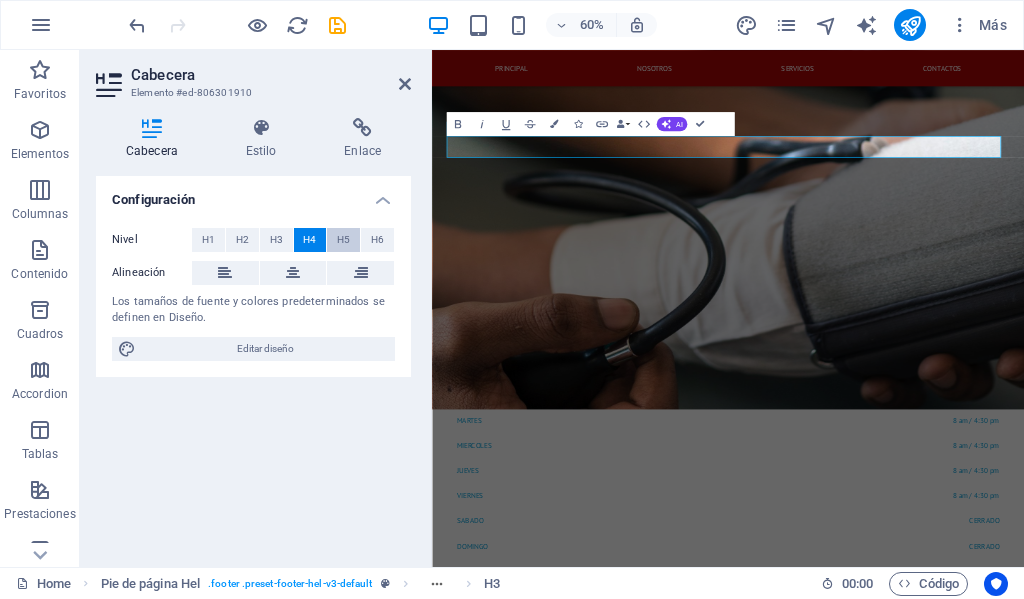click on "H5" at bounding box center (343, 240) 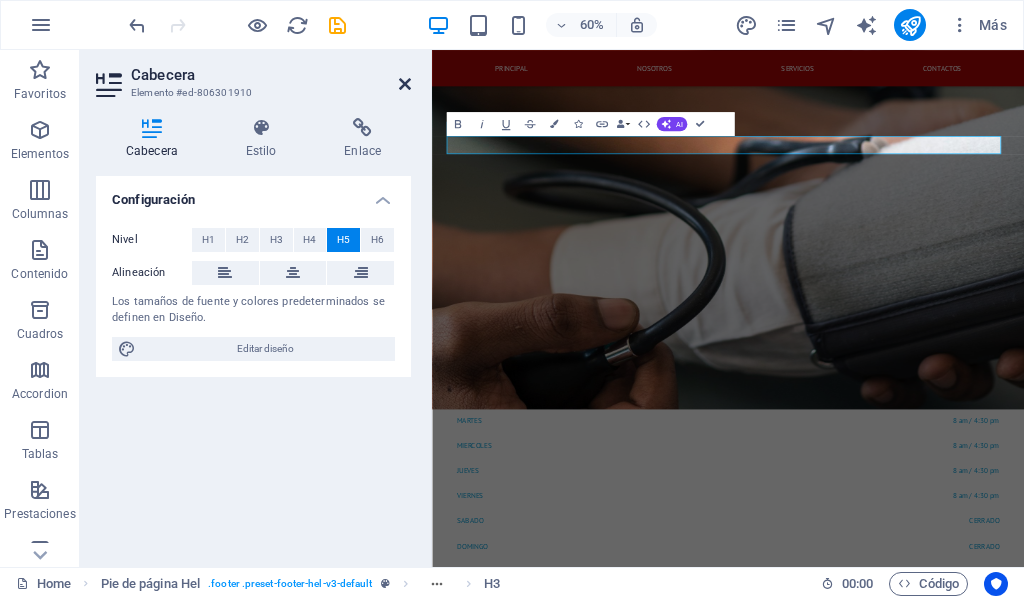 click at bounding box center [405, 84] 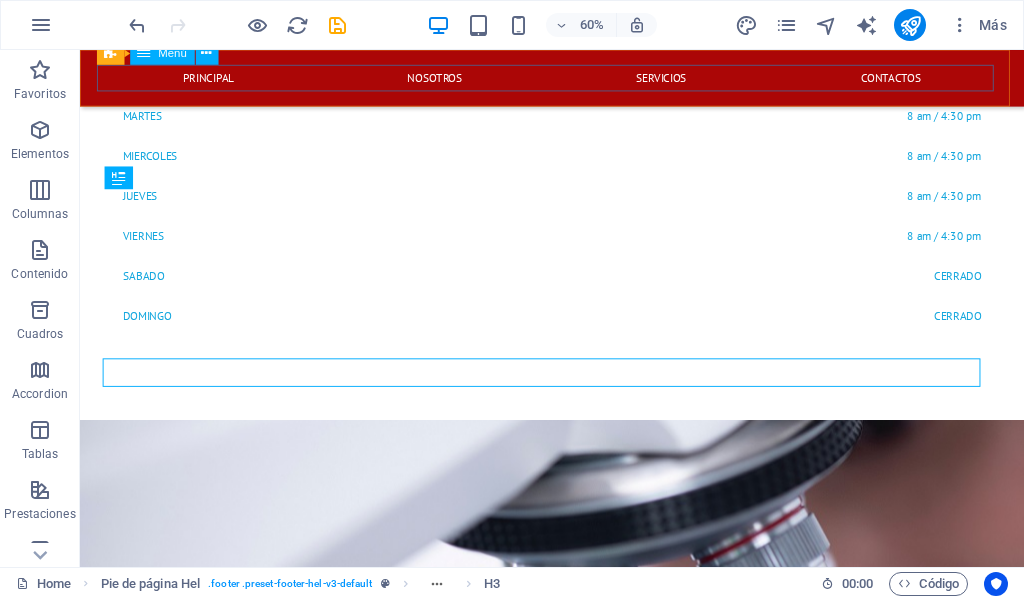 scroll, scrollTop: 3614, scrollLeft: 0, axis: vertical 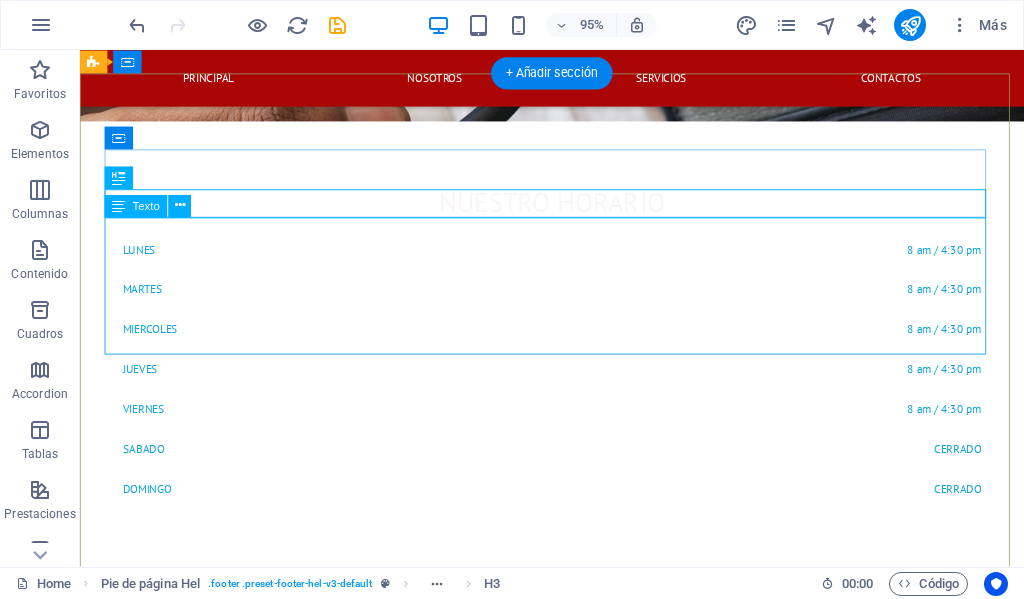 click on "DIMELAB Col. Godoy frente a la Fuerza Aerea Hondureña contiguo a electro llantas ,  Comayaguela M.D.C.   11101 504 2213-1412   dimelab@hotmail.com ventas@dimelab.net lunes a viernes: 8am - 4:30pm" at bounding box center (568, 2847) 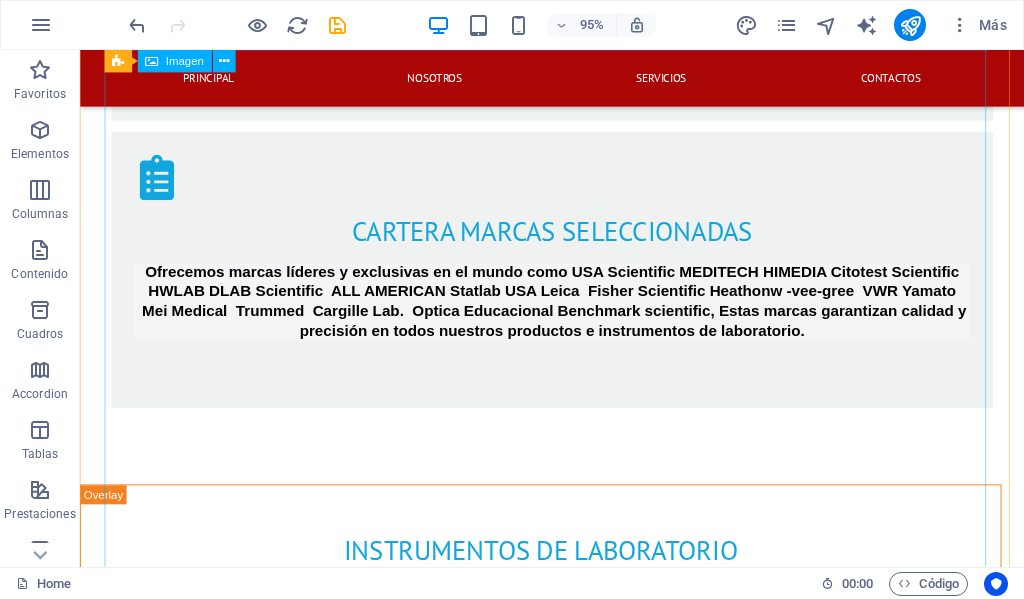 scroll, scrollTop: 2331, scrollLeft: 0, axis: vertical 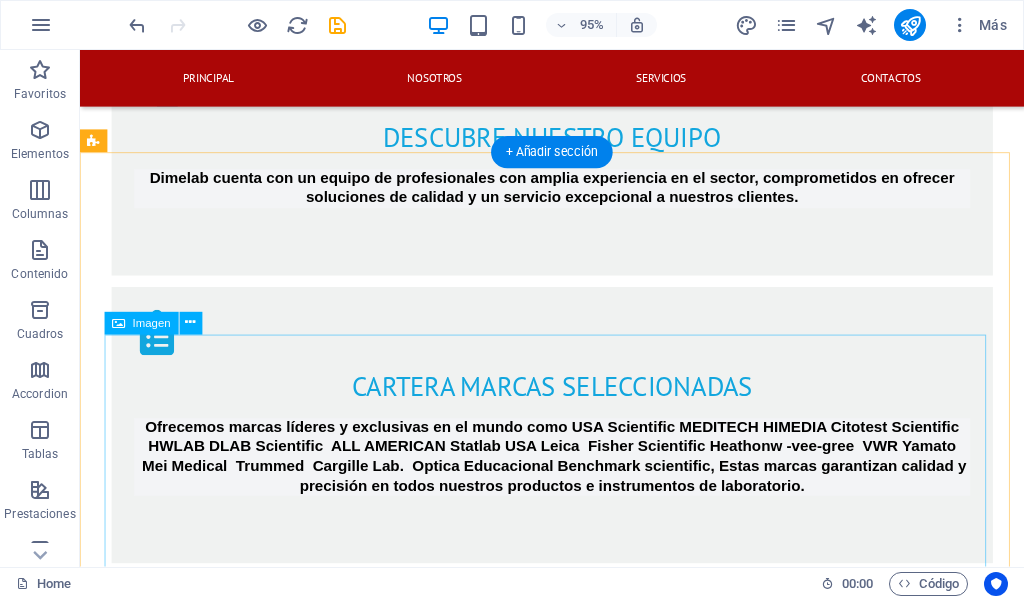 click at bounding box center (577, 3329) 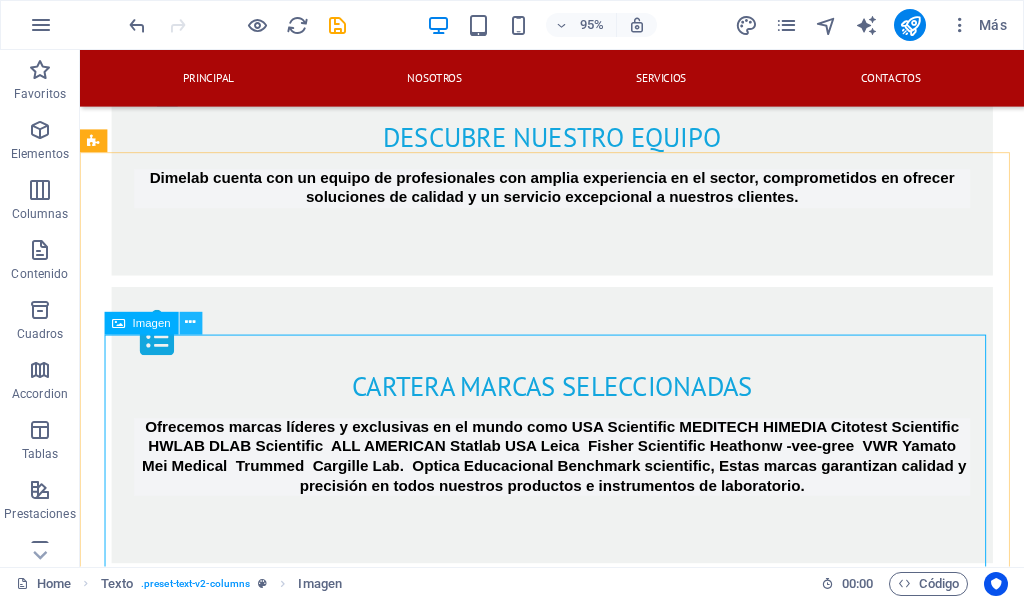 click at bounding box center [190, 323] 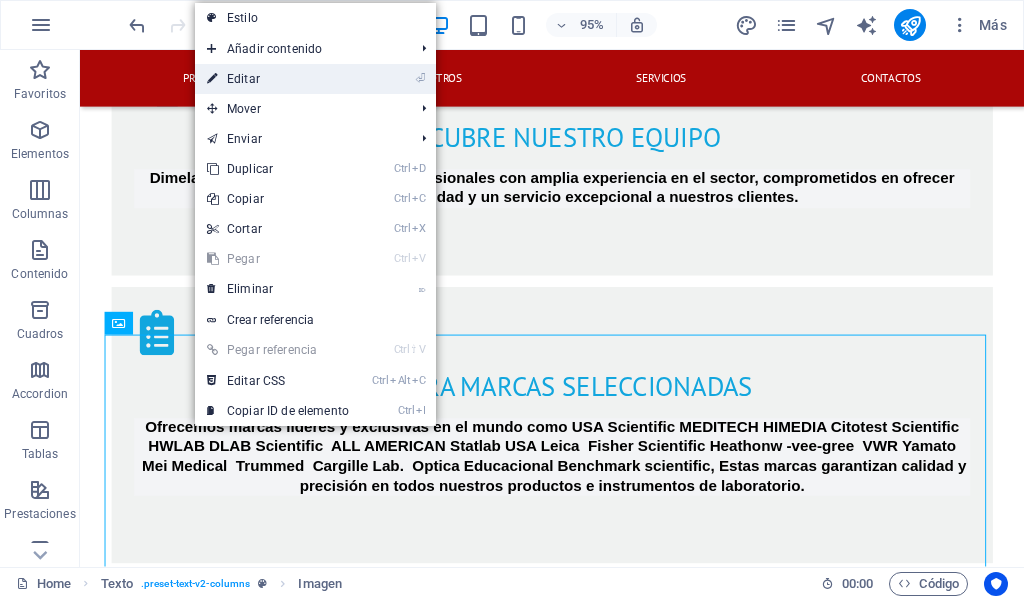 click on "⏎  Editar" at bounding box center (278, 79) 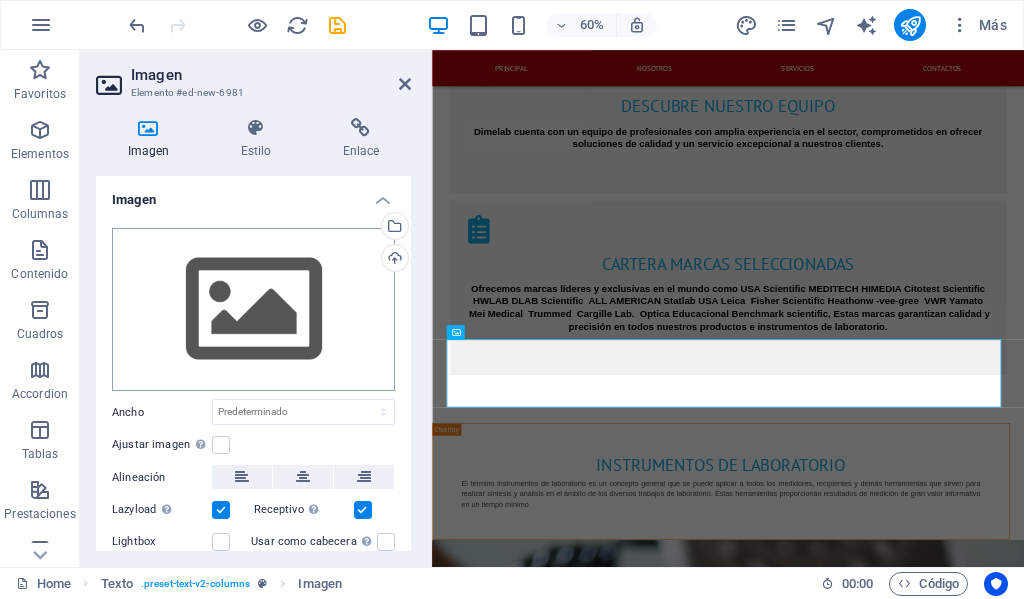 scroll, scrollTop: 97, scrollLeft: 0, axis: vertical 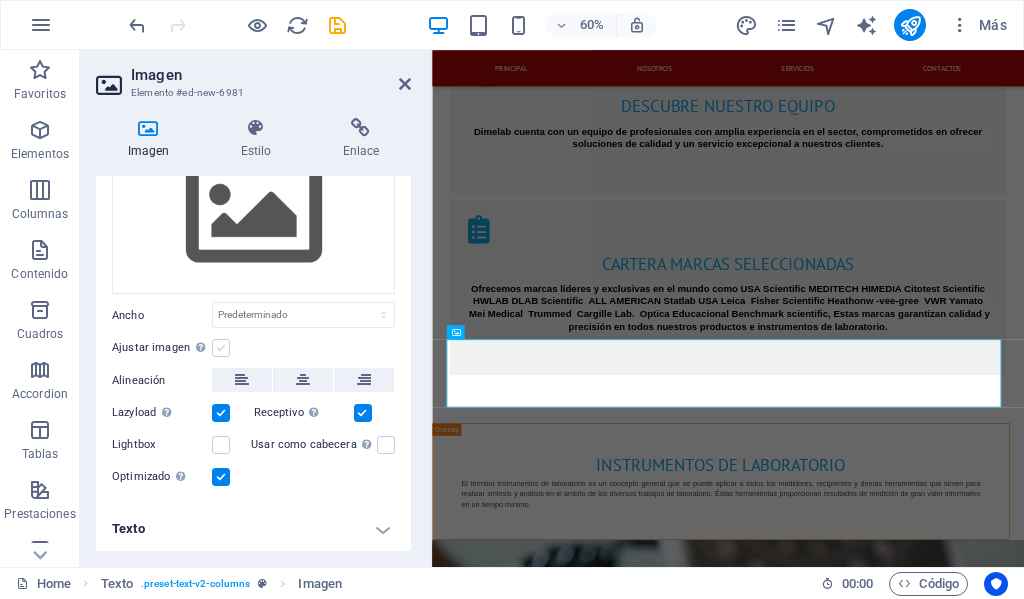 click at bounding box center (221, 348) 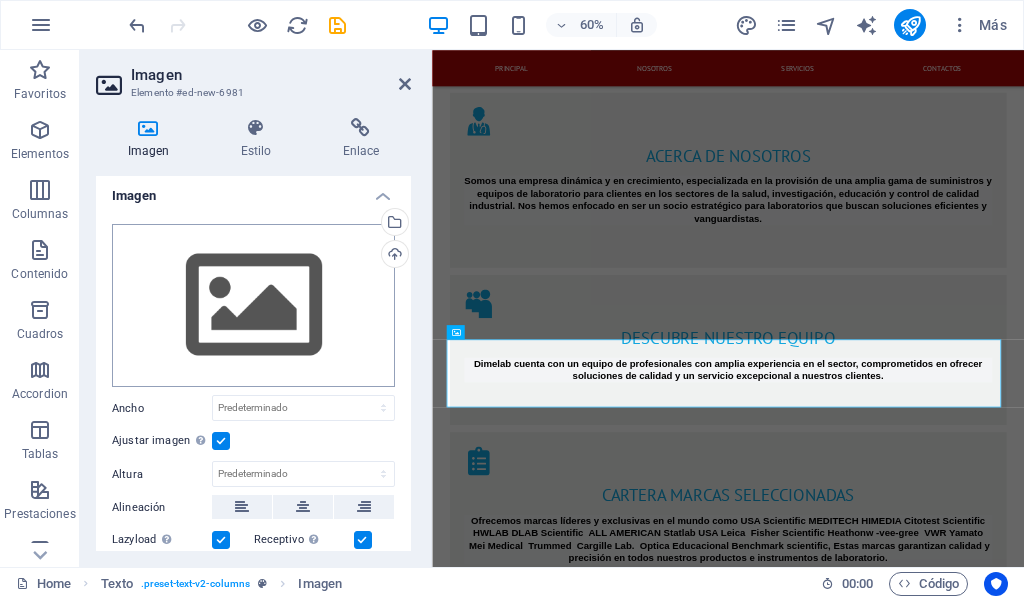scroll, scrollTop: 0, scrollLeft: 0, axis: both 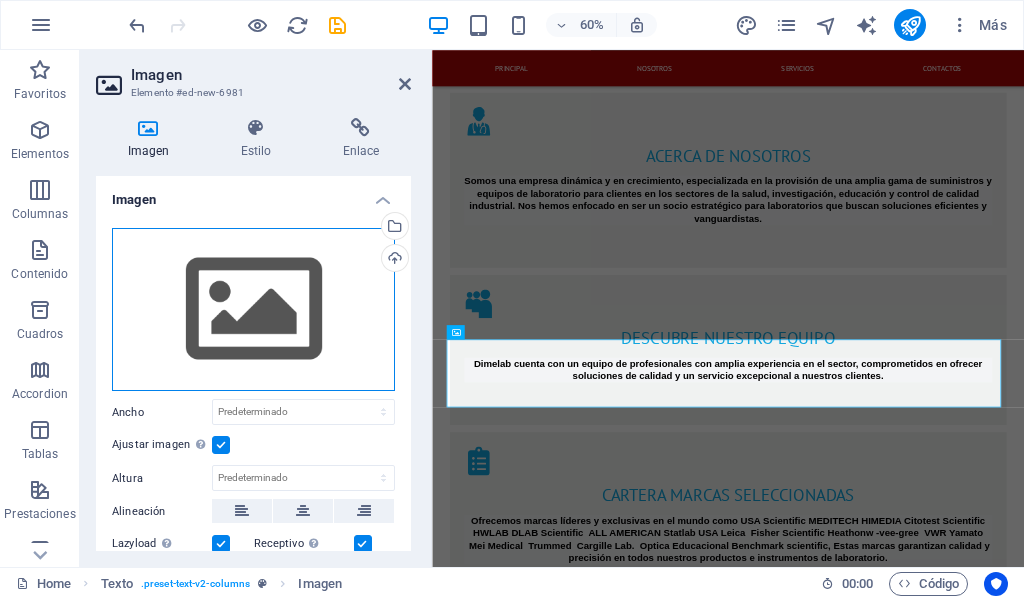 click on "Arrastra archivos aquí, haz clic para escoger archivos o  selecciona archivos de Archivos o de nuestra galería gratuita de fotos y vídeos" at bounding box center [253, 310] 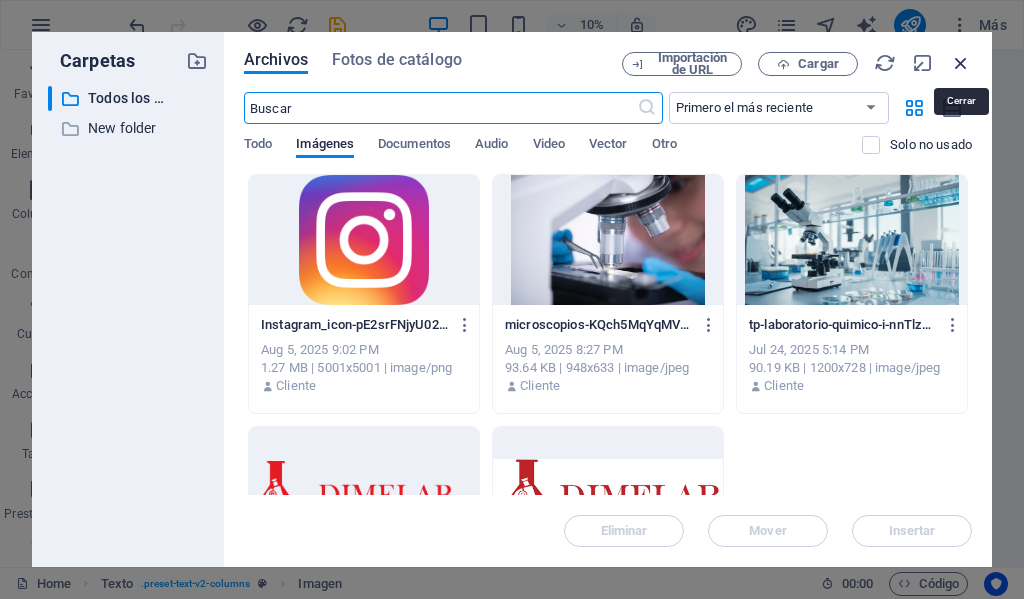 click at bounding box center (961, 63) 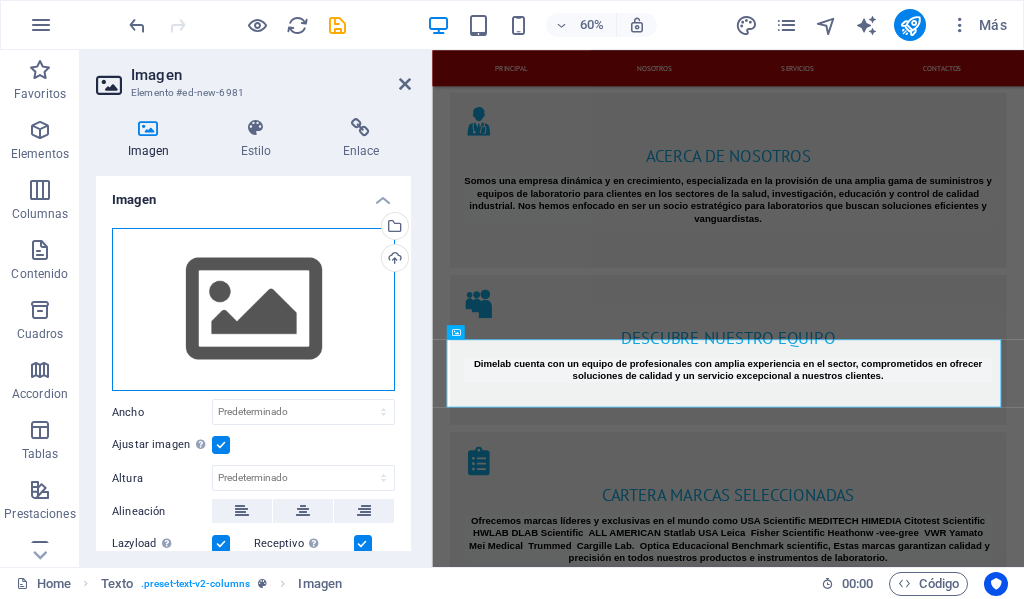 click on "Arrastra archivos aquí, haz clic para escoger archivos o  selecciona archivos de Archivos o de nuestra galería gratuita de fotos y vídeos" at bounding box center (253, 310) 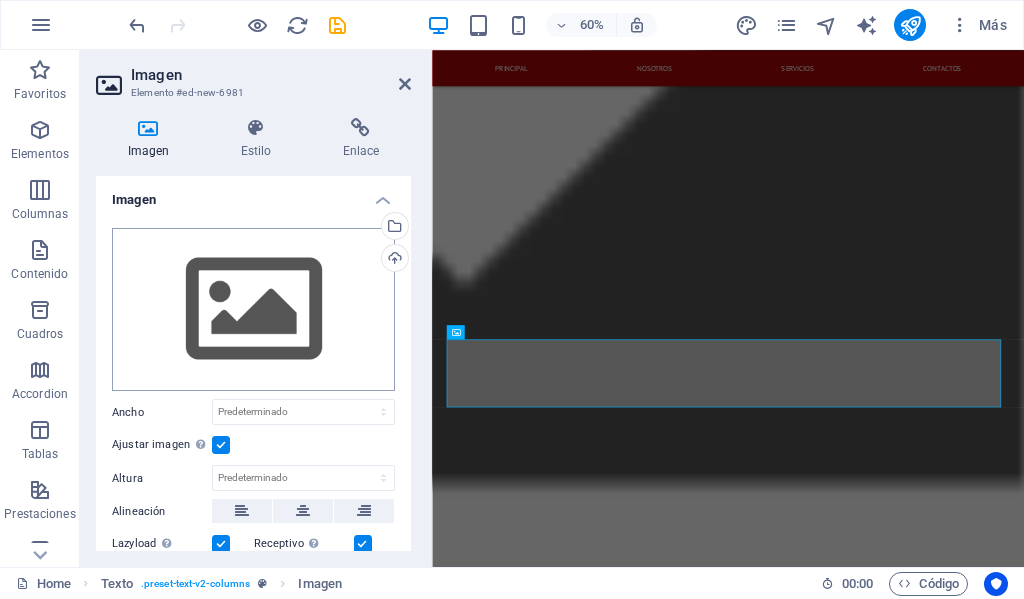 scroll, scrollTop: 2363, scrollLeft: 0, axis: vertical 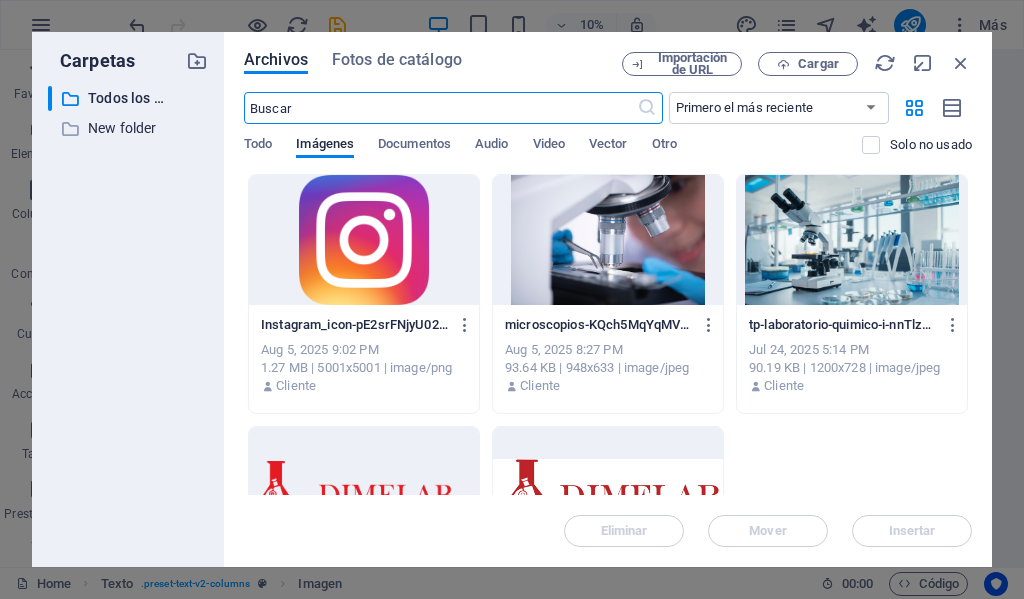 click at bounding box center (364, 240) 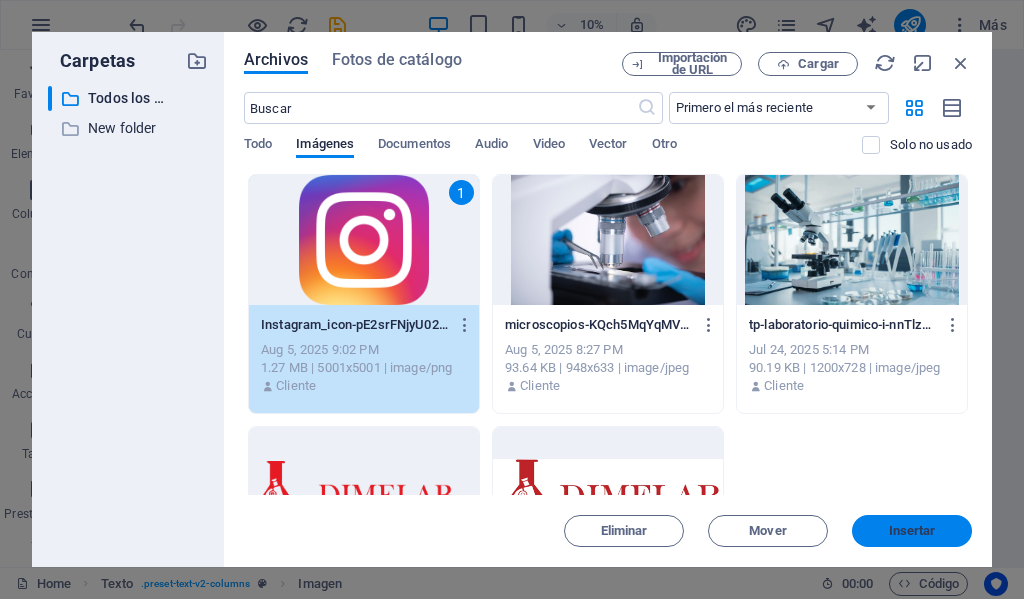 click on "Insertar" at bounding box center (912, 531) 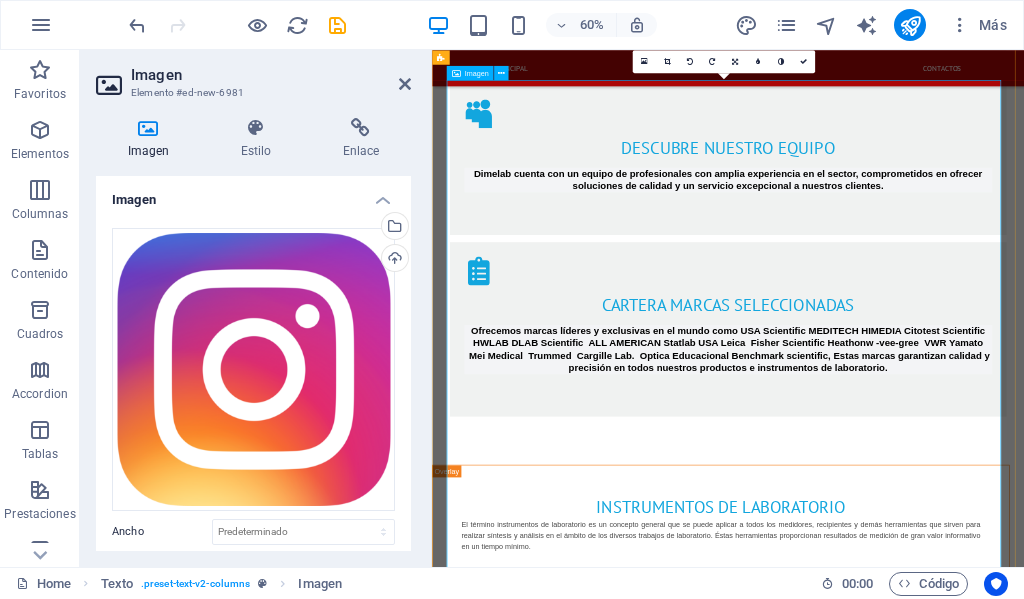 scroll, scrollTop: 2463, scrollLeft: 0, axis: vertical 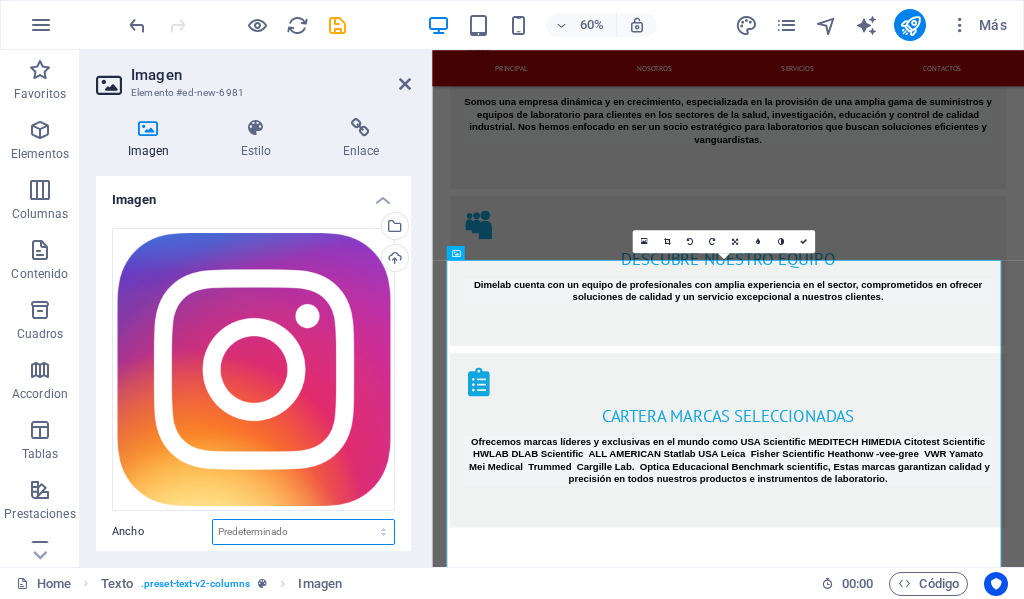 click on "Predeterminado automático px rem % em vh vw" at bounding box center (303, 532) 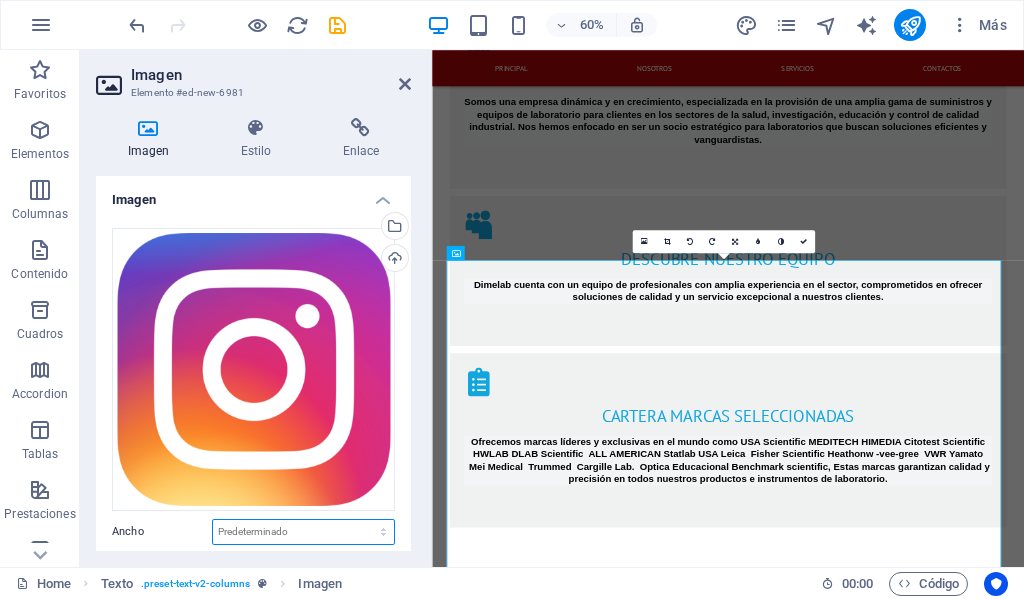 select on "%" 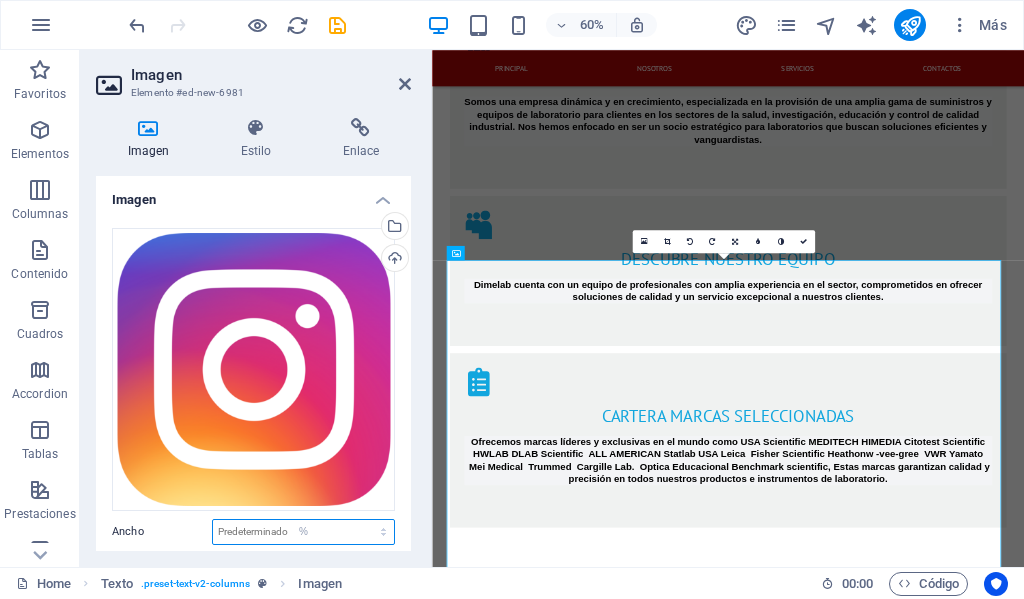 click on "Predeterminado automático px rem % em vh vw" at bounding box center [303, 532] 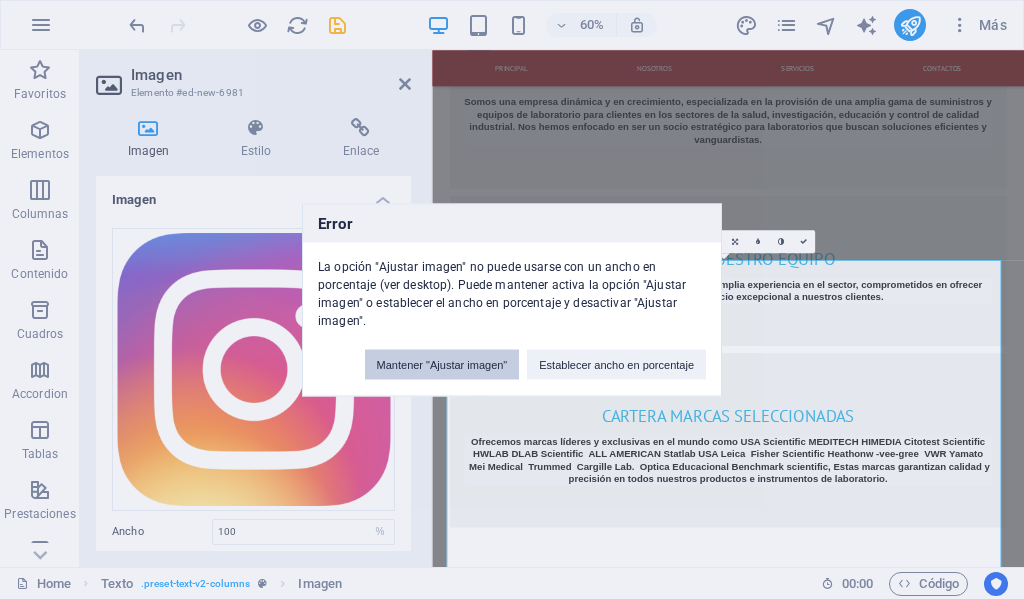 click on "Mantener "Ajustar imagen"" at bounding box center [442, 364] 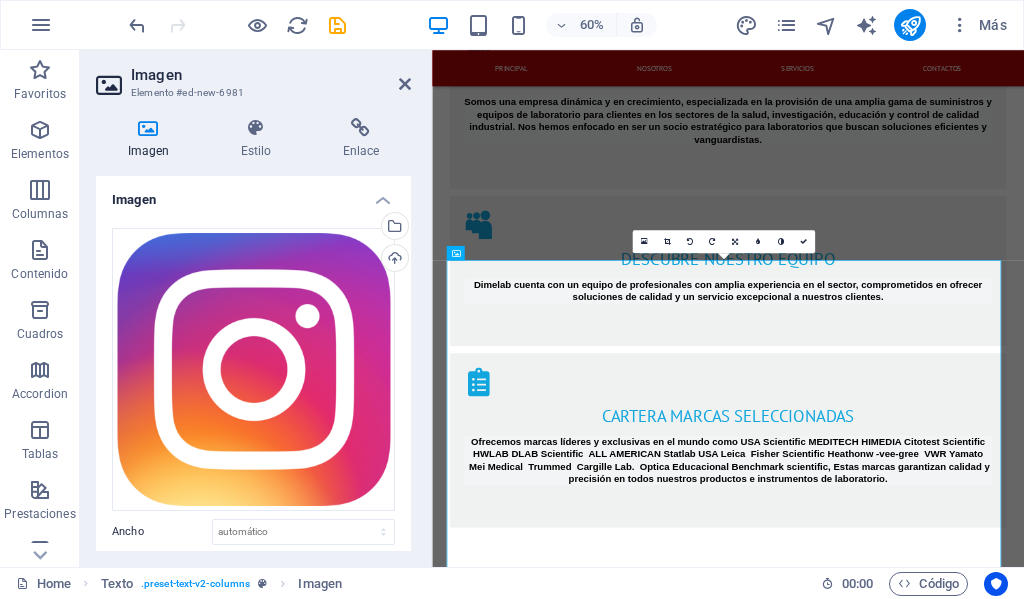 drag, startPoint x: 296, startPoint y: 355, endPoint x: 395, endPoint y: 439, distance: 129.8345 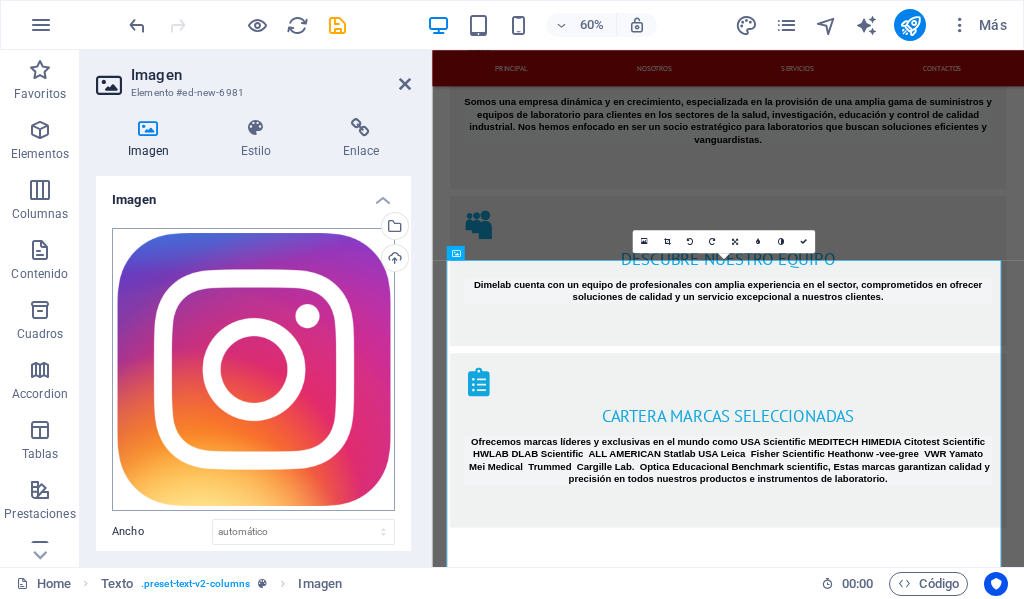 scroll, scrollTop: 200, scrollLeft: 0, axis: vertical 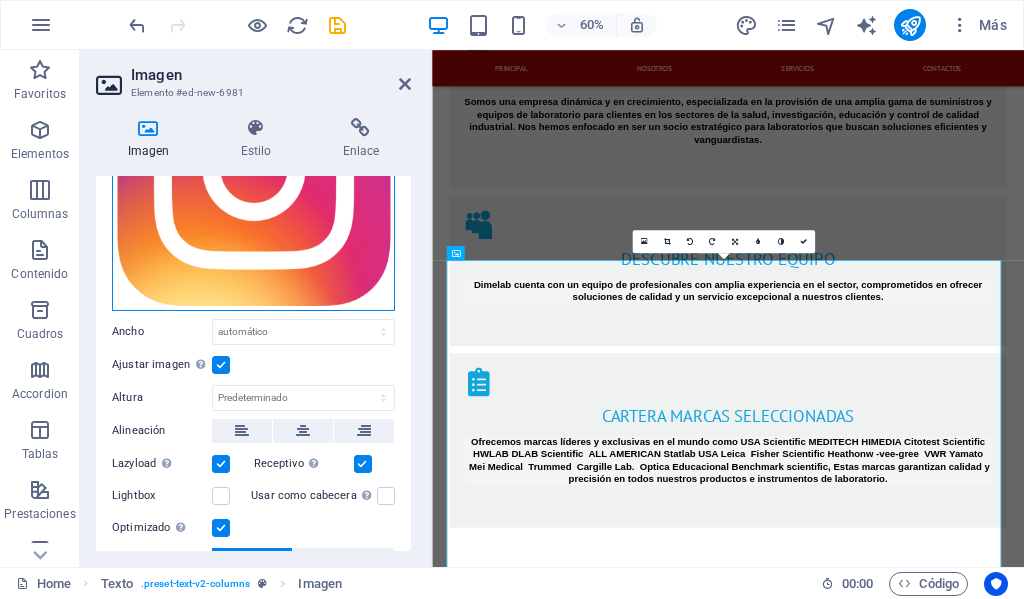 click on "Arrastra archivos aquí, haz clic para escoger archivos o  selecciona archivos de Archivos o de nuestra galería gratuita de fotos y vídeos" at bounding box center [253, 169] 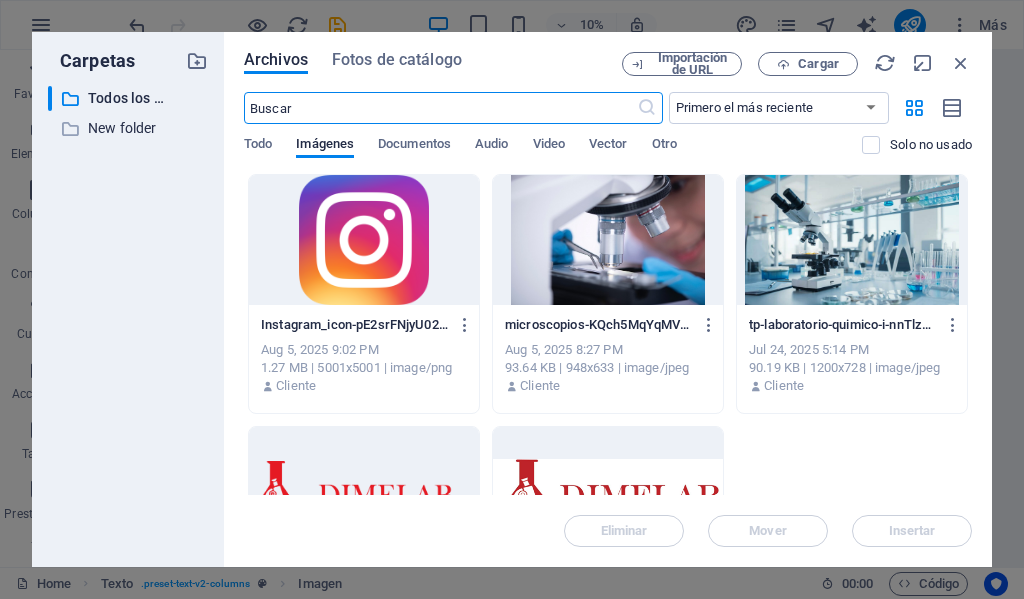 click at bounding box center (364, 240) 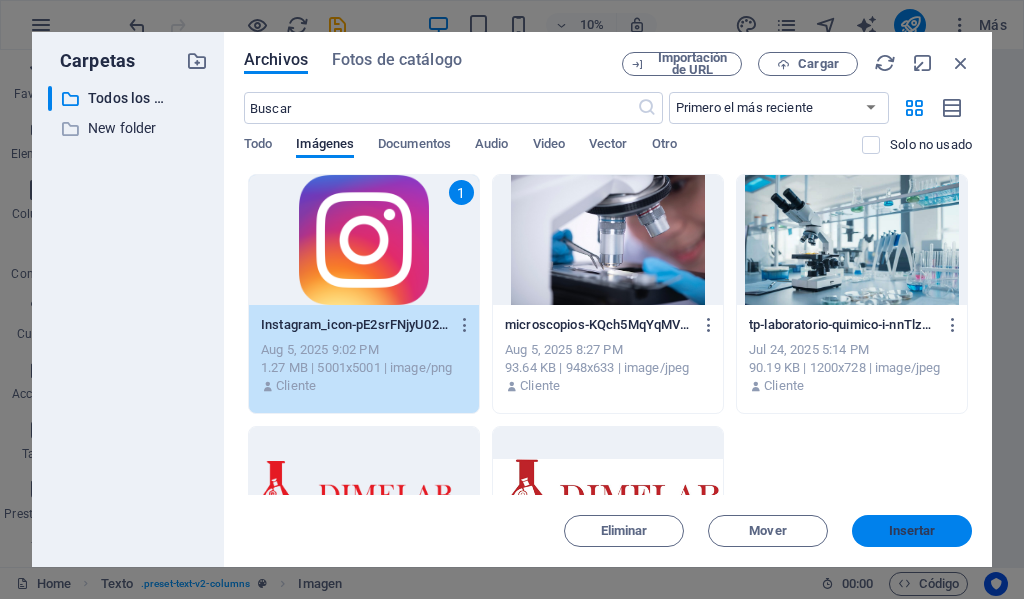 click on "Insertar" at bounding box center (912, 531) 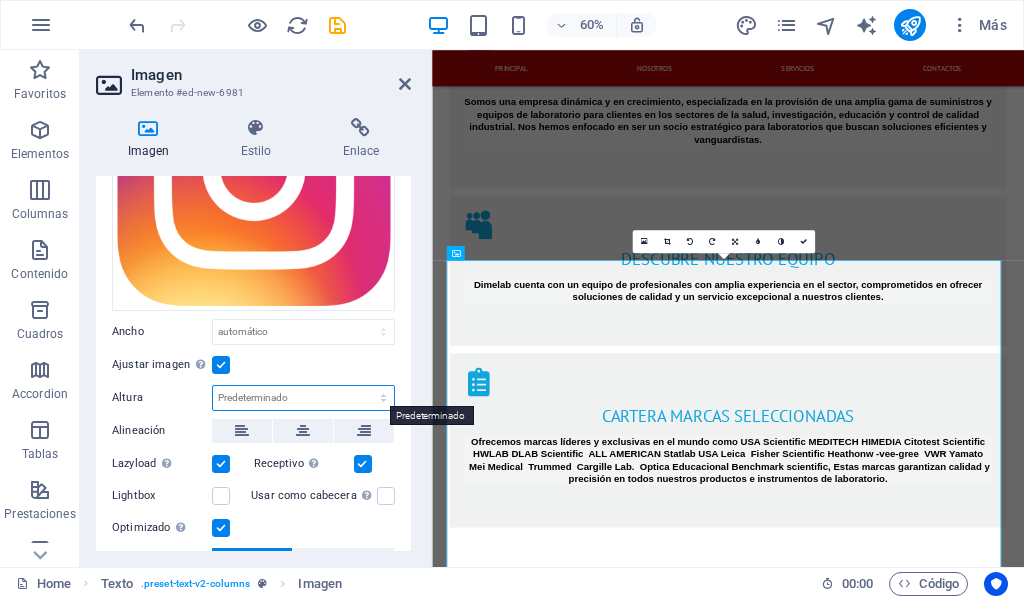 click on "Predeterminado automático px" at bounding box center [303, 398] 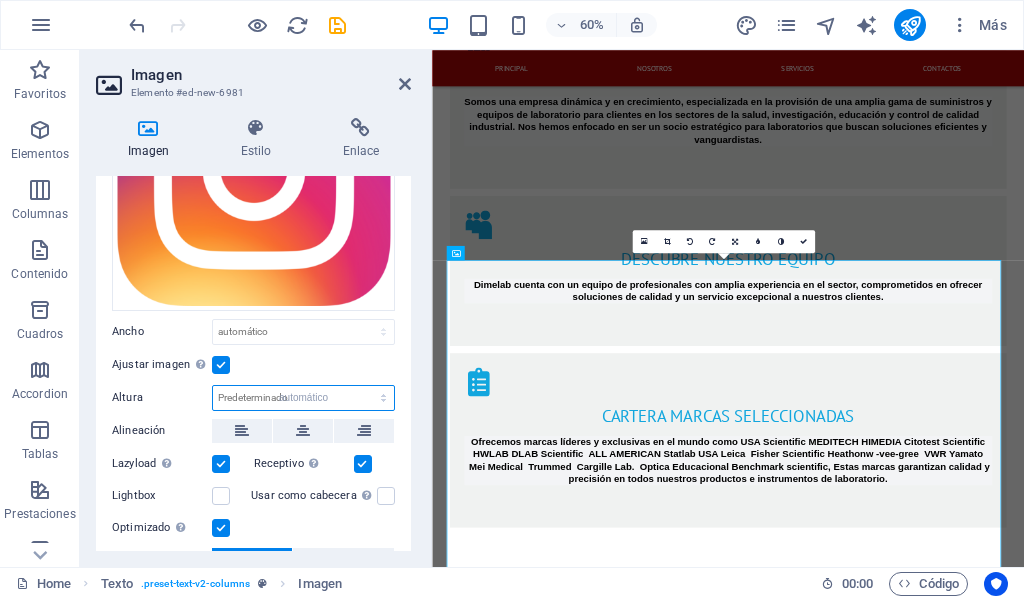 click on "Predeterminado automático px" at bounding box center [303, 398] 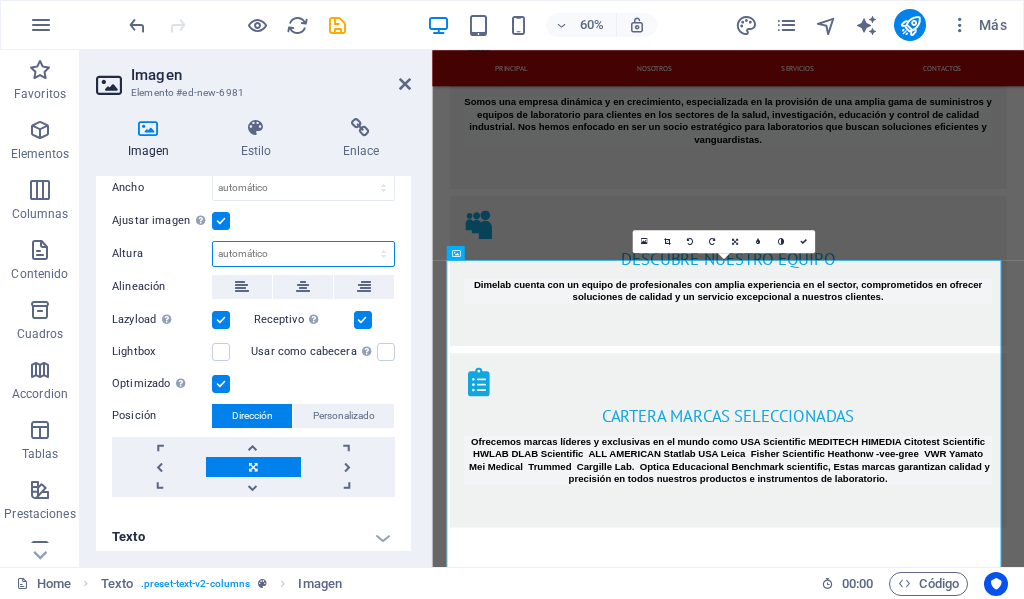 scroll, scrollTop: 350, scrollLeft: 0, axis: vertical 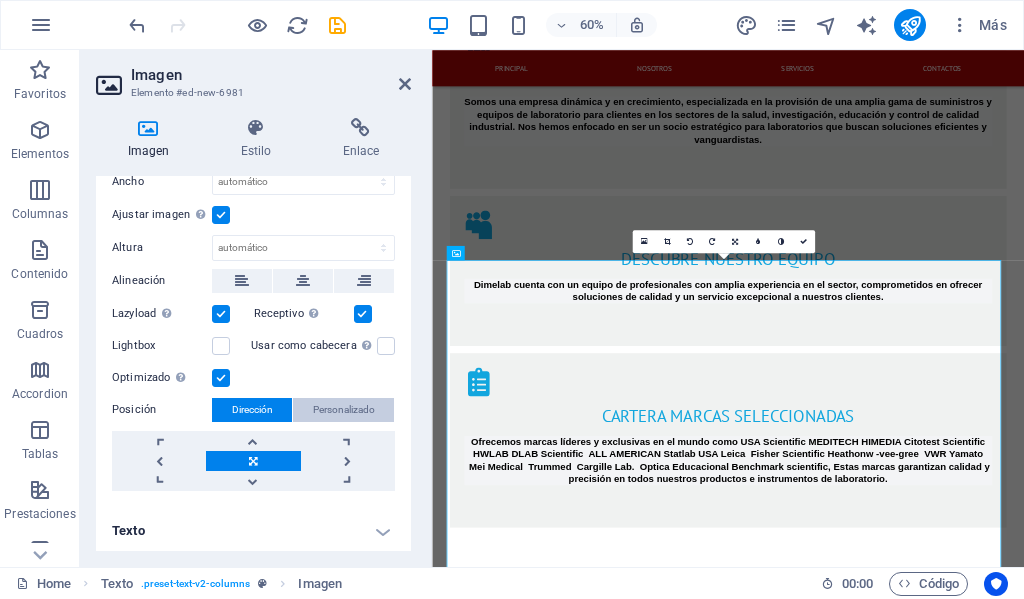 click on "Personalizado" at bounding box center (344, 410) 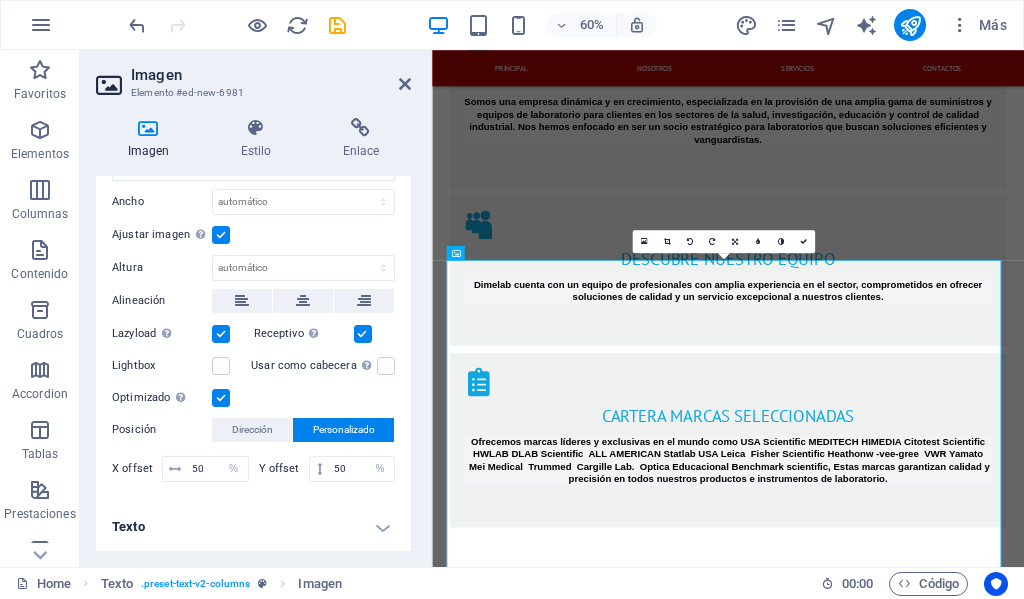 scroll, scrollTop: 326, scrollLeft: 0, axis: vertical 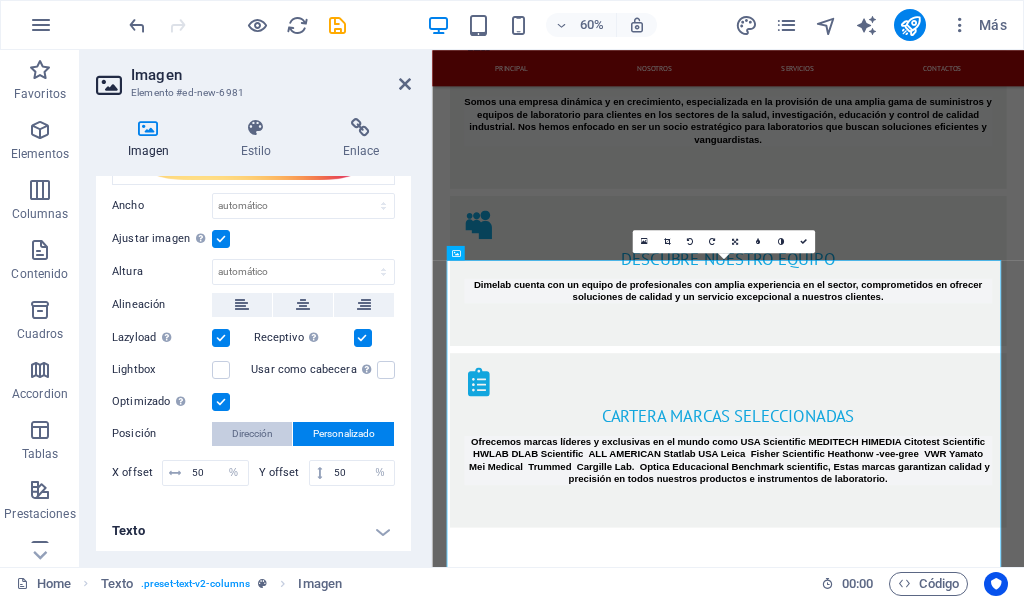 click on "Dirección" at bounding box center (252, 434) 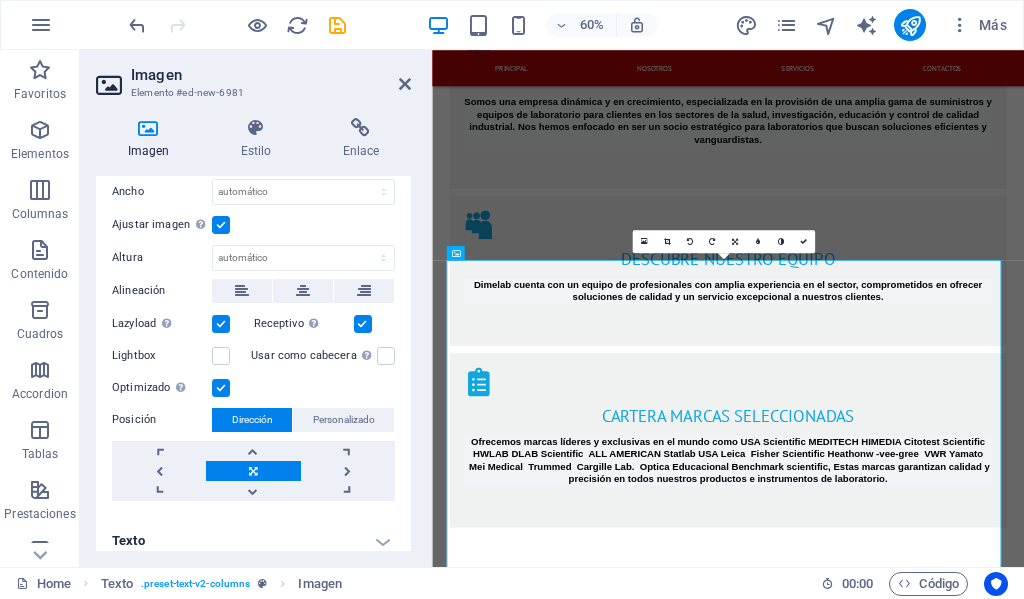 scroll, scrollTop: 350, scrollLeft: 0, axis: vertical 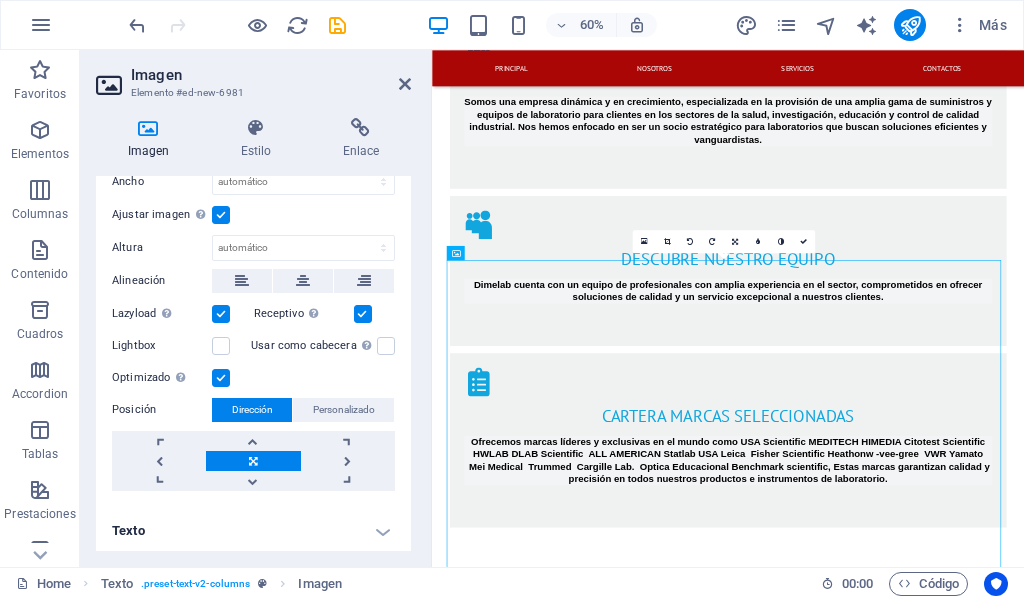 drag, startPoint x: 885, startPoint y: 303, endPoint x: 650, endPoint y: 618, distance: 393.00128 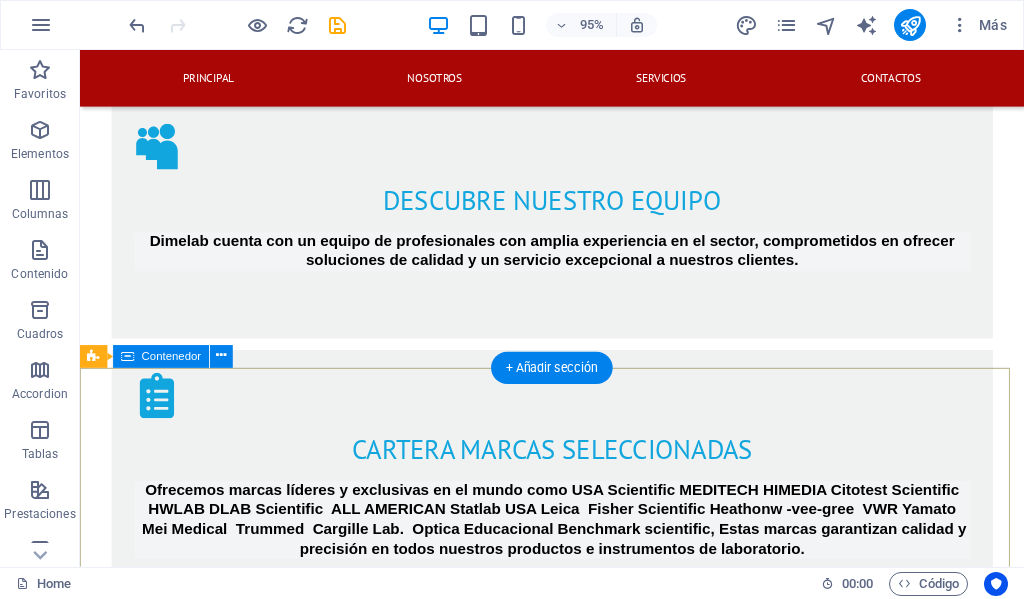 scroll, scrollTop: 2263, scrollLeft: 0, axis: vertical 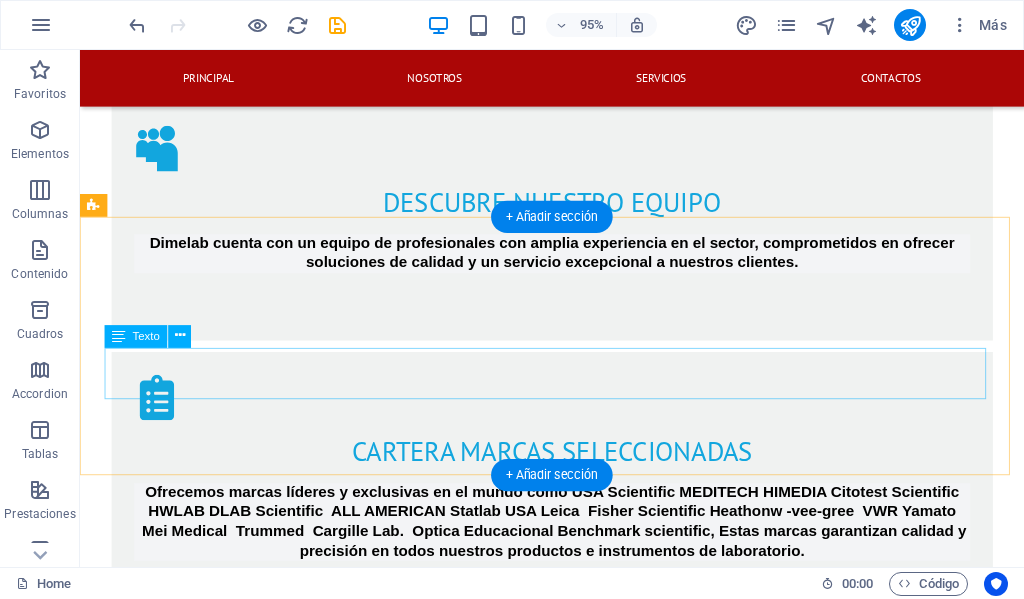 click on "dimelab2020" at bounding box center [577, 2873] 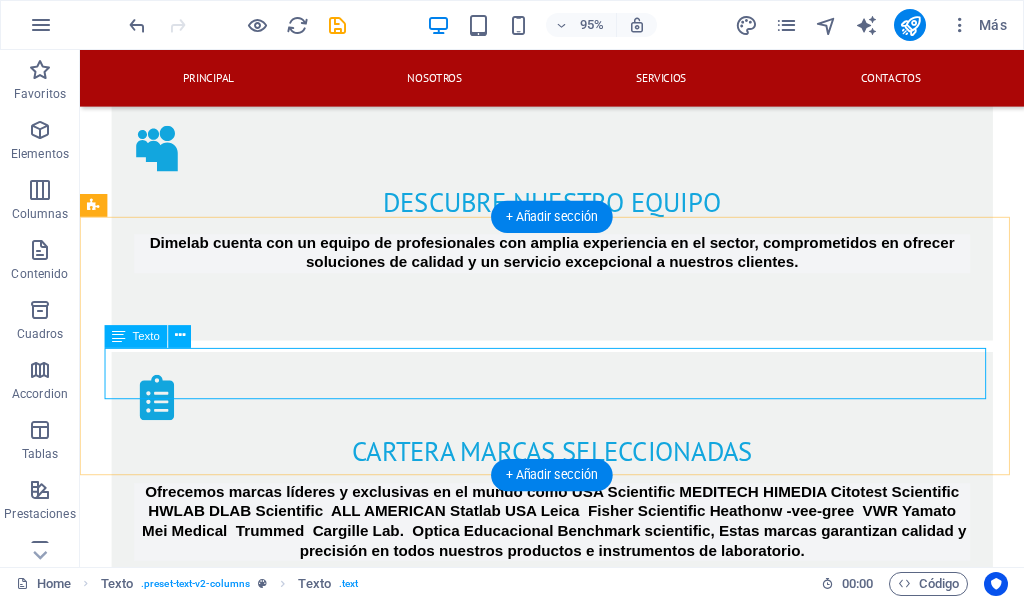 click on "dimelab2020" at bounding box center [577, 2873] 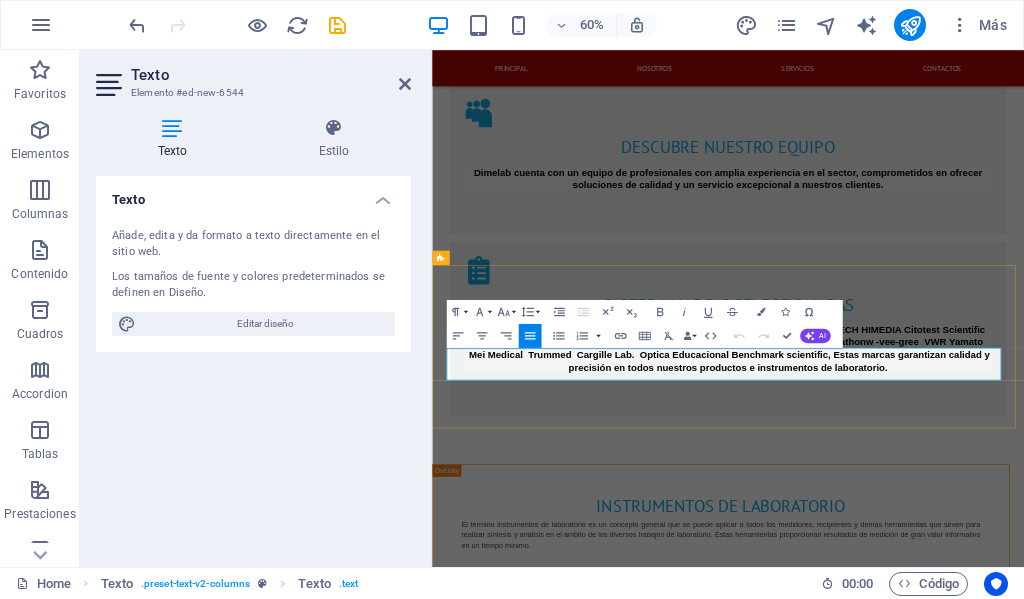 click on "dimelab2020" at bounding box center (565, 2872) 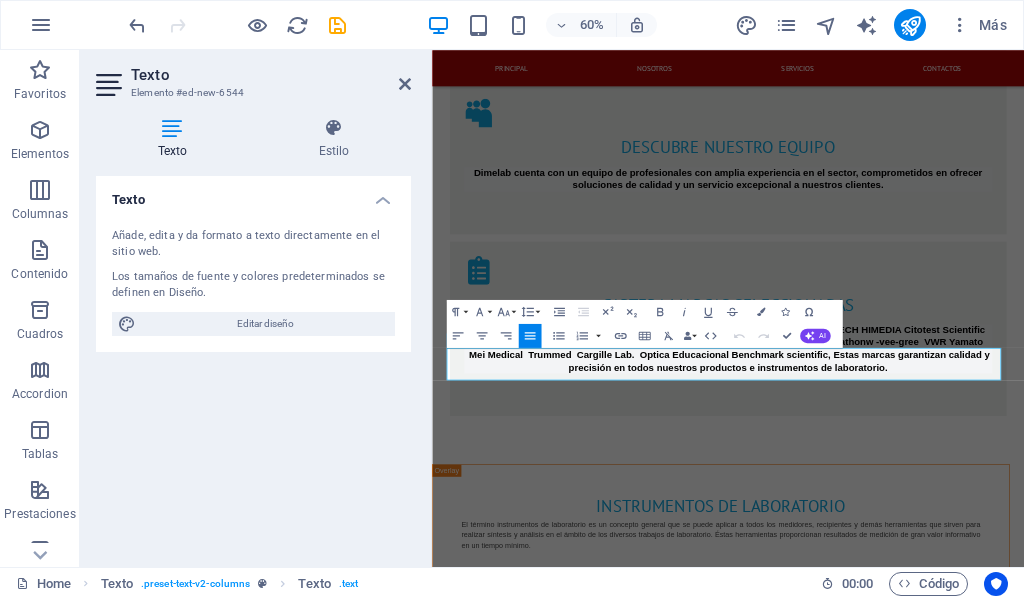 click on "Texto" at bounding box center [271, 75] 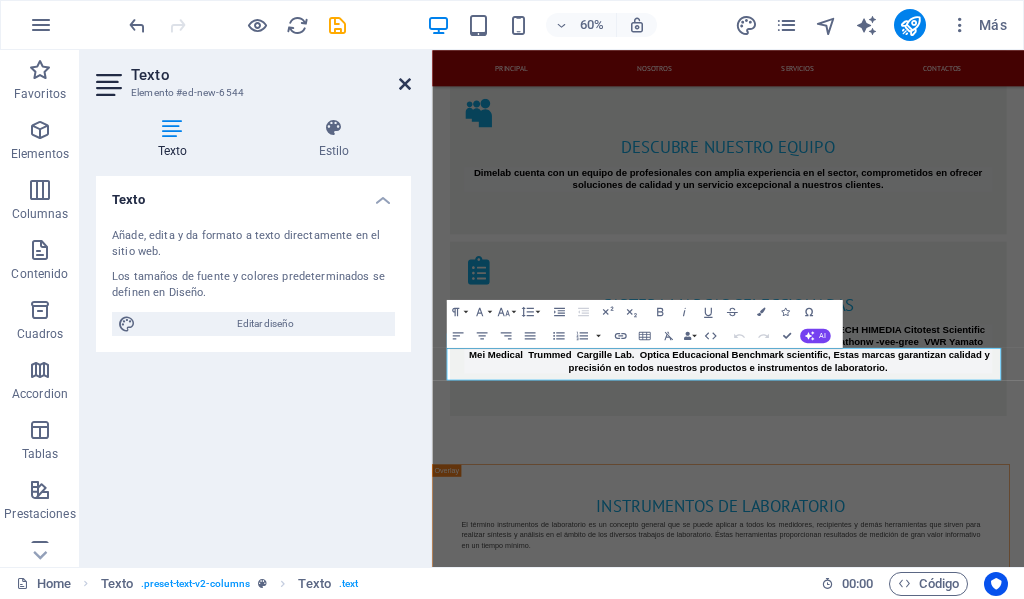 drag, startPoint x: 399, startPoint y: 77, endPoint x: 336, endPoint y: 29, distance: 79.20227 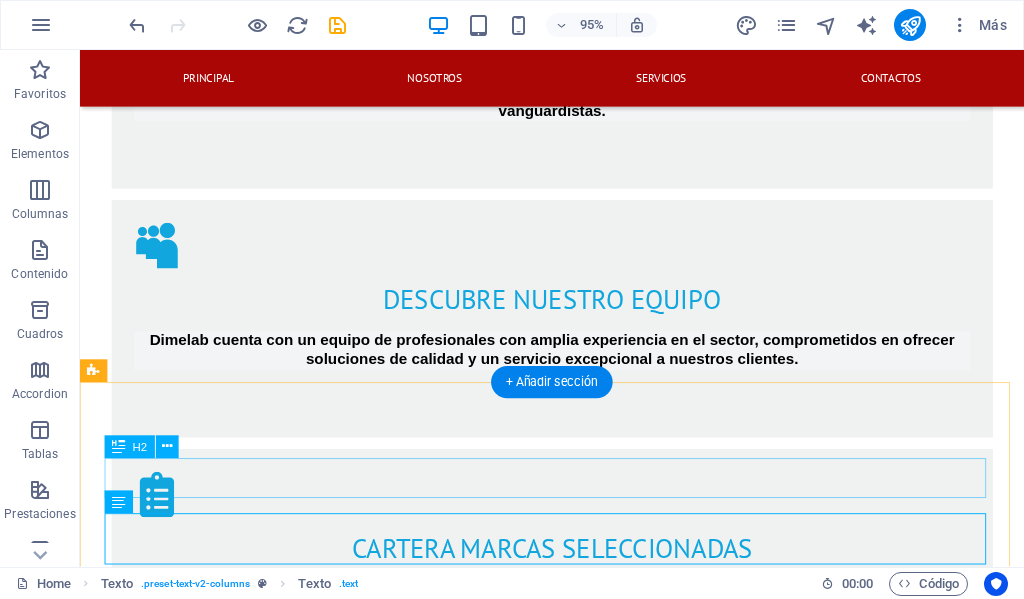 scroll, scrollTop: 2181, scrollLeft: 0, axis: vertical 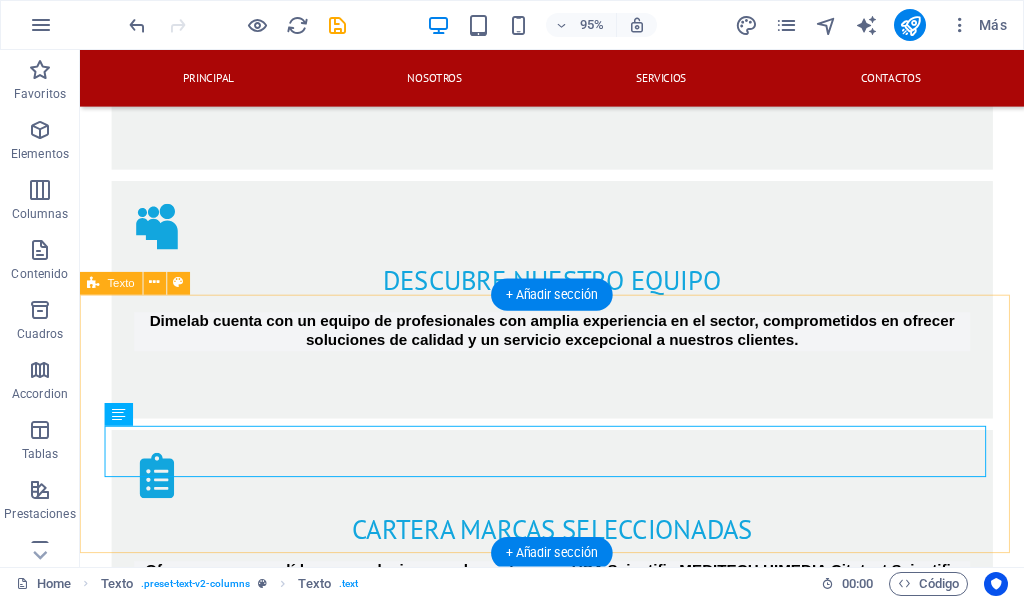 click on "síguenos en nuestras redes sociales dimelab2020" at bounding box center [577, 2926] 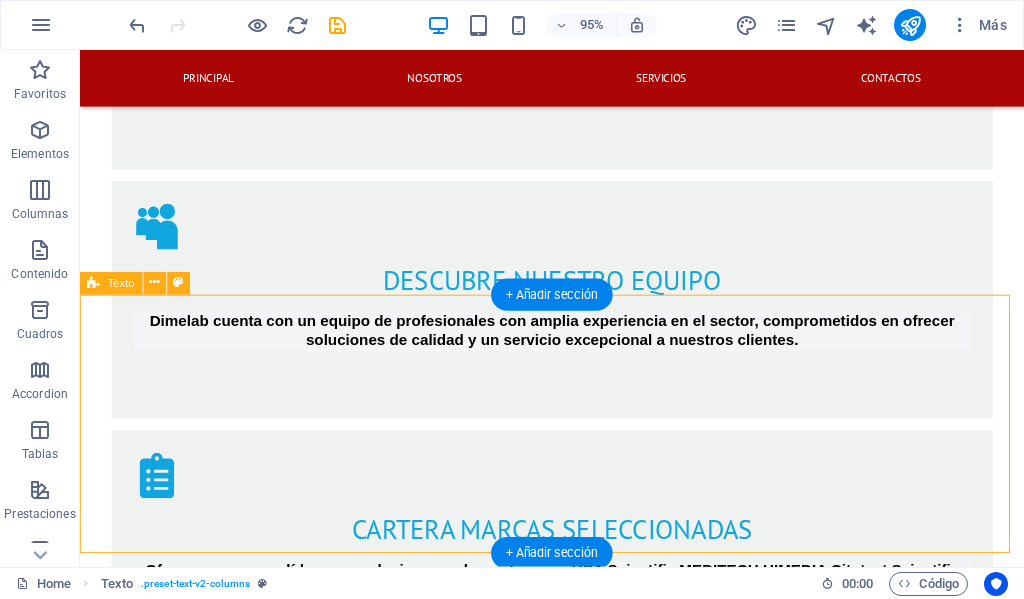 click on "síguenos en nuestras redes sociales dimelab2020" at bounding box center (577, 2926) 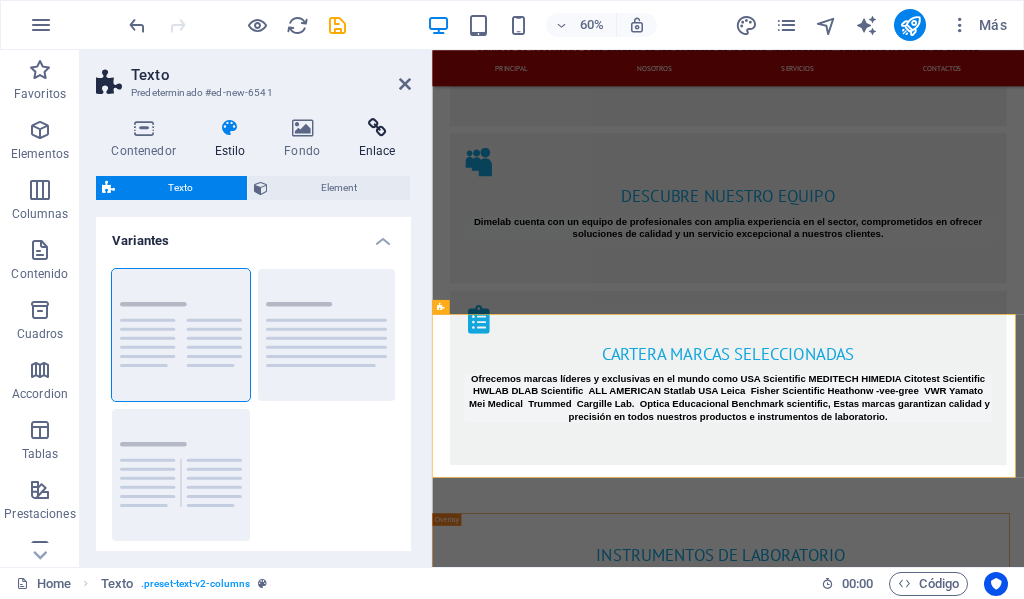 click at bounding box center (377, 128) 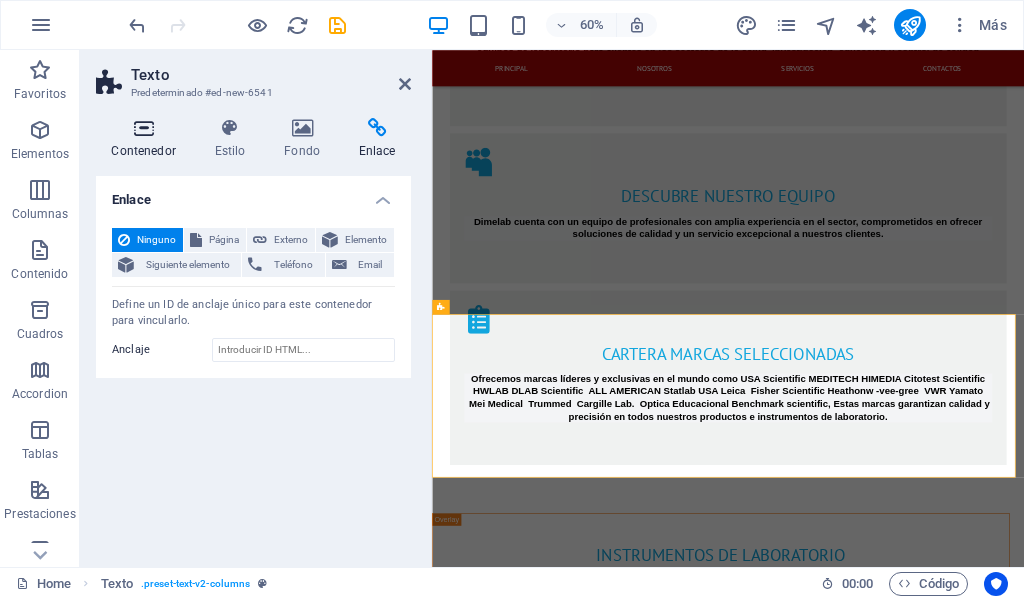 click at bounding box center (143, 128) 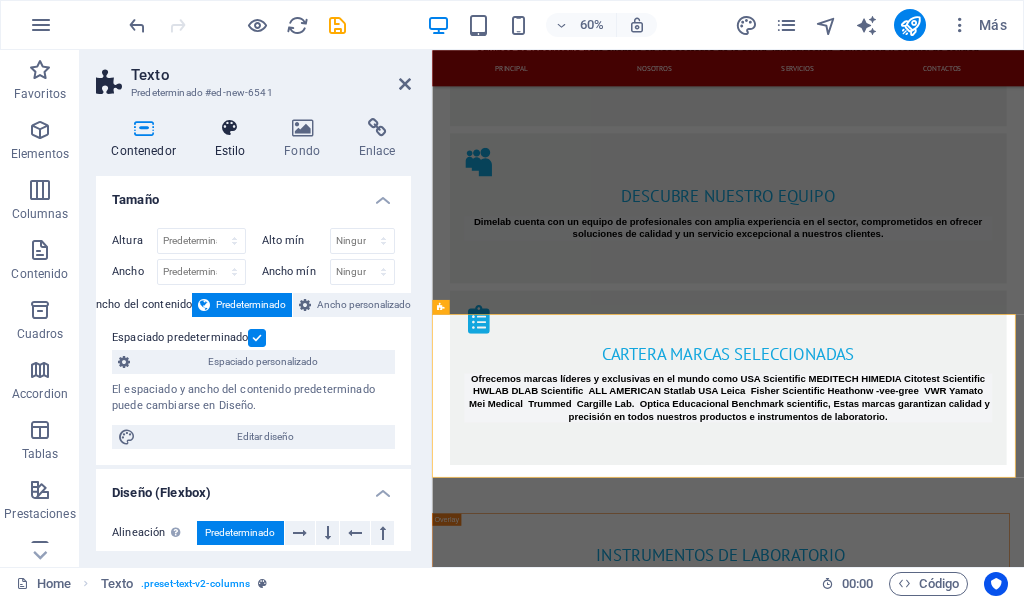 click at bounding box center [230, 128] 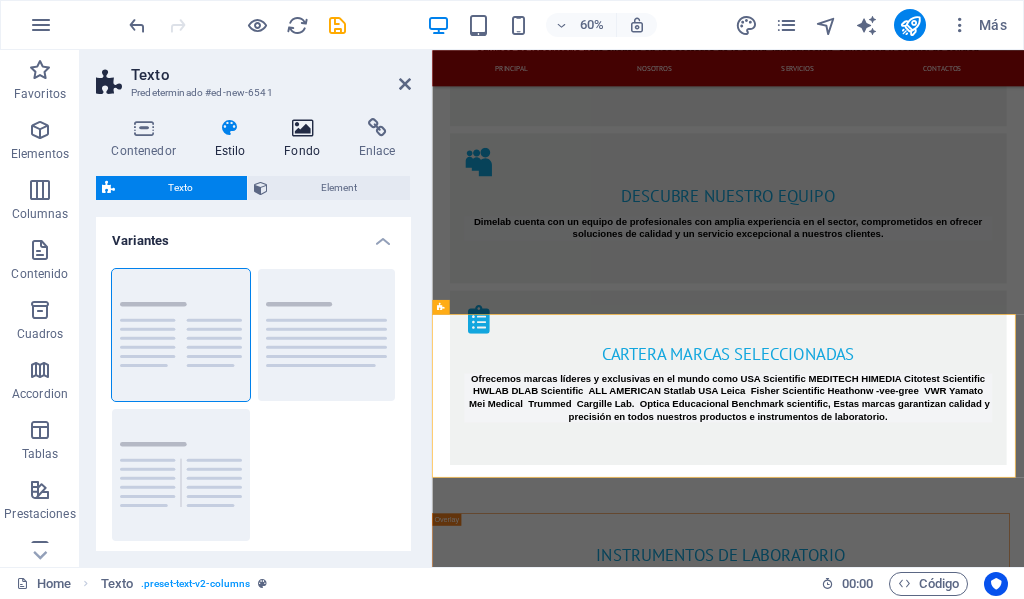 click at bounding box center (302, 128) 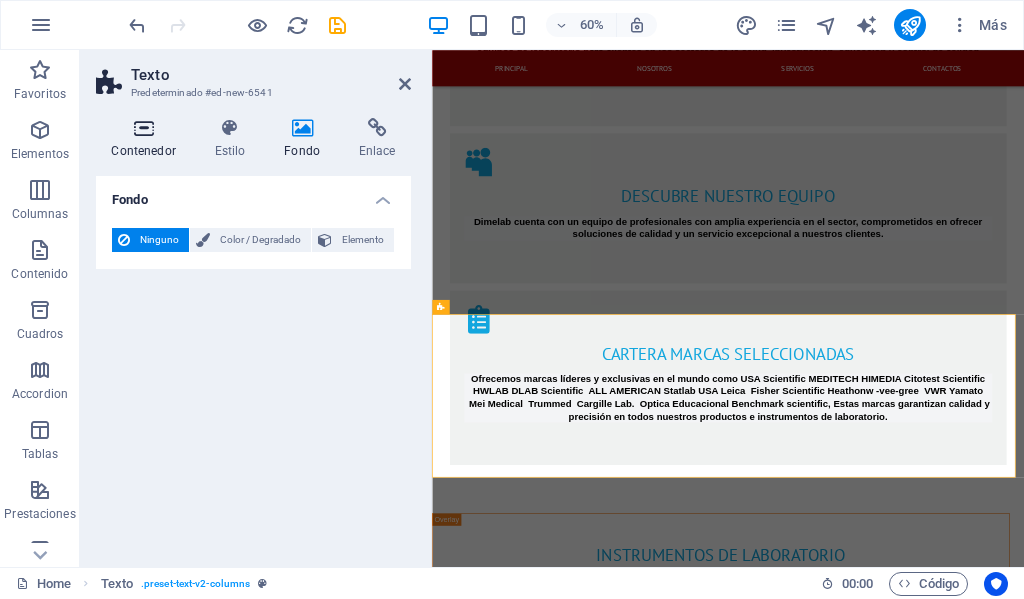click at bounding box center (143, 128) 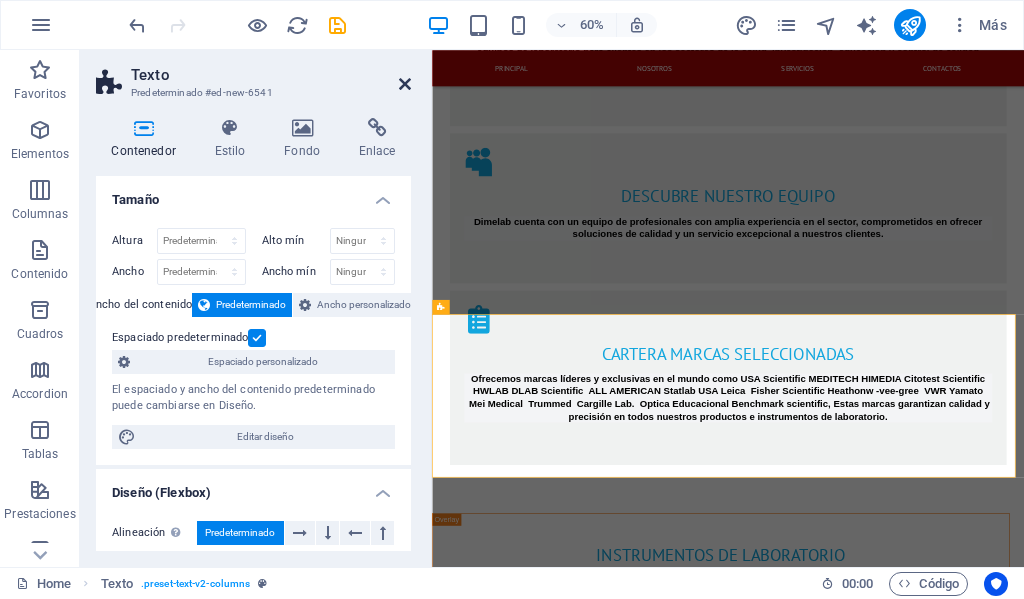 click at bounding box center [405, 84] 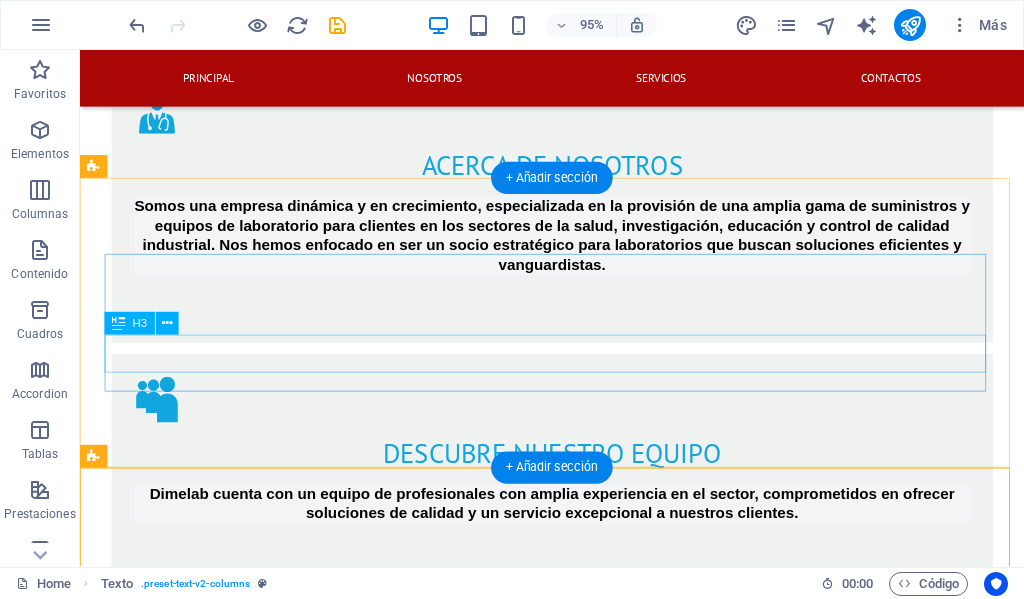 scroll, scrollTop: 2299, scrollLeft: 0, axis: vertical 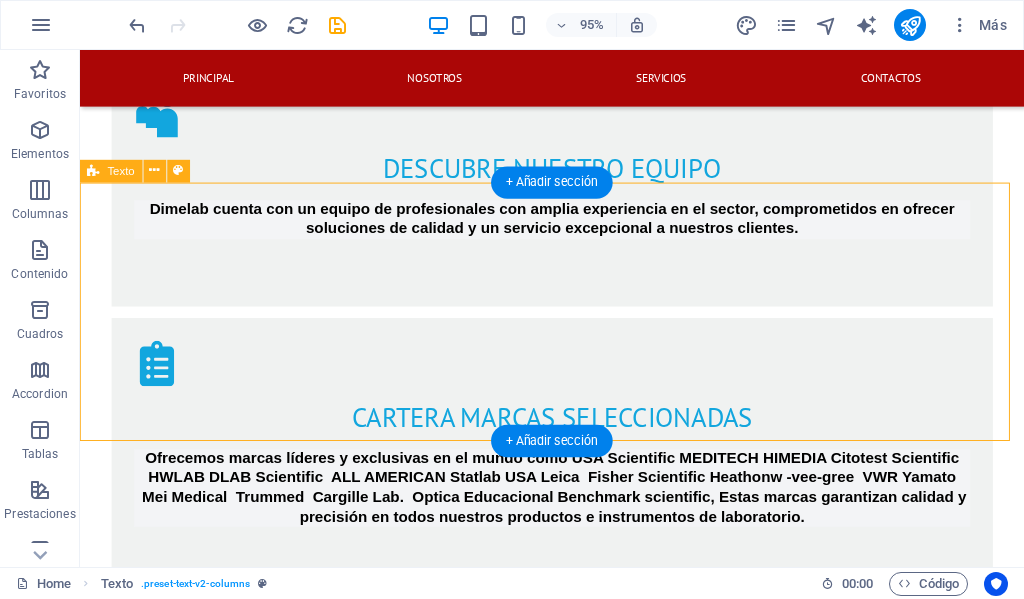 click on "síguenos en nuestras redes sociales dimelab2020" at bounding box center [577, 2808] 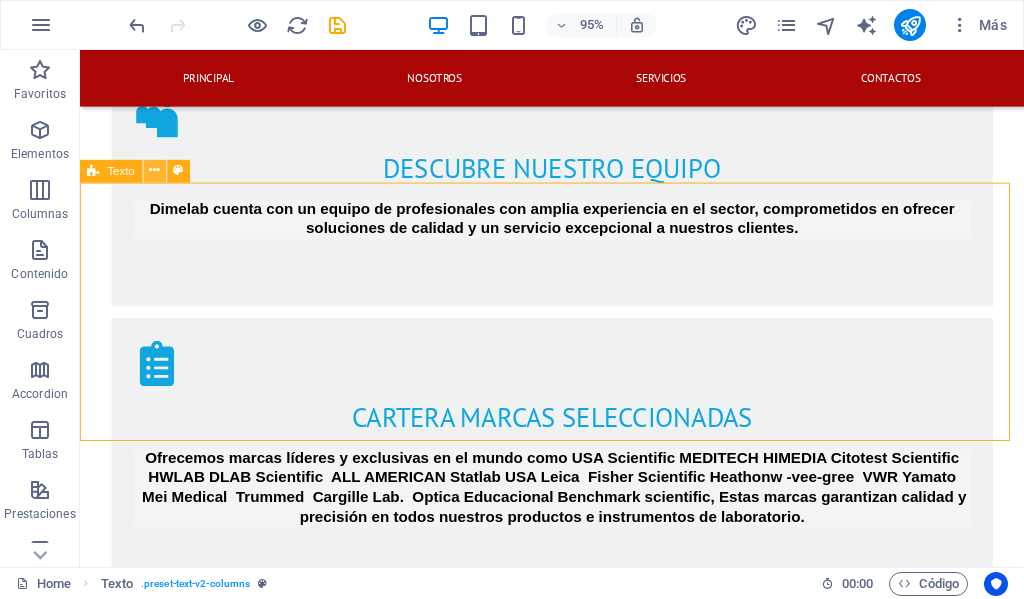 click at bounding box center (155, 171) 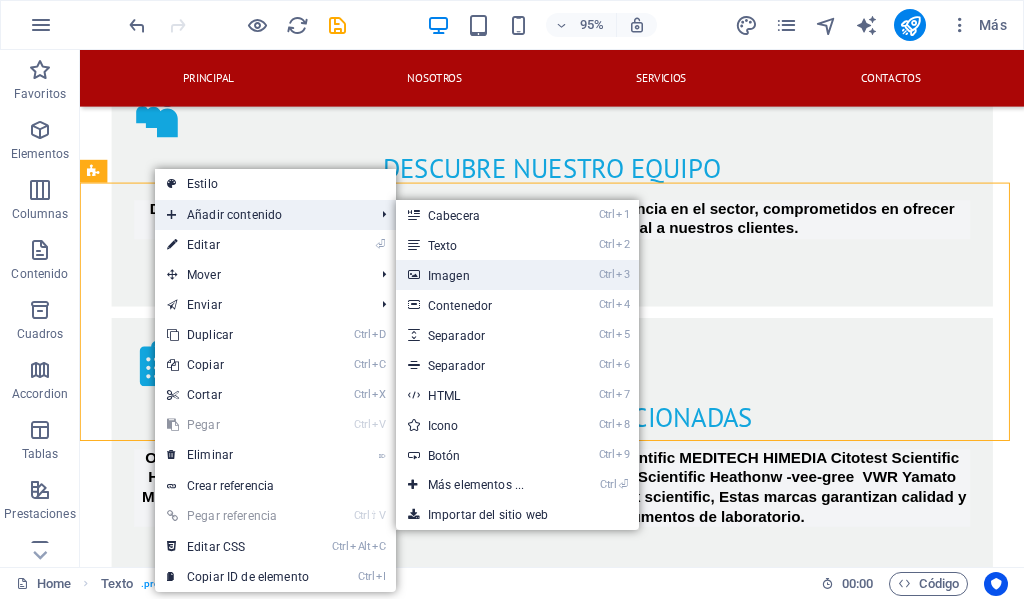 click on "Ctrl 3  Imagen" at bounding box center [480, 275] 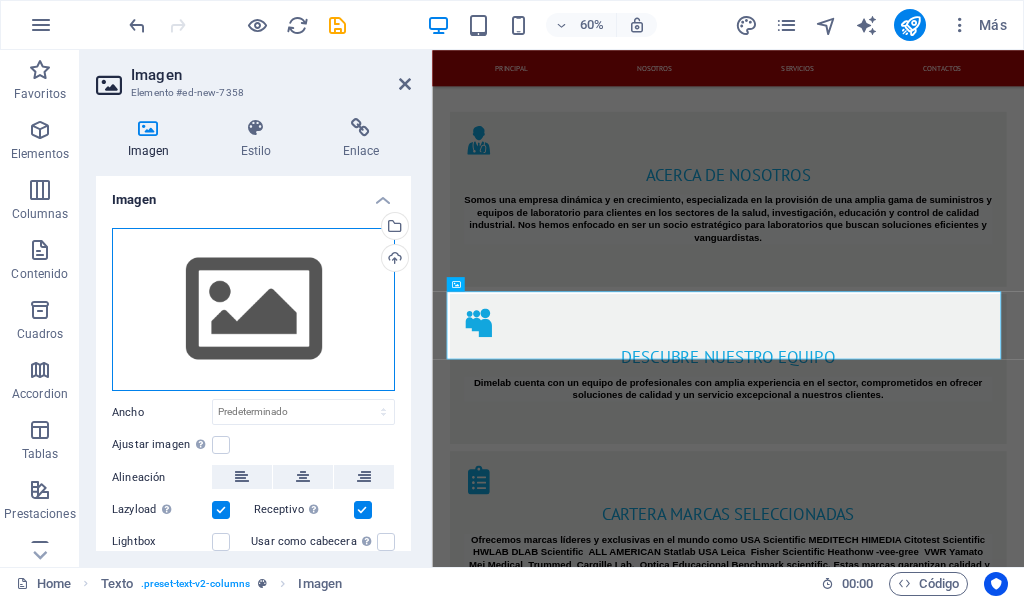 click on "Arrastra archivos aquí, haz clic para escoger archivos o  selecciona archivos de Archivos o de nuestra galería gratuita de fotos y vídeos" at bounding box center (253, 310) 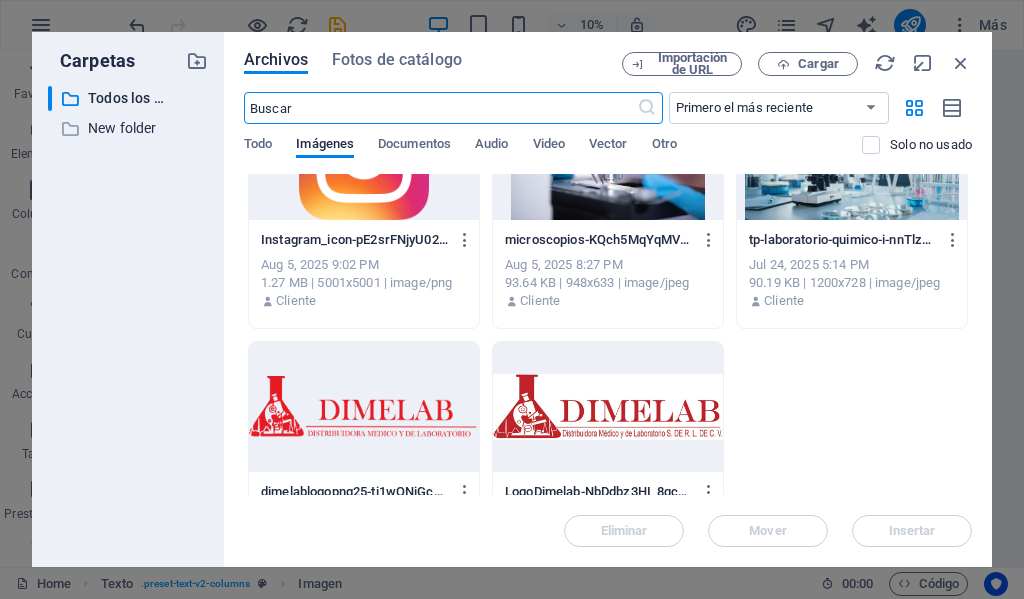 scroll, scrollTop: 0, scrollLeft: 0, axis: both 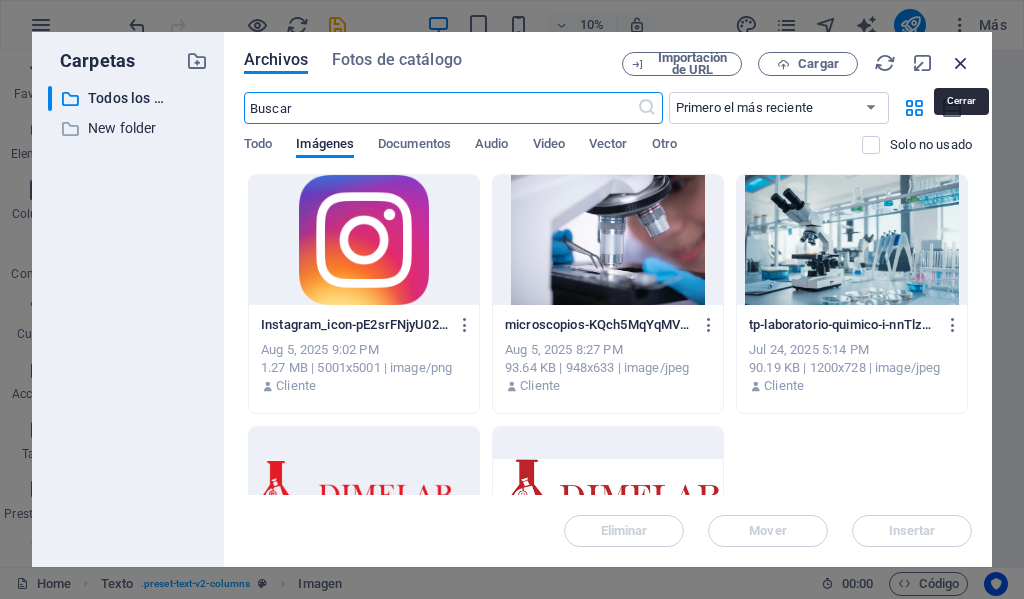 click at bounding box center [961, 63] 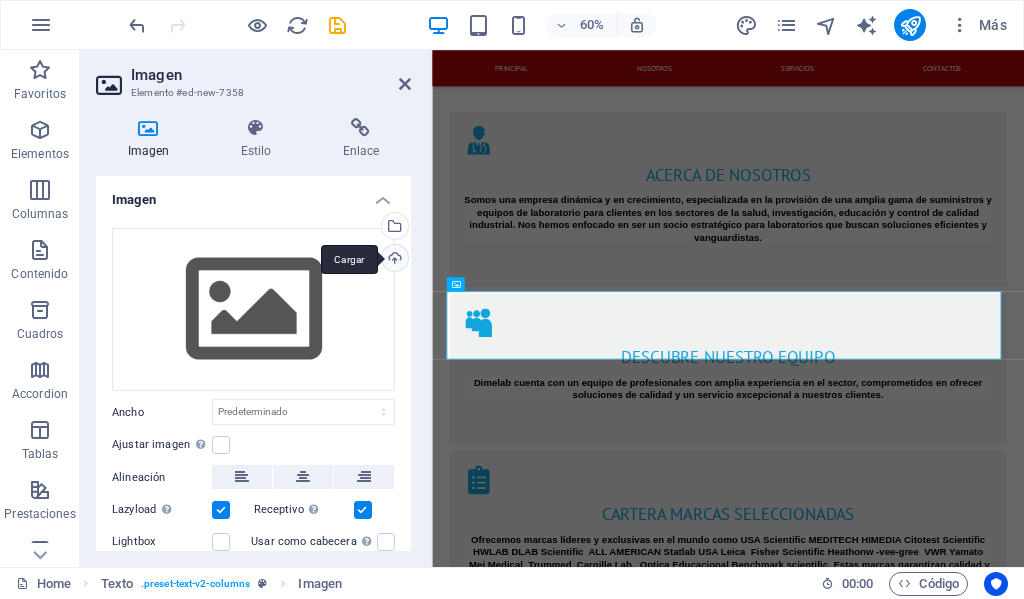 click on "Cargar" at bounding box center (393, 260) 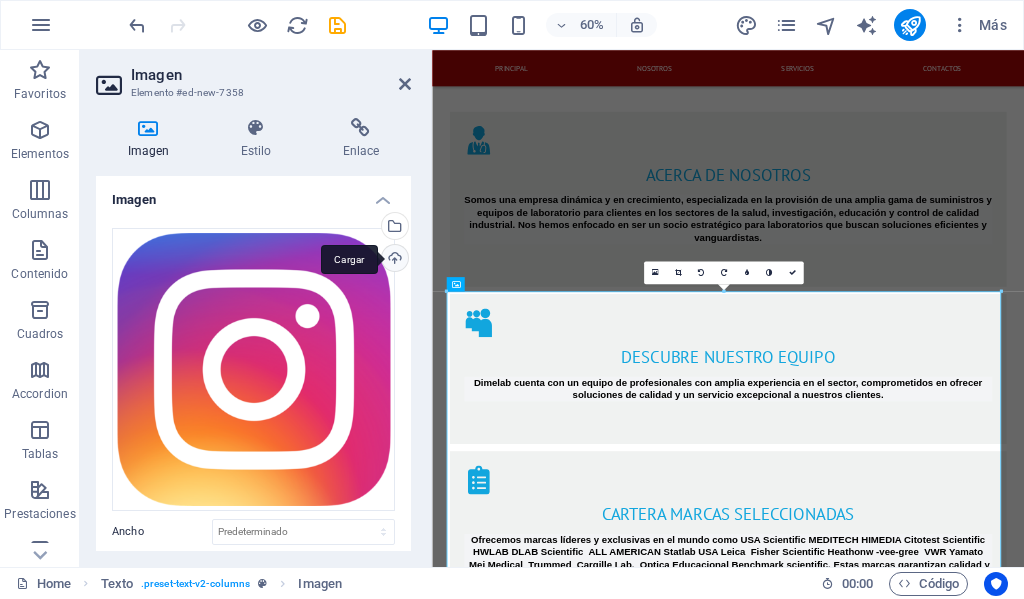 click on "Cargar" at bounding box center (393, 260) 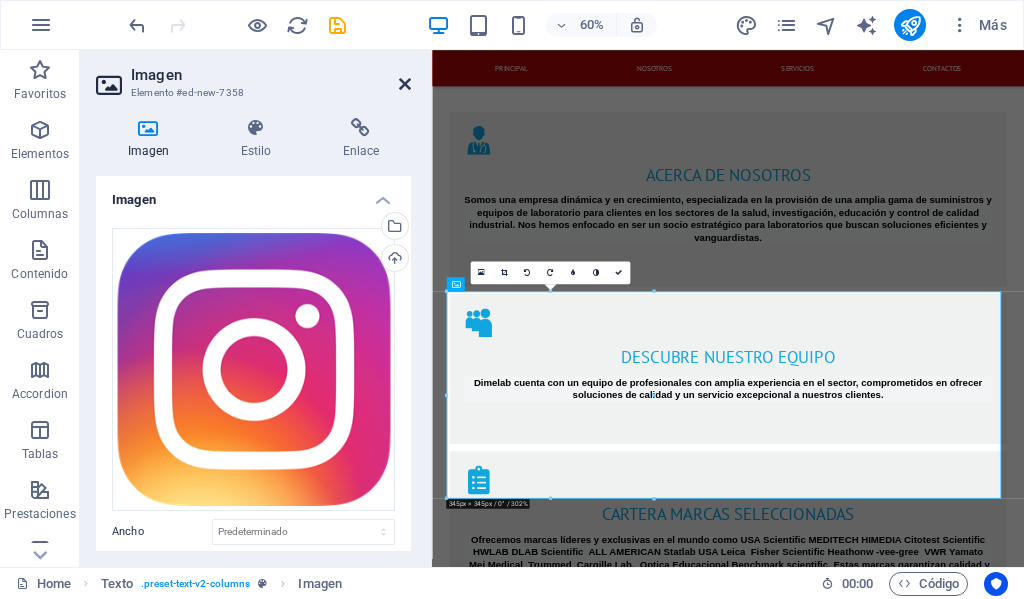 click at bounding box center (405, 84) 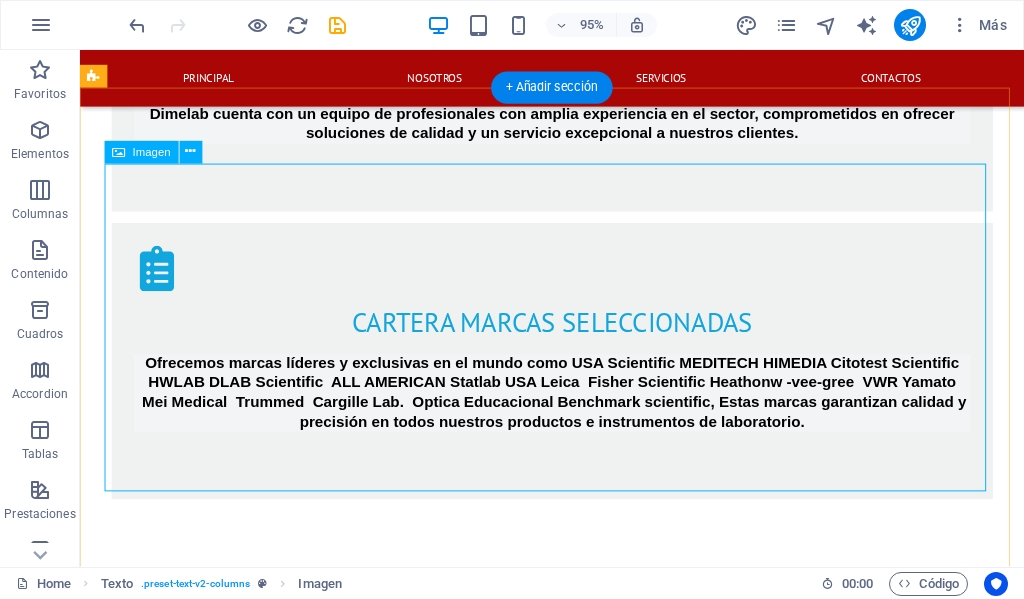 scroll, scrollTop: 2199, scrollLeft: 0, axis: vertical 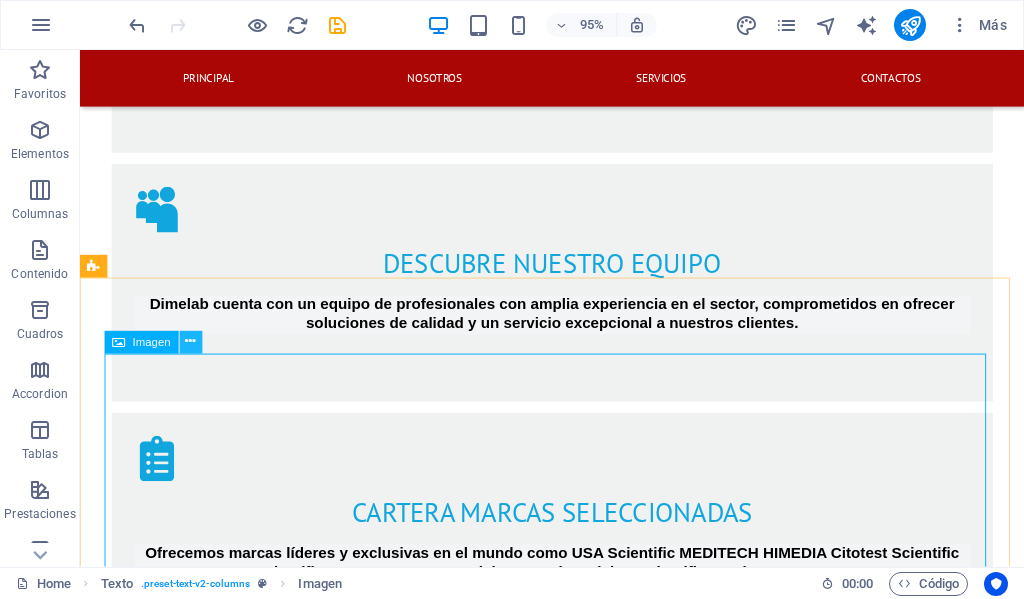 click at bounding box center [190, 342] 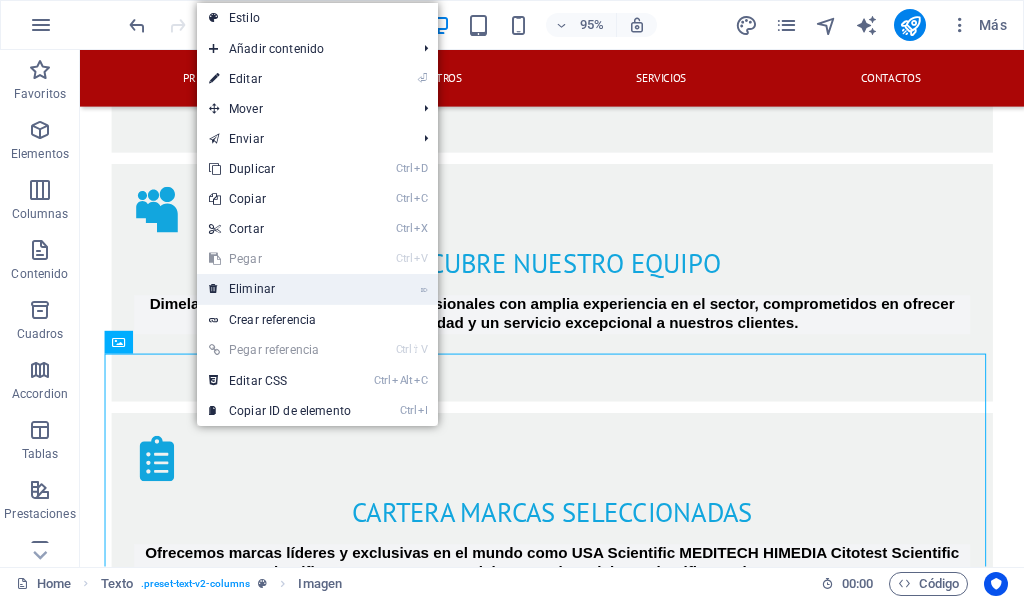 click on "⌦  Eliminar" at bounding box center [280, 289] 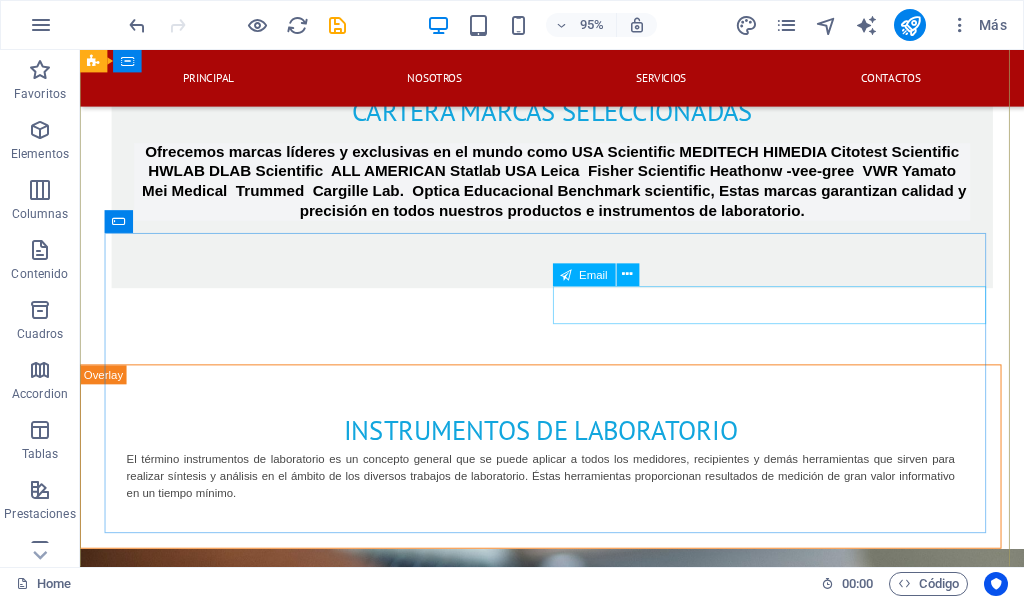scroll, scrollTop: 2403, scrollLeft: 0, axis: vertical 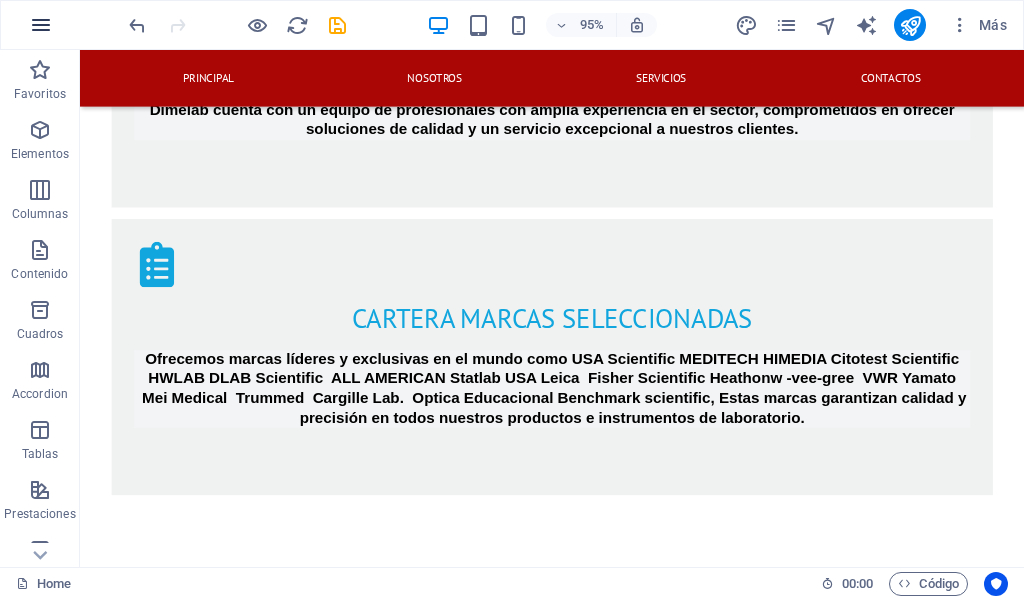 click at bounding box center (41, 25) 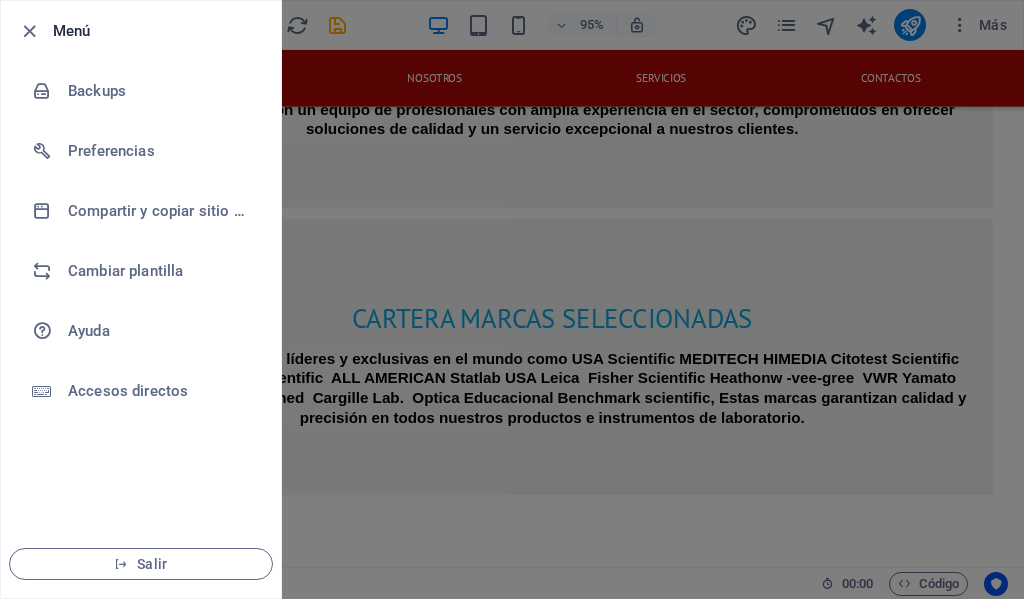 click at bounding box center (512, 299) 